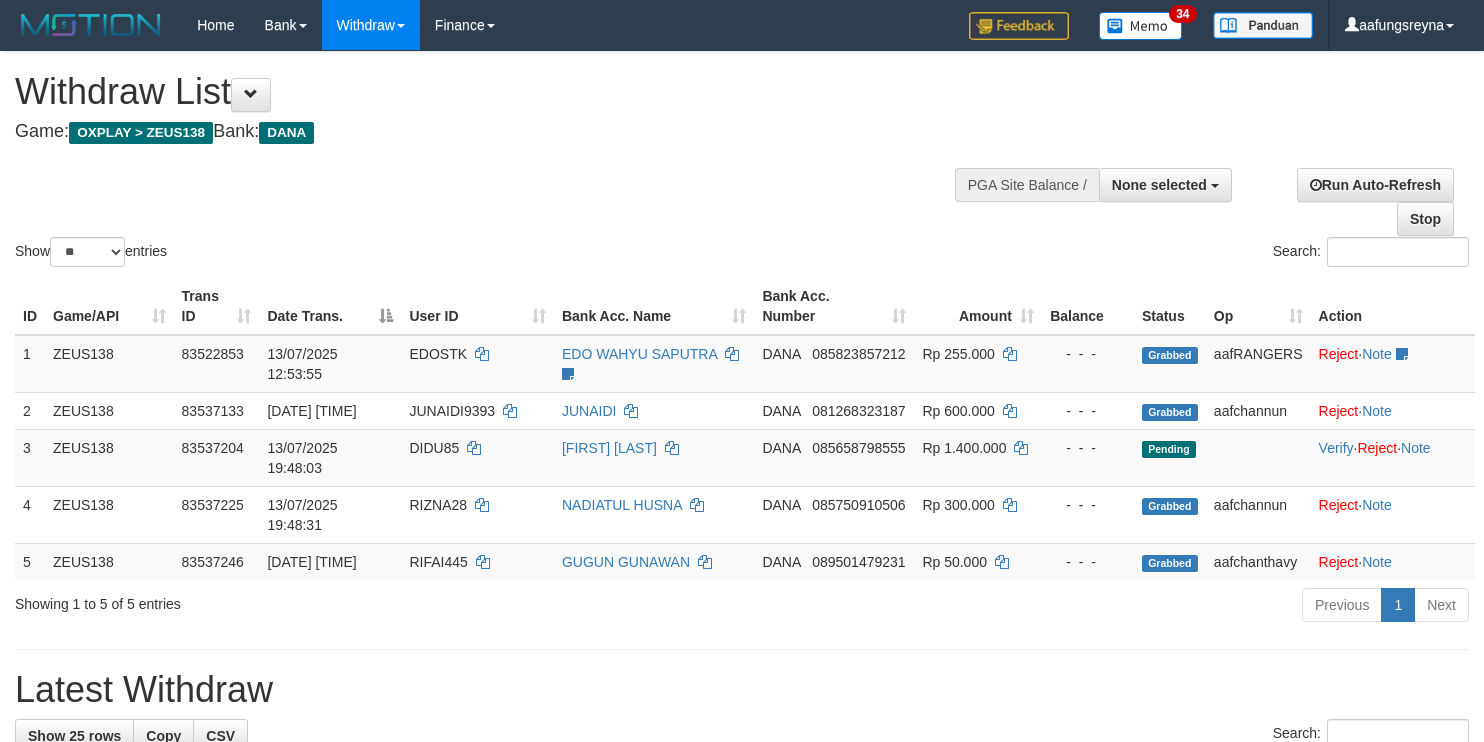 select 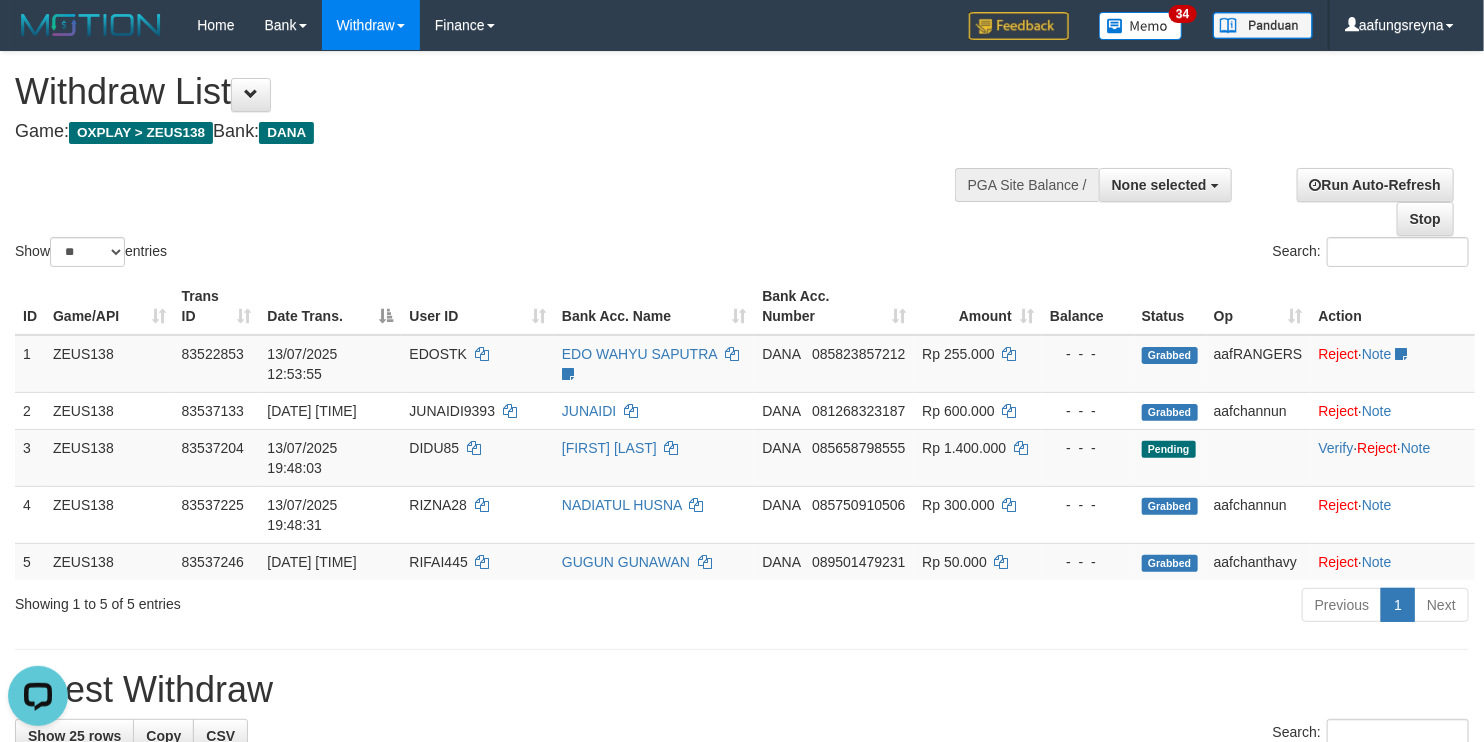 scroll, scrollTop: 0, scrollLeft: 0, axis: both 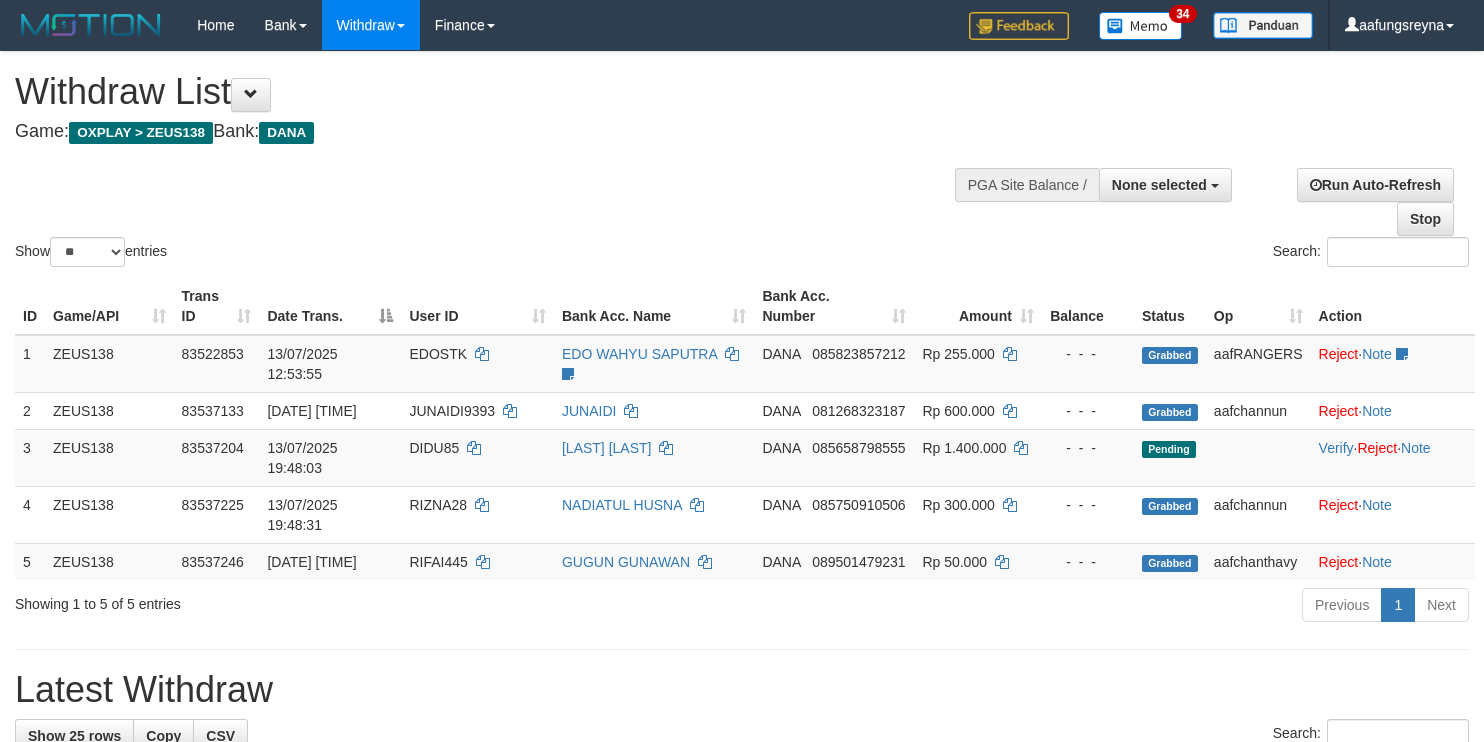 select 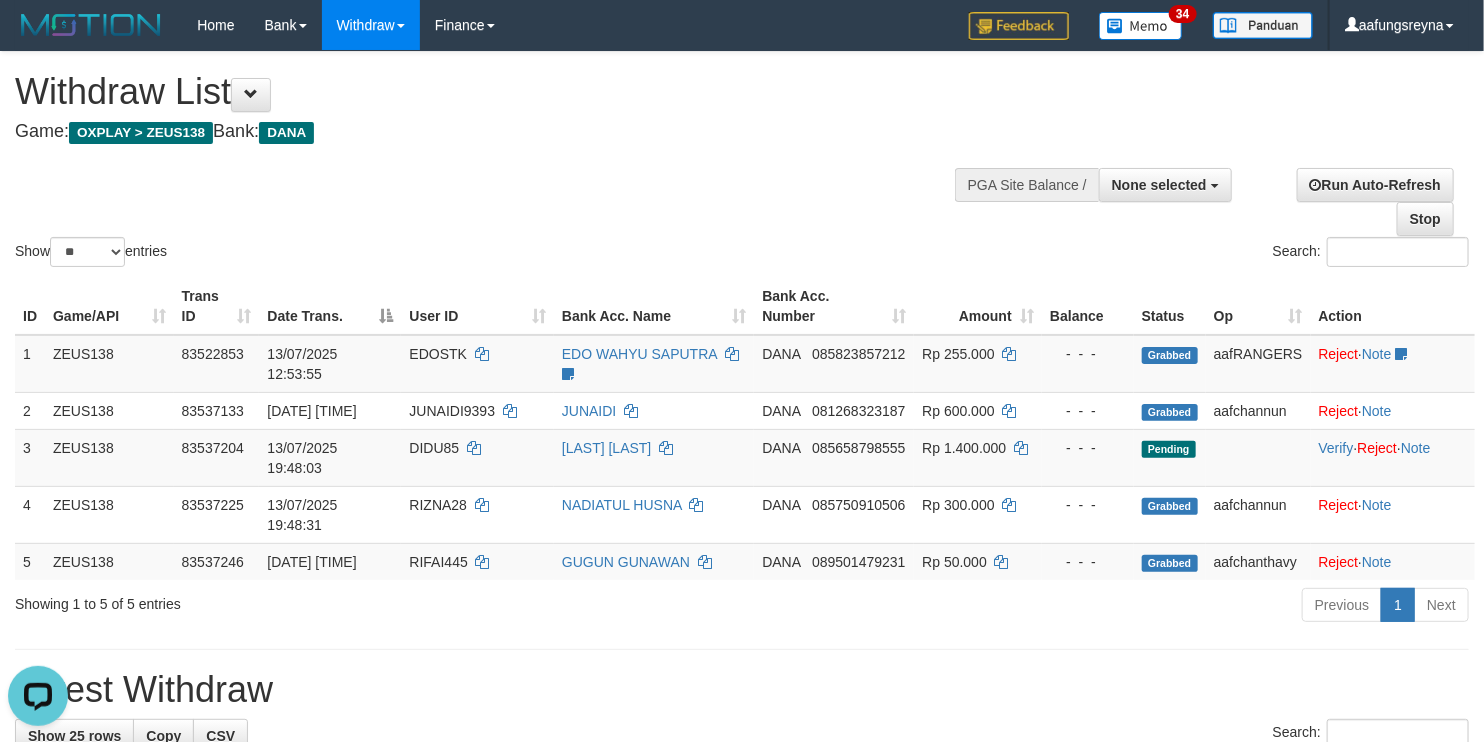 scroll, scrollTop: 0, scrollLeft: 0, axis: both 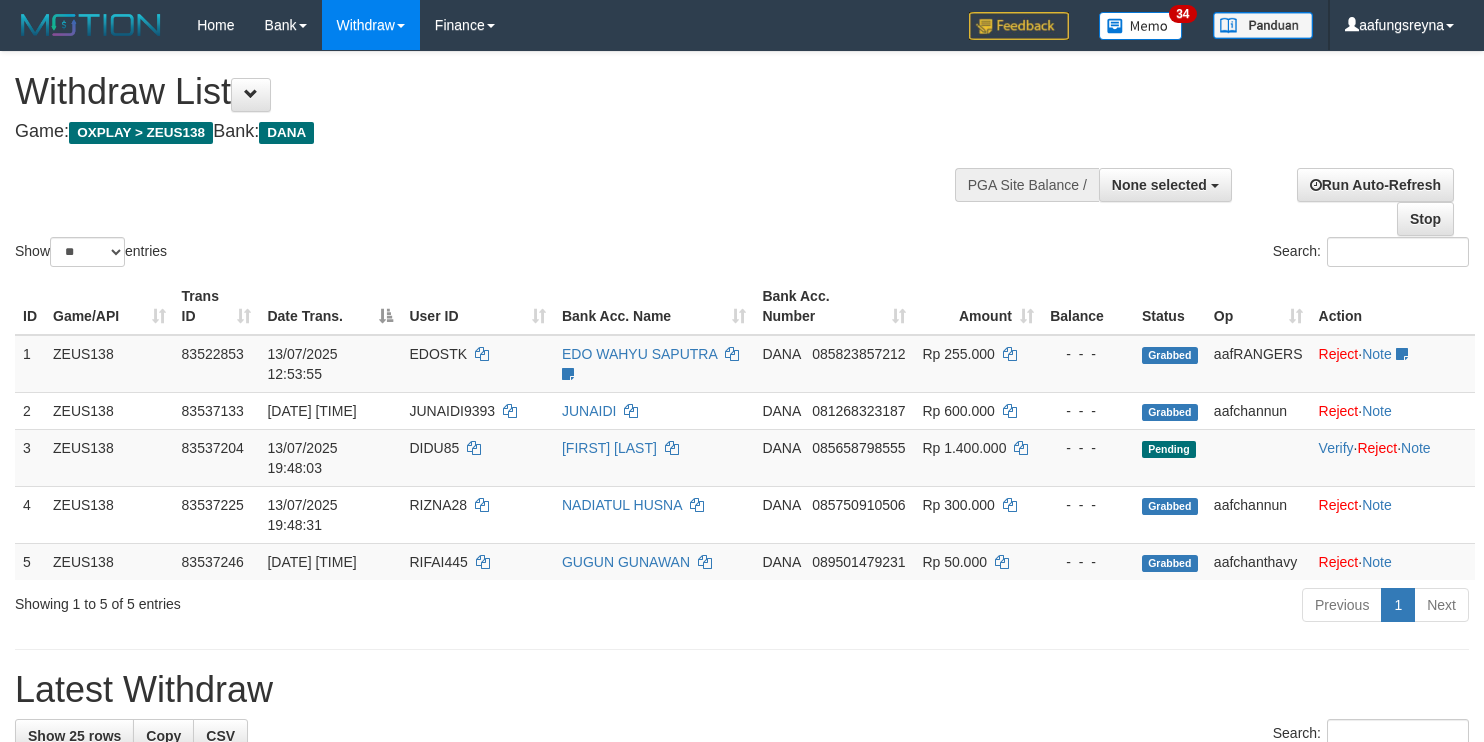 select 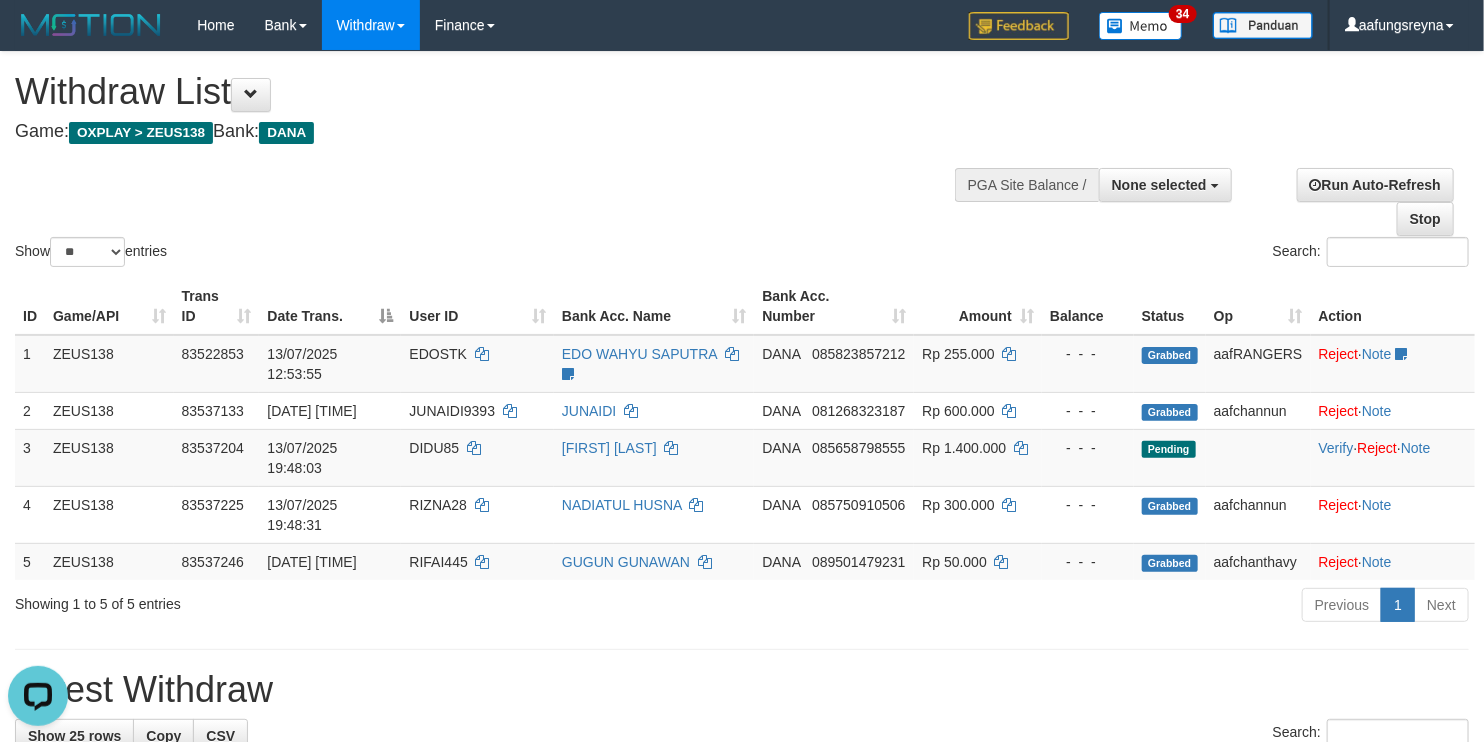 scroll, scrollTop: 0, scrollLeft: 0, axis: both 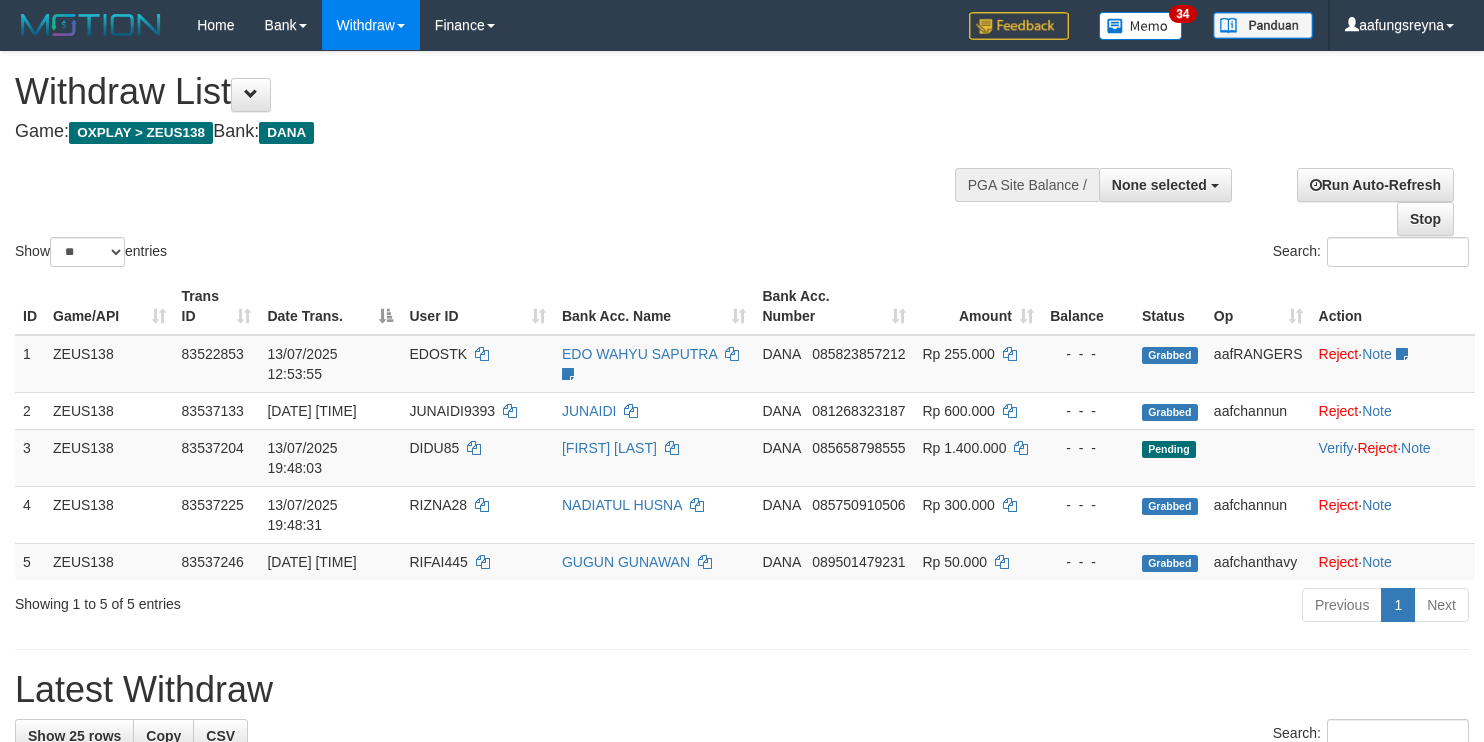 select 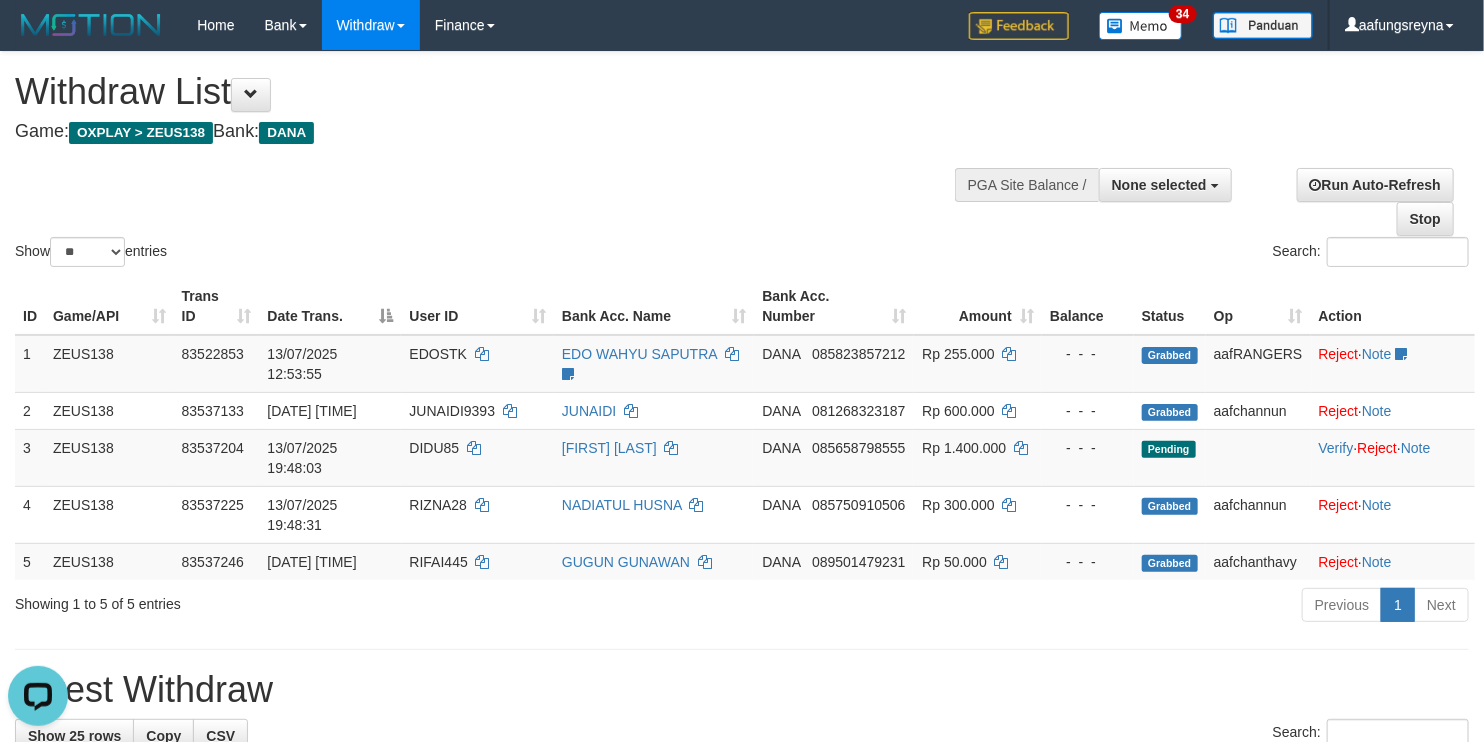 scroll, scrollTop: 0, scrollLeft: 0, axis: both 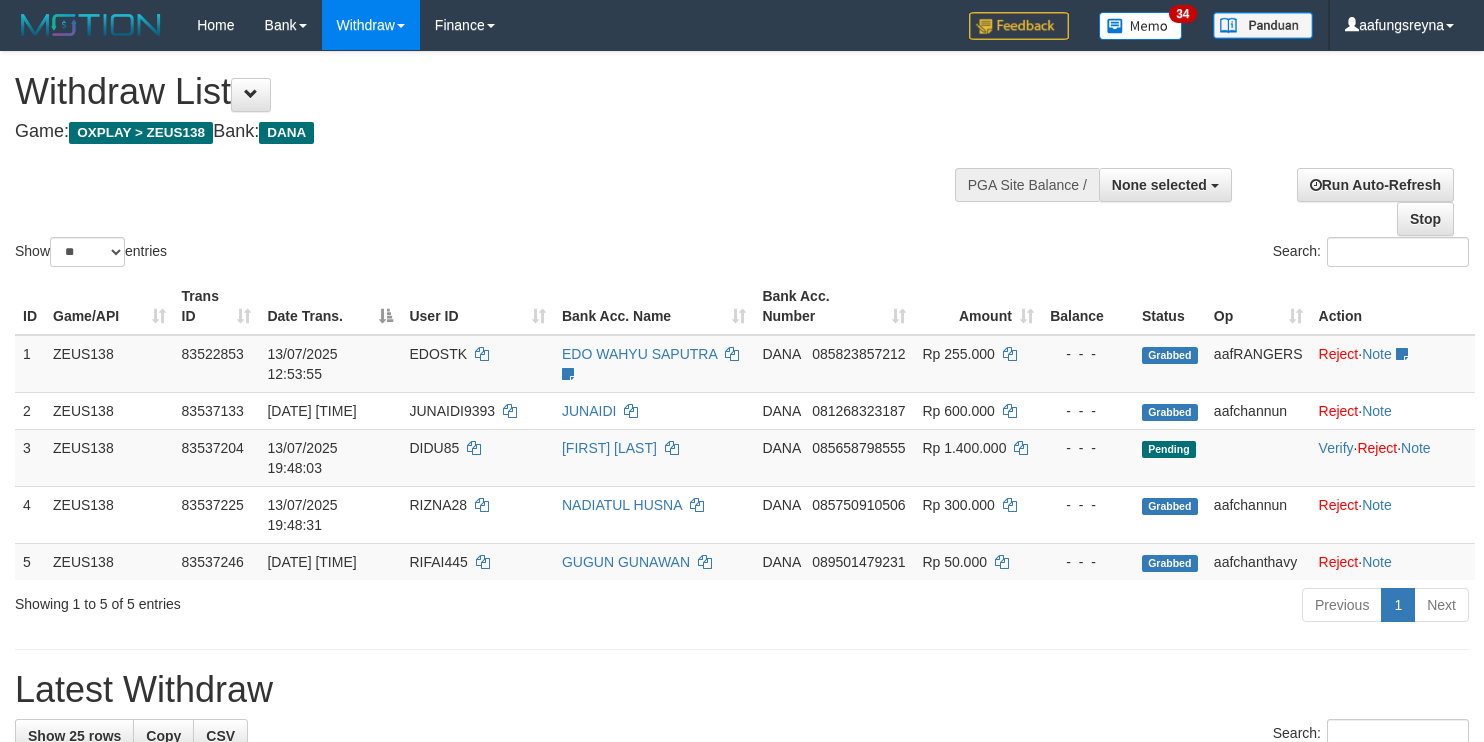 select 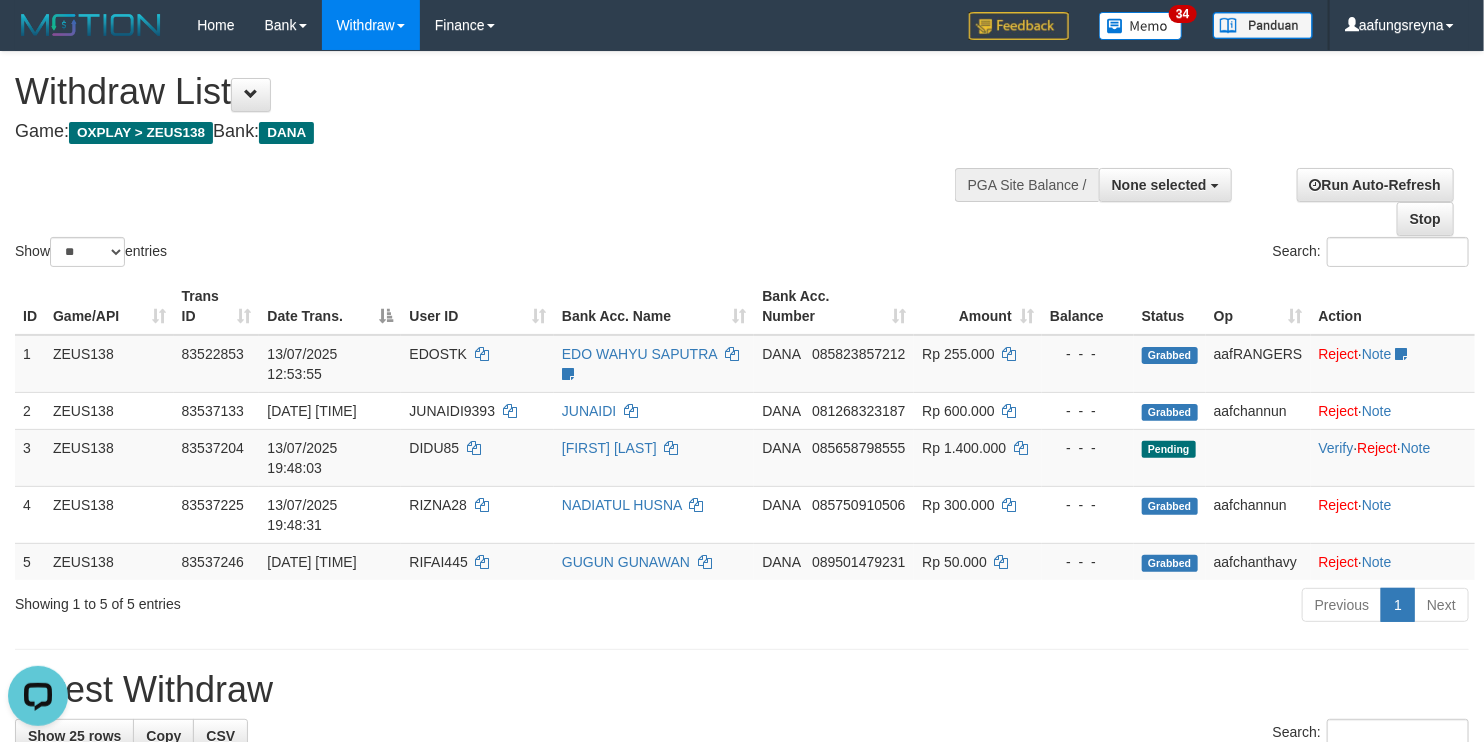 scroll, scrollTop: 0, scrollLeft: 0, axis: both 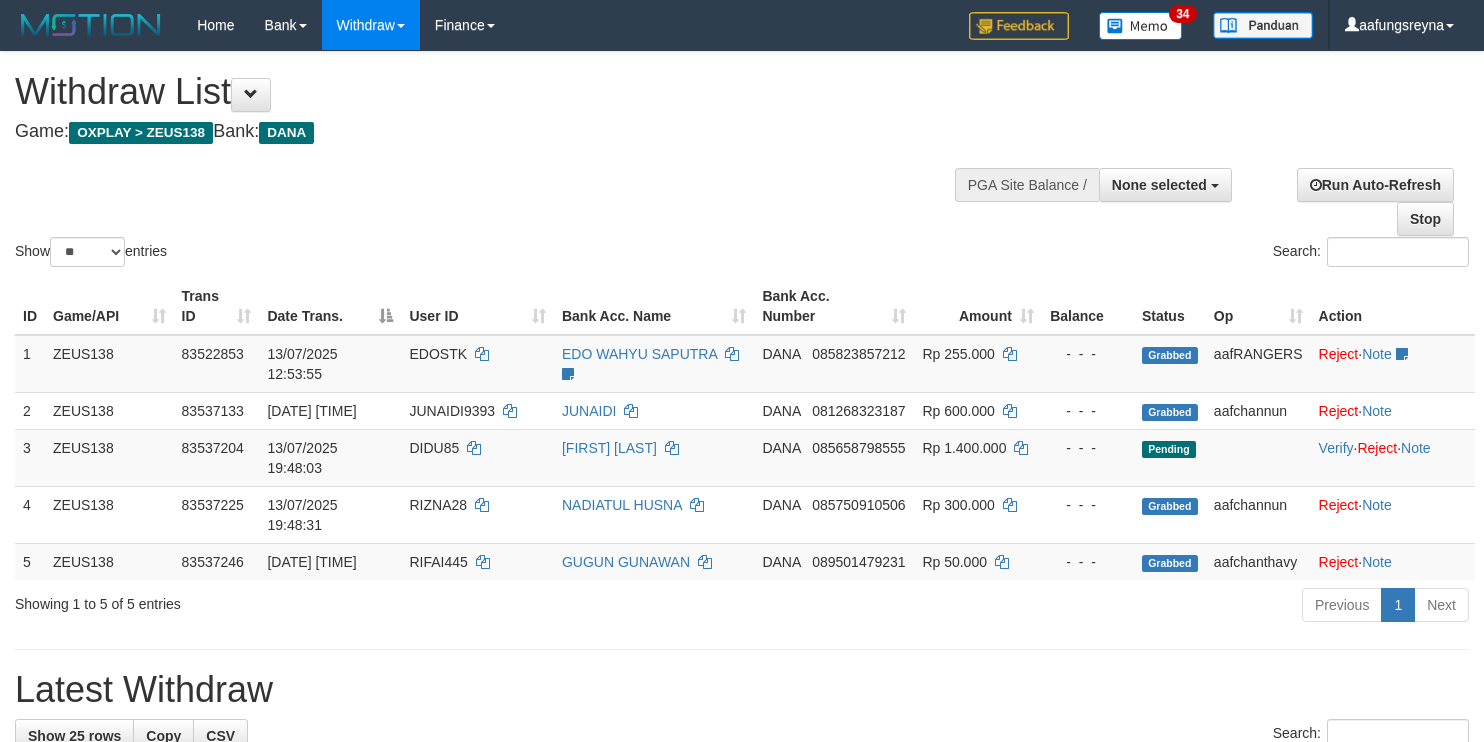 select 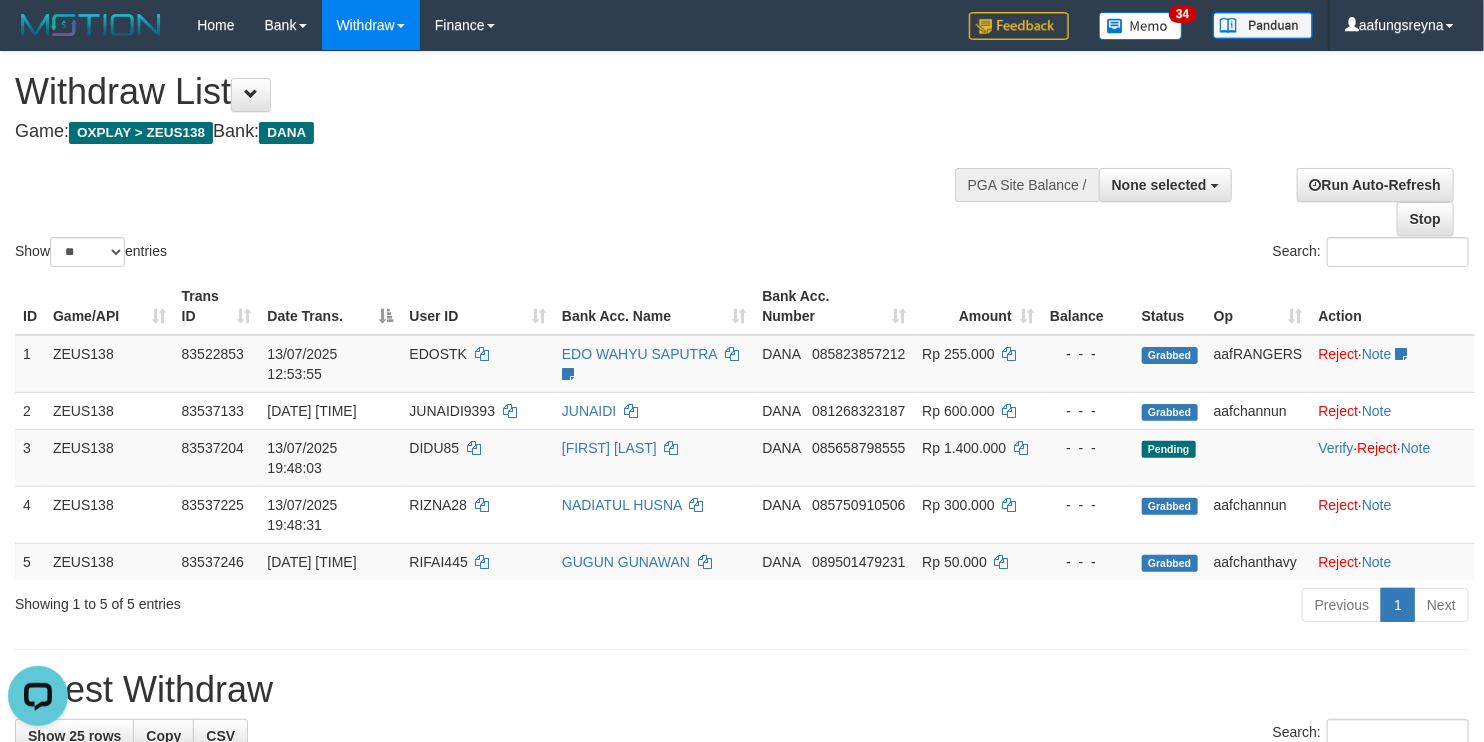 scroll, scrollTop: 0, scrollLeft: 0, axis: both 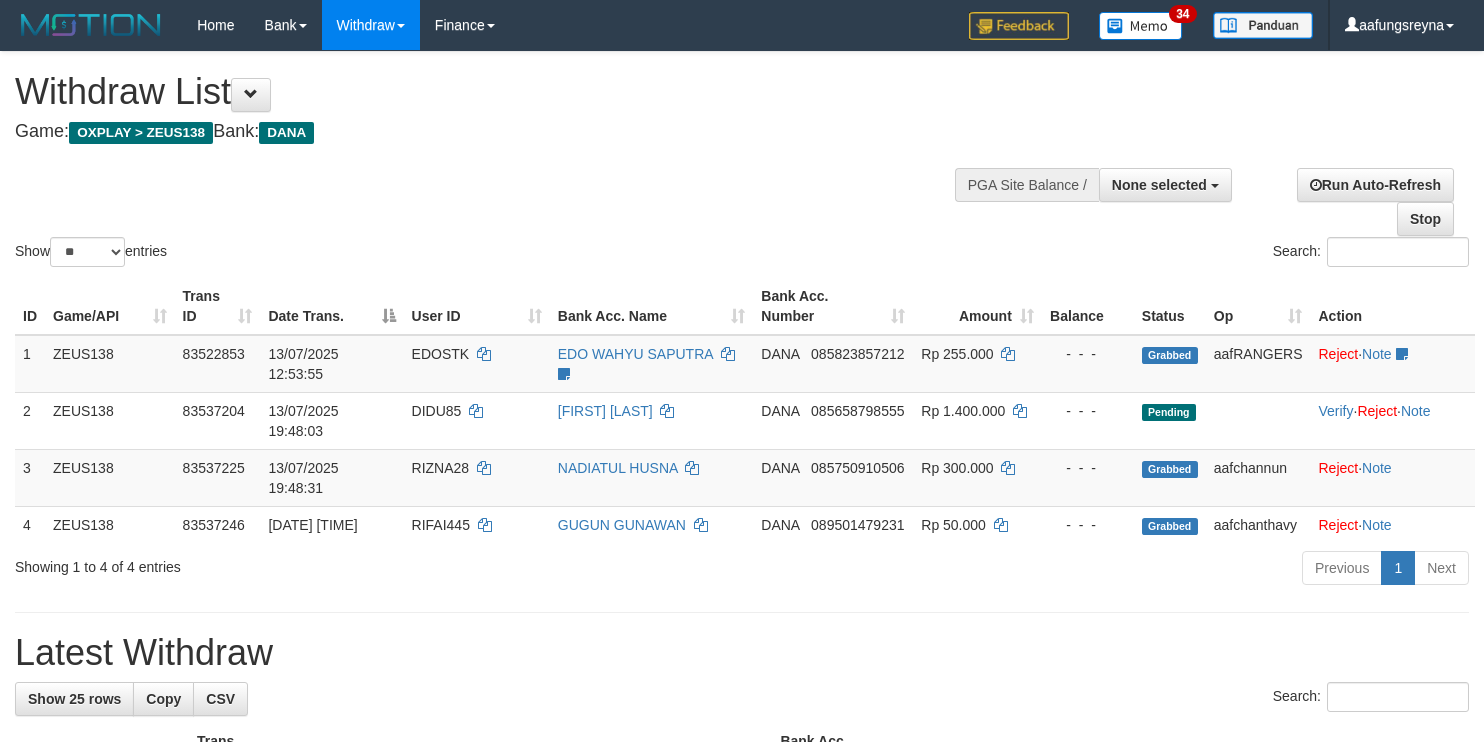select 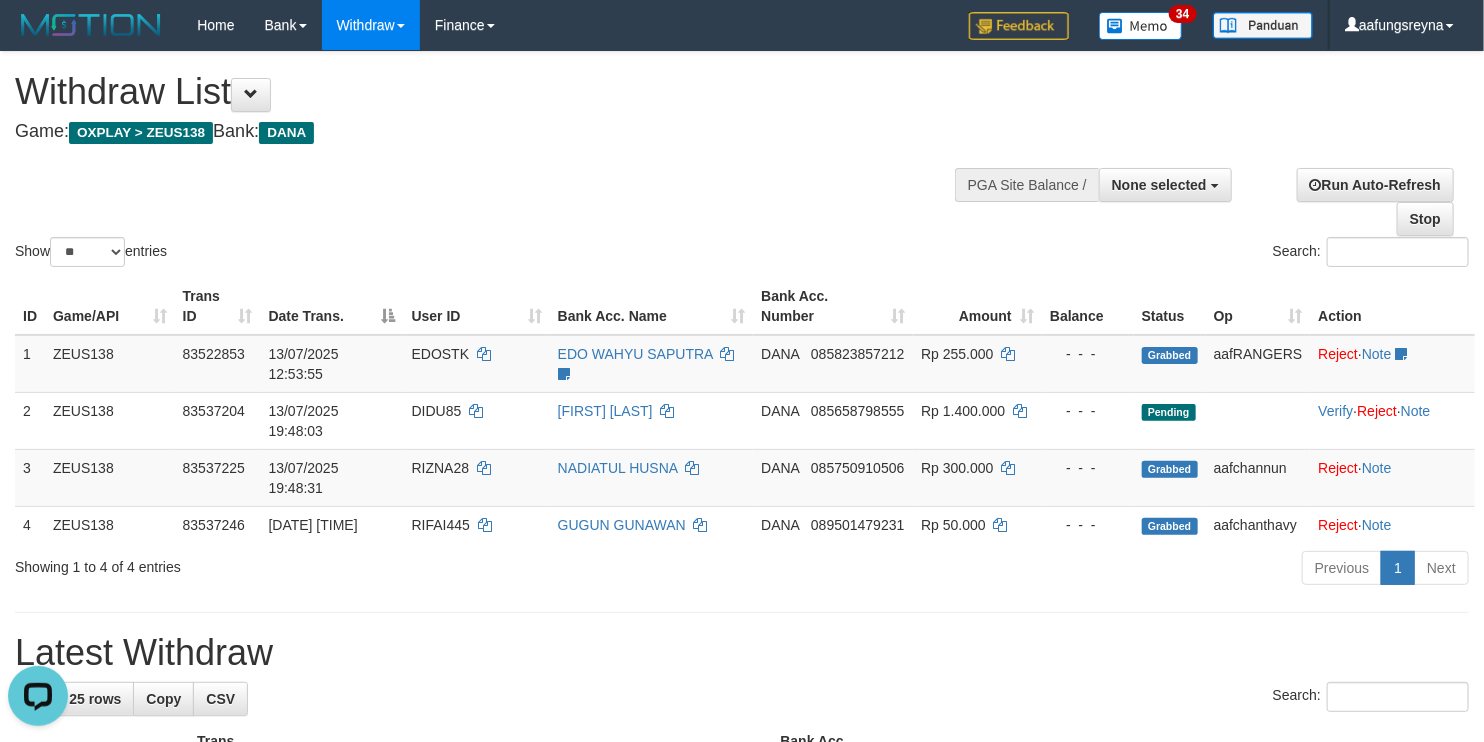 scroll, scrollTop: 0, scrollLeft: 0, axis: both 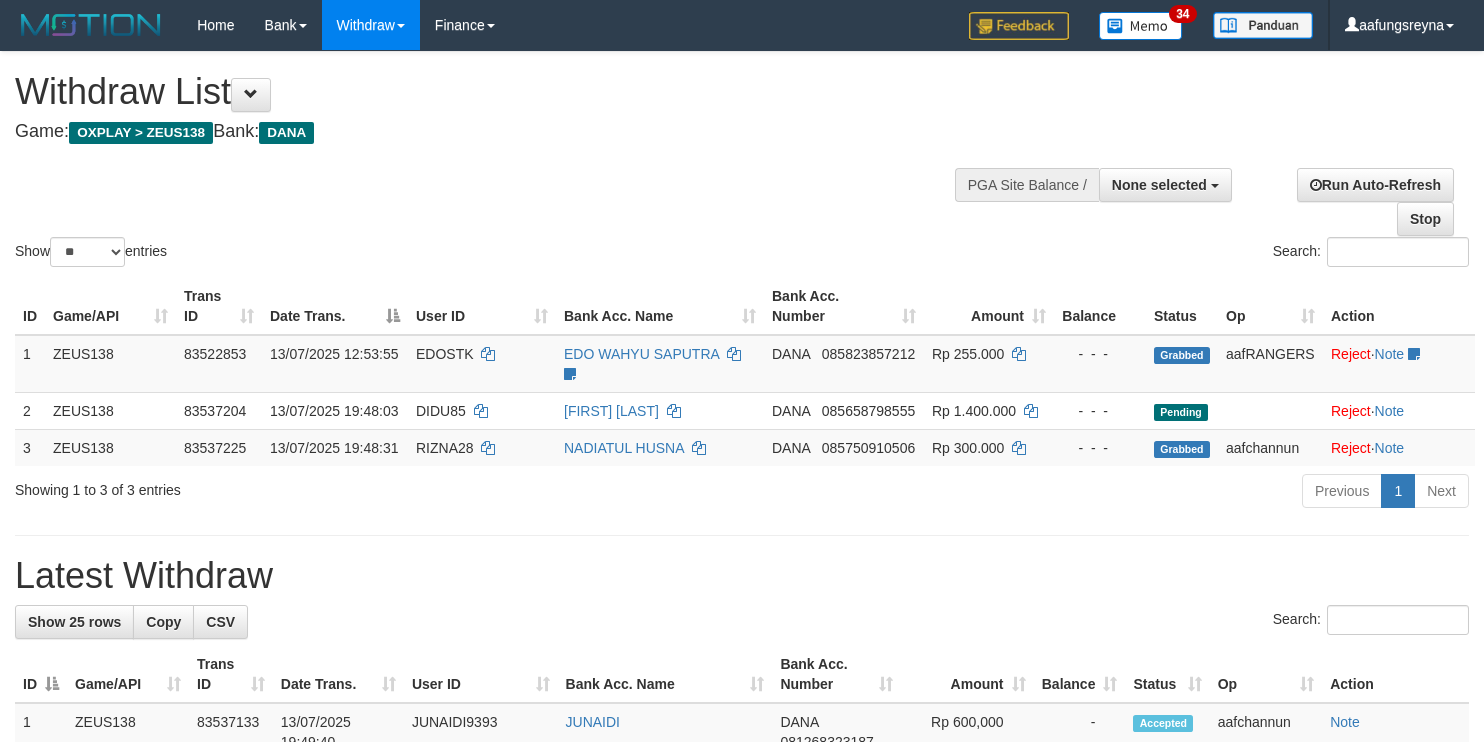 select 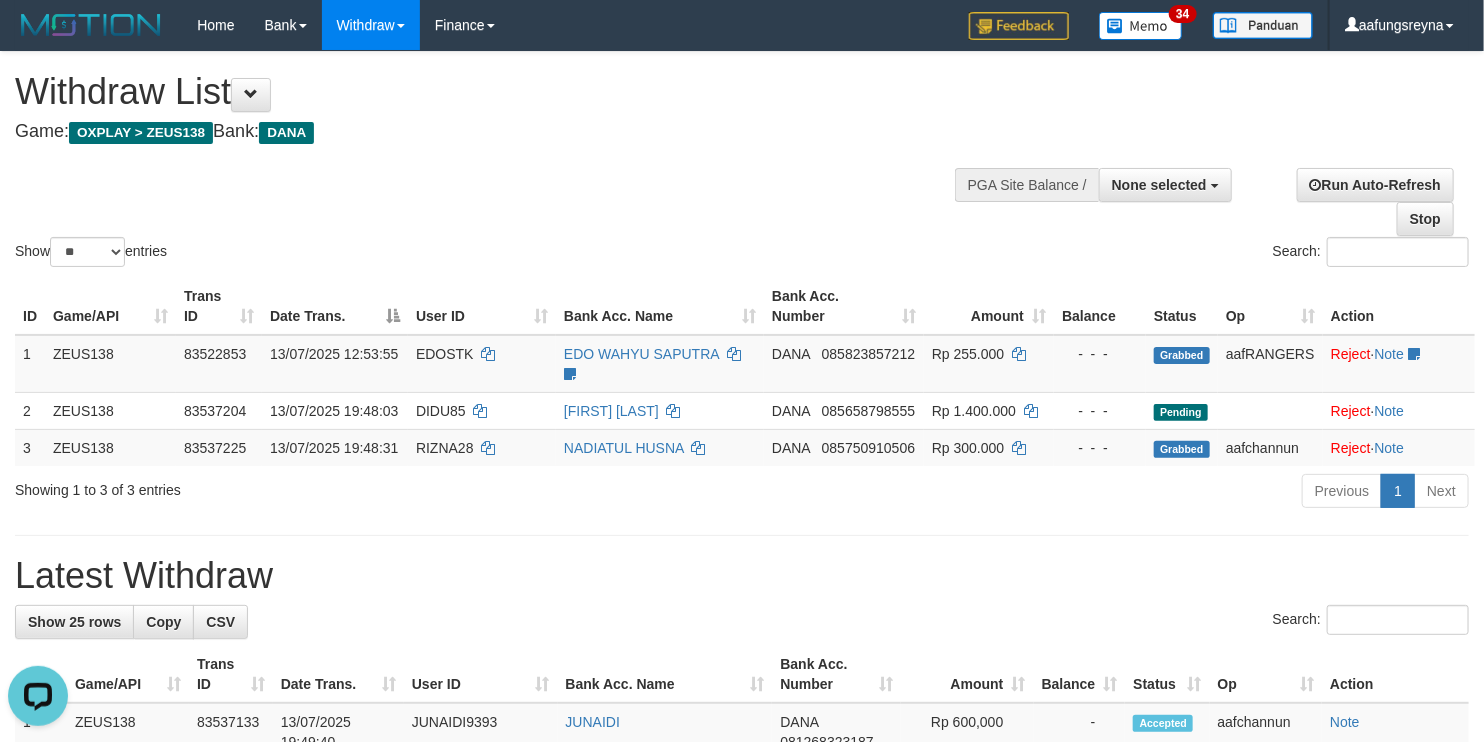 scroll, scrollTop: 0, scrollLeft: 0, axis: both 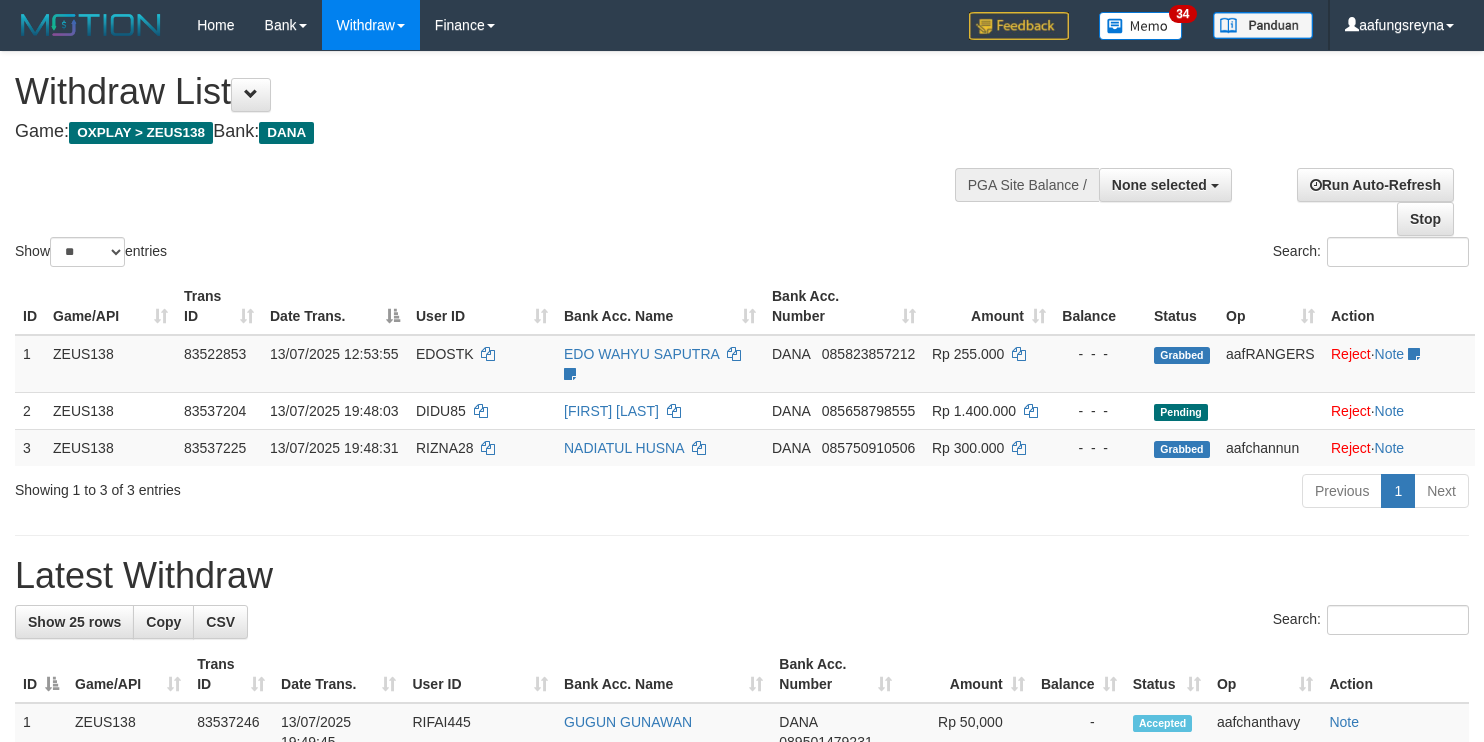select 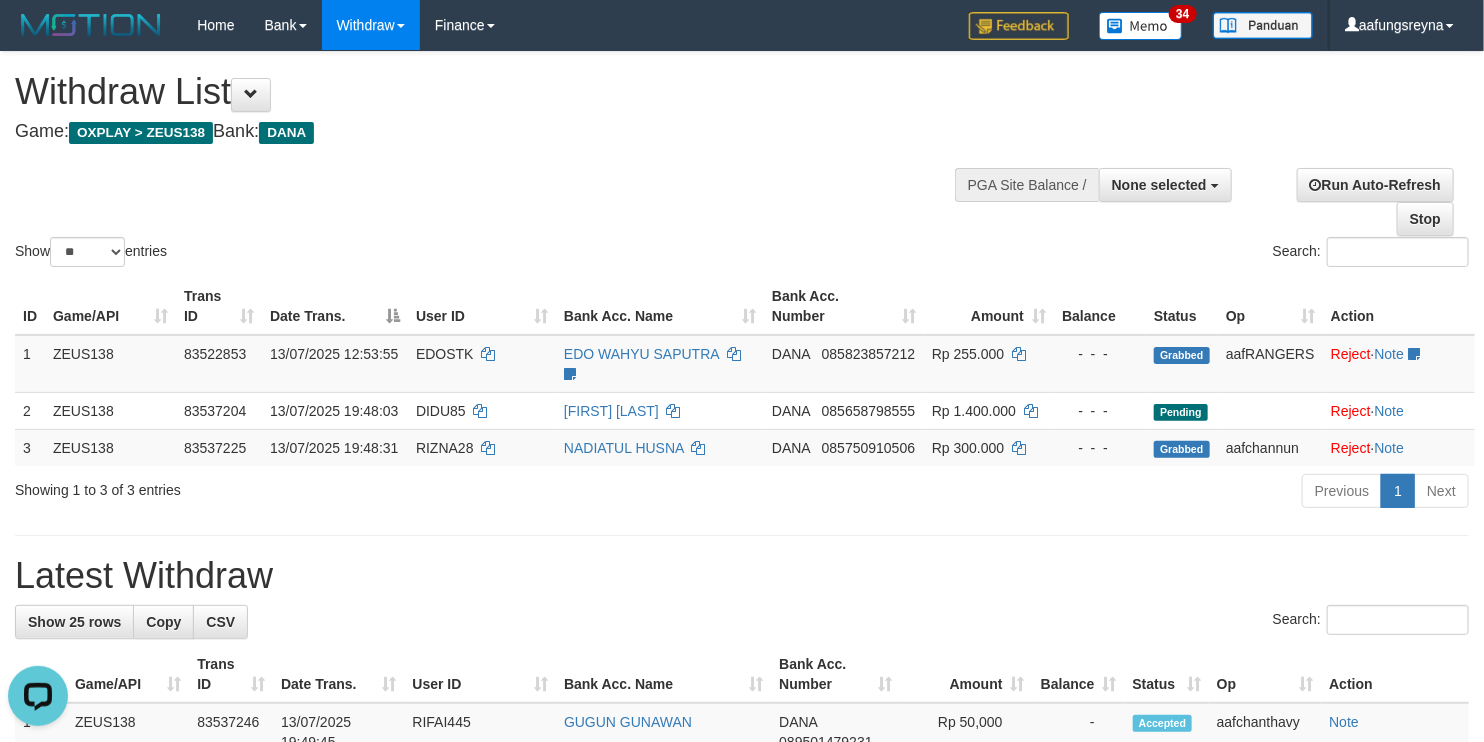 scroll, scrollTop: 0, scrollLeft: 0, axis: both 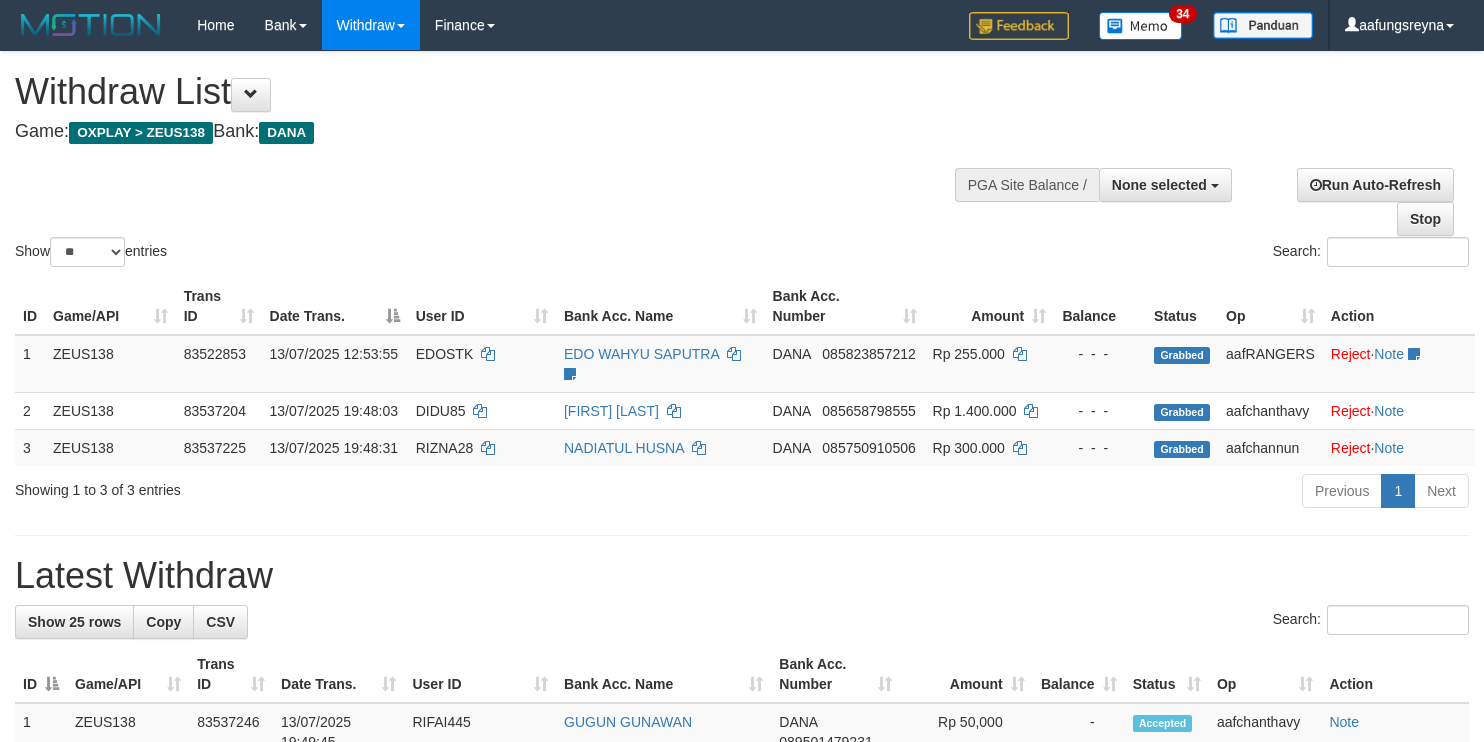 select 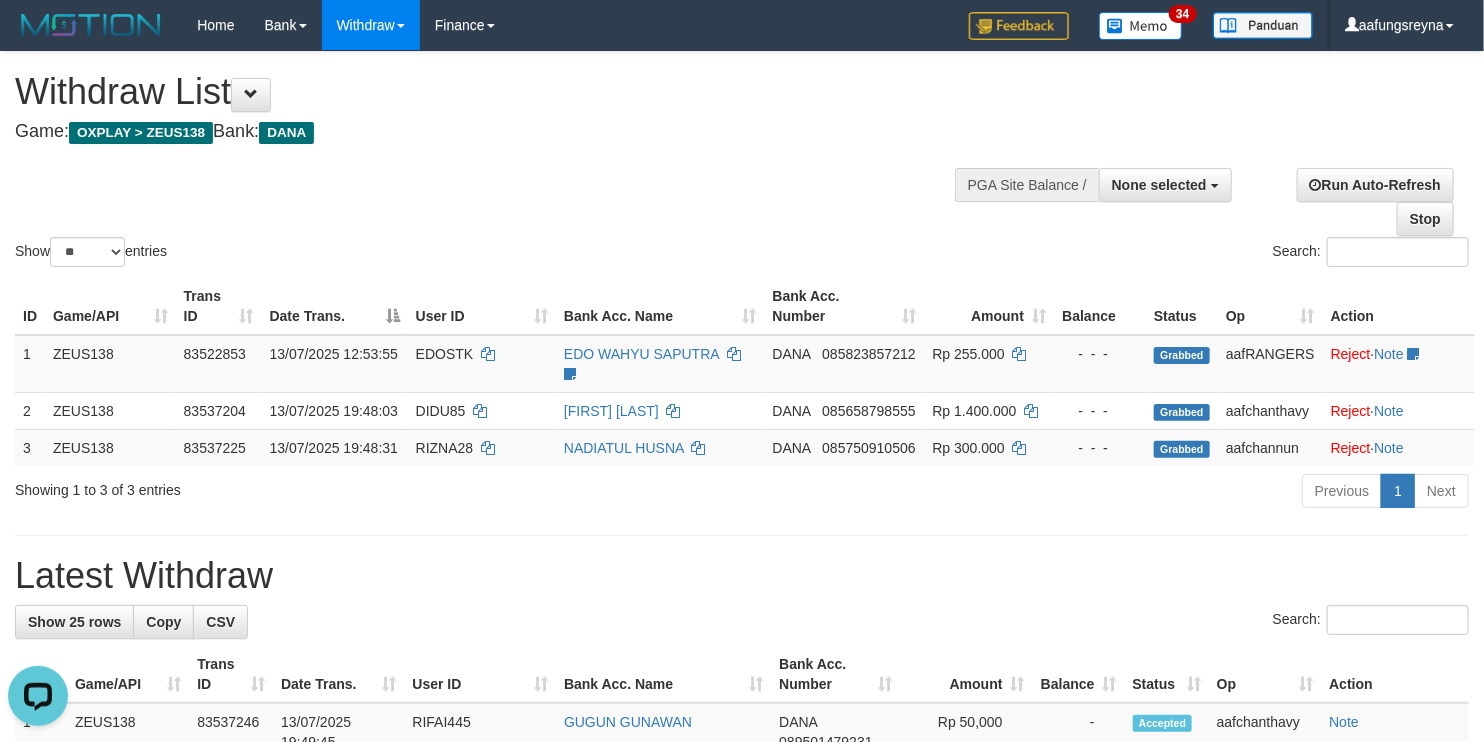 scroll, scrollTop: 0, scrollLeft: 0, axis: both 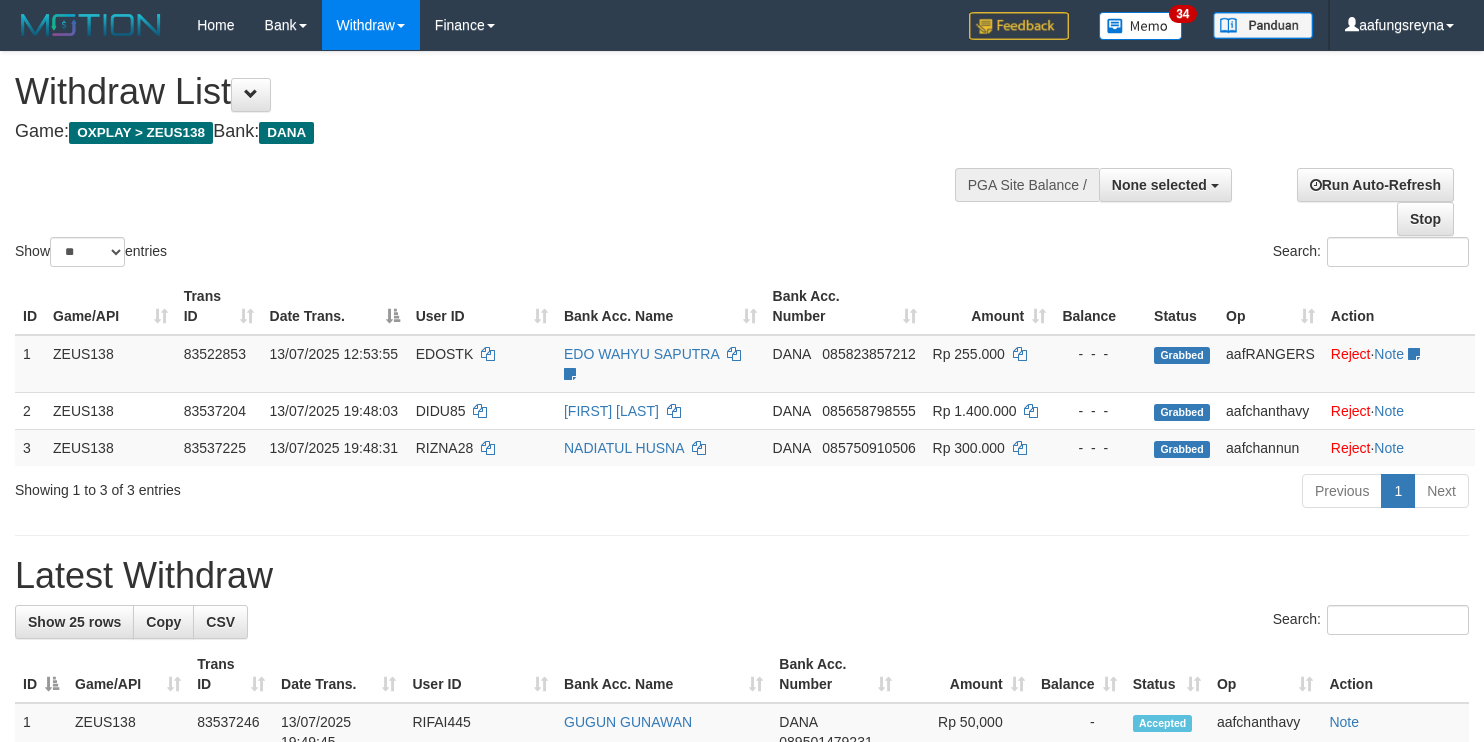 select 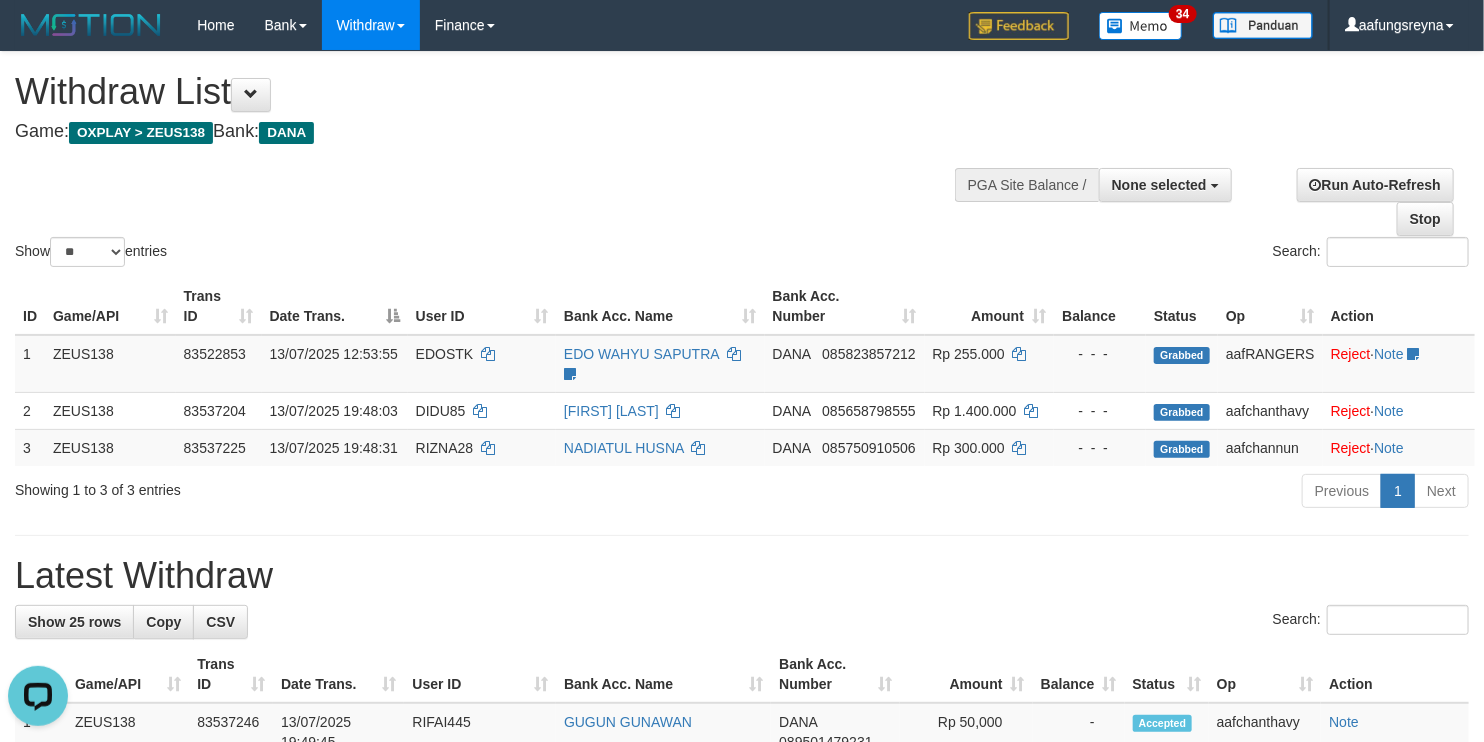 scroll, scrollTop: 0, scrollLeft: 0, axis: both 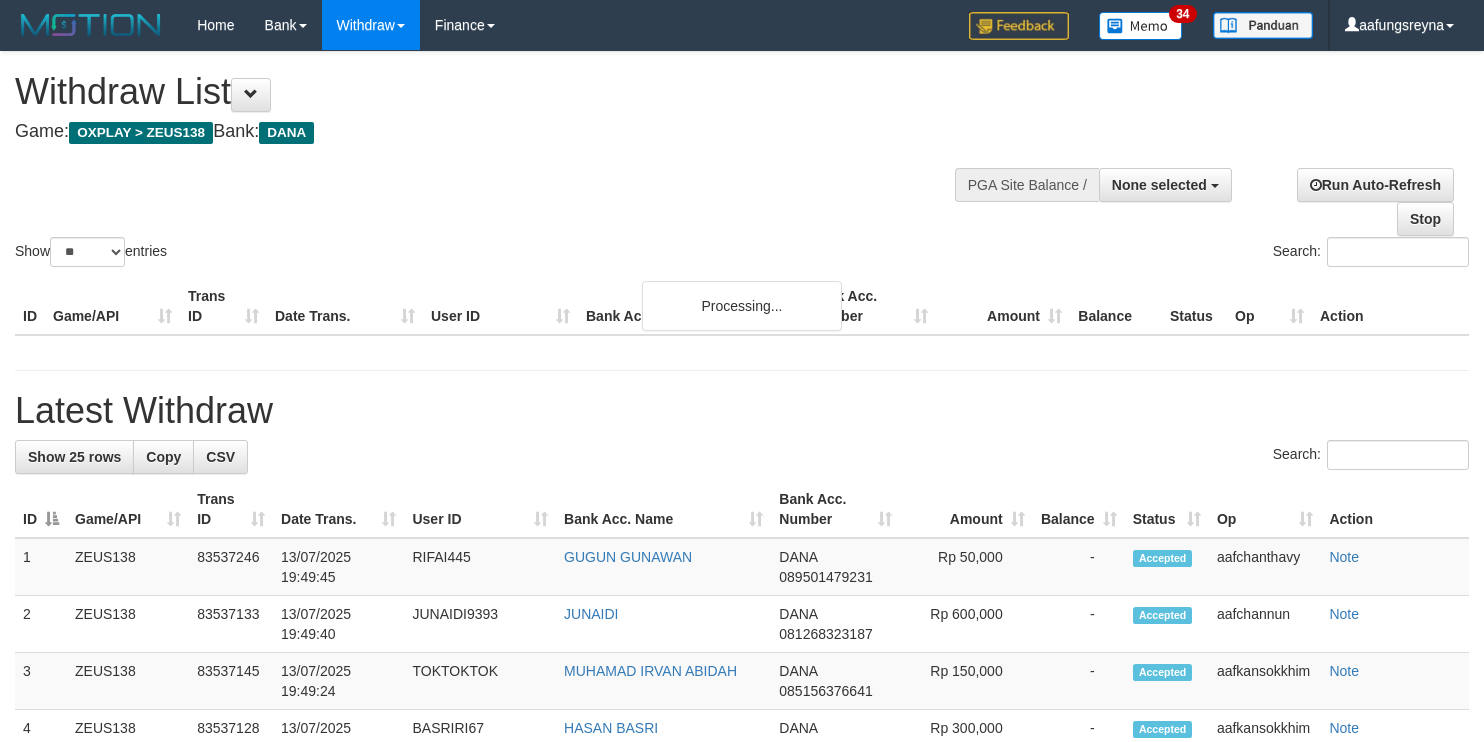 select 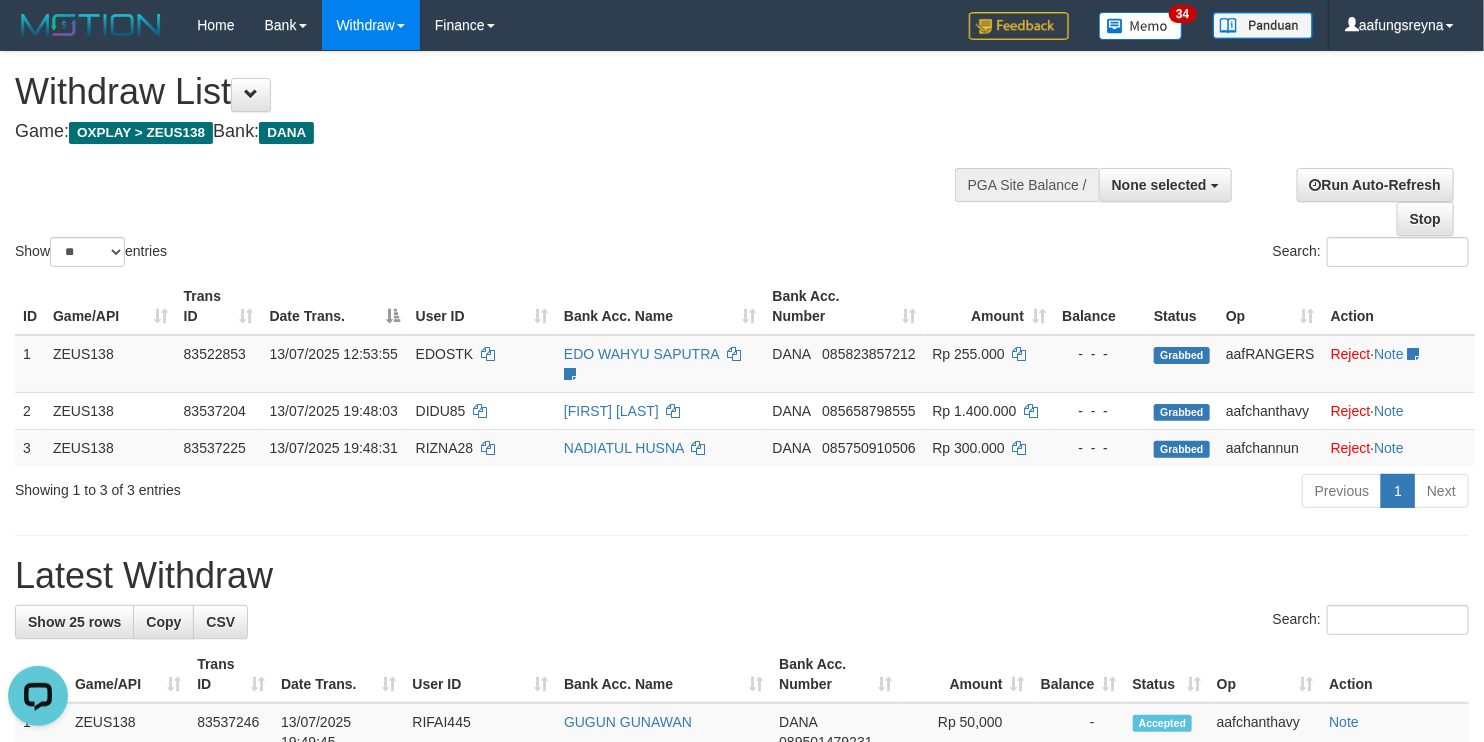 scroll, scrollTop: 0, scrollLeft: 0, axis: both 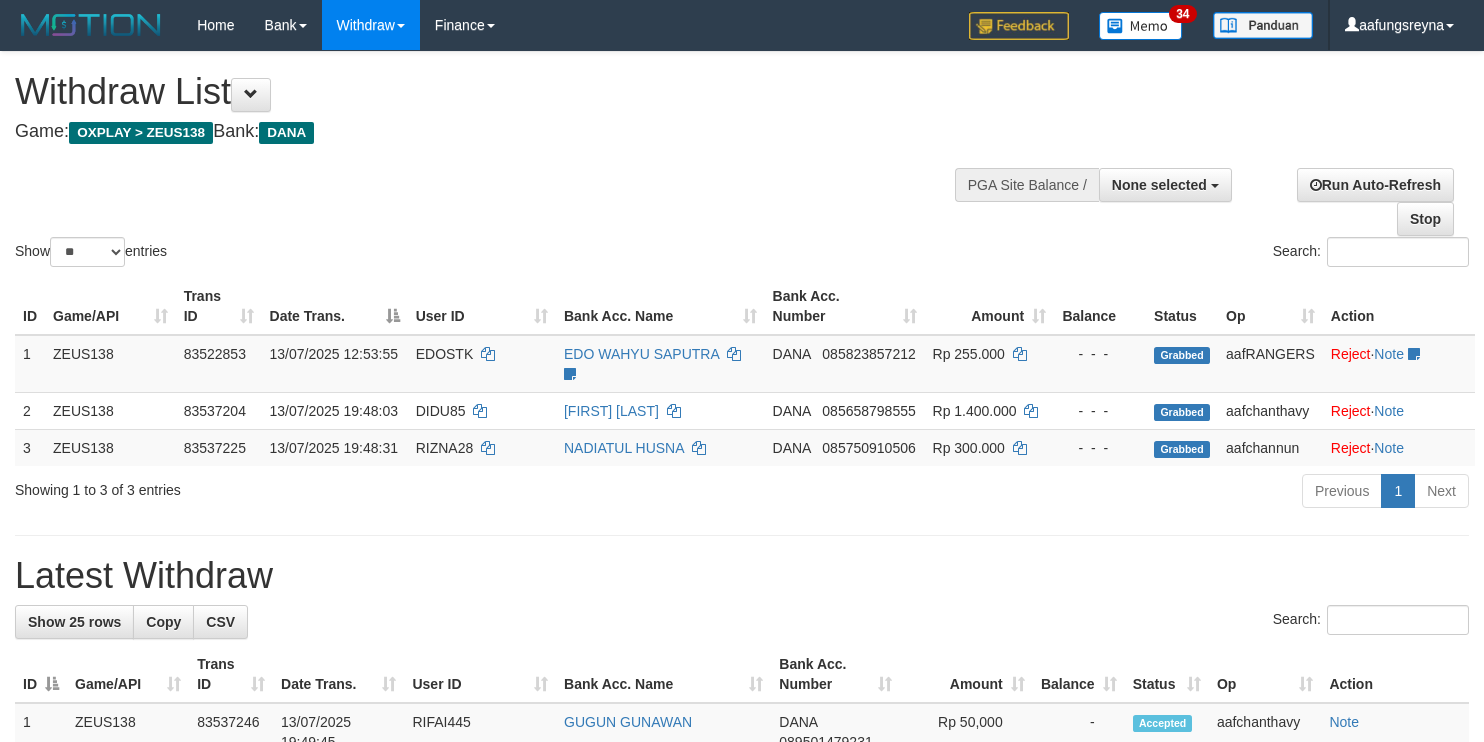 select 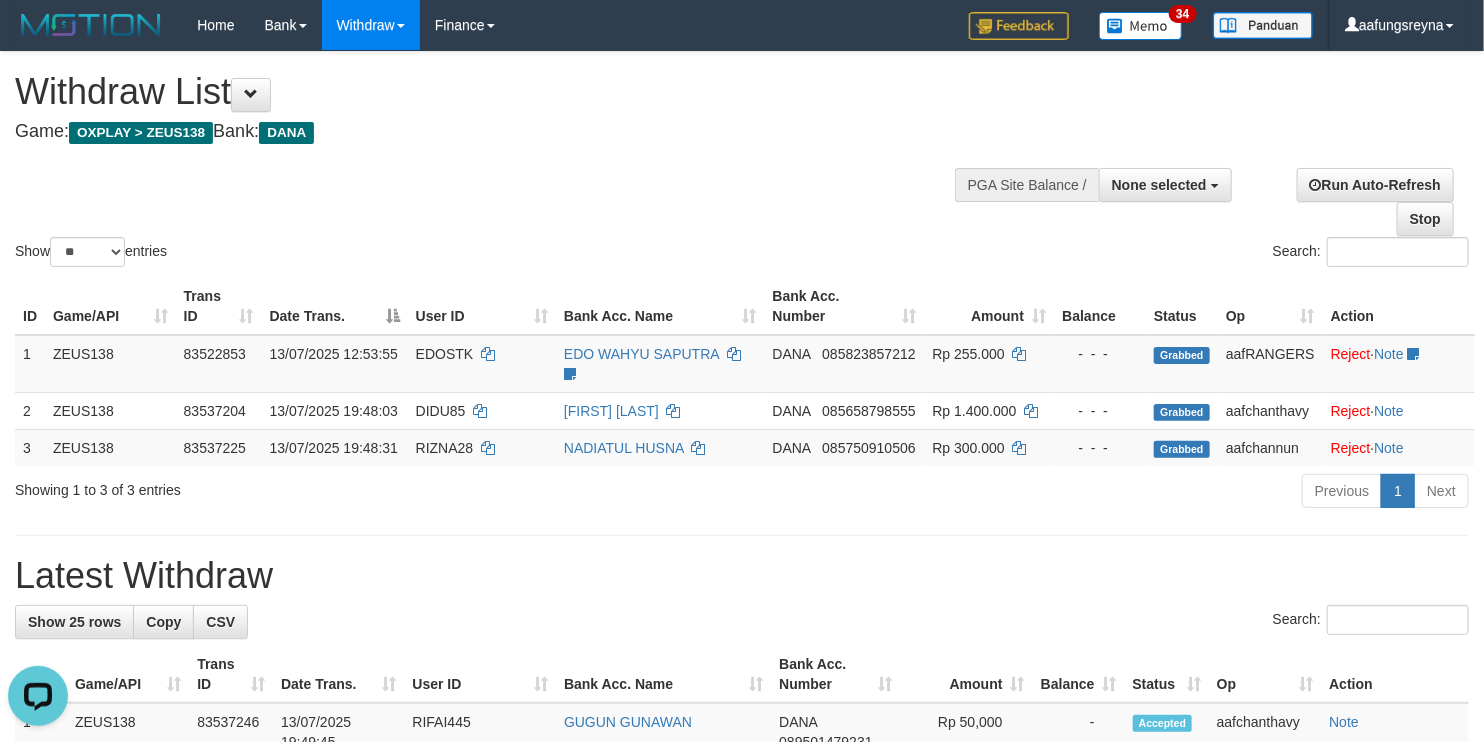 scroll, scrollTop: 0, scrollLeft: 0, axis: both 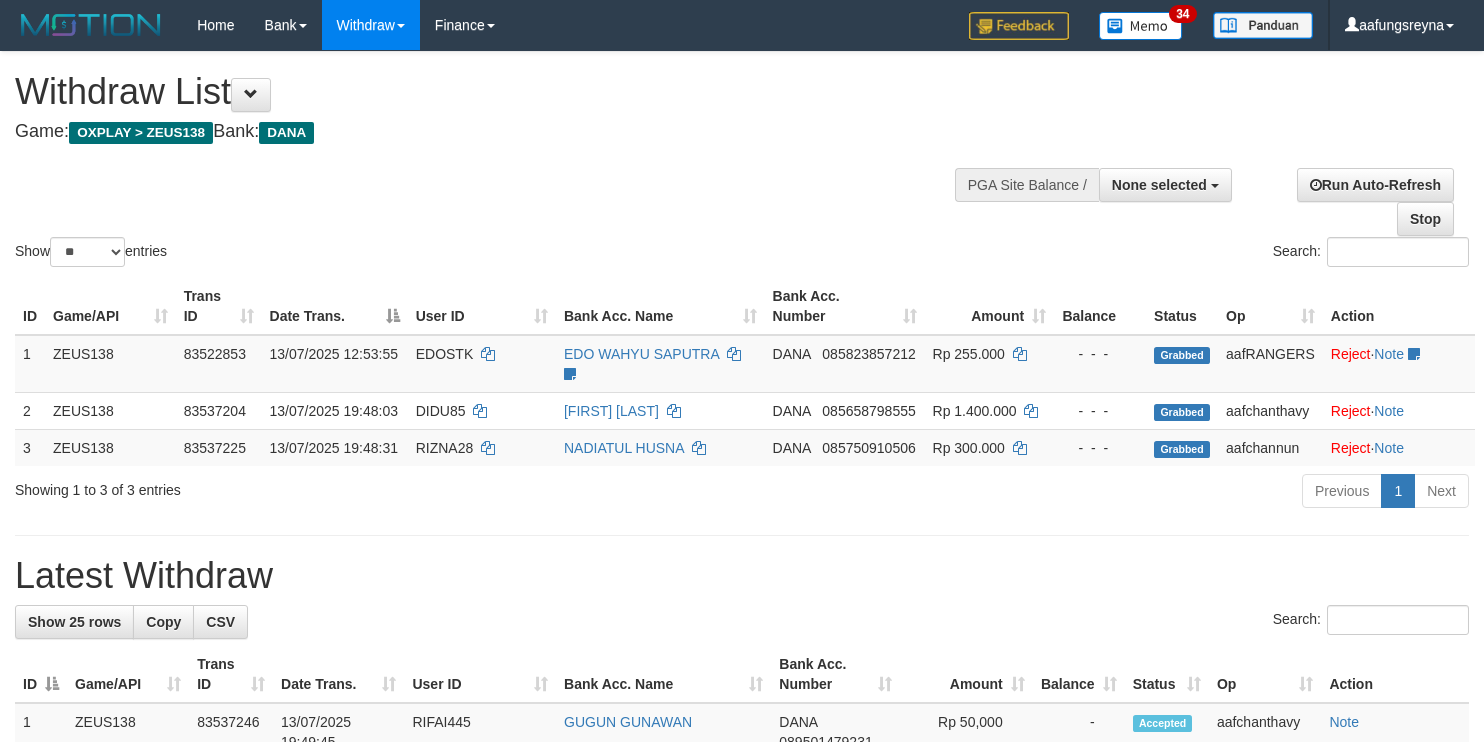 select 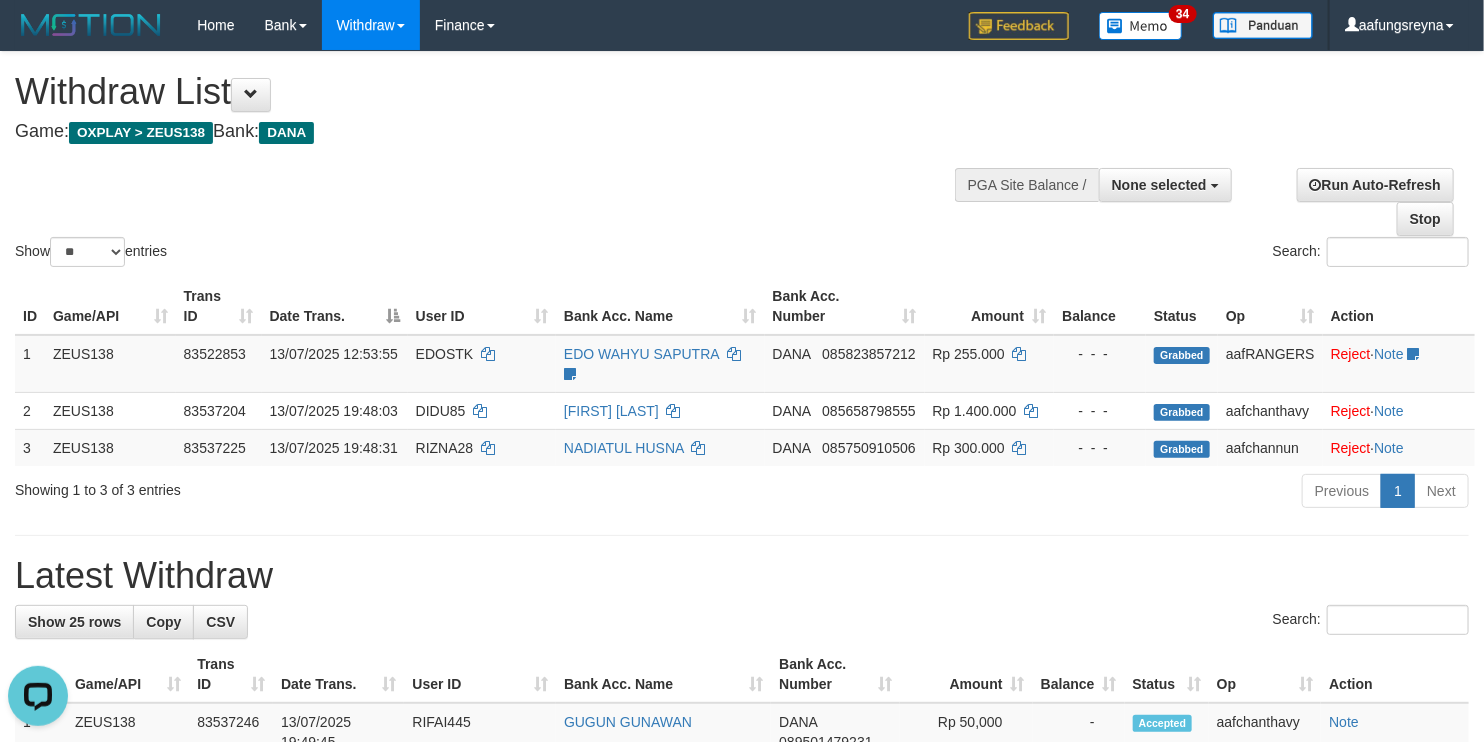 scroll, scrollTop: 0, scrollLeft: 0, axis: both 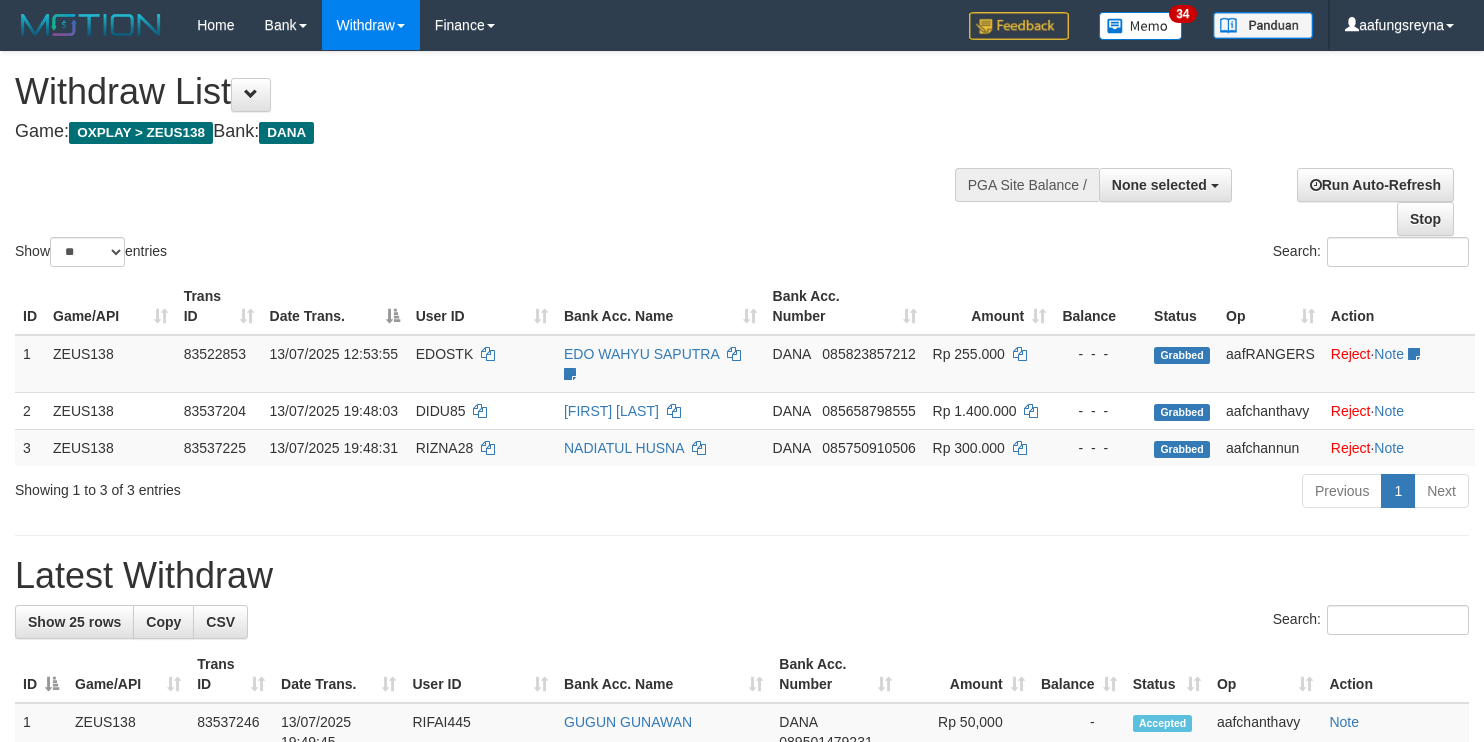 select 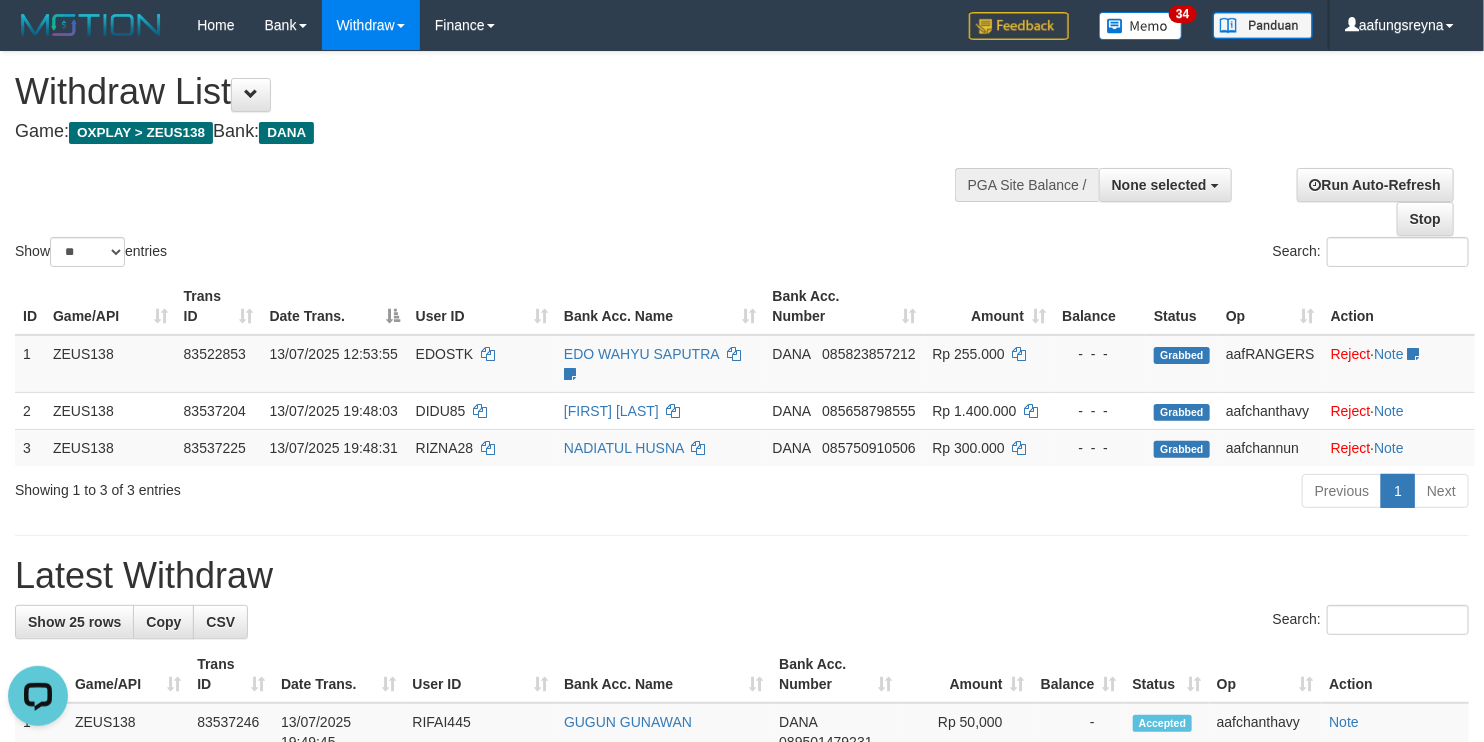 scroll, scrollTop: 0, scrollLeft: 0, axis: both 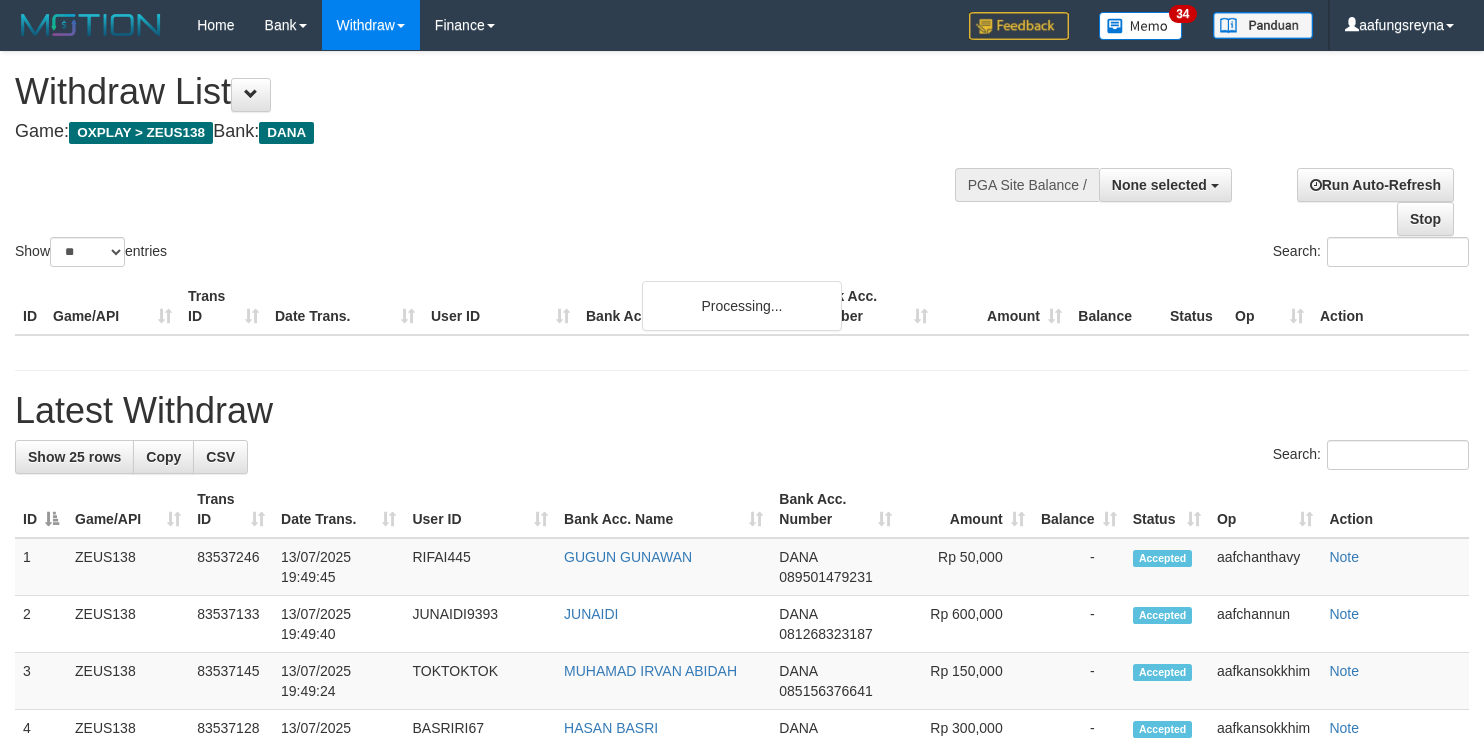 select 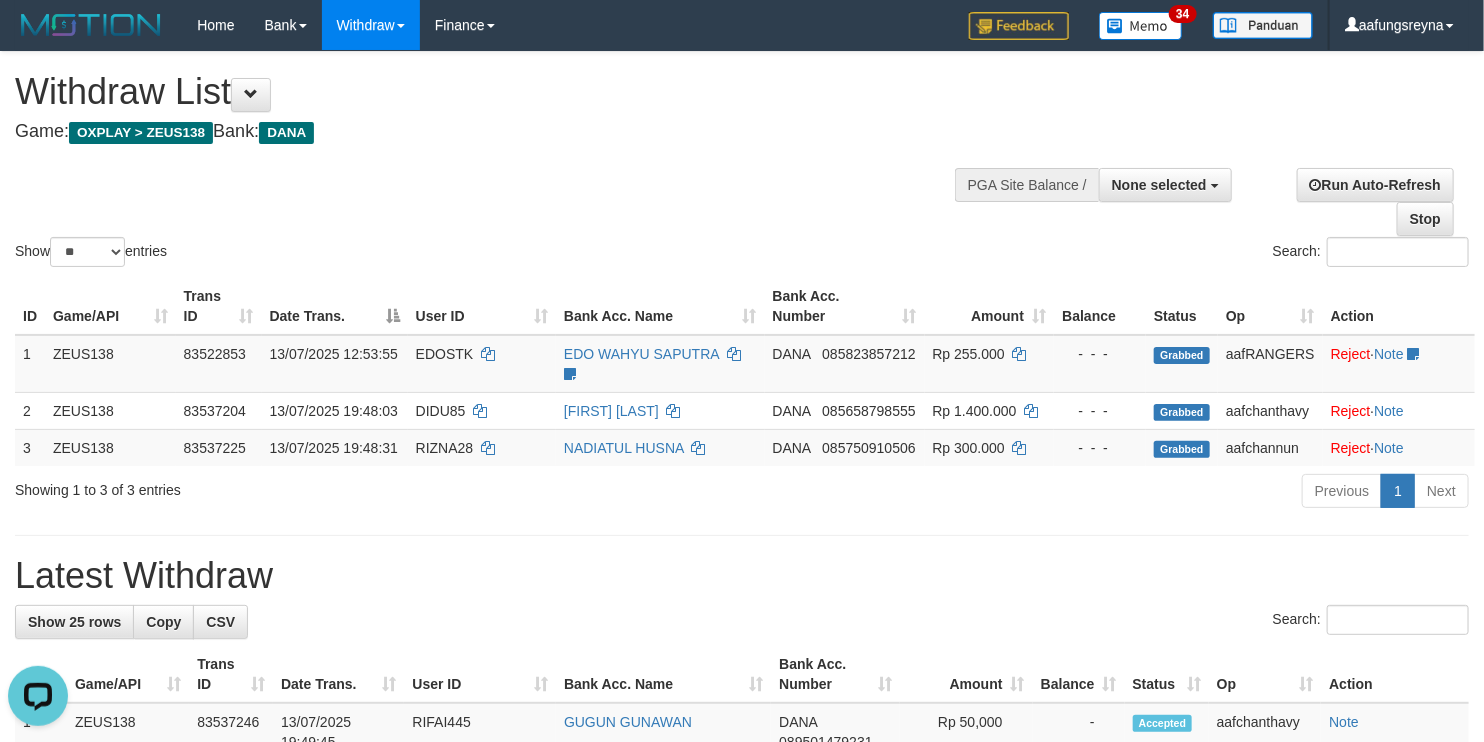 scroll, scrollTop: 0, scrollLeft: 0, axis: both 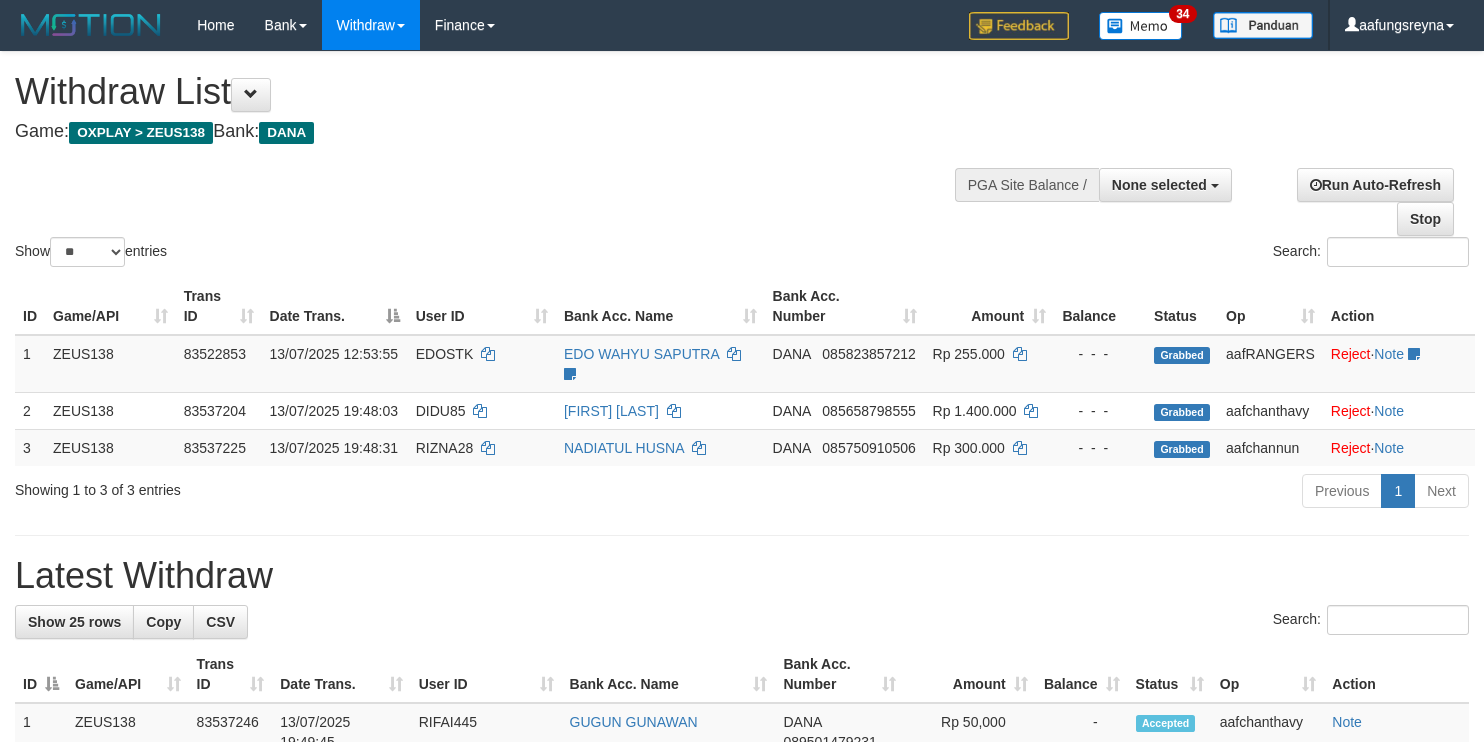 select 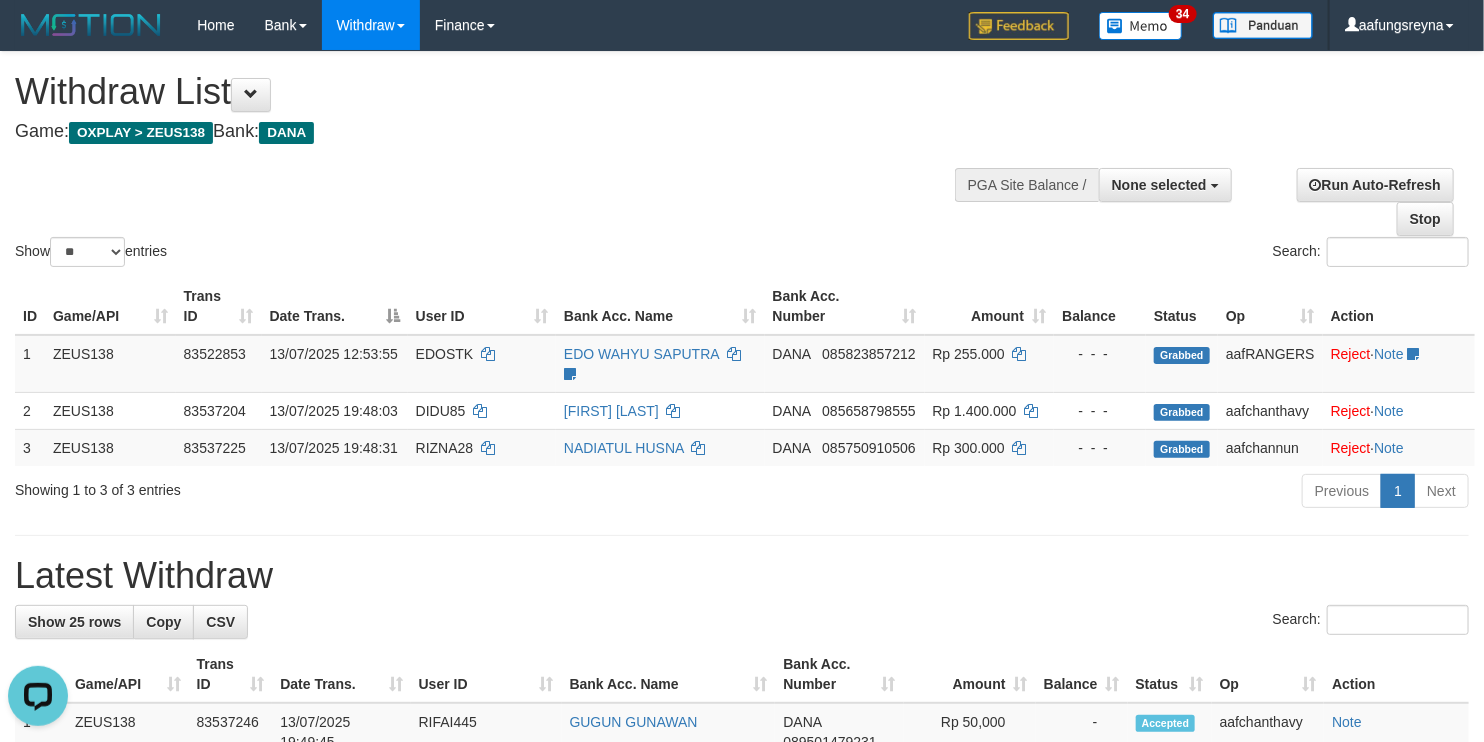 scroll, scrollTop: 0, scrollLeft: 0, axis: both 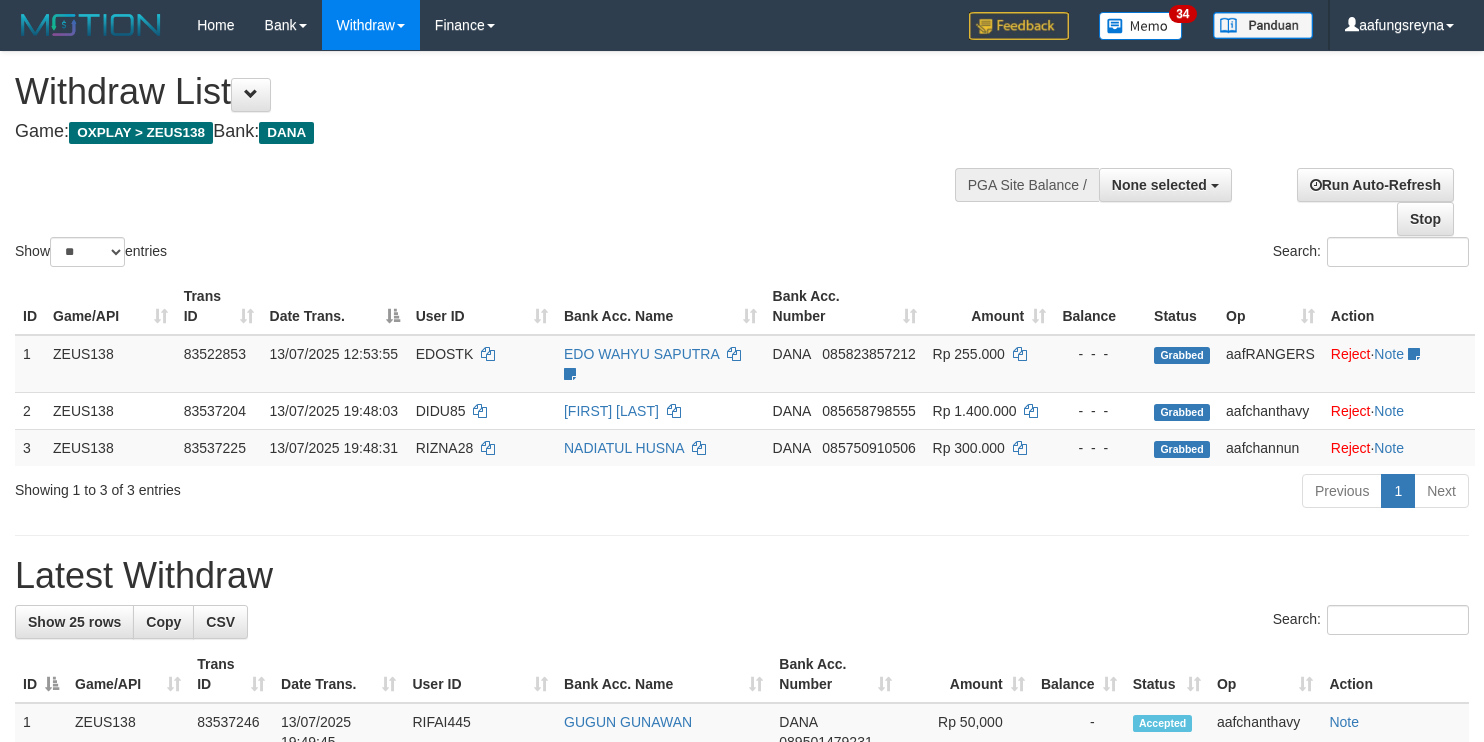 select 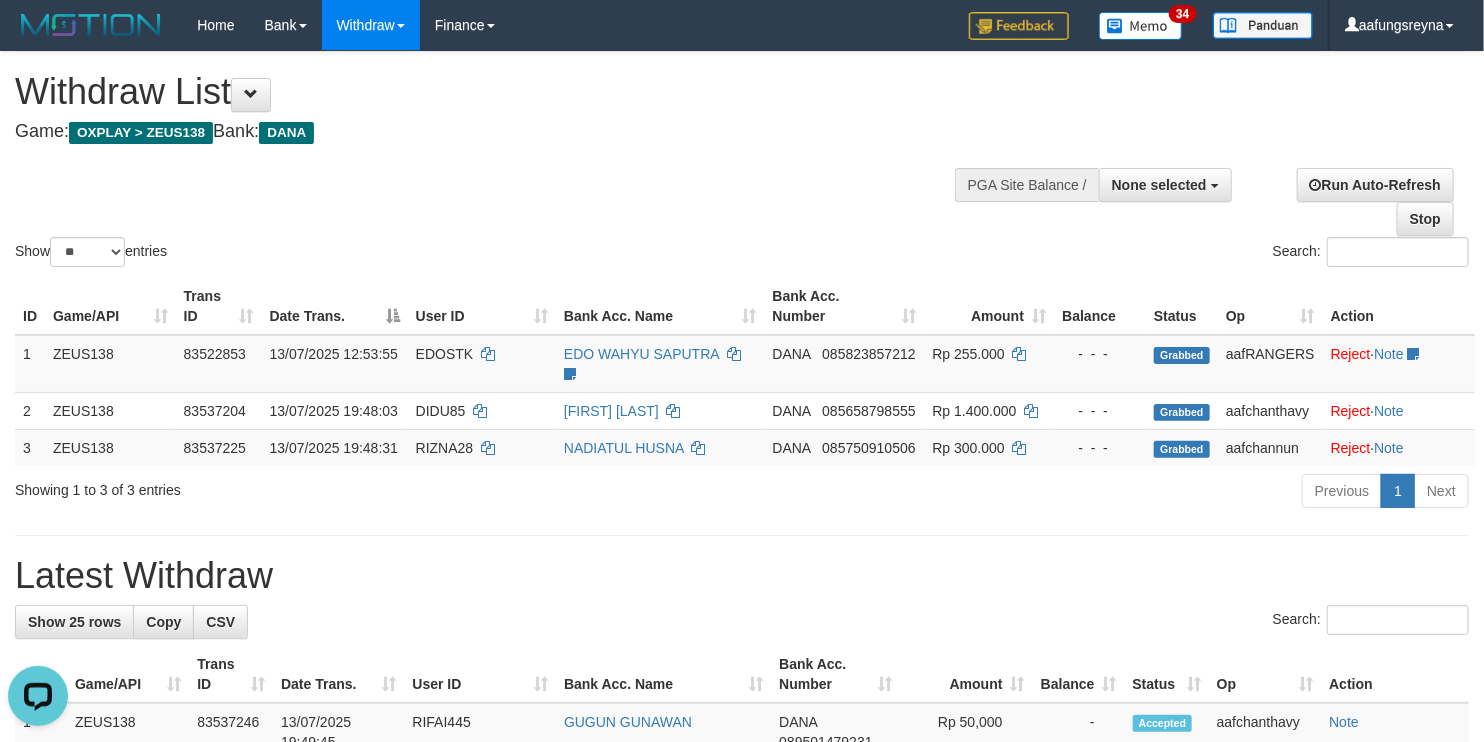 scroll, scrollTop: 0, scrollLeft: 0, axis: both 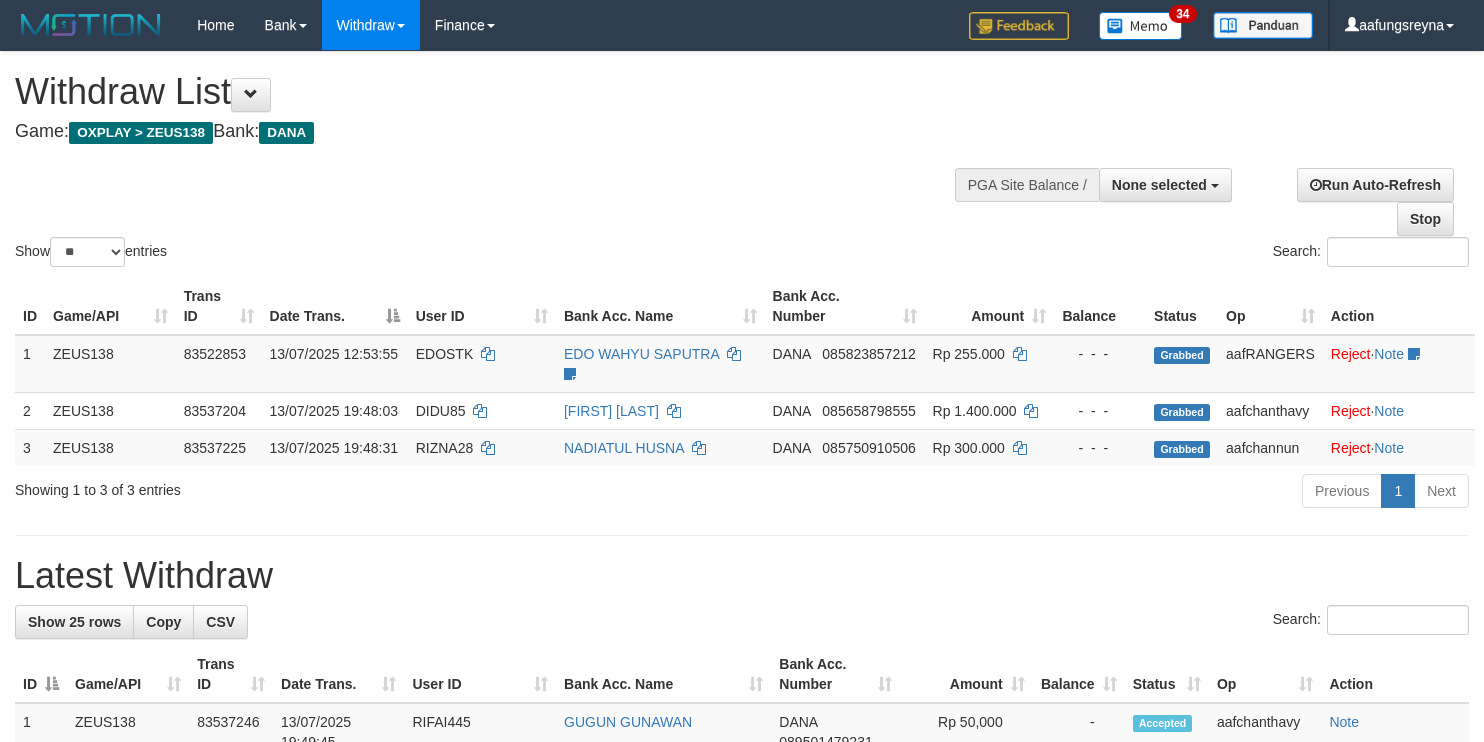 select 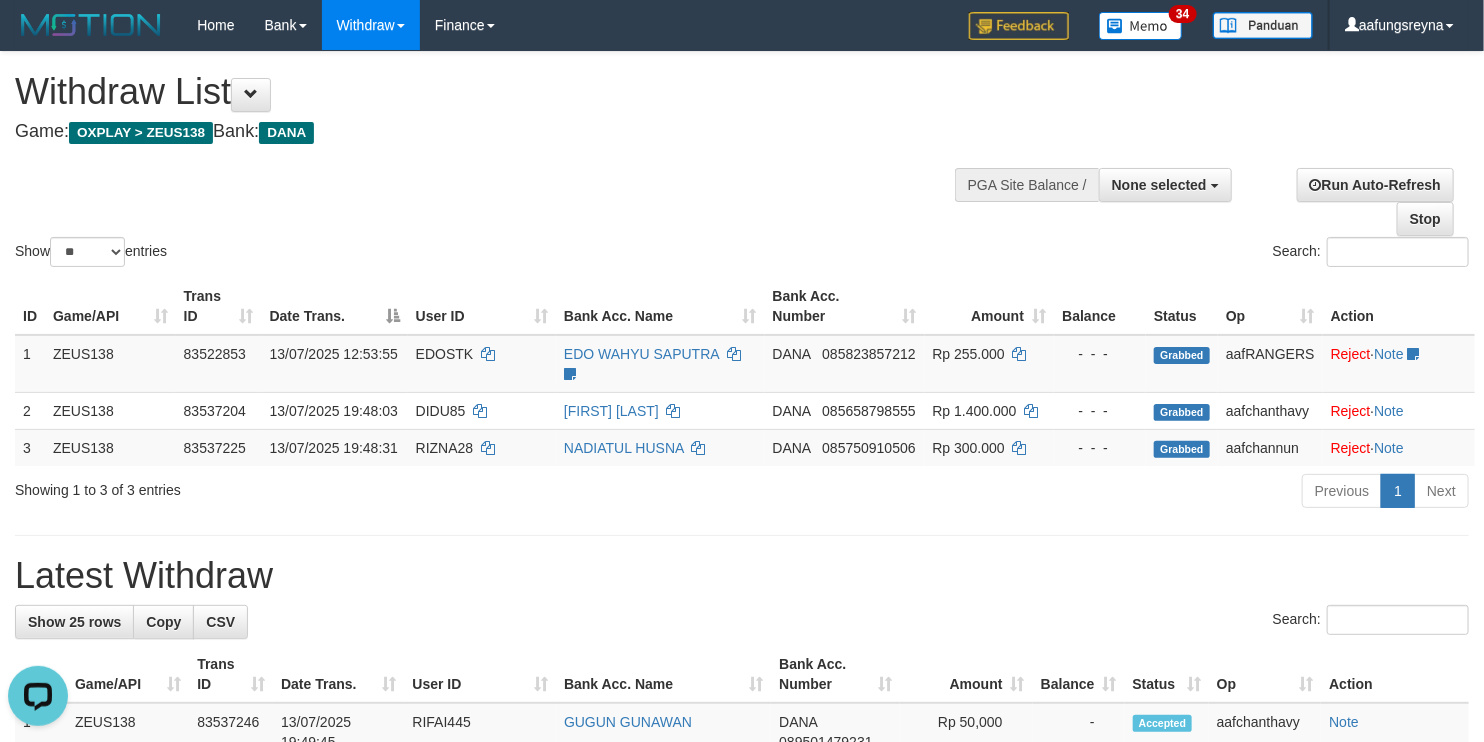 scroll, scrollTop: 0, scrollLeft: 0, axis: both 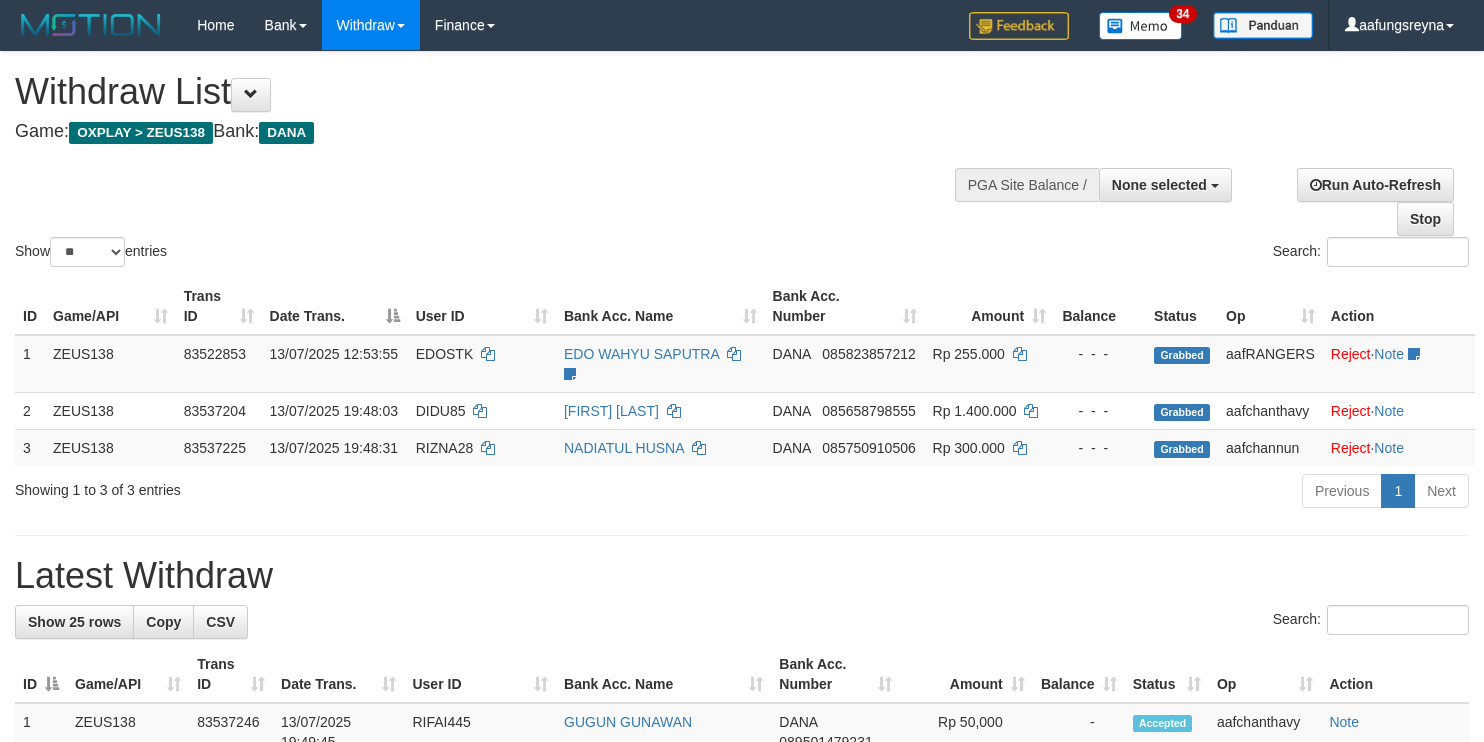 select 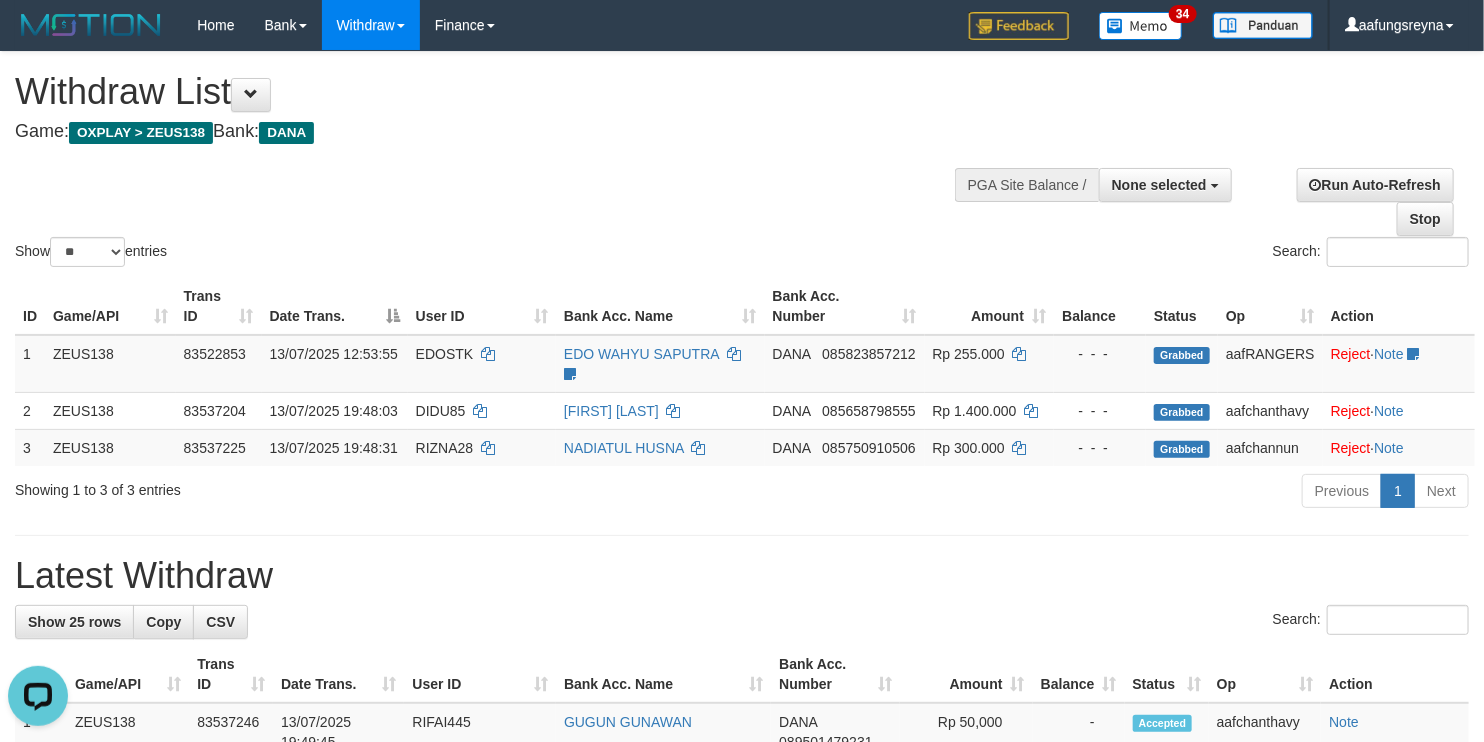 scroll, scrollTop: 0, scrollLeft: 0, axis: both 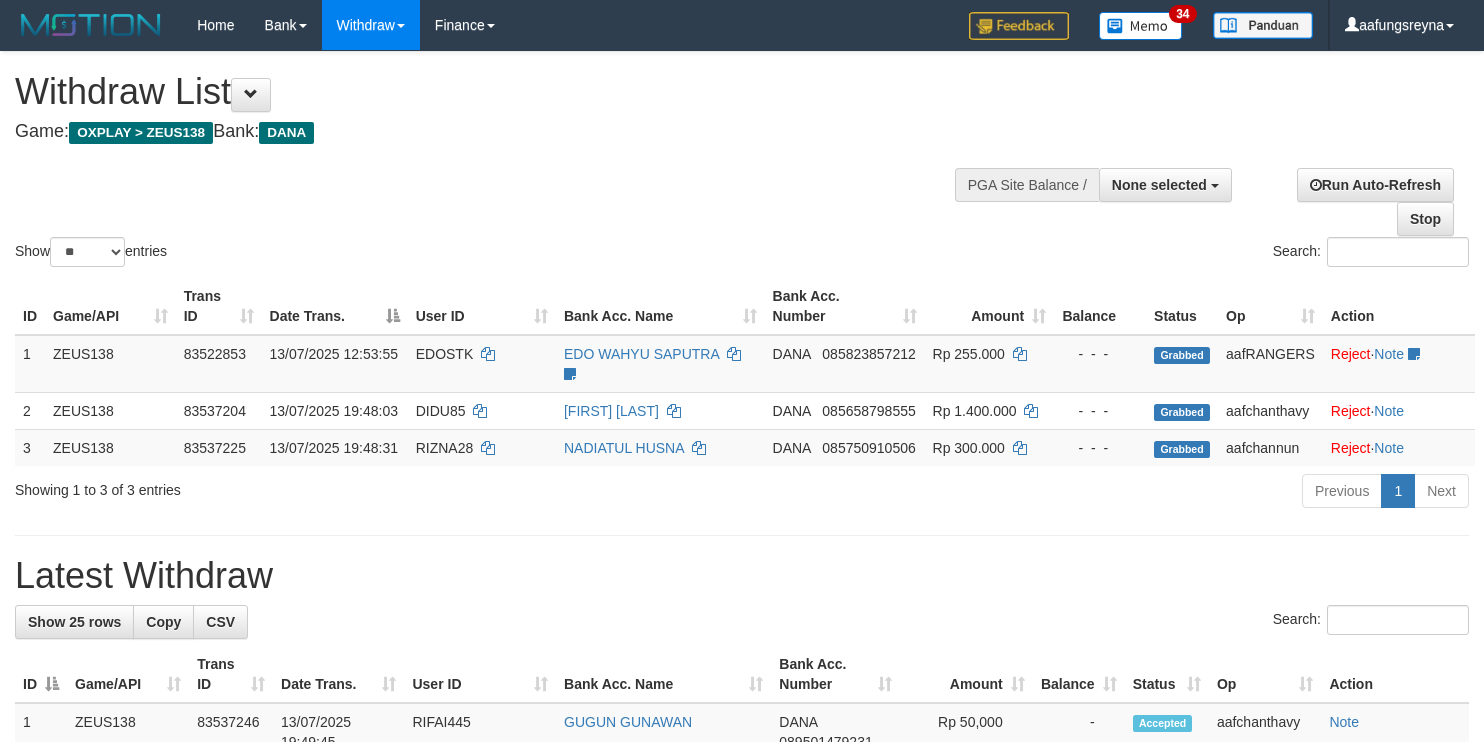 select 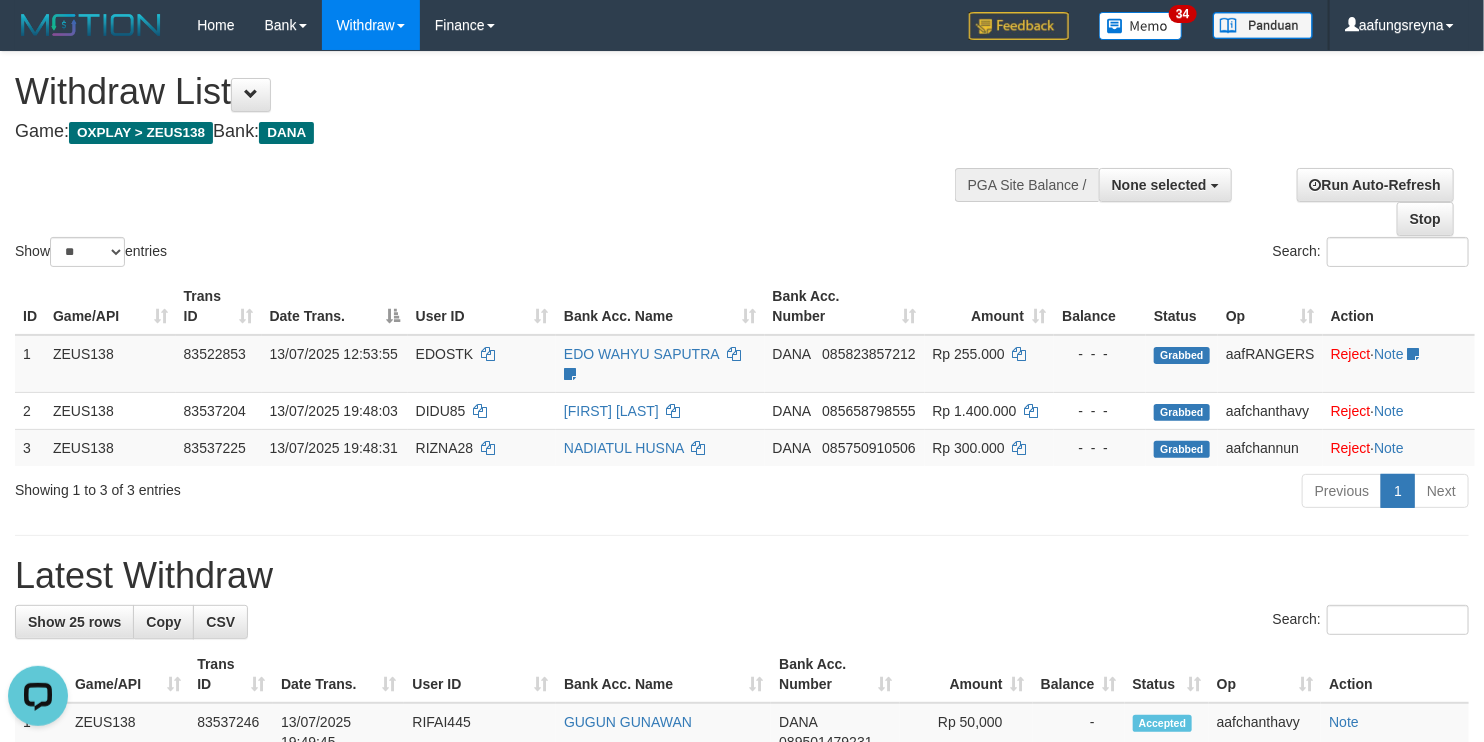 scroll, scrollTop: 0, scrollLeft: 0, axis: both 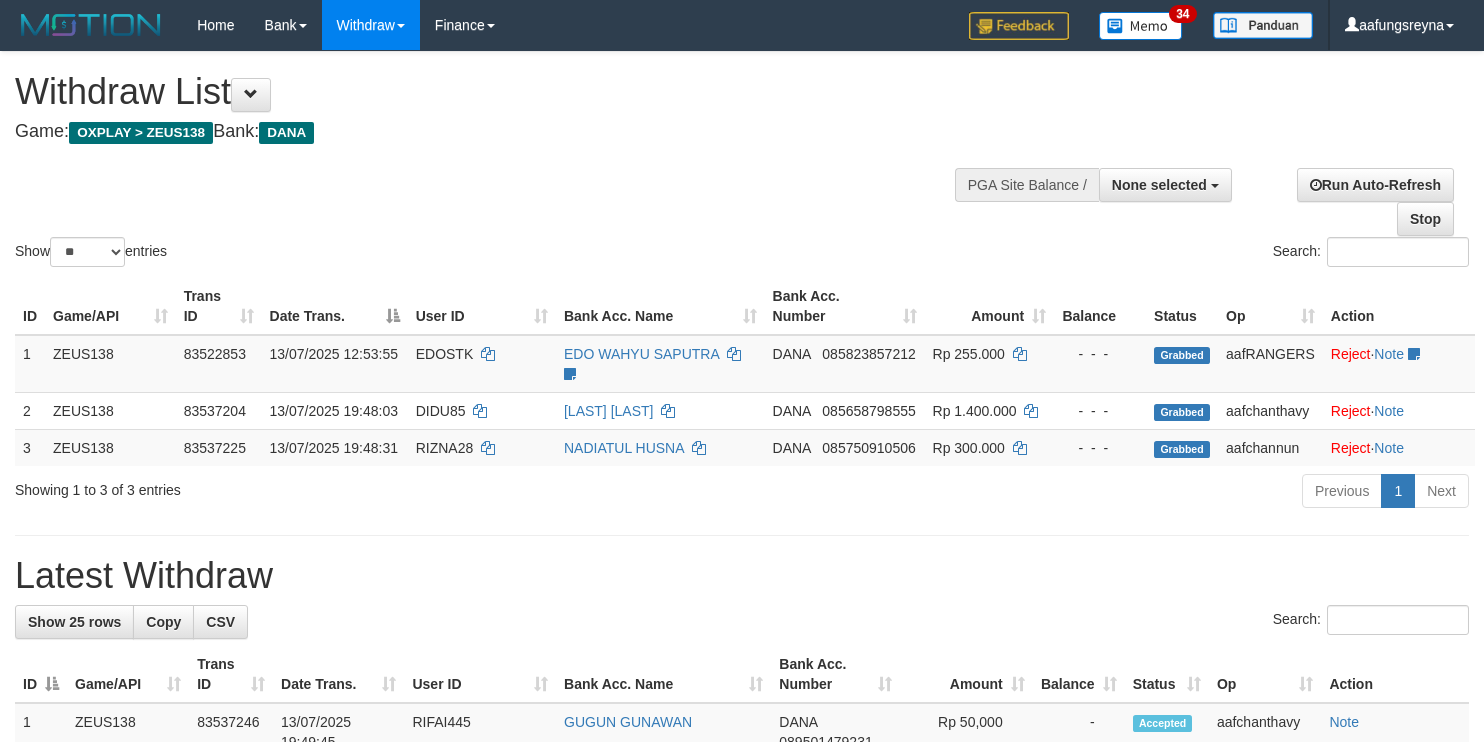 select 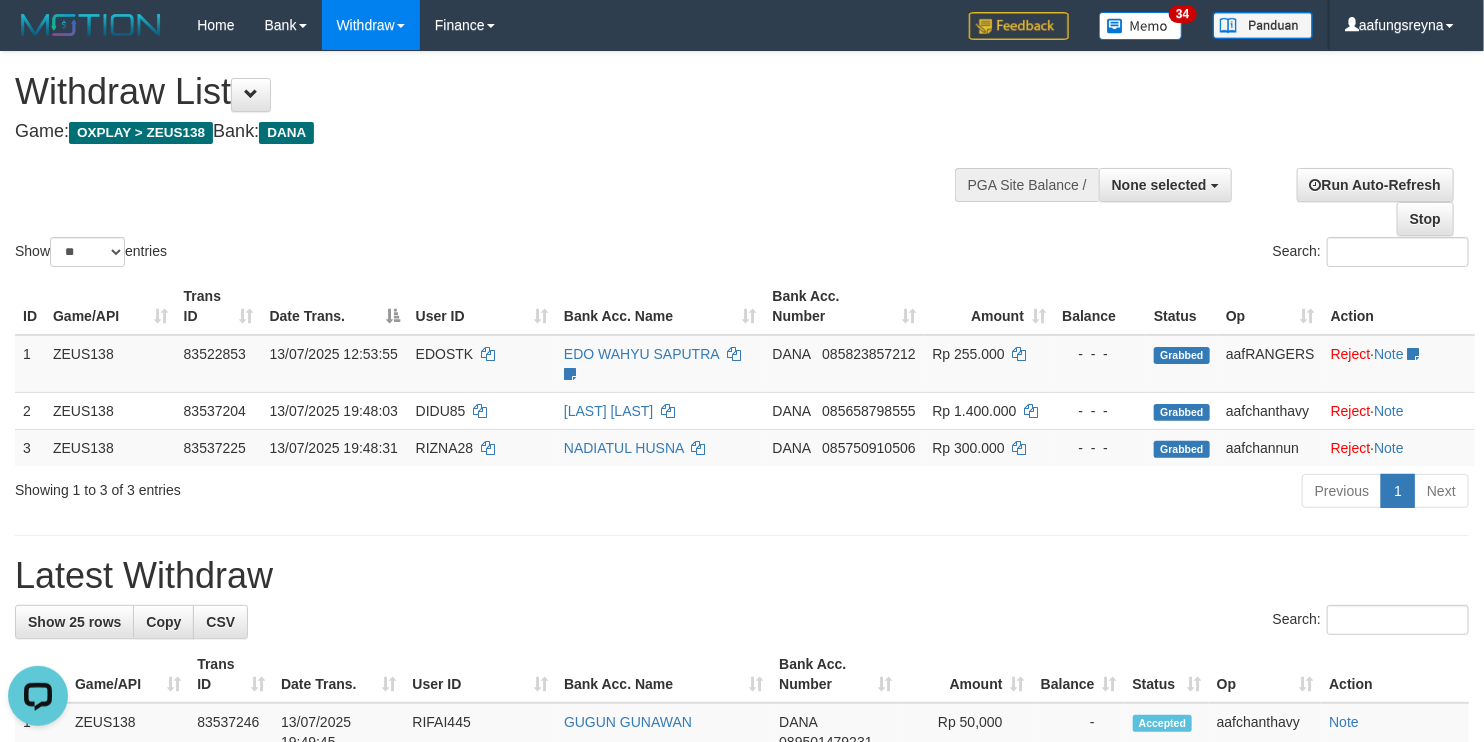 scroll, scrollTop: 0, scrollLeft: 0, axis: both 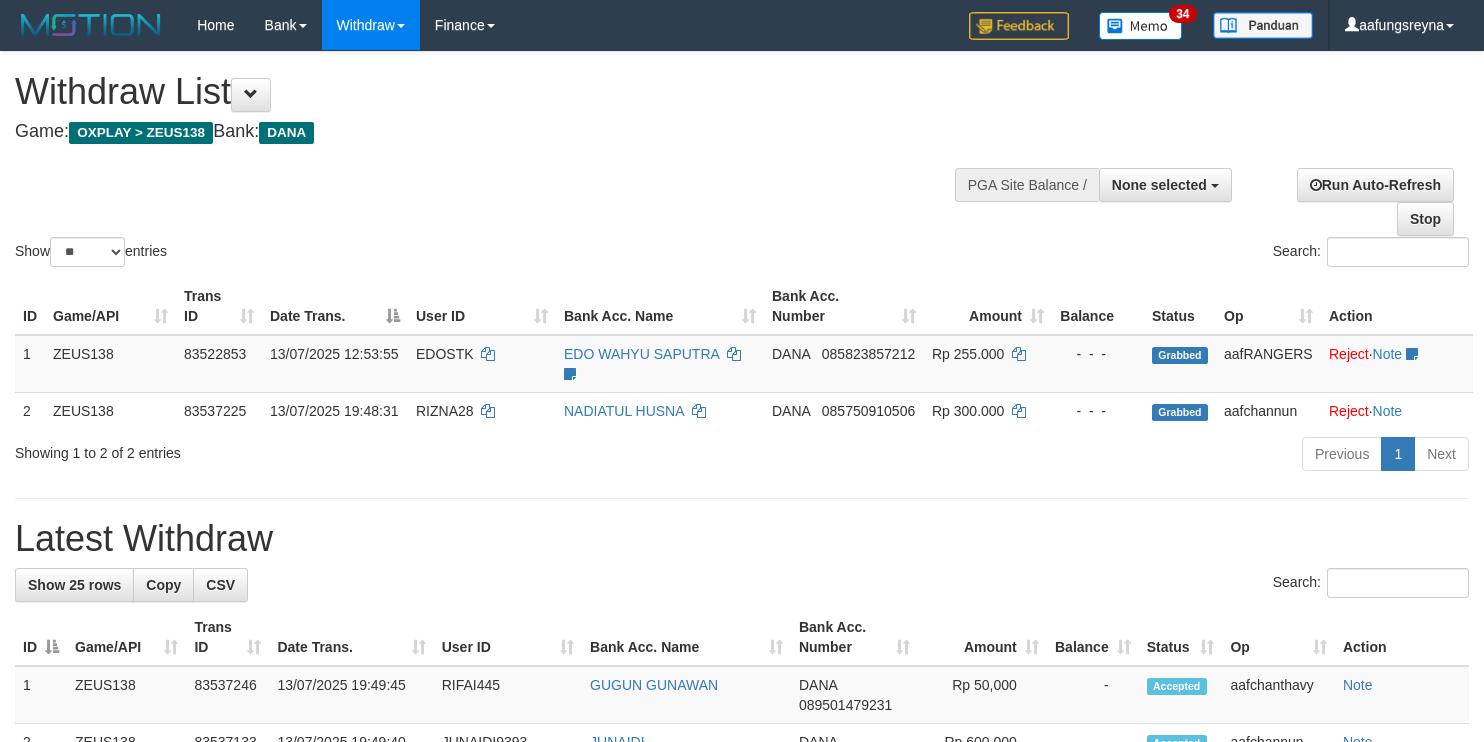 select 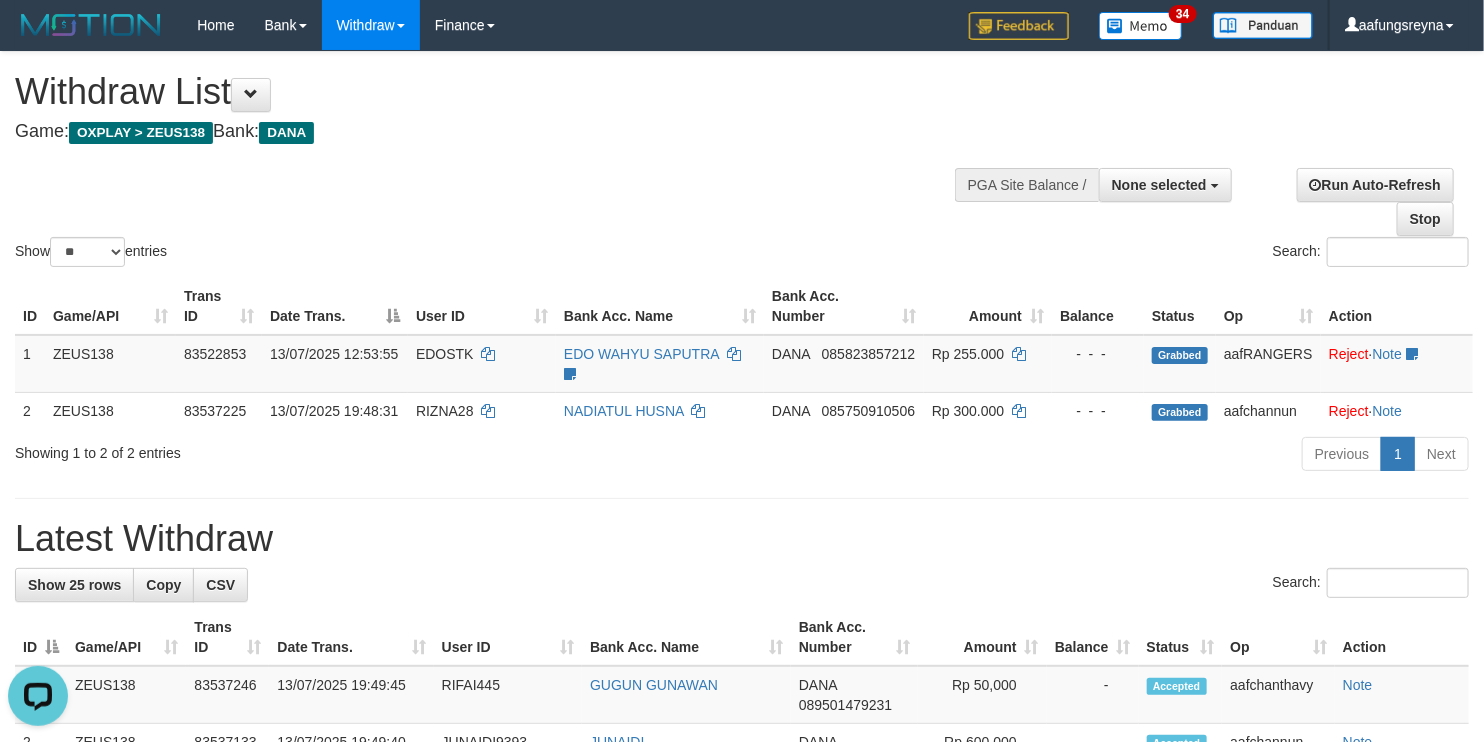 scroll, scrollTop: 0, scrollLeft: 0, axis: both 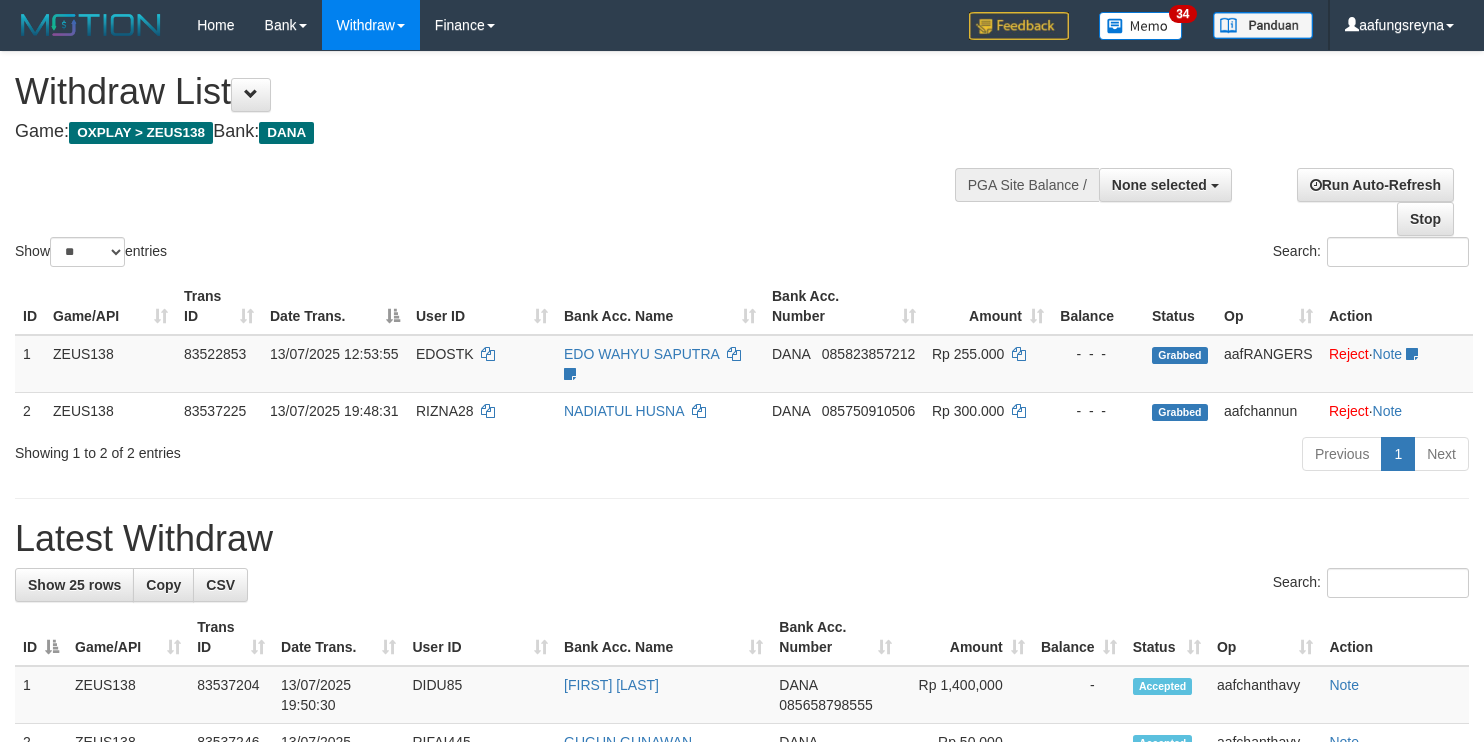 select 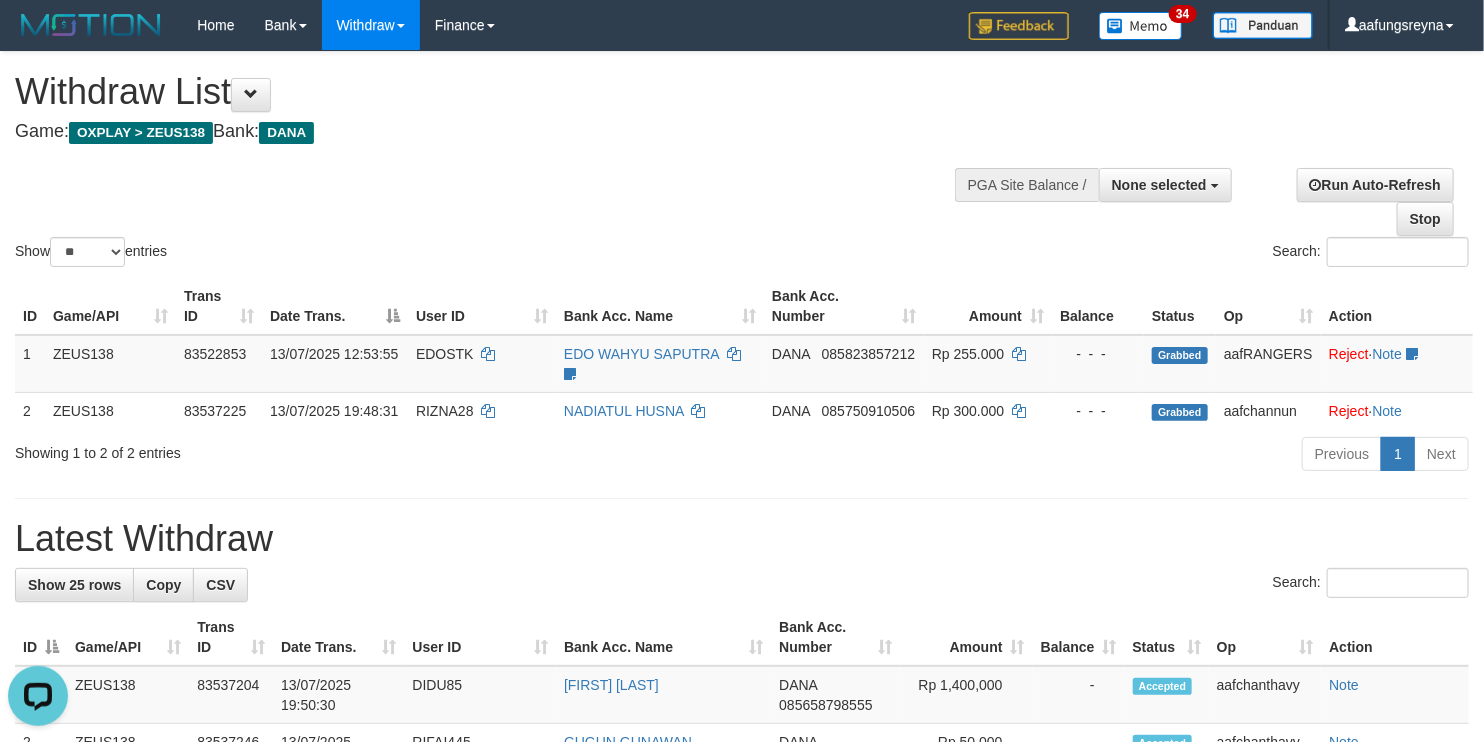 scroll, scrollTop: 0, scrollLeft: 0, axis: both 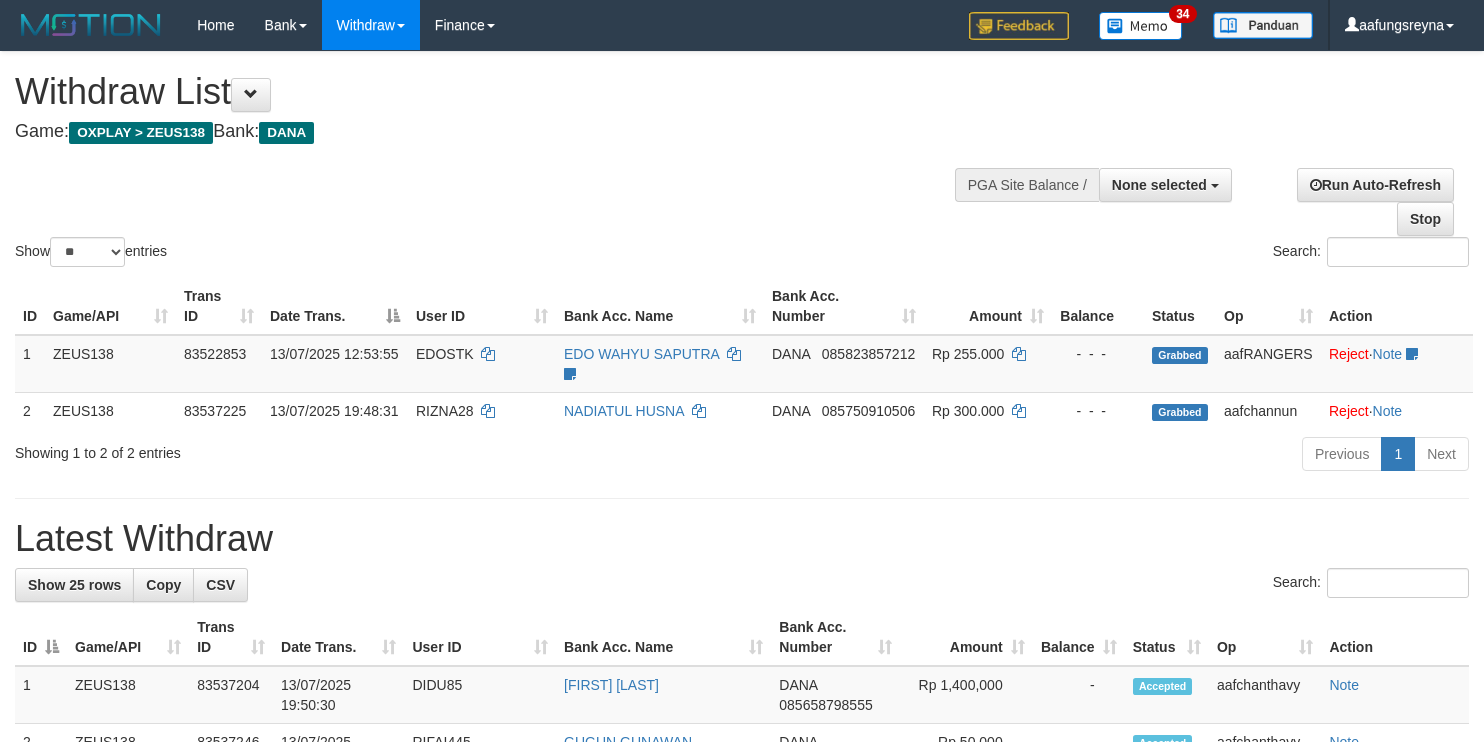 select 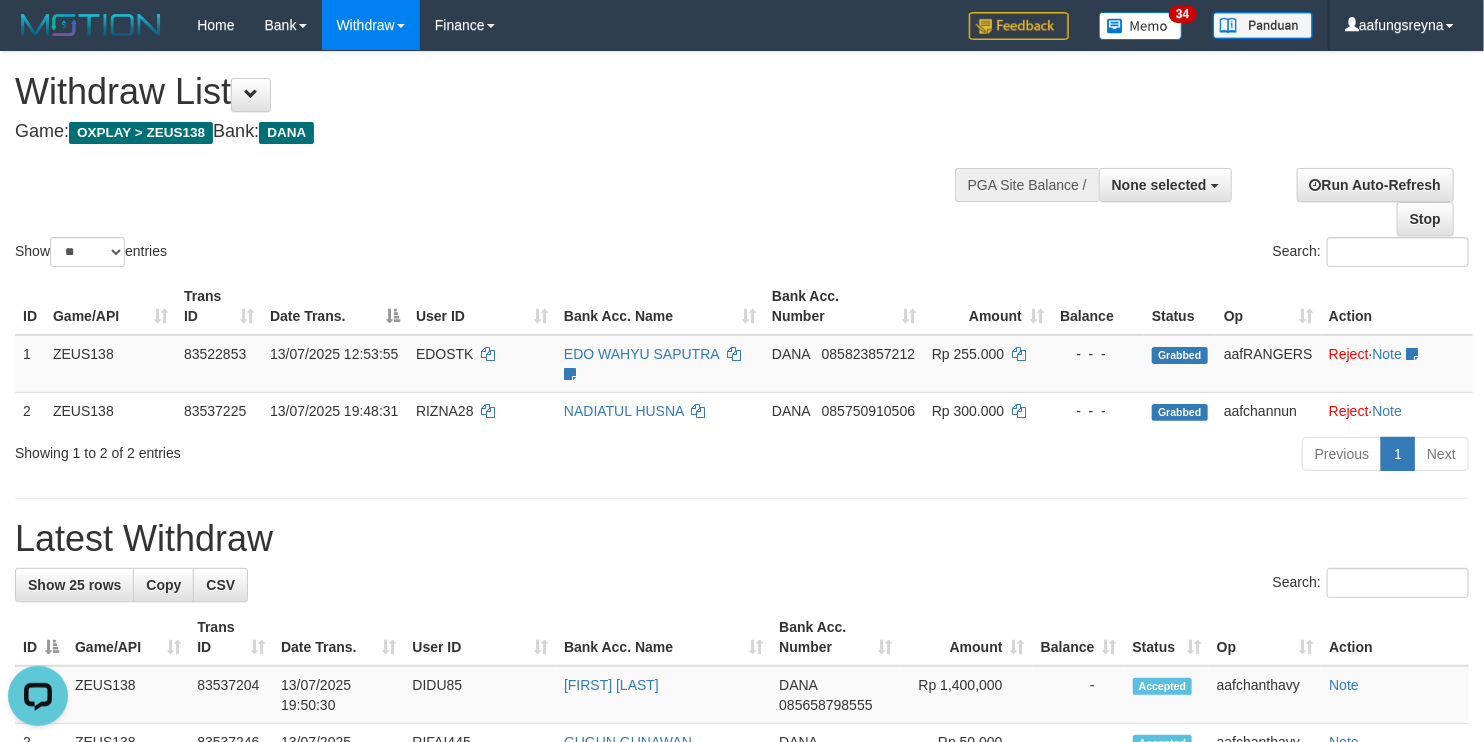 scroll, scrollTop: 0, scrollLeft: 0, axis: both 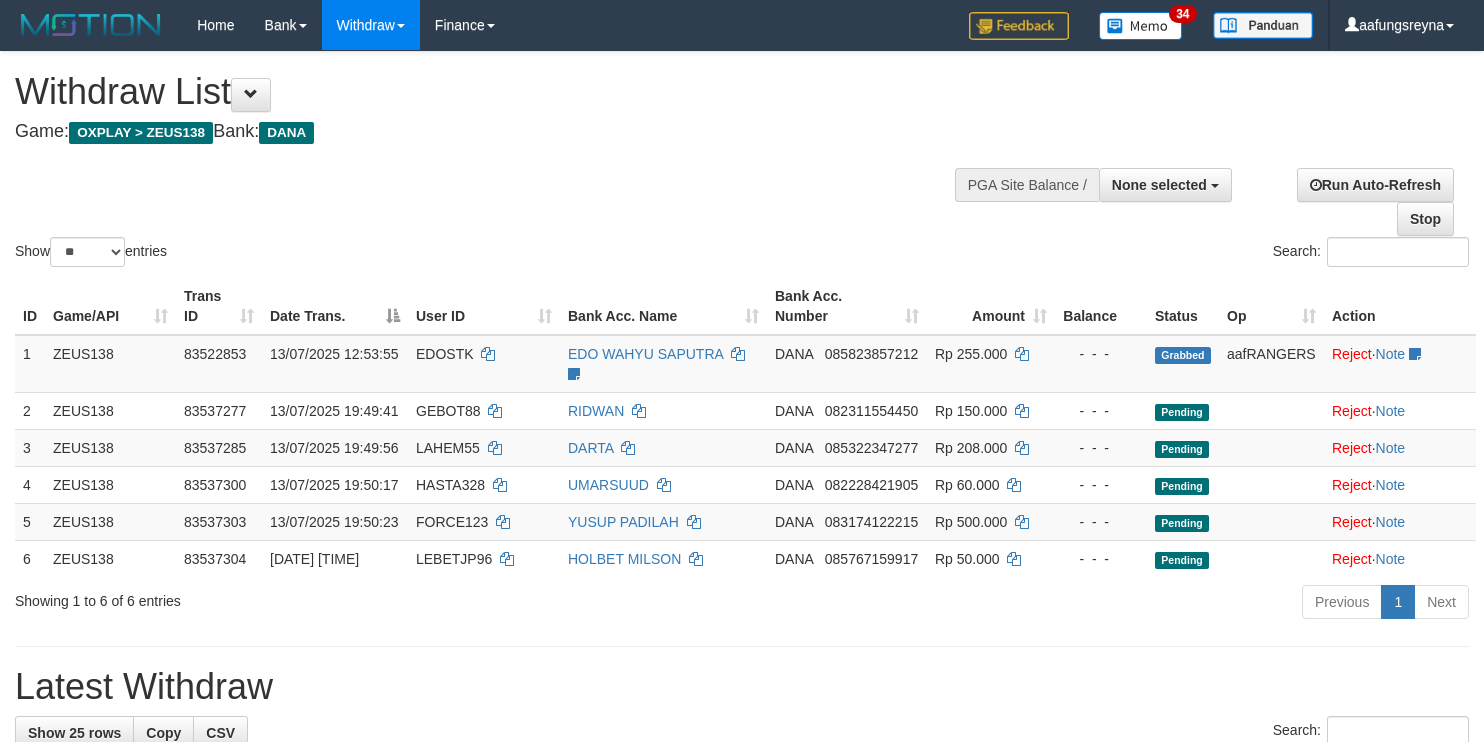 select 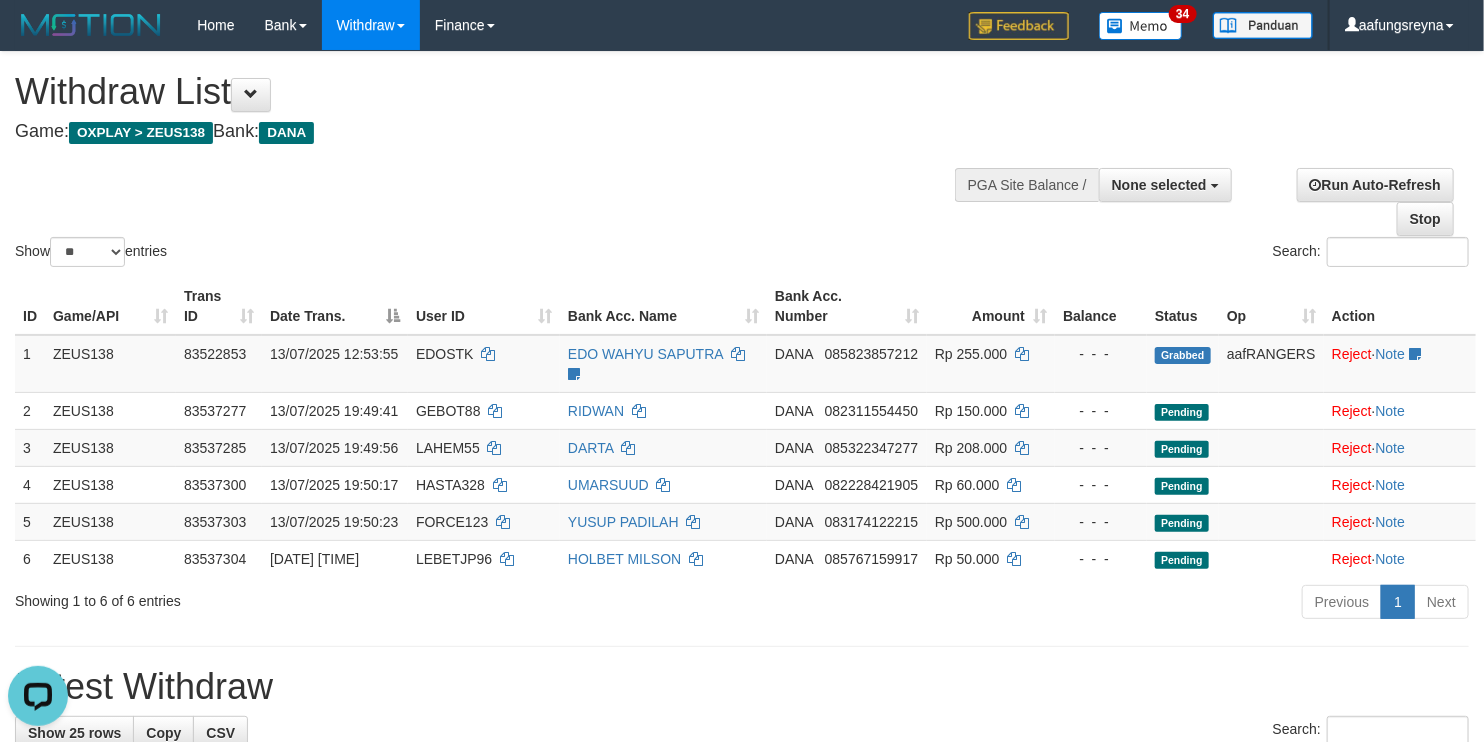 scroll, scrollTop: 0, scrollLeft: 0, axis: both 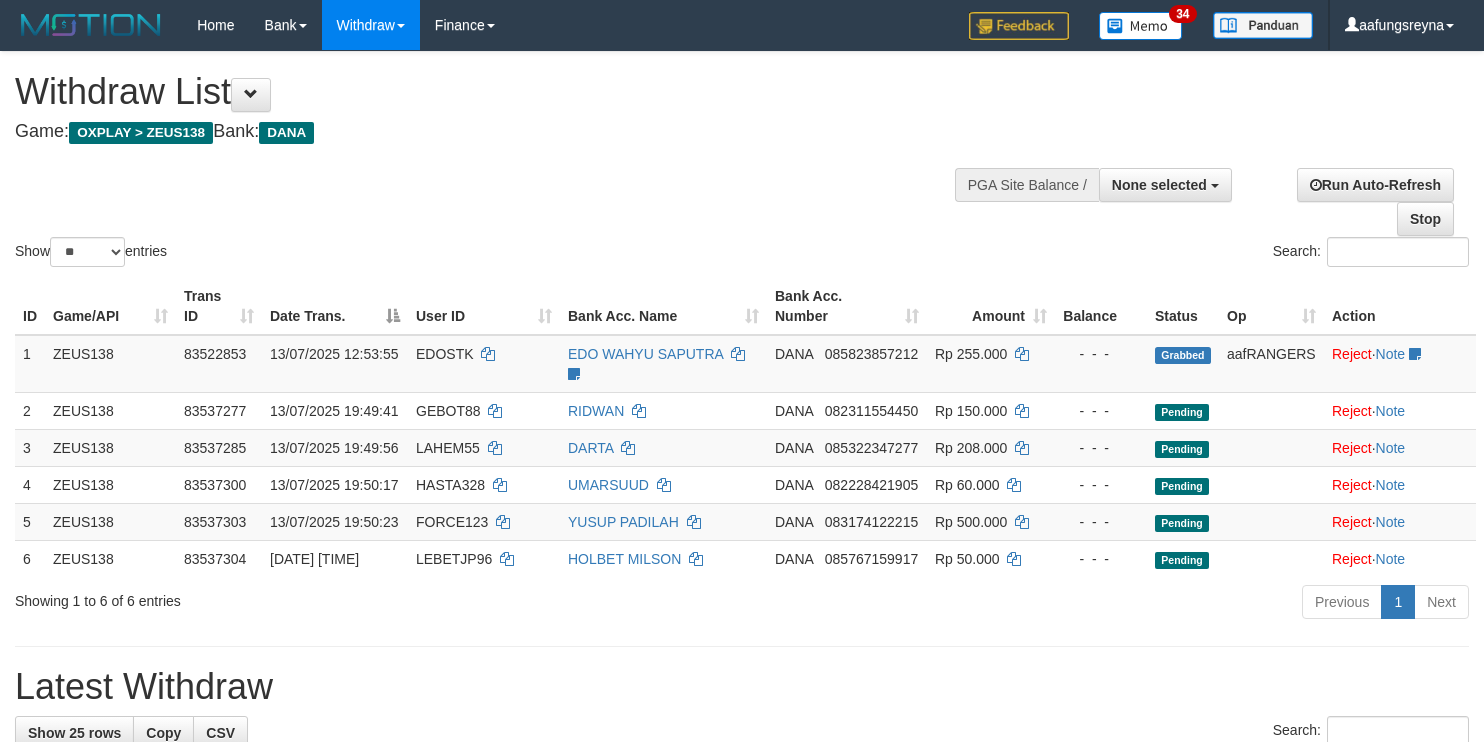 select 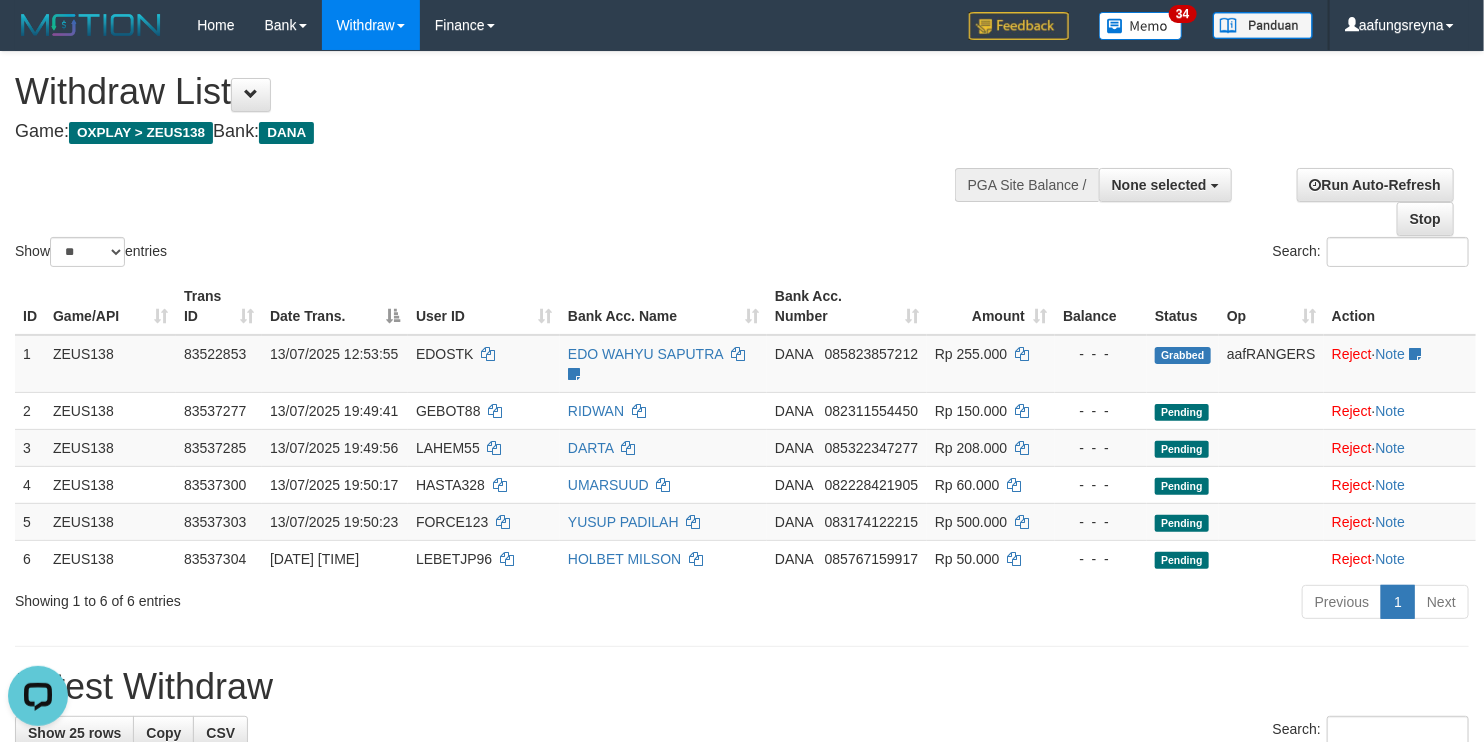 scroll, scrollTop: 0, scrollLeft: 0, axis: both 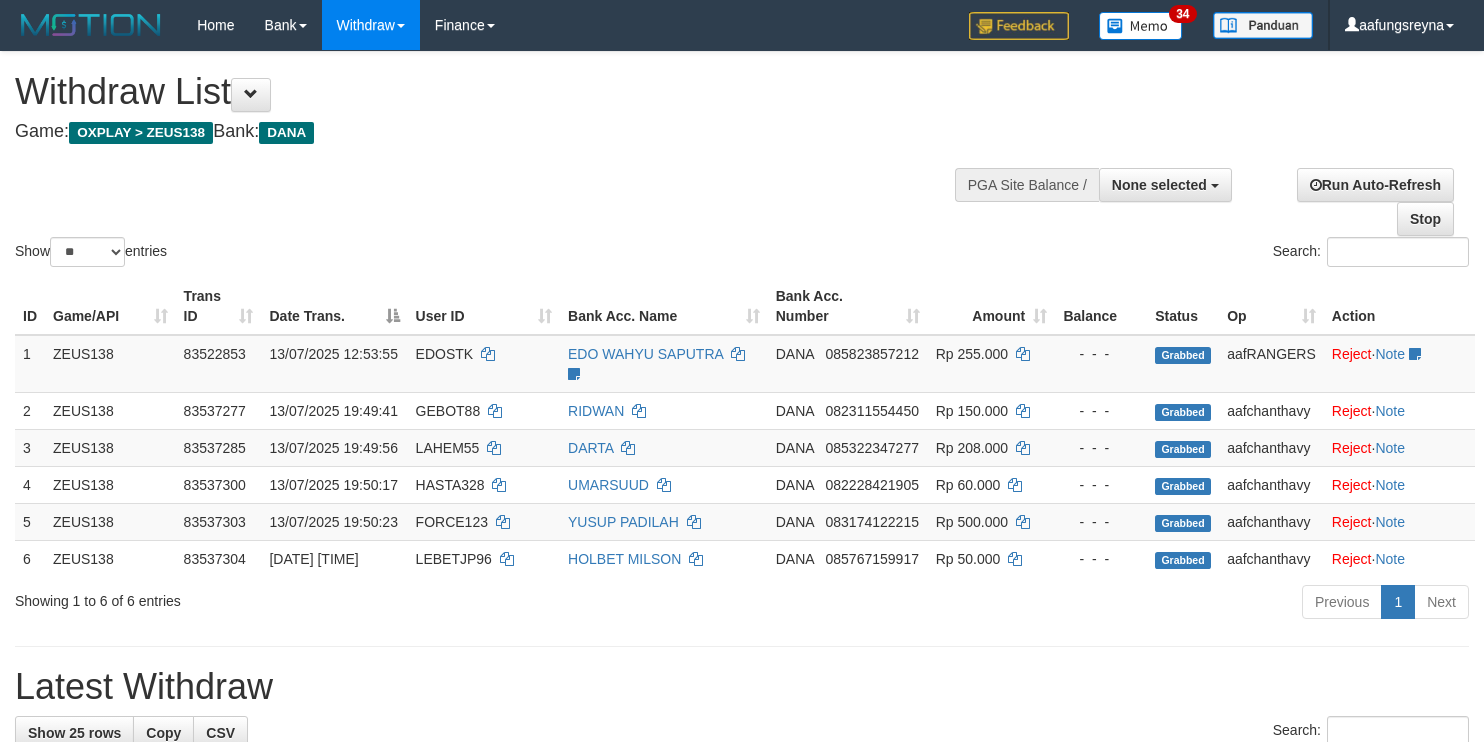 select 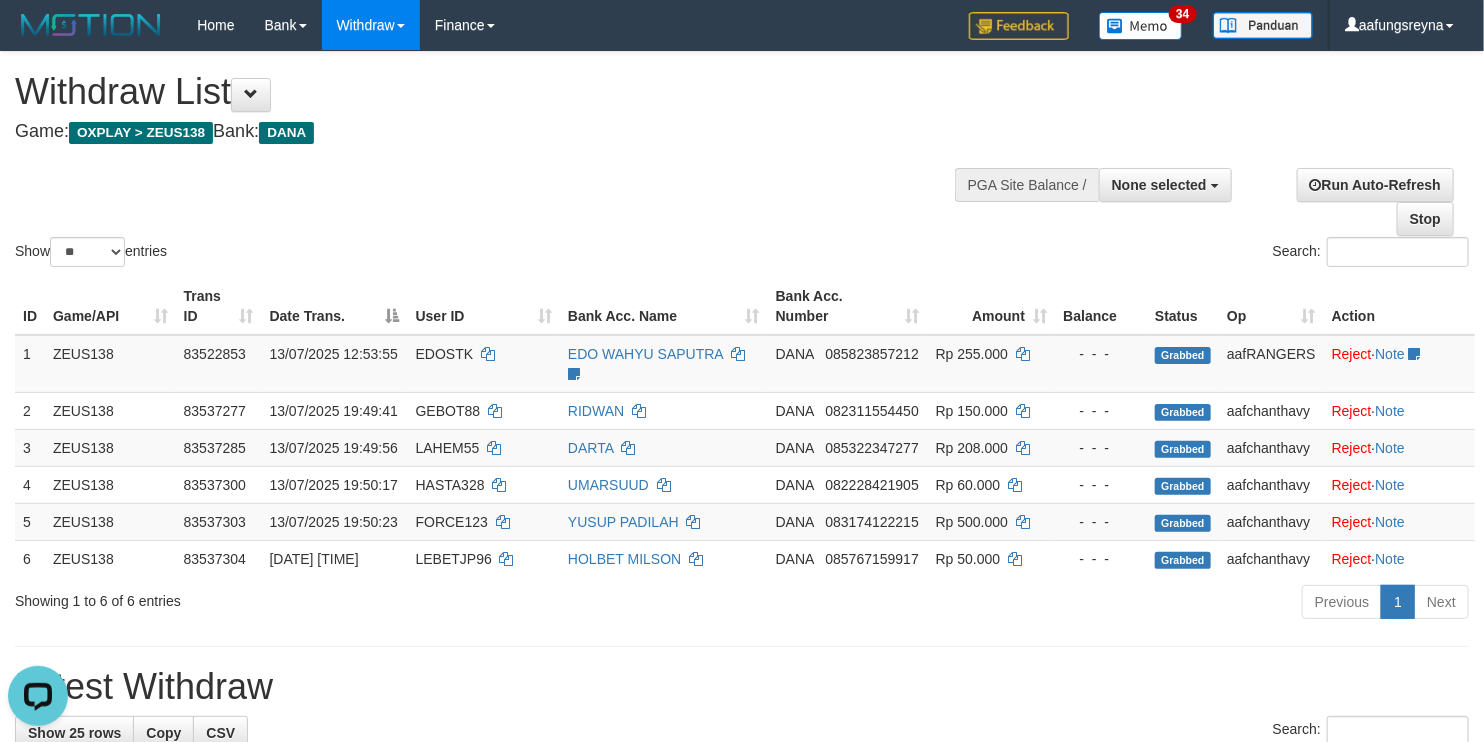 scroll, scrollTop: 0, scrollLeft: 0, axis: both 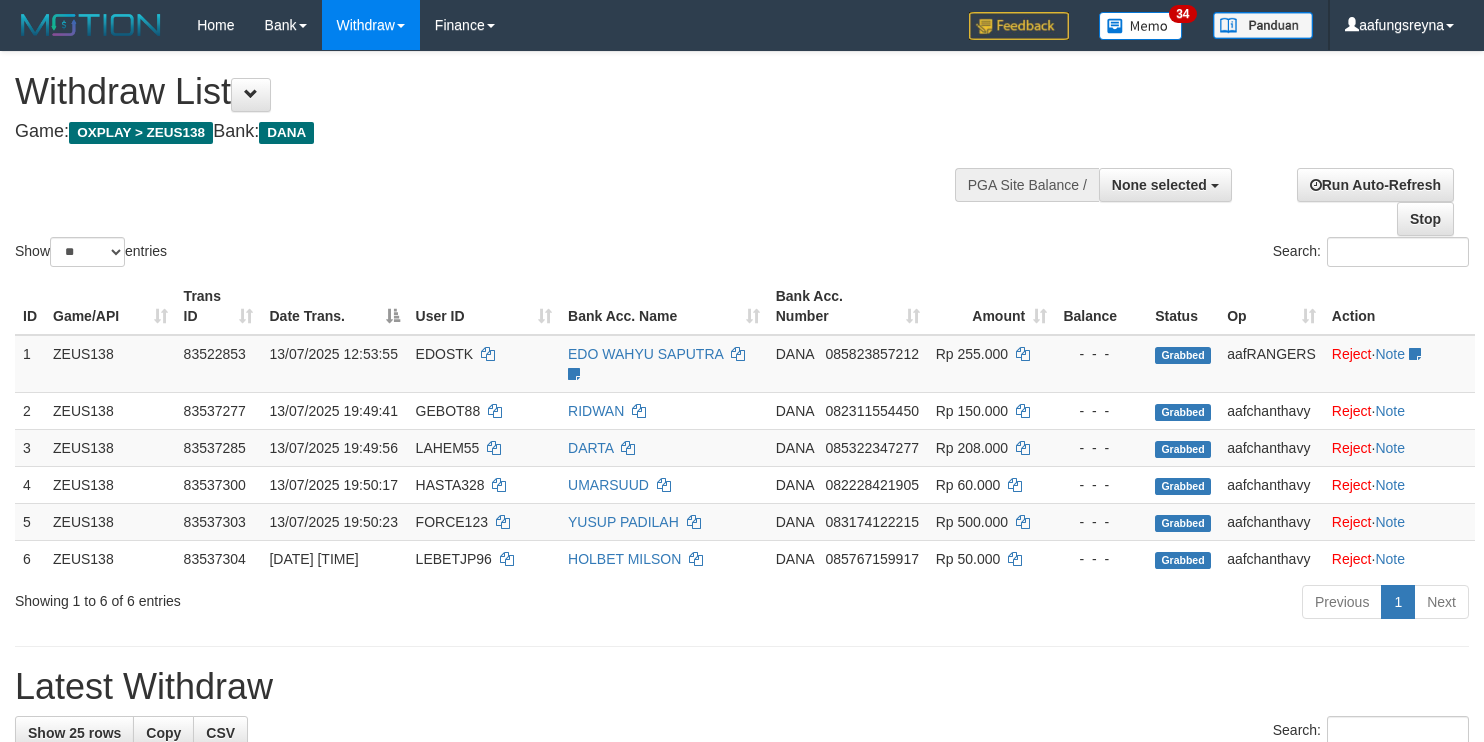 select 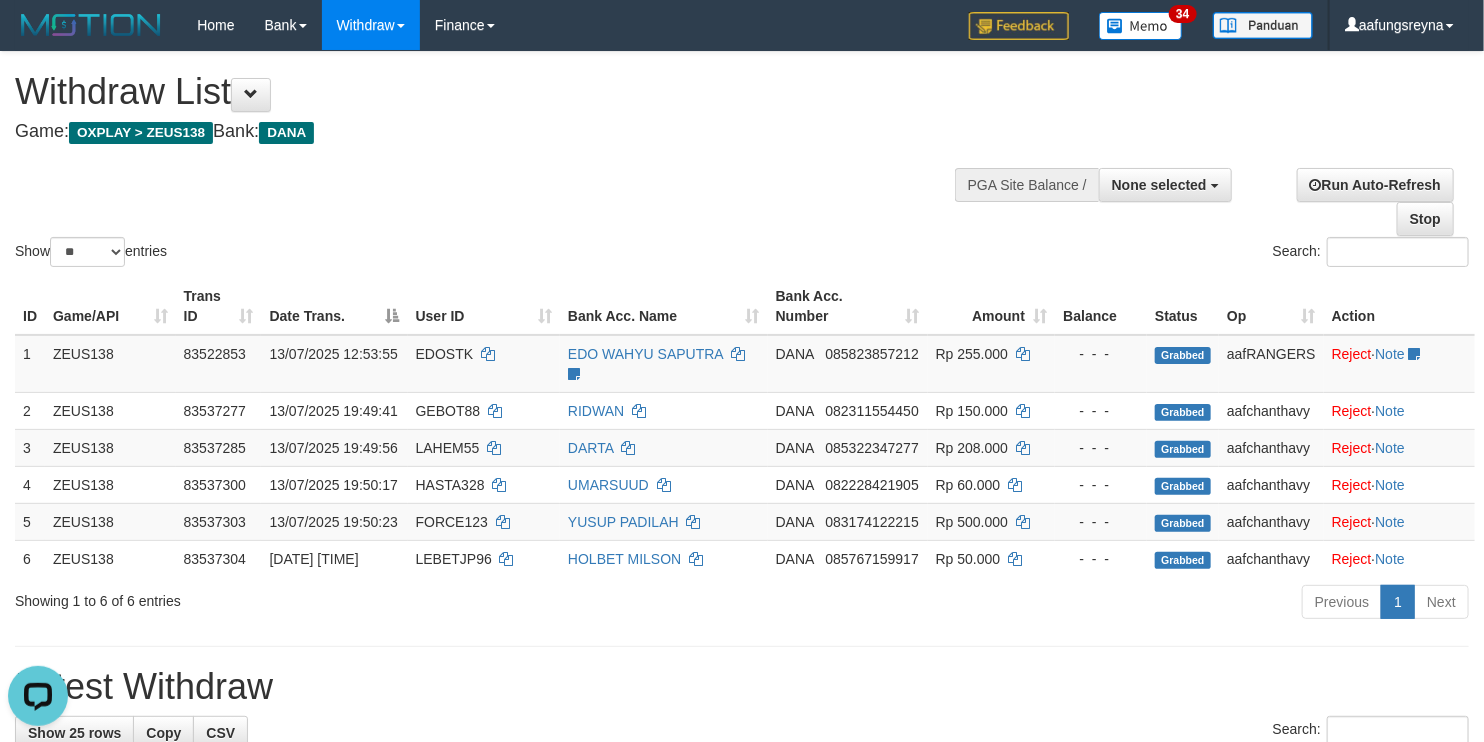 scroll, scrollTop: 0, scrollLeft: 0, axis: both 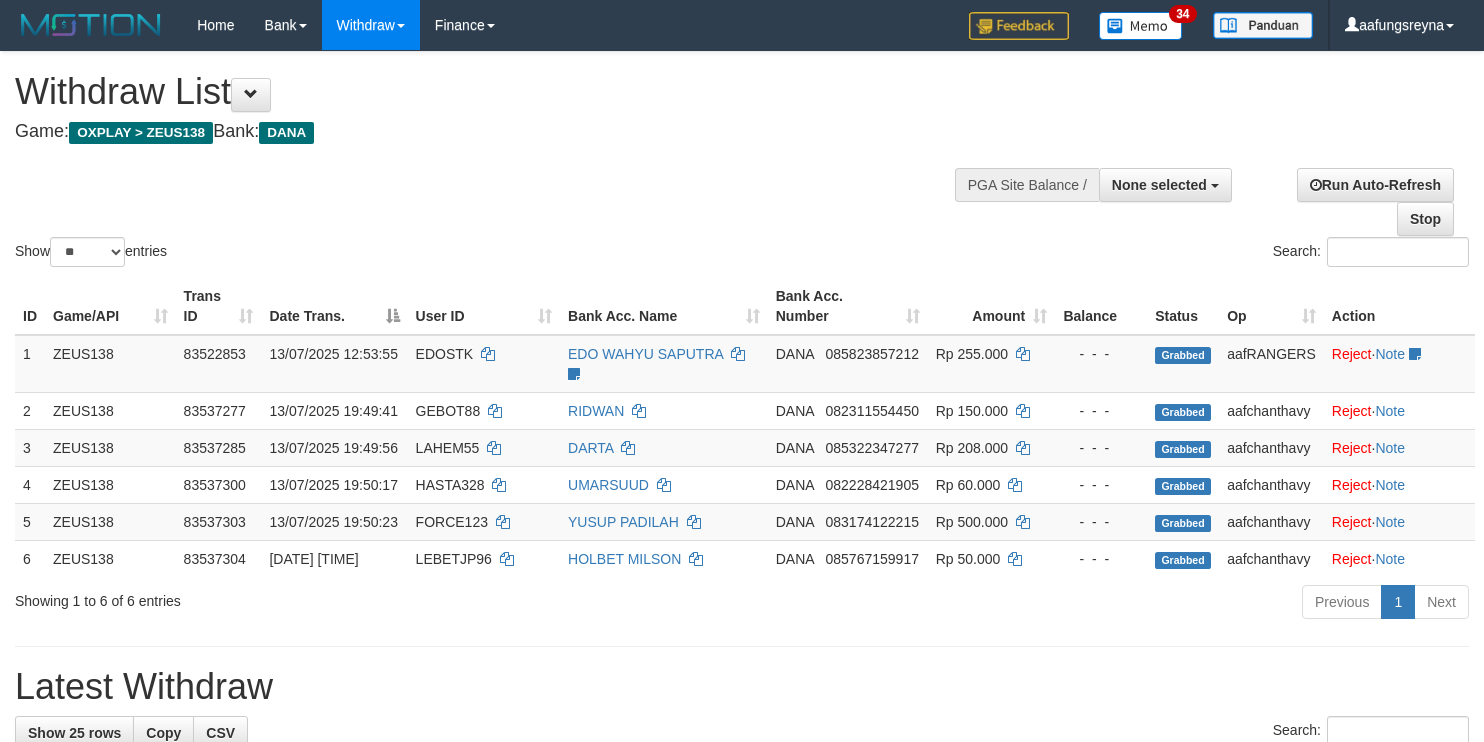 select 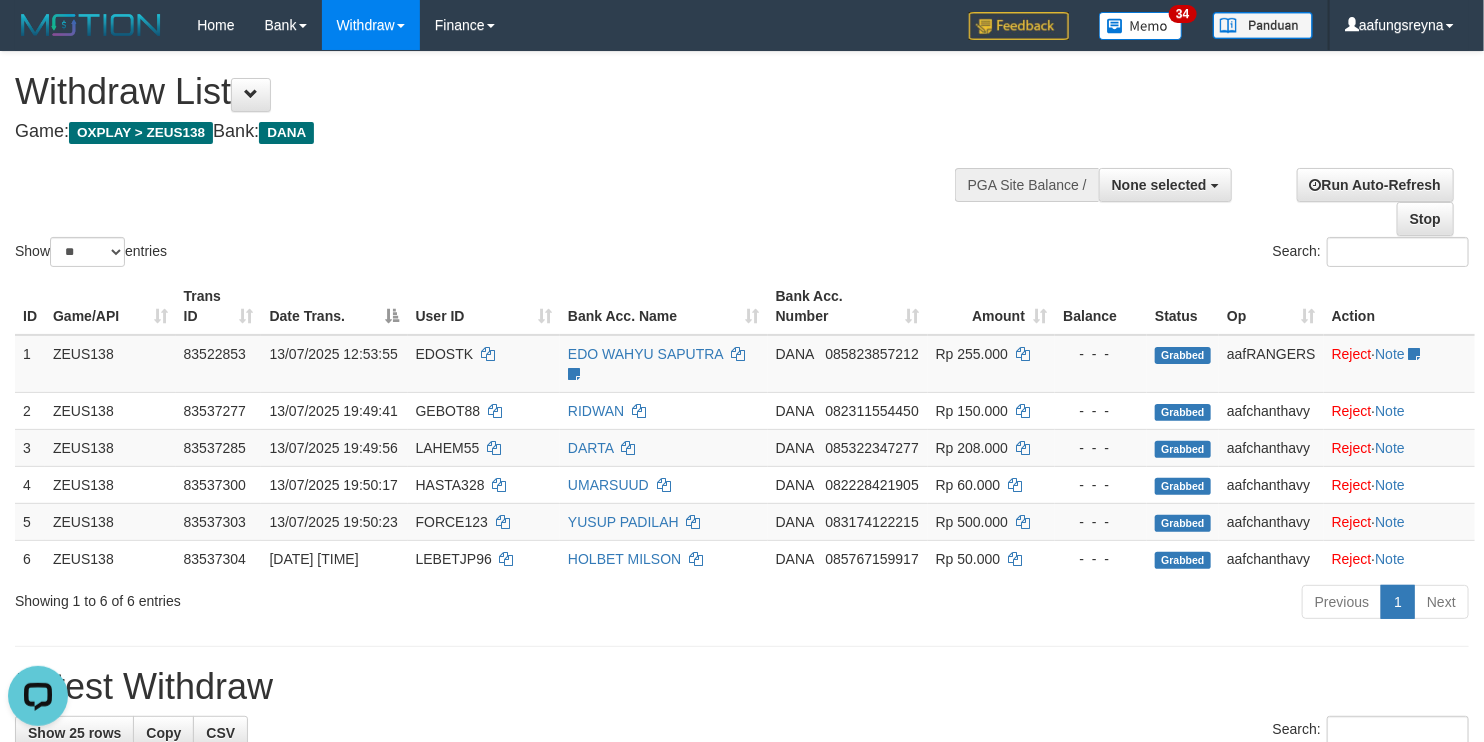 scroll, scrollTop: 0, scrollLeft: 0, axis: both 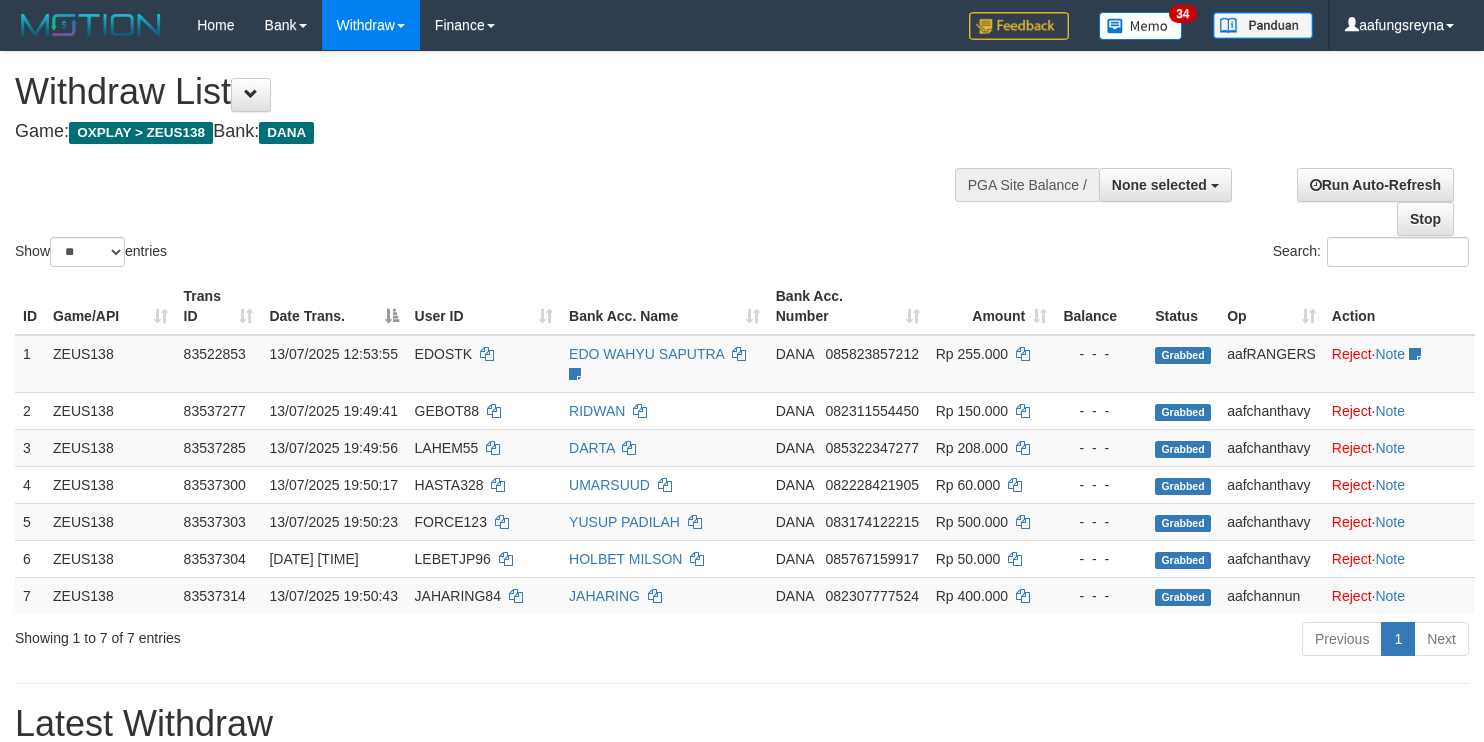 select 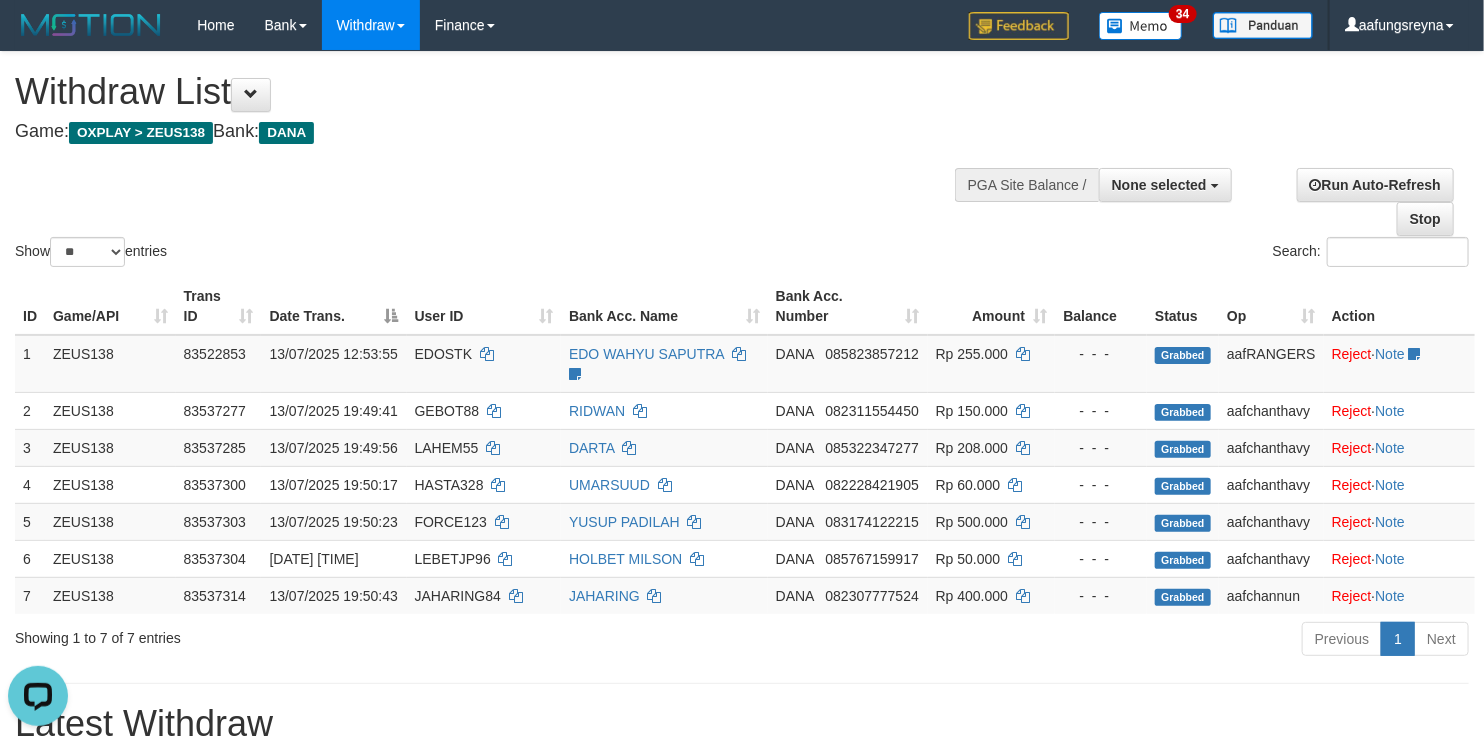 scroll, scrollTop: 0, scrollLeft: 0, axis: both 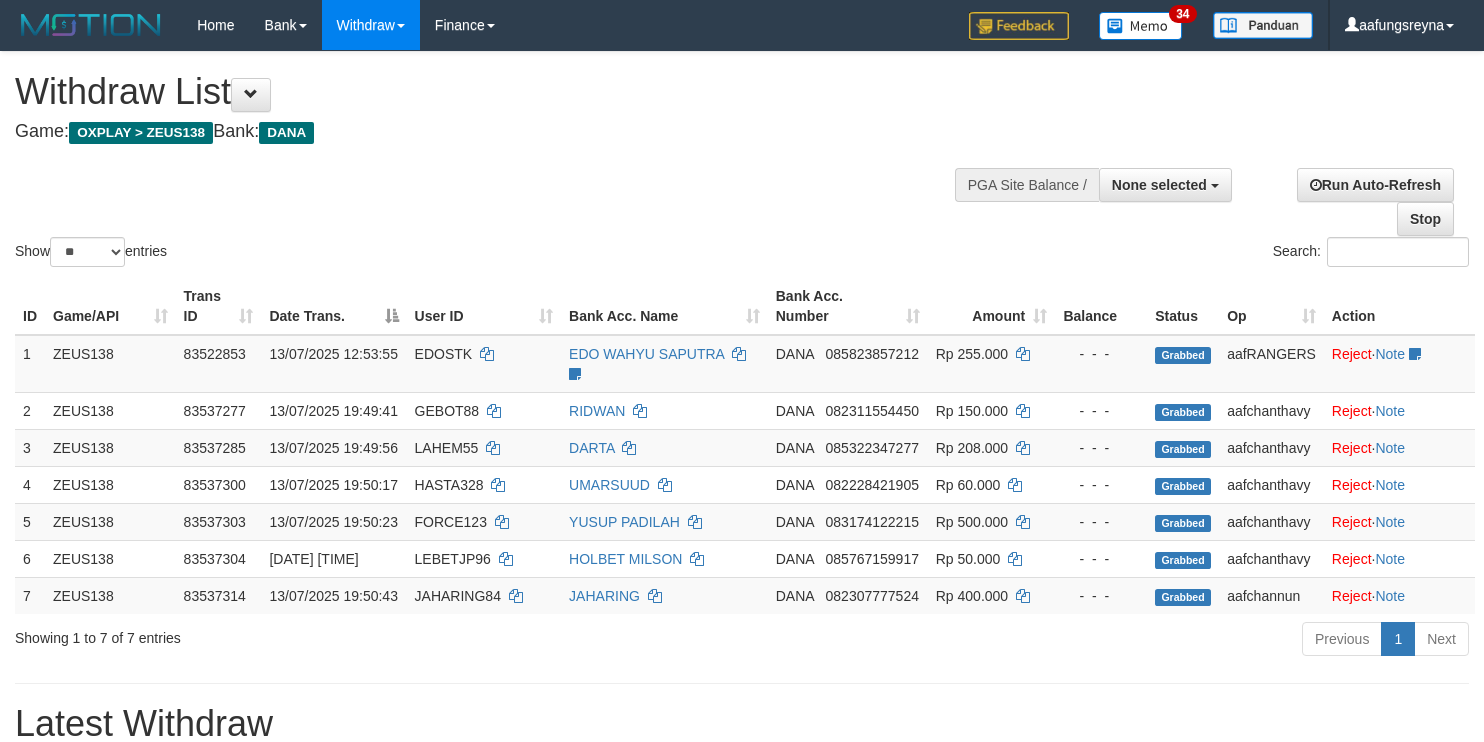 select 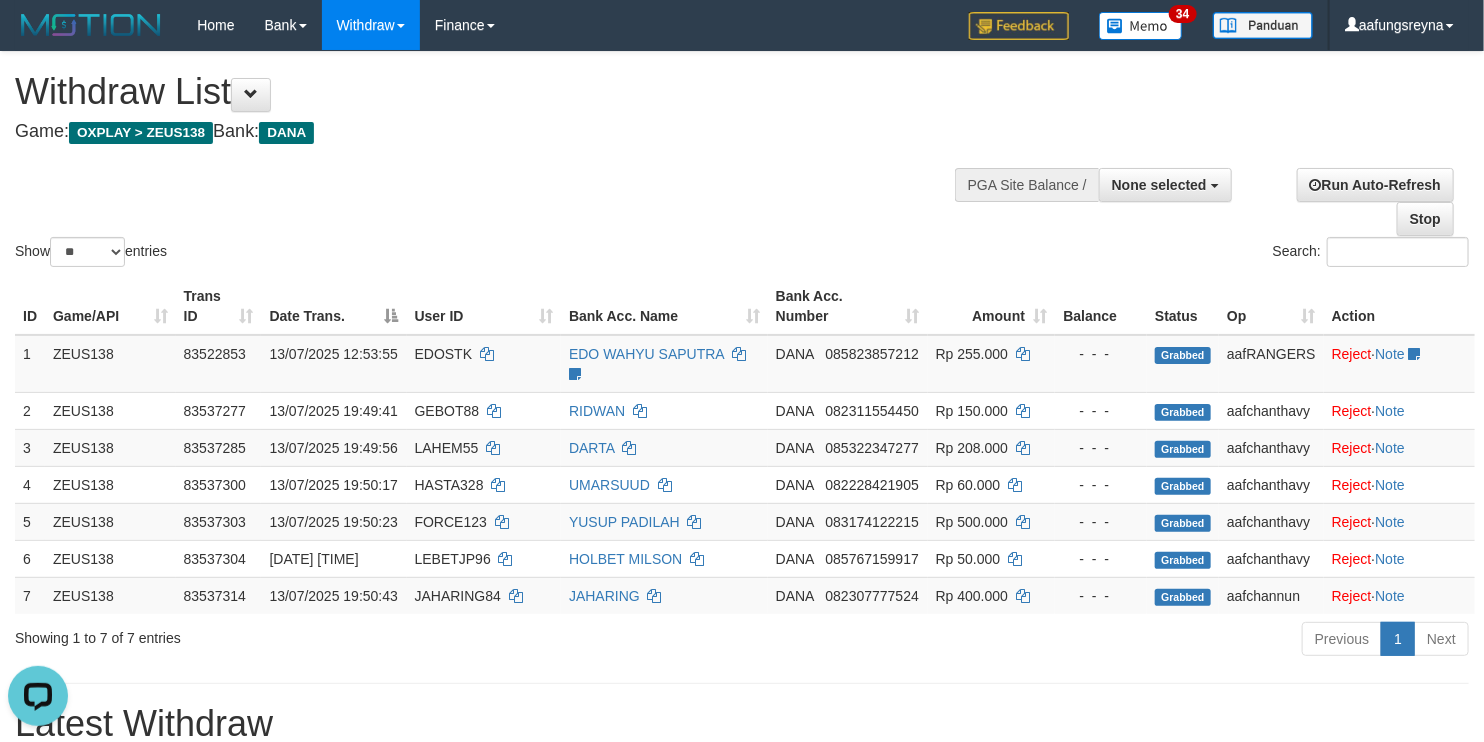 scroll, scrollTop: 0, scrollLeft: 0, axis: both 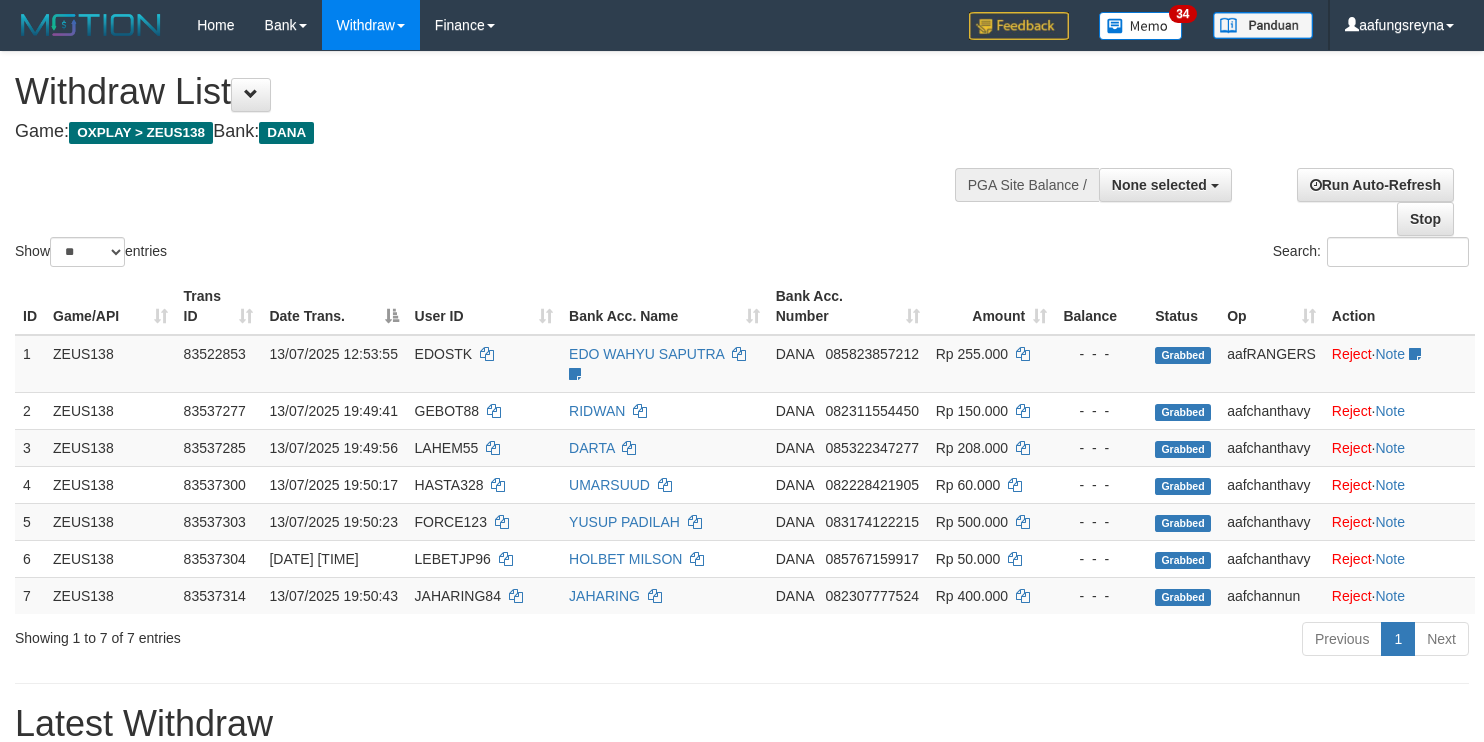 select 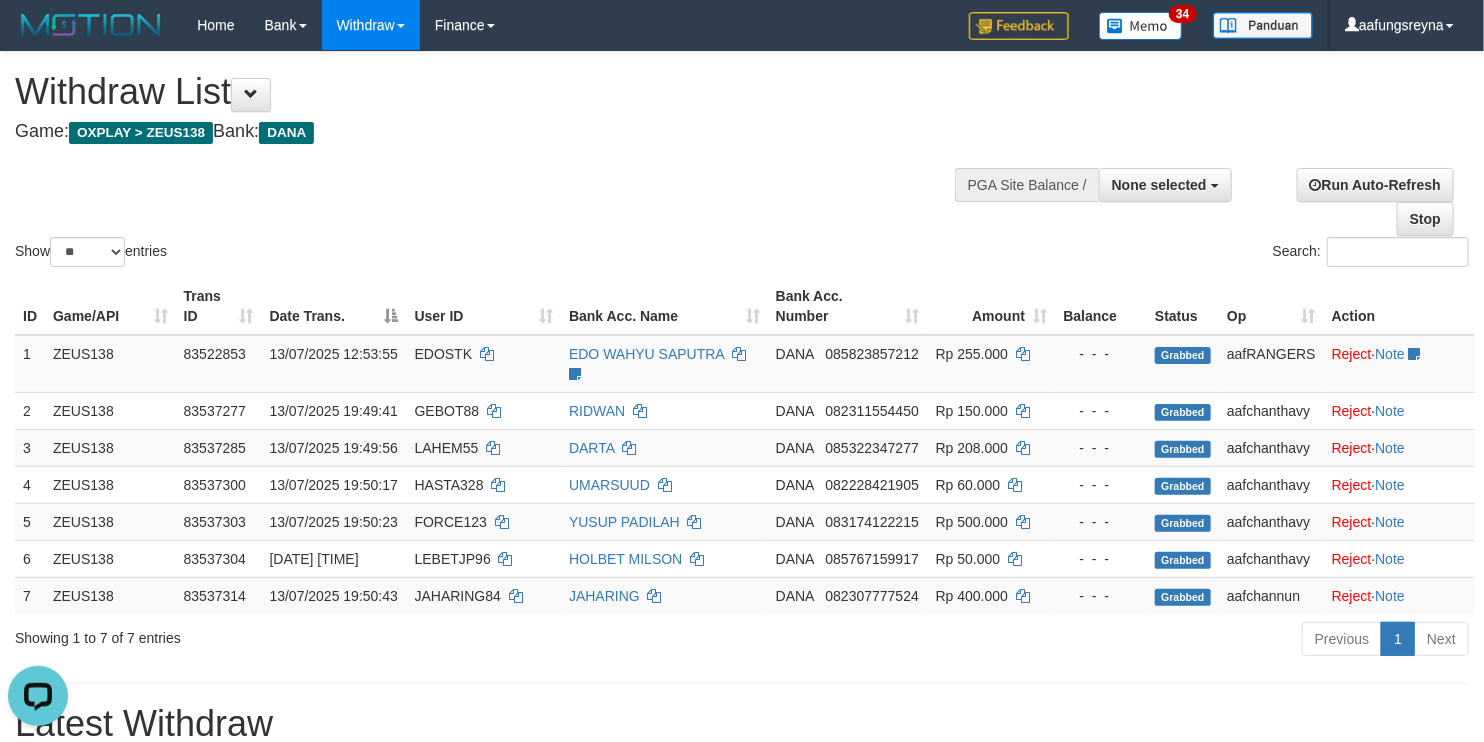scroll, scrollTop: 0, scrollLeft: 0, axis: both 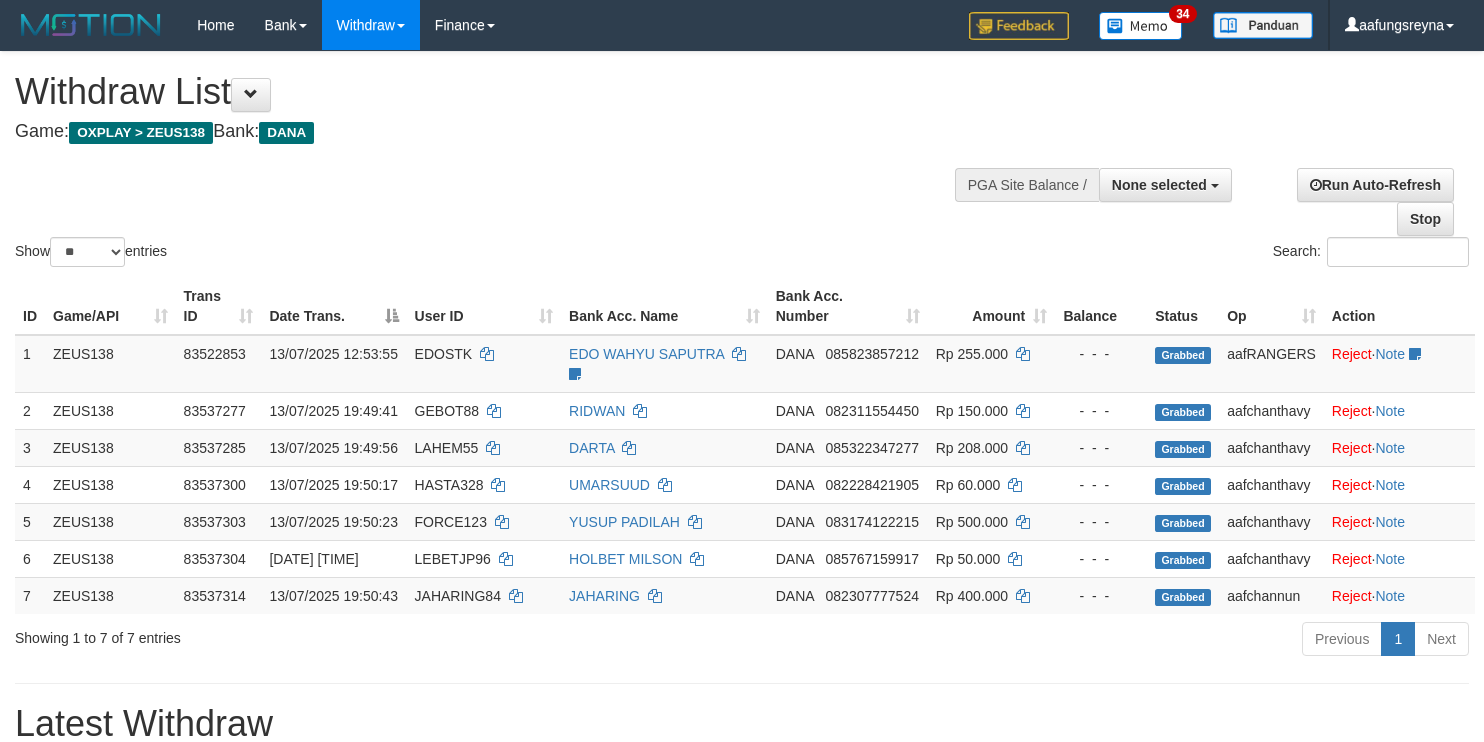 select 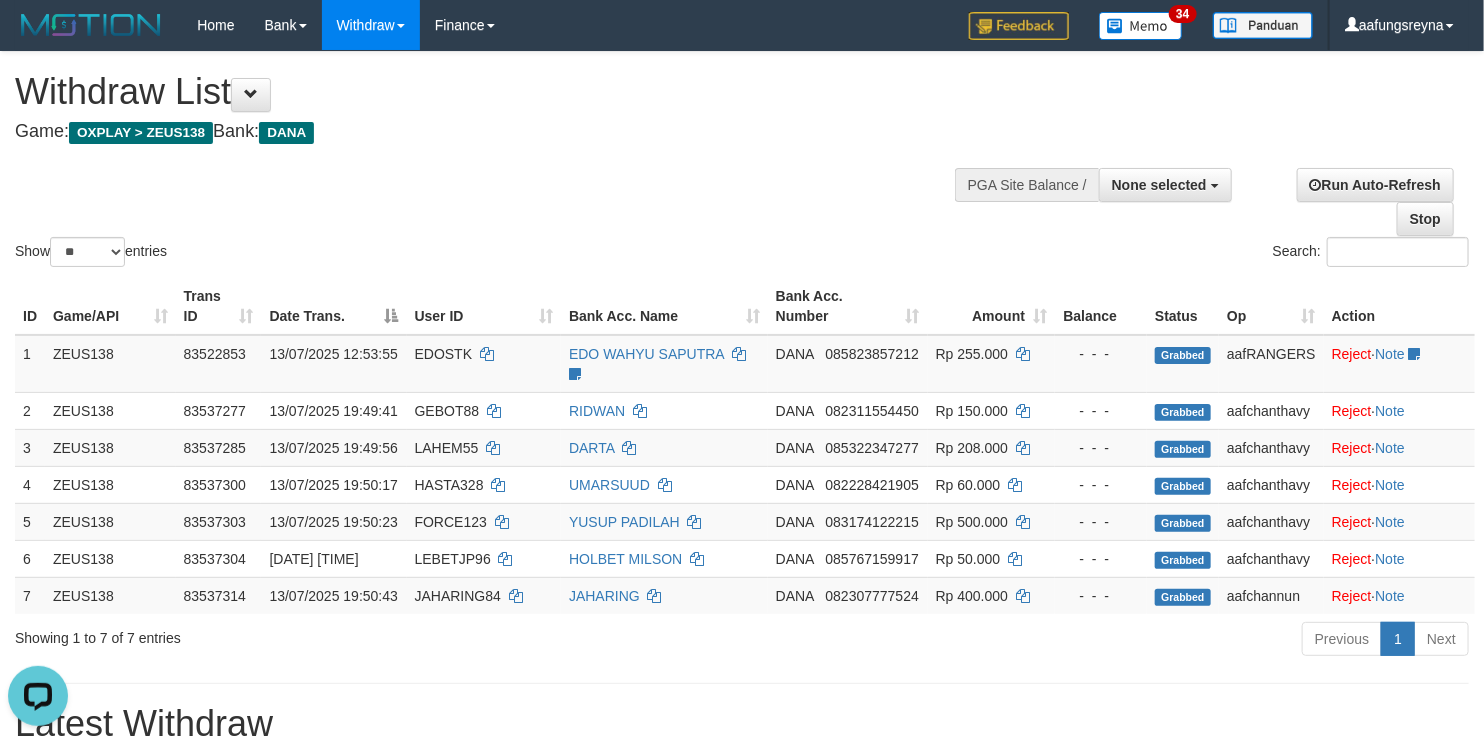 scroll, scrollTop: 0, scrollLeft: 0, axis: both 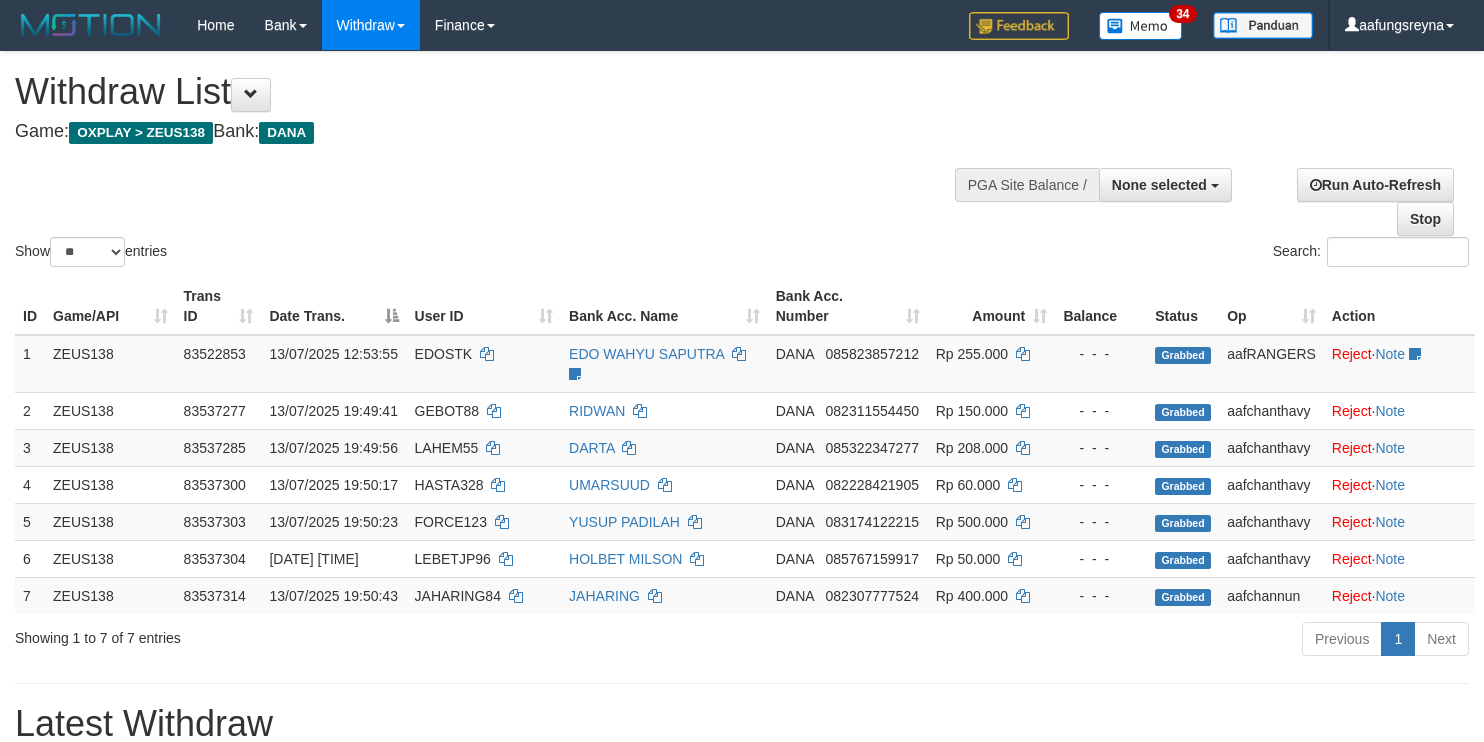 select 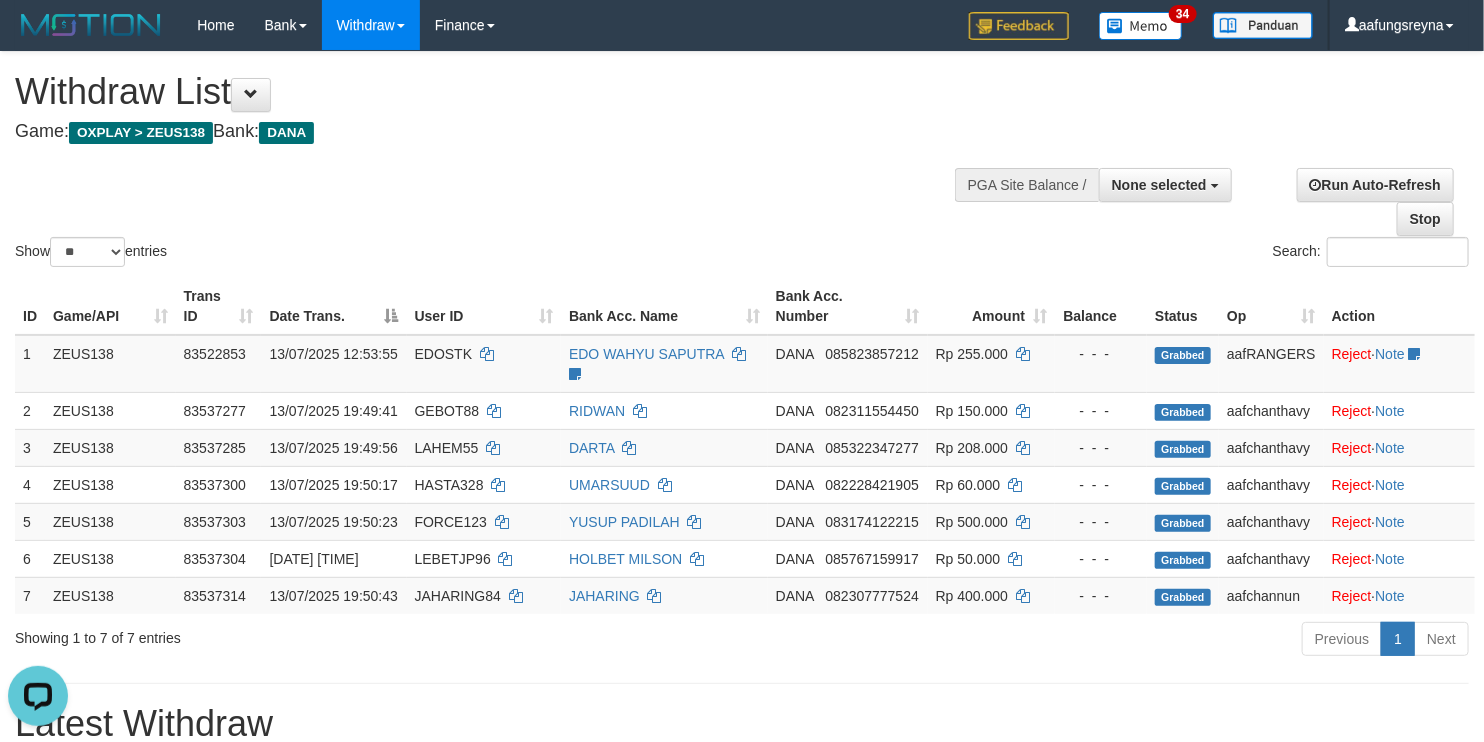scroll, scrollTop: 0, scrollLeft: 0, axis: both 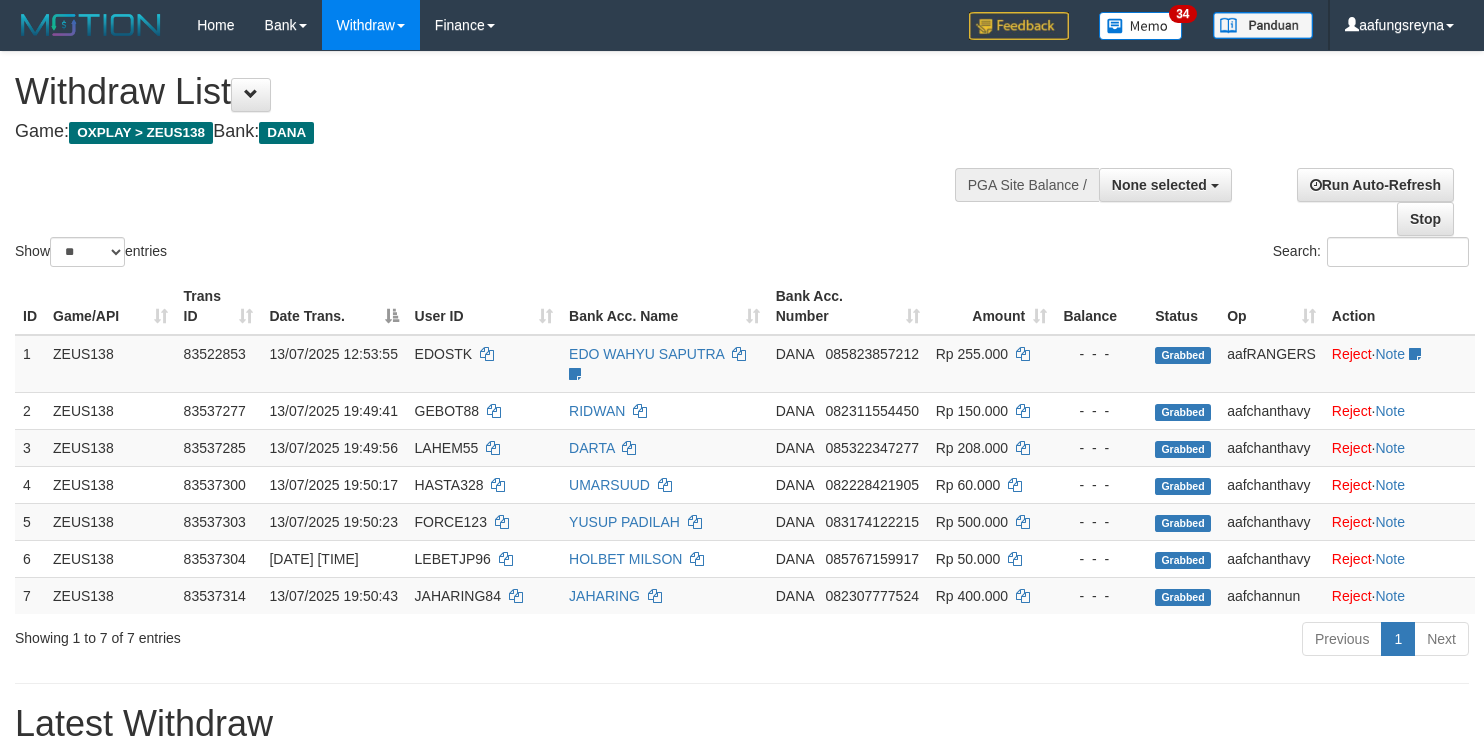 select 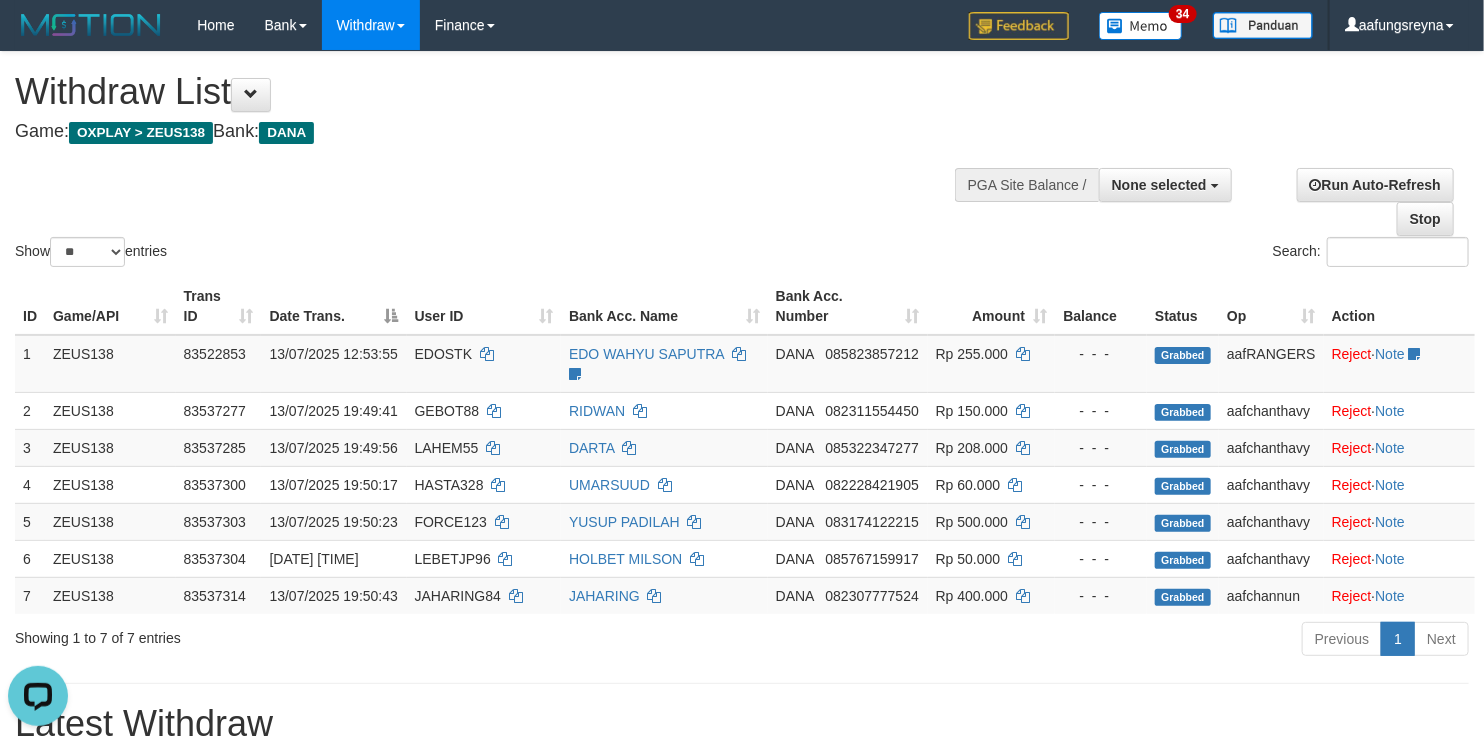 scroll, scrollTop: 0, scrollLeft: 0, axis: both 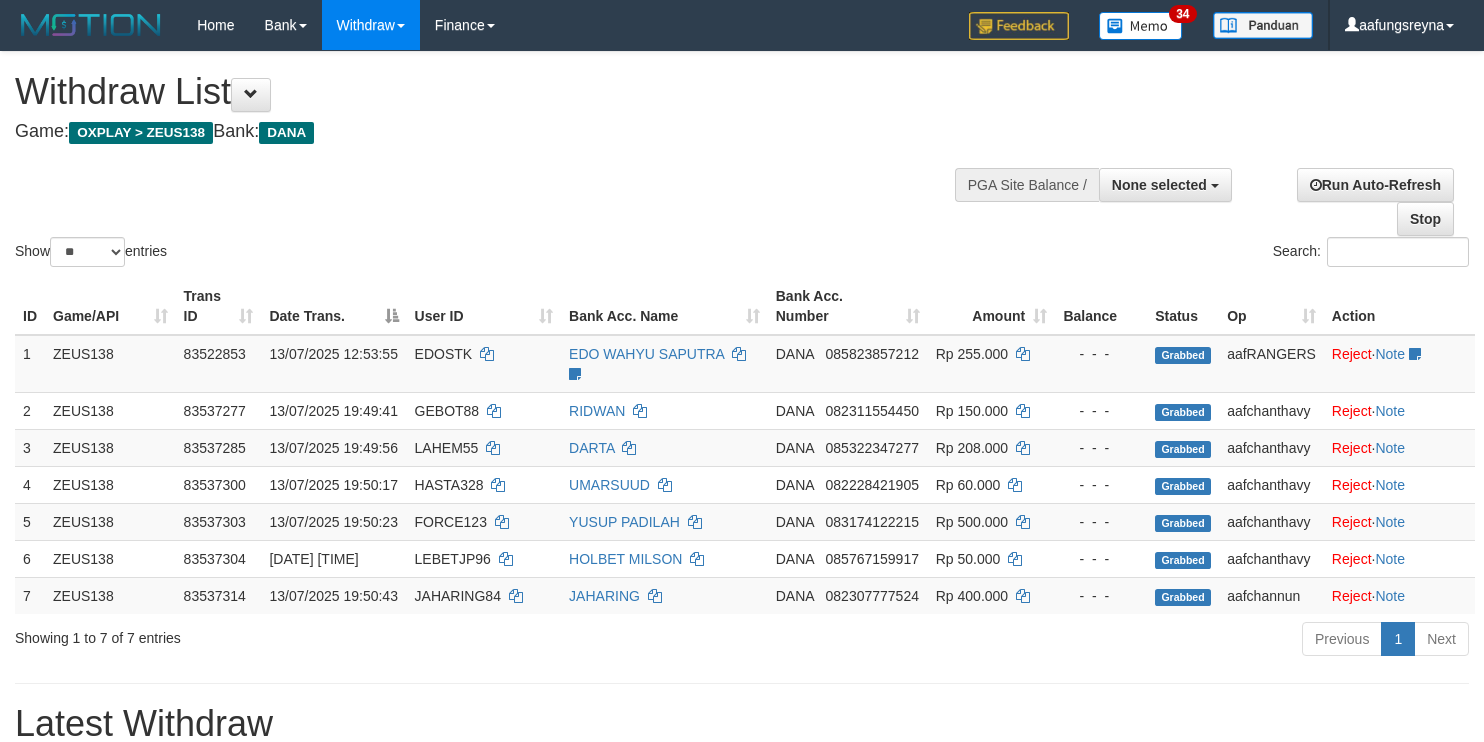 select 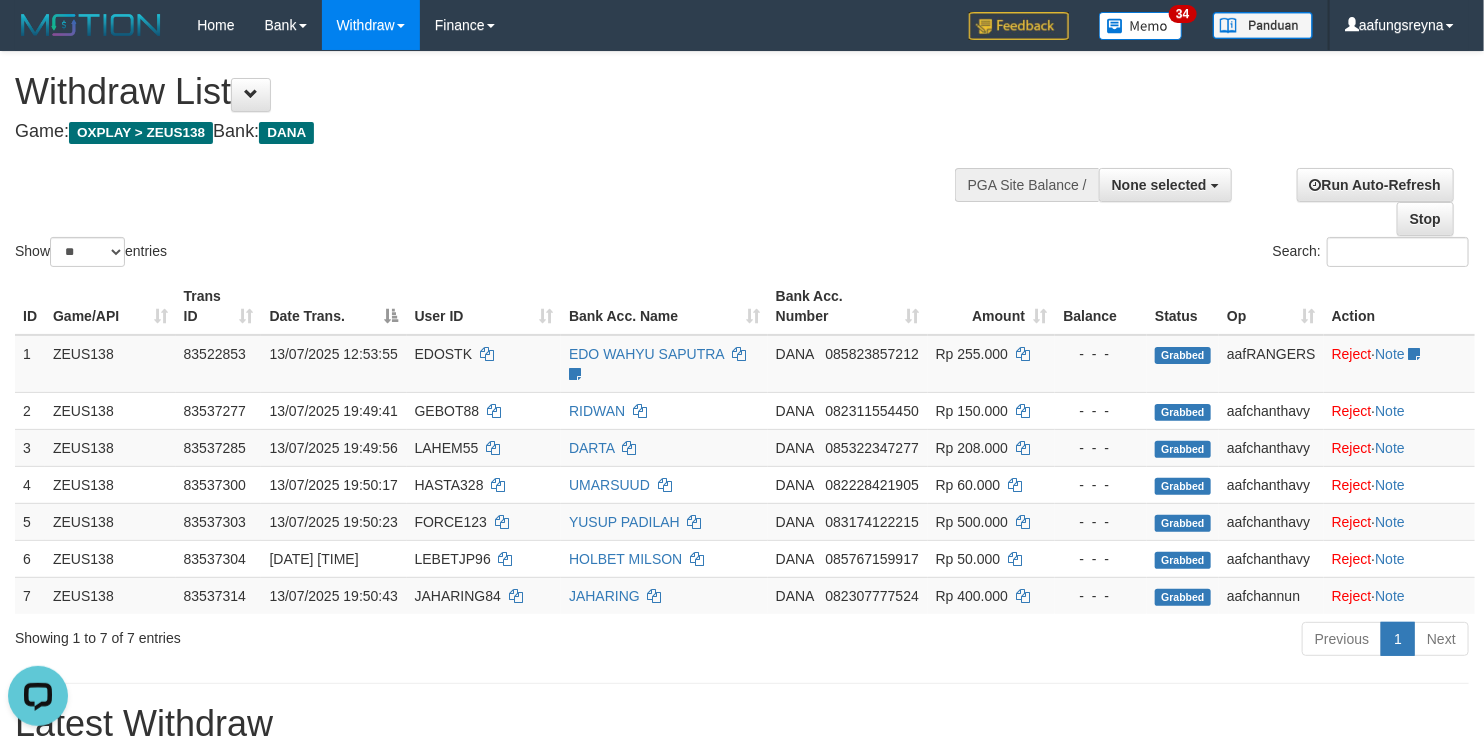 scroll, scrollTop: 0, scrollLeft: 0, axis: both 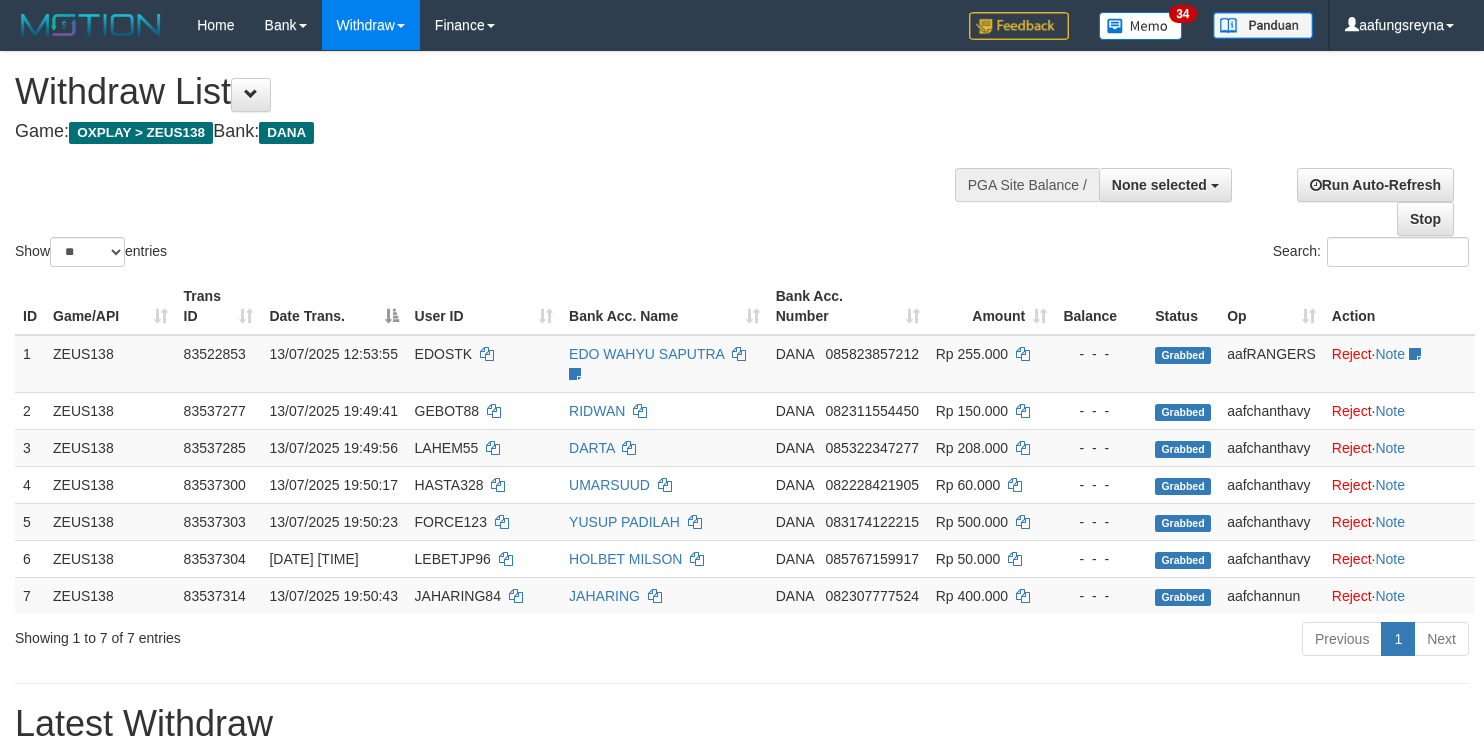 select 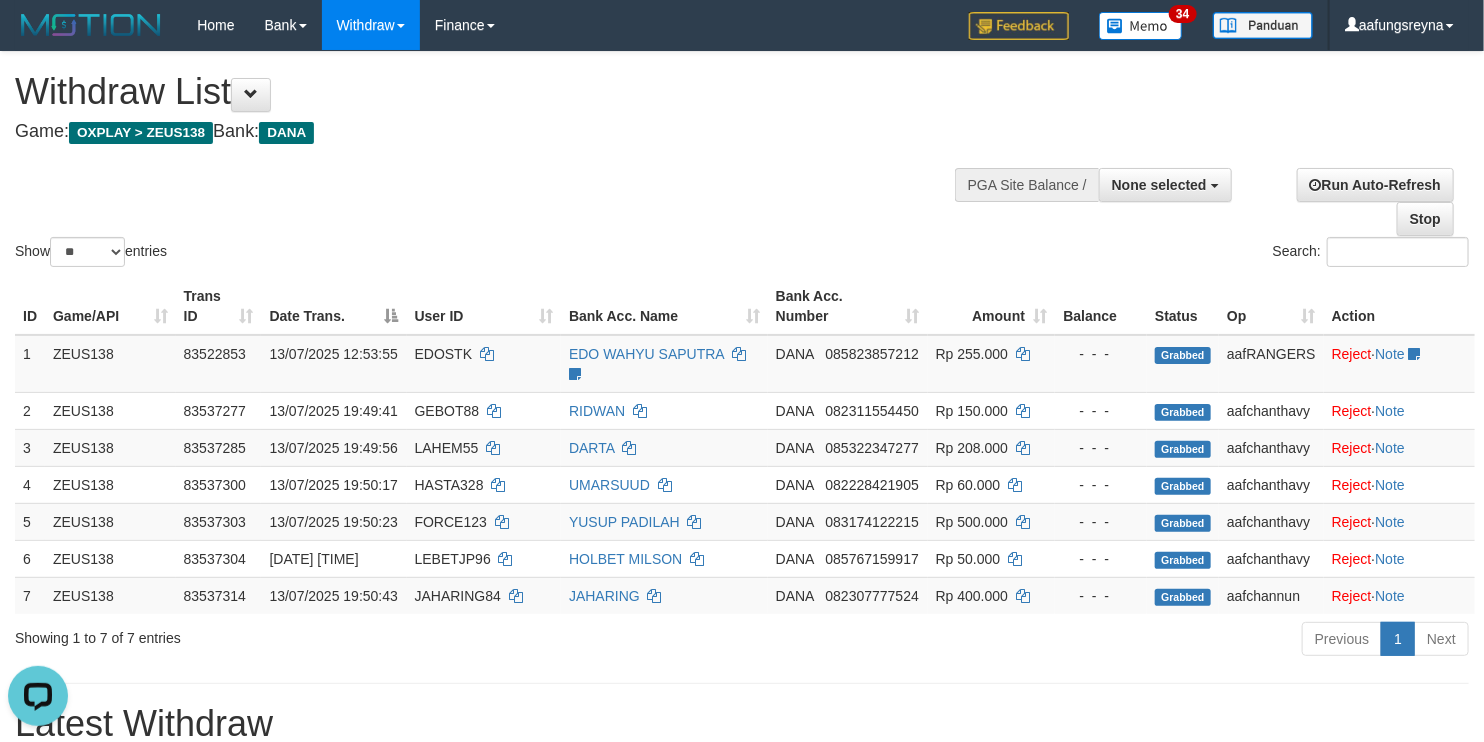 scroll, scrollTop: 0, scrollLeft: 0, axis: both 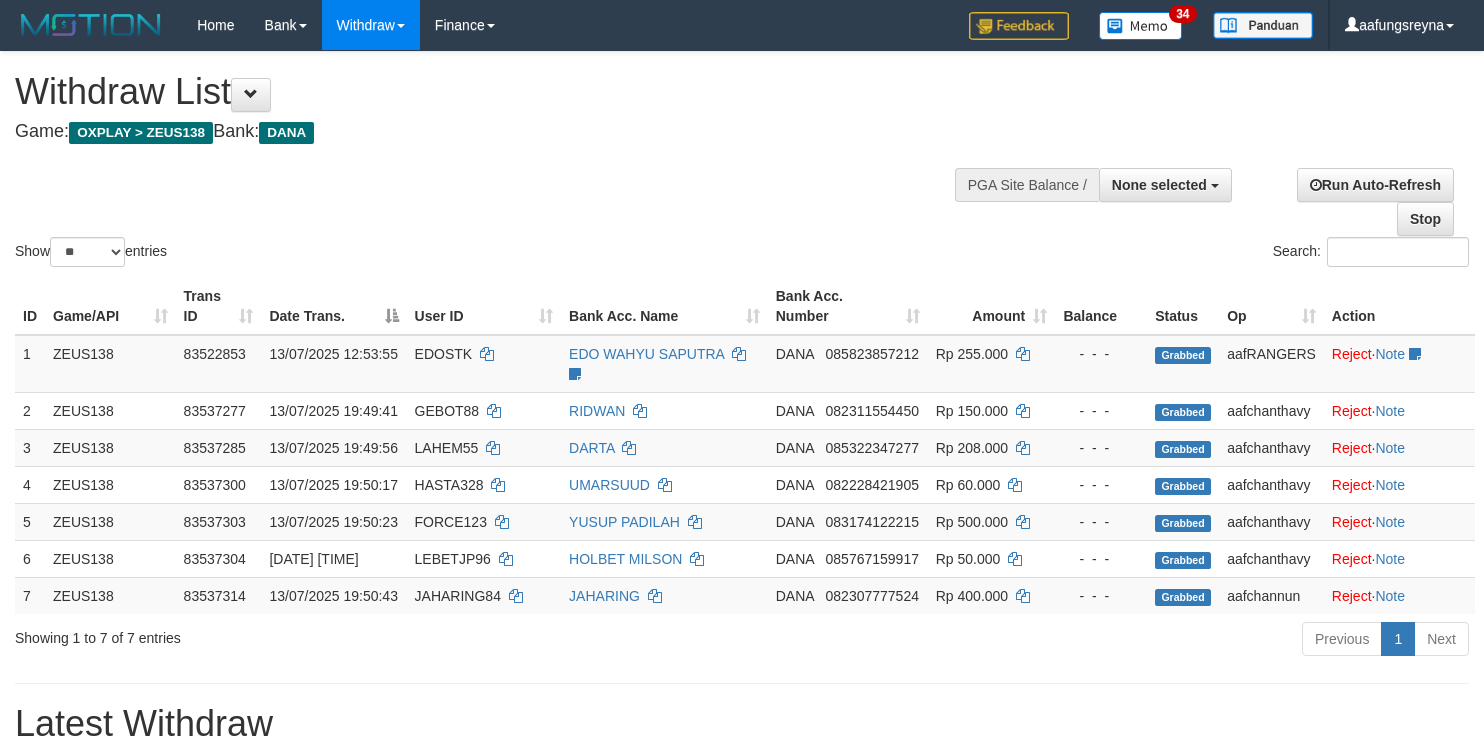 select 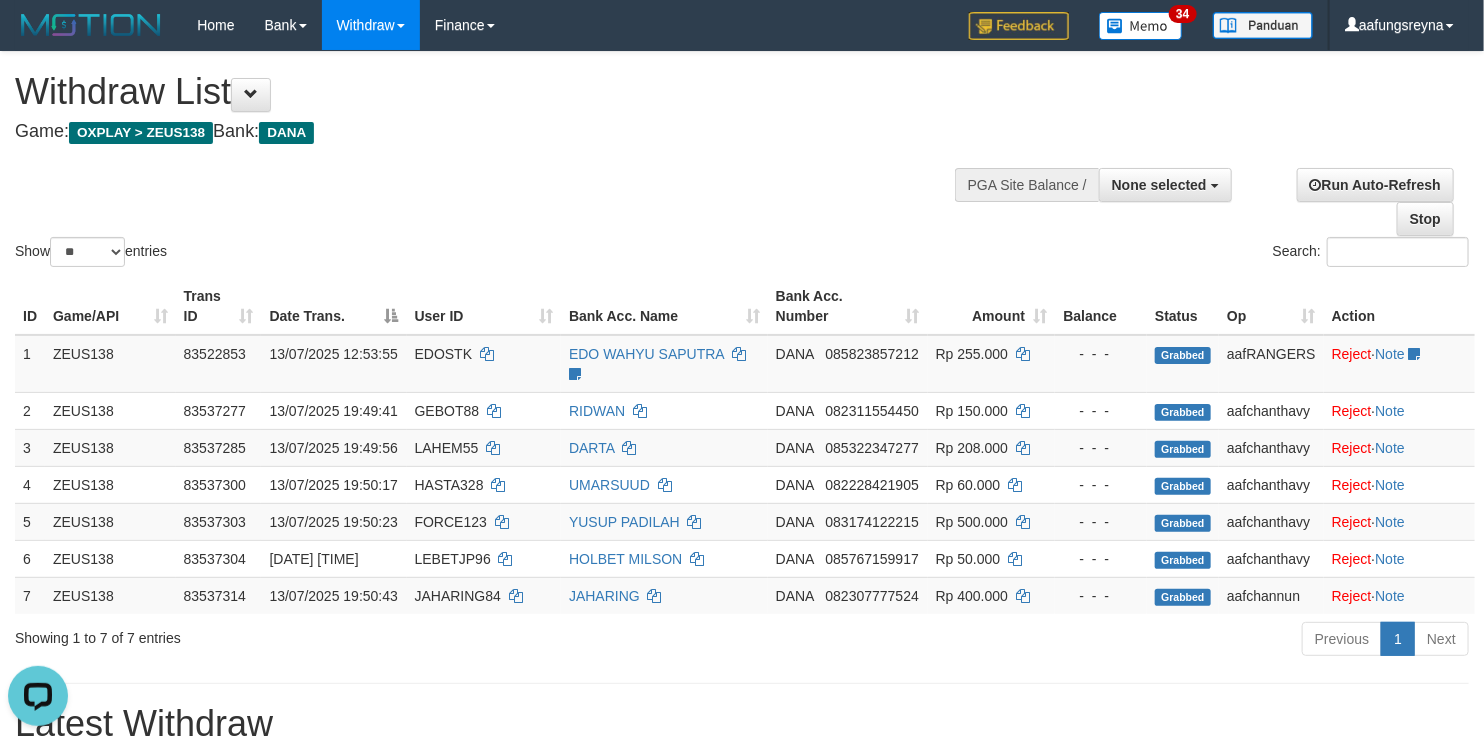 scroll, scrollTop: 0, scrollLeft: 0, axis: both 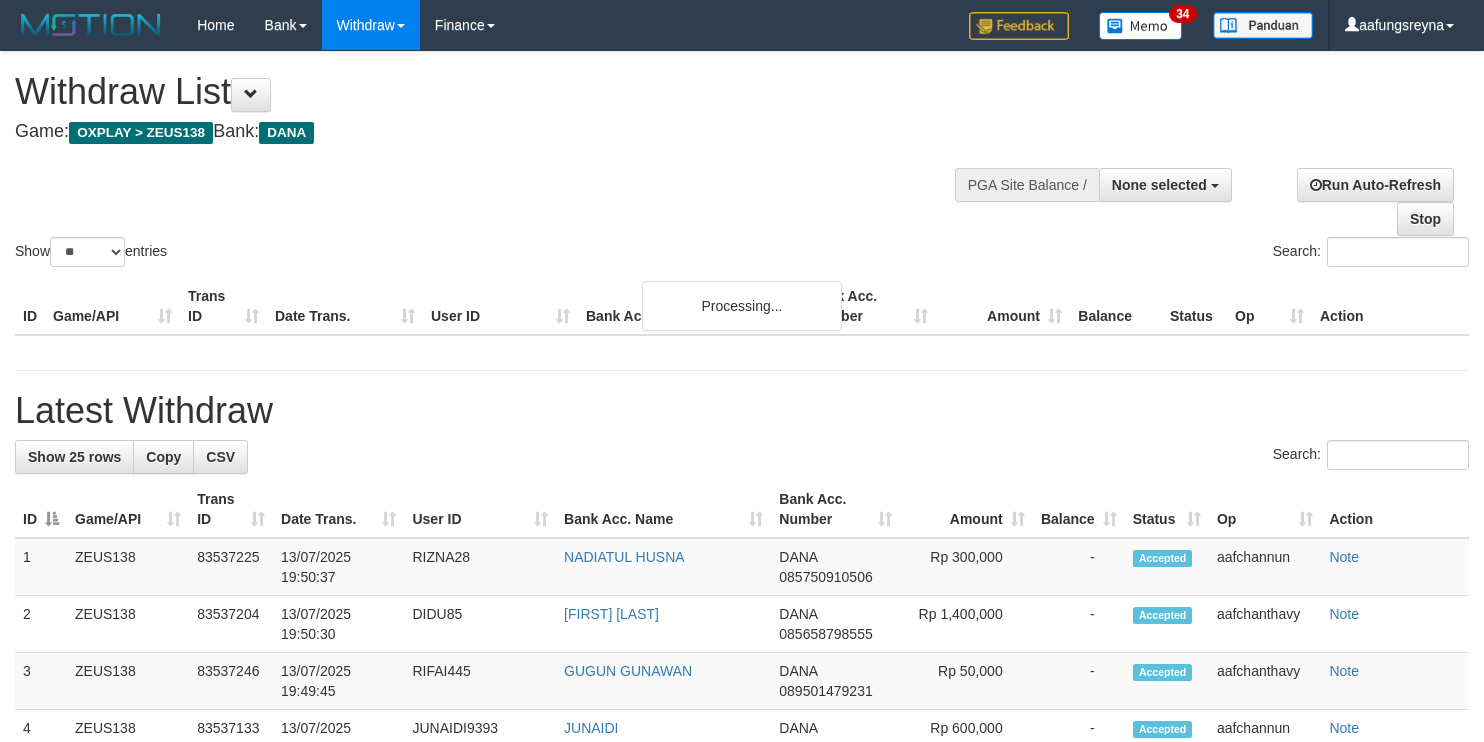 select 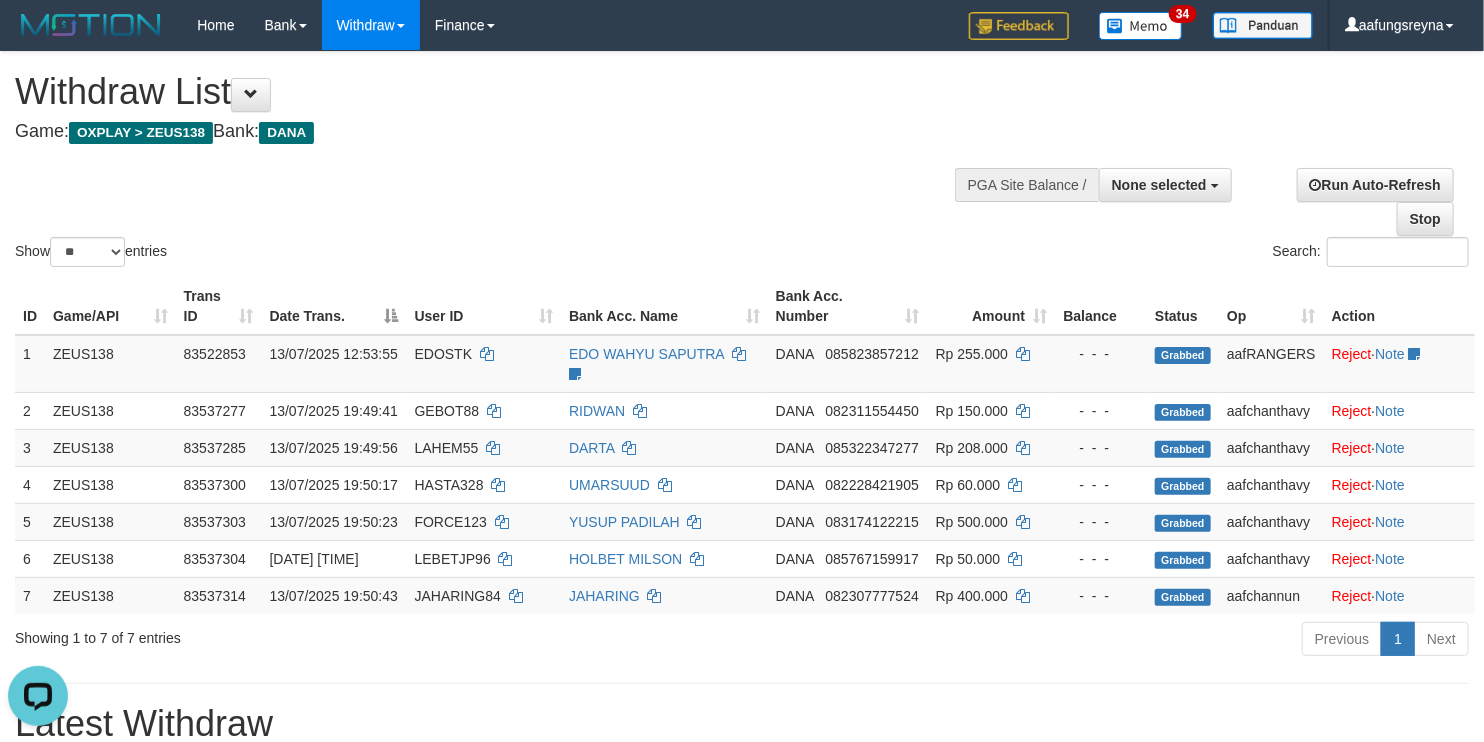 scroll, scrollTop: 0, scrollLeft: 0, axis: both 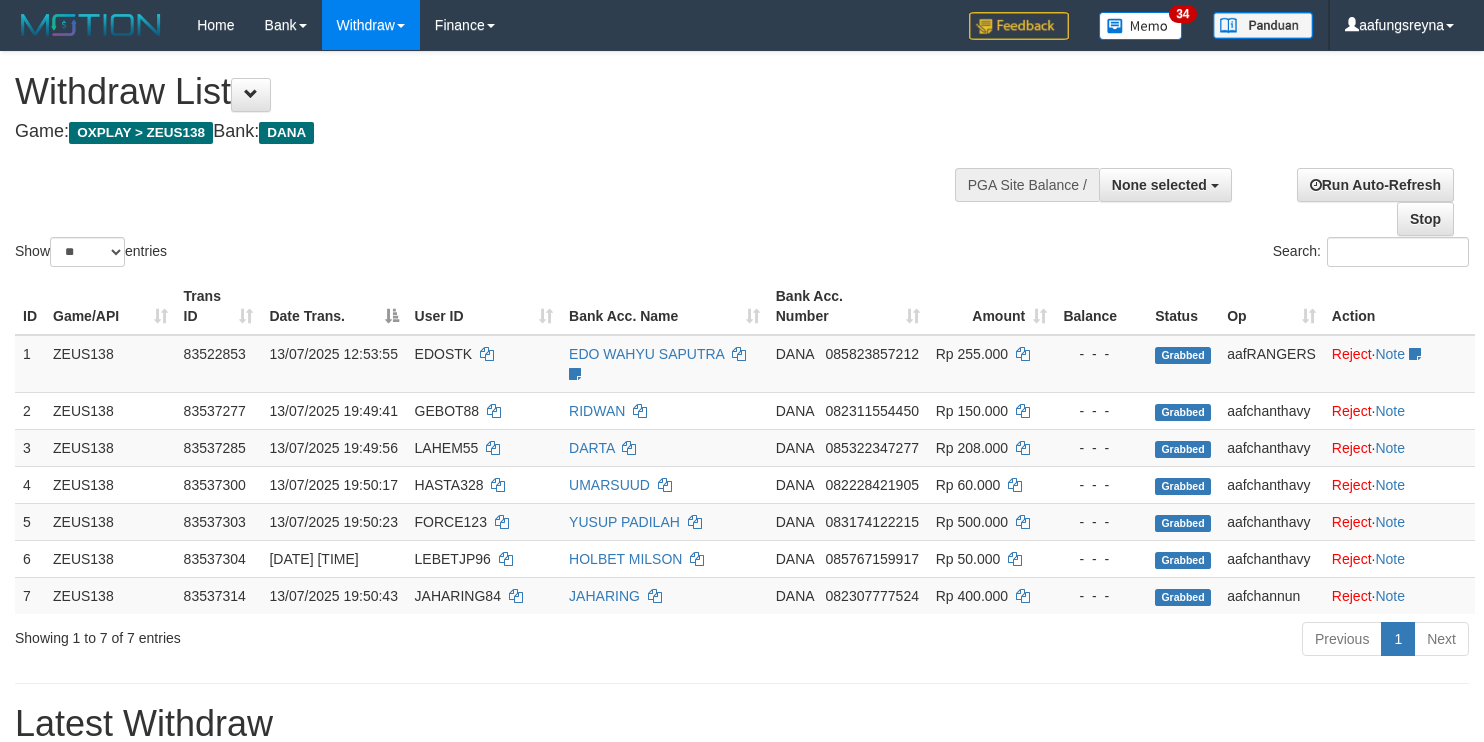 select 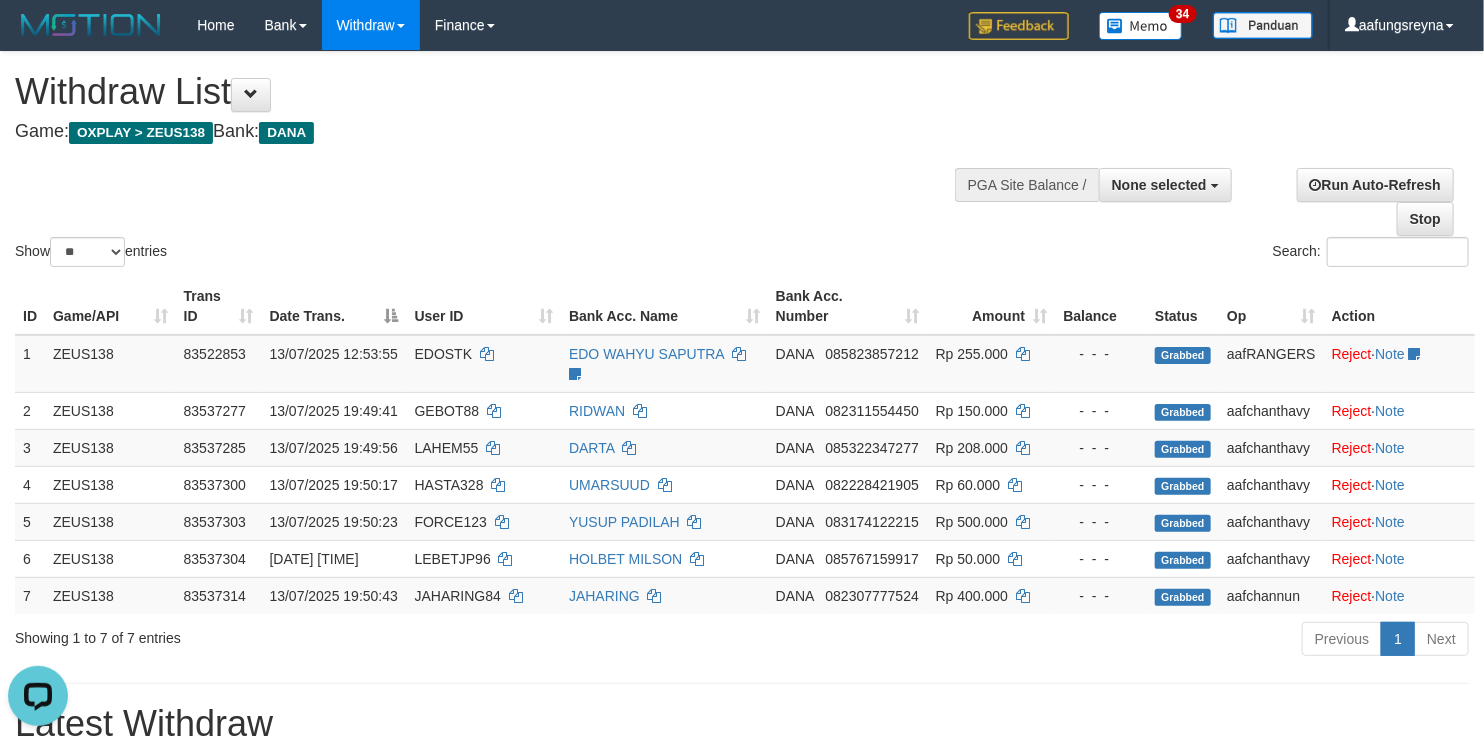 scroll, scrollTop: 0, scrollLeft: 0, axis: both 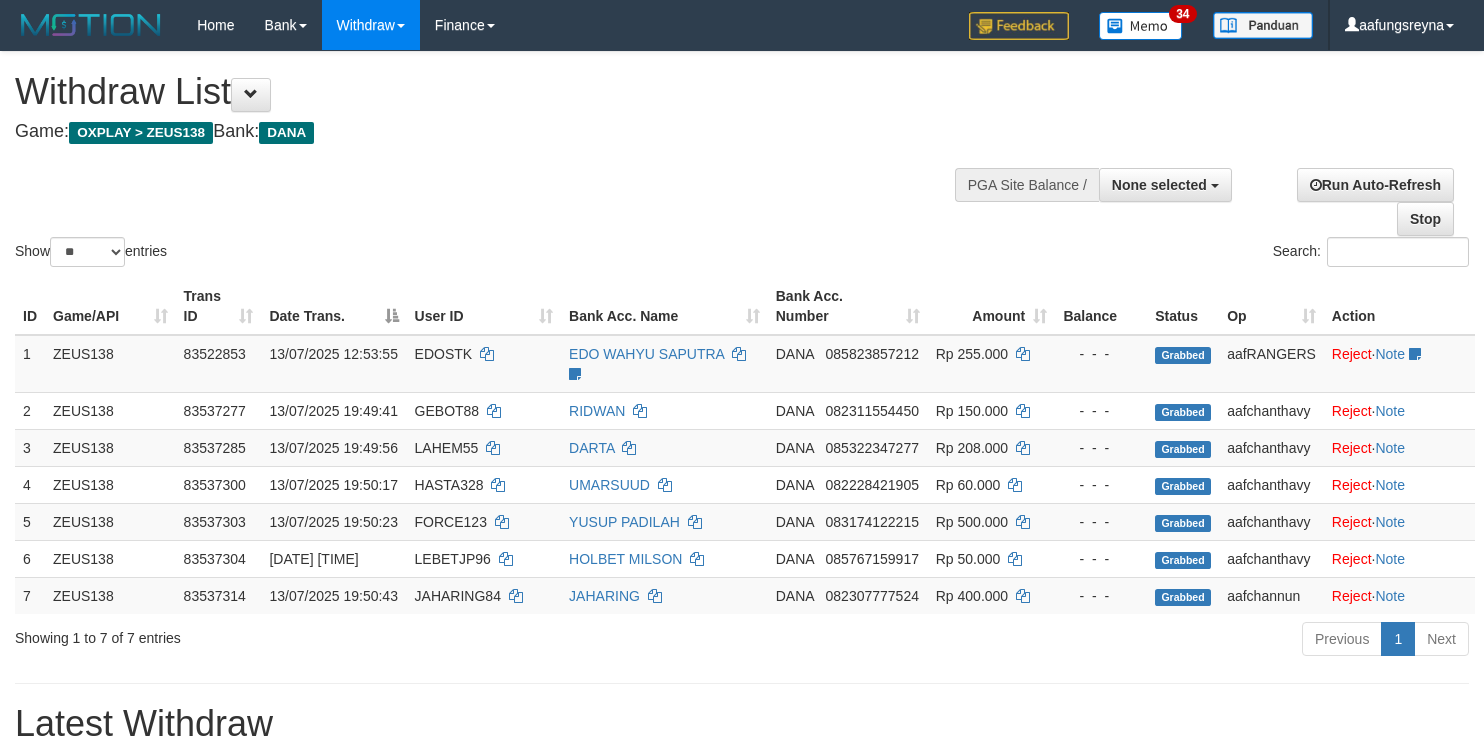 select 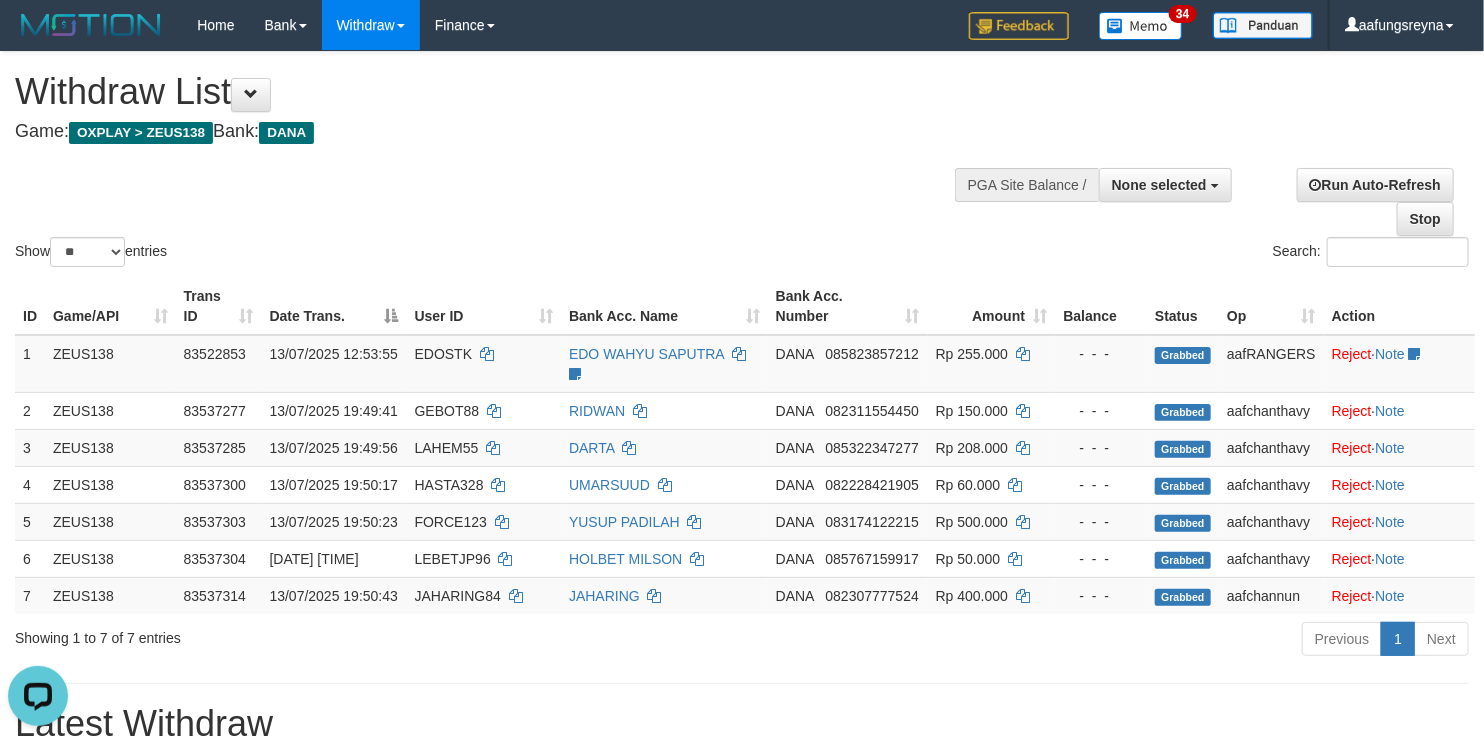 scroll, scrollTop: 0, scrollLeft: 0, axis: both 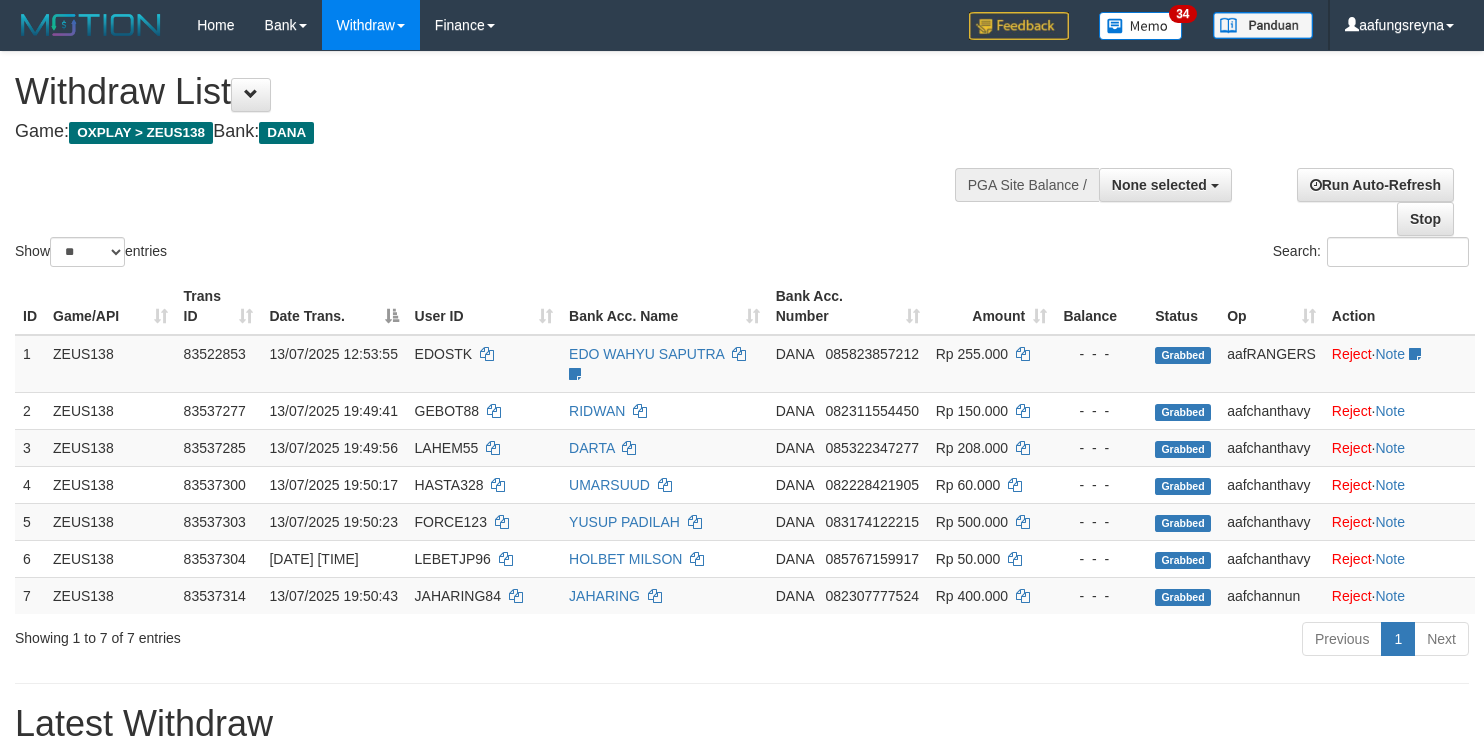 select 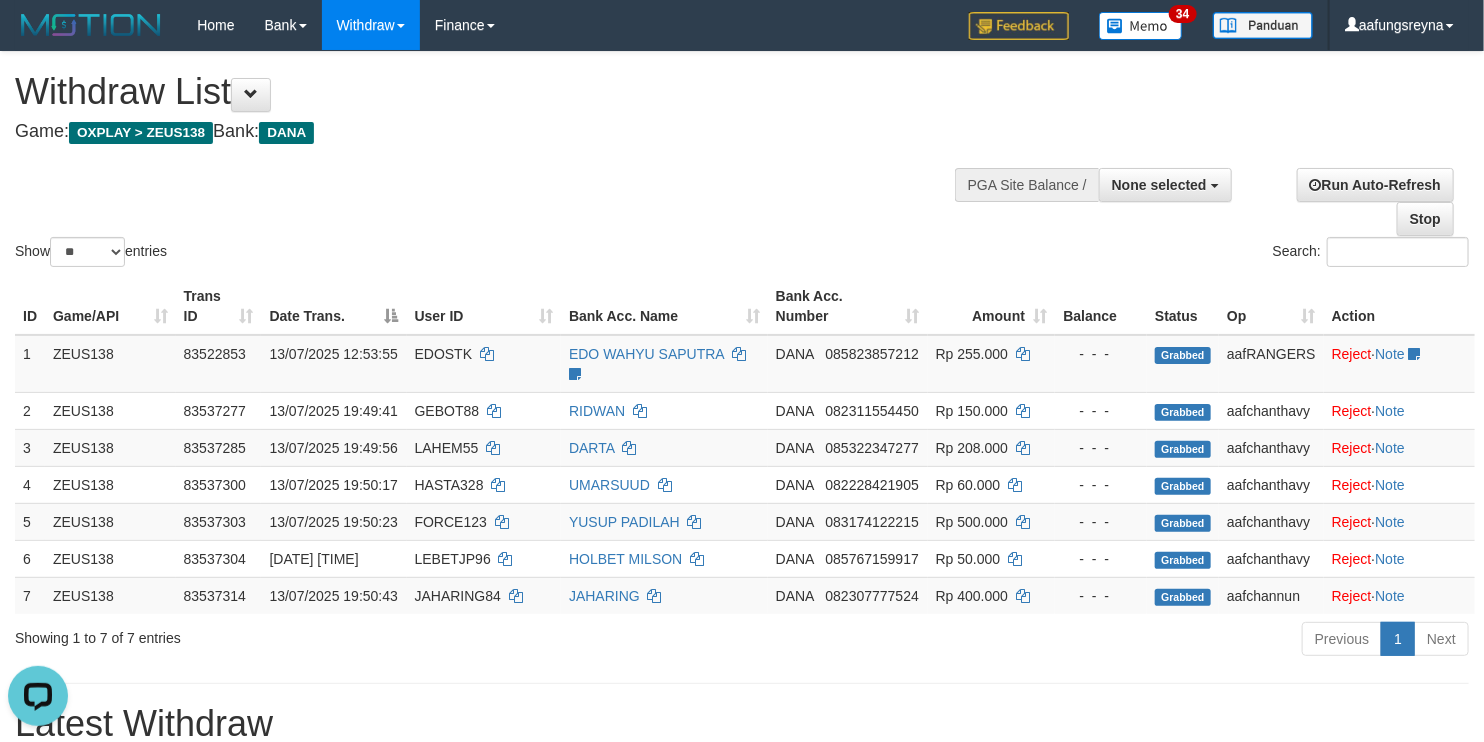scroll, scrollTop: 0, scrollLeft: 0, axis: both 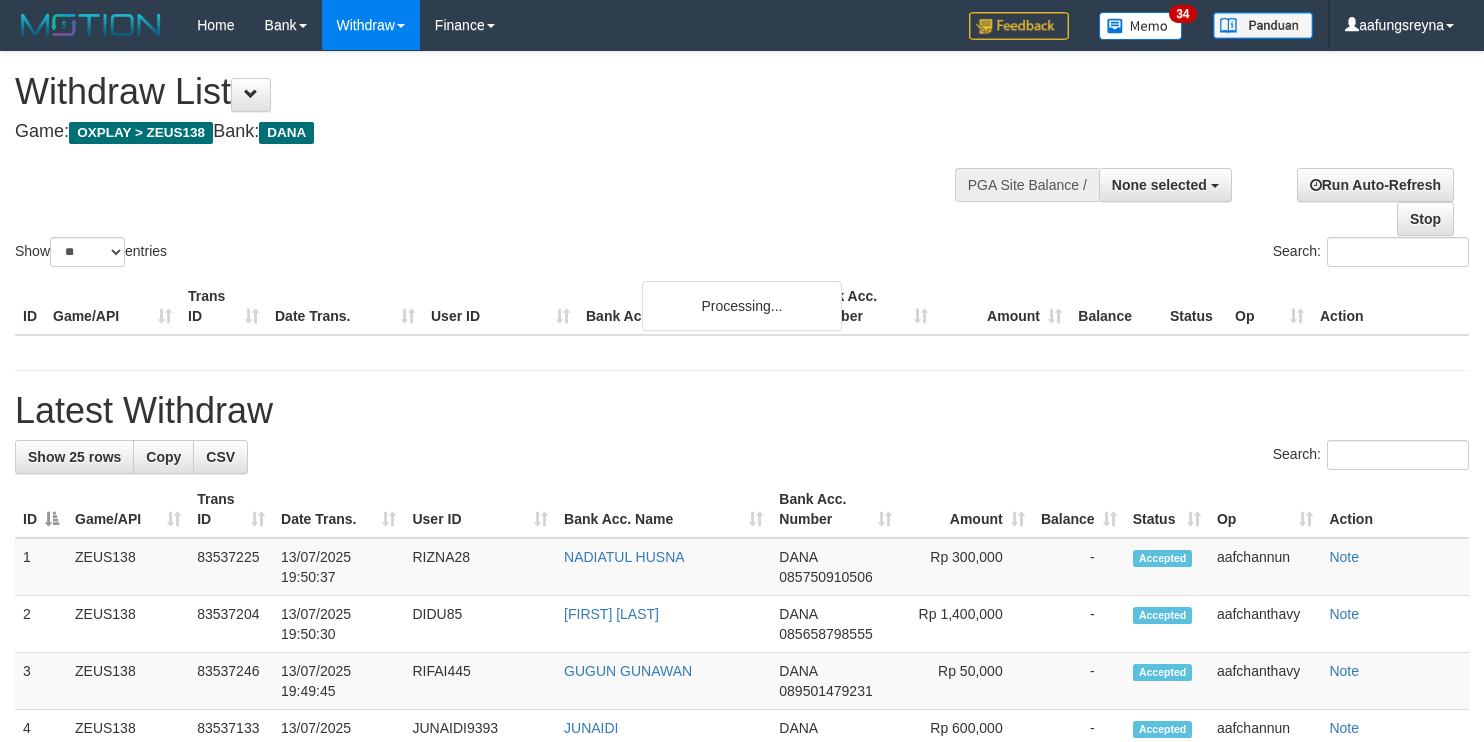select 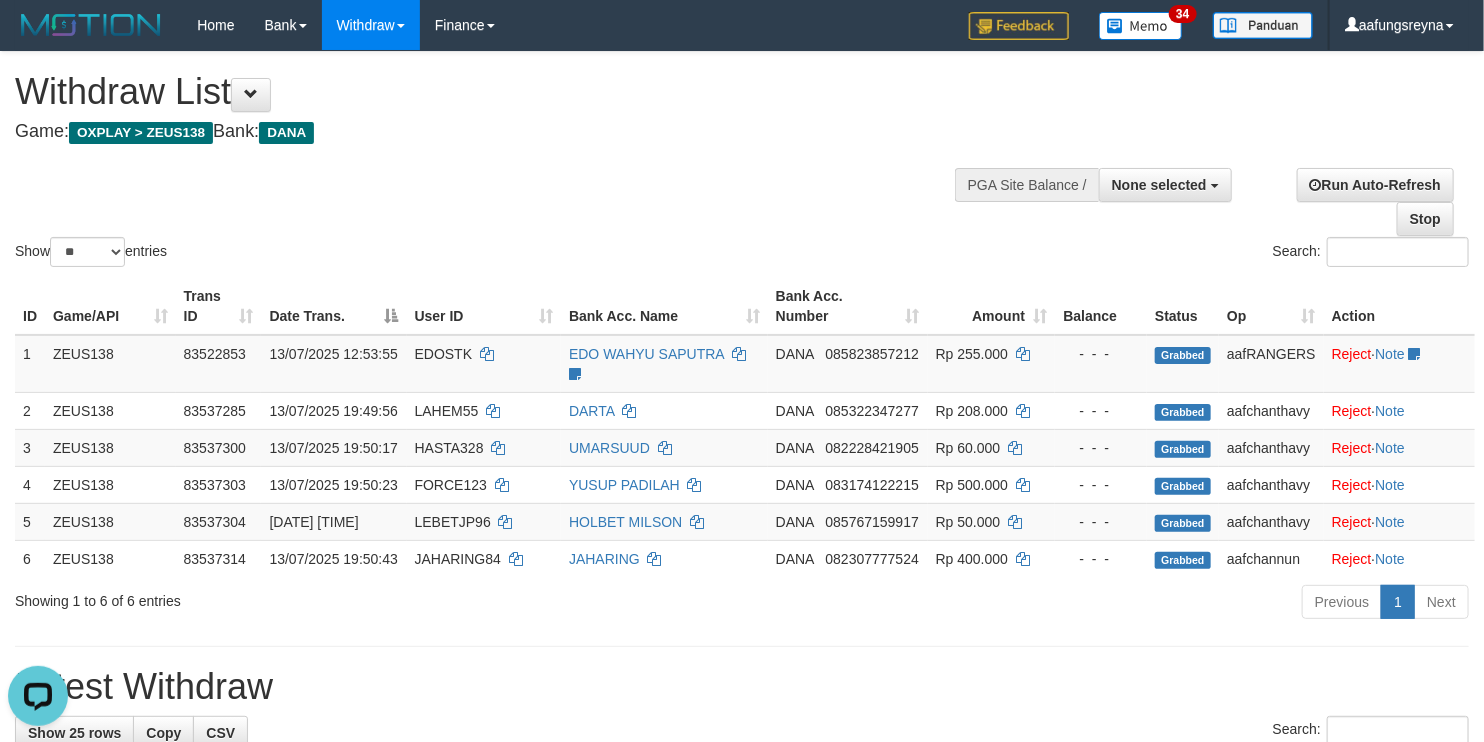 scroll, scrollTop: 0, scrollLeft: 0, axis: both 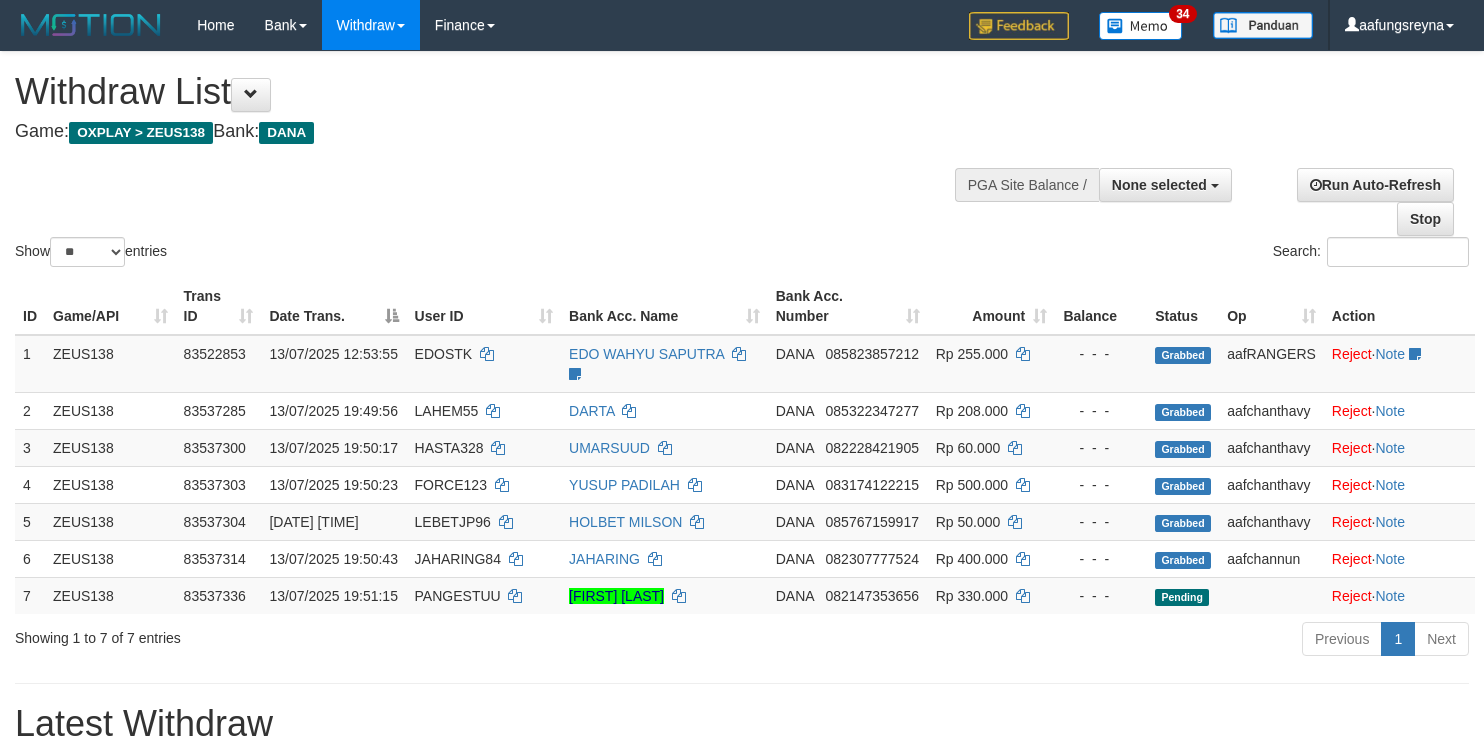 select 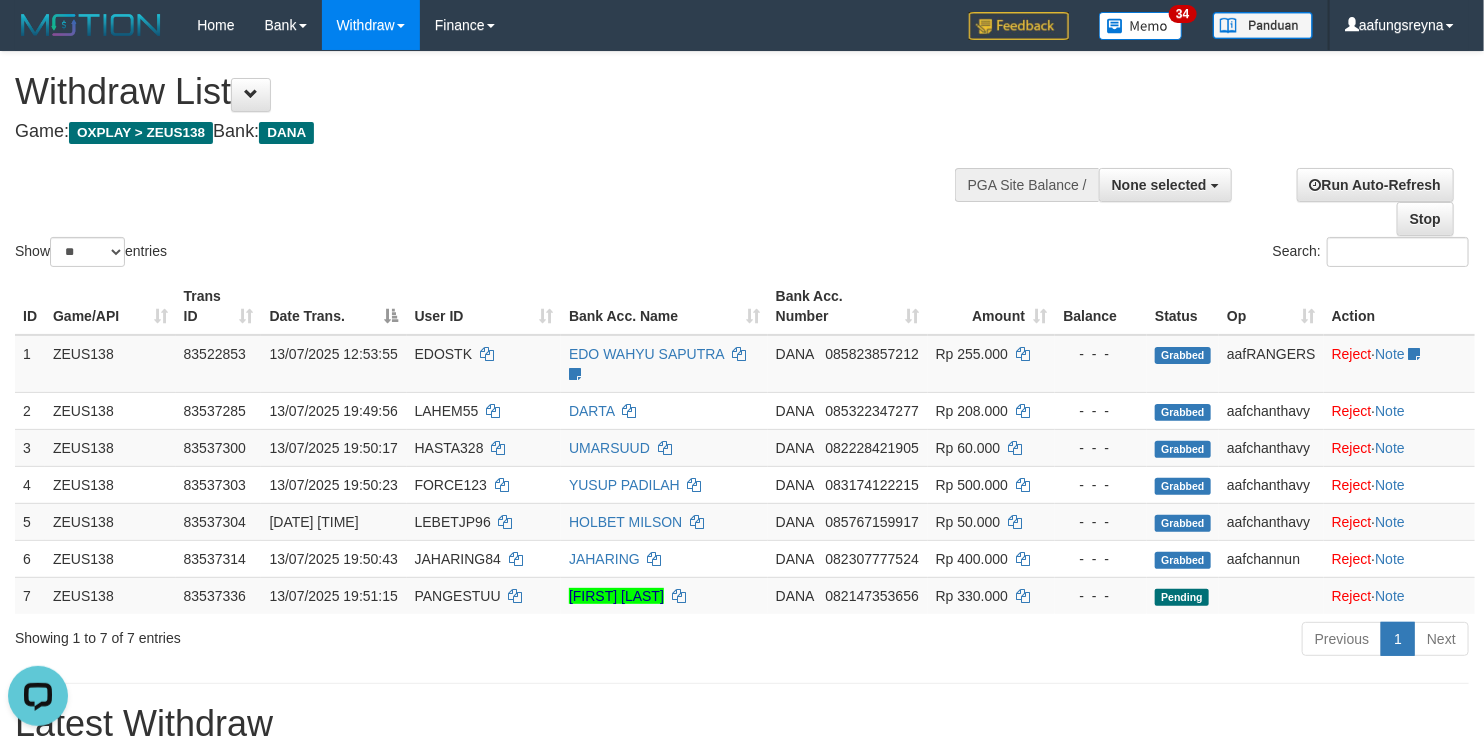 scroll, scrollTop: 0, scrollLeft: 0, axis: both 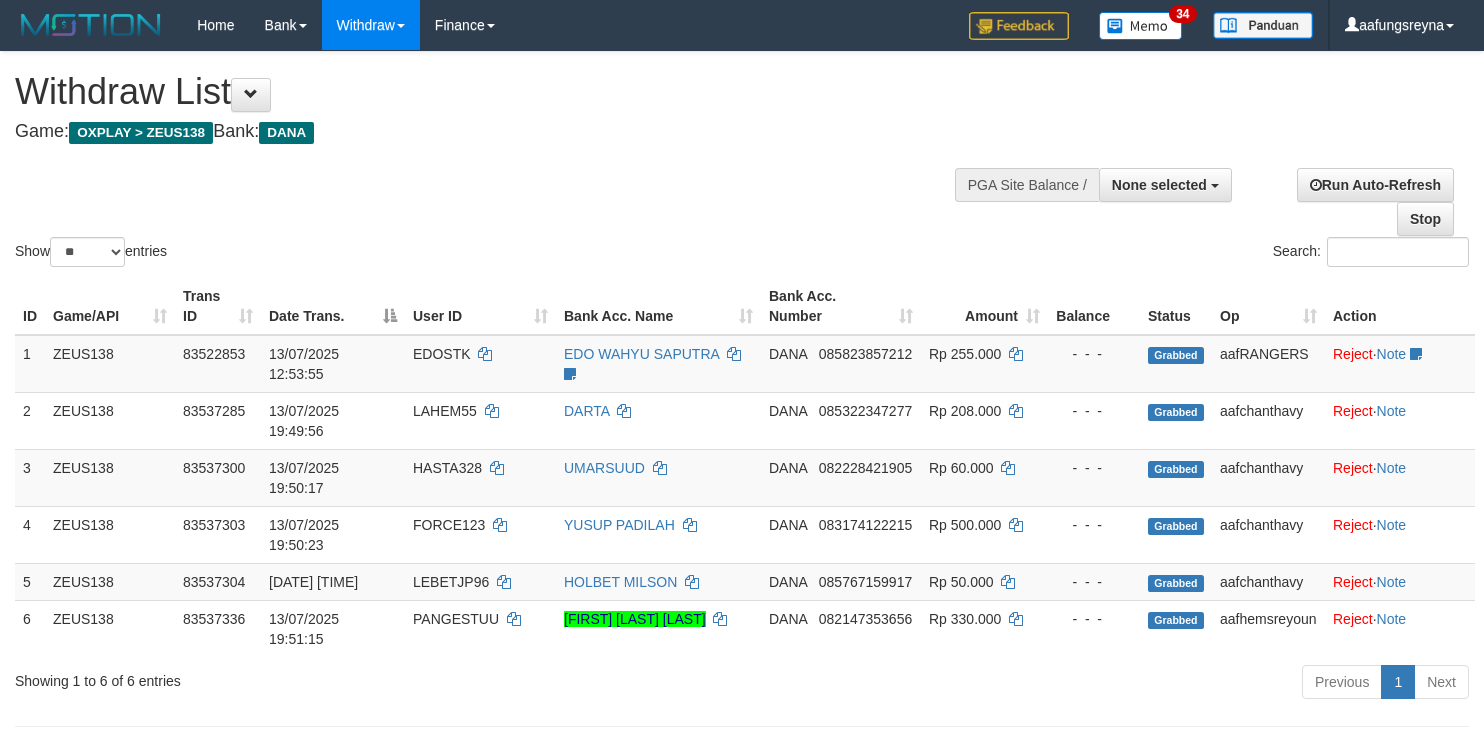 select 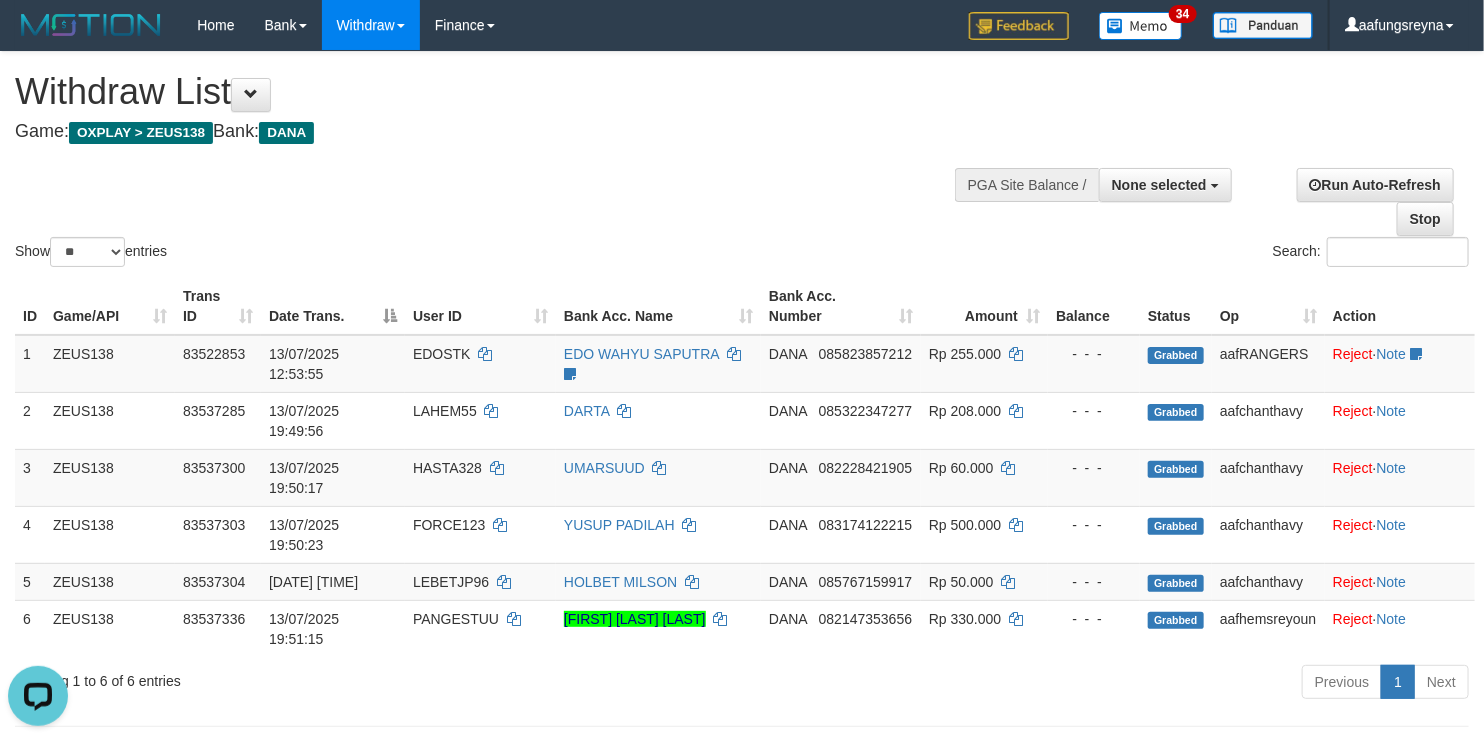 scroll, scrollTop: 0, scrollLeft: 0, axis: both 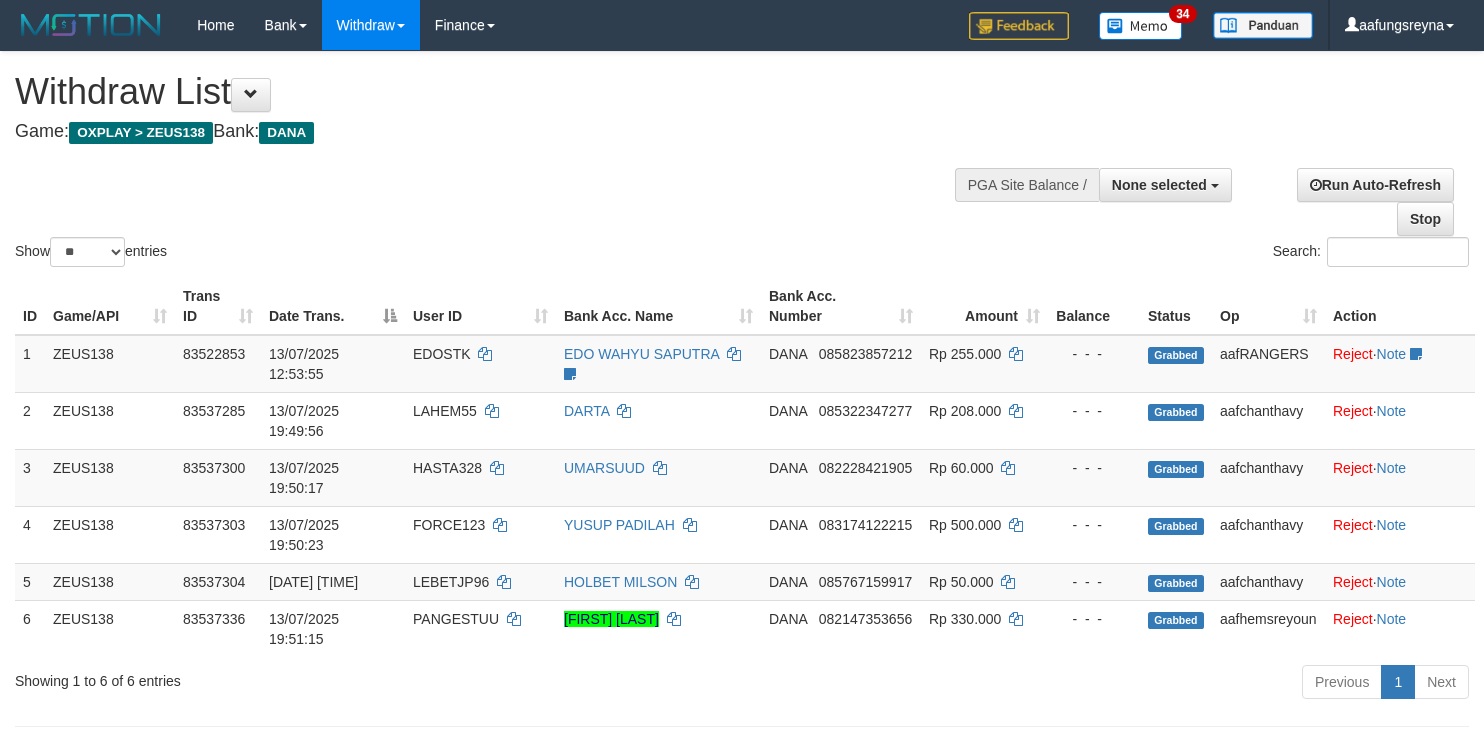 select 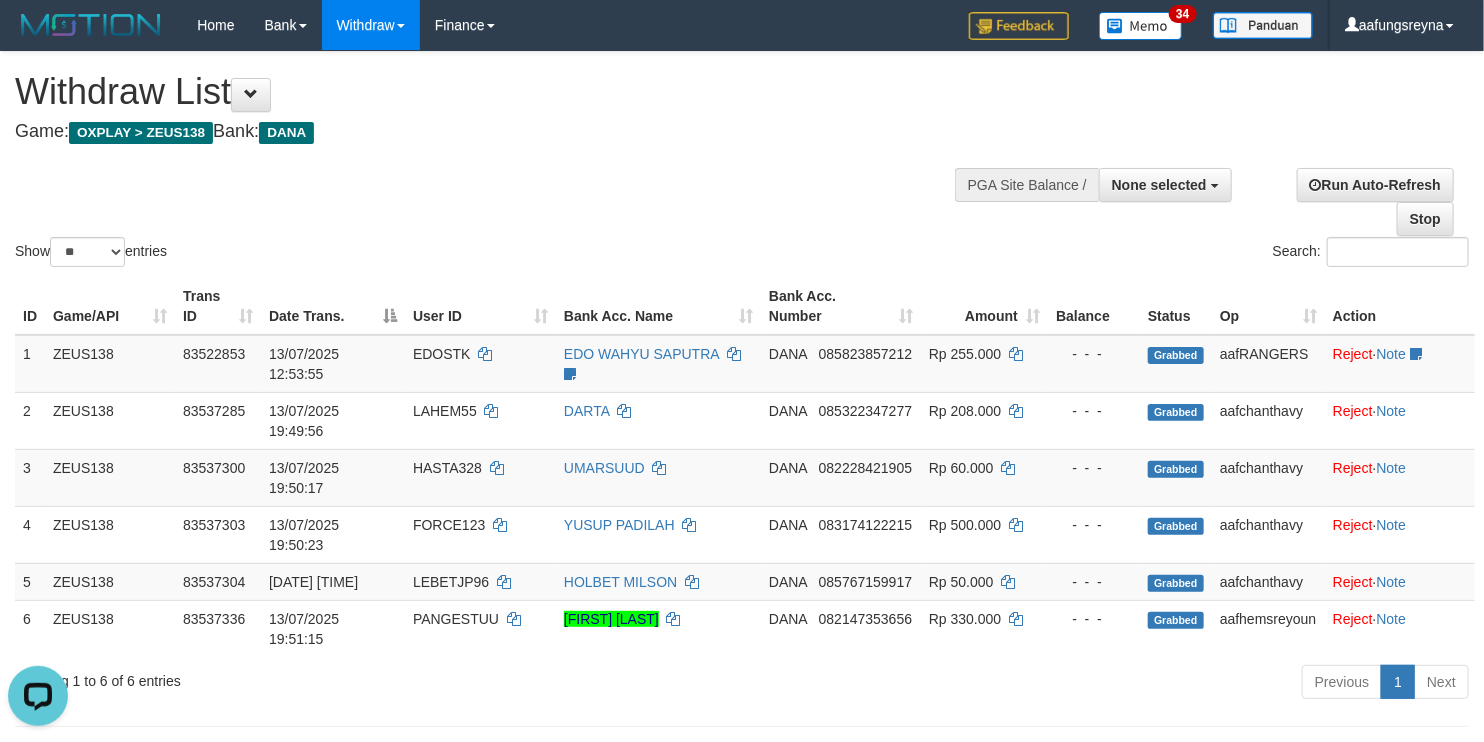 scroll, scrollTop: 0, scrollLeft: 0, axis: both 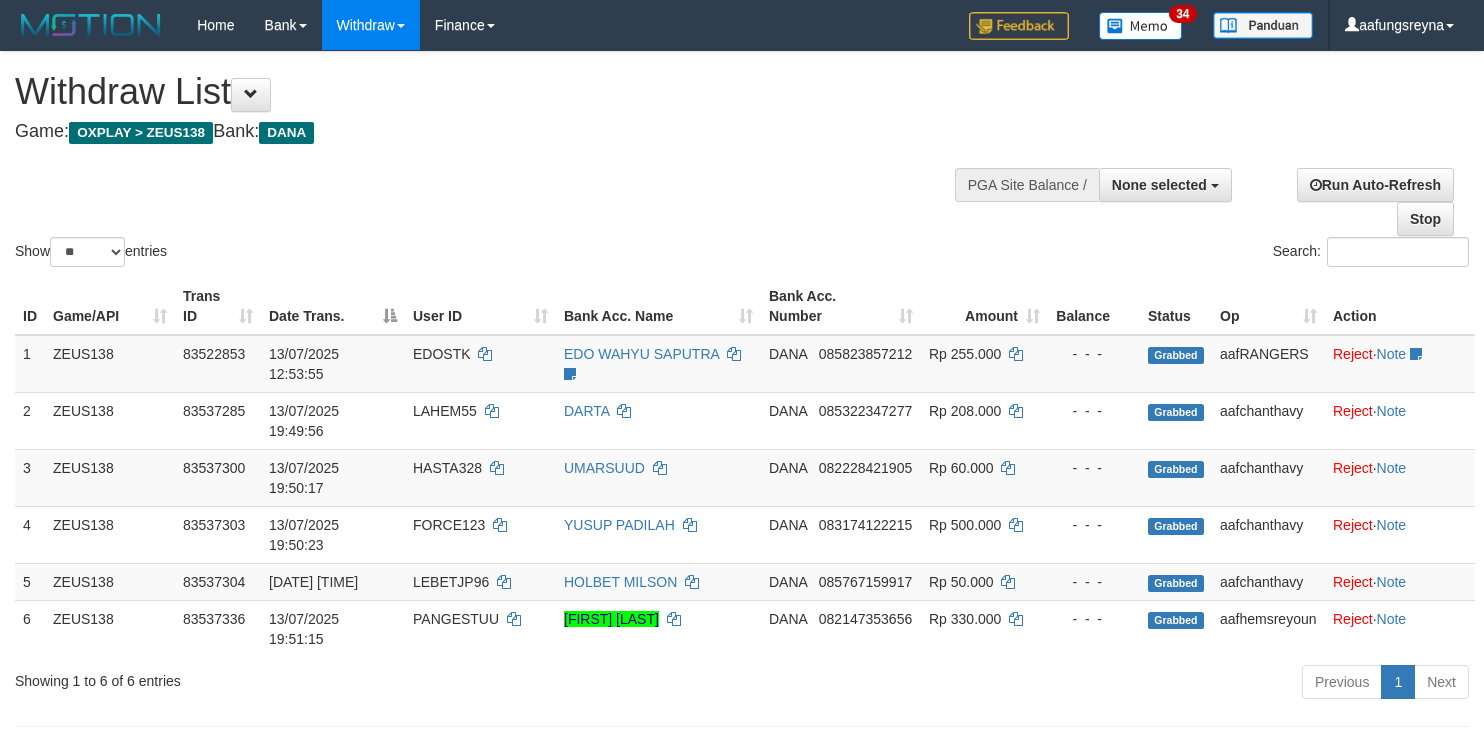 select 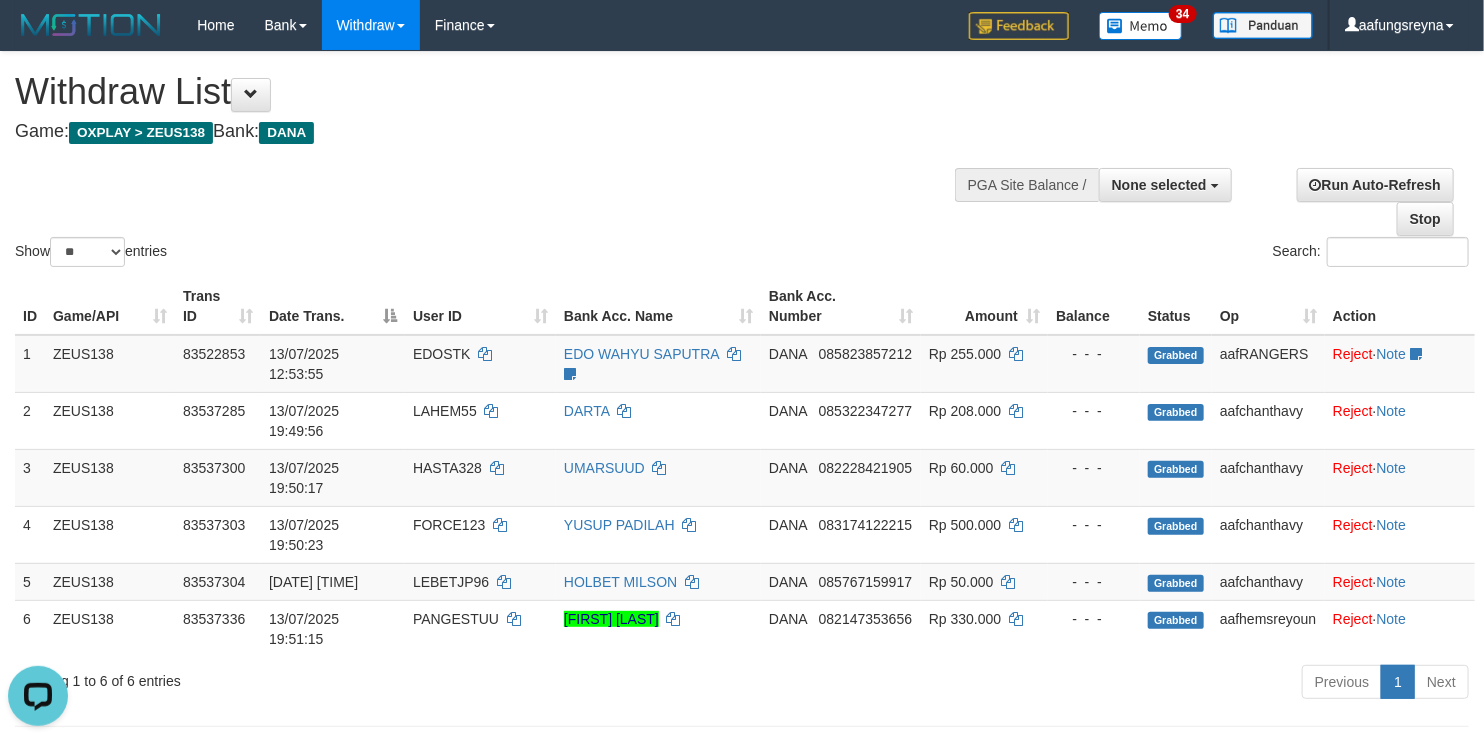 scroll, scrollTop: 0, scrollLeft: 0, axis: both 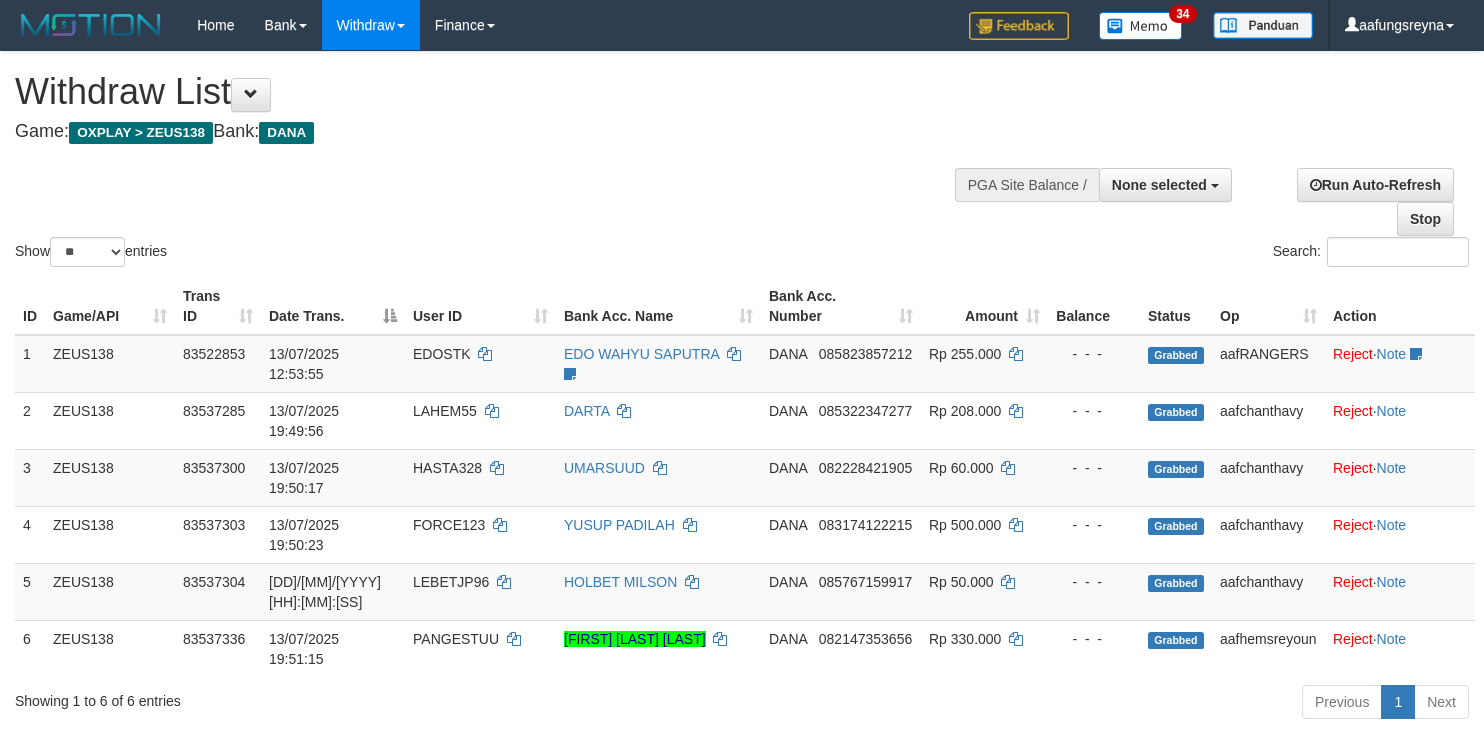 select 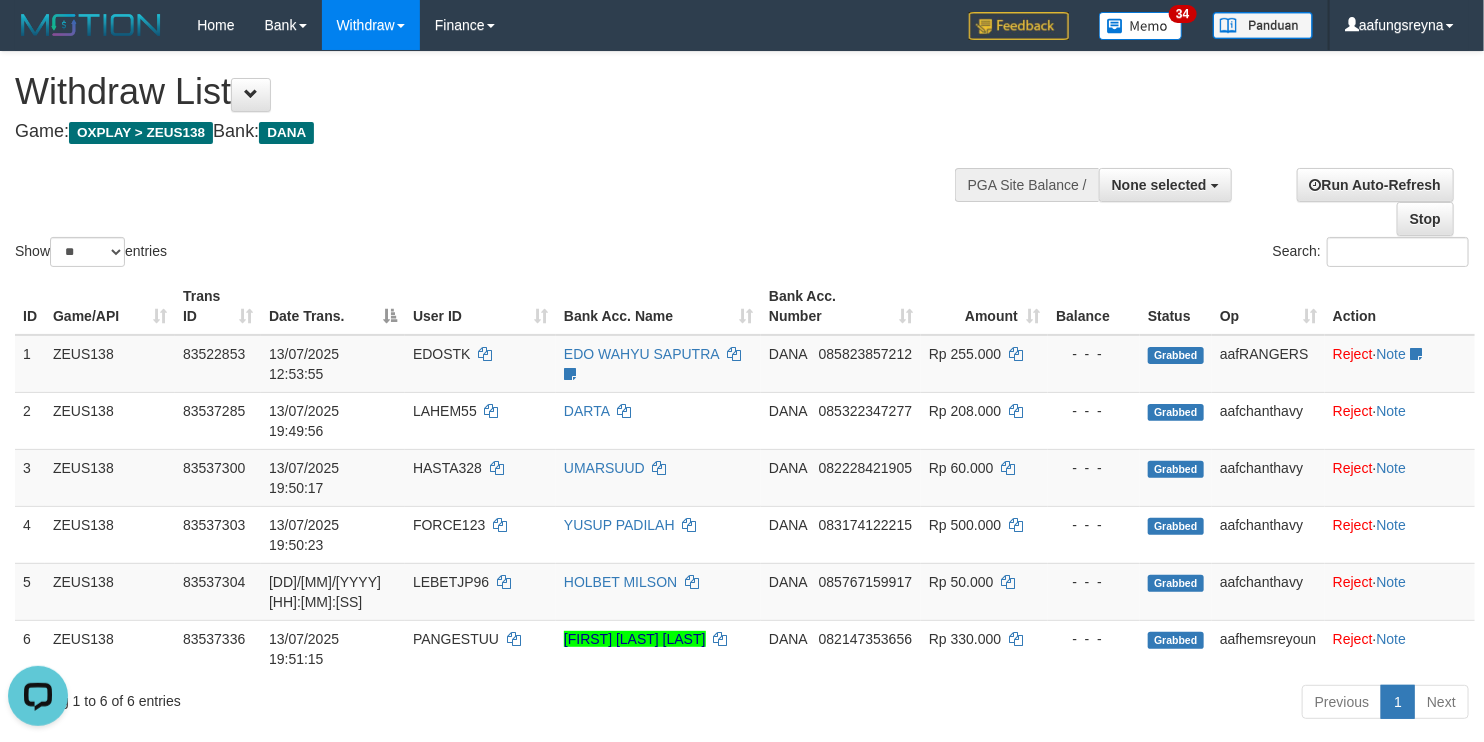 scroll, scrollTop: 0, scrollLeft: 0, axis: both 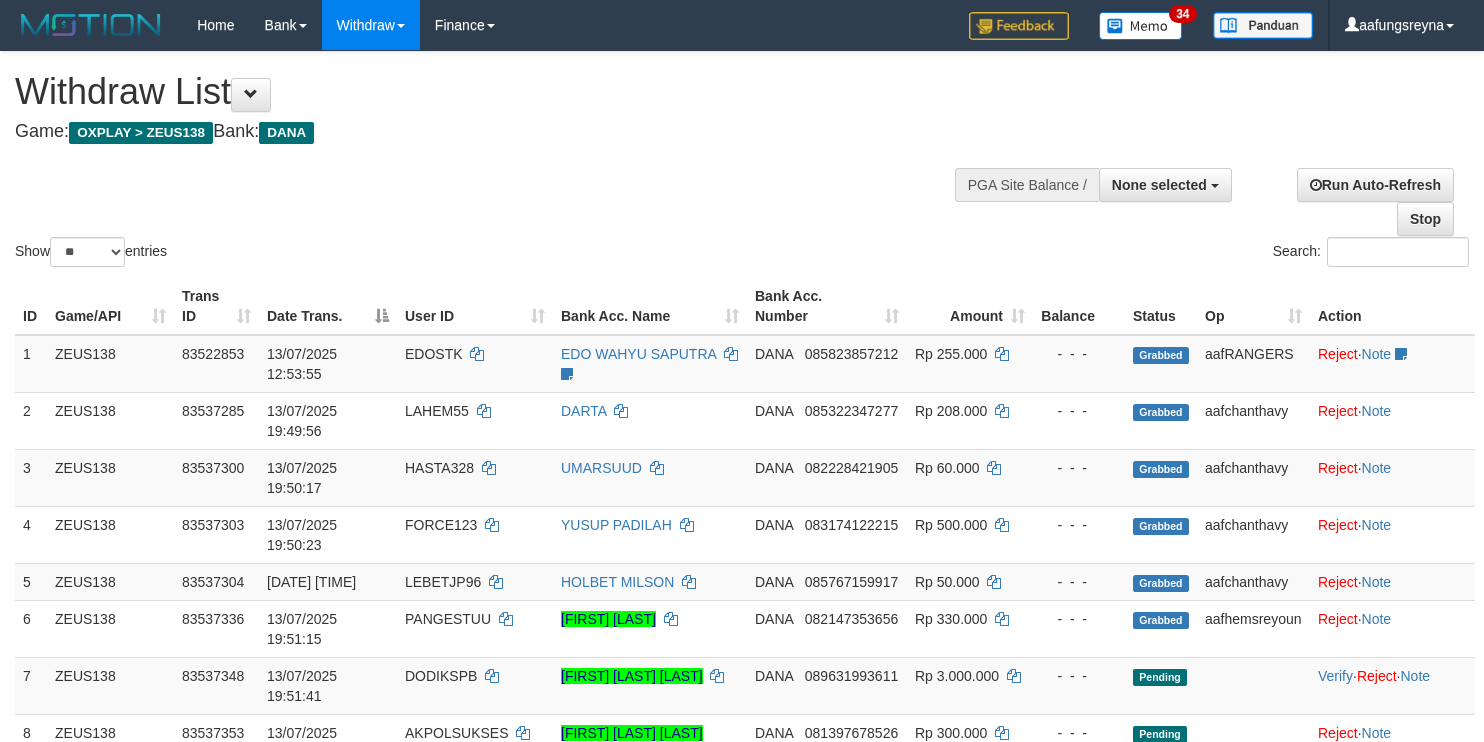 select 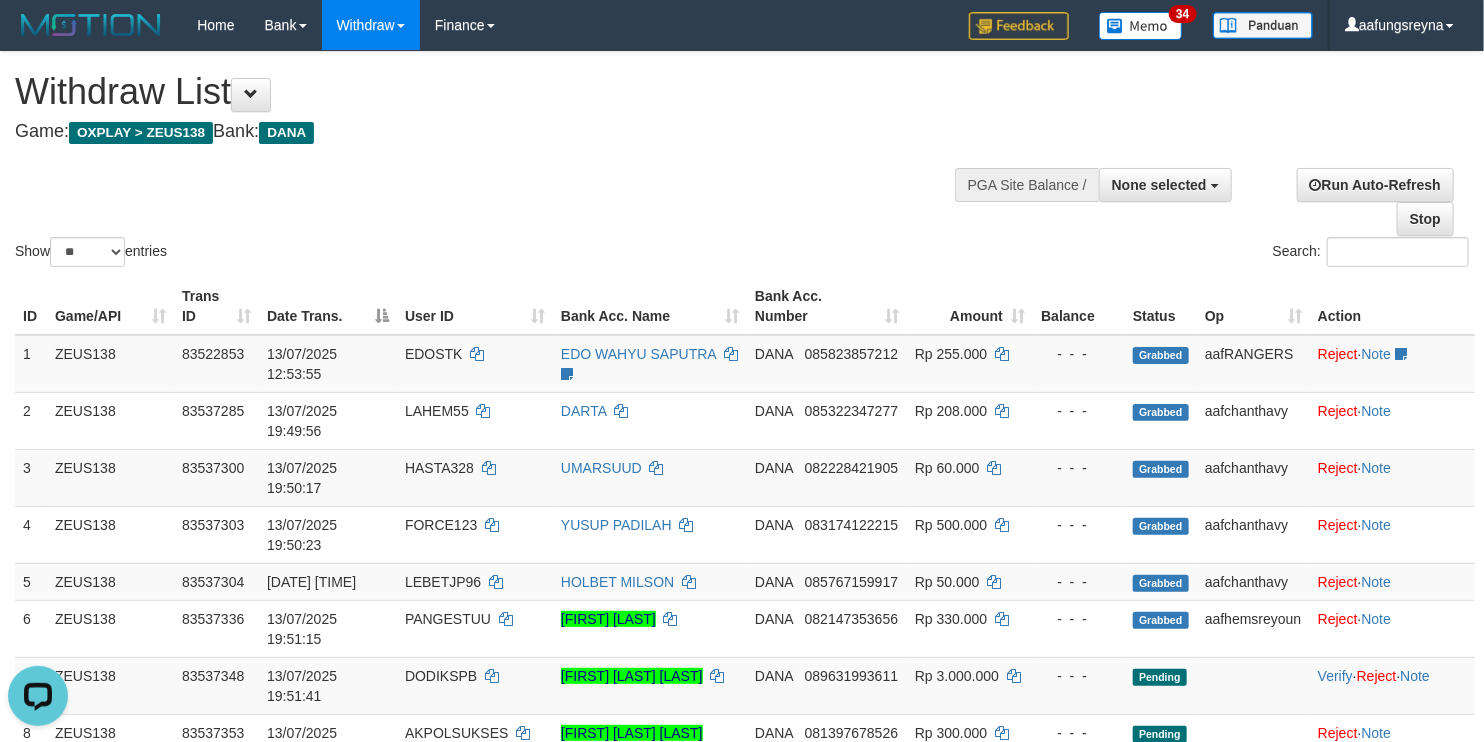 scroll, scrollTop: 0, scrollLeft: 0, axis: both 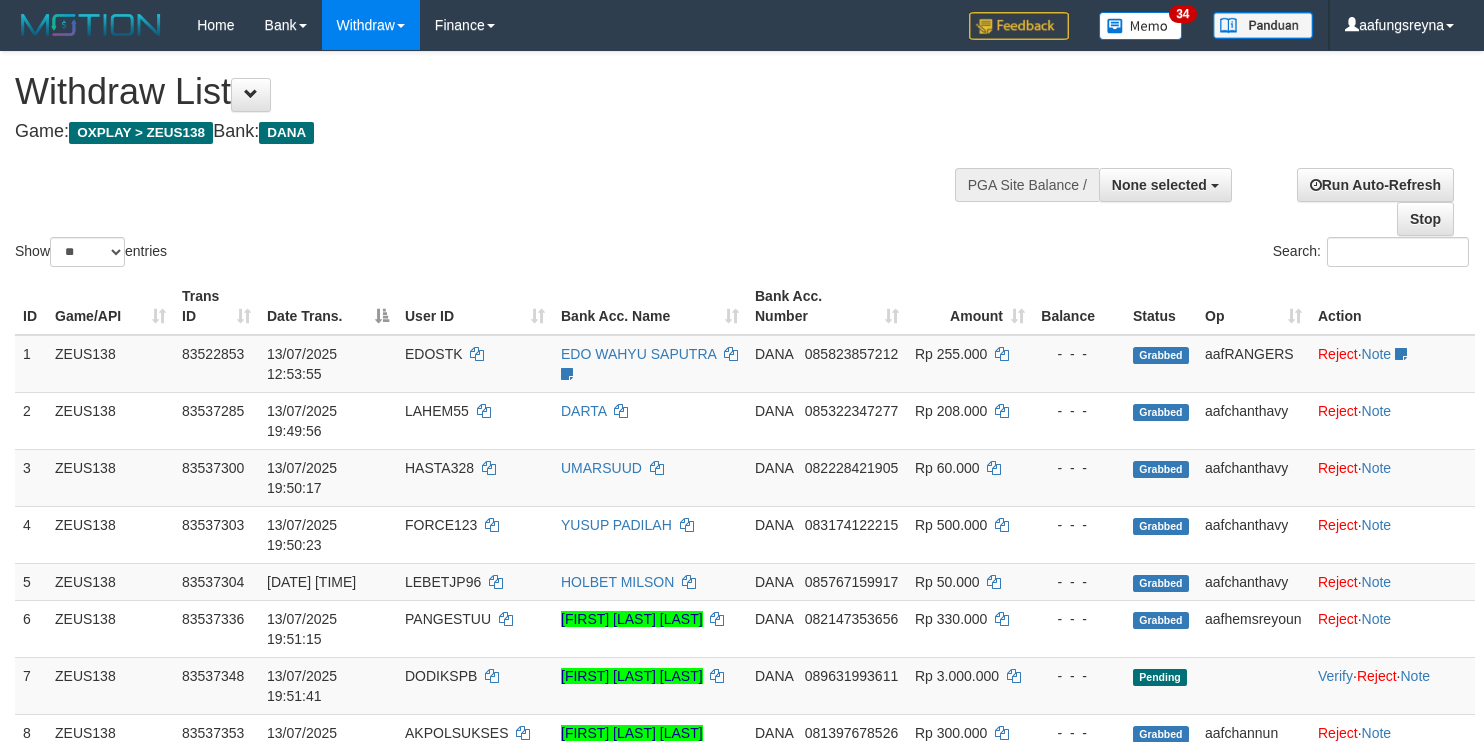 select 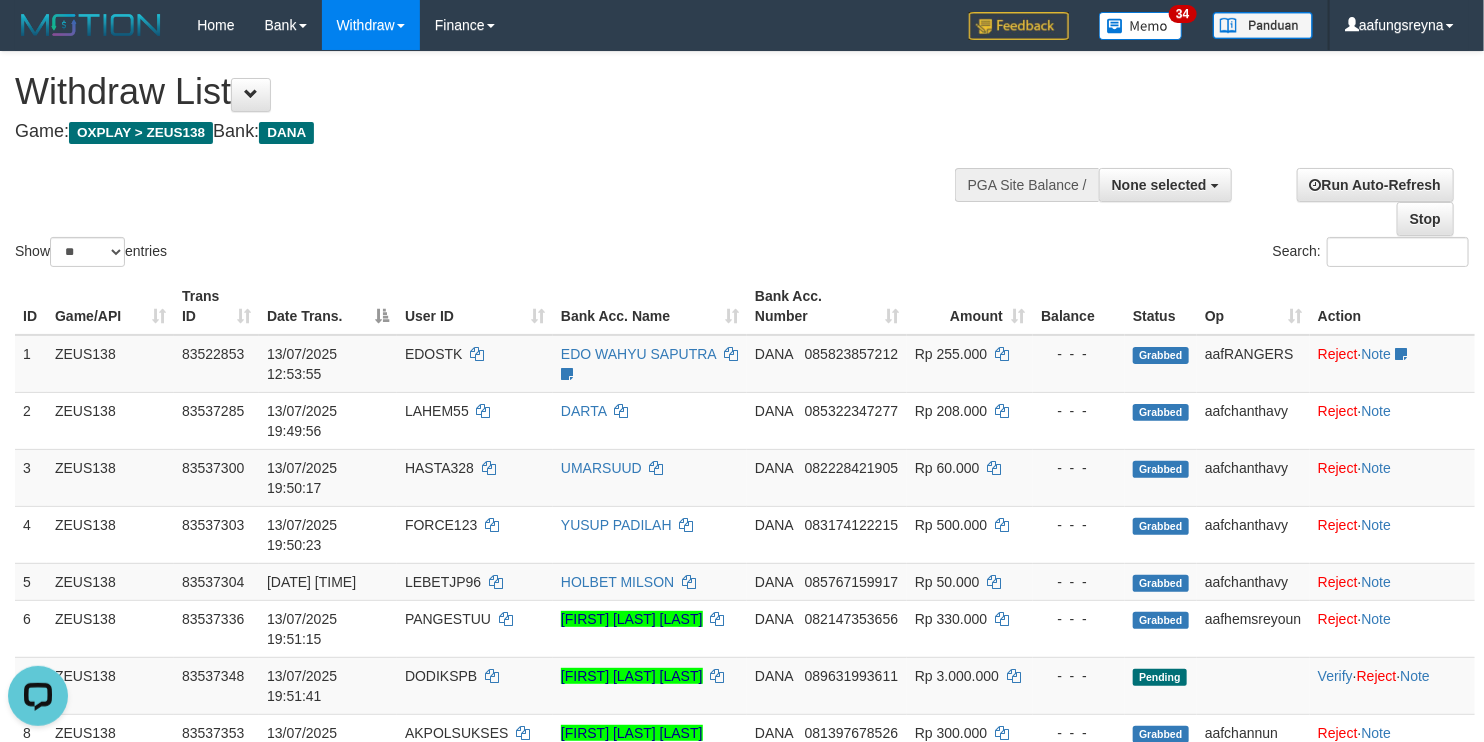 scroll, scrollTop: 0, scrollLeft: 0, axis: both 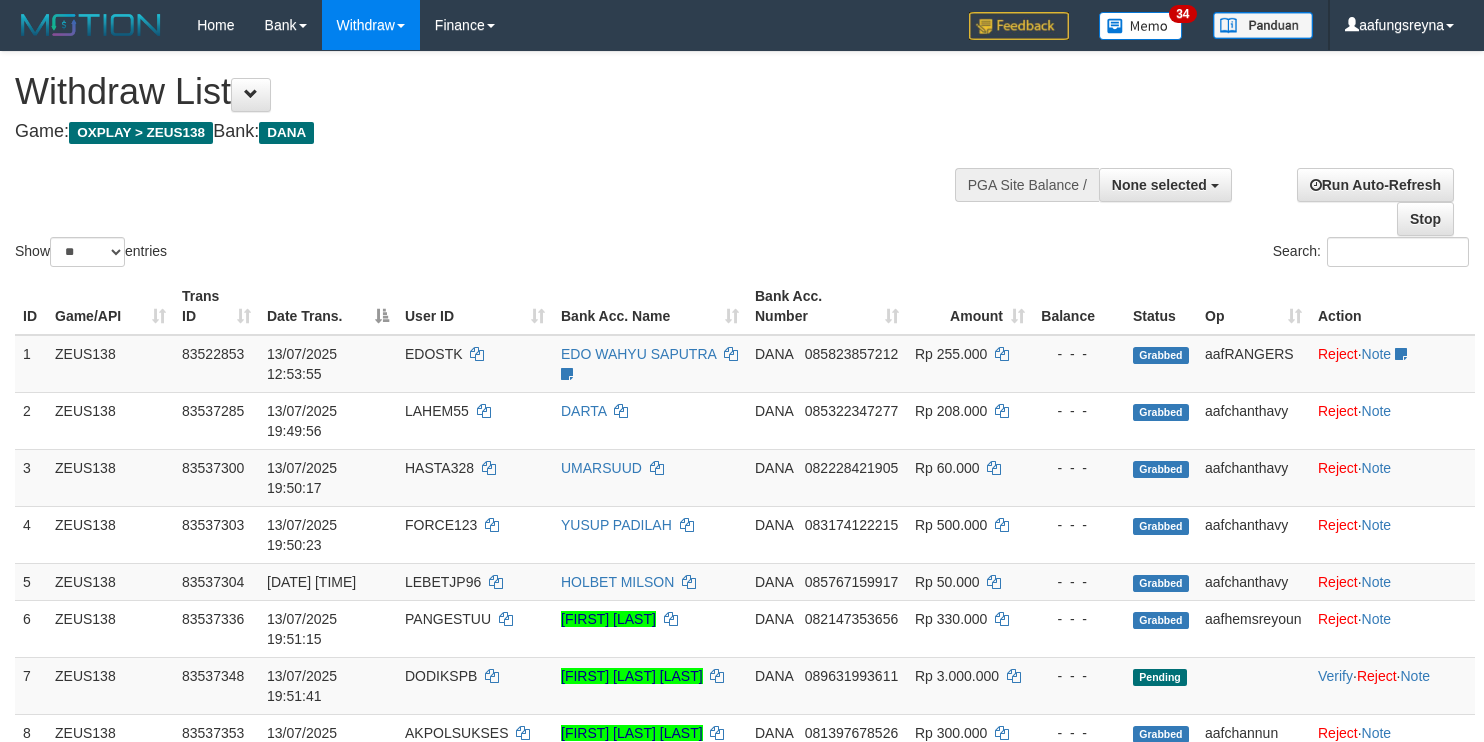 select 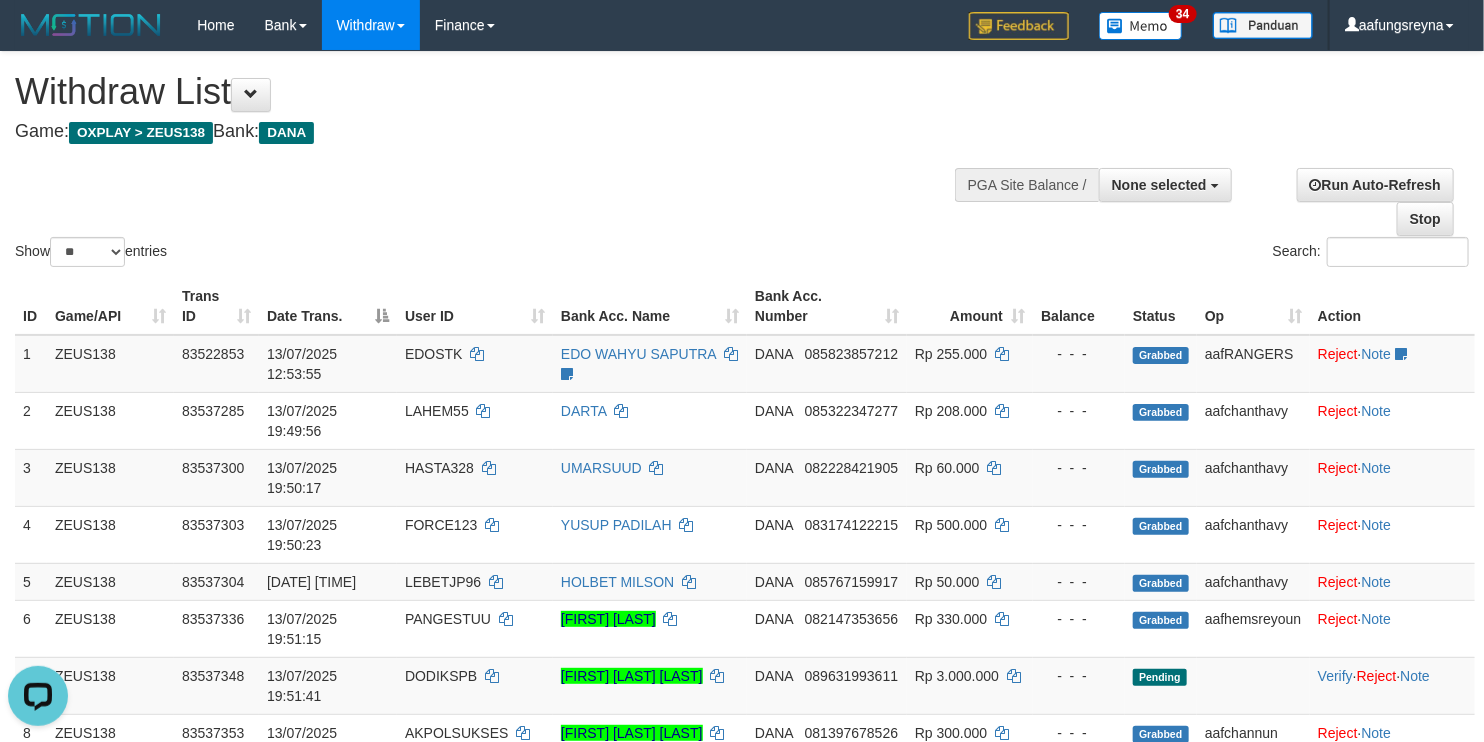 scroll, scrollTop: 0, scrollLeft: 0, axis: both 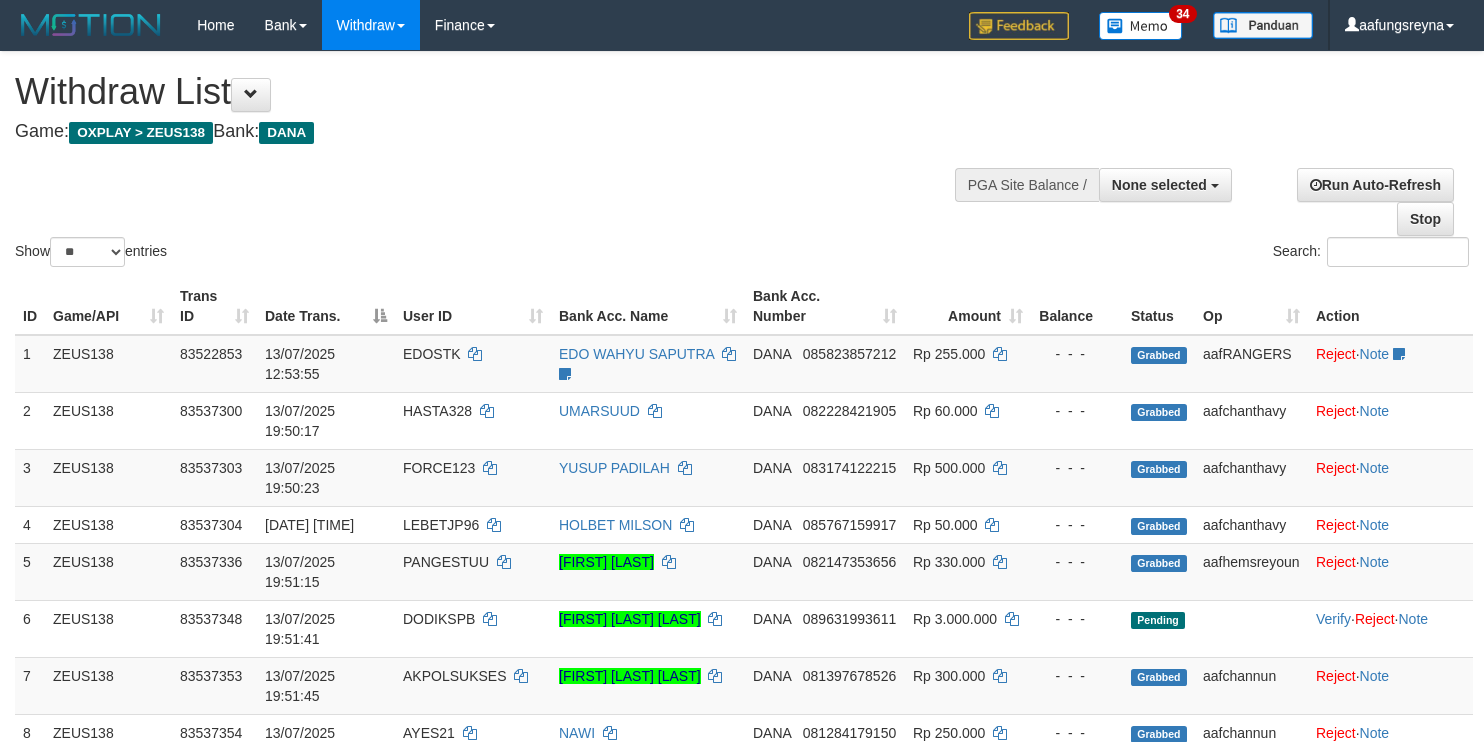 select 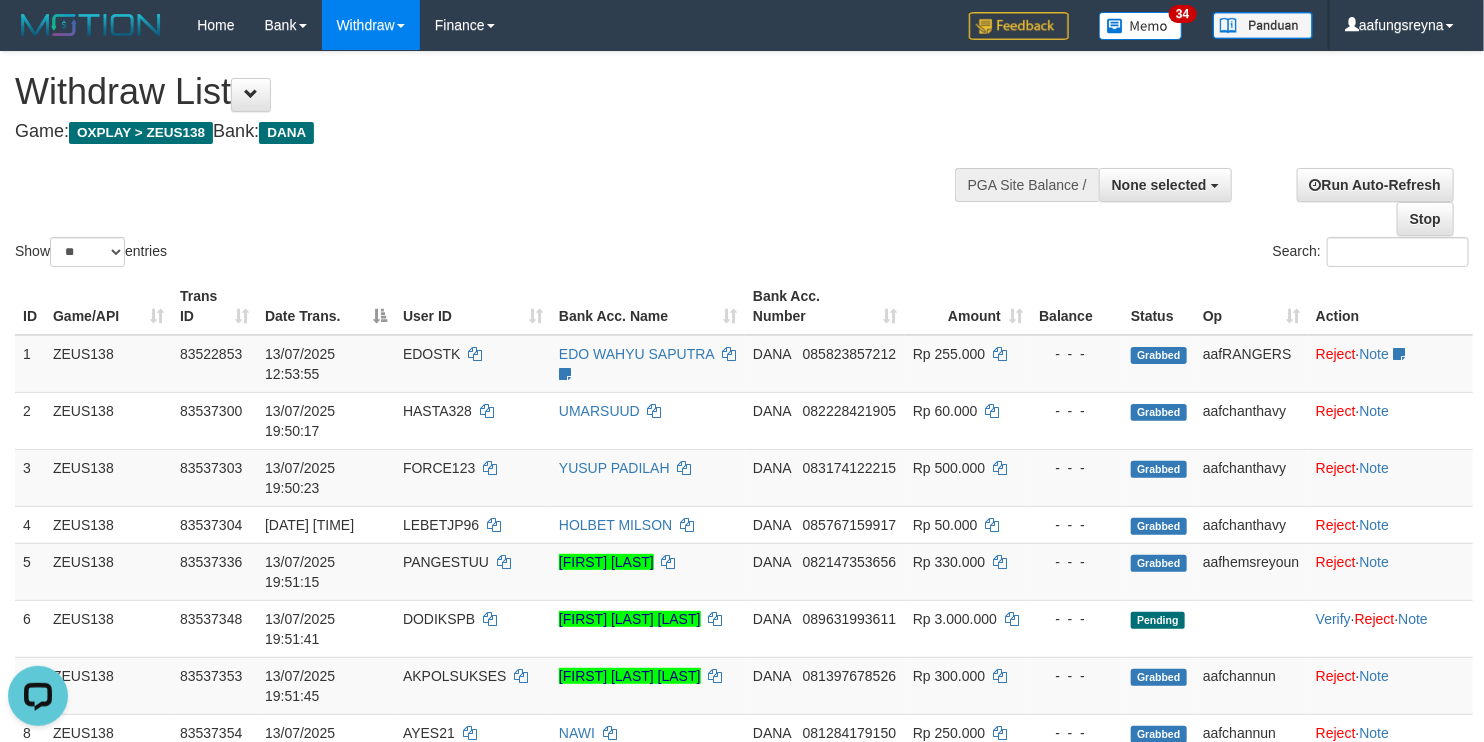 scroll, scrollTop: 0, scrollLeft: 0, axis: both 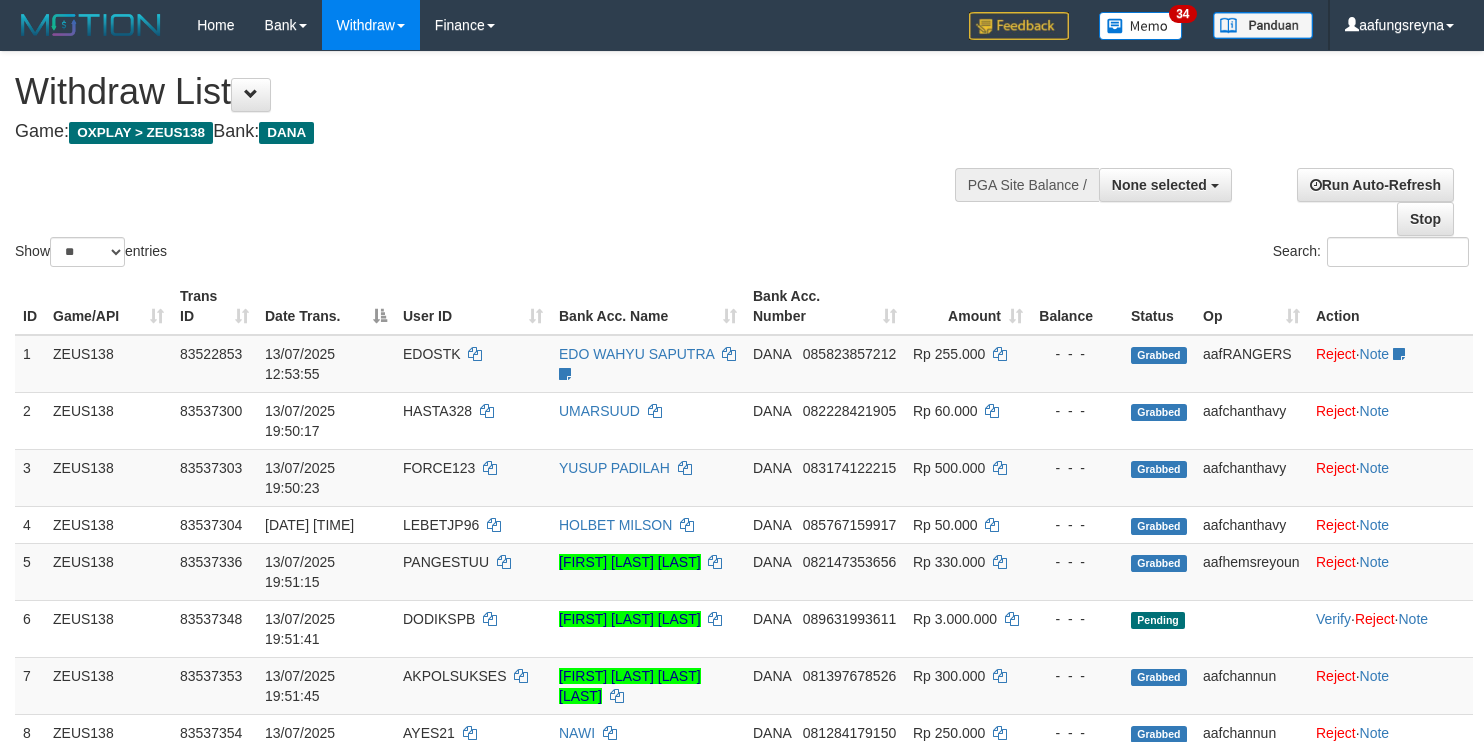 select 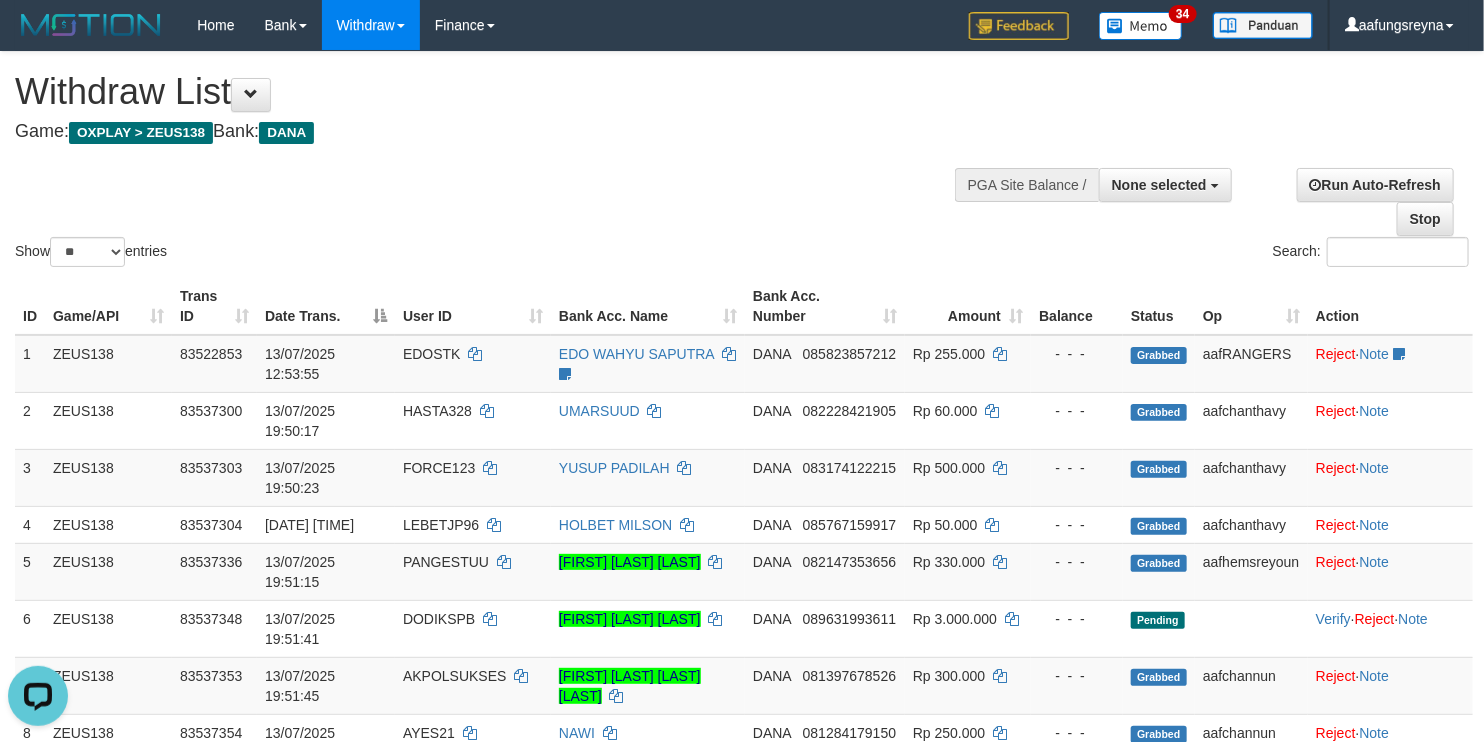 scroll, scrollTop: 0, scrollLeft: 0, axis: both 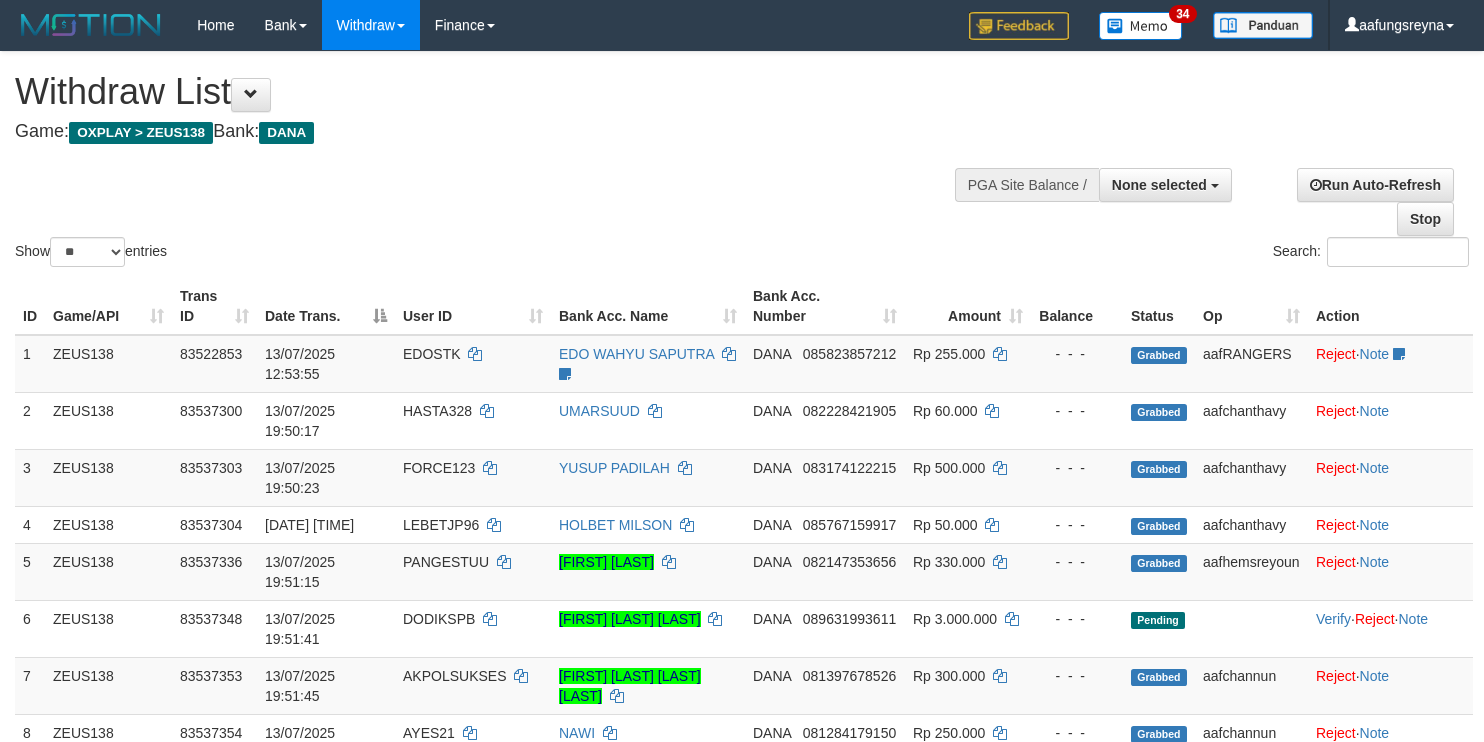 select 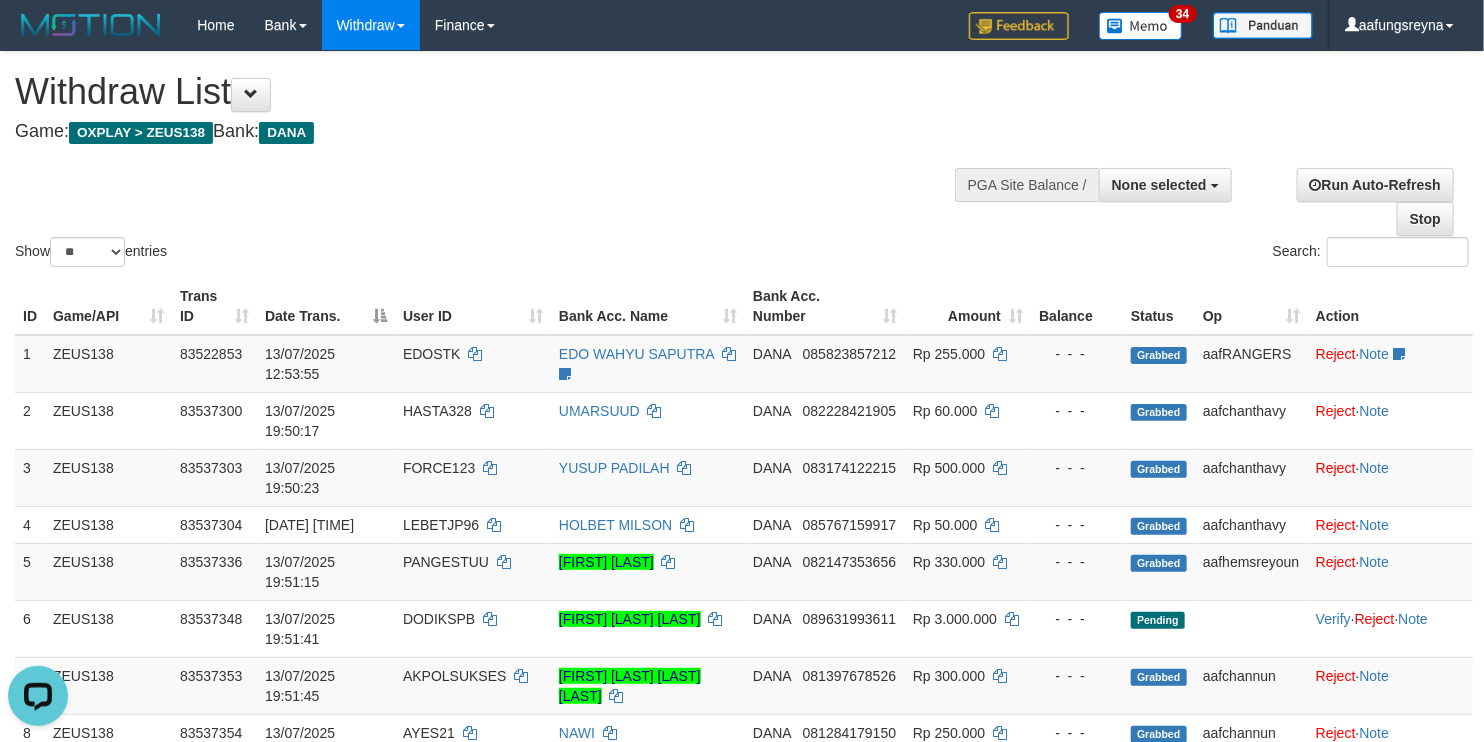scroll, scrollTop: 0, scrollLeft: 0, axis: both 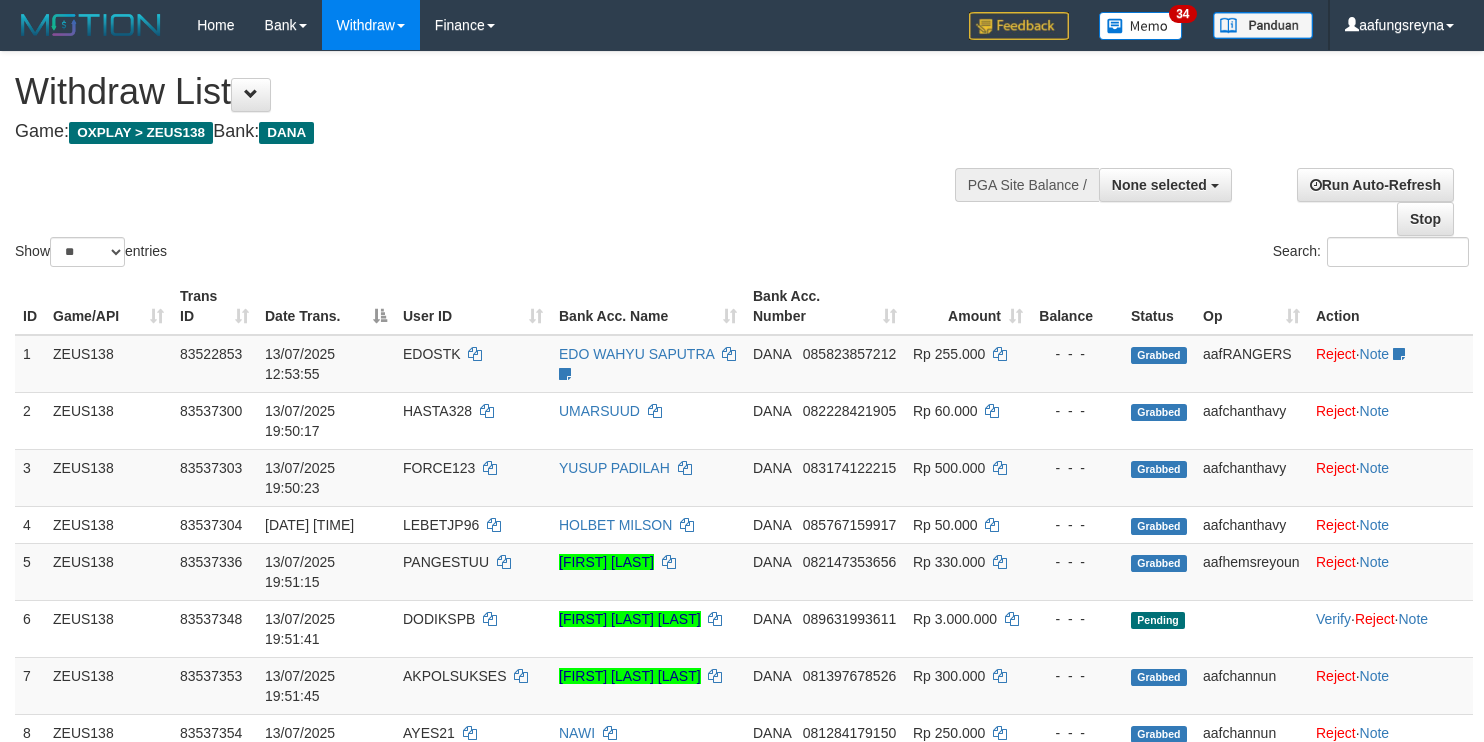 select 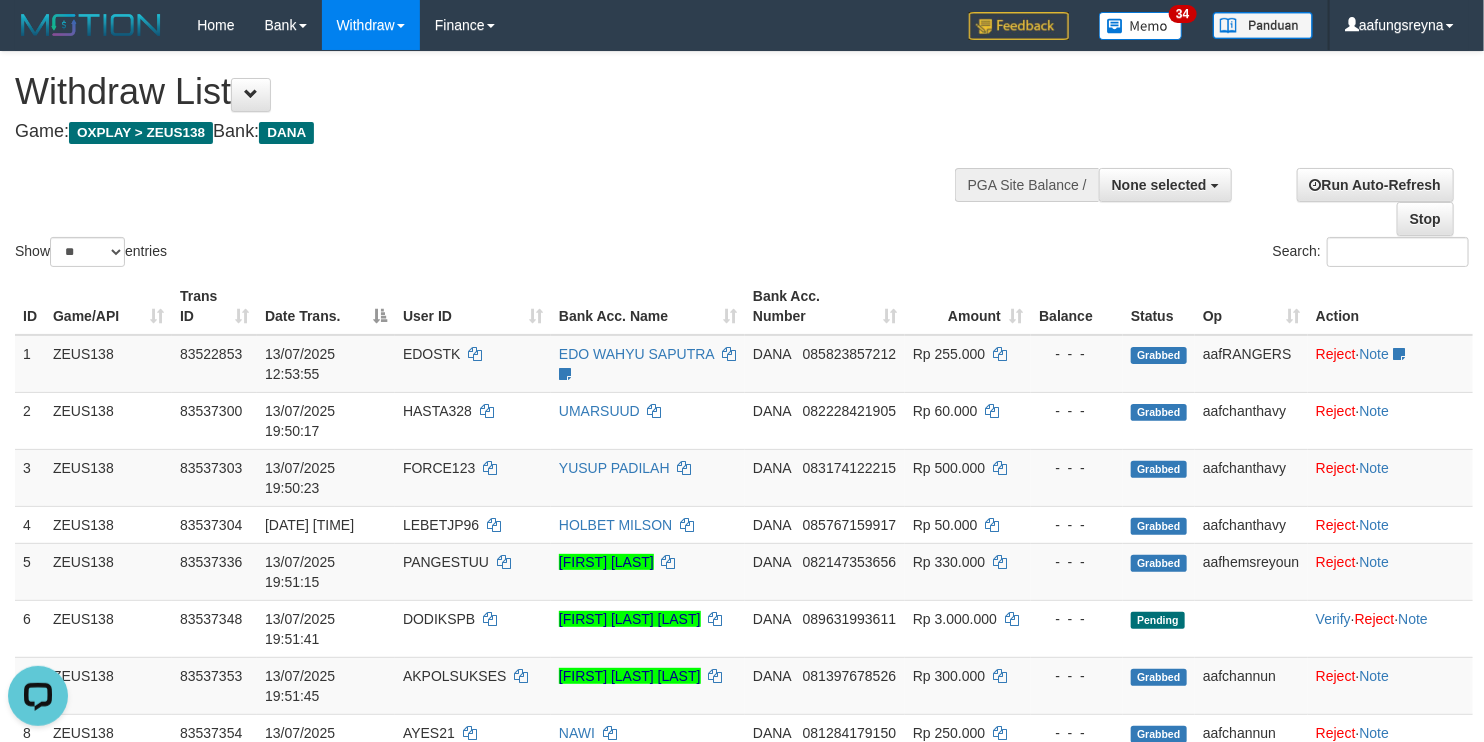 scroll, scrollTop: 0, scrollLeft: 0, axis: both 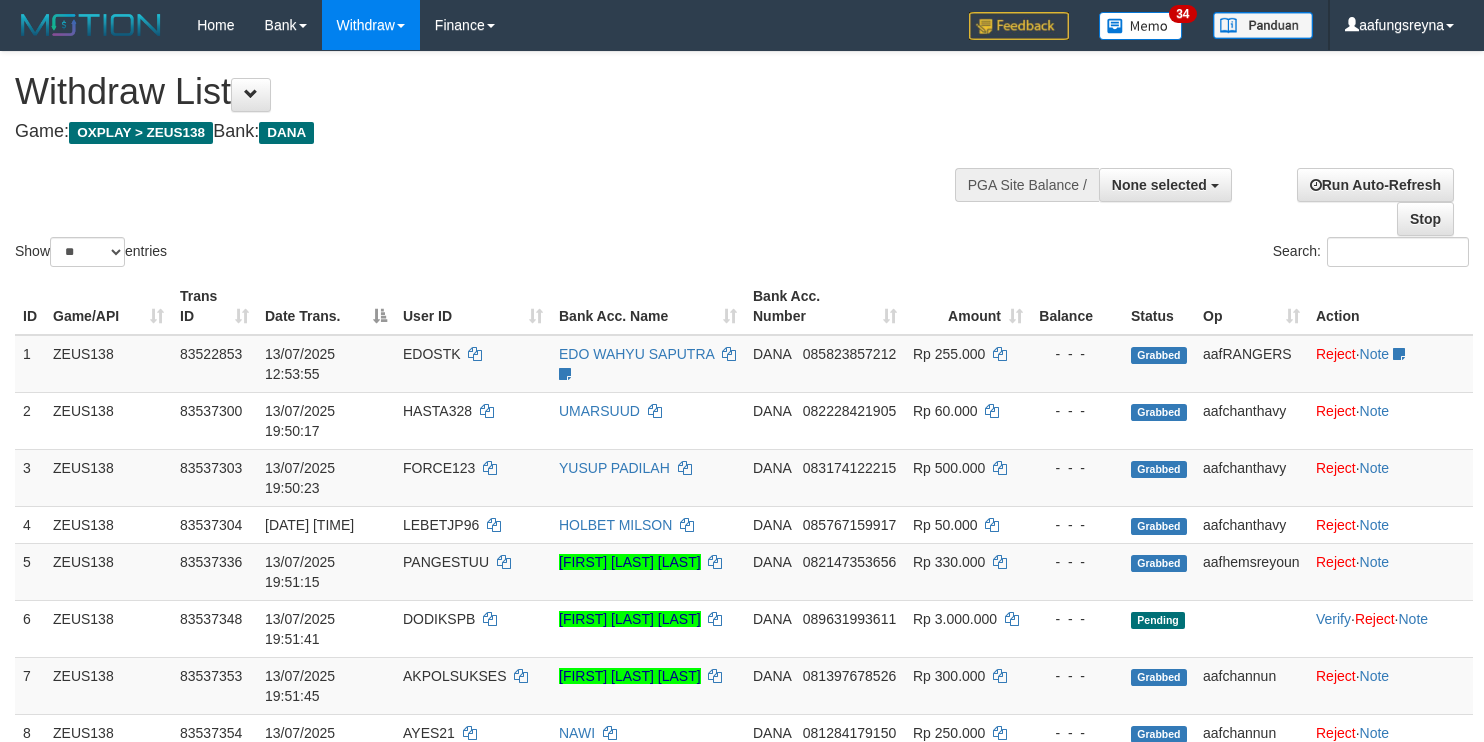 select 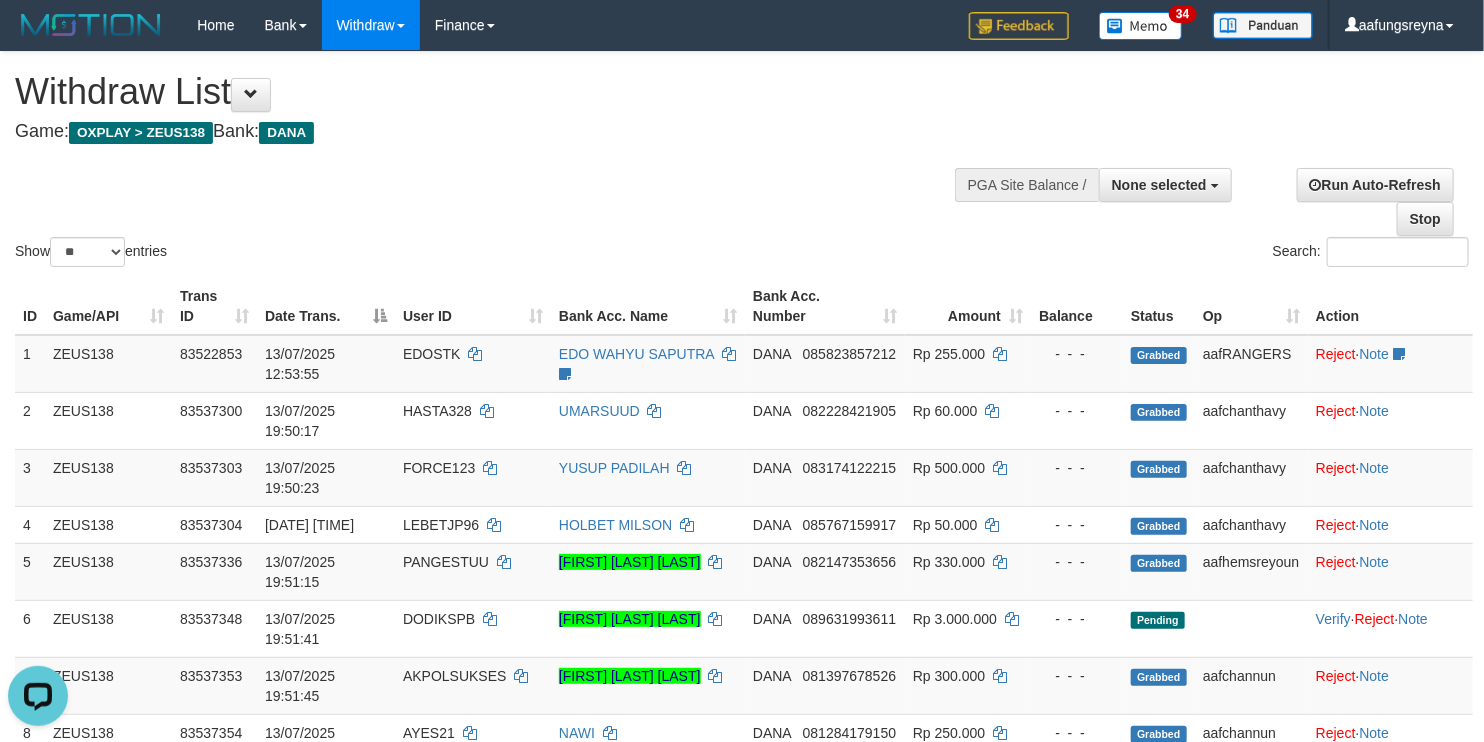 scroll, scrollTop: 0, scrollLeft: 0, axis: both 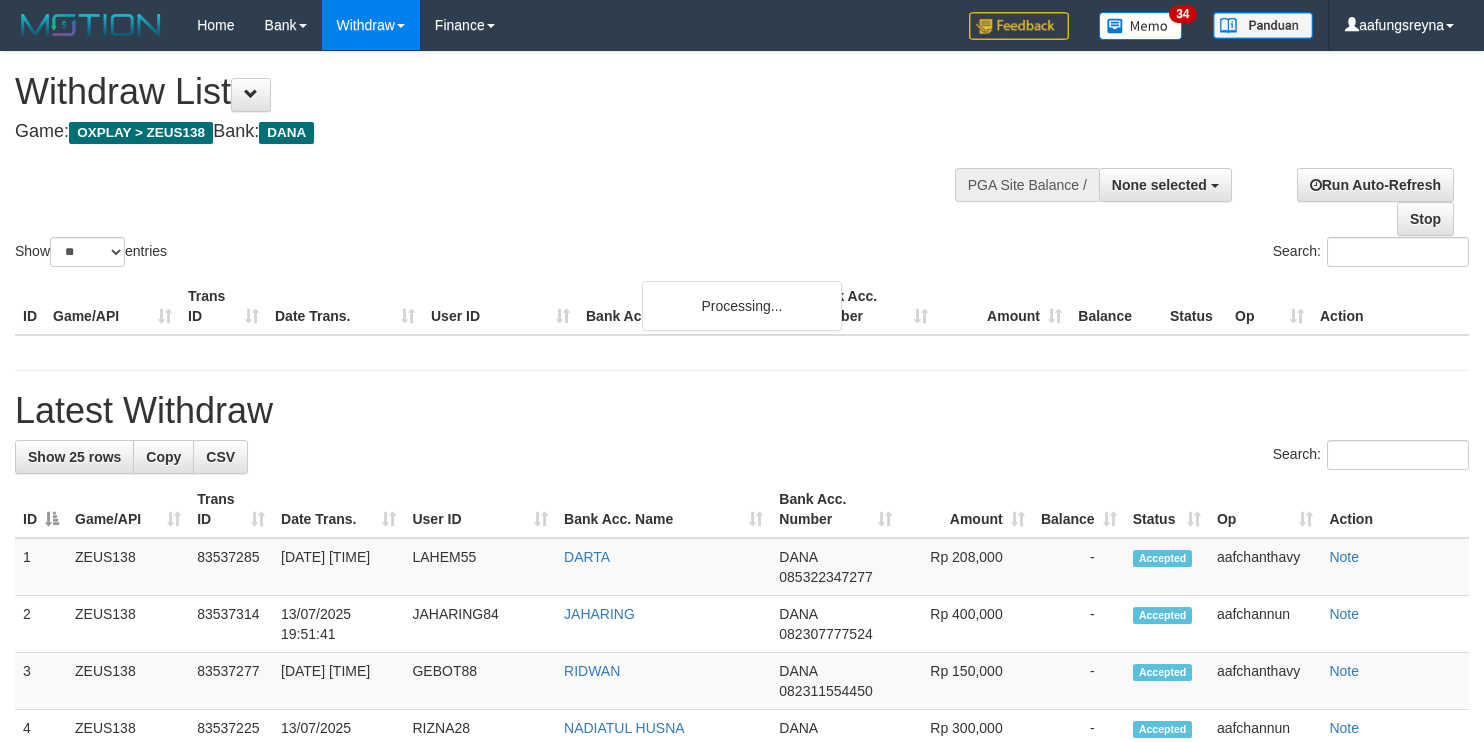select 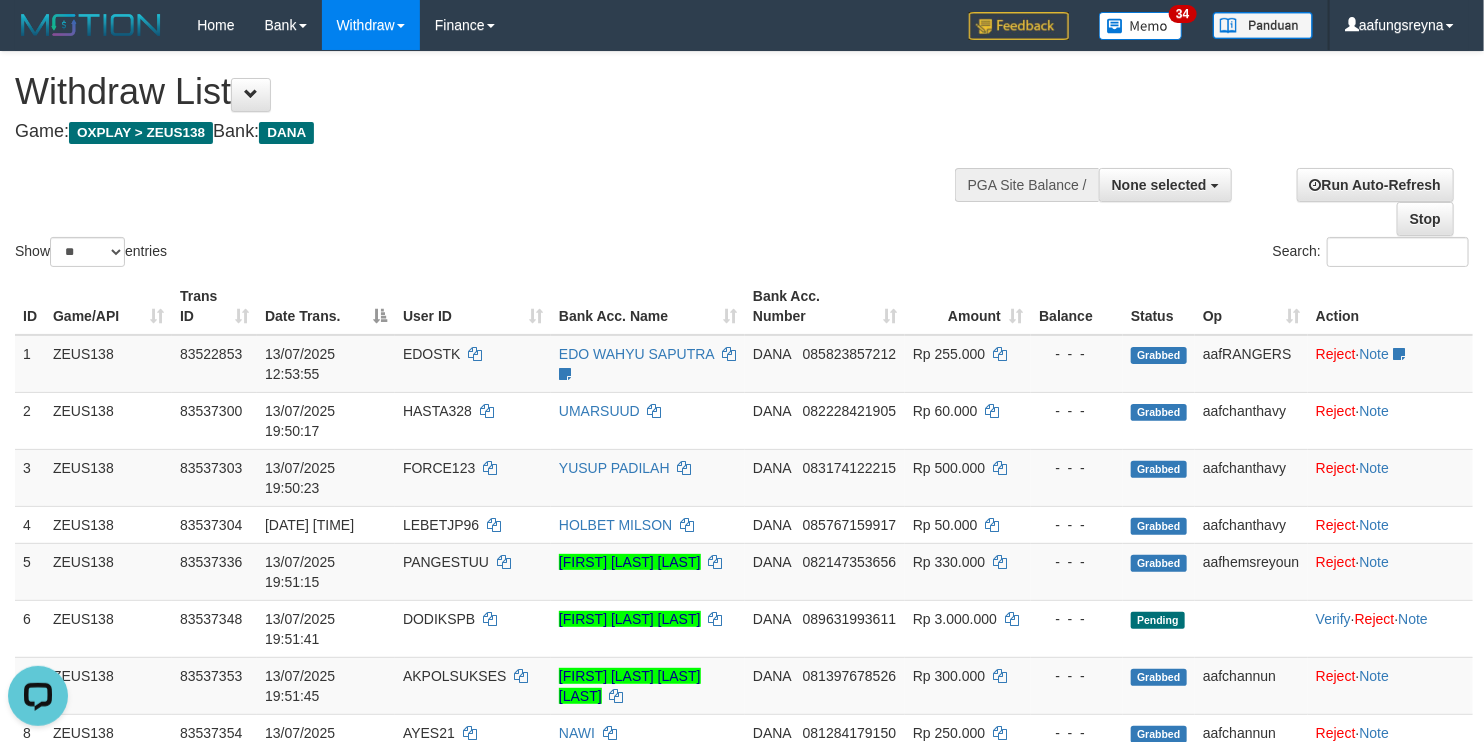 scroll, scrollTop: 0, scrollLeft: 0, axis: both 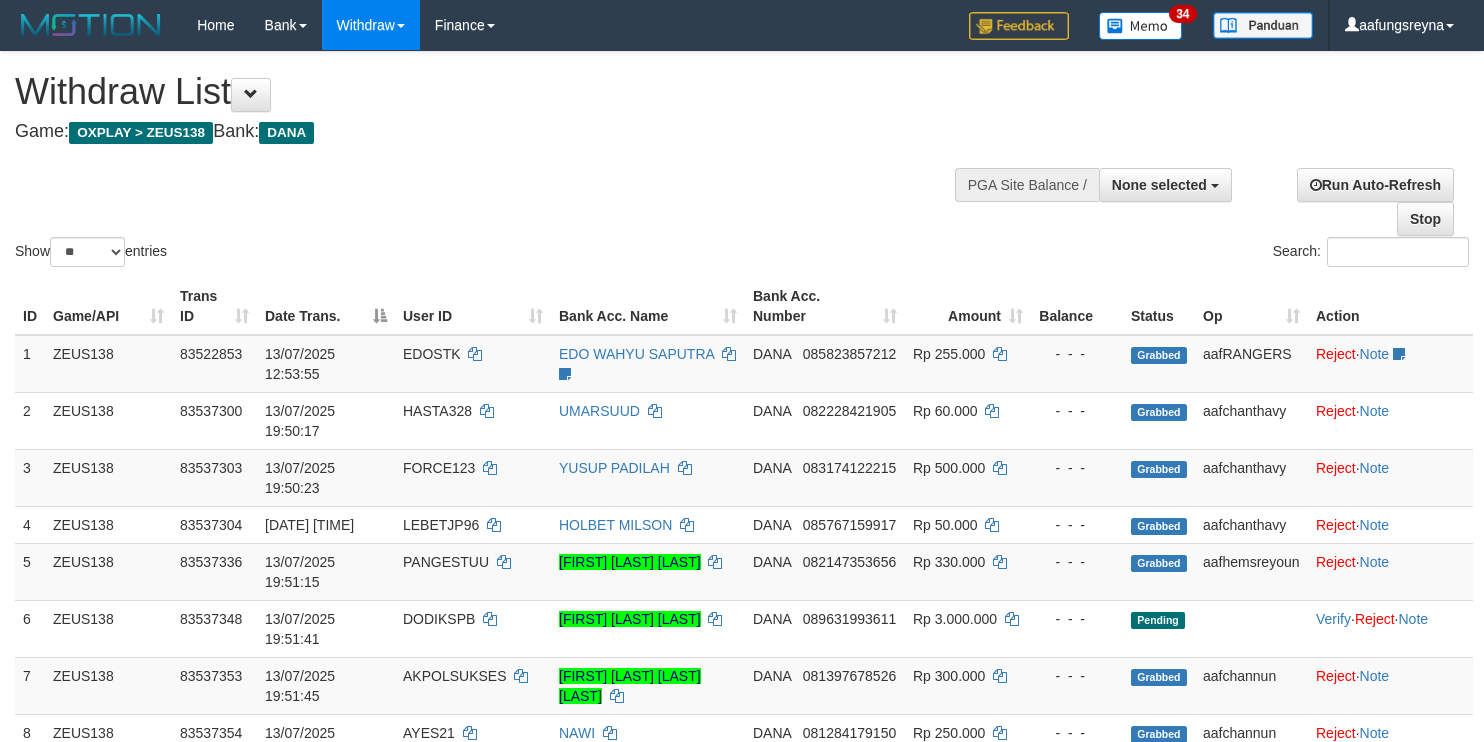 select 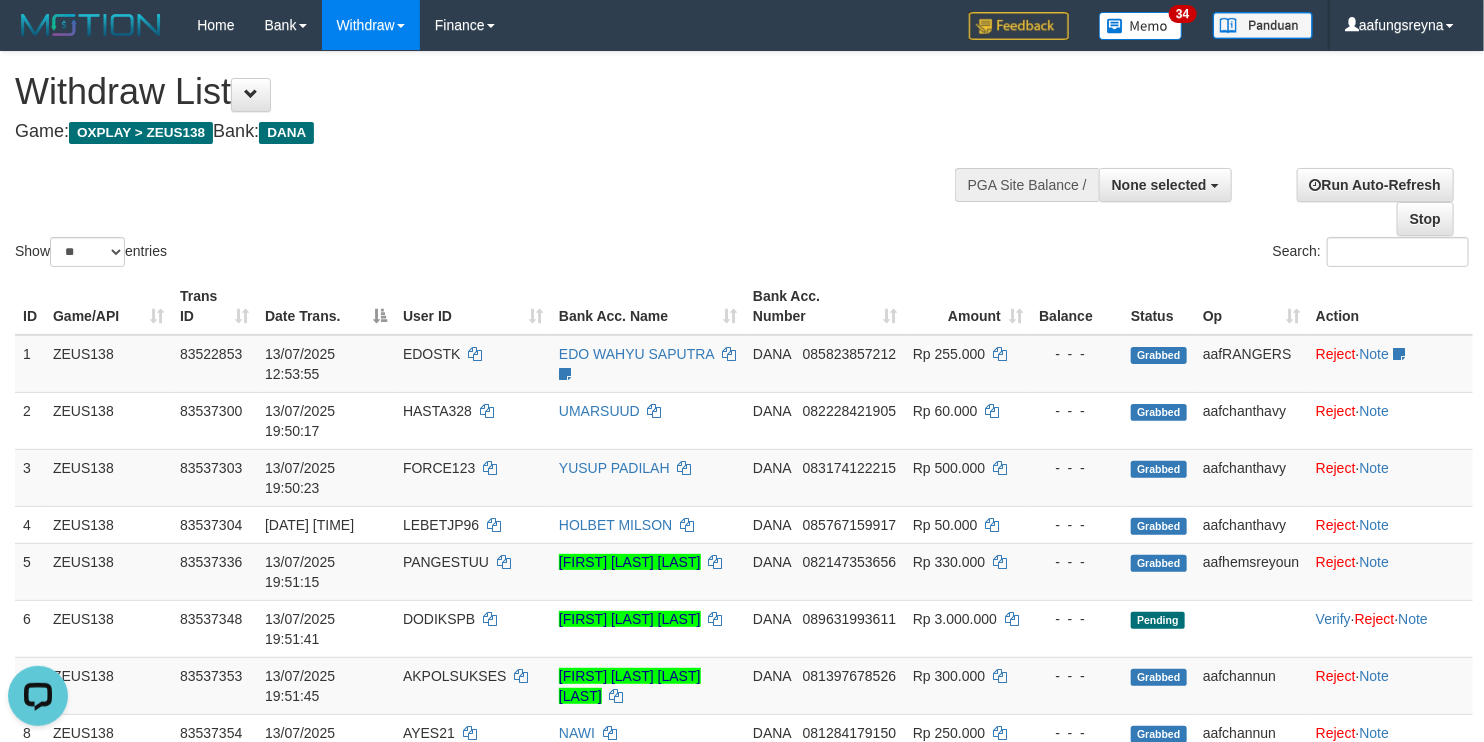 scroll, scrollTop: 0, scrollLeft: 0, axis: both 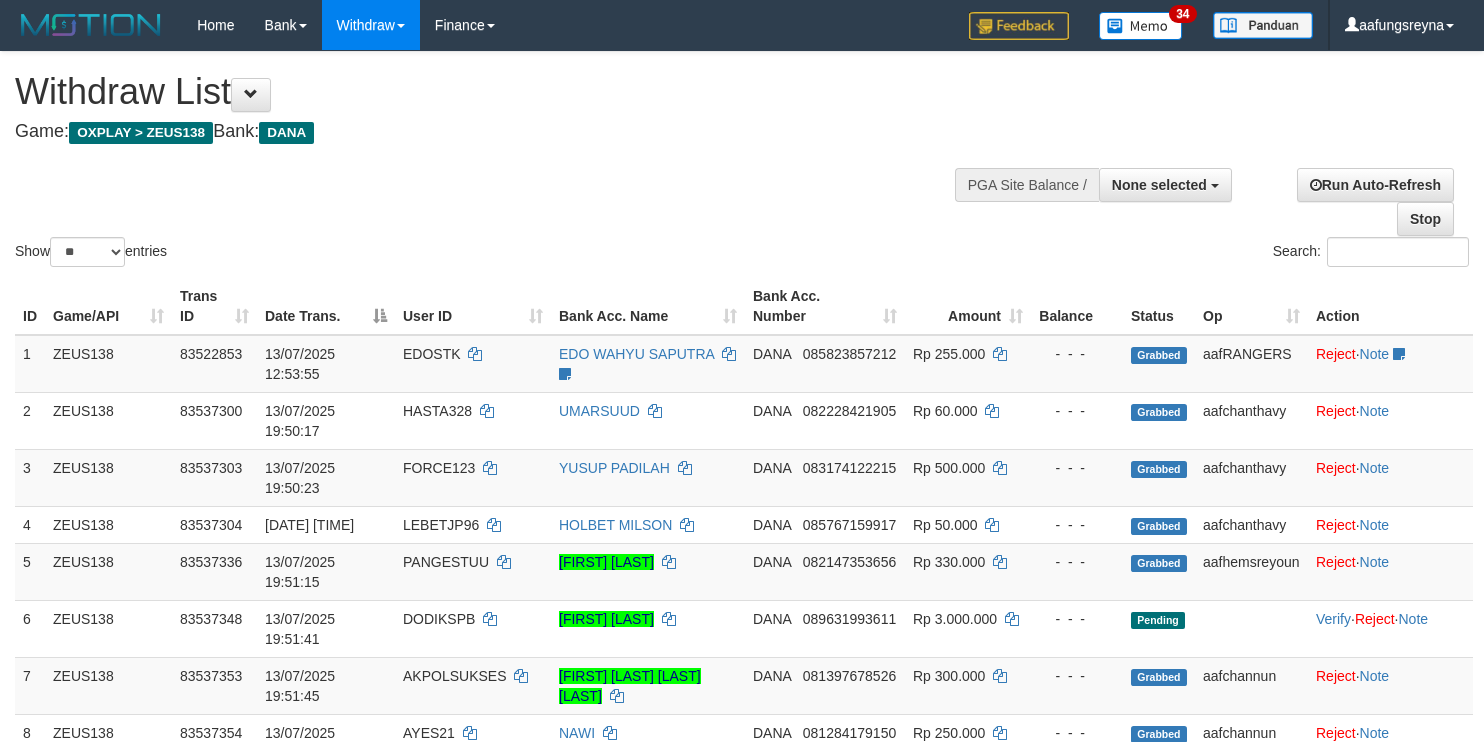 select 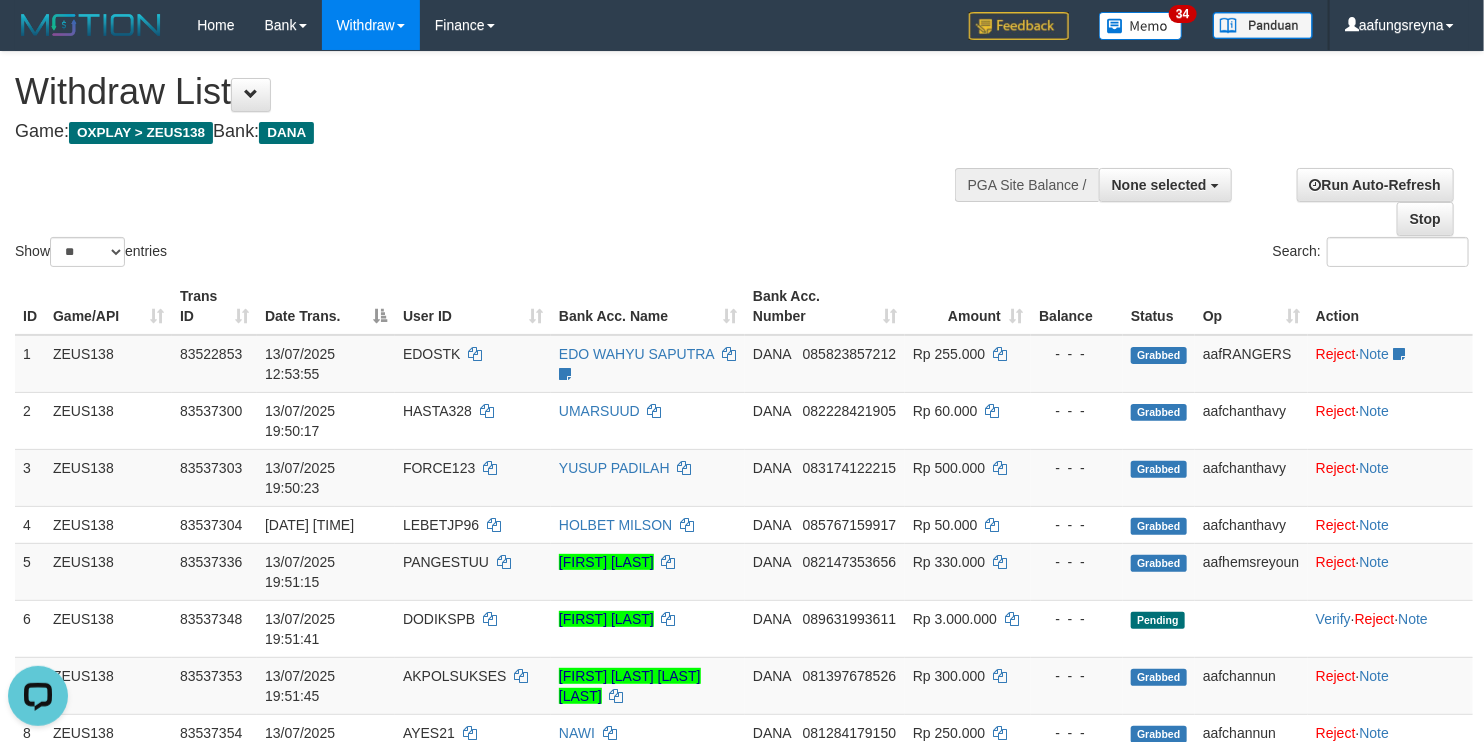 scroll, scrollTop: 0, scrollLeft: 0, axis: both 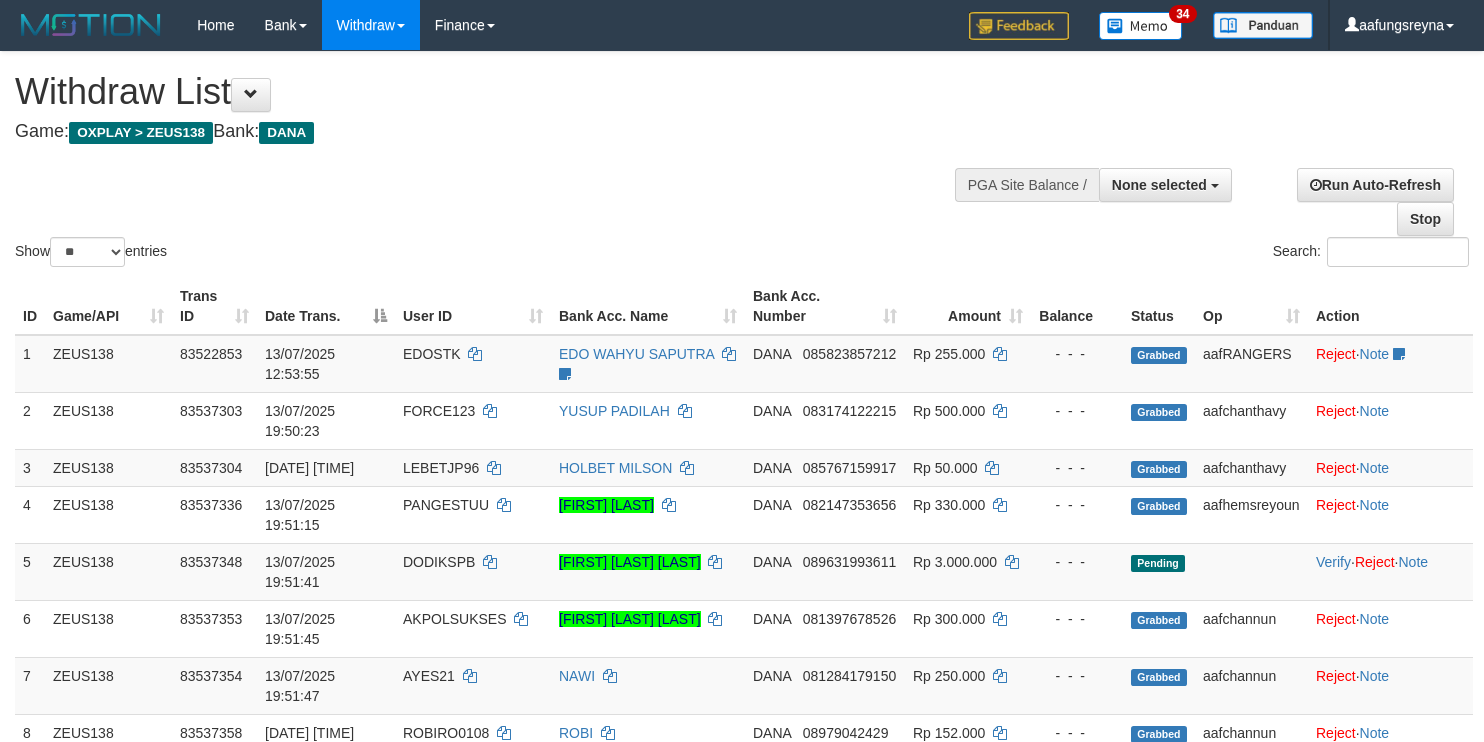 select 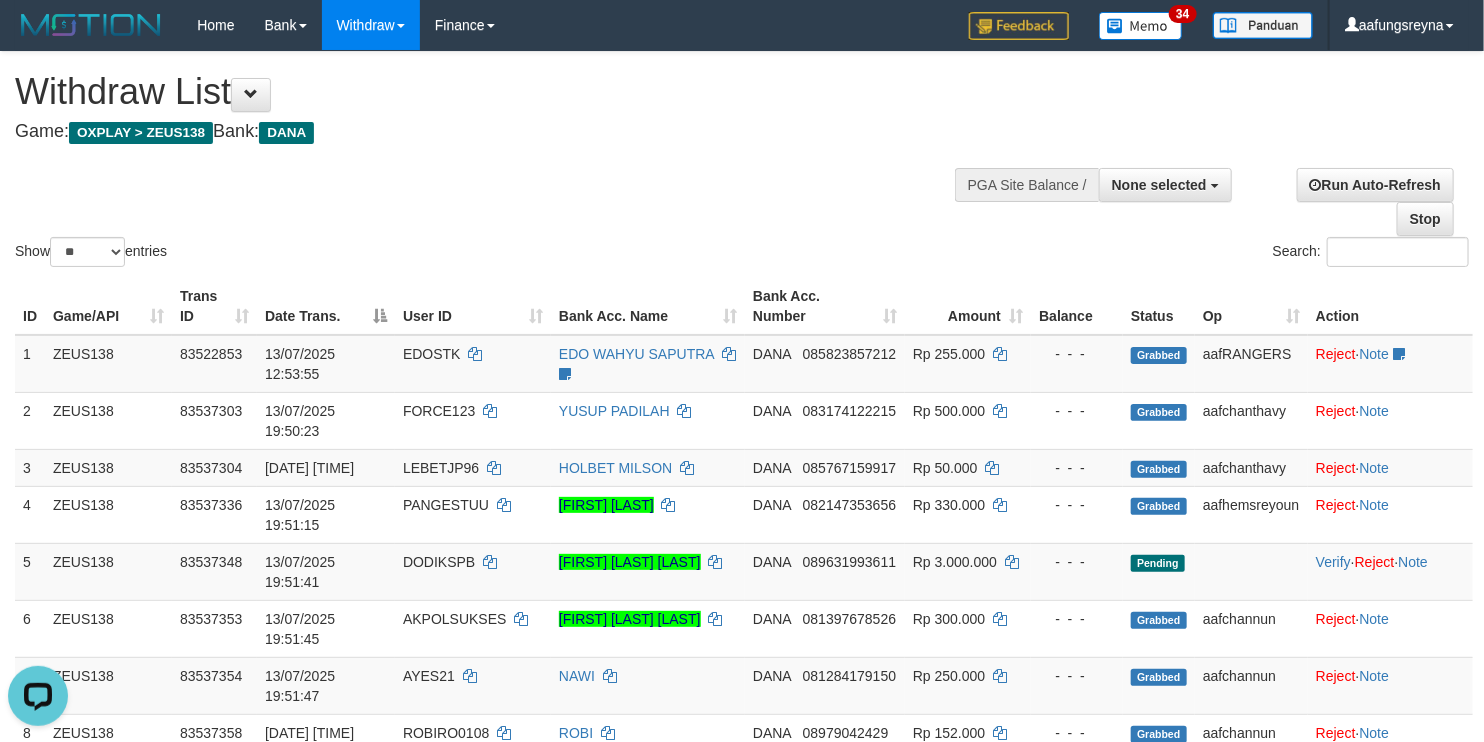 scroll, scrollTop: 0, scrollLeft: 0, axis: both 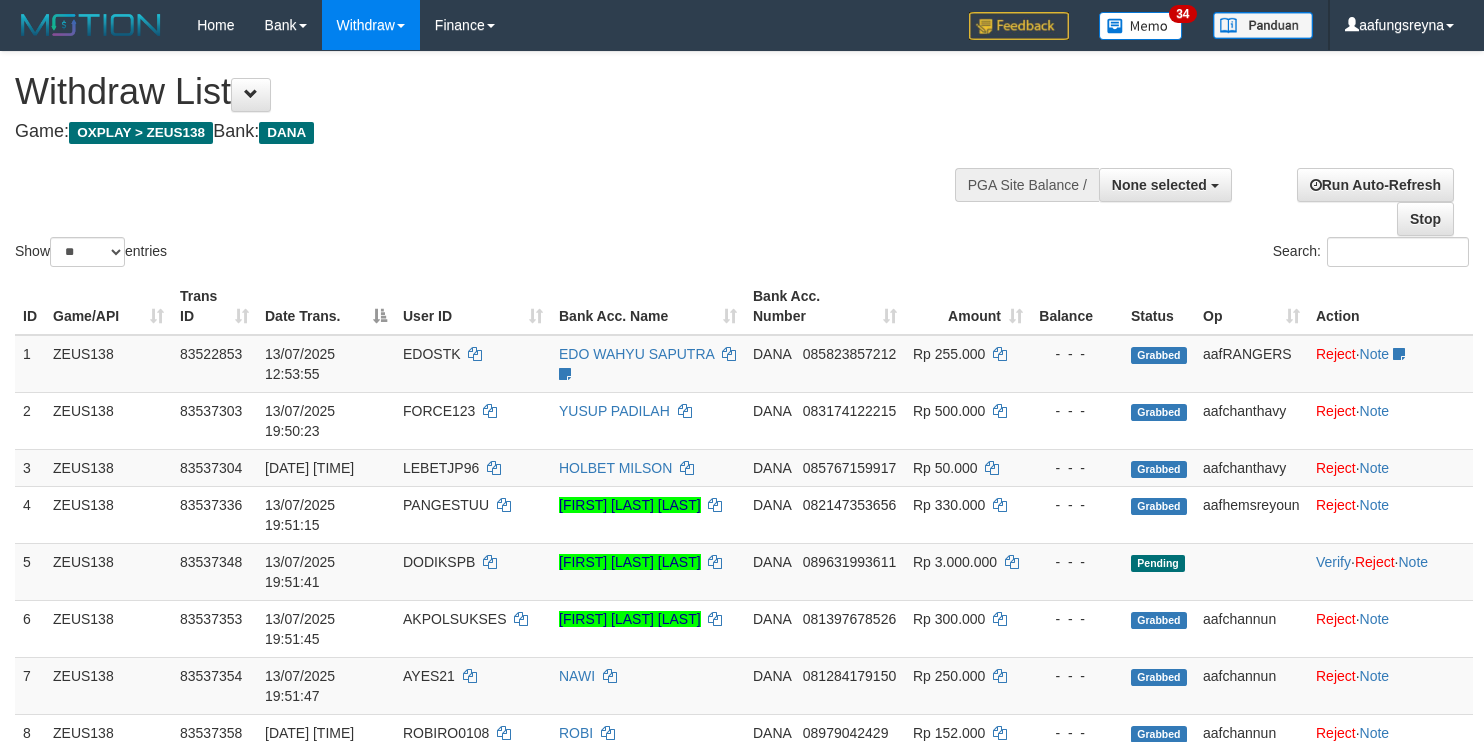 select 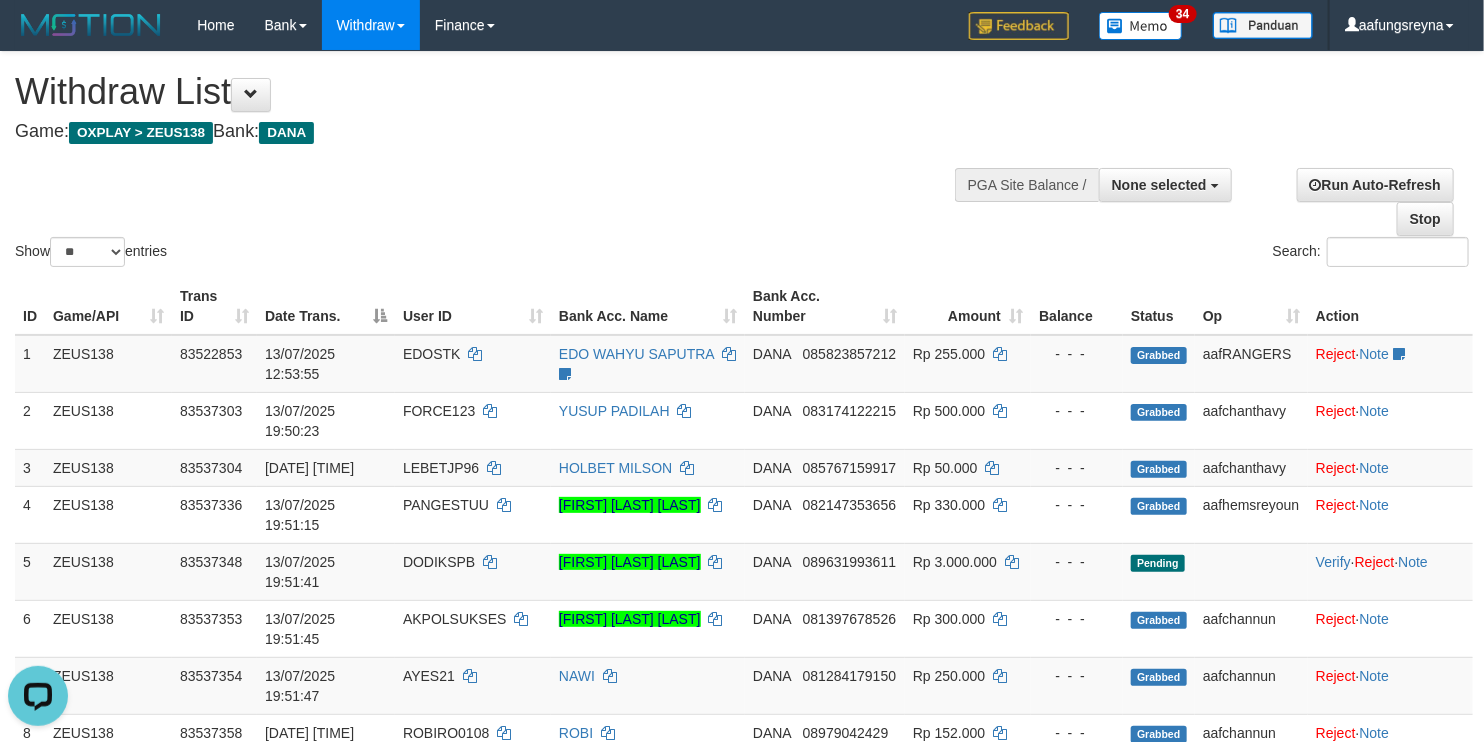 scroll, scrollTop: 0, scrollLeft: 0, axis: both 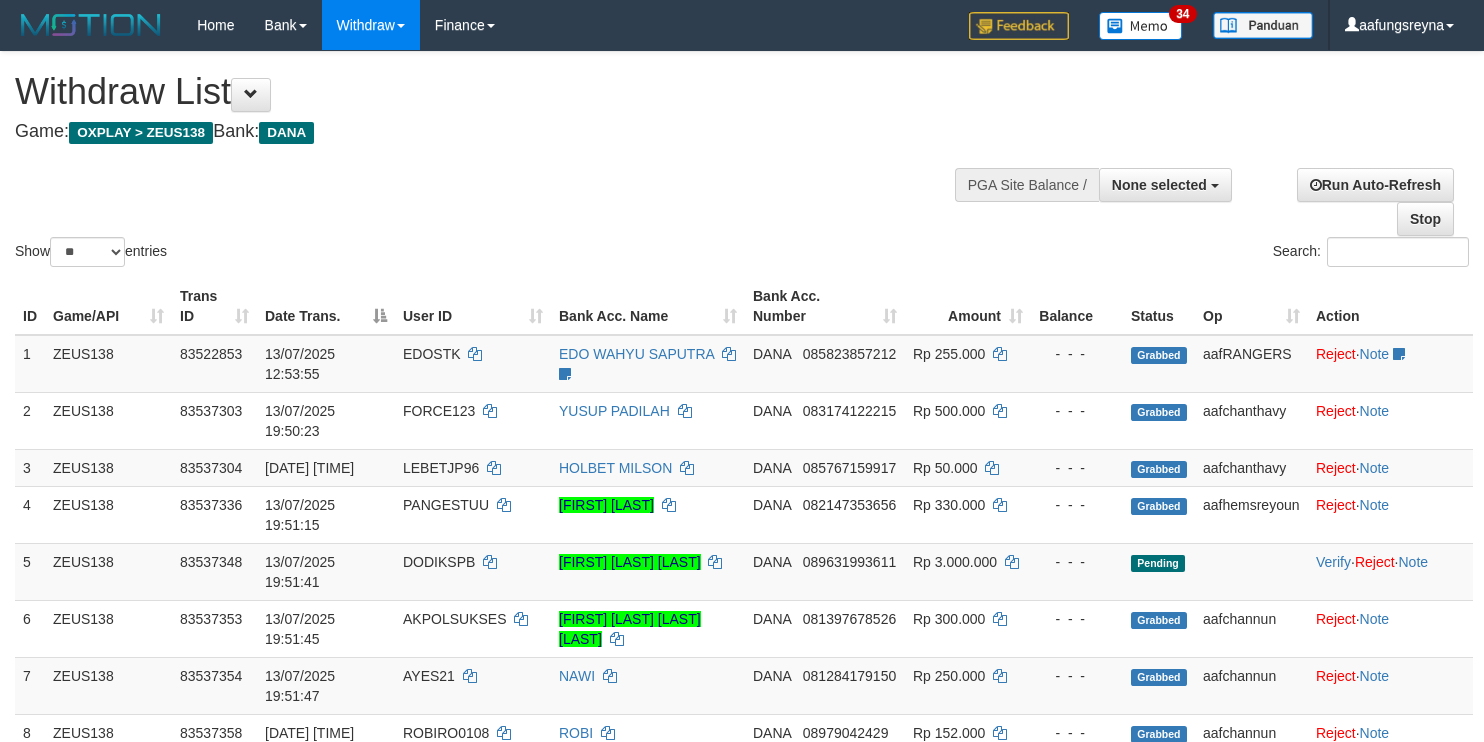 select 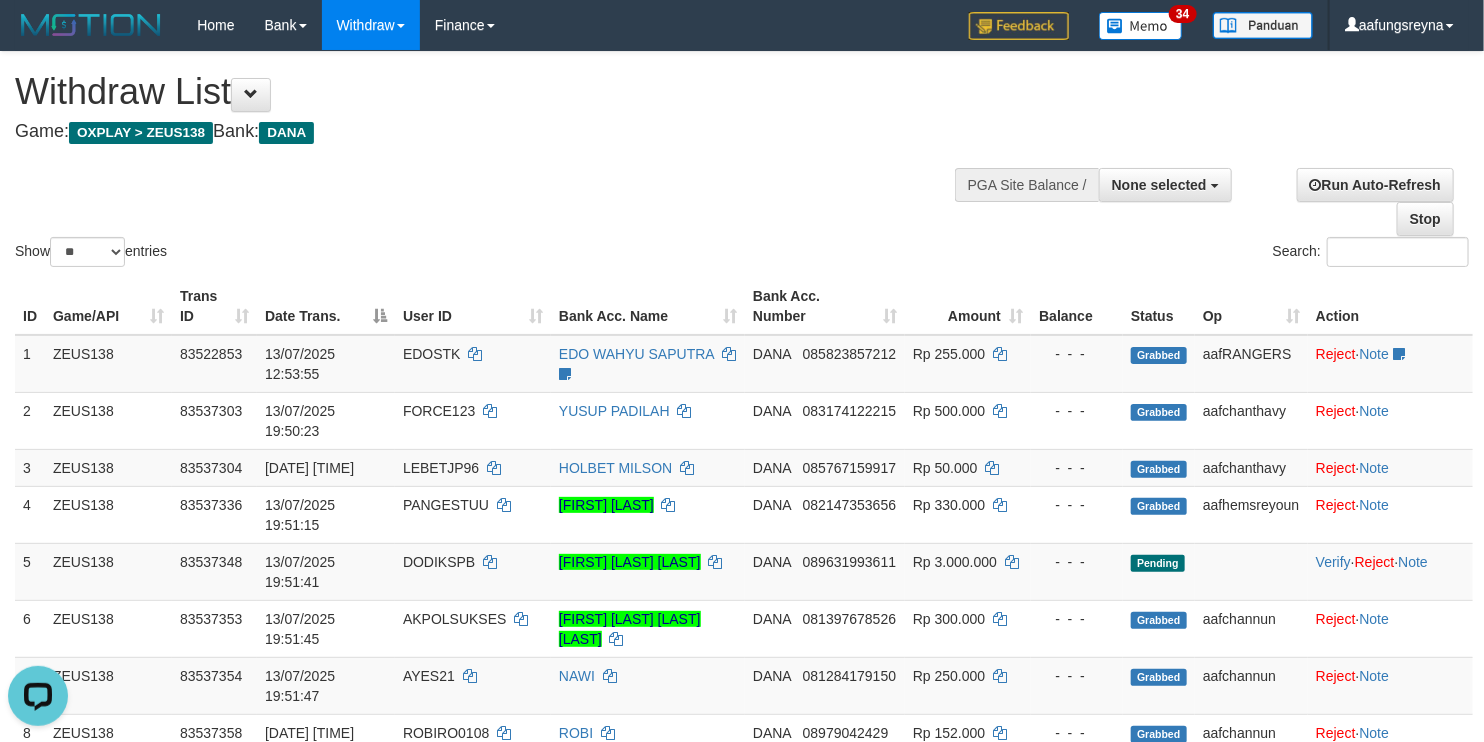 scroll, scrollTop: 0, scrollLeft: 0, axis: both 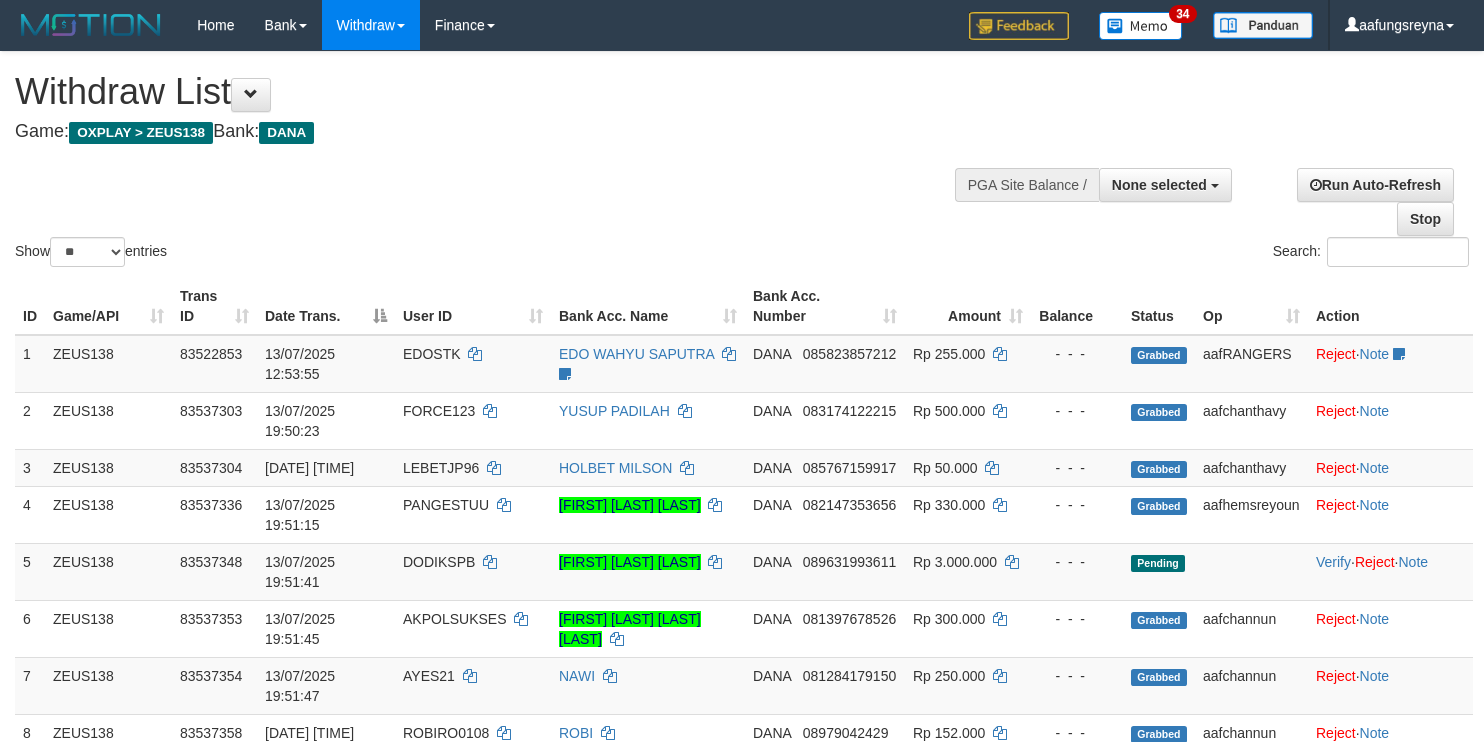 select 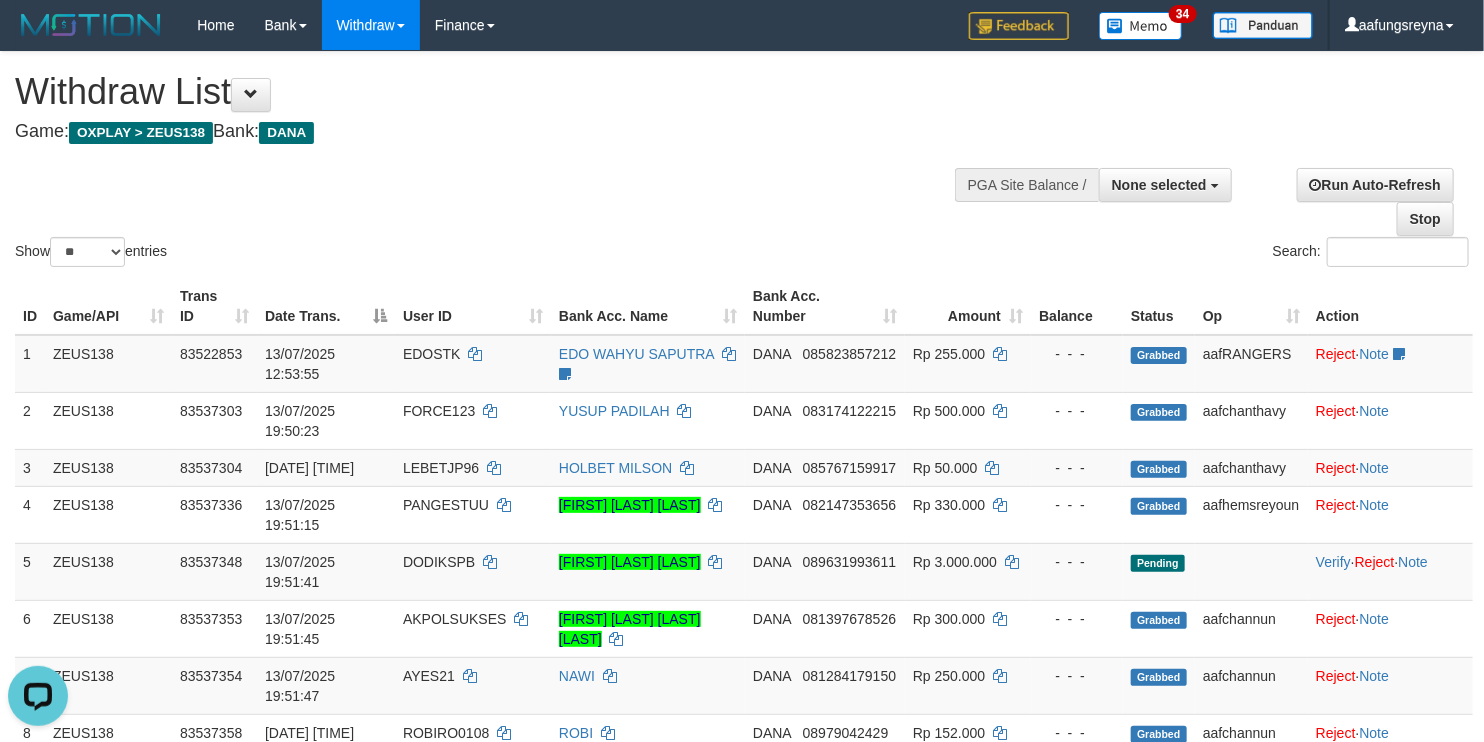scroll, scrollTop: 0, scrollLeft: 0, axis: both 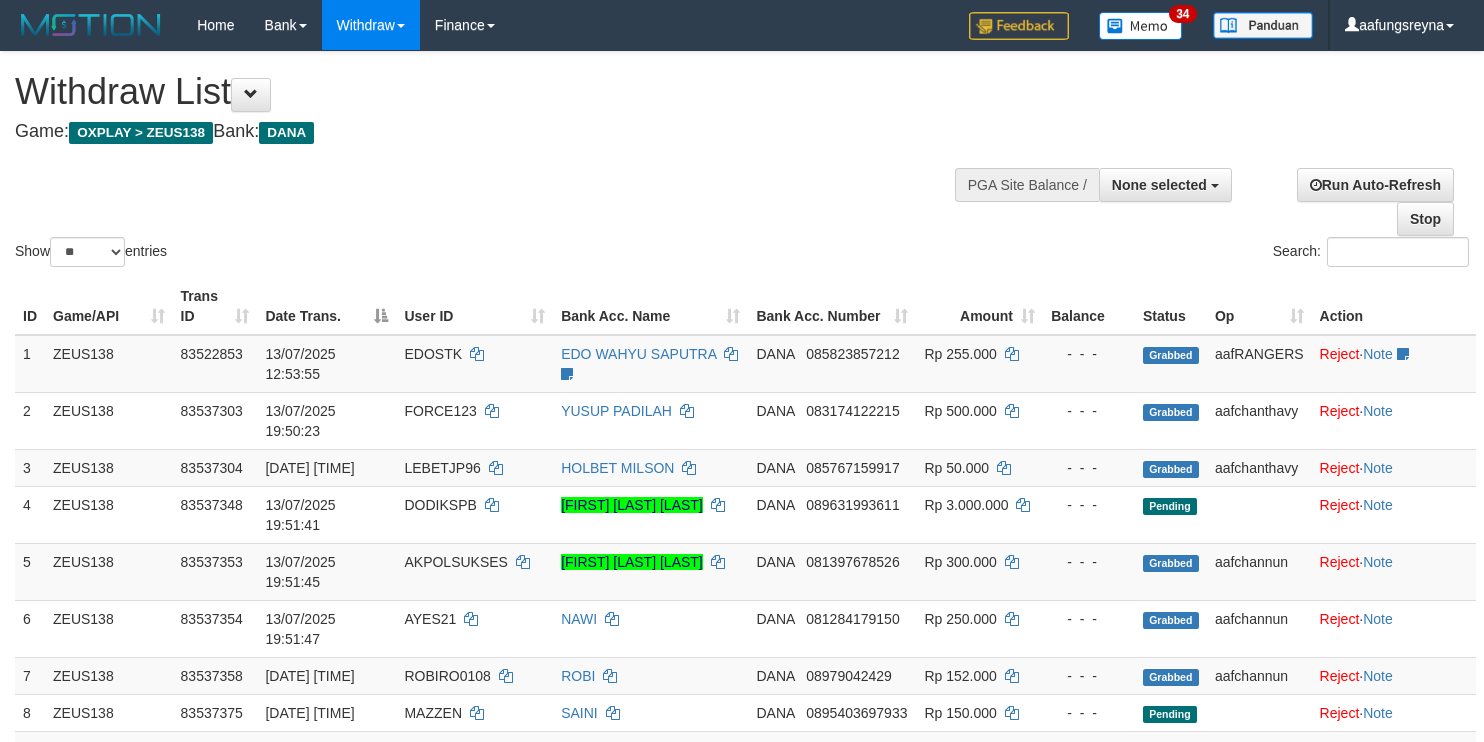select 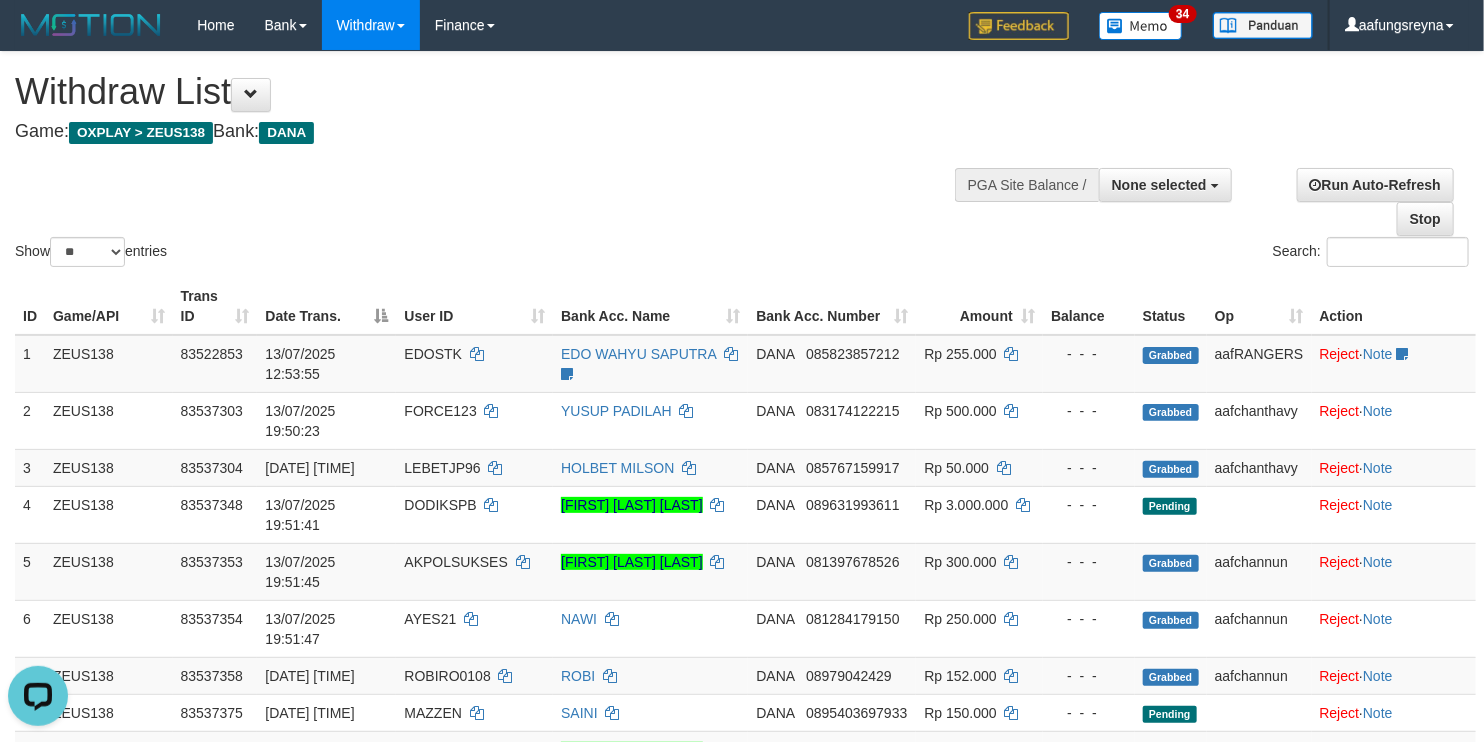 scroll, scrollTop: 0, scrollLeft: 0, axis: both 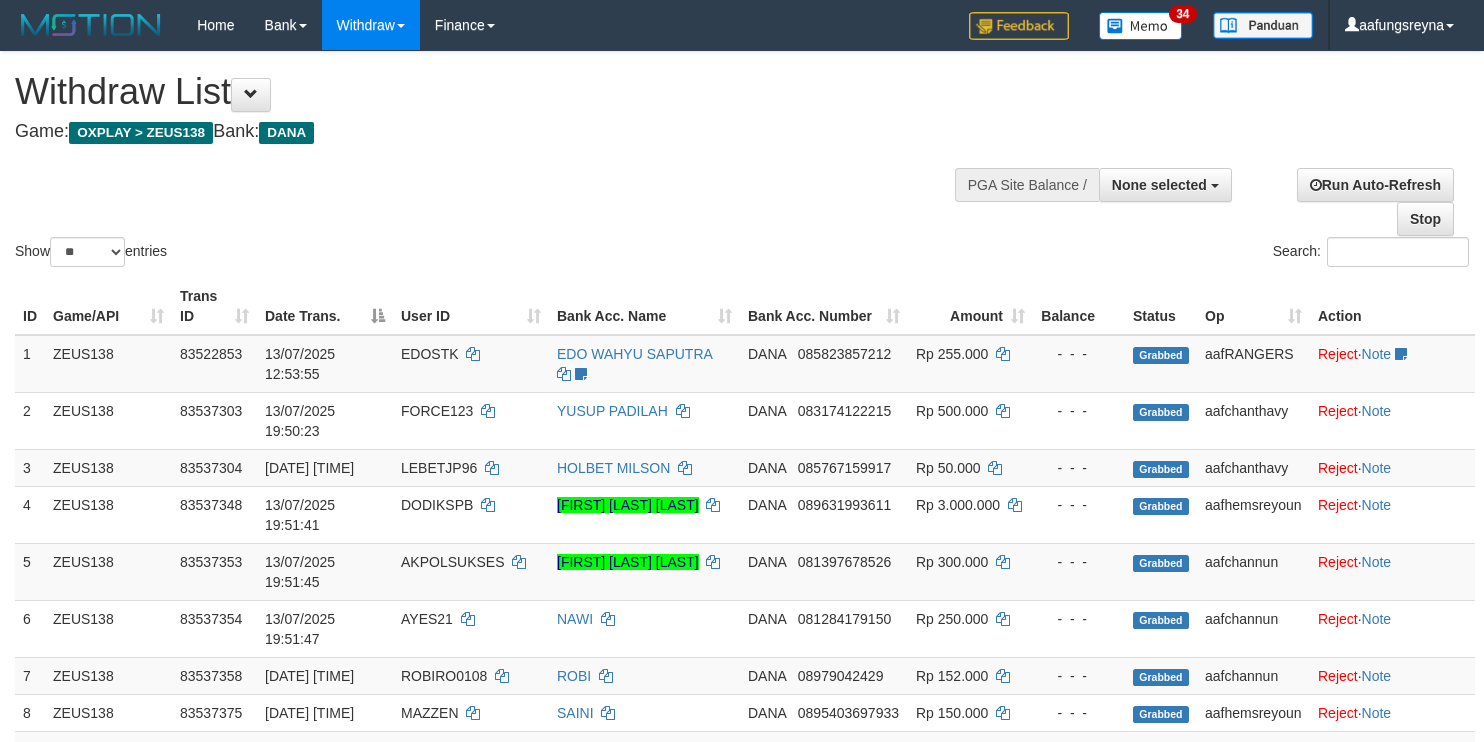 select 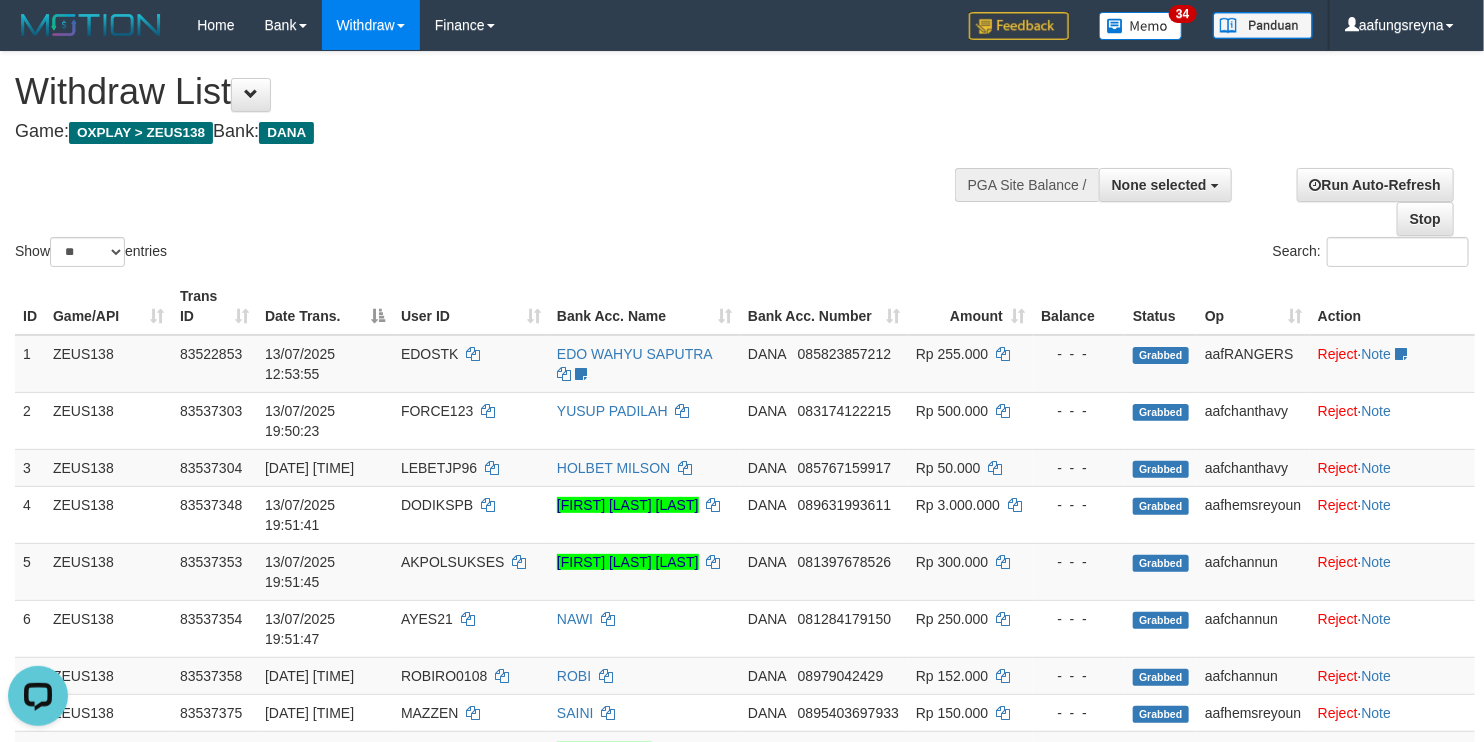 scroll, scrollTop: 0, scrollLeft: 0, axis: both 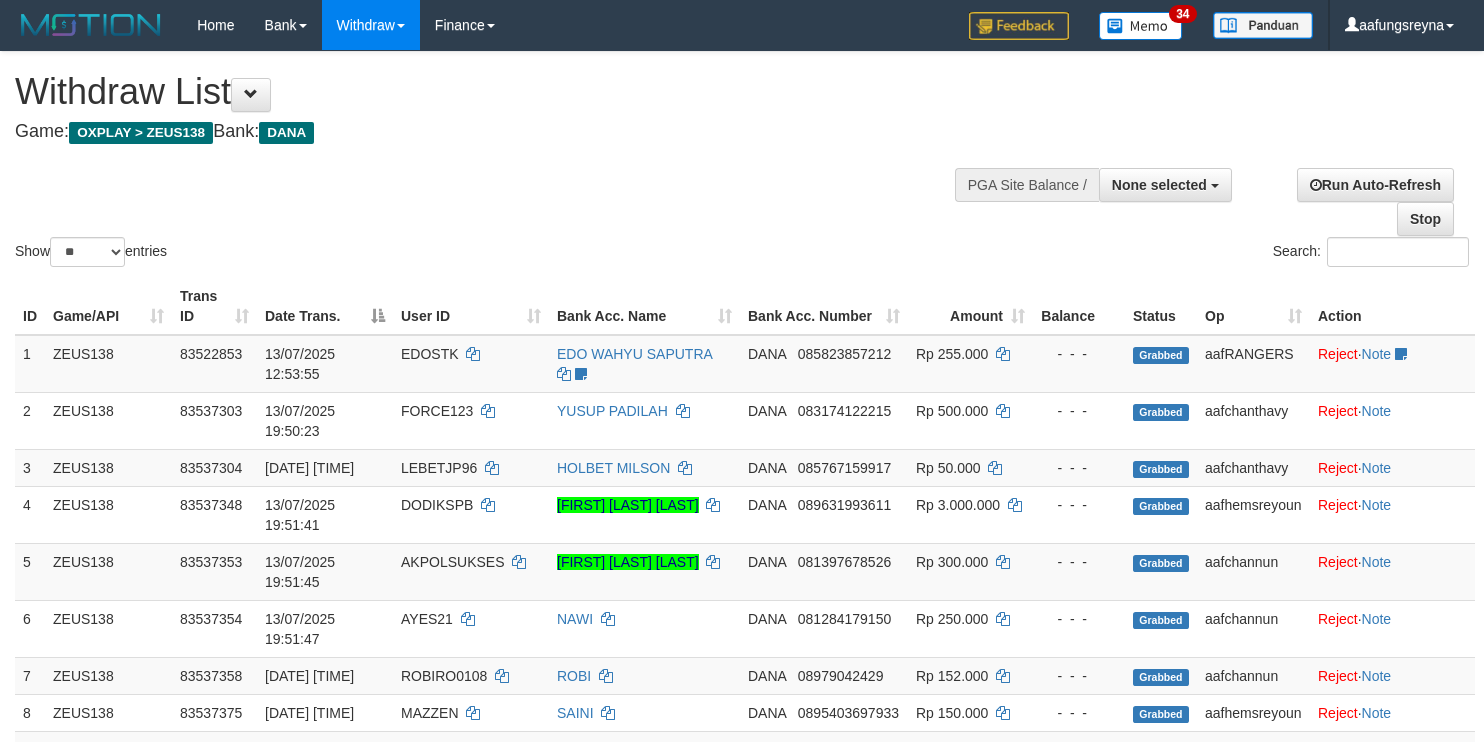 select 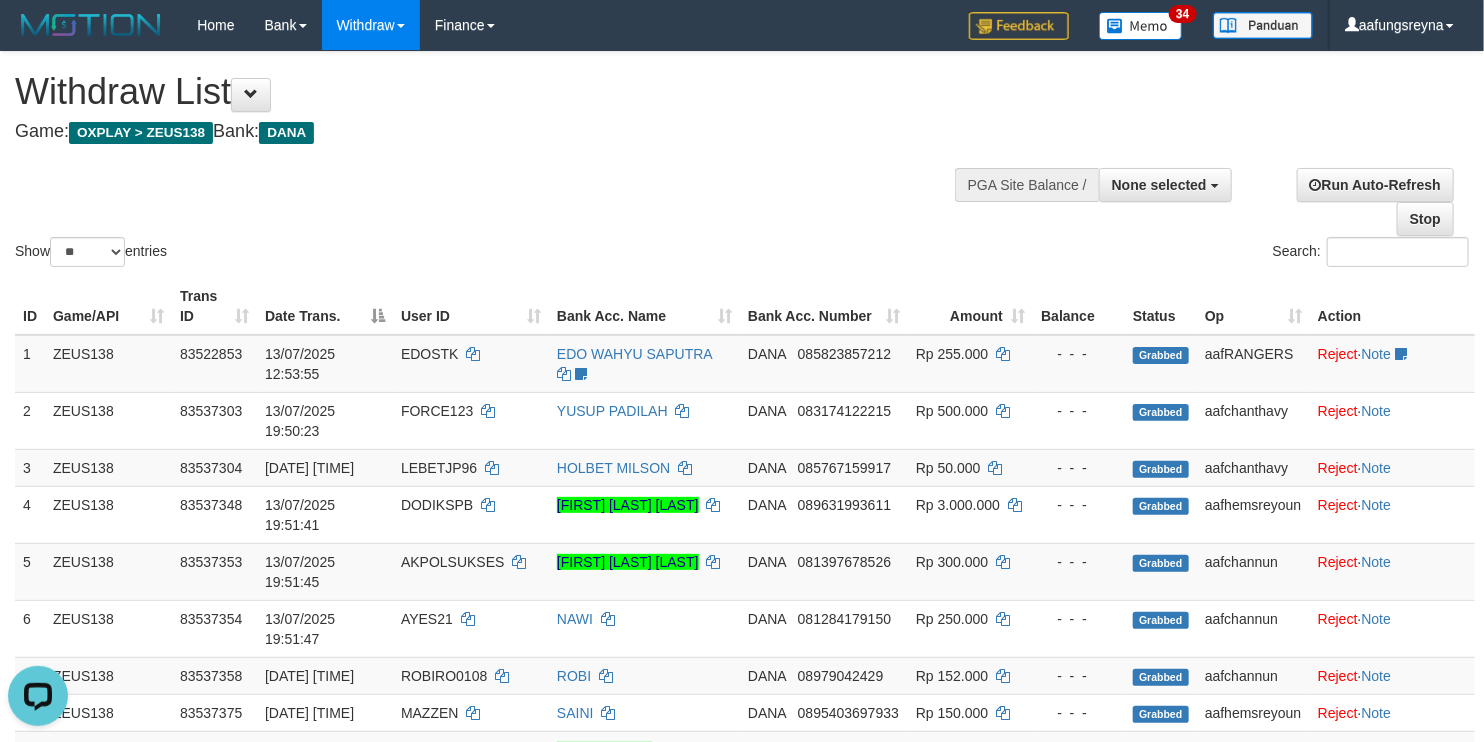 scroll, scrollTop: 0, scrollLeft: 0, axis: both 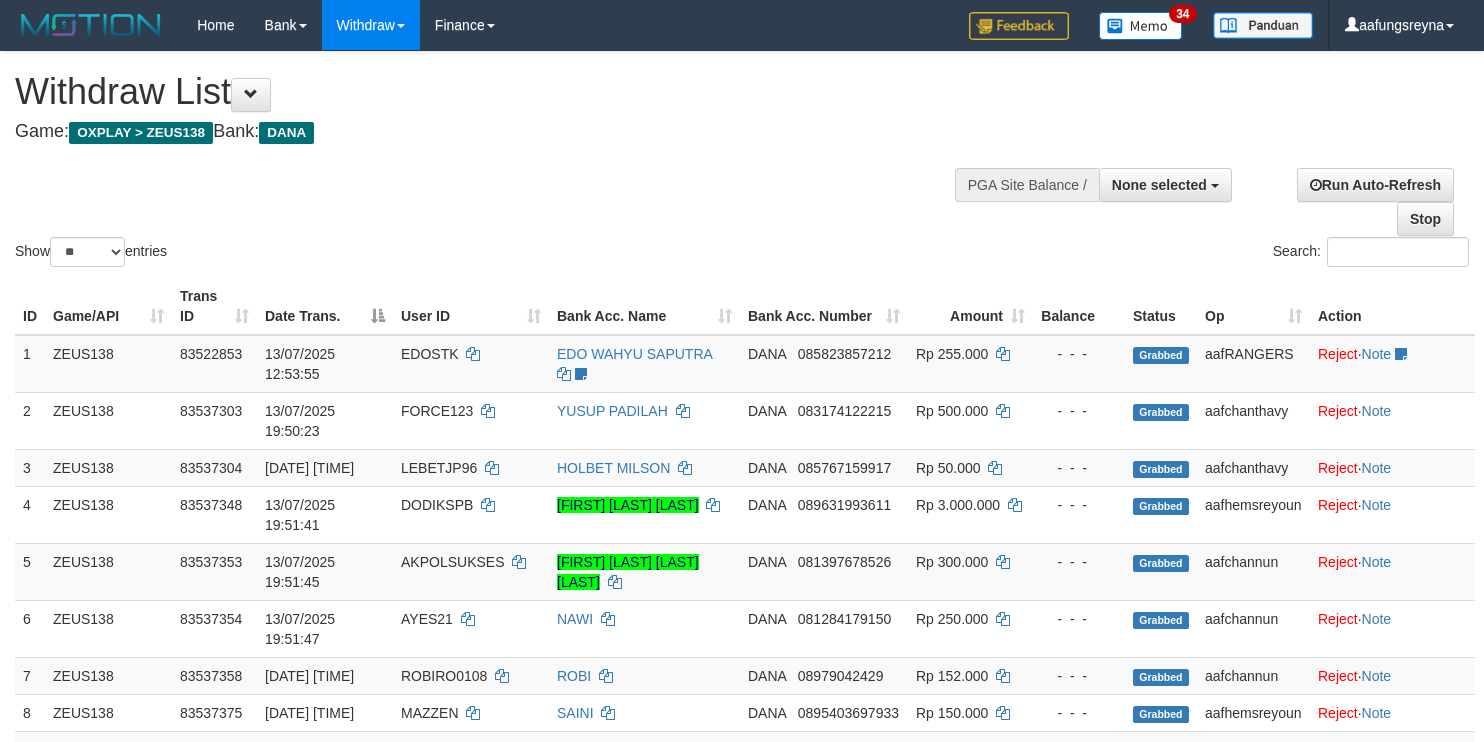 select 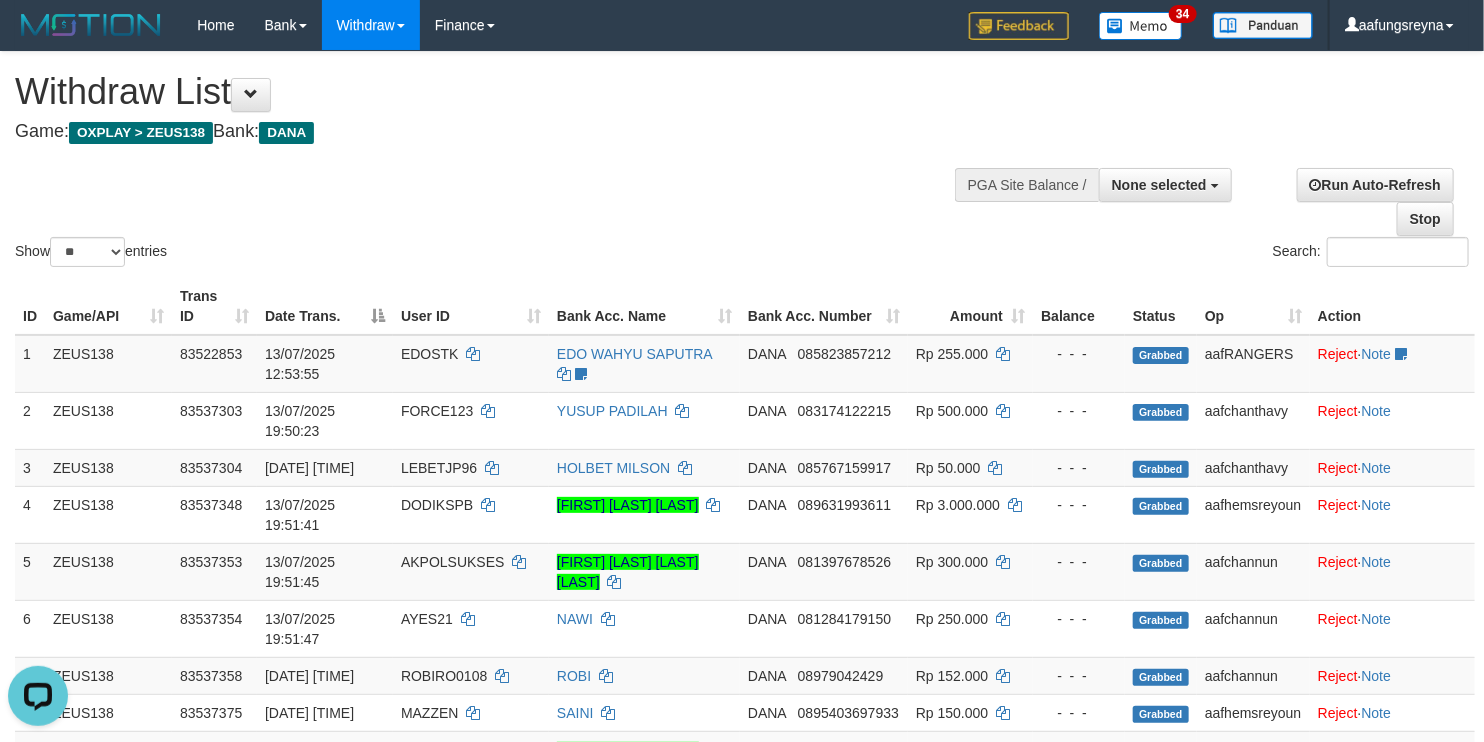 scroll, scrollTop: 0, scrollLeft: 0, axis: both 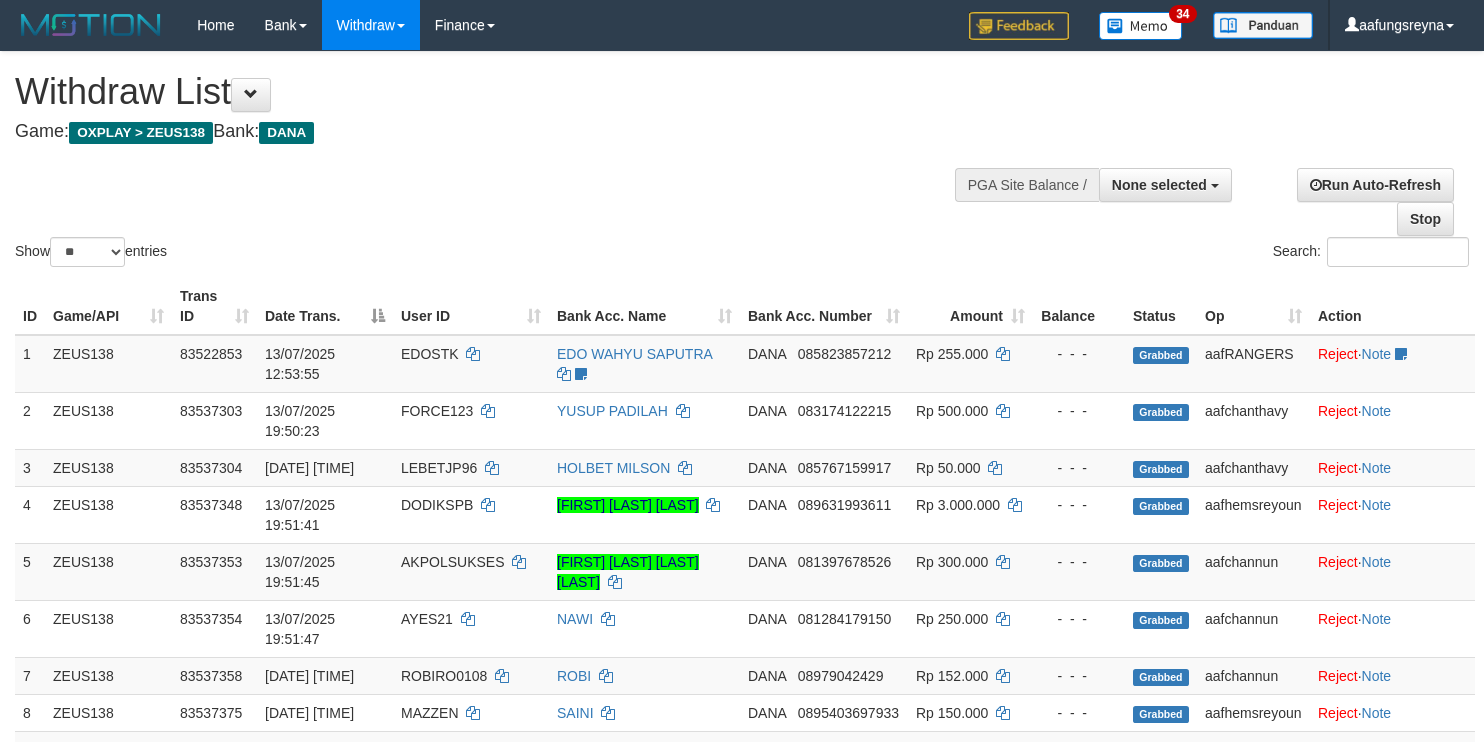 select 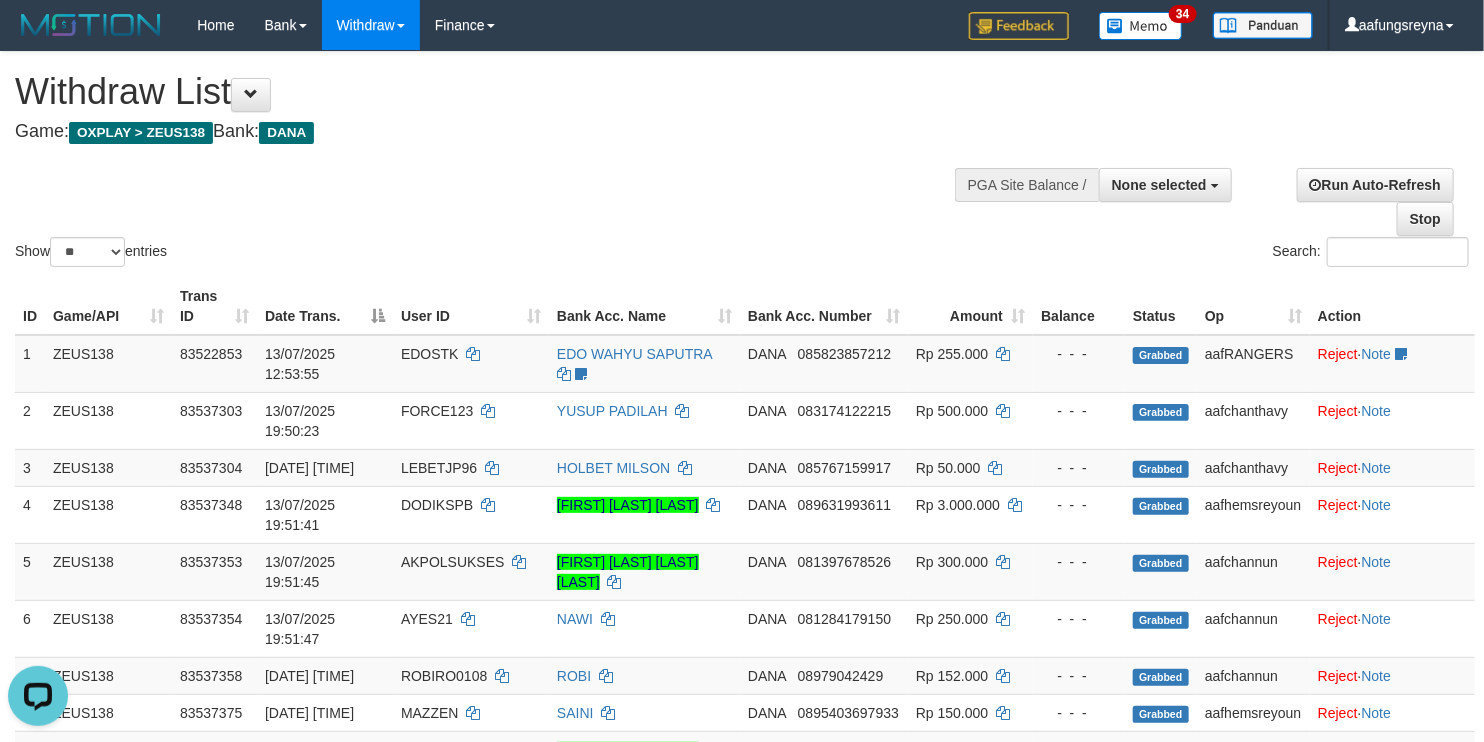 scroll, scrollTop: 0, scrollLeft: 0, axis: both 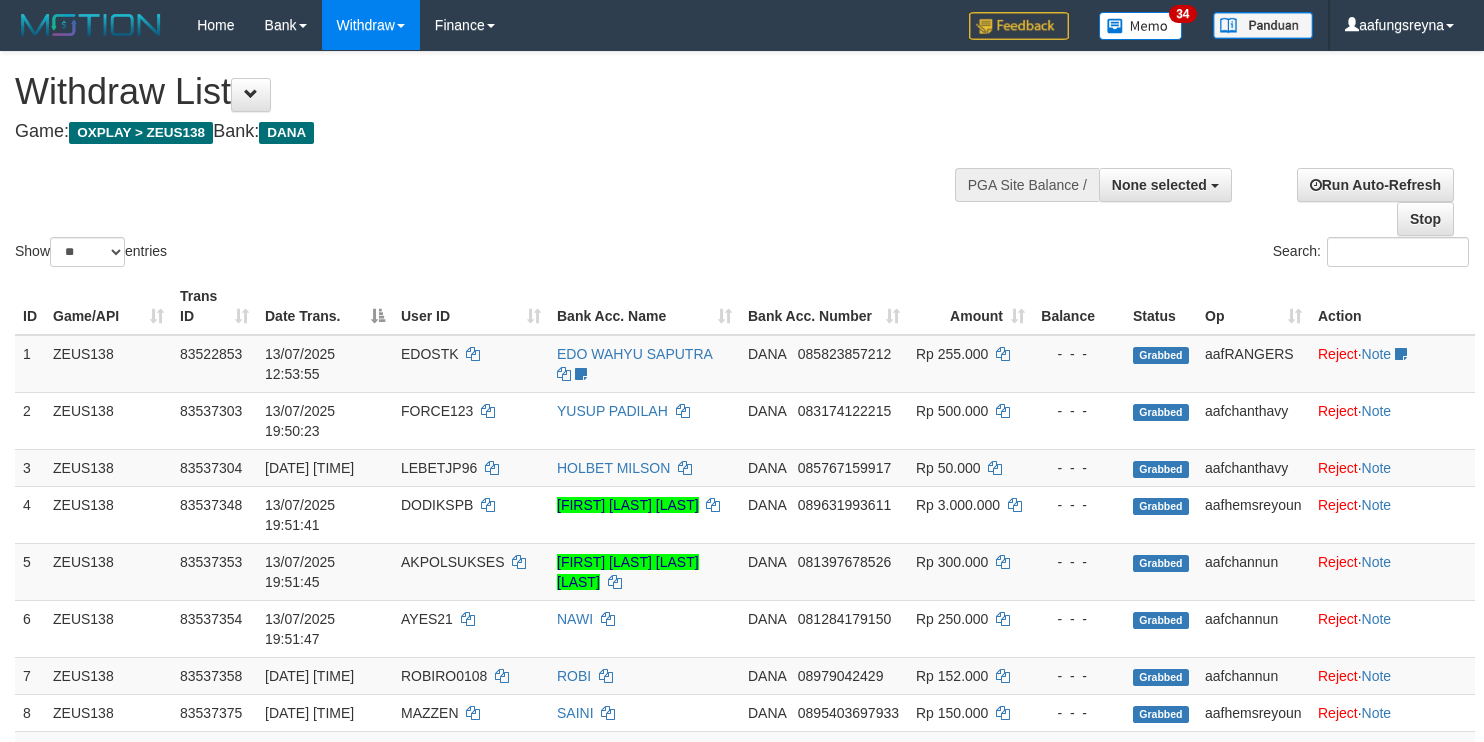 select 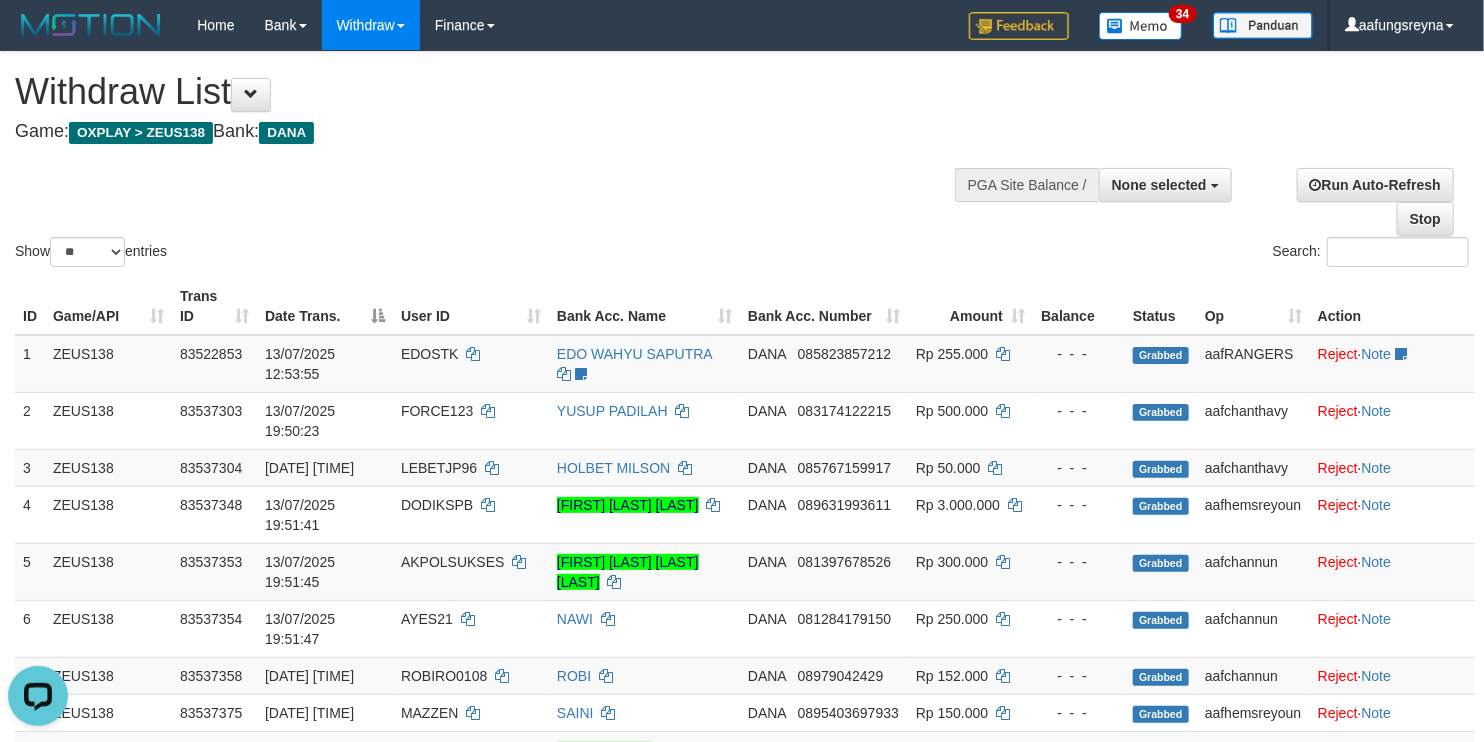 scroll, scrollTop: 0, scrollLeft: 0, axis: both 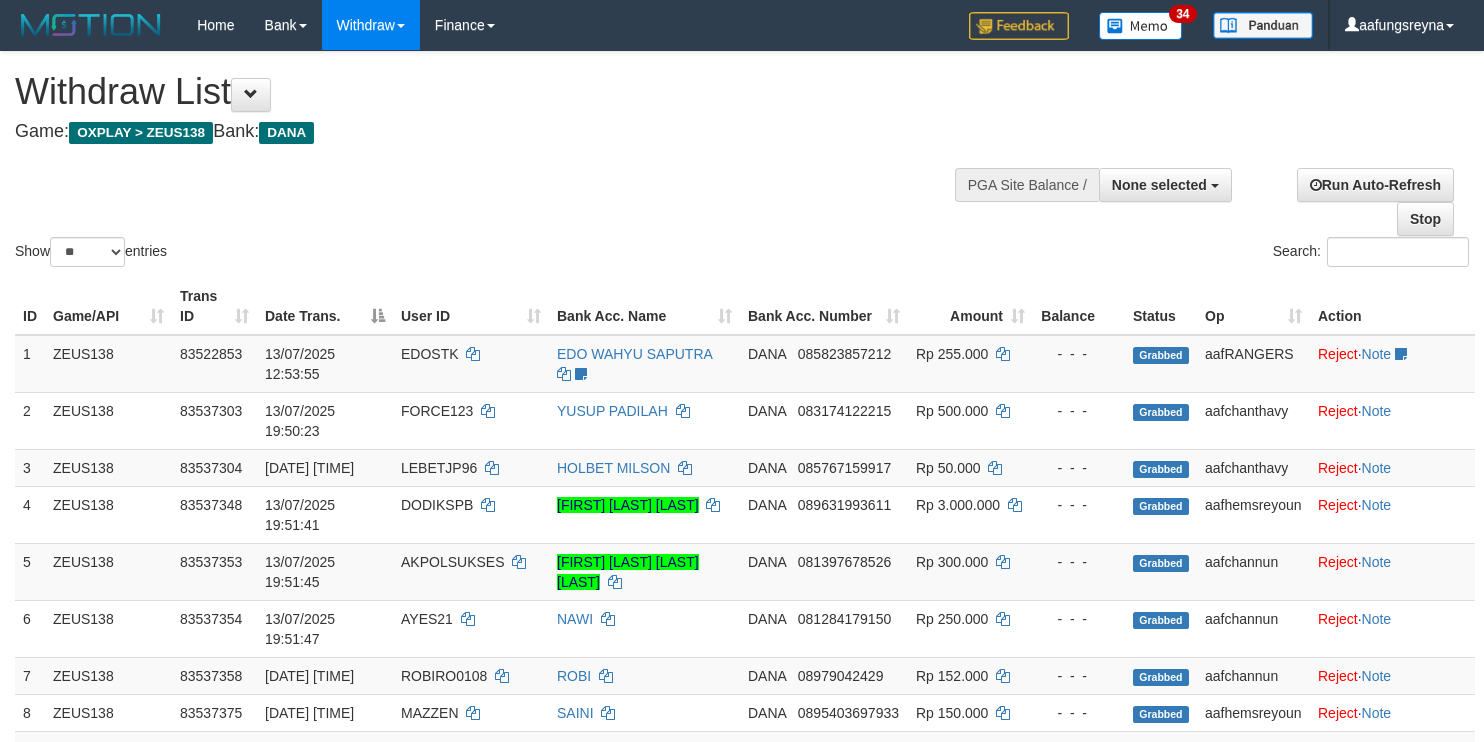 select 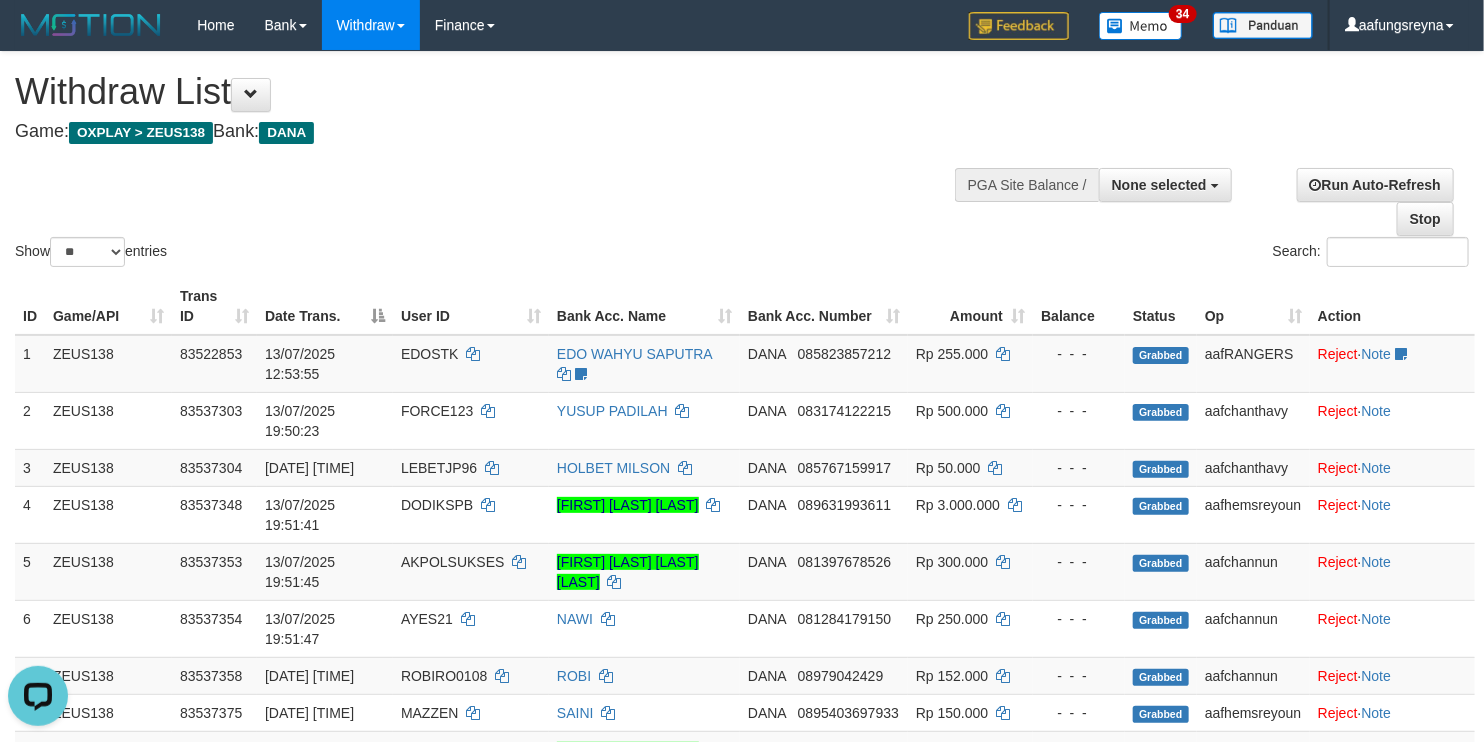 scroll, scrollTop: 0, scrollLeft: 0, axis: both 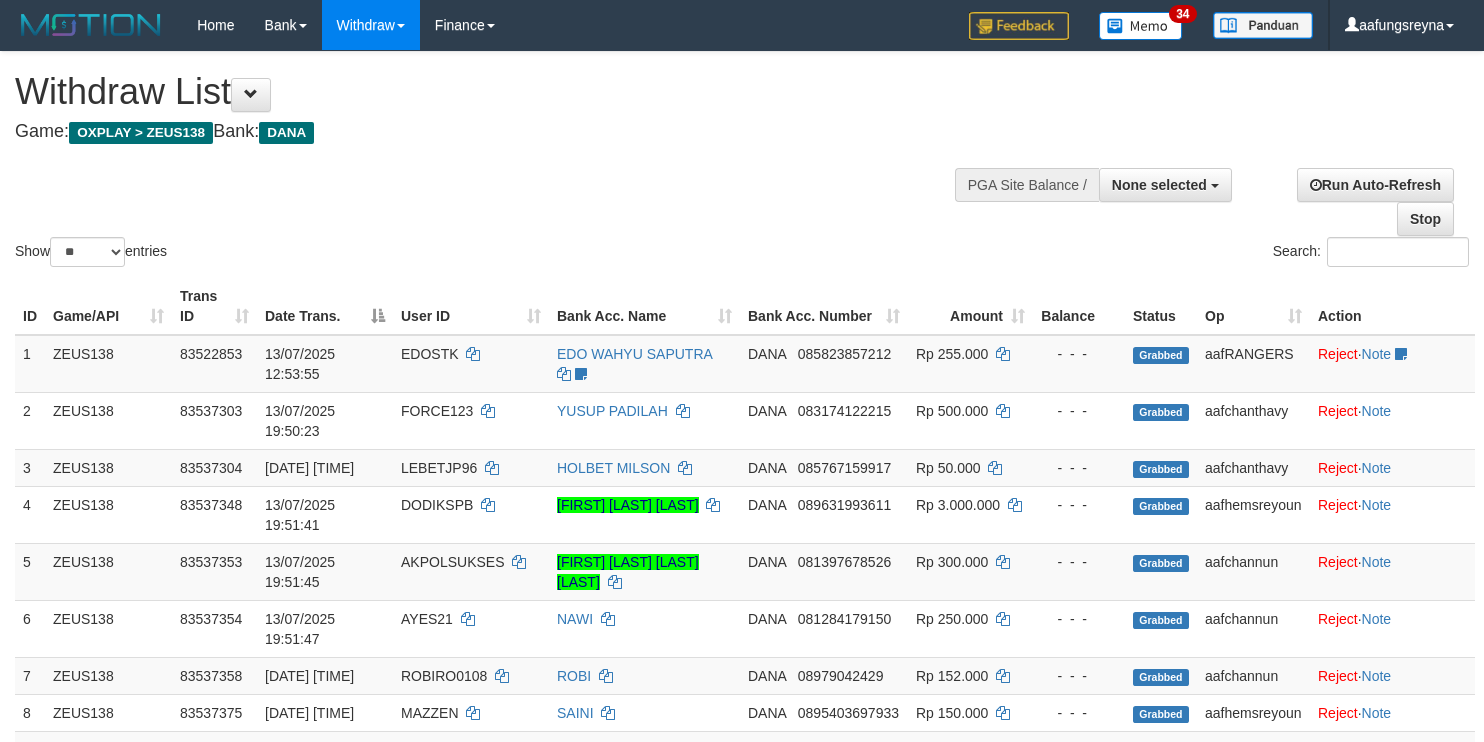 select 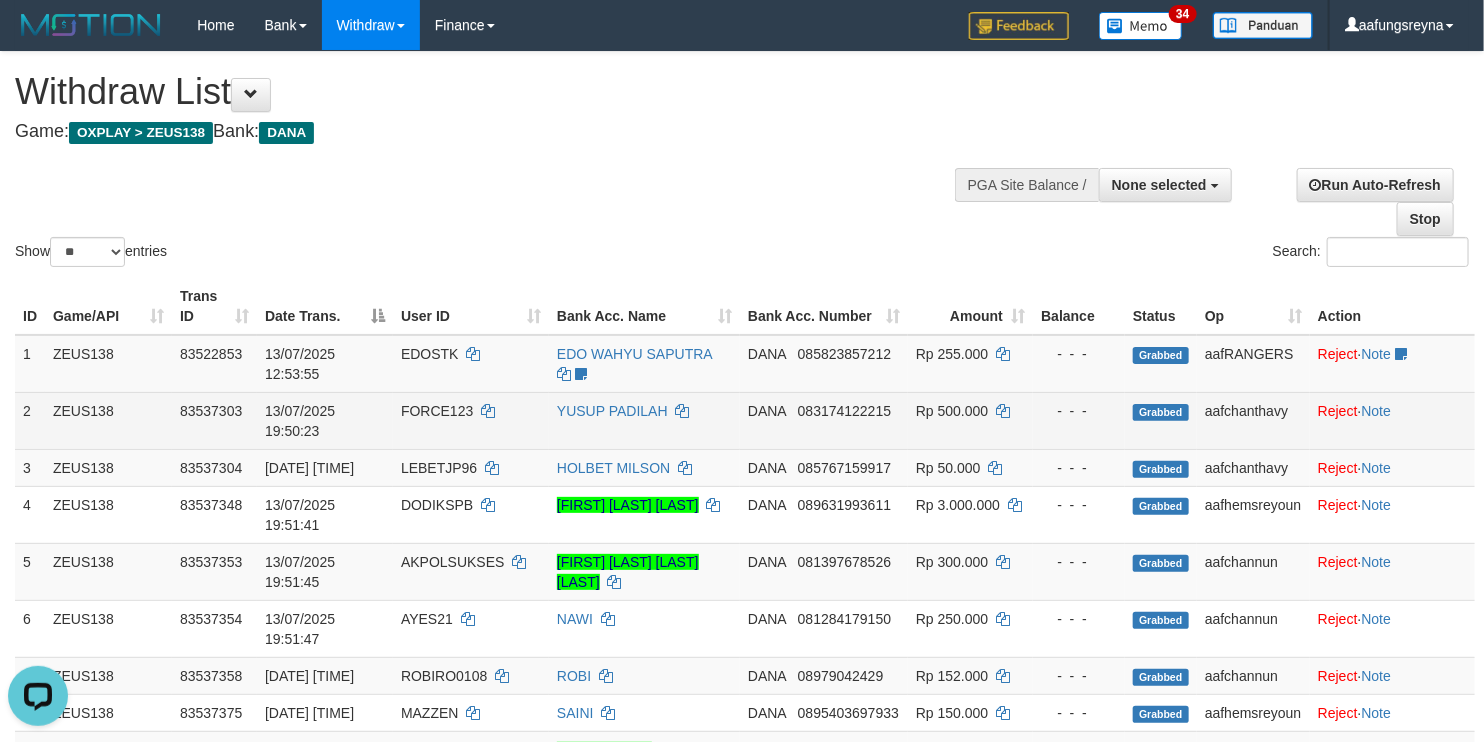 scroll, scrollTop: 0, scrollLeft: 0, axis: both 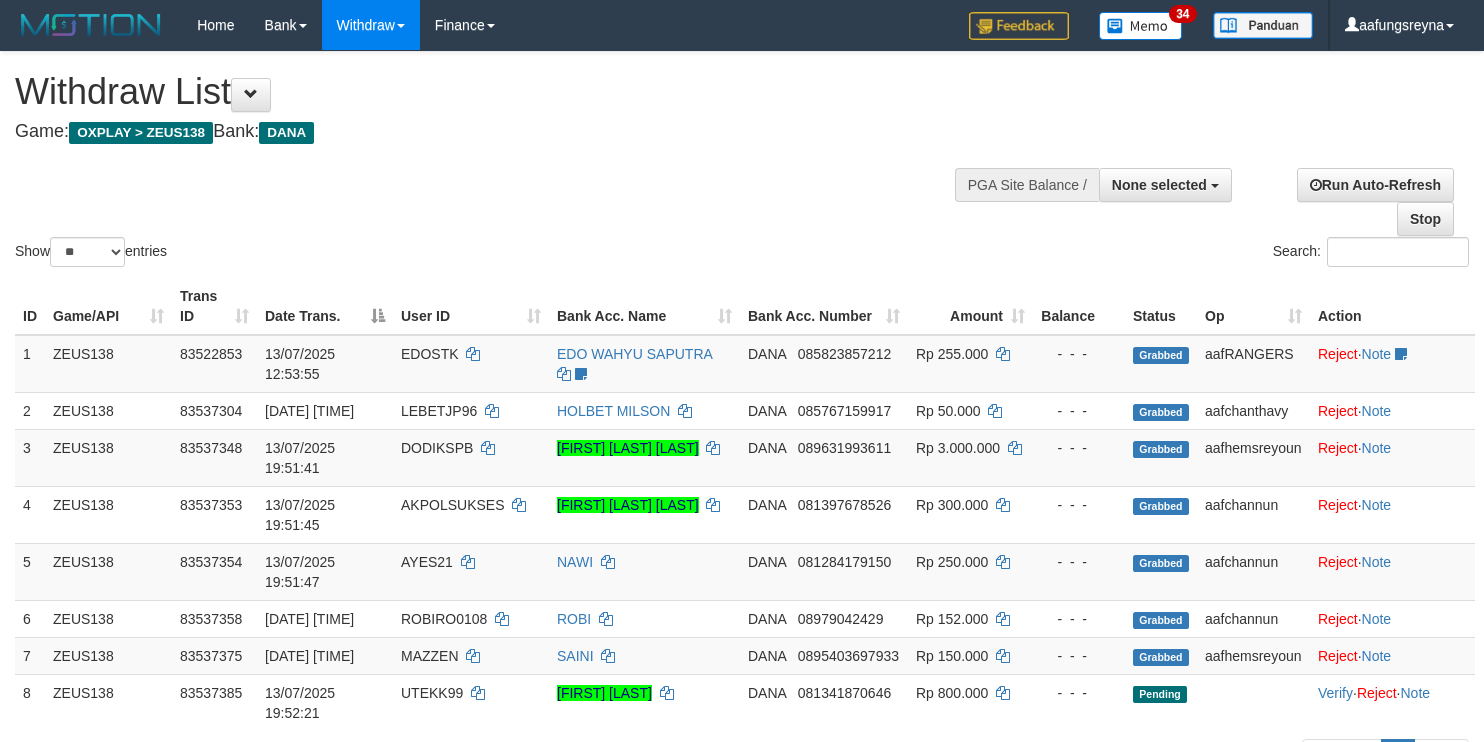 select 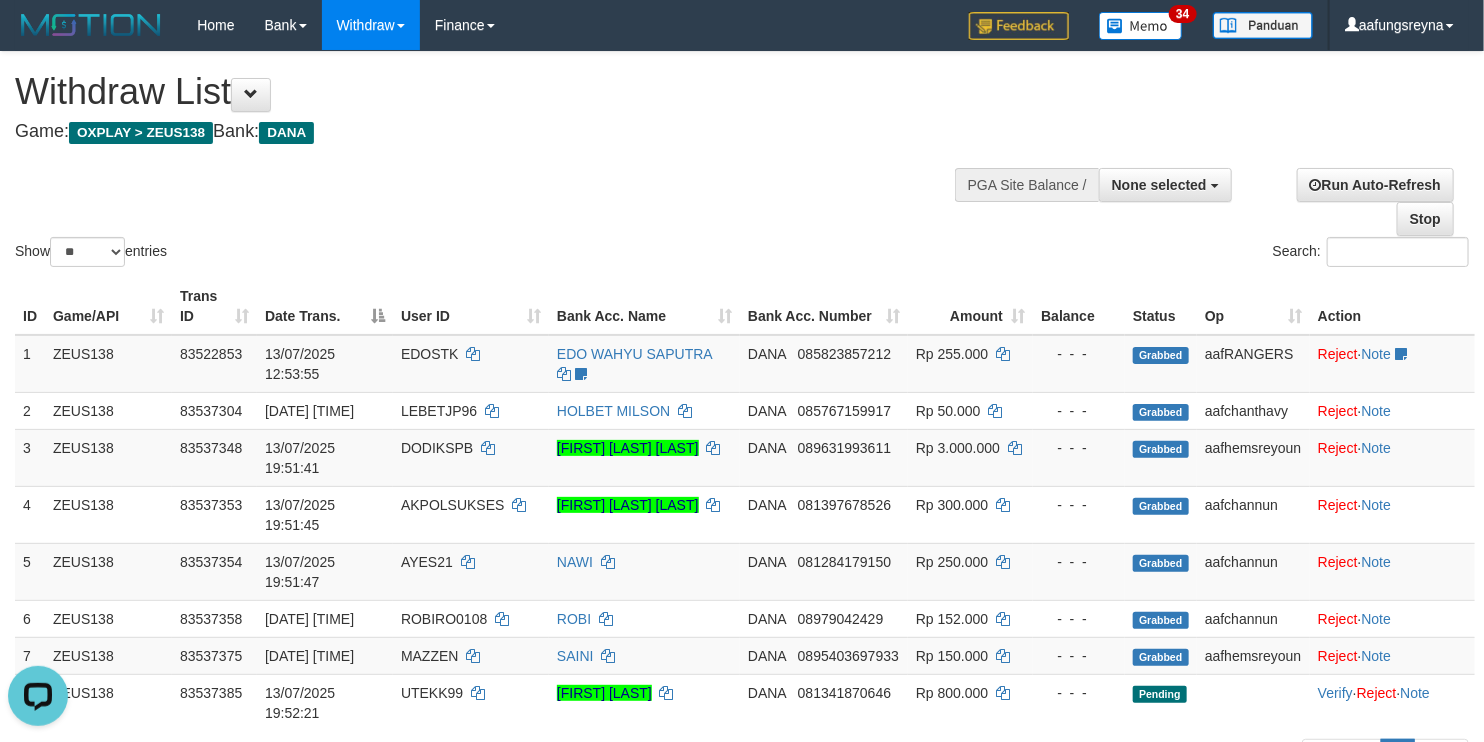 scroll, scrollTop: 0, scrollLeft: 0, axis: both 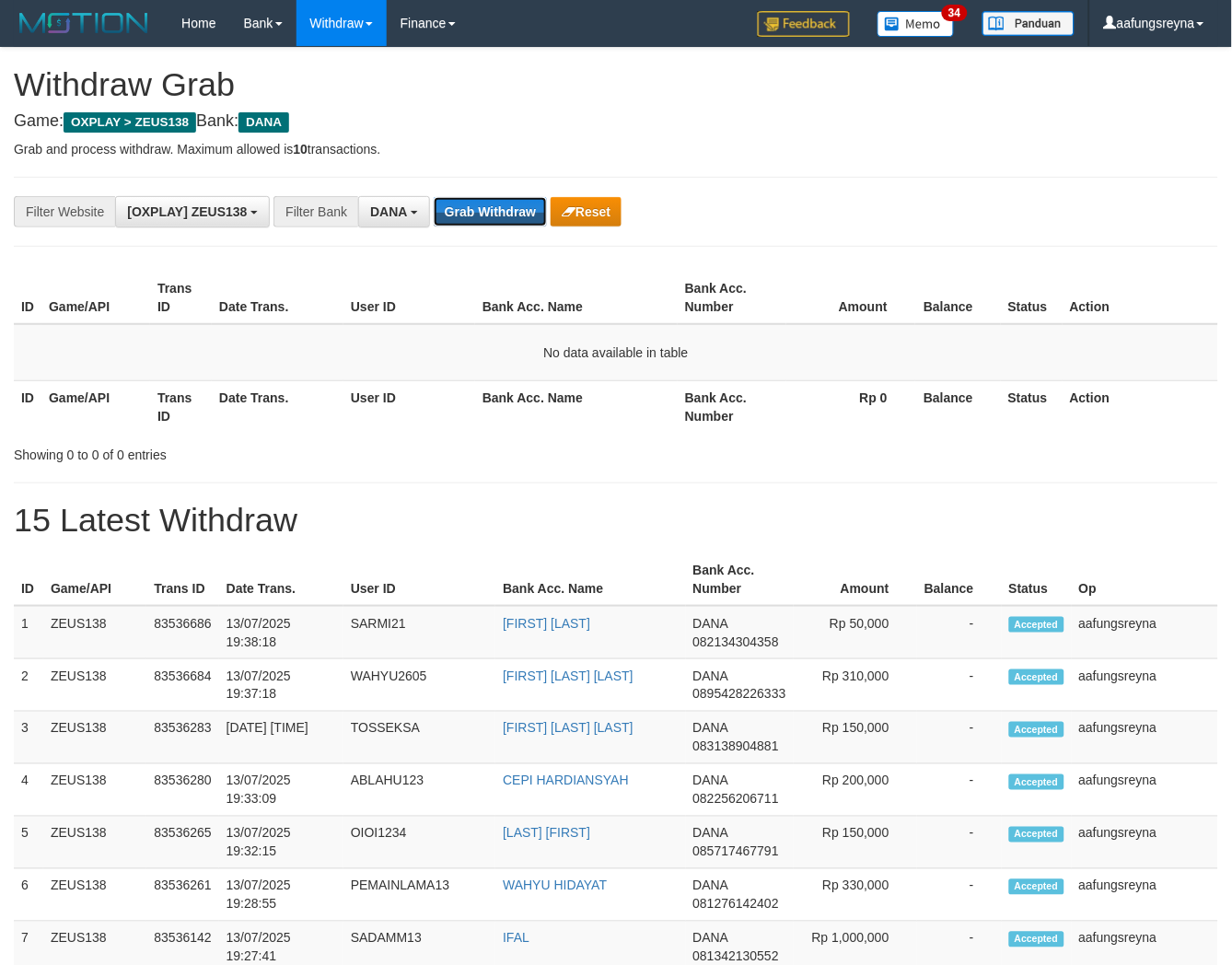 click on "Grab Withdraw" at bounding box center (490, 212) 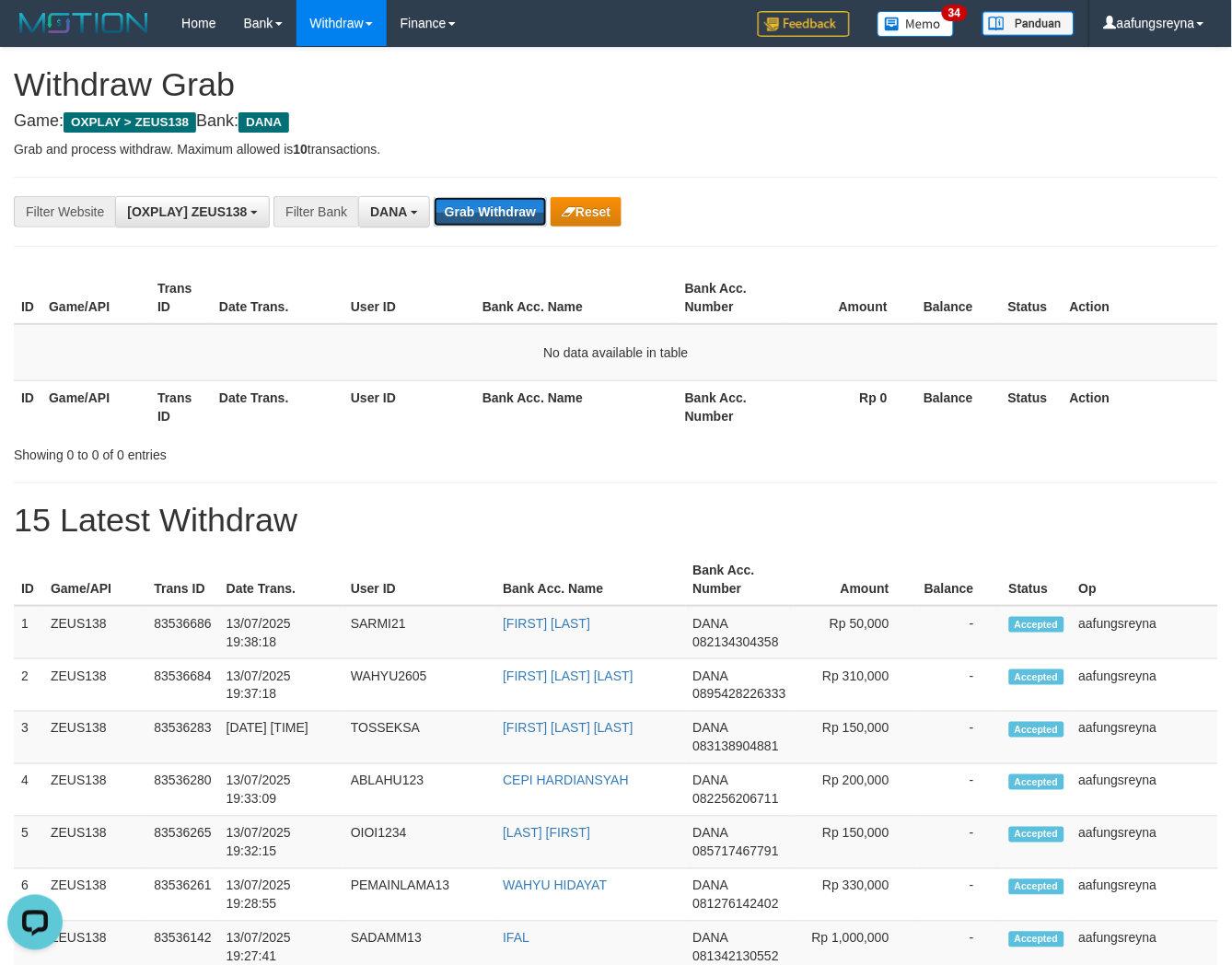 scroll, scrollTop: 0, scrollLeft: 0, axis: both 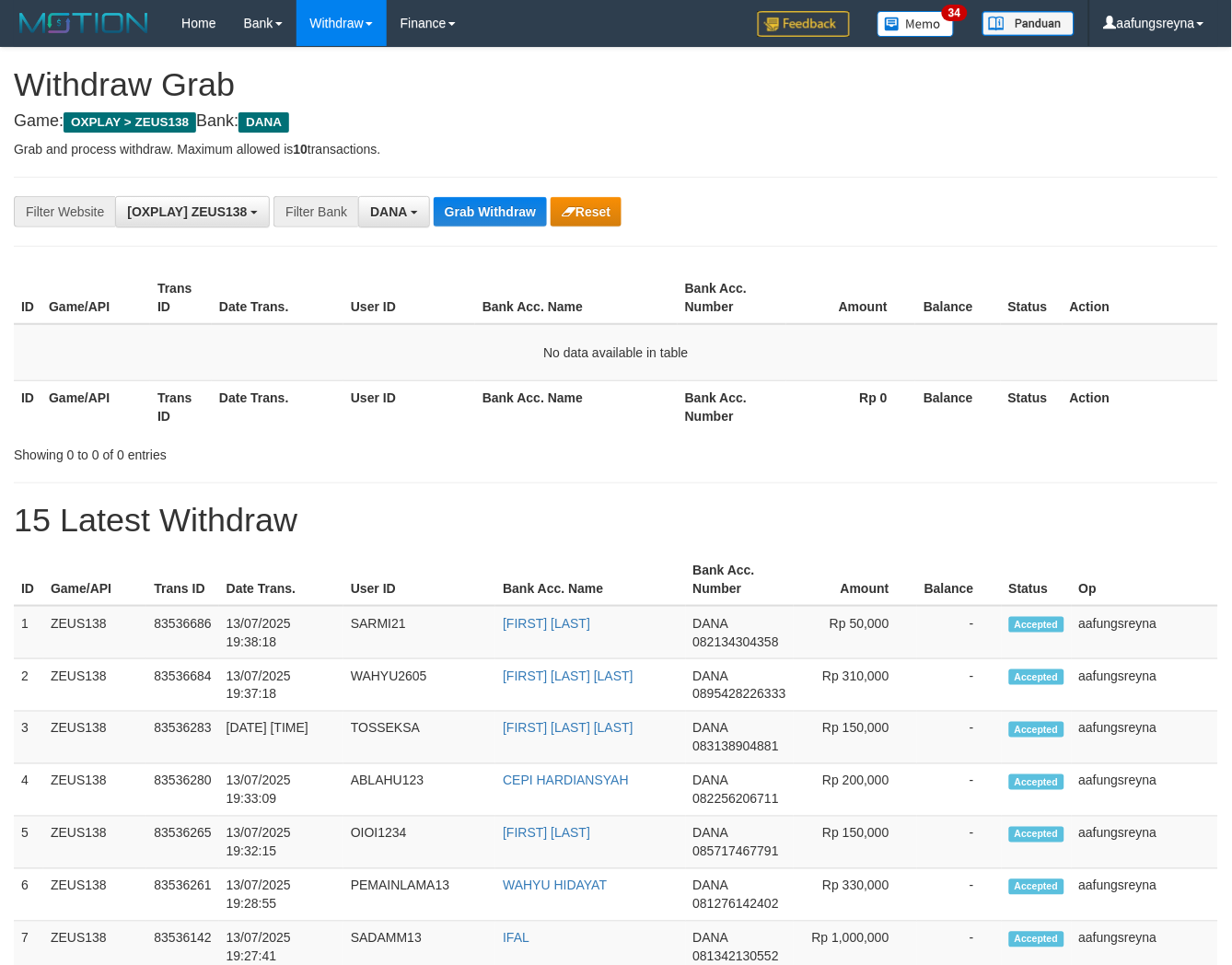 click on "Grab Withdraw" at bounding box center (490, 212) 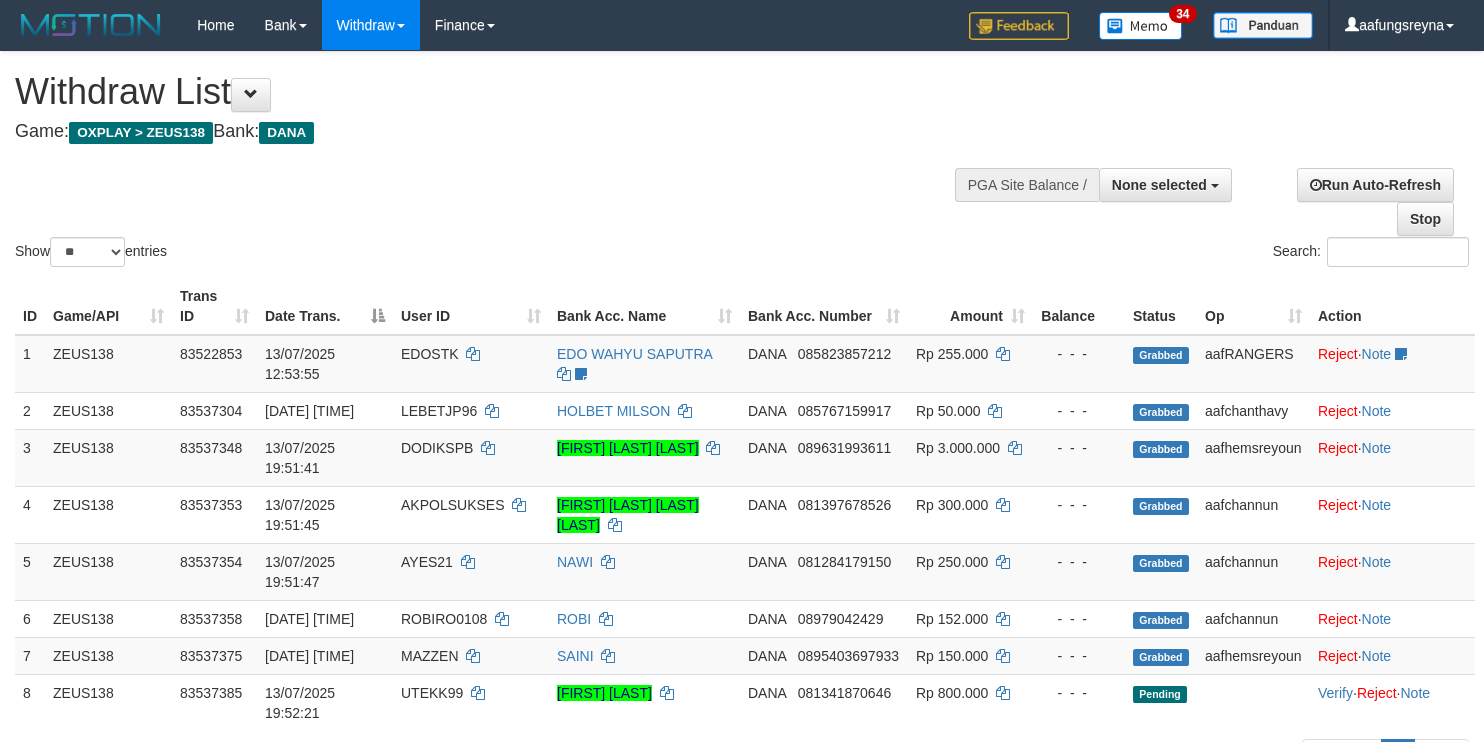 select 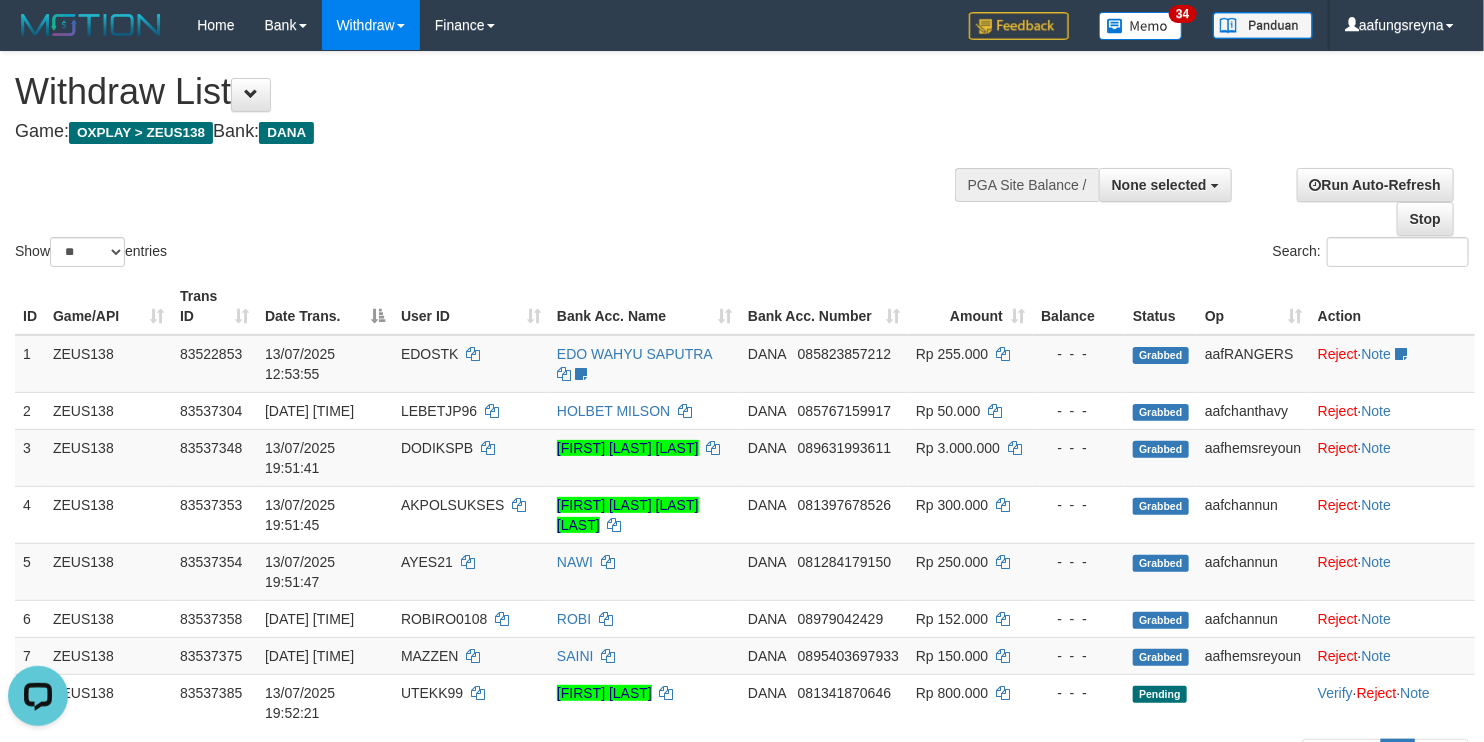 scroll, scrollTop: 0, scrollLeft: 0, axis: both 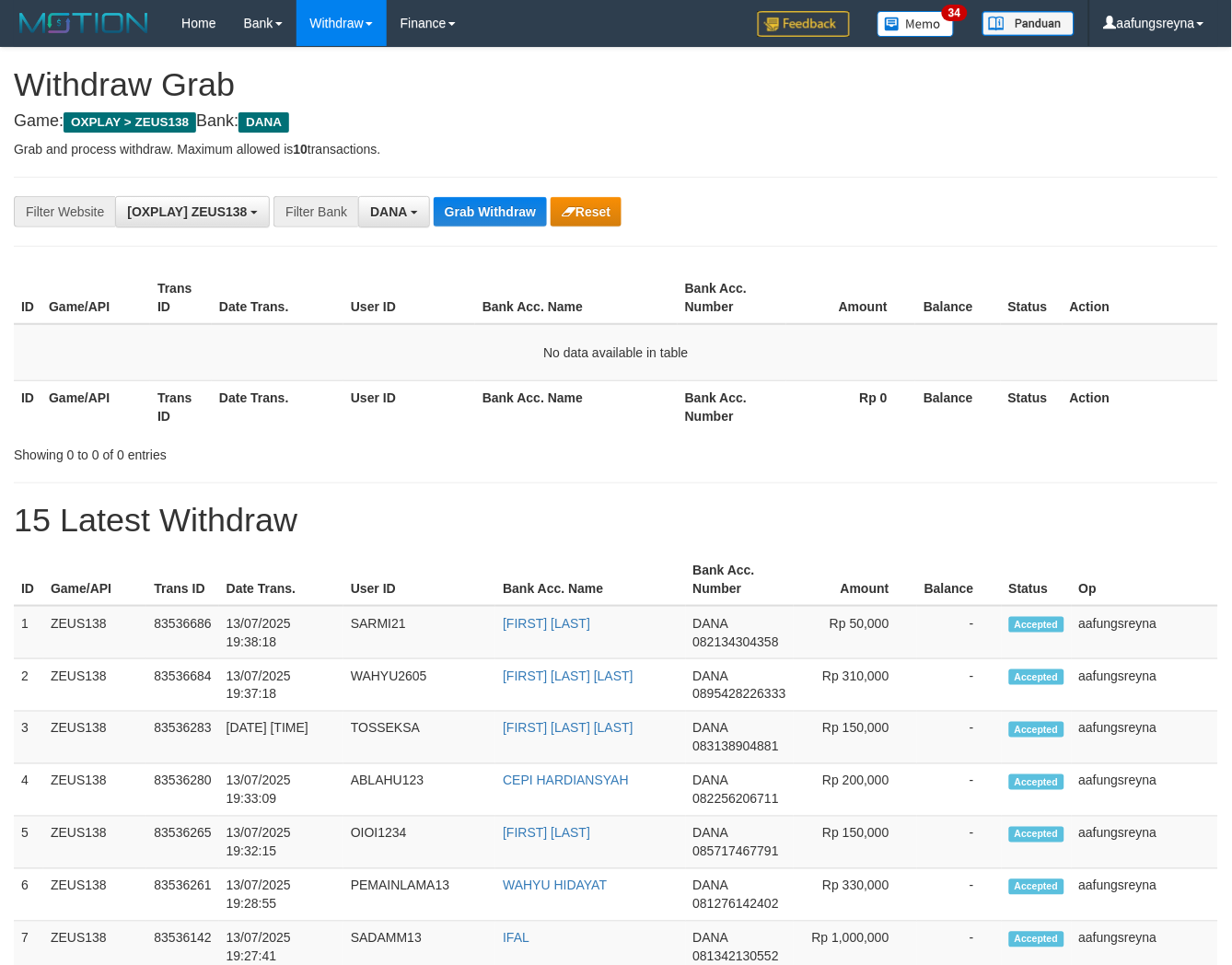 click on "Grab Withdraw" at bounding box center [490, 212] 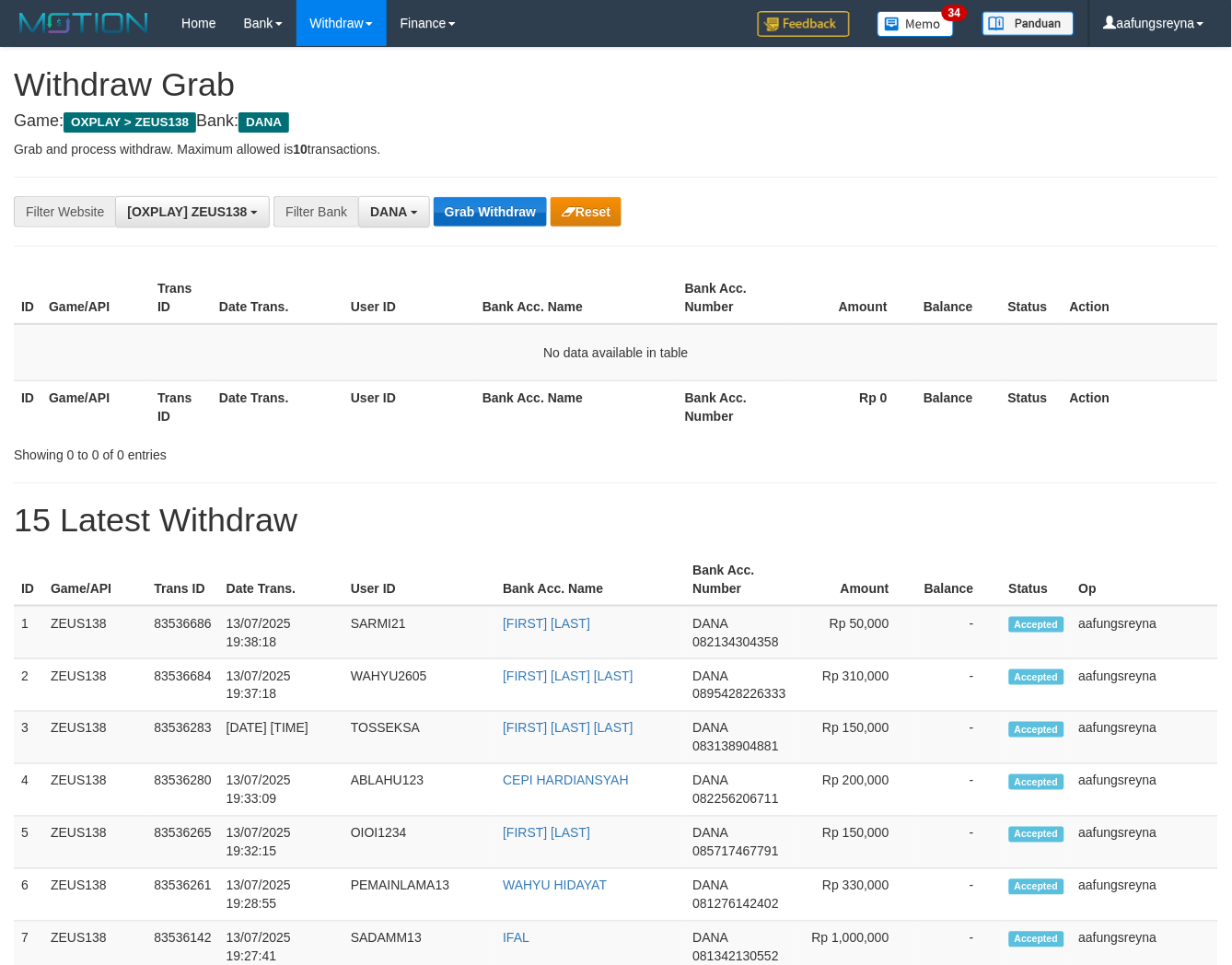click on "Grab Withdraw" at bounding box center (490, 212) 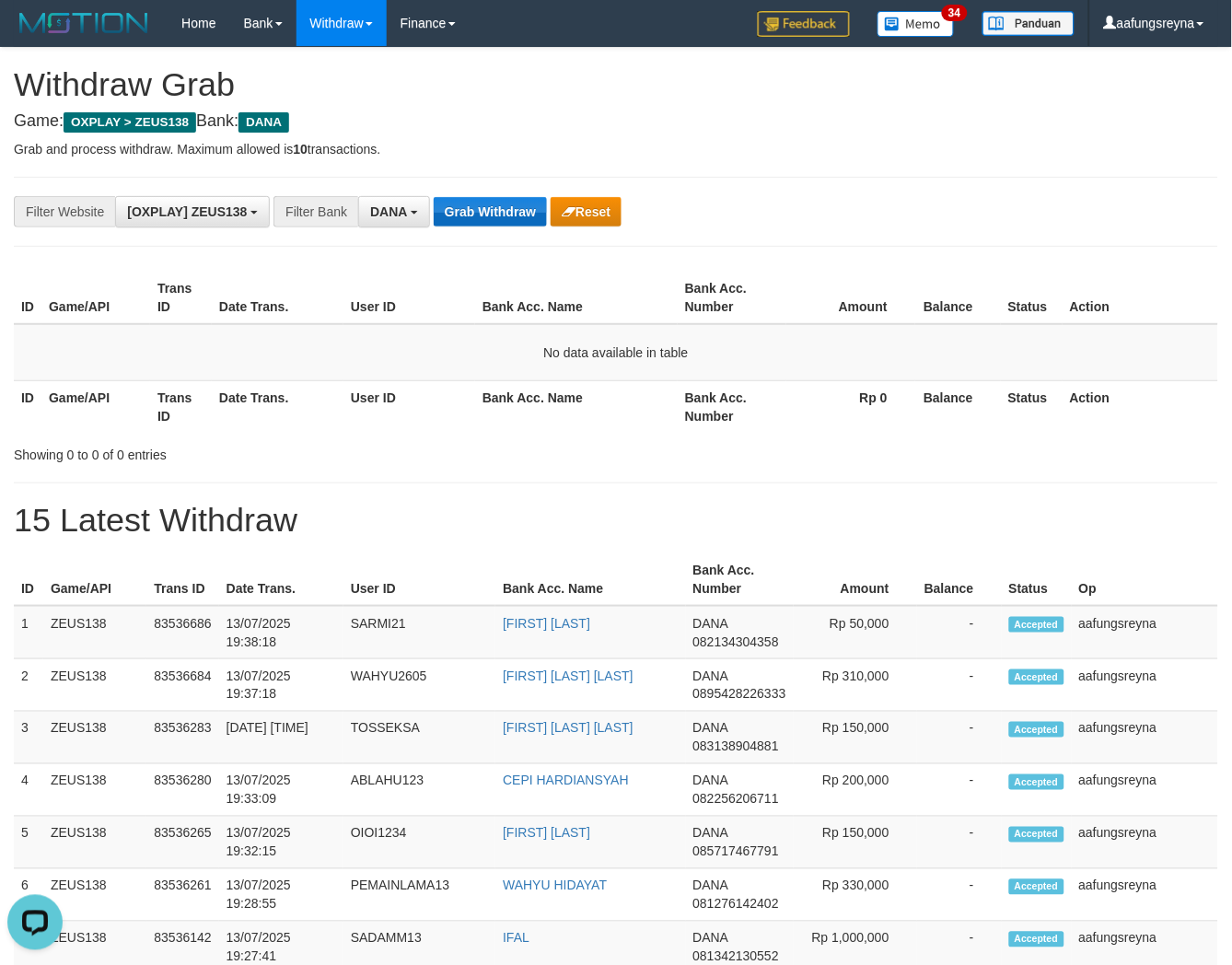scroll, scrollTop: 0, scrollLeft: 0, axis: both 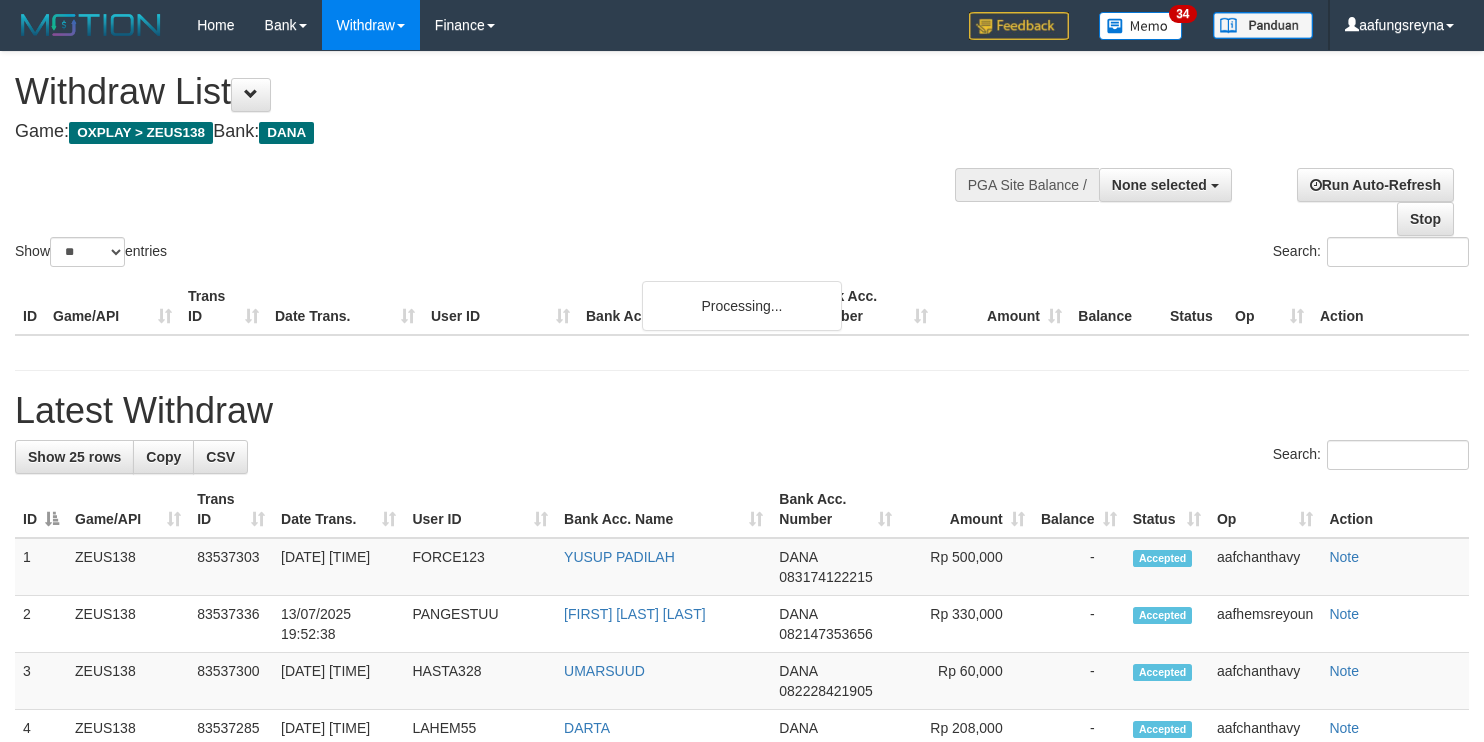 select 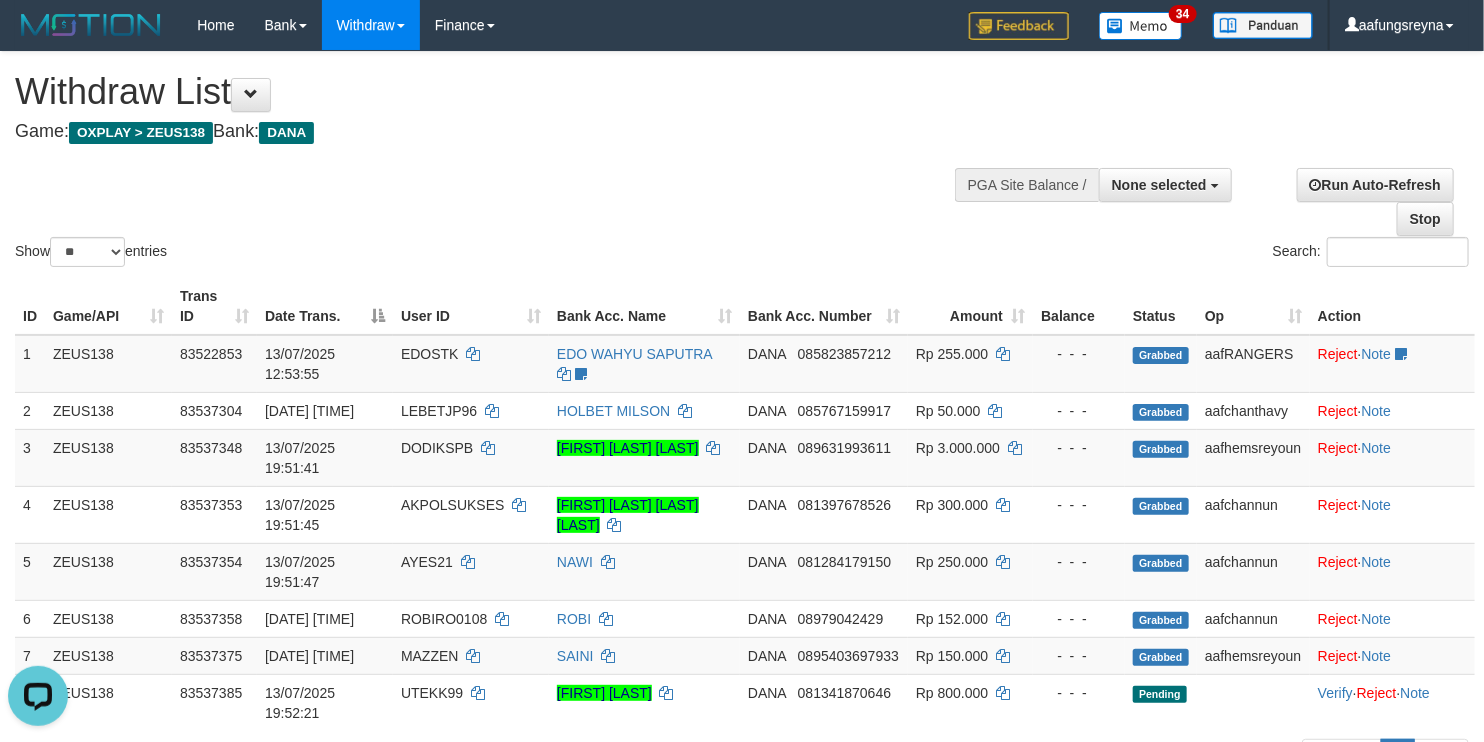 scroll, scrollTop: 0, scrollLeft: 0, axis: both 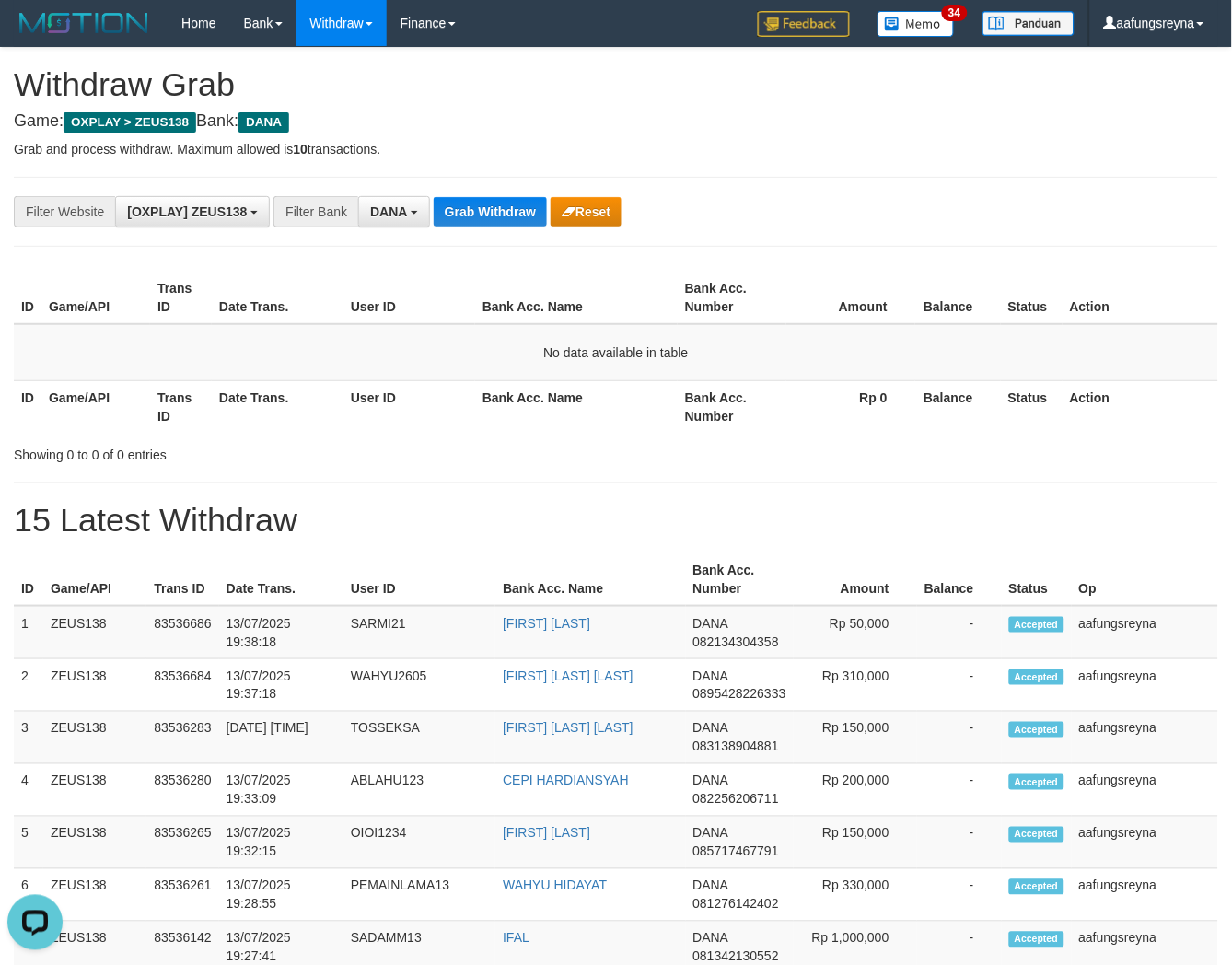 click on "**********" at bounding box center [616, 212] 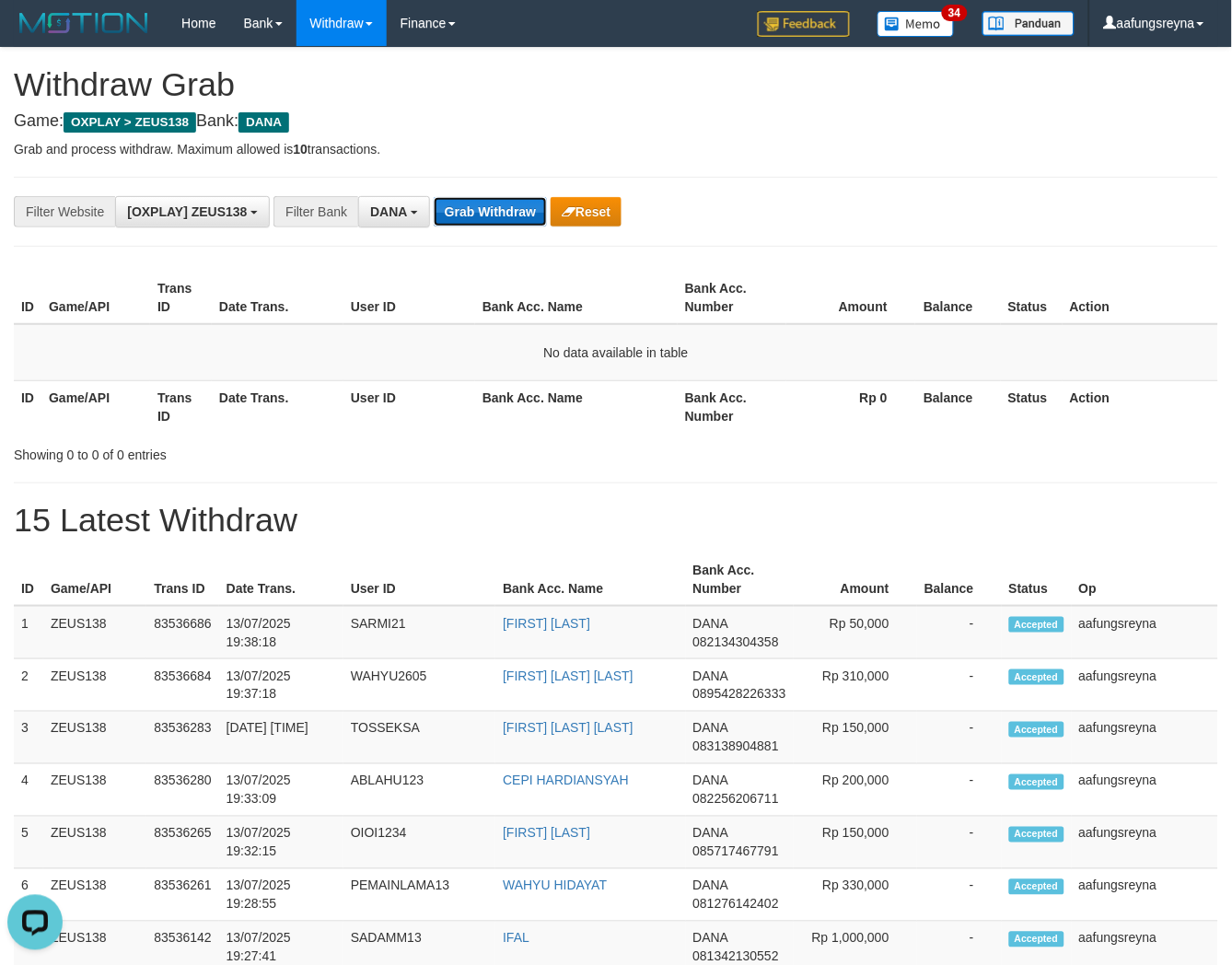 click on "Grab Withdraw" at bounding box center [490, 212] 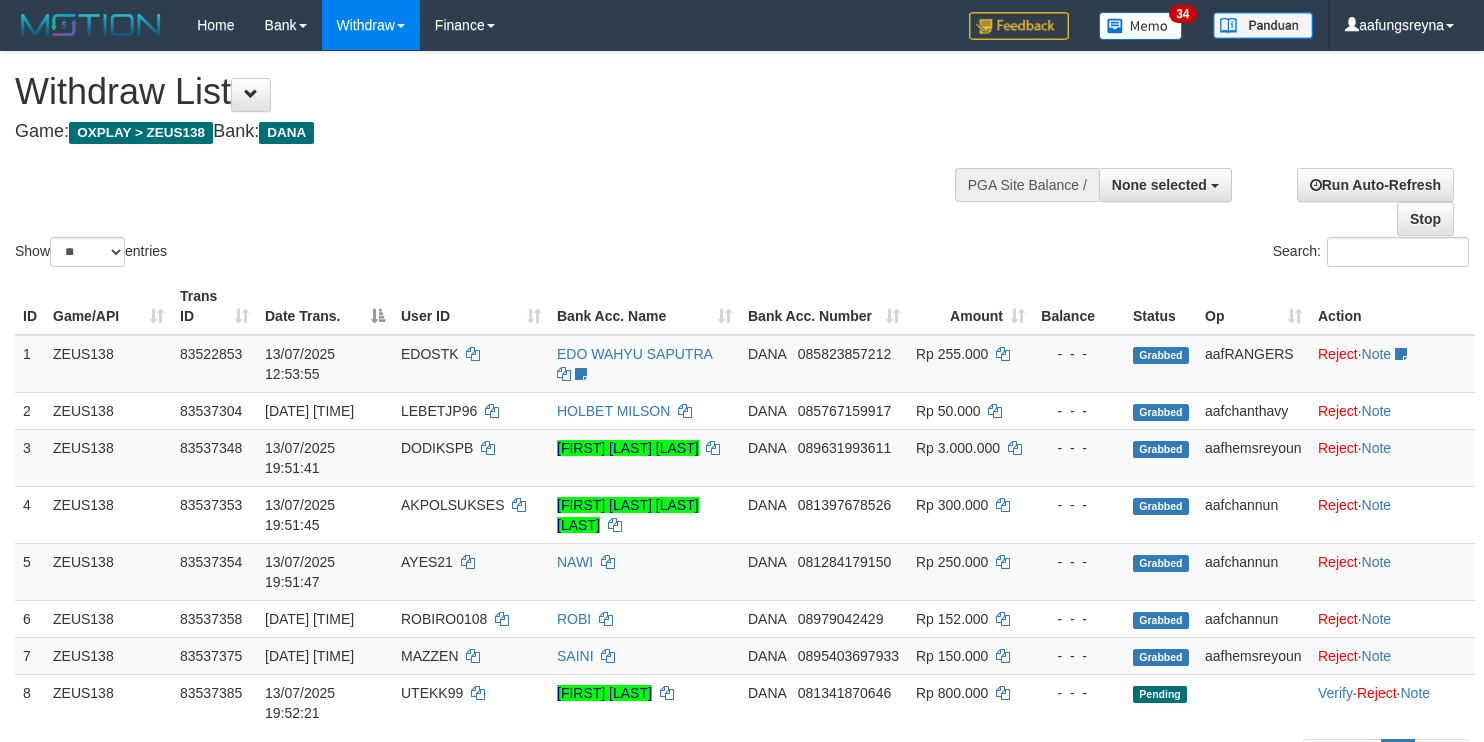 select 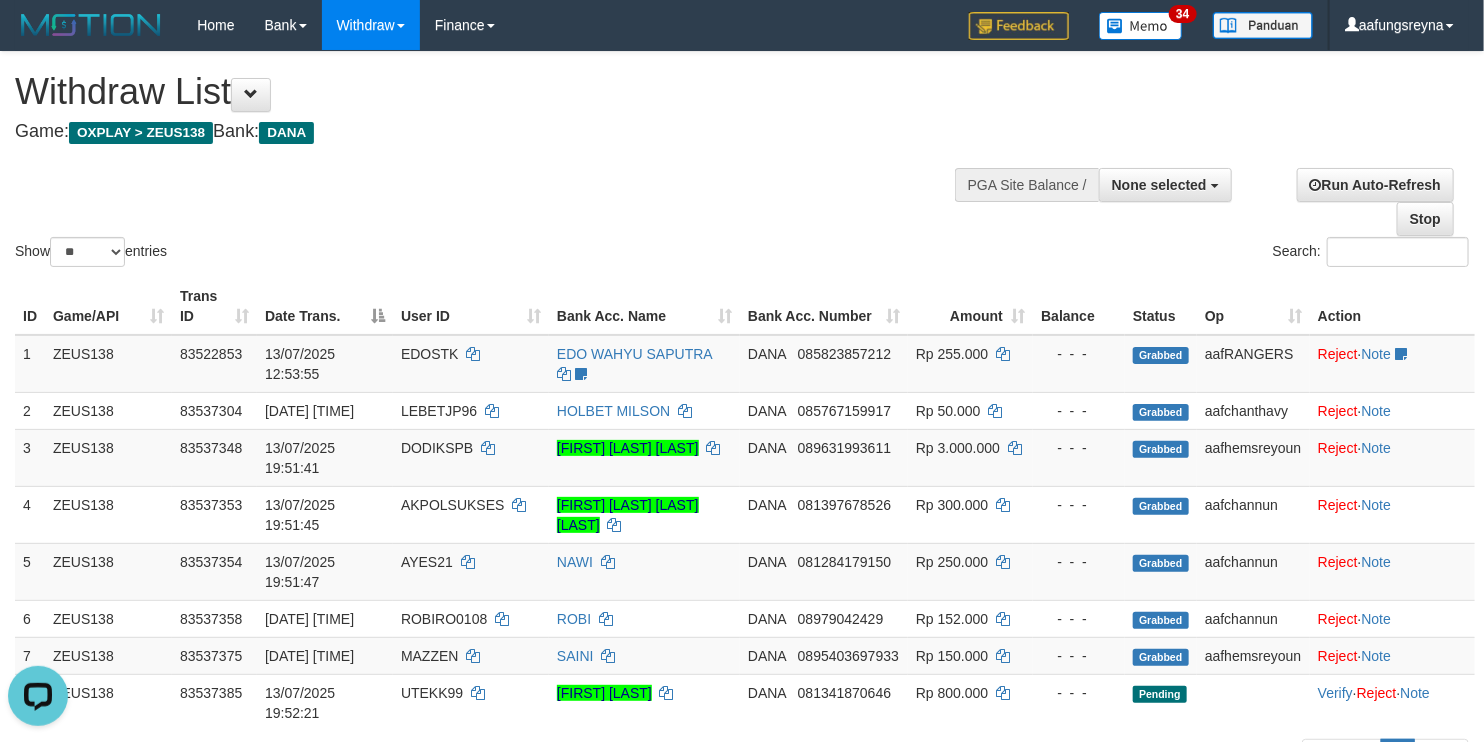 scroll, scrollTop: 0, scrollLeft: 0, axis: both 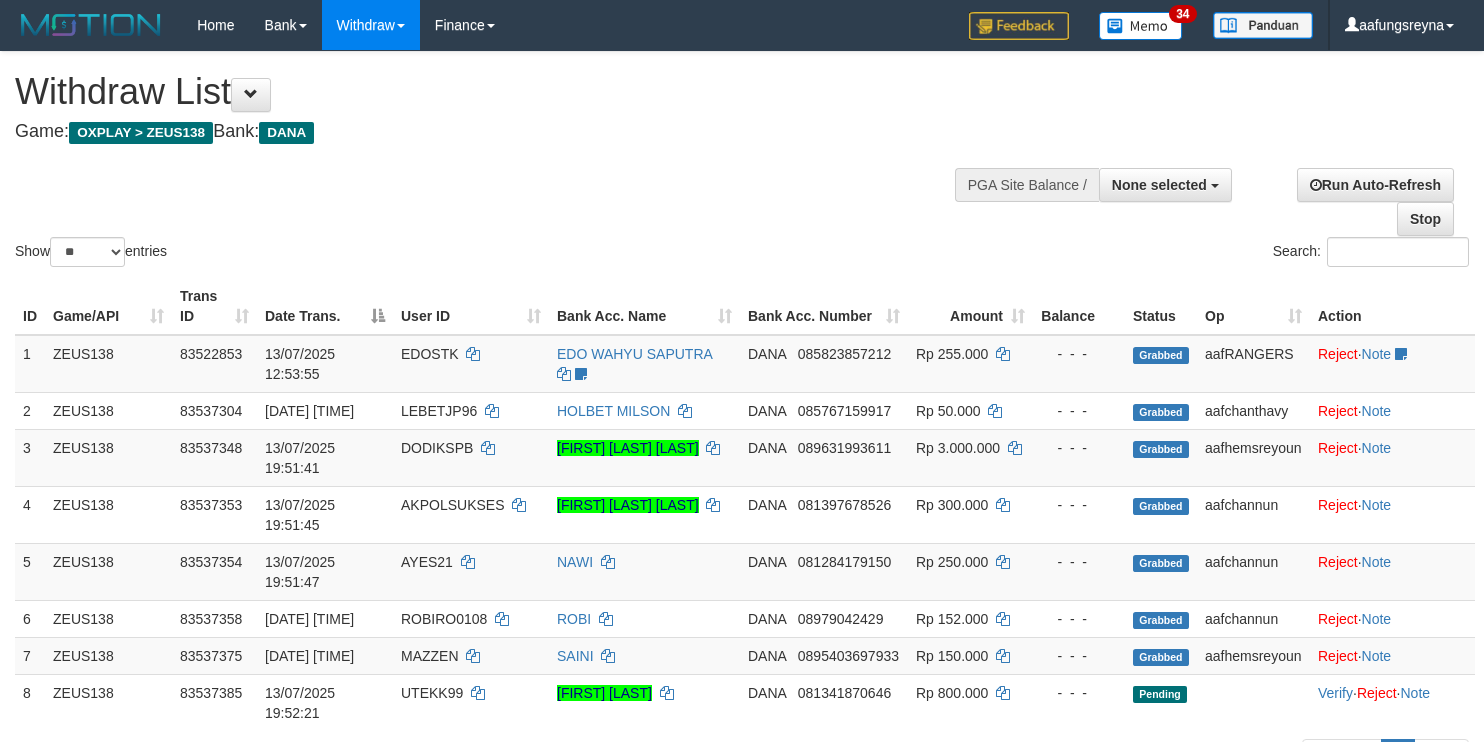 select 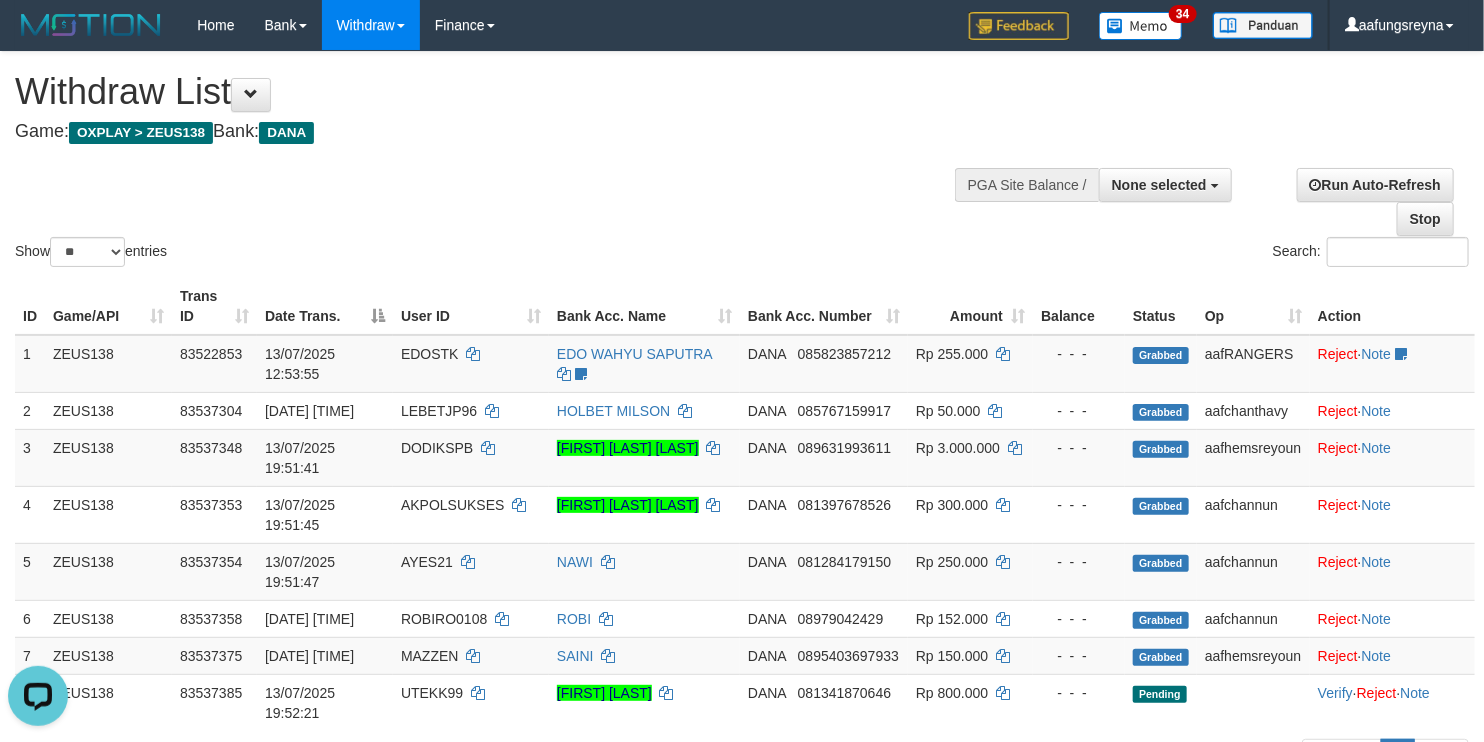 scroll, scrollTop: 0, scrollLeft: 0, axis: both 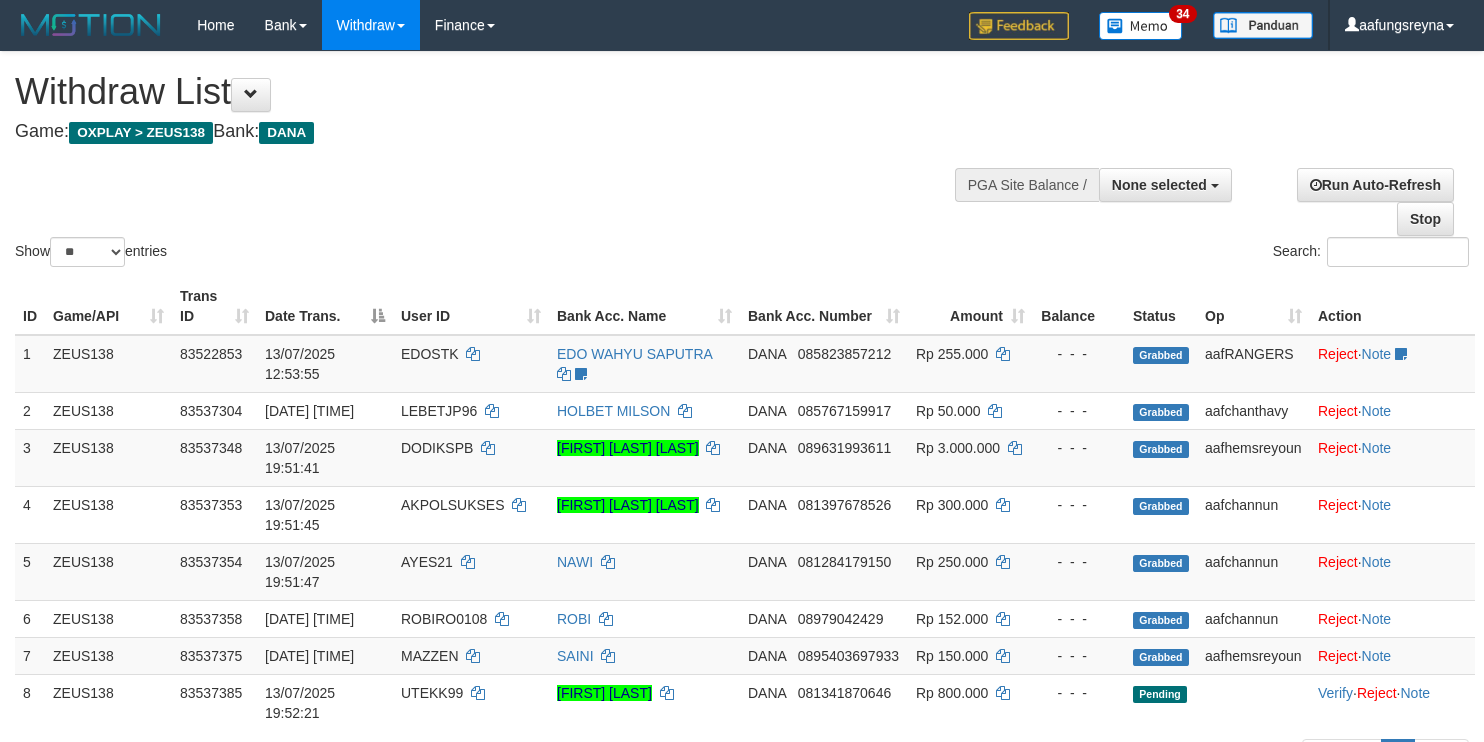 select 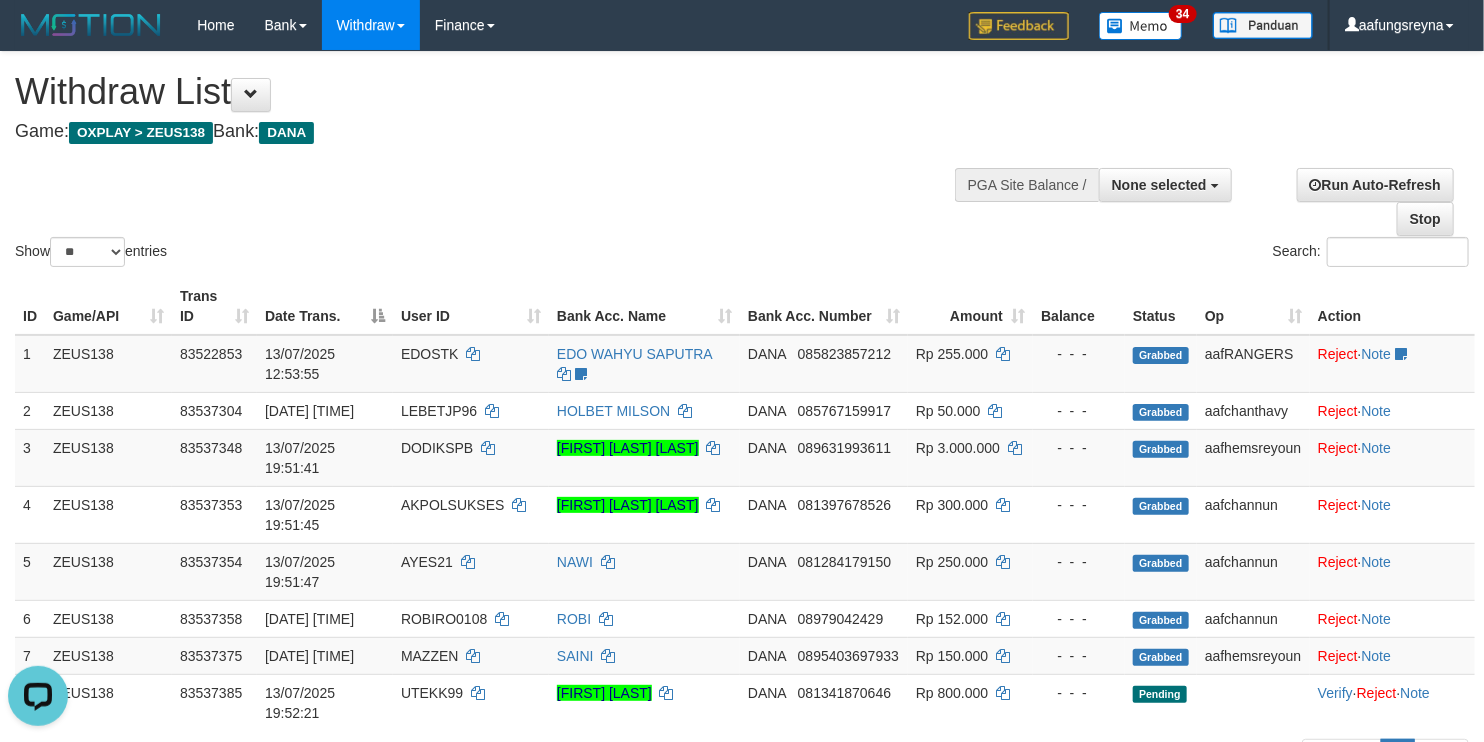 scroll, scrollTop: 0, scrollLeft: 0, axis: both 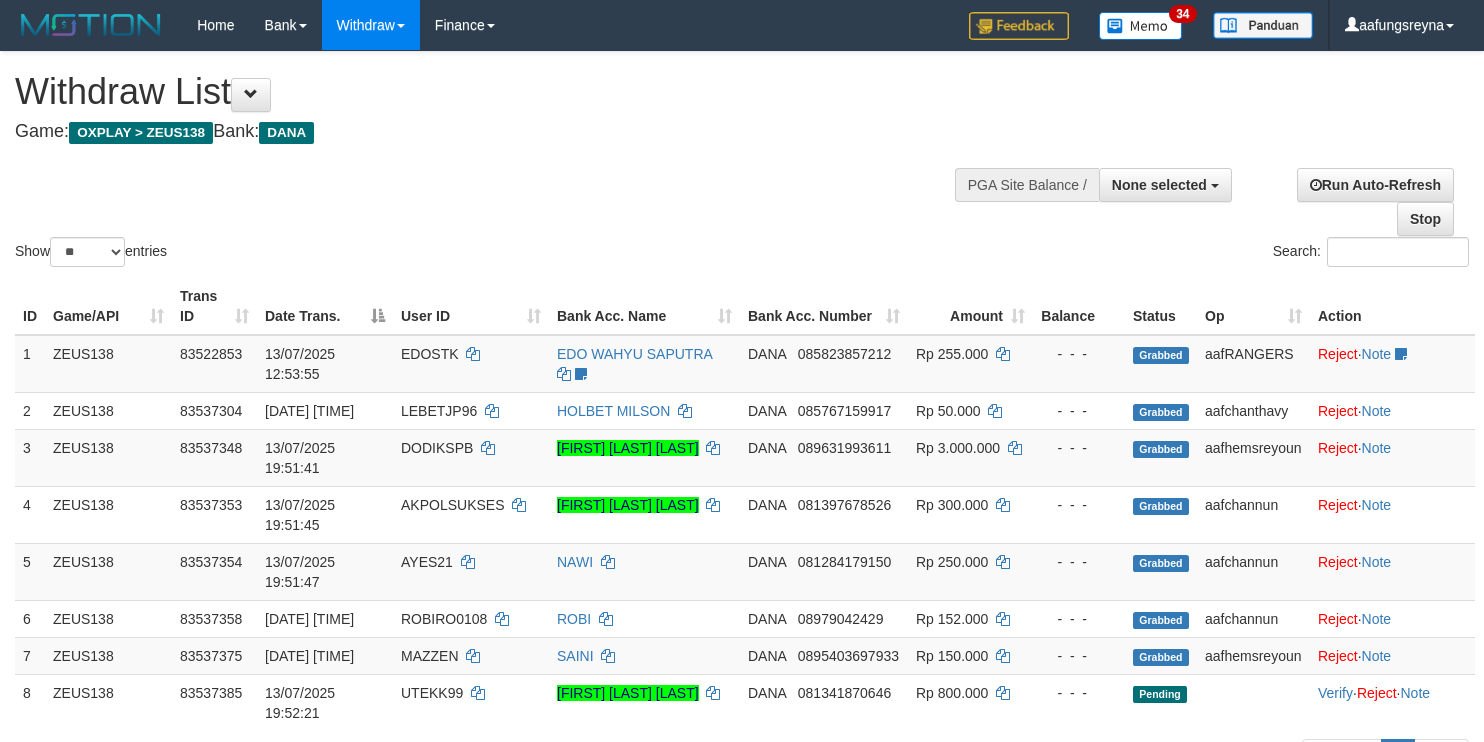 select 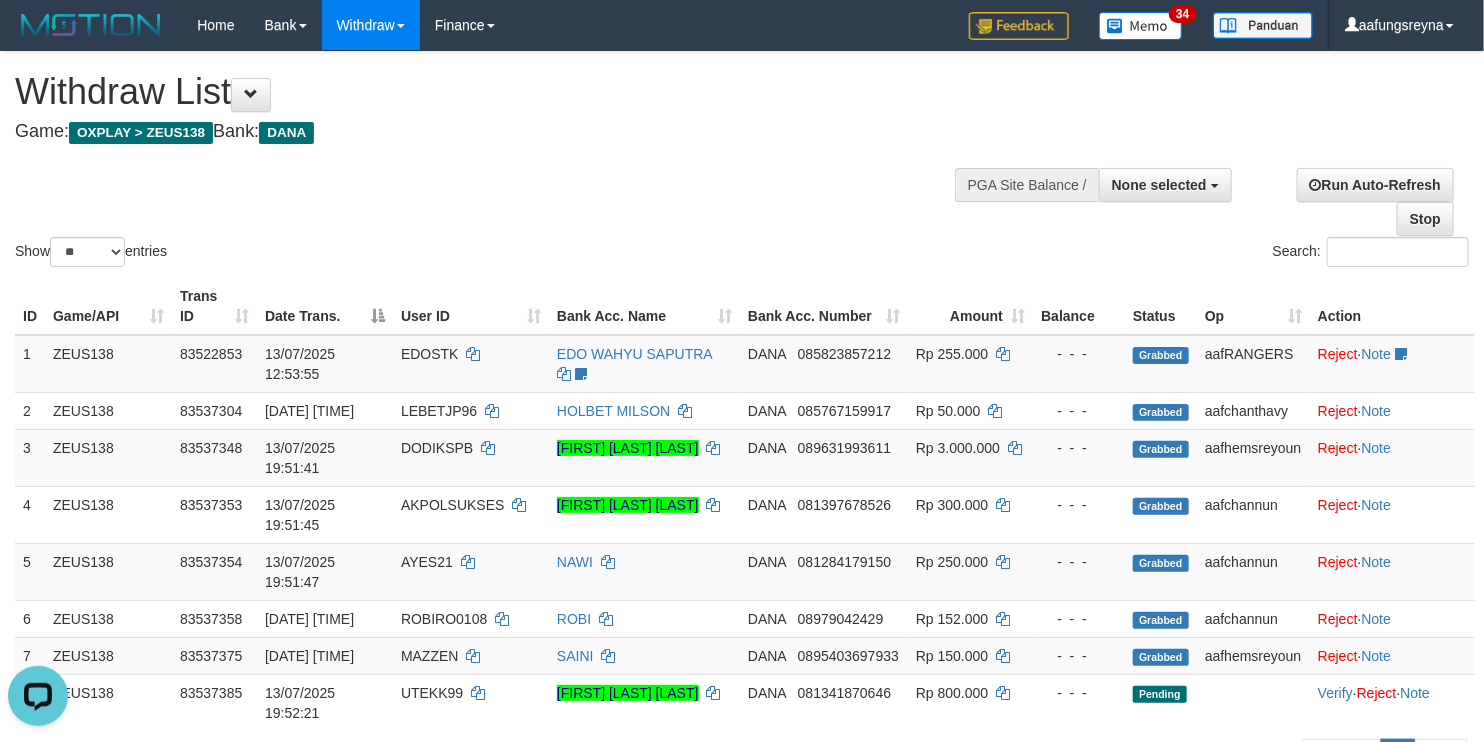 scroll, scrollTop: 0, scrollLeft: 0, axis: both 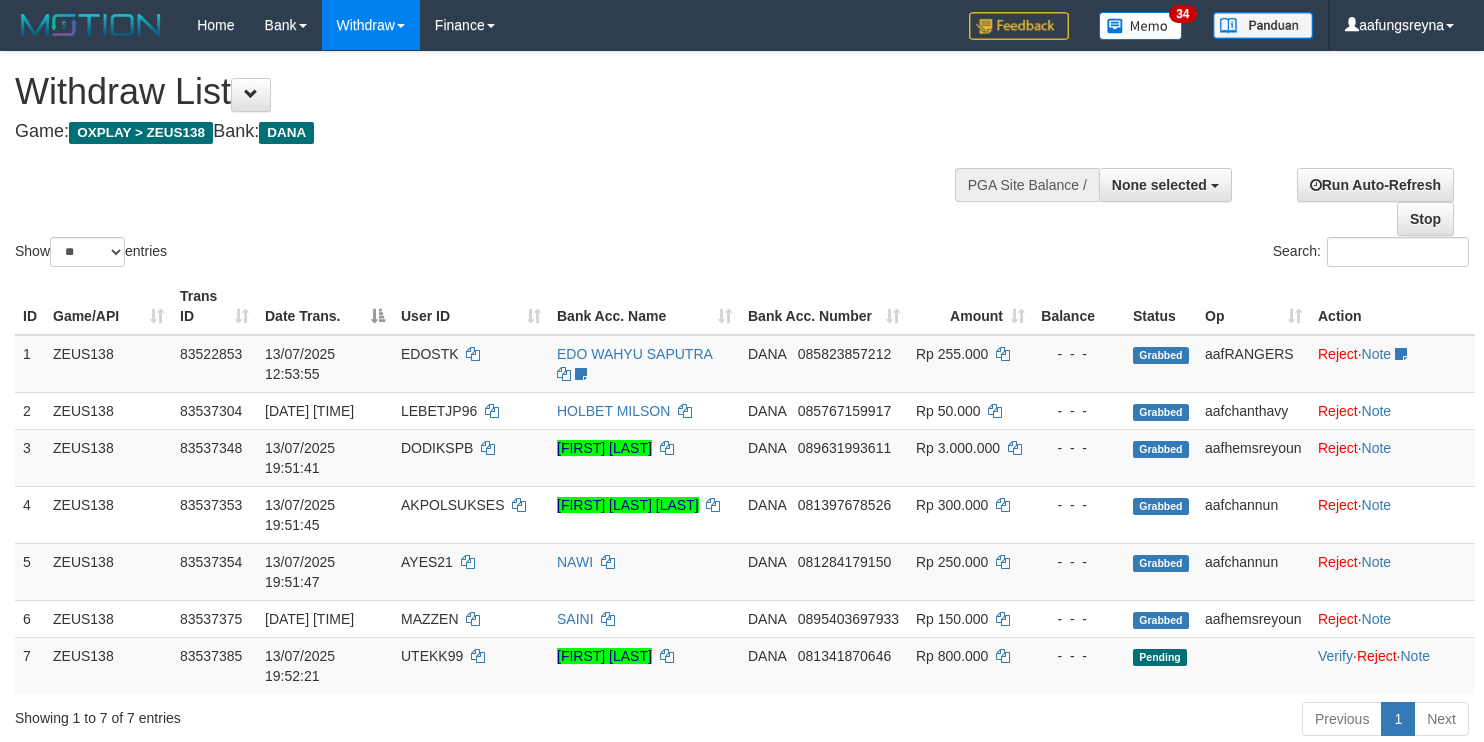 select 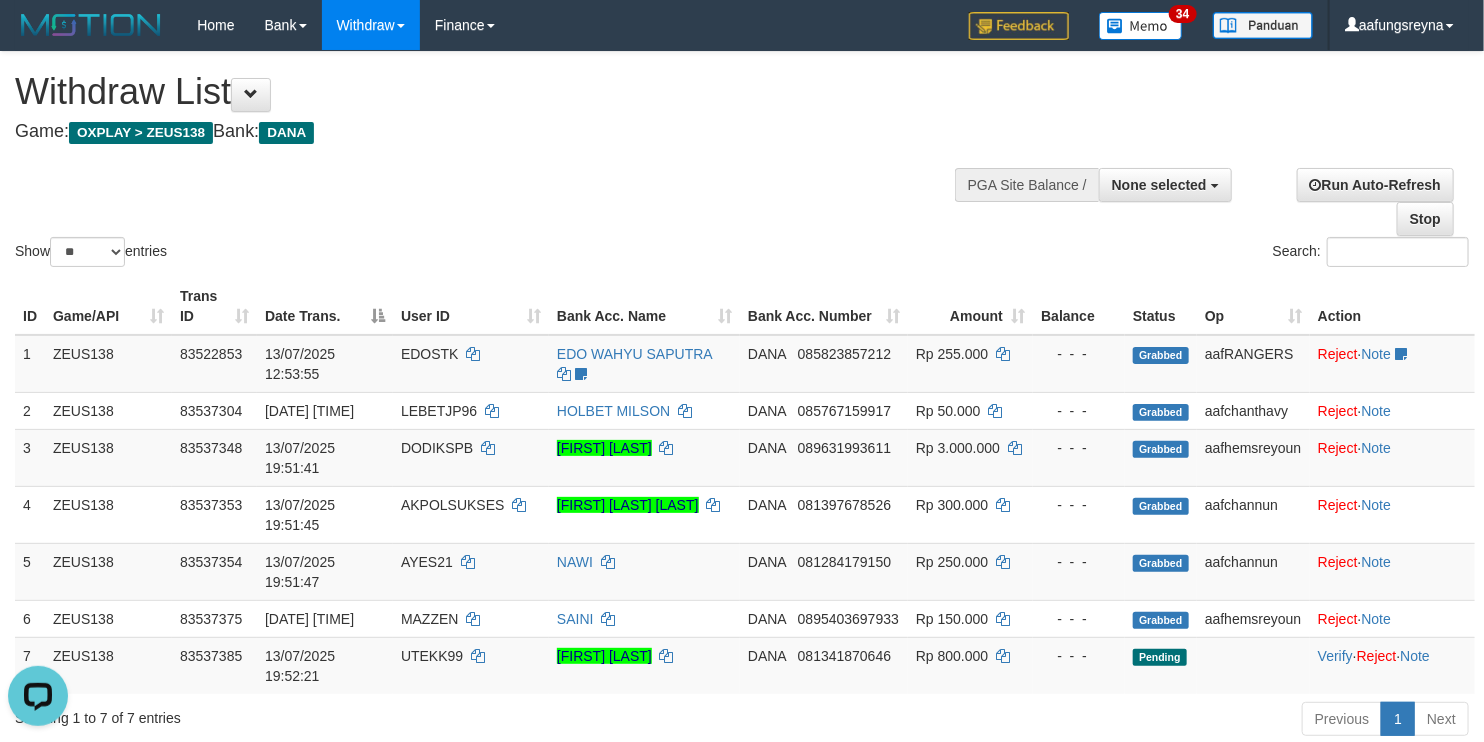 scroll, scrollTop: 0, scrollLeft: 0, axis: both 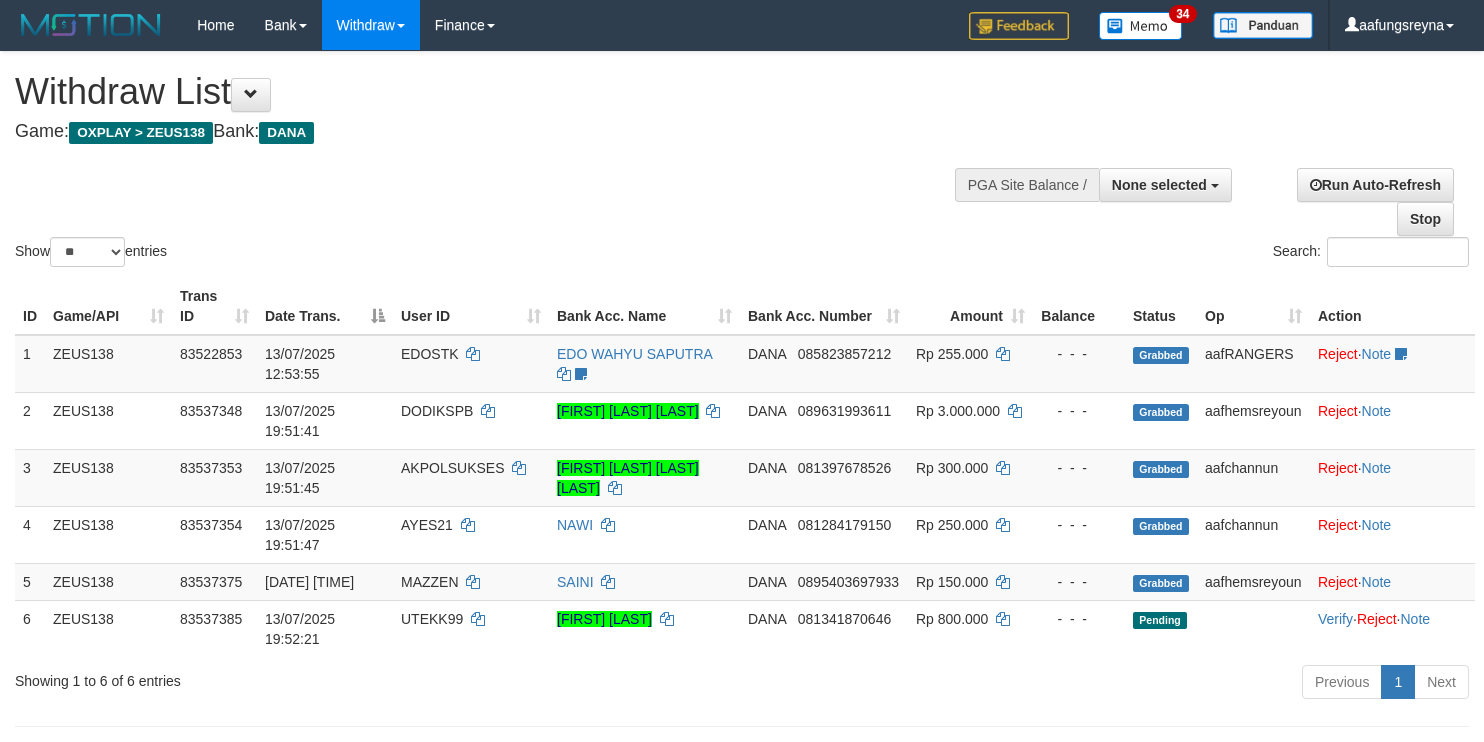 select 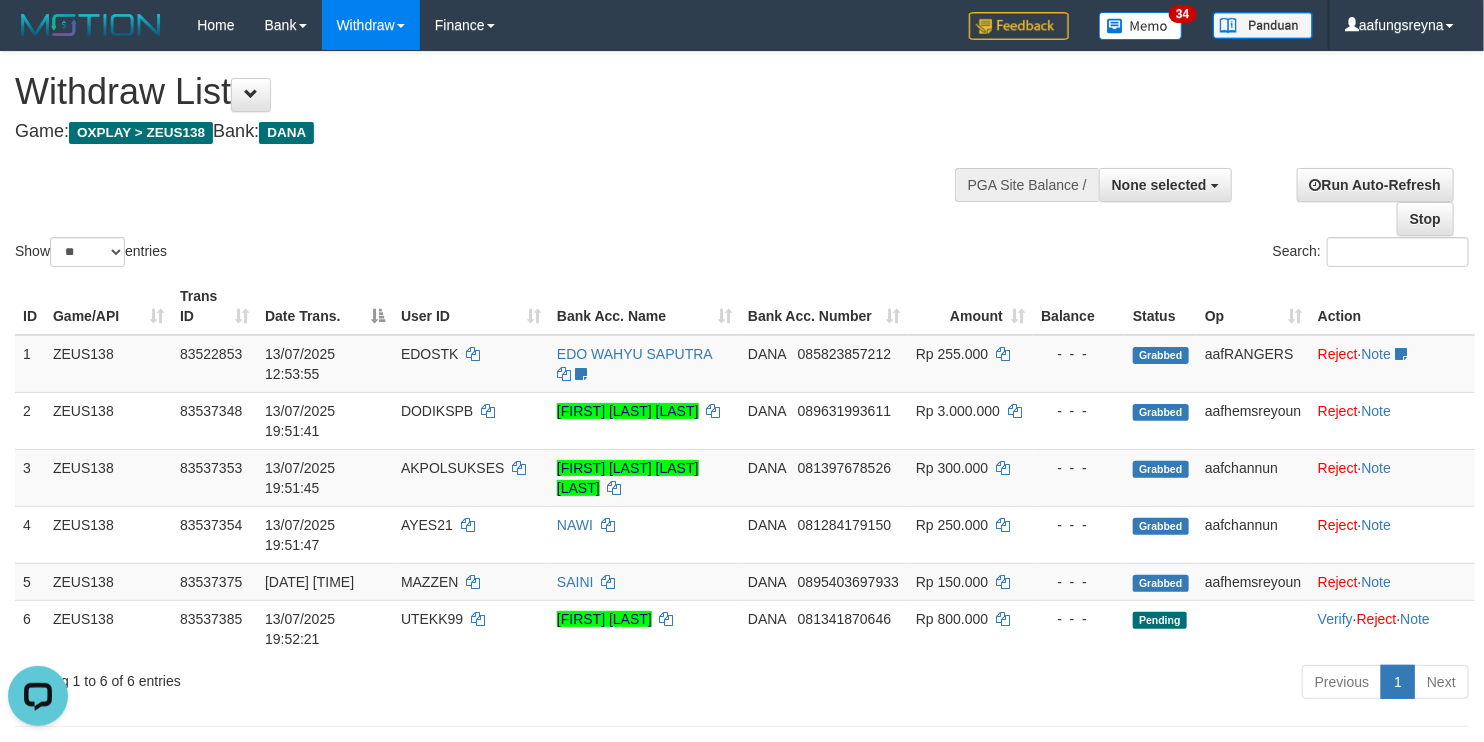 scroll, scrollTop: 0, scrollLeft: 0, axis: both 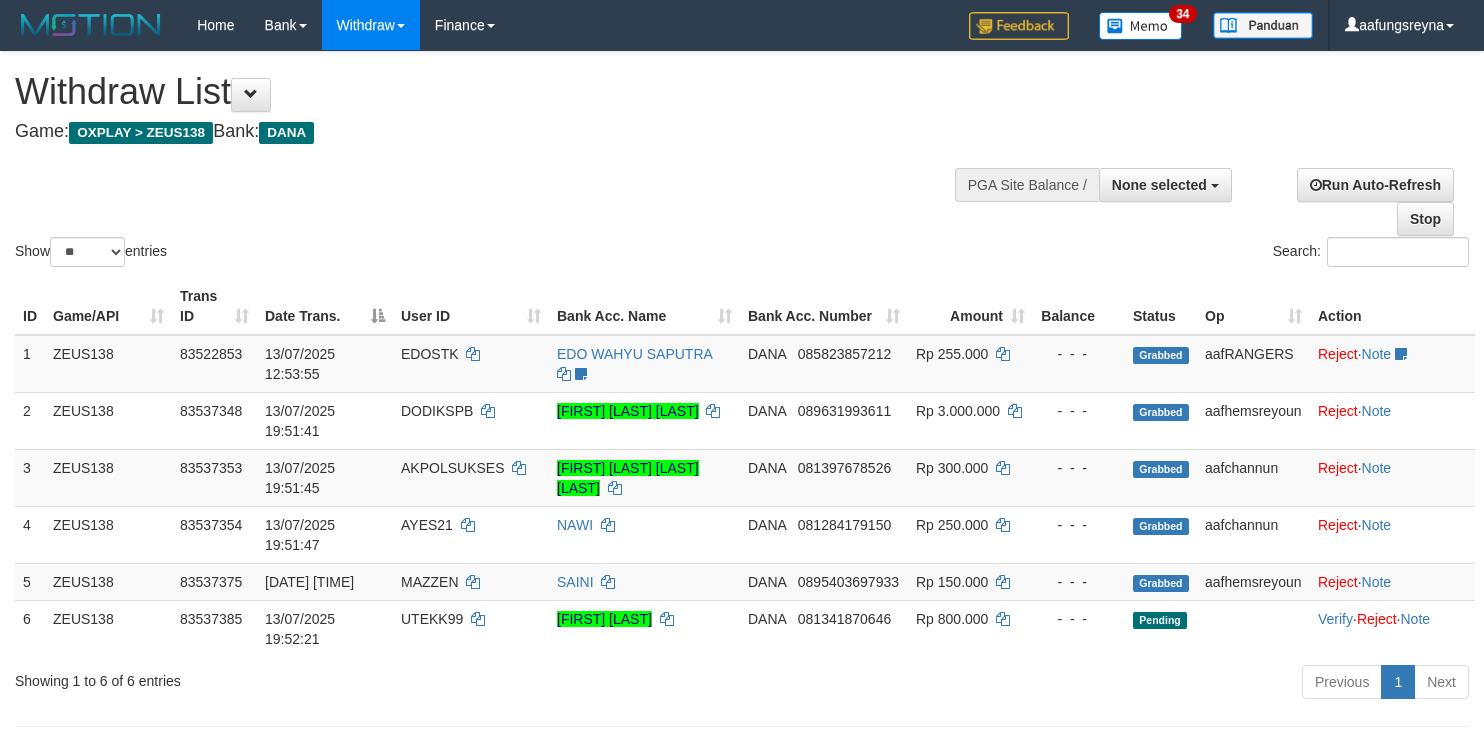 select 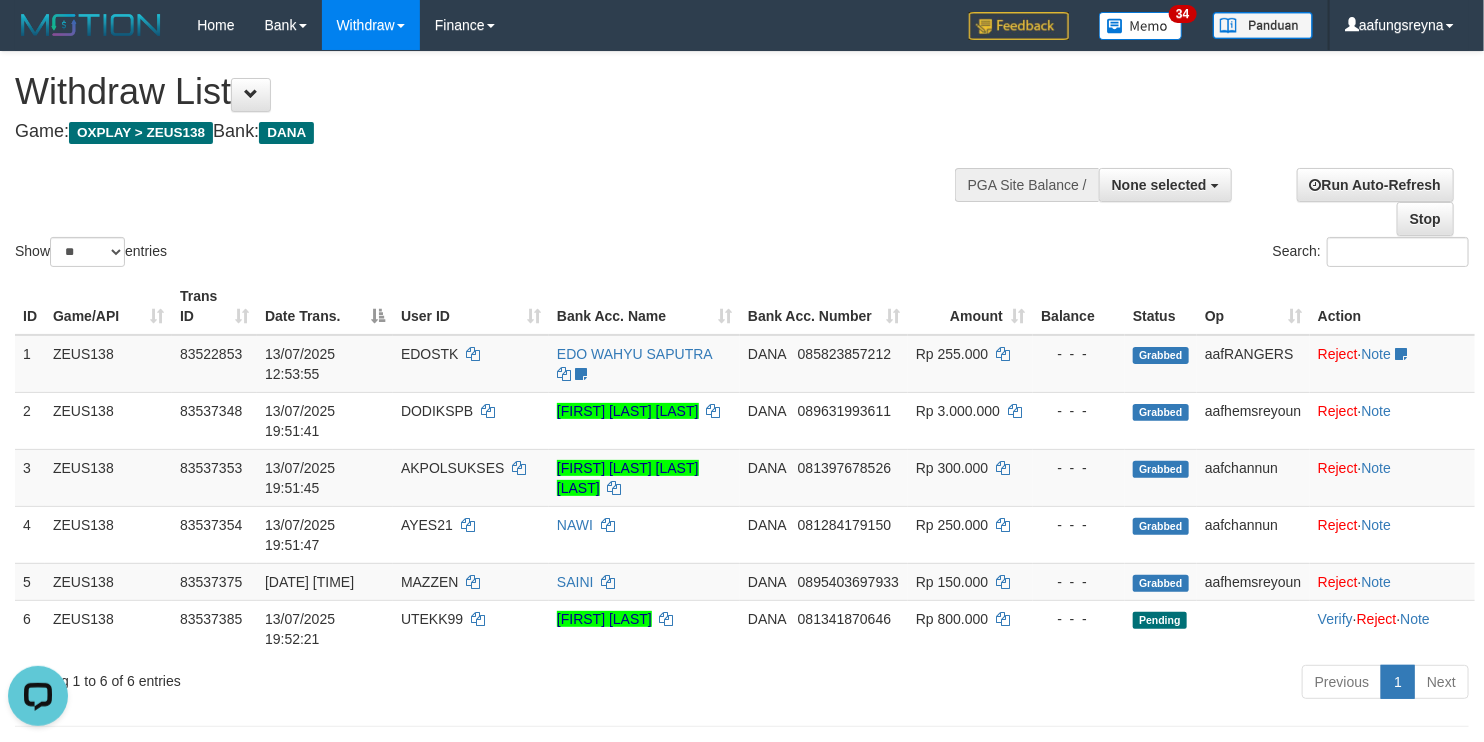 scroll, scrollTop: 0, scrollLeft: 0, axis: both 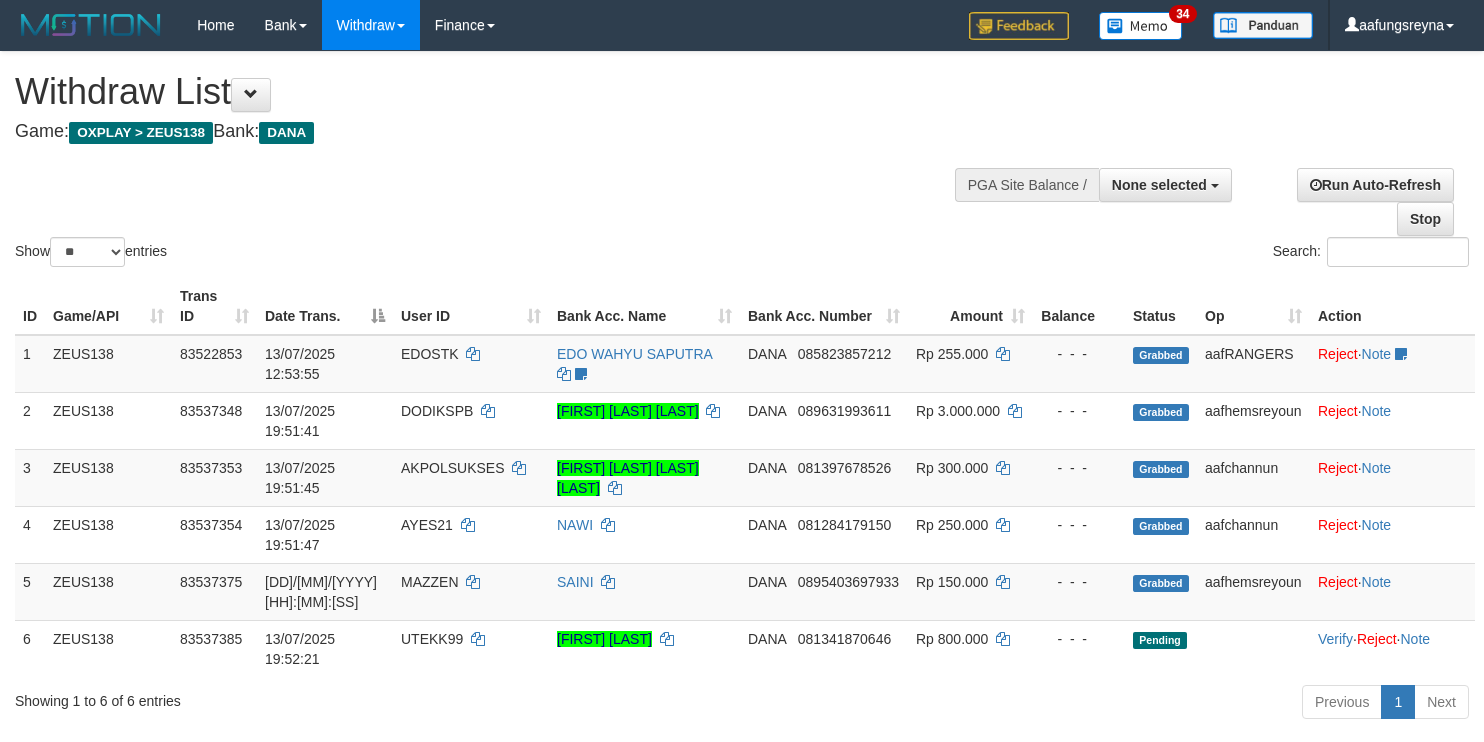 select 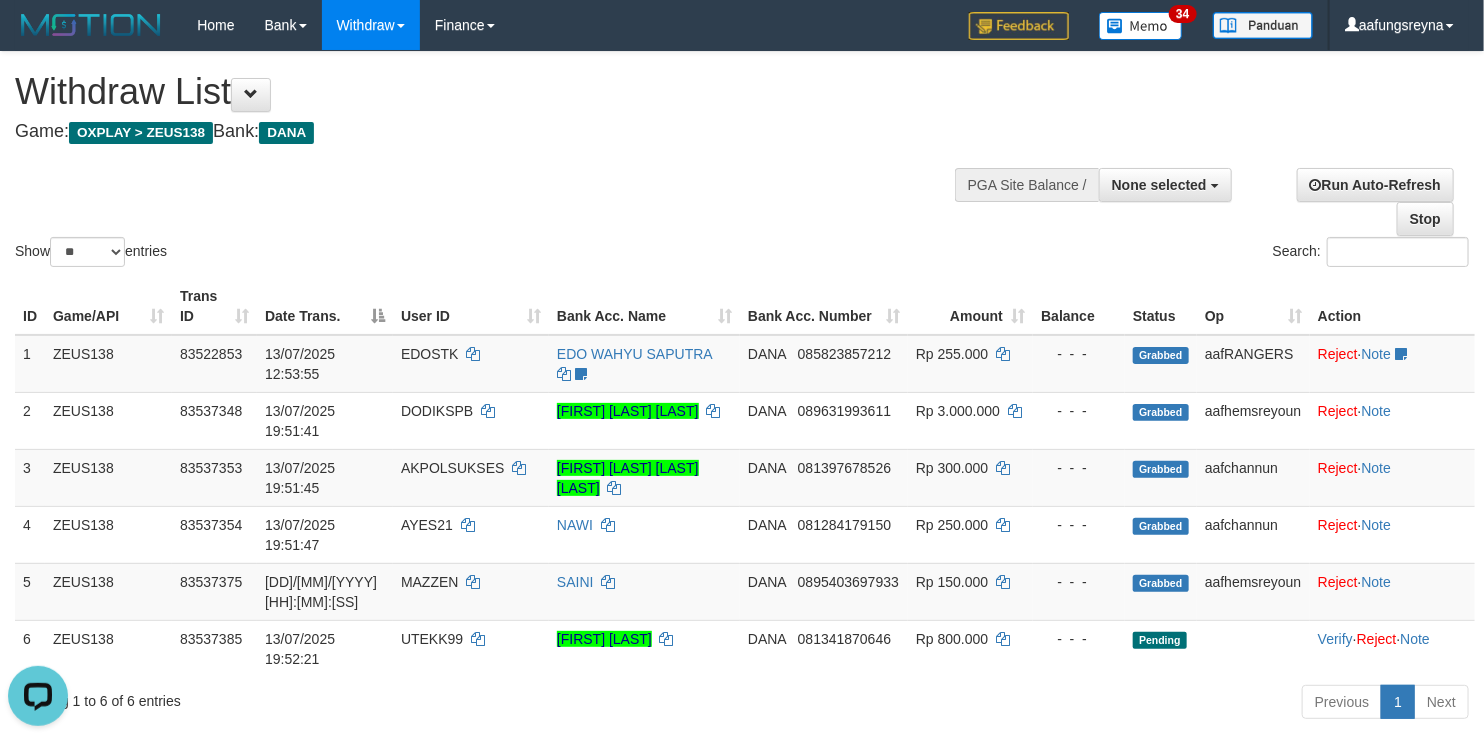 scroll, scrollTop: 0, scrollLeft: 0, axis: both 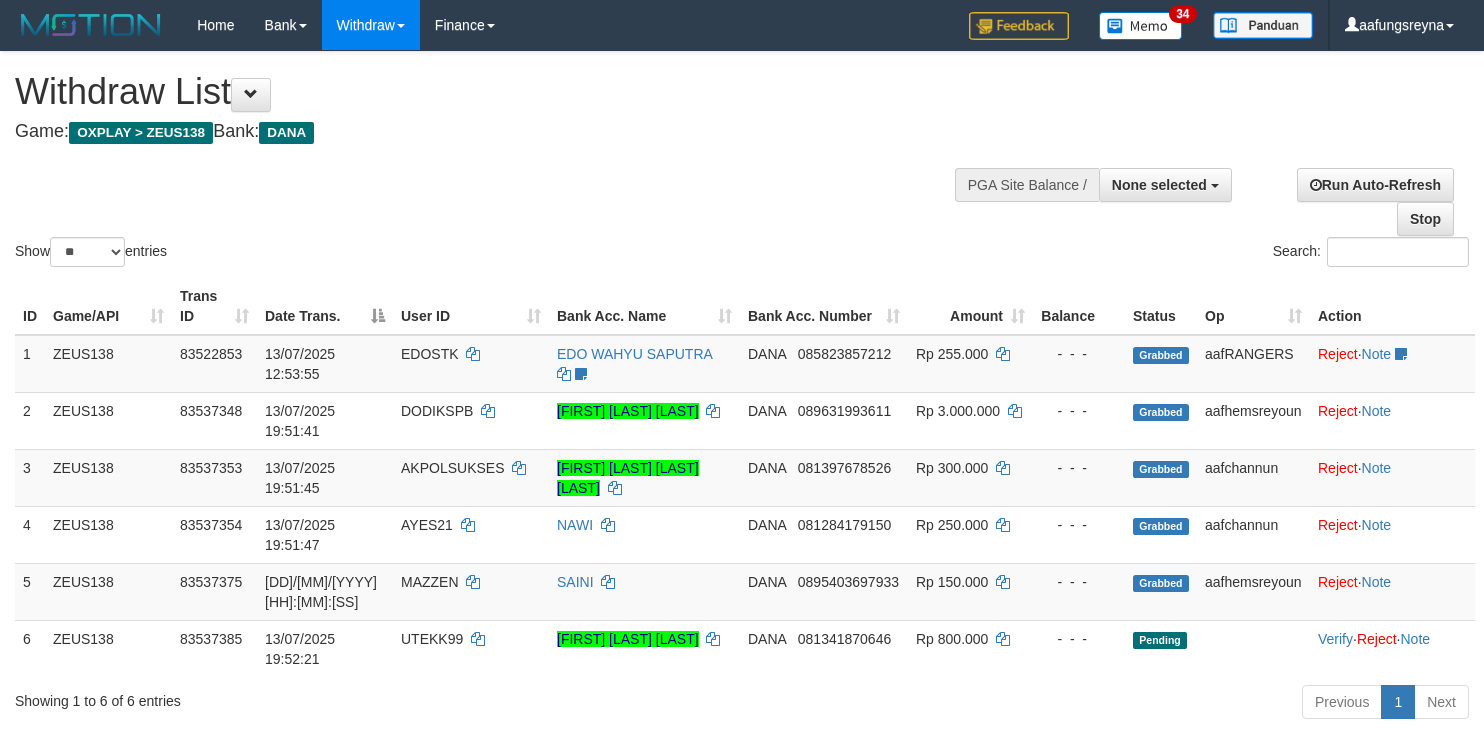 select 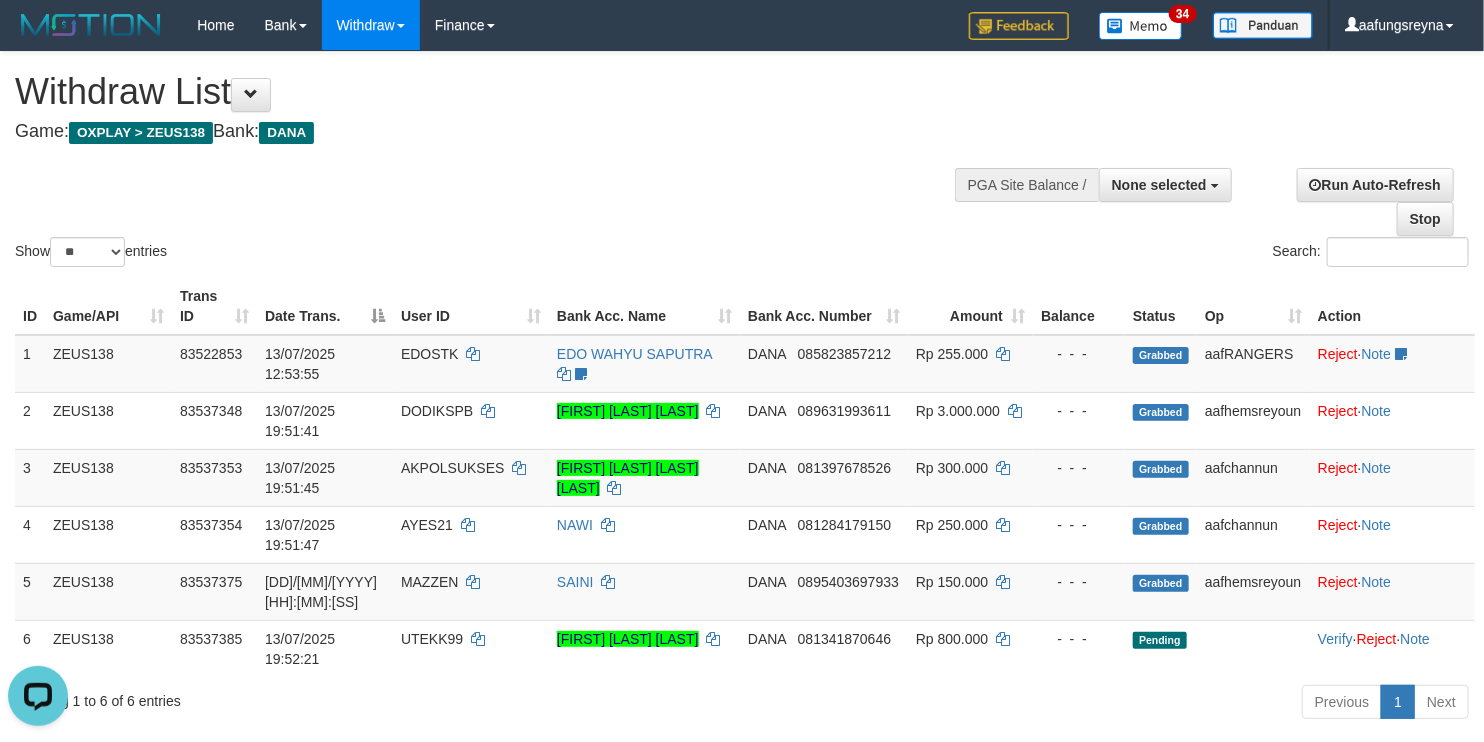 scroll, scrollTop: 0, scrollLeft: 0, axis: both 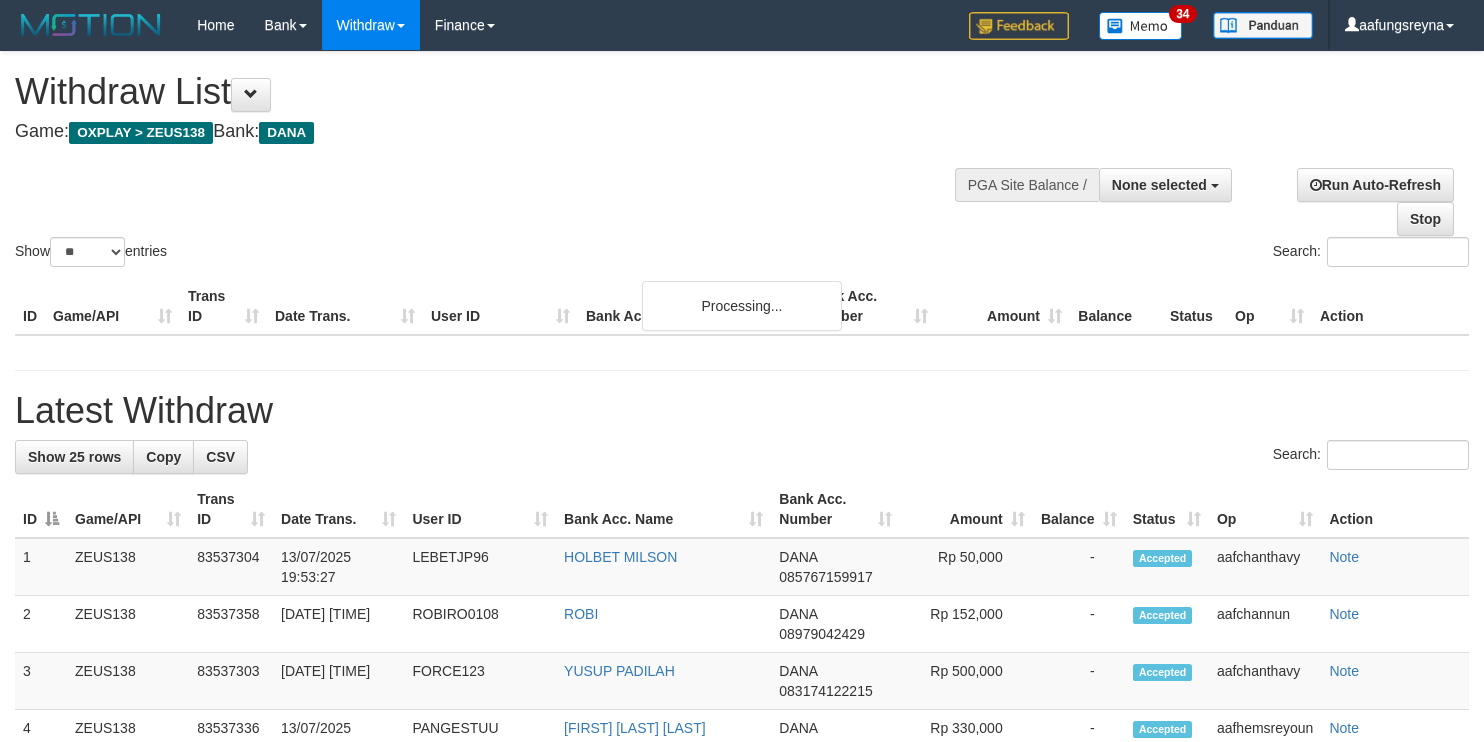select 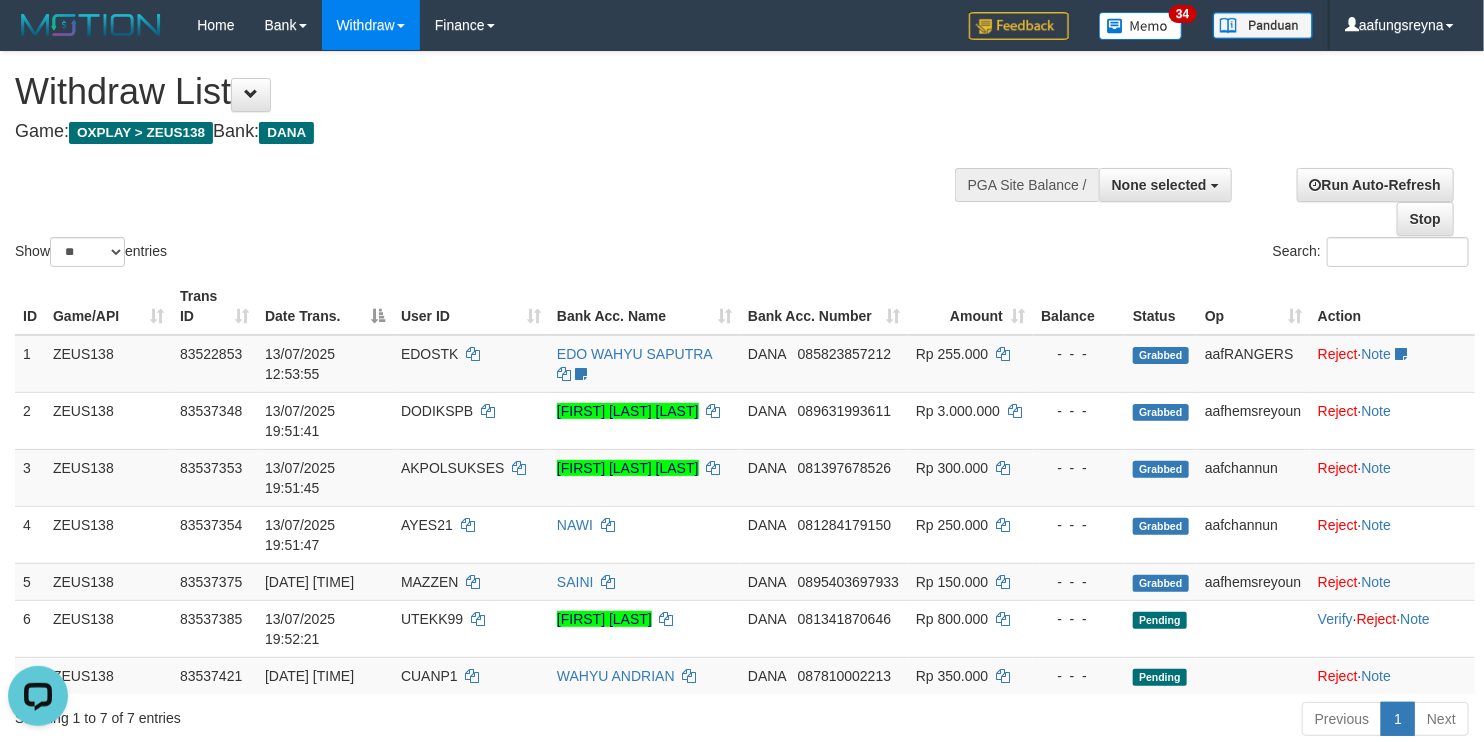 scroll, scrollTop: 0, scrollLeft: 0, axis: both 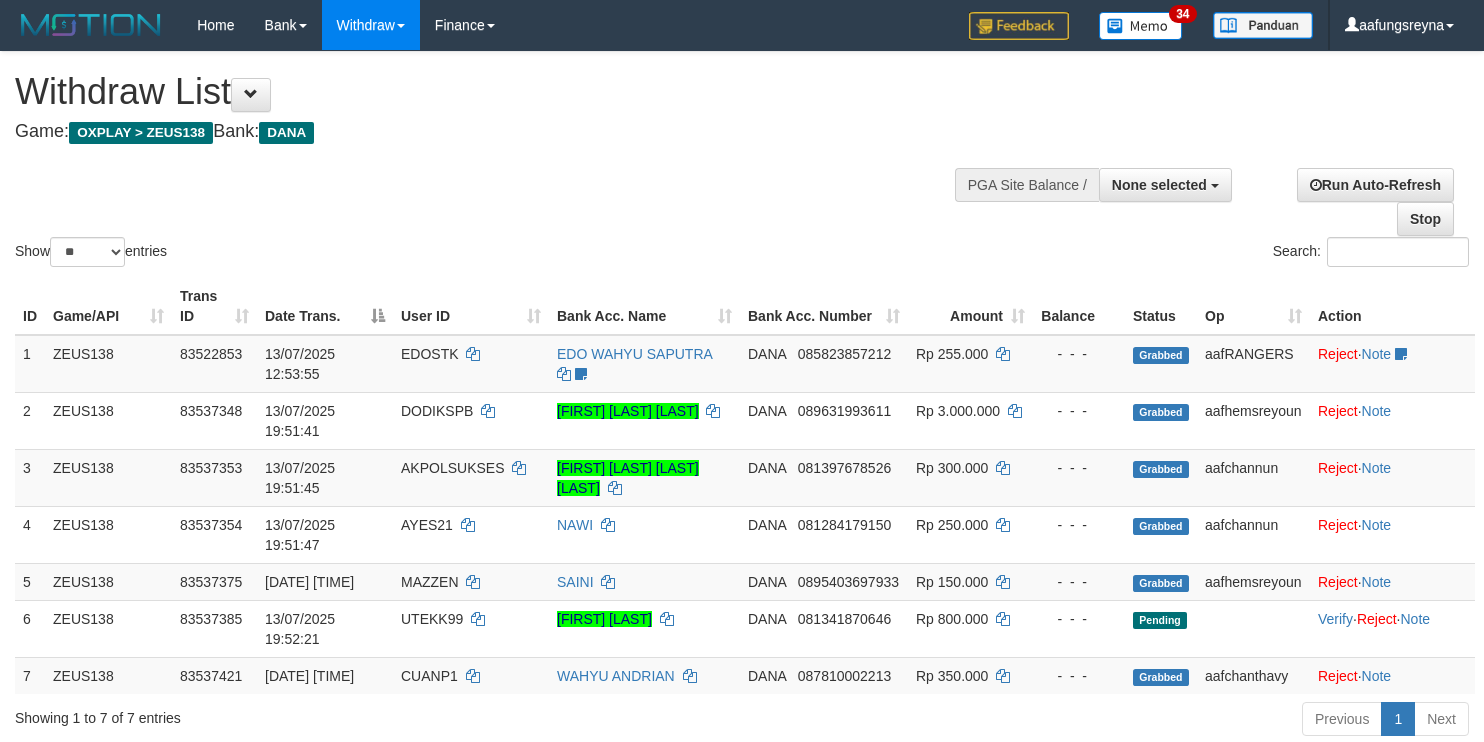 select 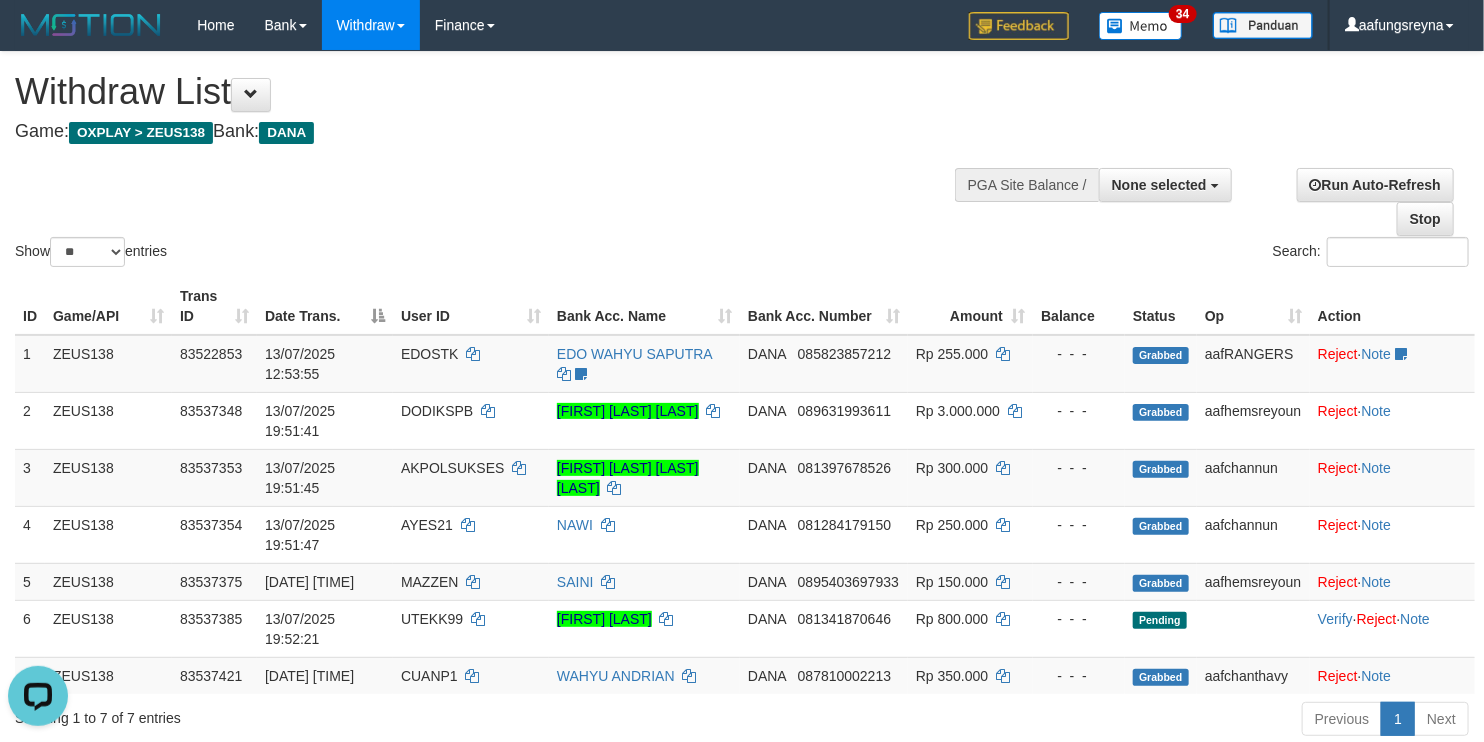 scroll, scrollTop: 0, scrollLeft: 0, axis: both 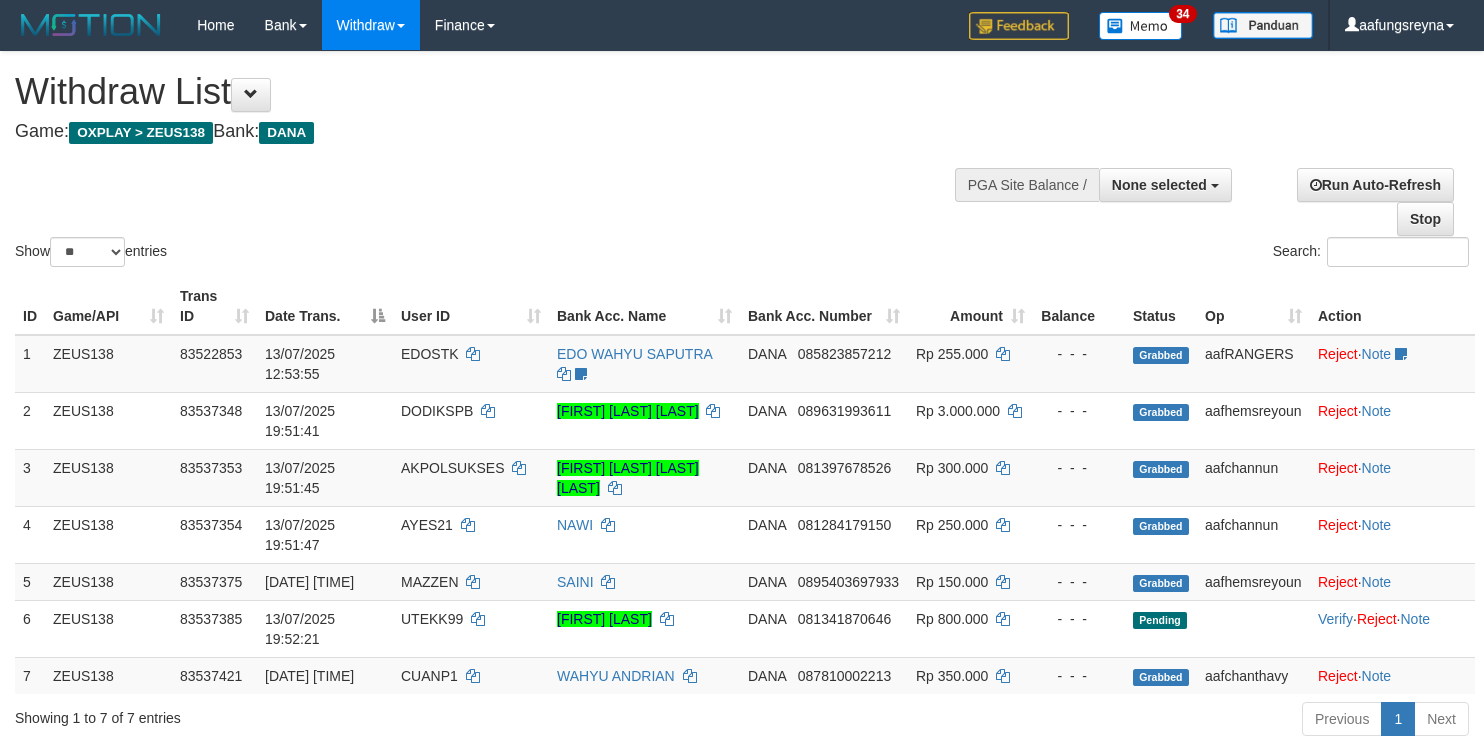 select 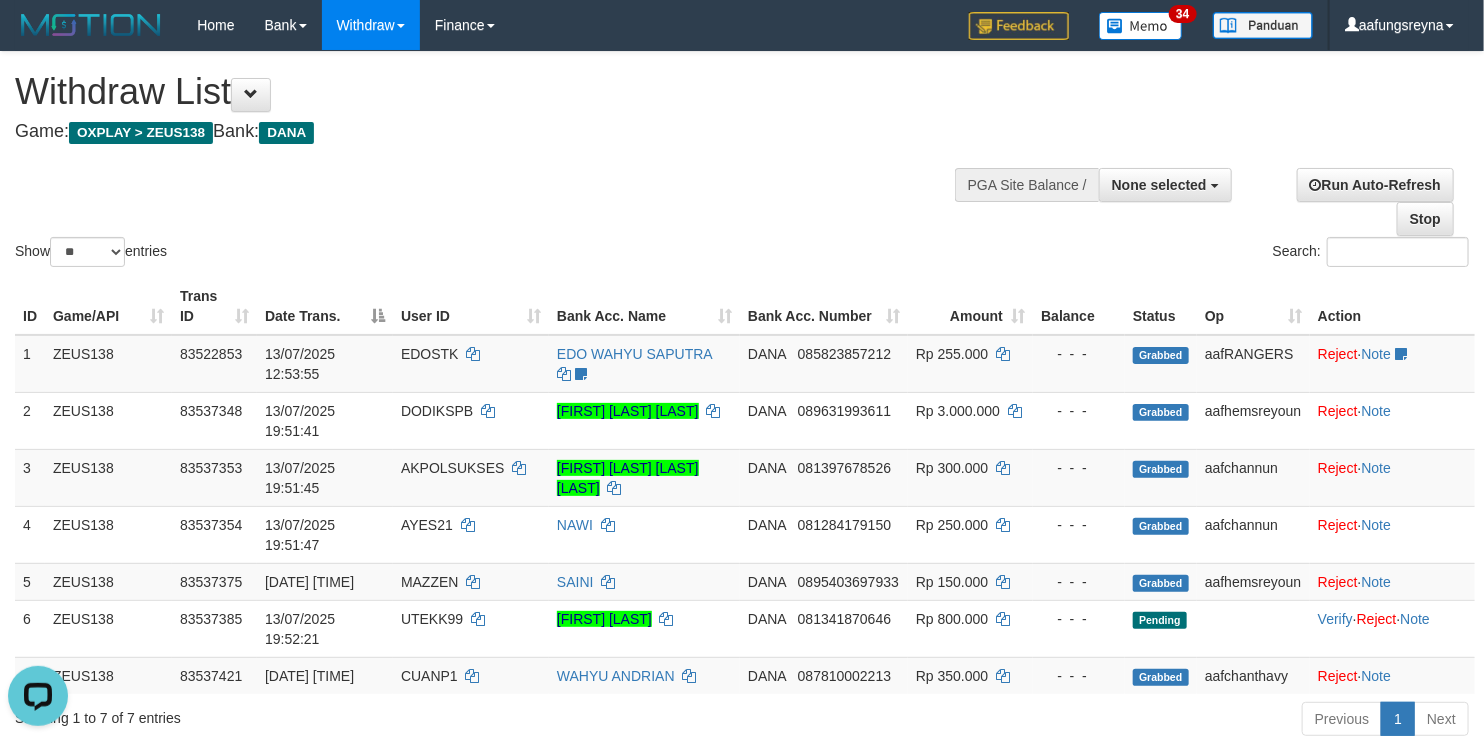 scroll, scrollTop: 0, scrollLeft: 0, axis: both 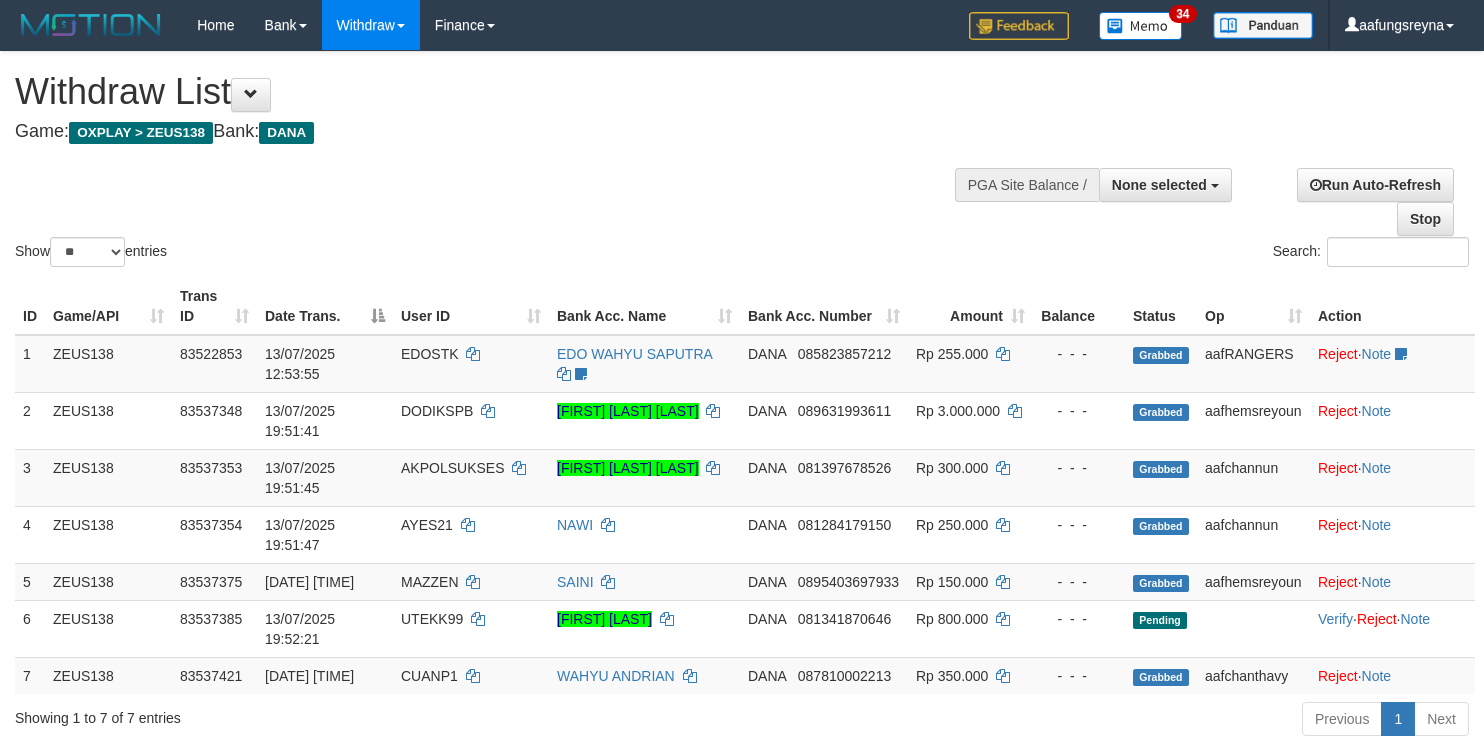 select 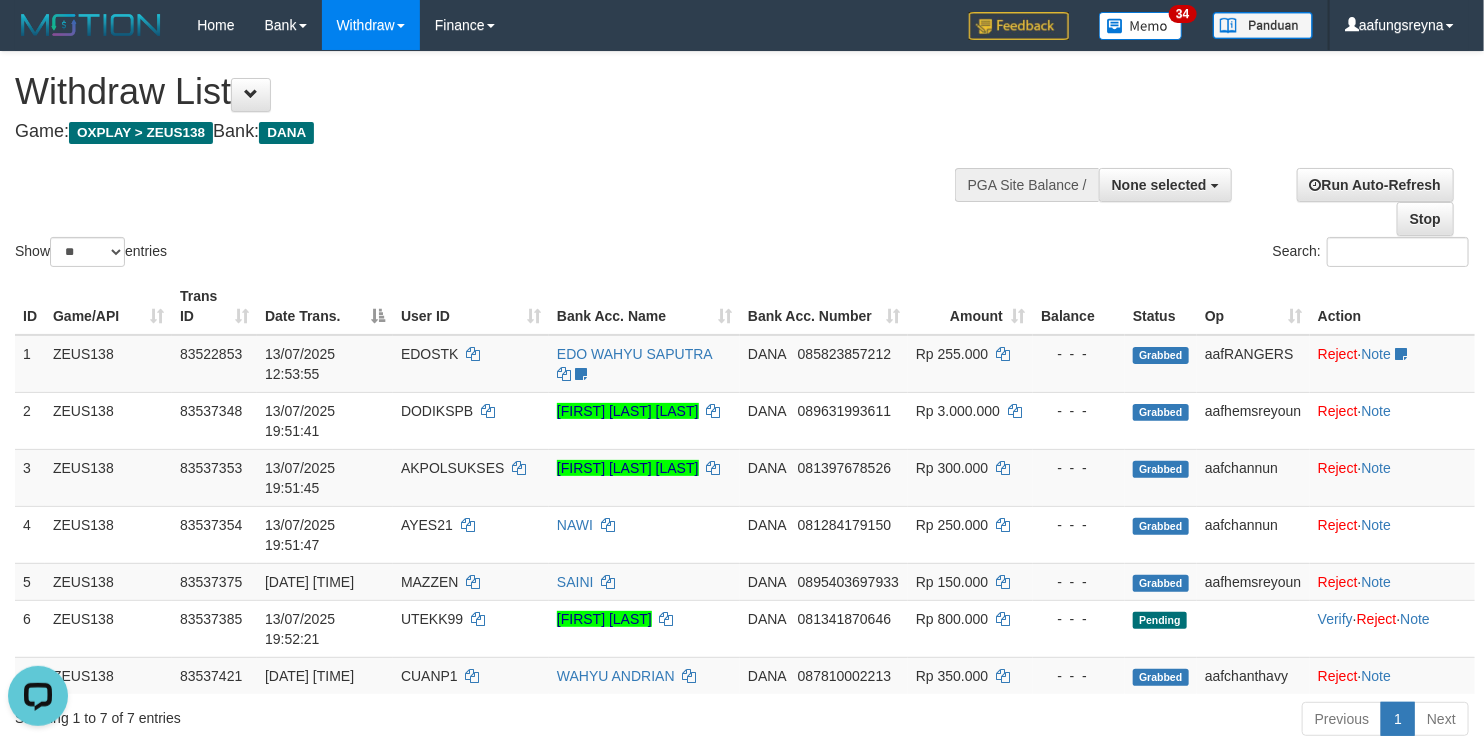 scroll, scrollTop: 0, scrollLeft: 0, axis: both 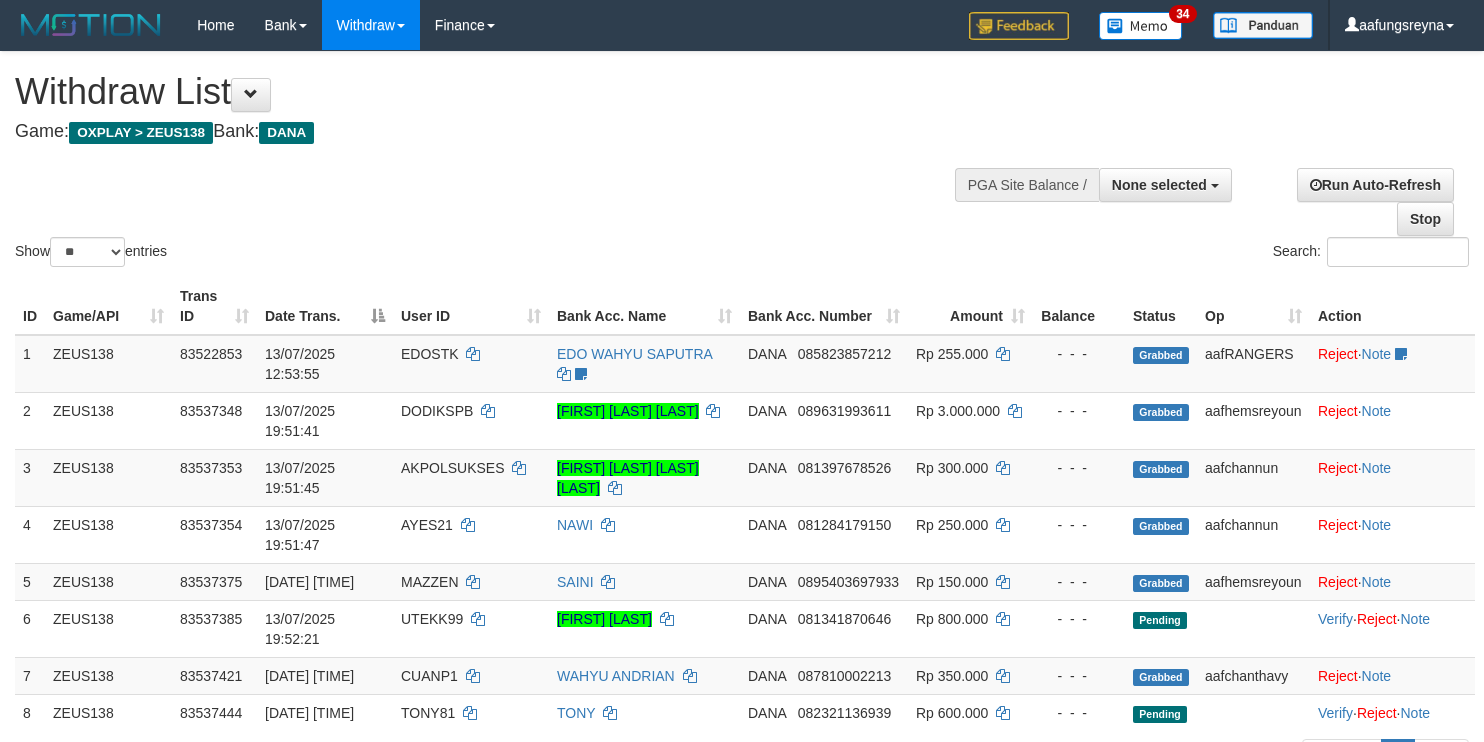 select 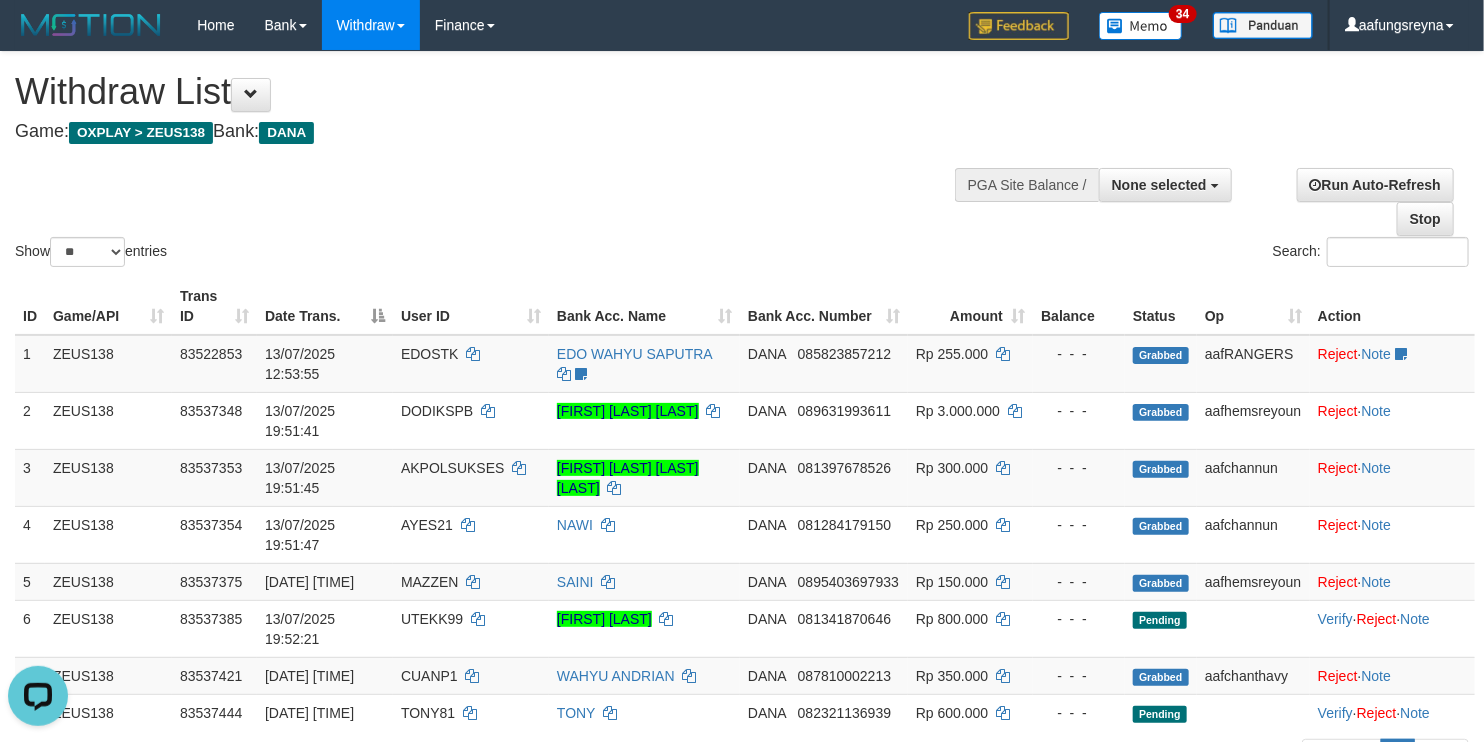 scroll, scrollTop: 0, scrollLeft: 0, axis: both 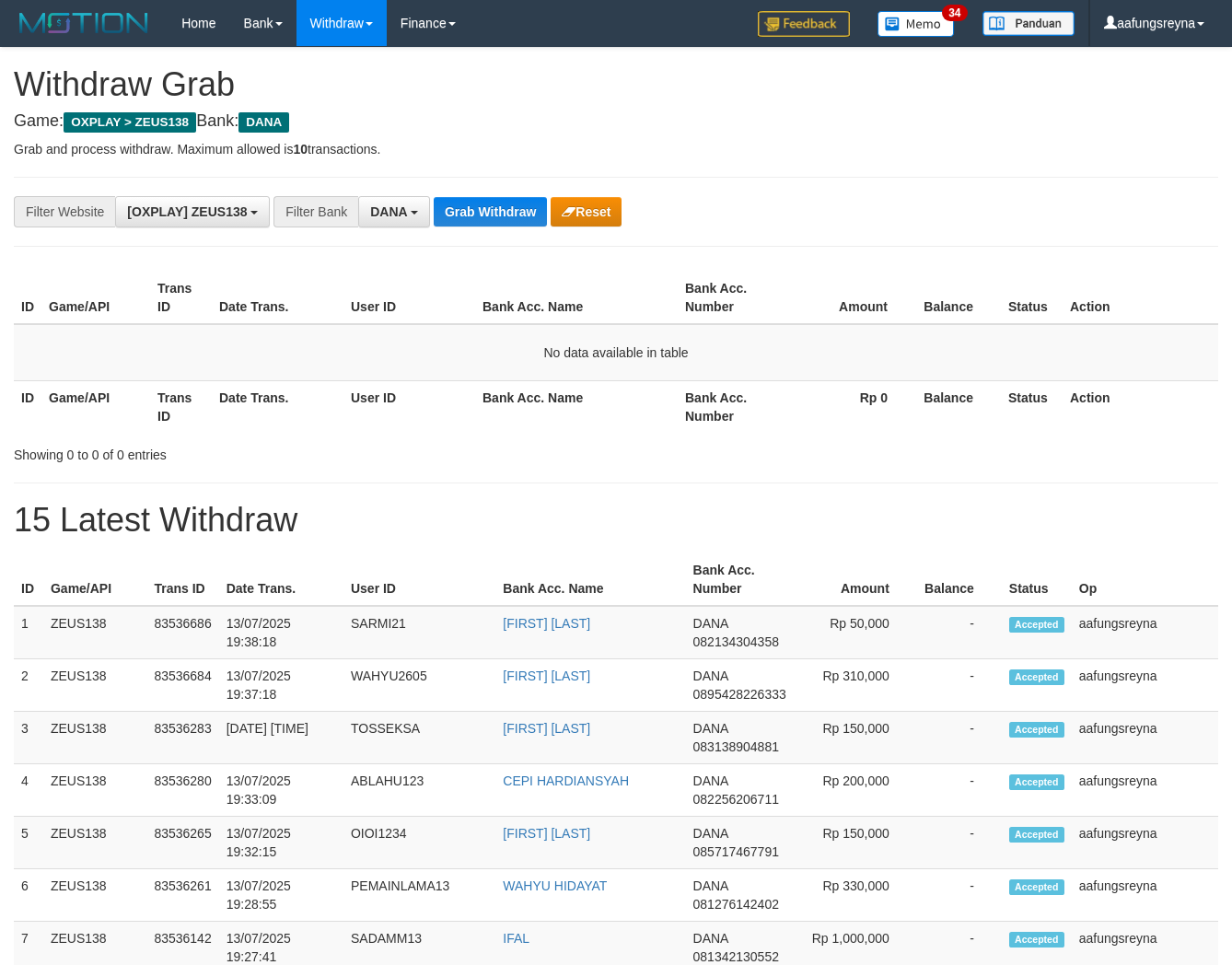 click on "Grab Withdraw" at bounding box center (490, 212) 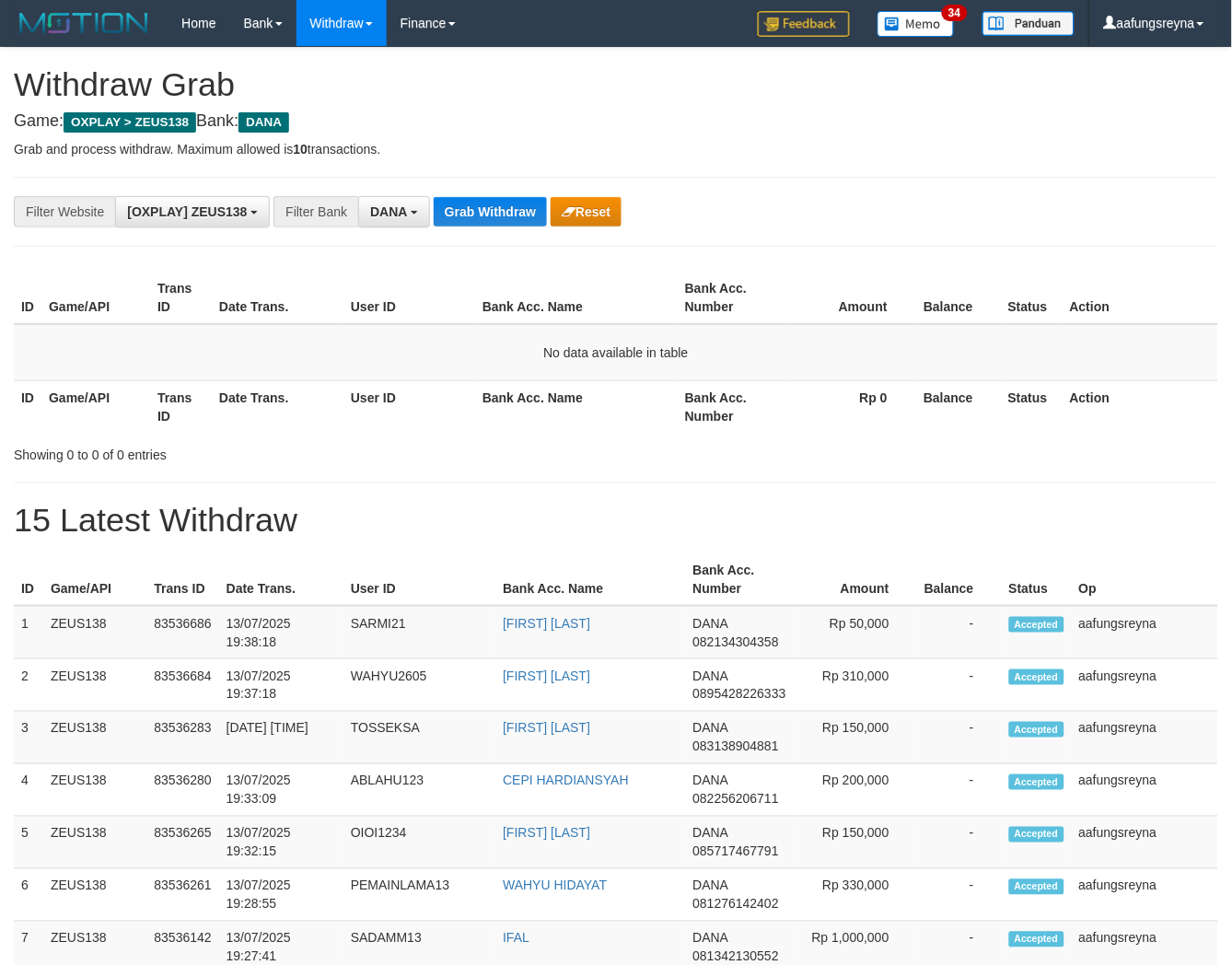 click on "Grab Withdraw" at bounding box center (490, 212) 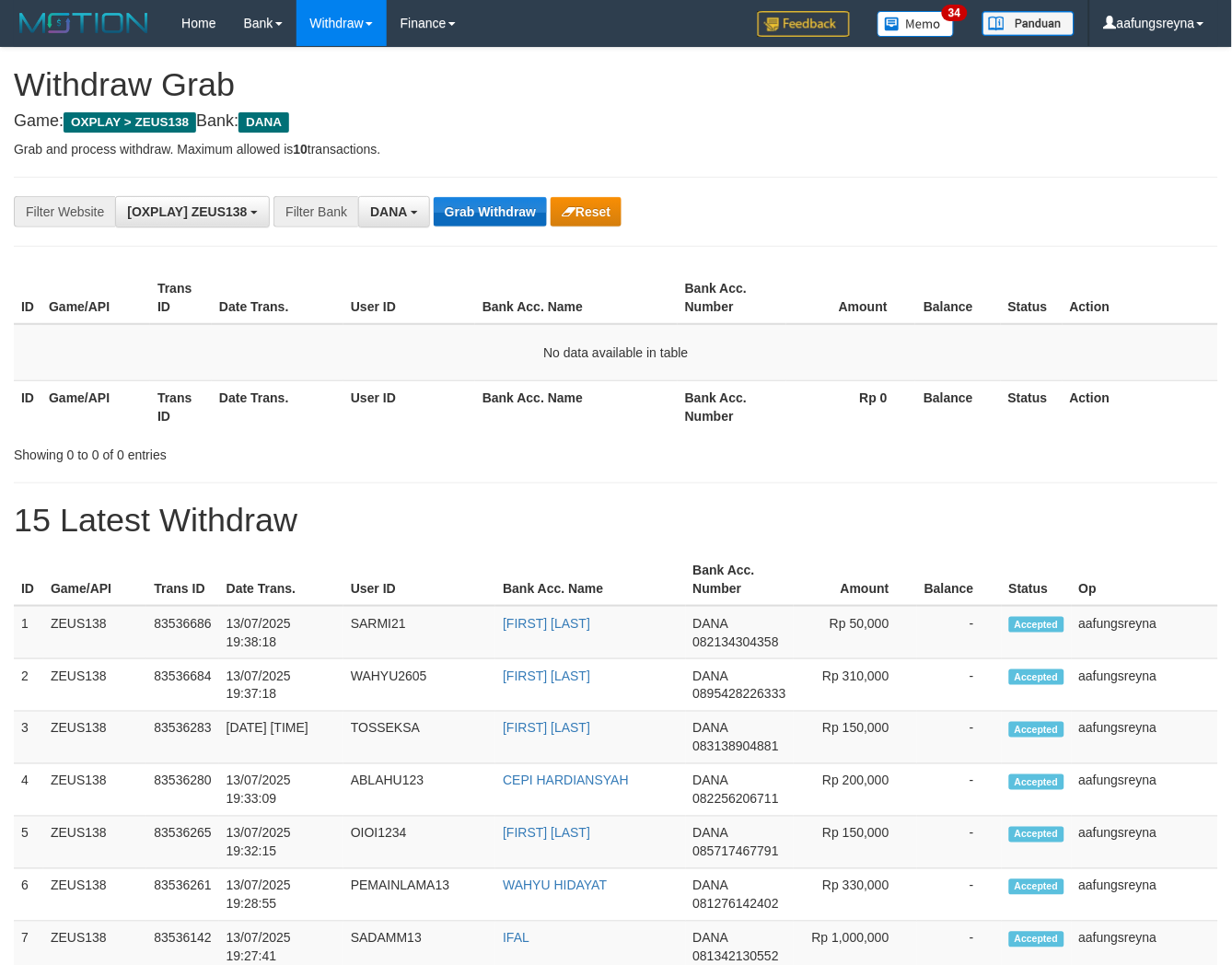 drag, startPoint x: 0, startPoint y: 0, endPoint x: 475, endPoint y: 199, distance: 515.001 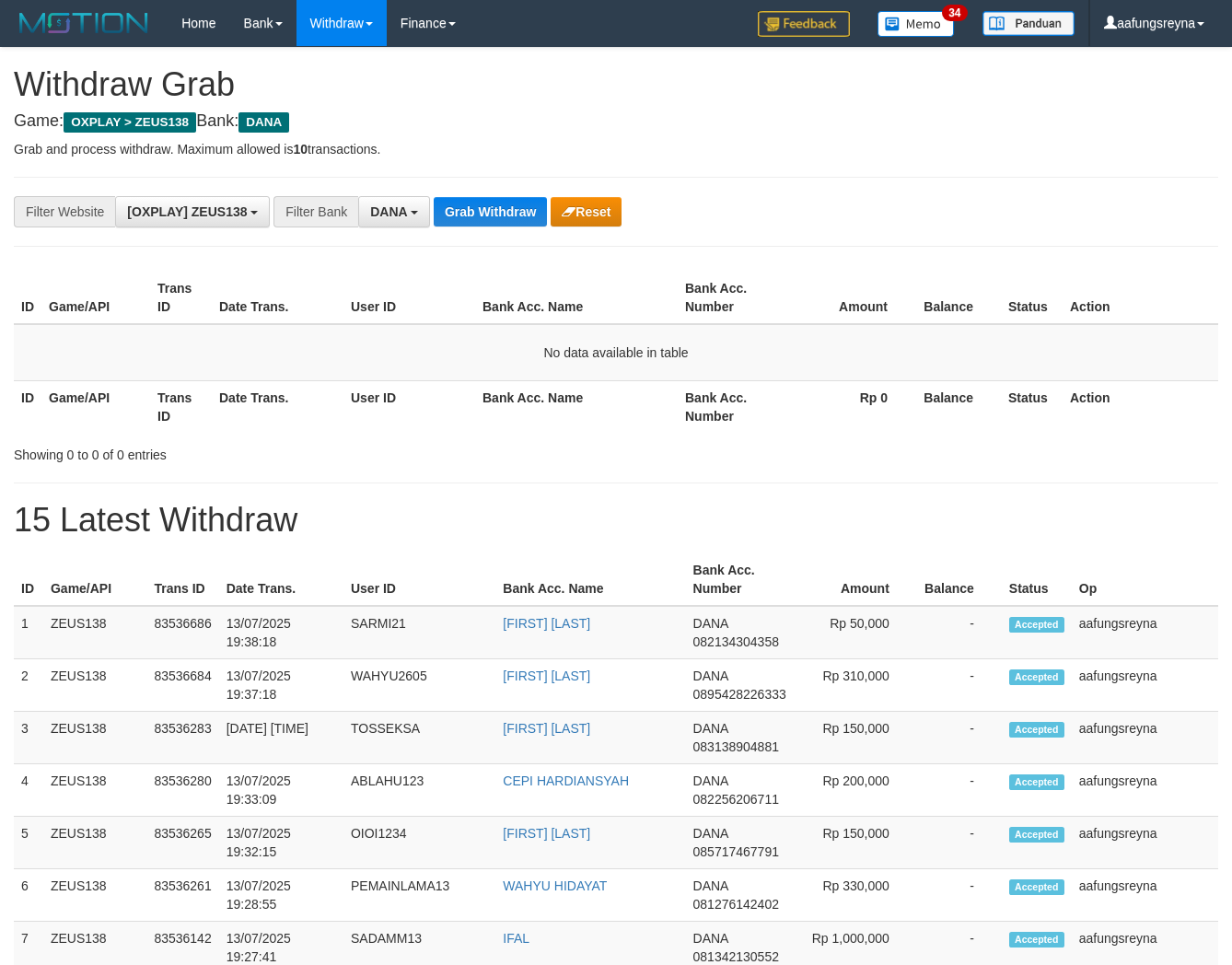 scroll, scrollTop: 0, scrollLeft: 0, axis: both 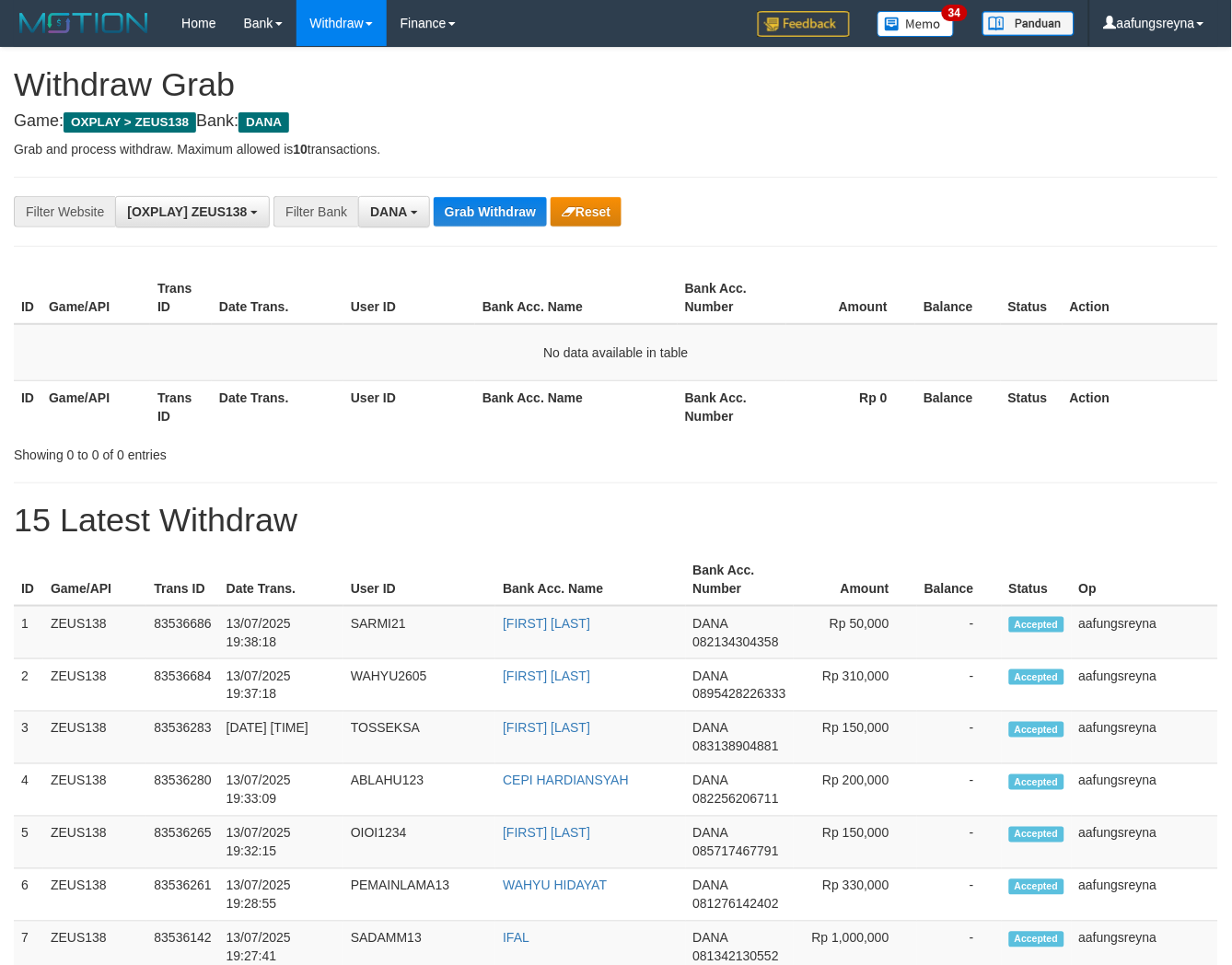 click on "Grab Withdraw" at bounding box center [490, 212] 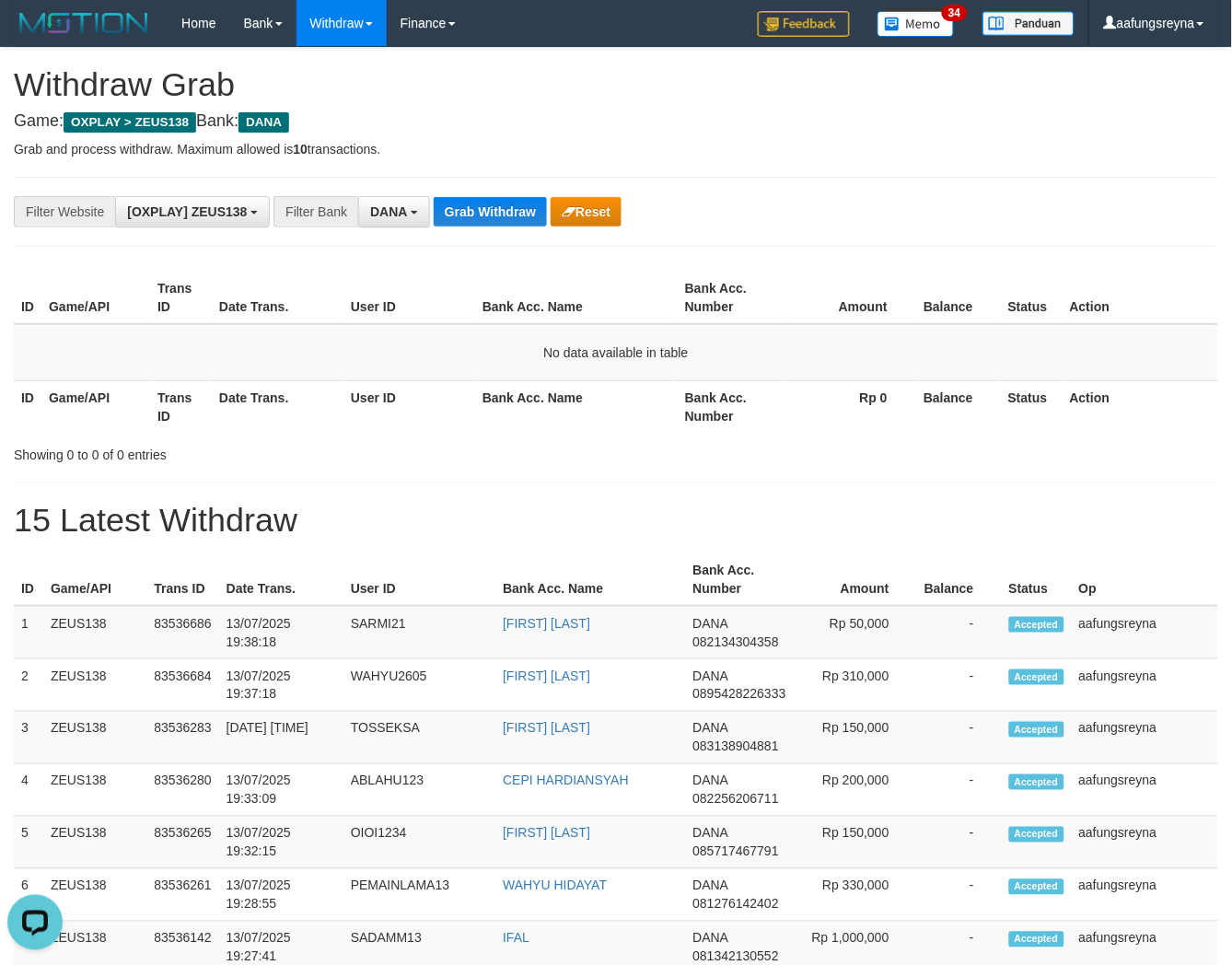 scroll, scrollTop: 0, scrollLeft: 0, axis: both 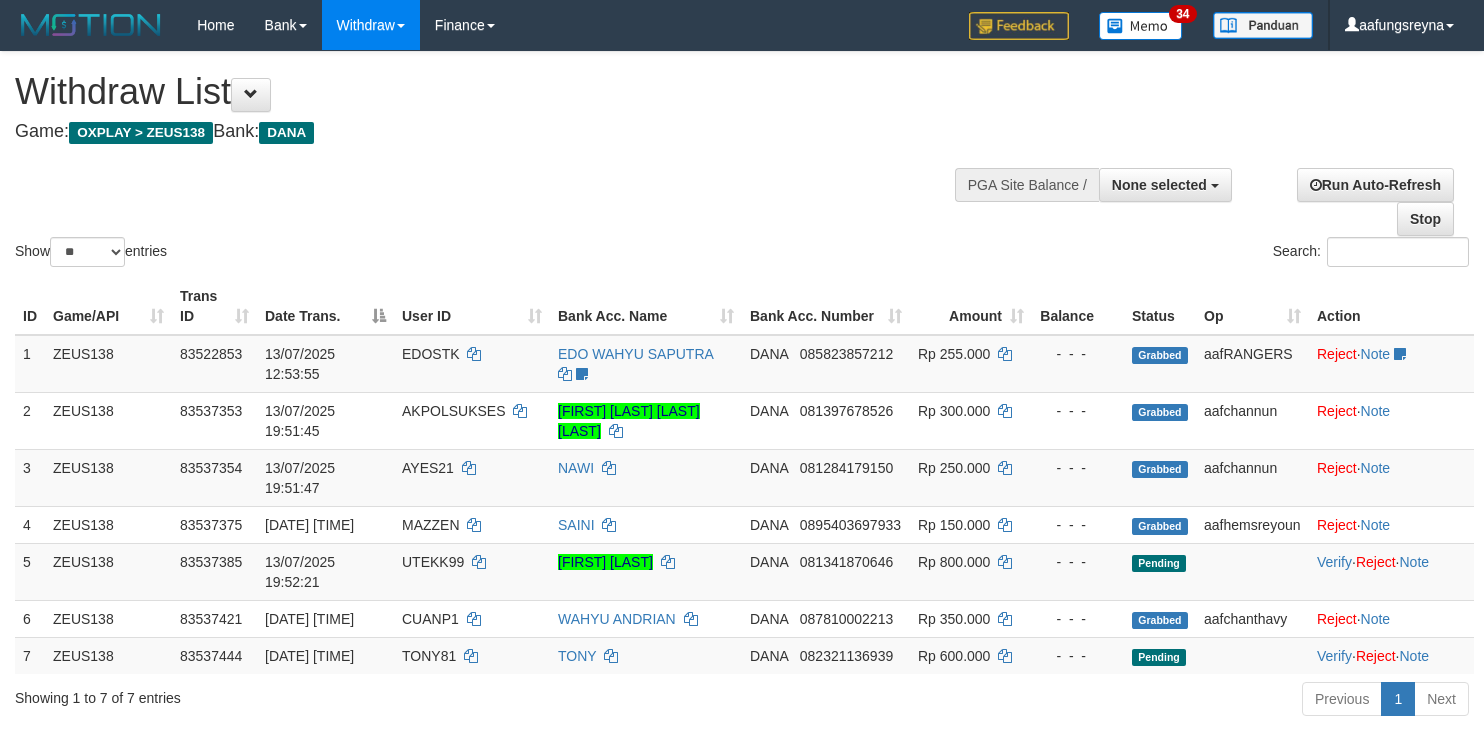 select 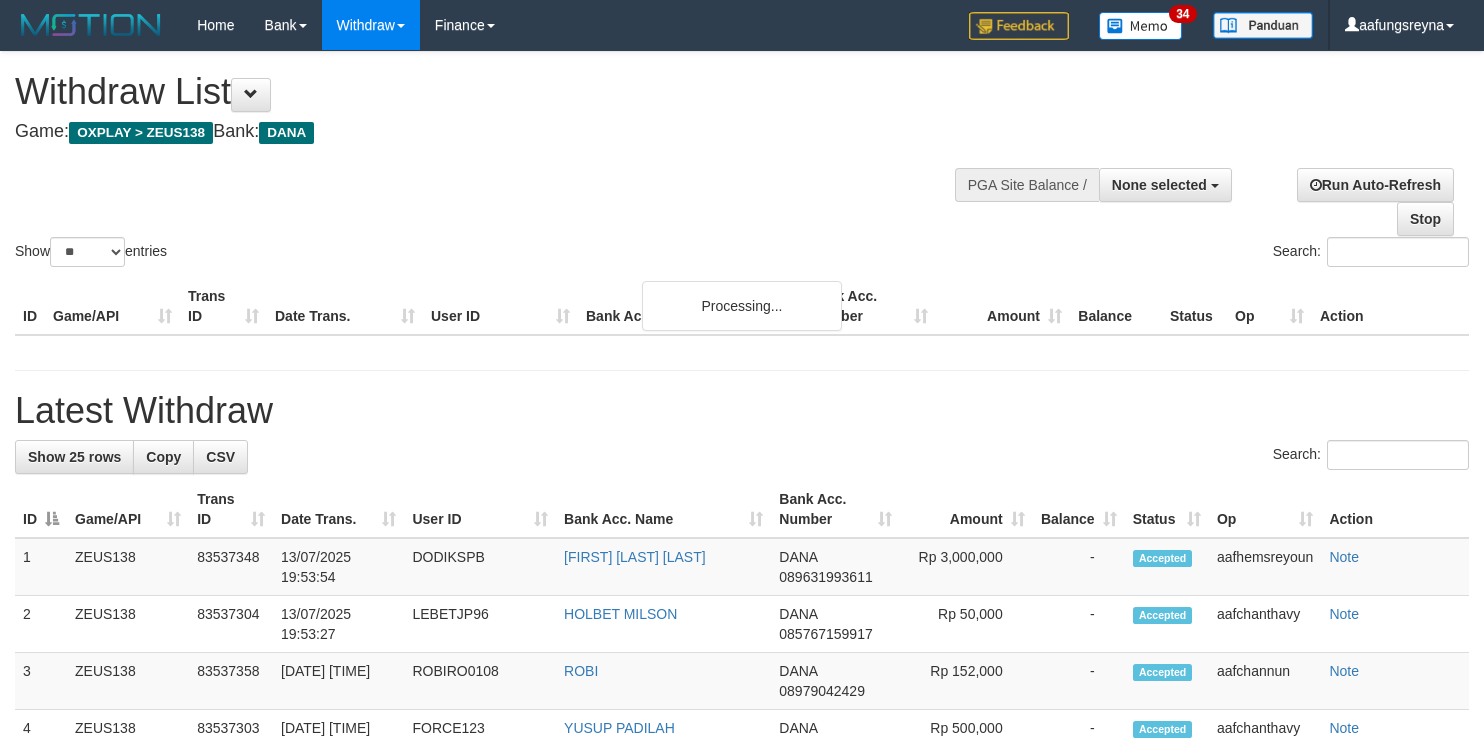 select 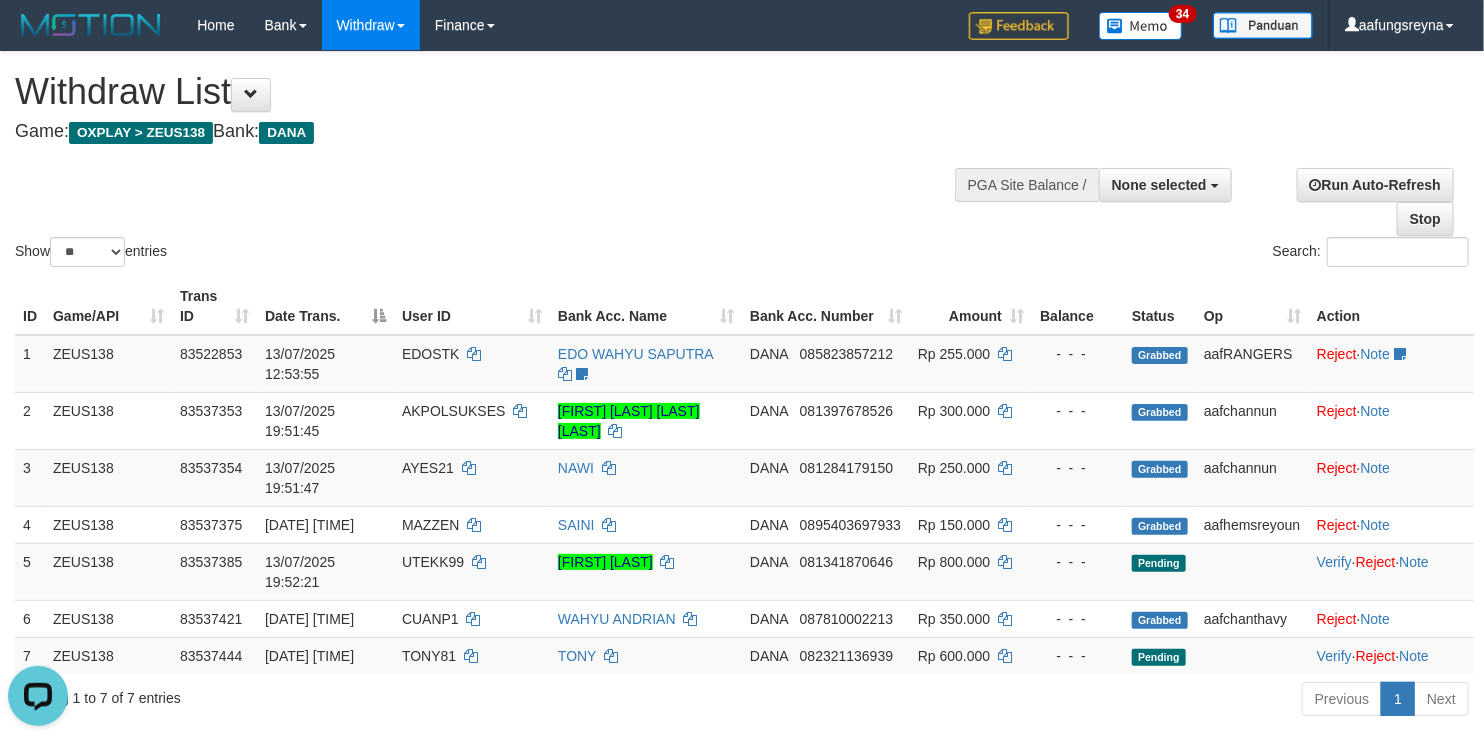scroll, scrollTop: 0, scrollLeft: 0, axis: both 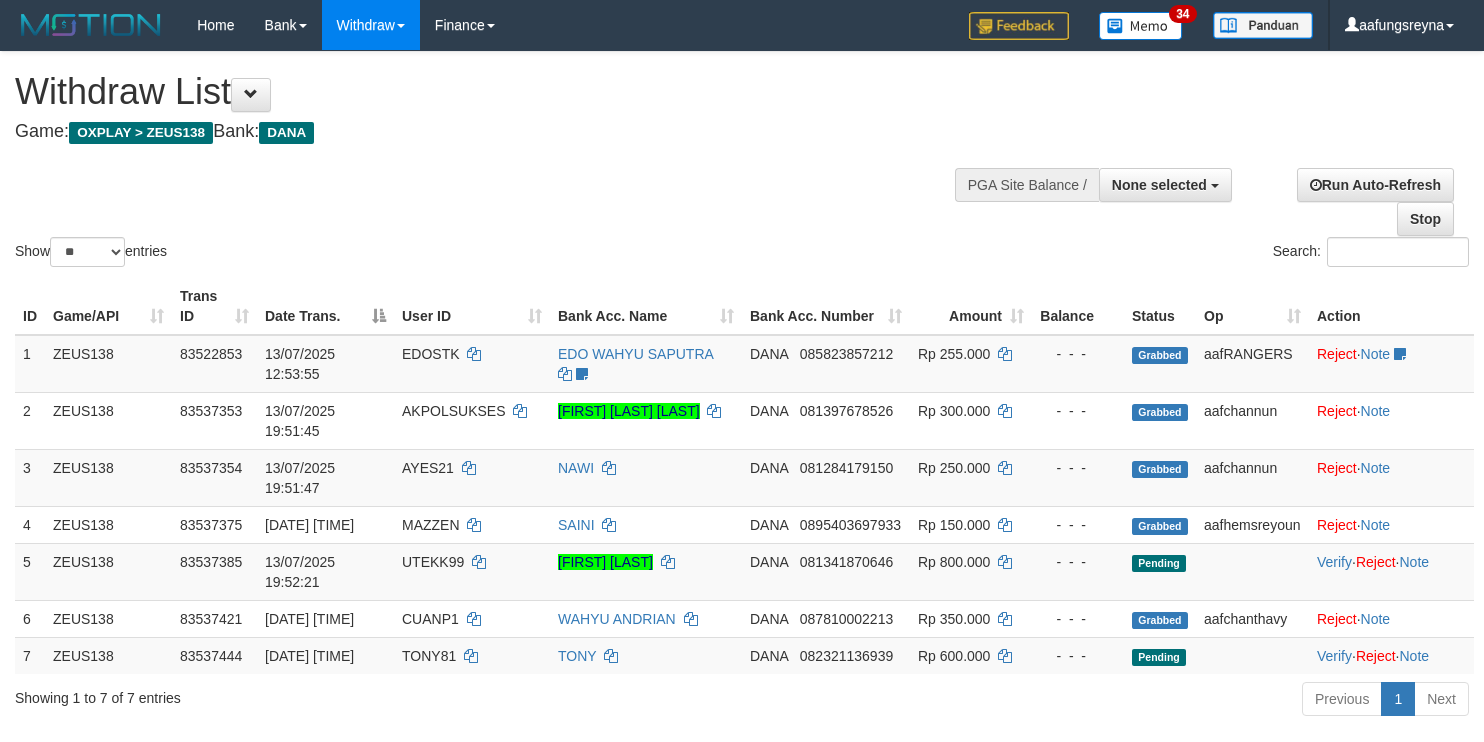 select 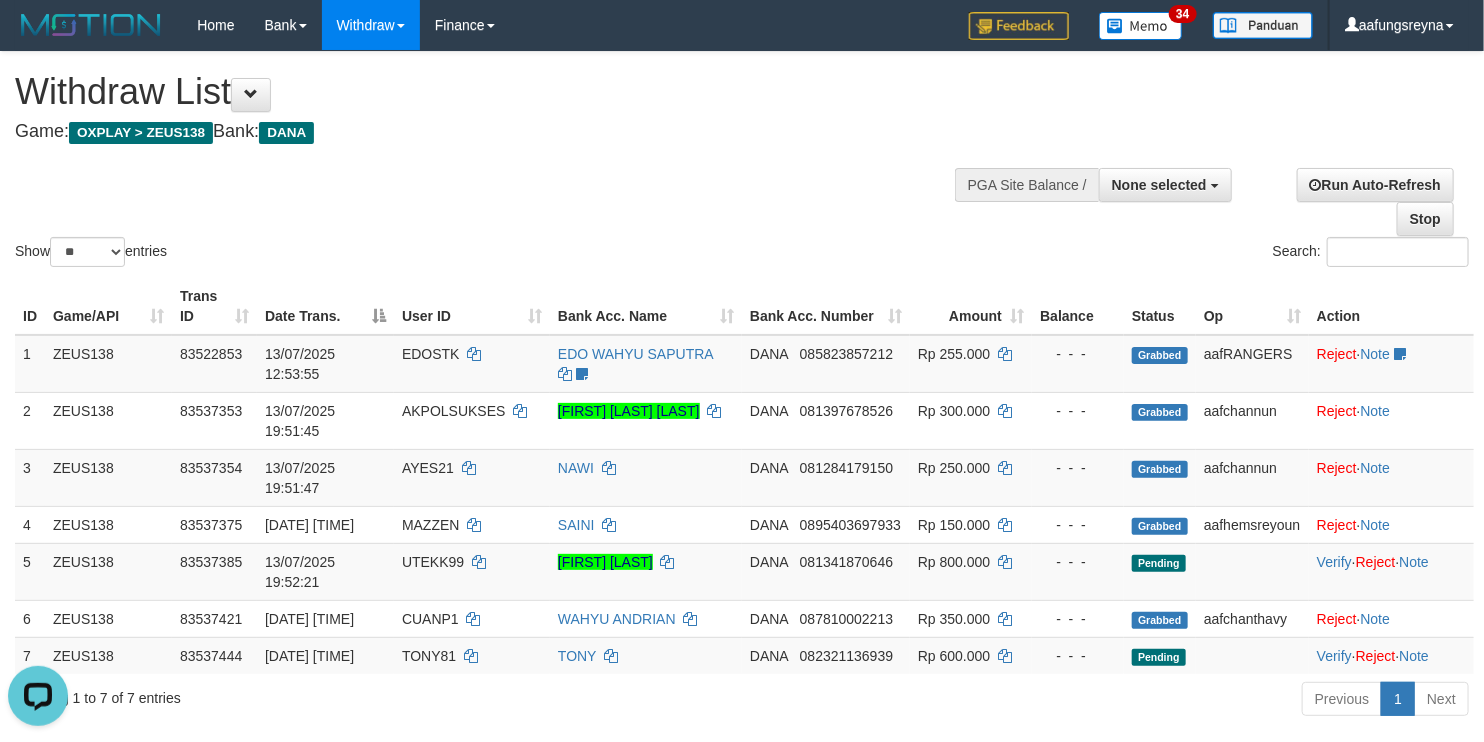 scroll, scrollTop: 0, scrollLeft: 0, axis: both 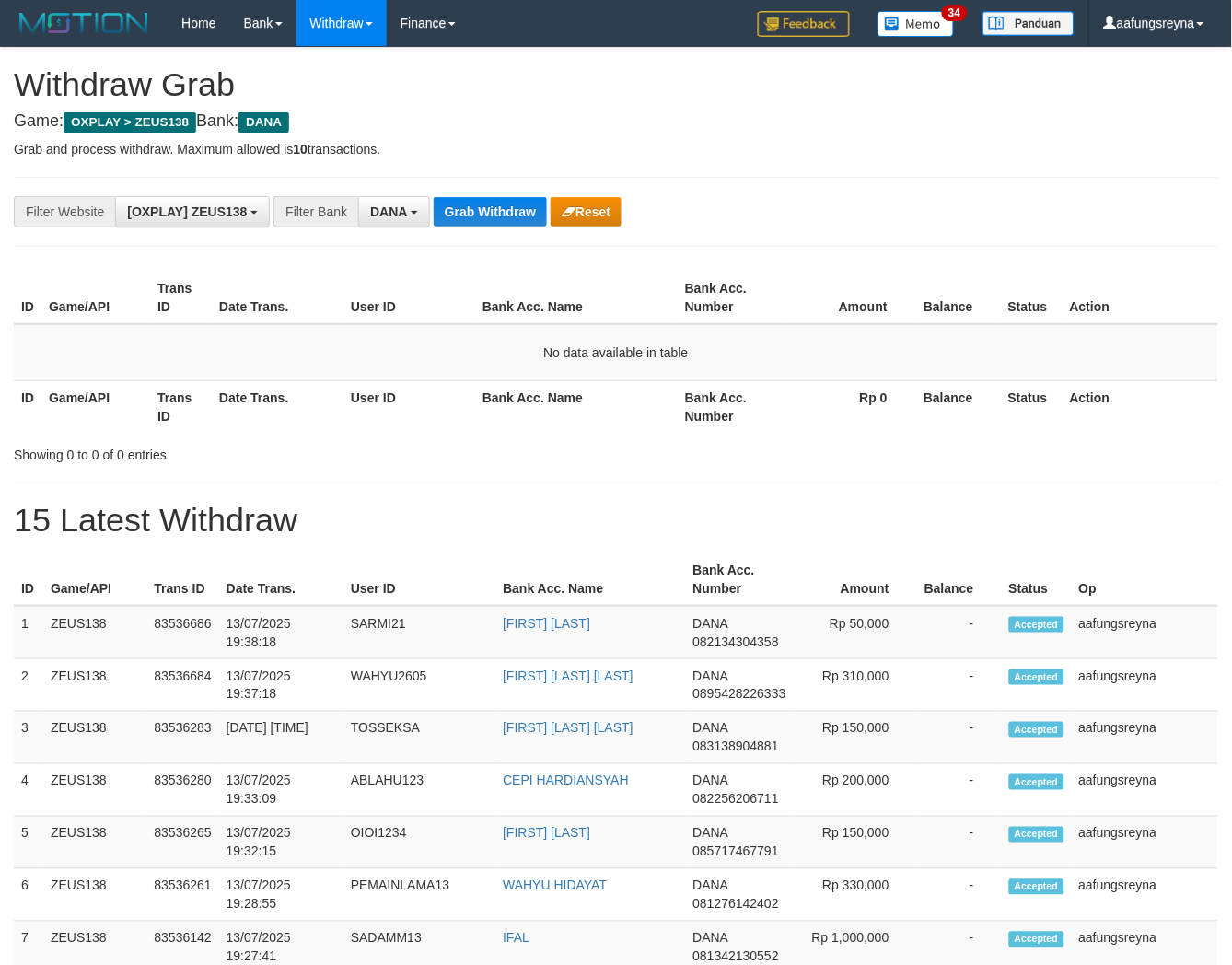 click on "Grab Withdraw" at bounding box center [490, 212] 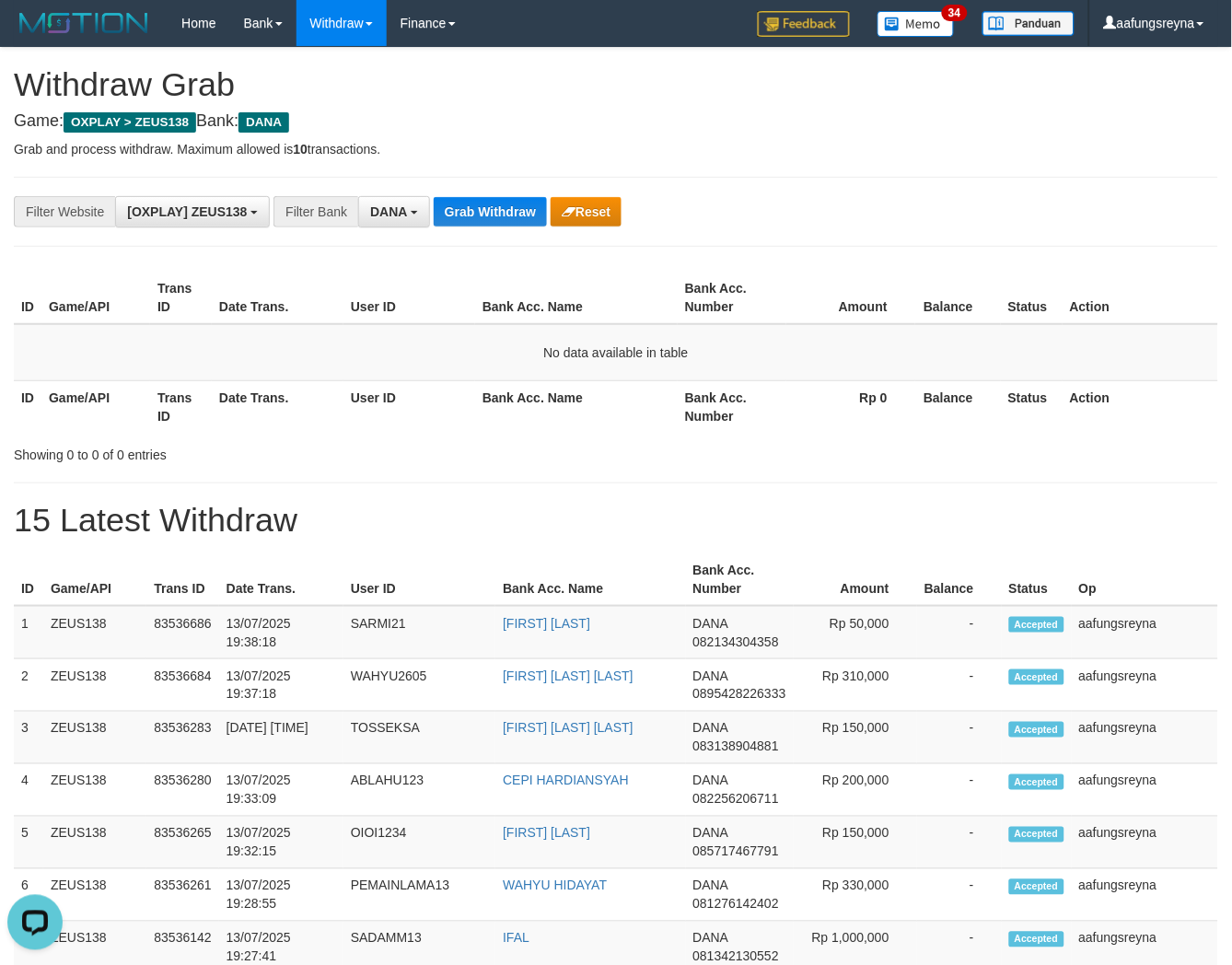 scroll, scrollTop: 0, scrollLeft: 0, axis: both 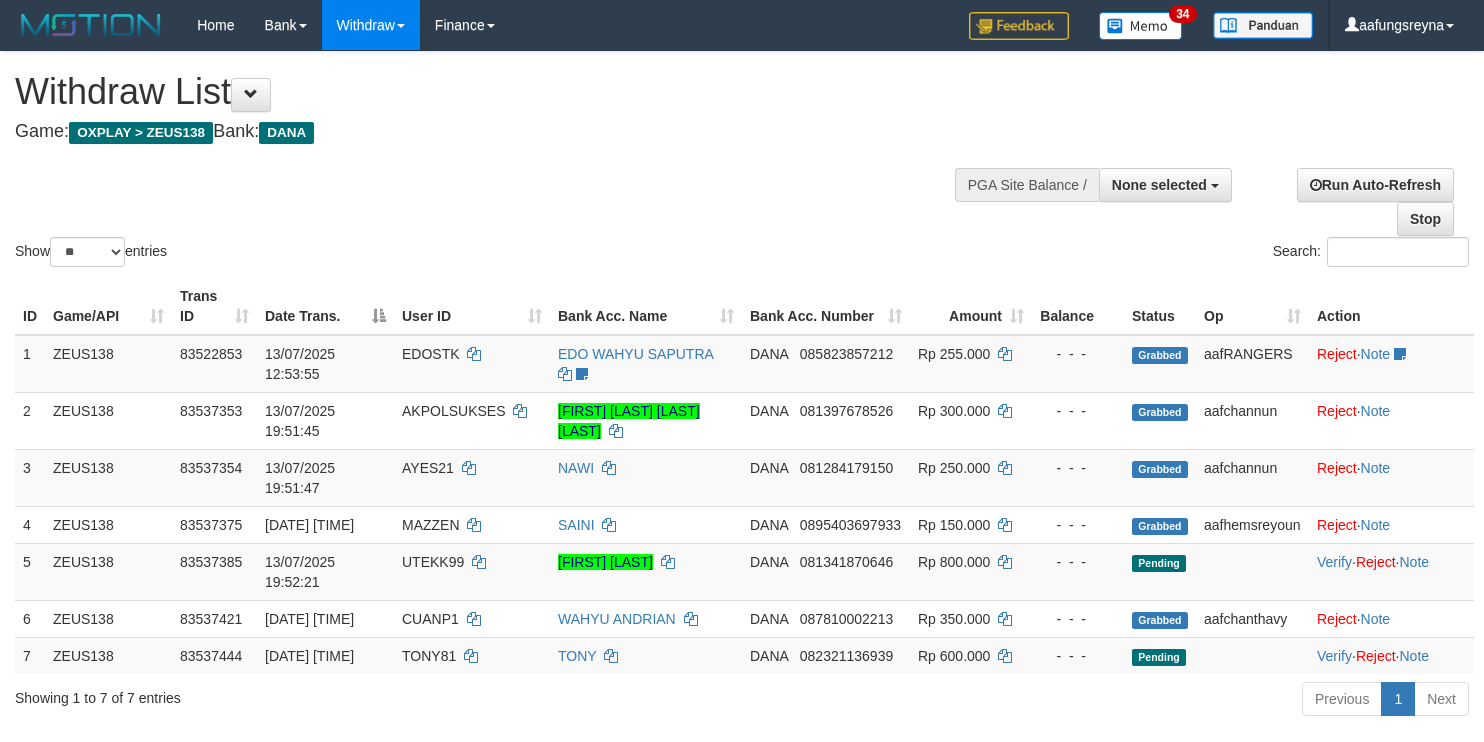 select 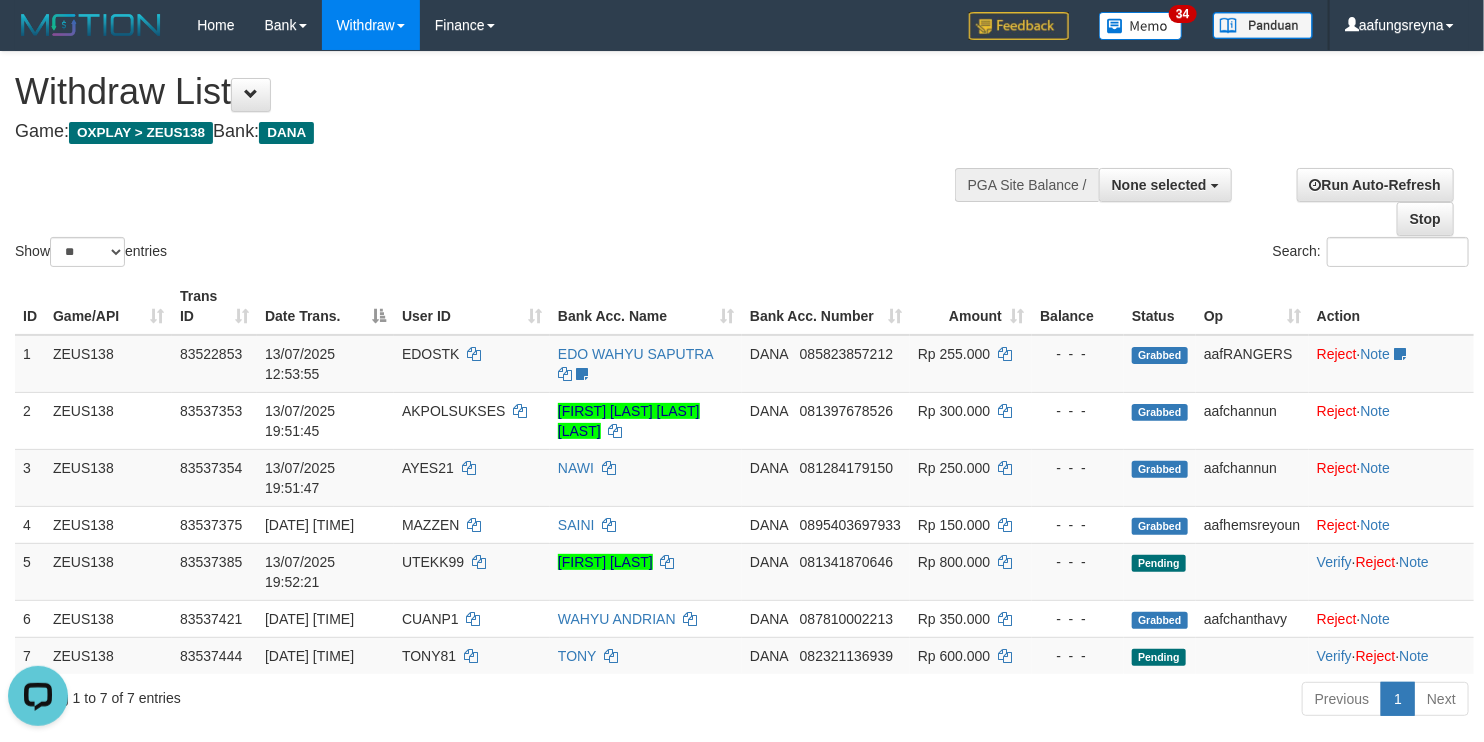 scroll, scrollTop: 0, scrollLeft: 0, axis: both 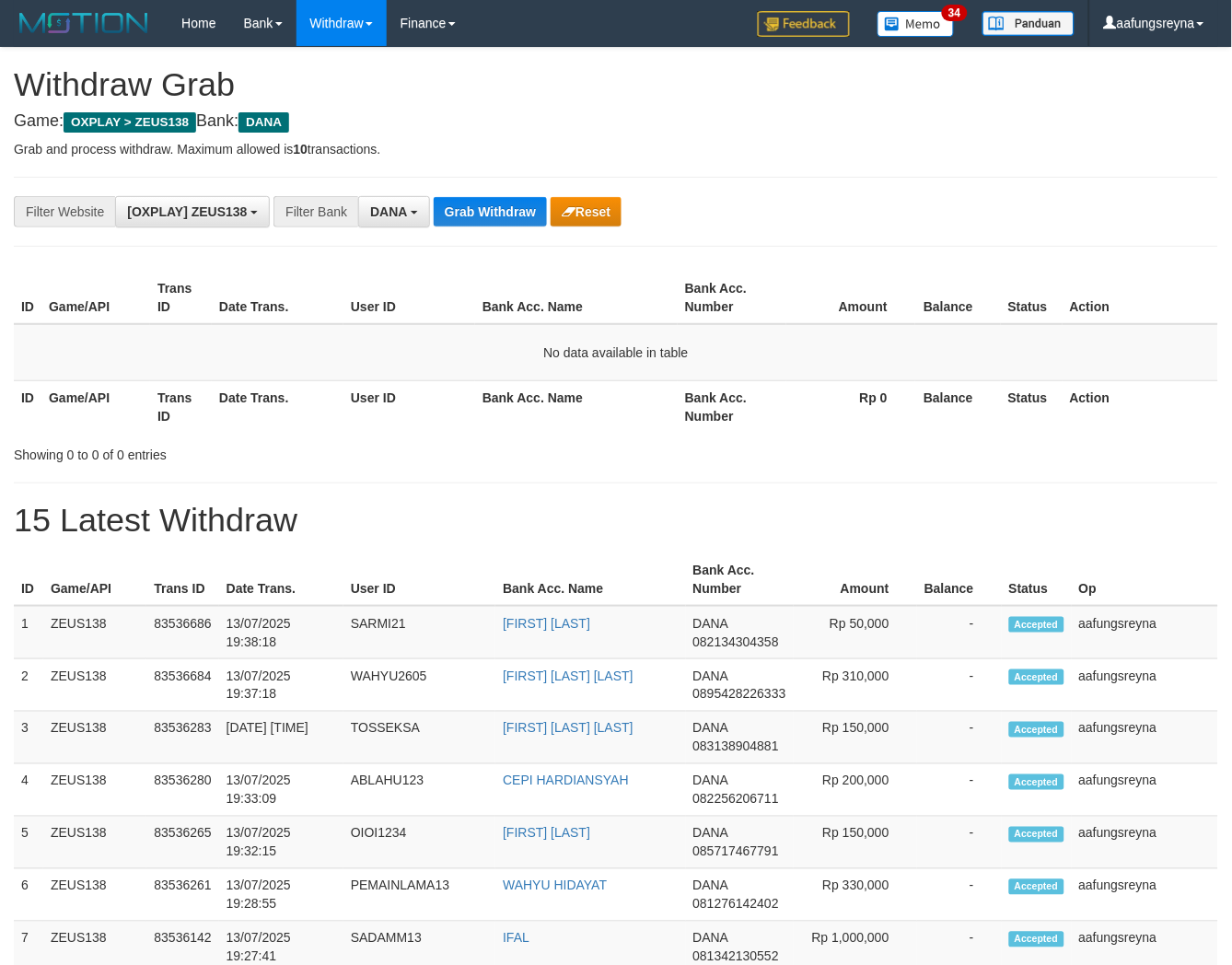 click on "Grab Withdraw" at bounding box center (490, 212) 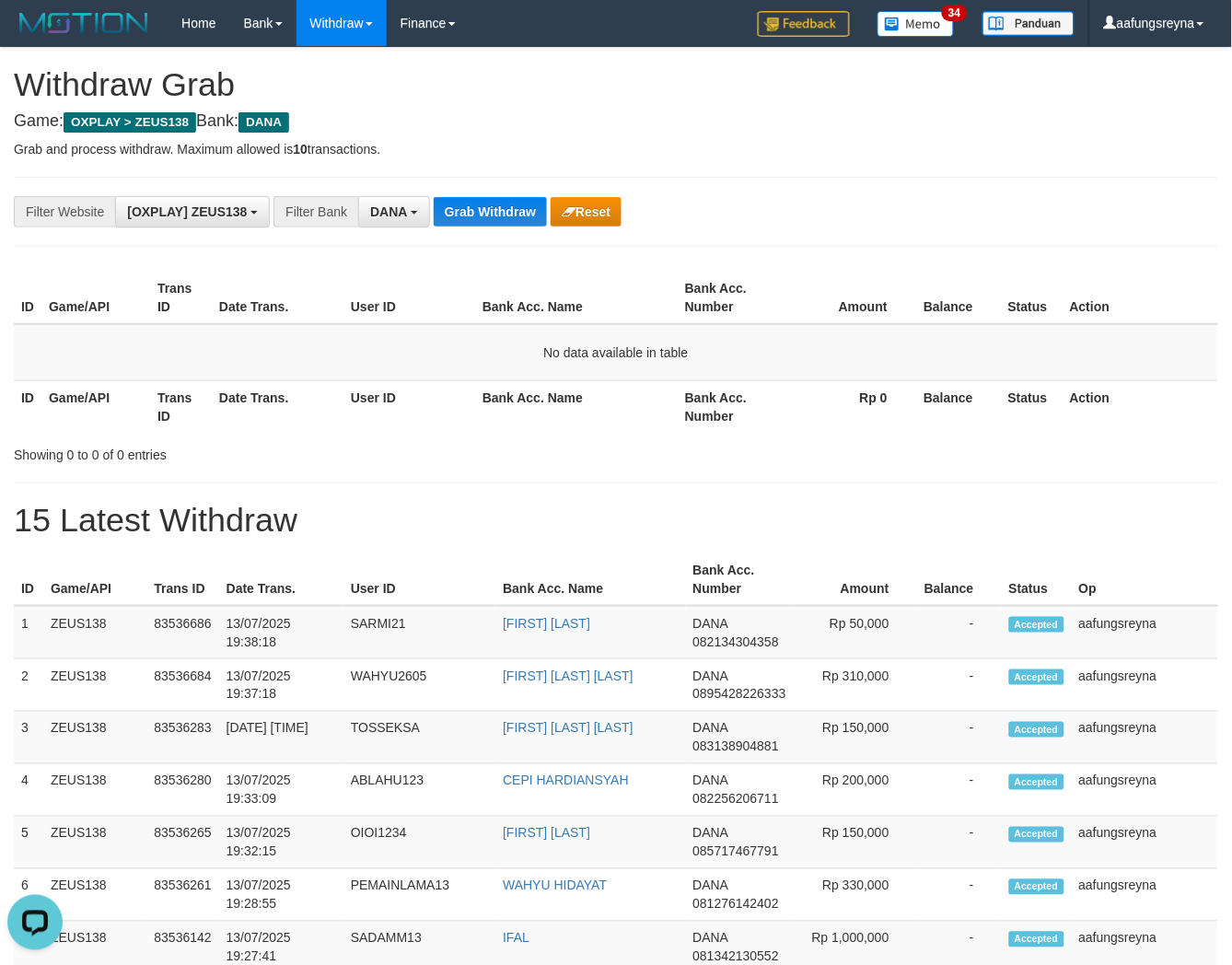 scroll, scrollTop: 0, scrollLeft: 0, axis: both 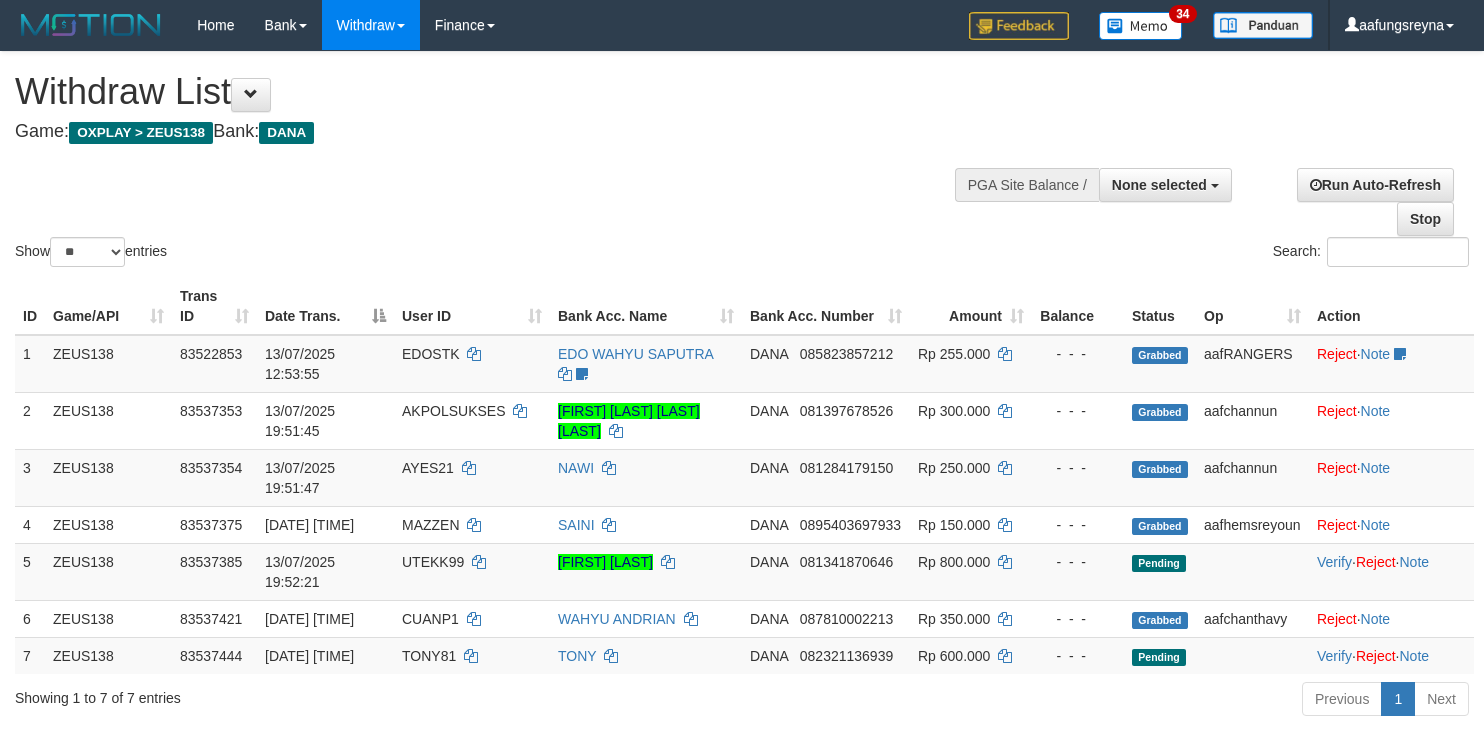 select 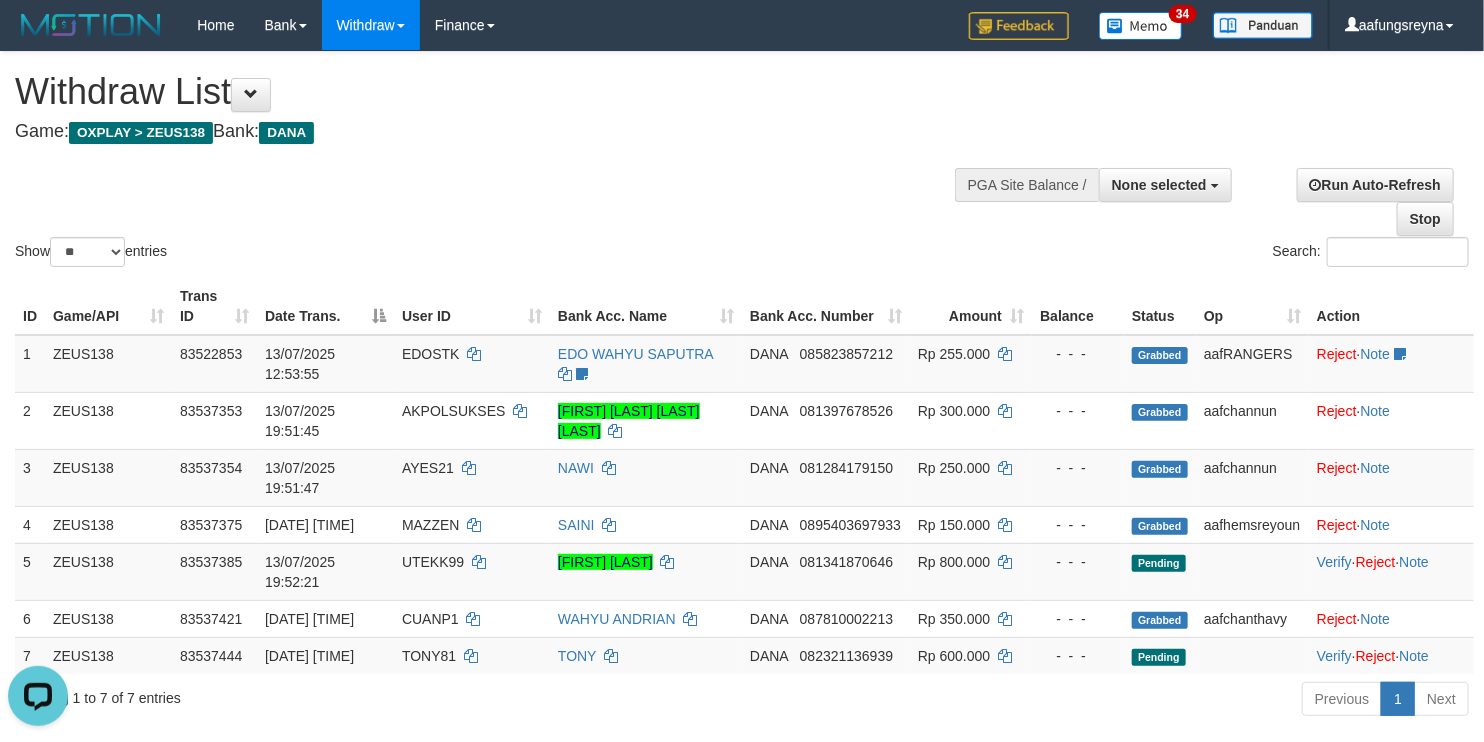 scroll, scrollTop: 0, scrollLeft: 0, axis: both 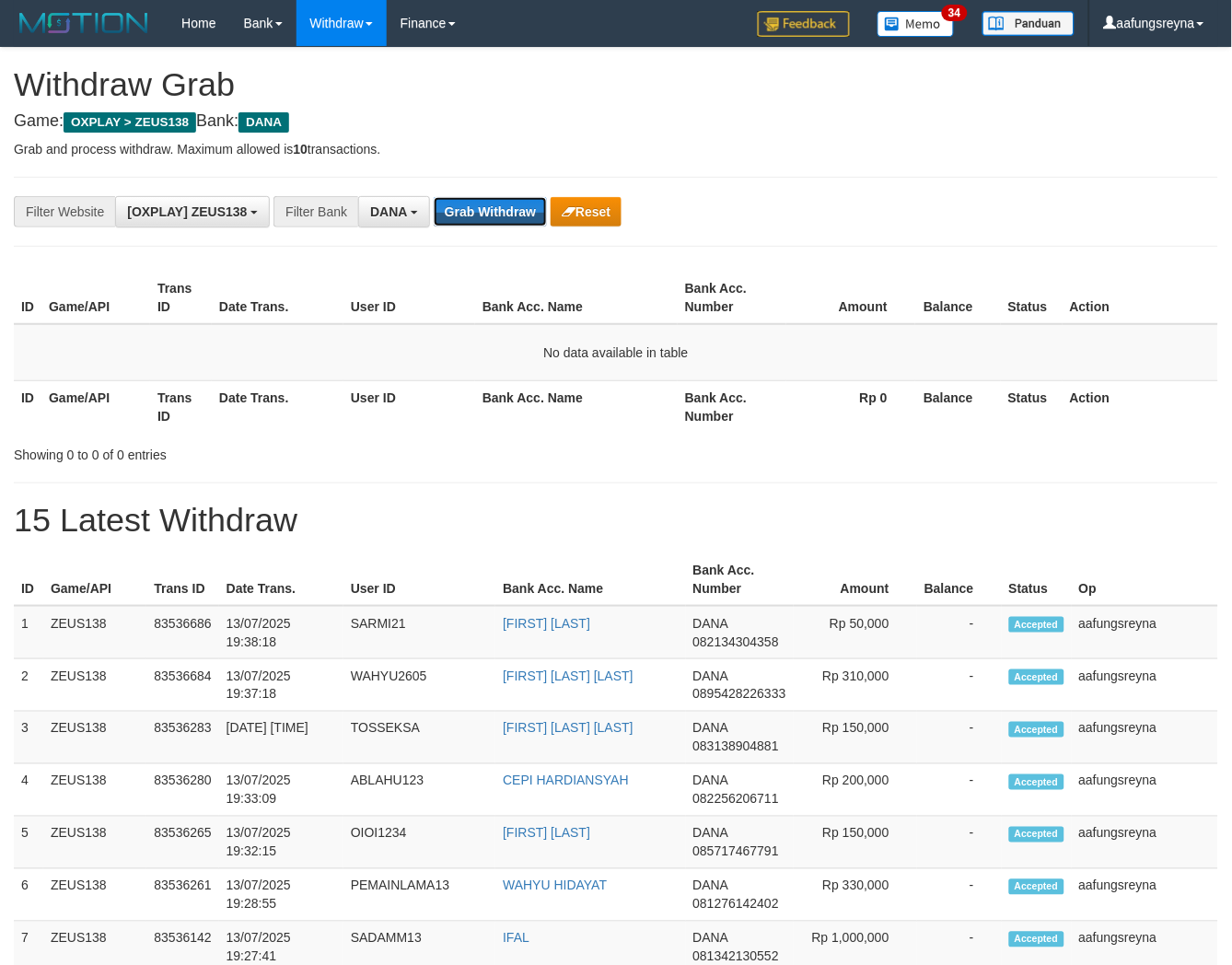 click on "Grab Withdraw" at bounding box center [490, 212] 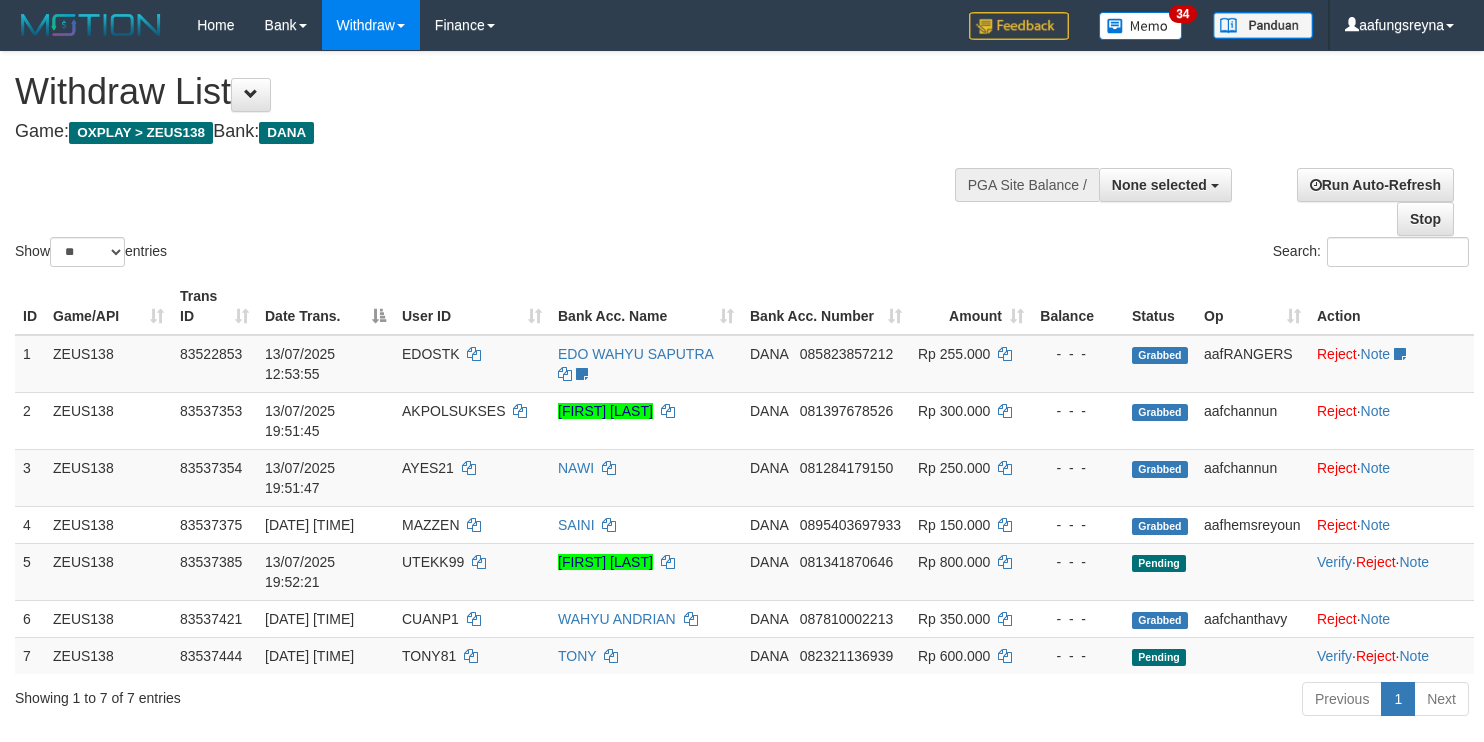 select 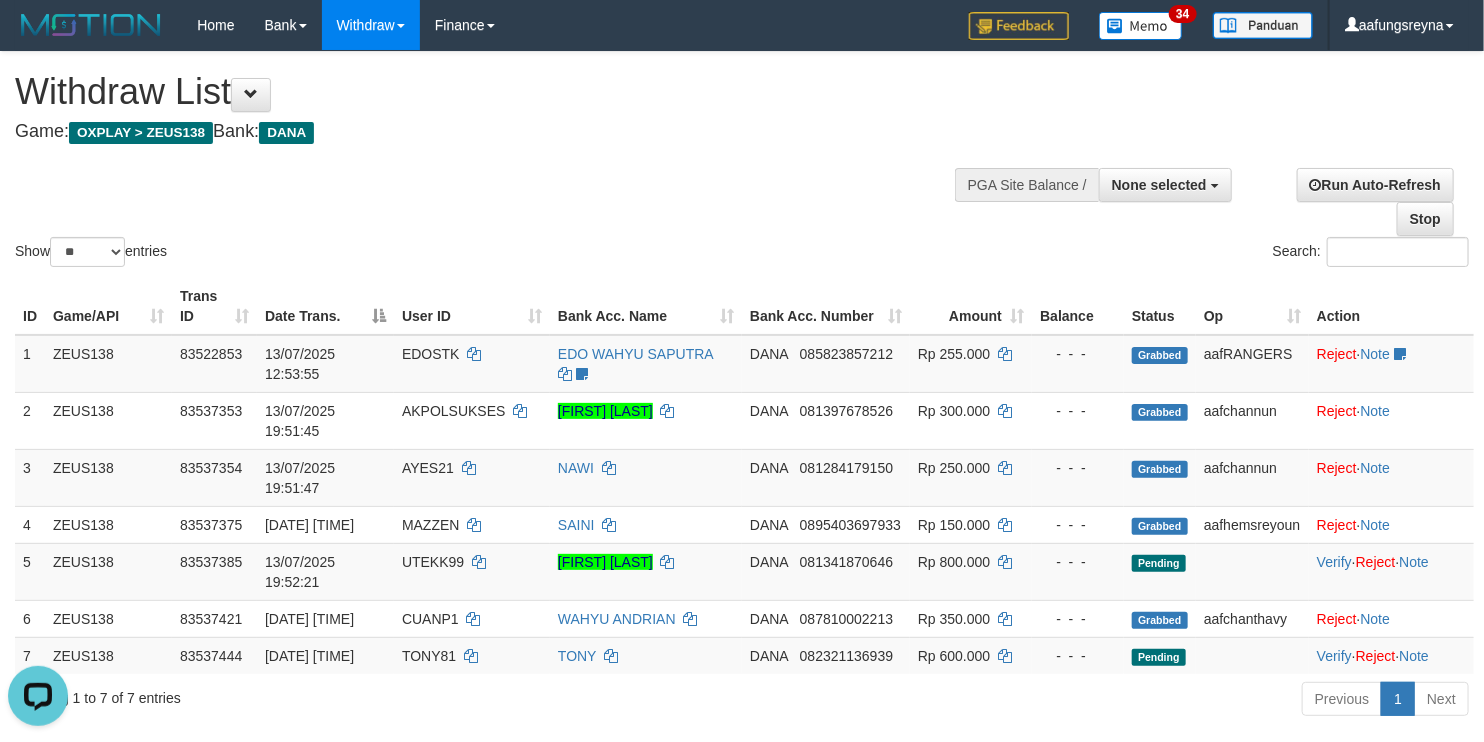 scroll, scrollTop: 0, scrollLeft: 0, axis: both 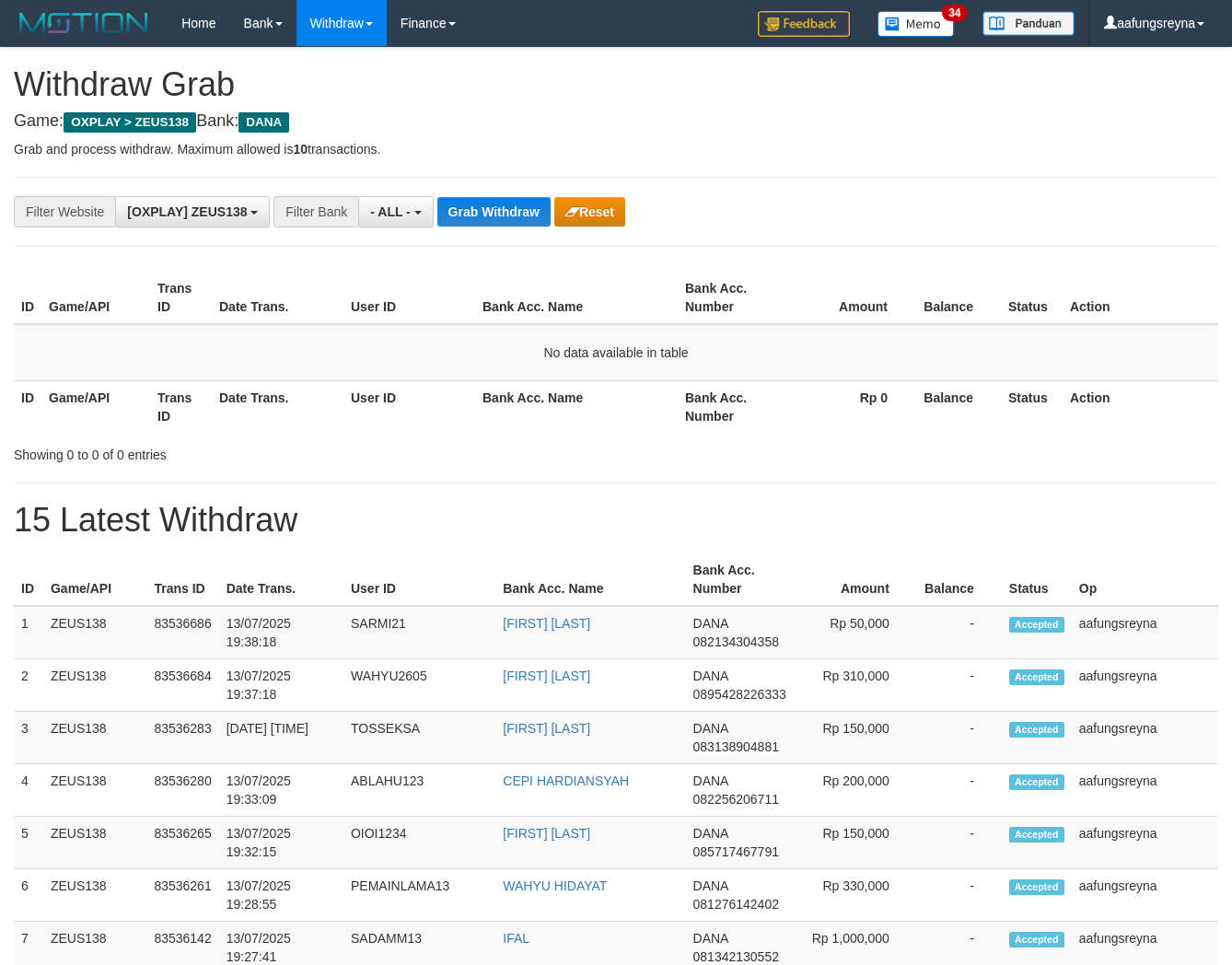 select on "***" 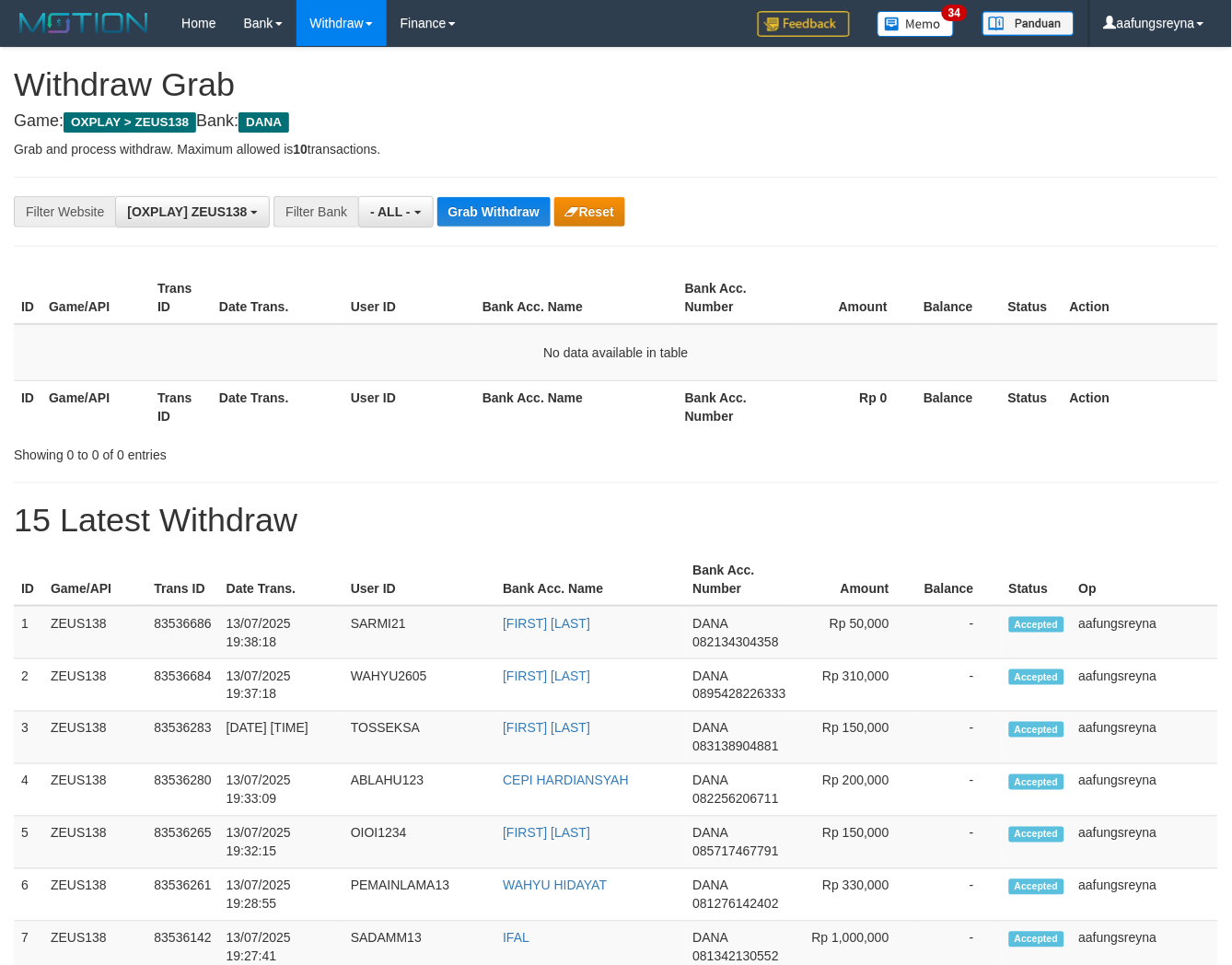 click on "Grab Withdraw" at bounding box center [494, 212] 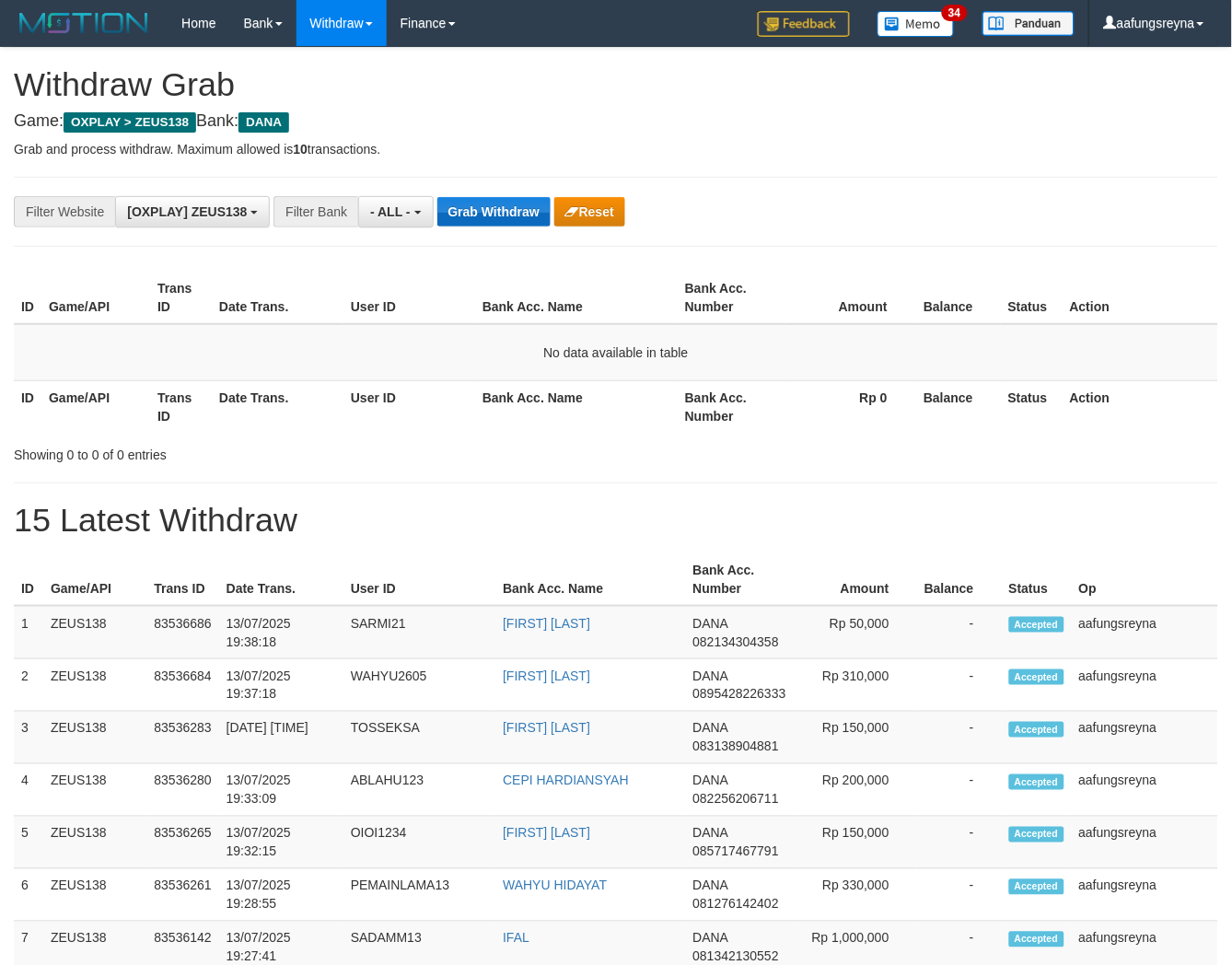 drag, startPoint x: 0, startPoint y: 0, endPoint x: 475, endPoint y: 208, distance: 518.54508 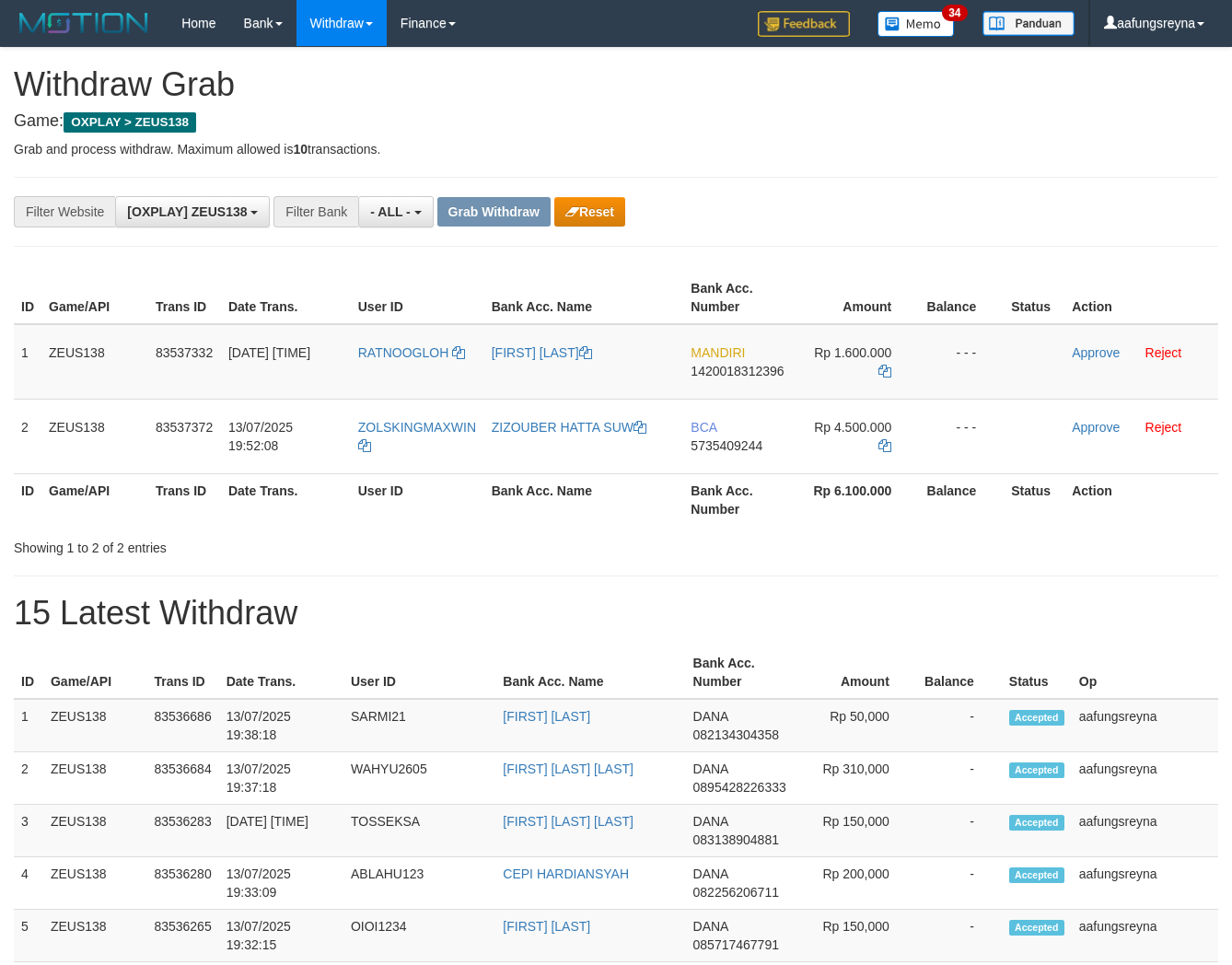 scroll, scrollTop: 0, scrollLeft: 0, axis: both 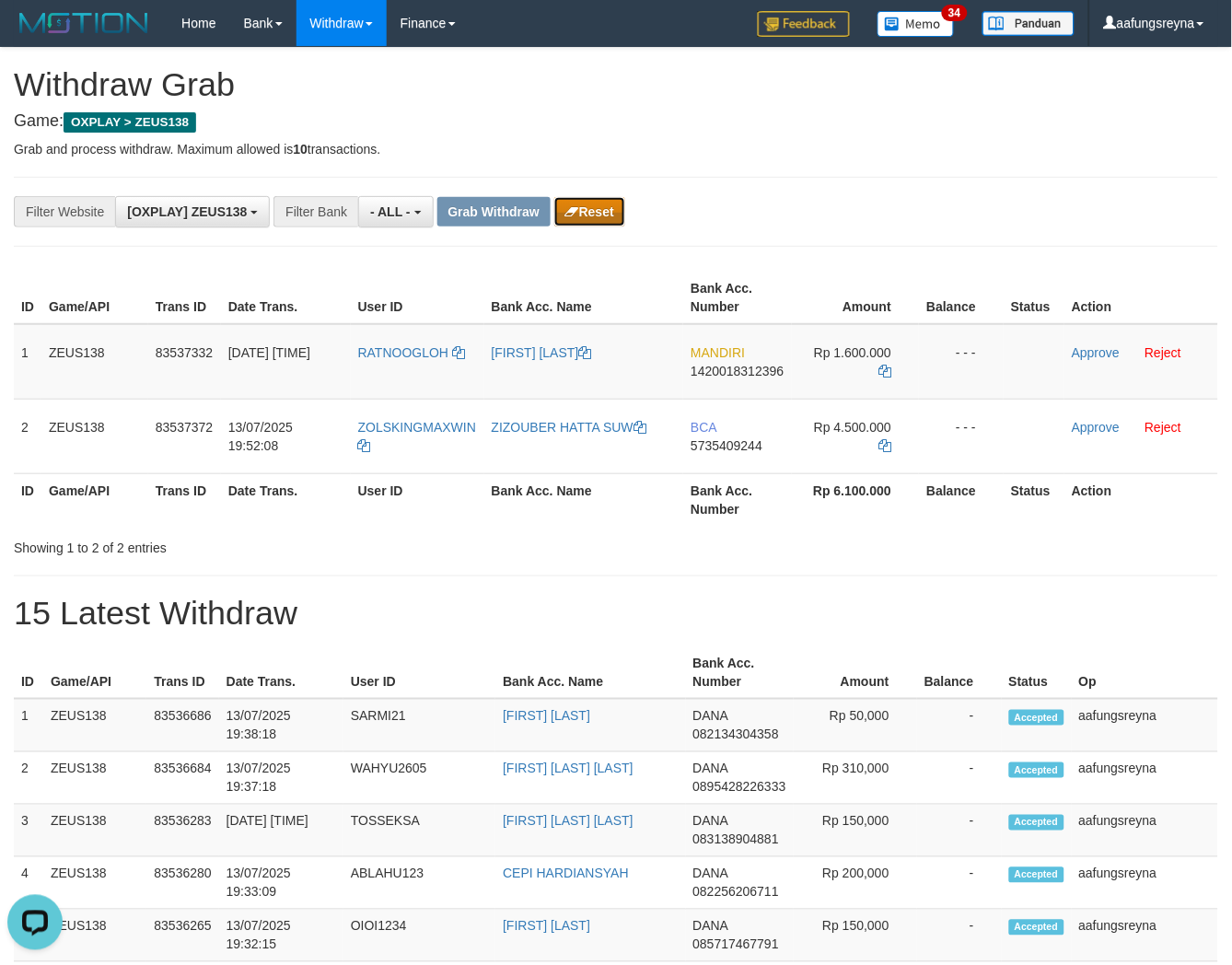 click on "Reset" at bounding box center [589, 212] 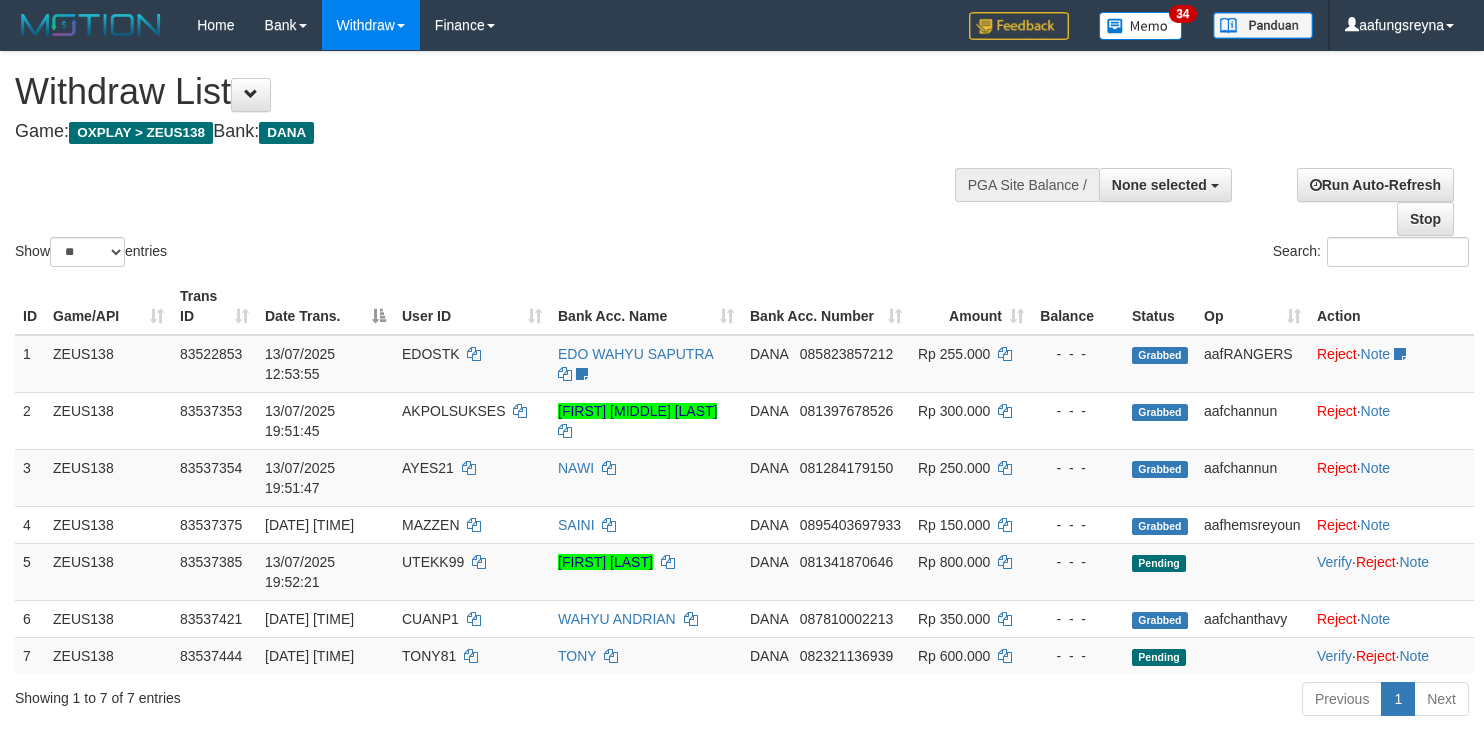 select 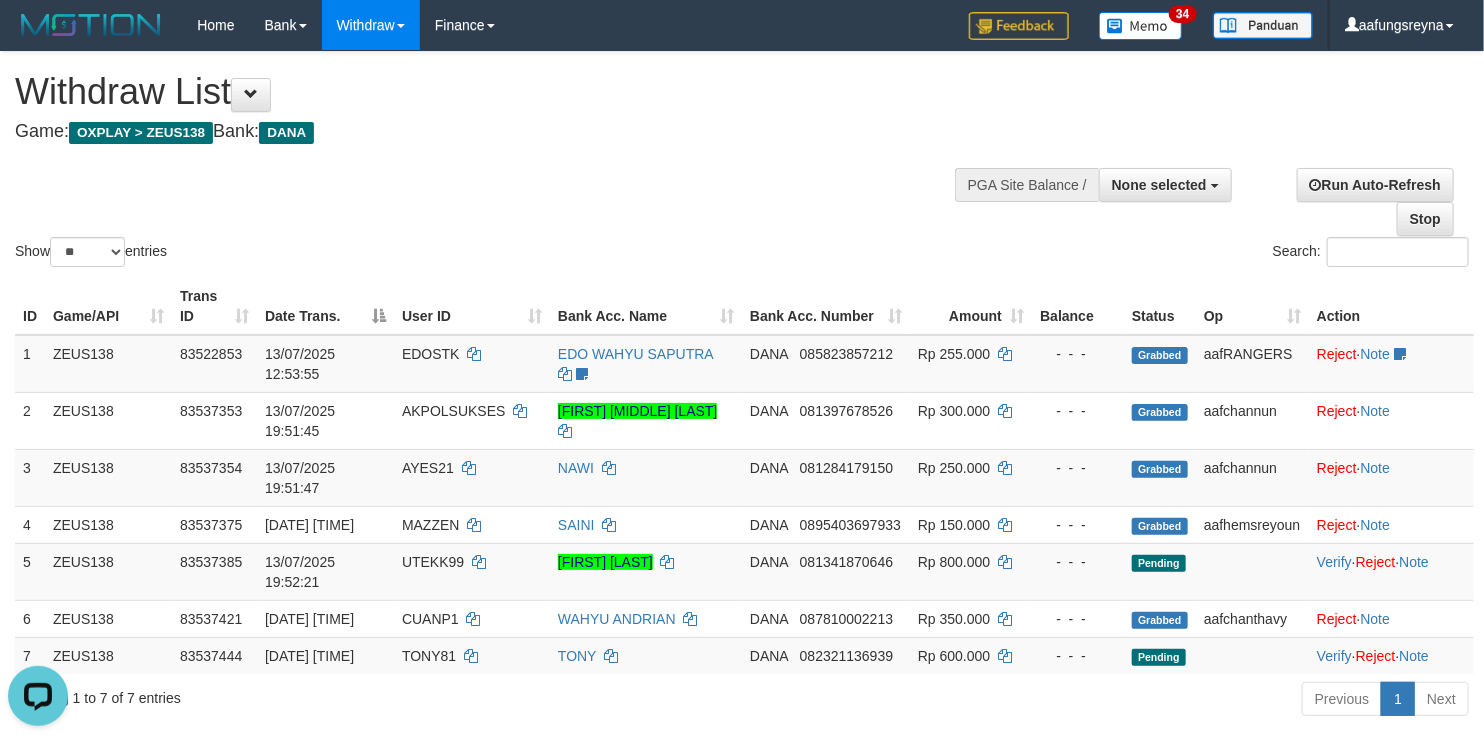 scroll, scrollTop: 0, scrollLeft: 0, axis: both 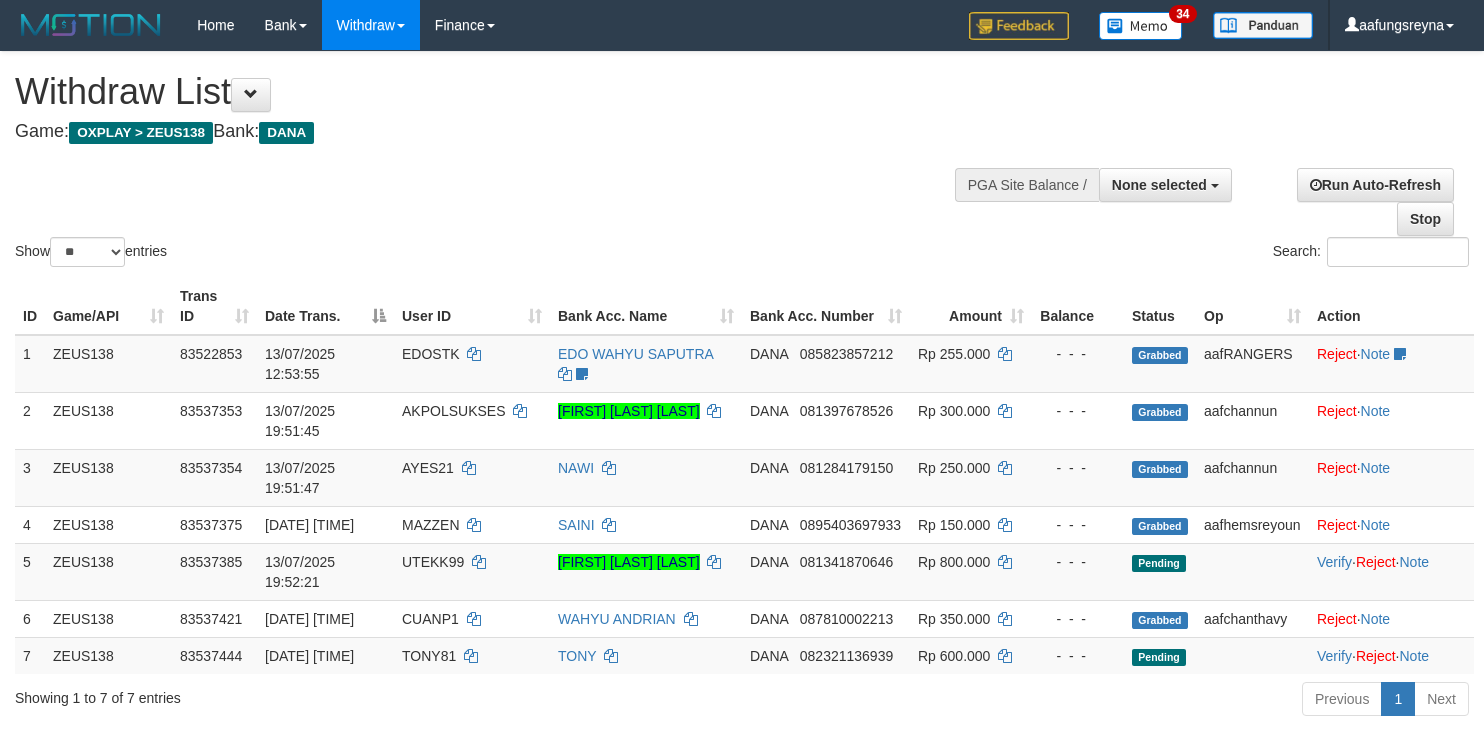 select 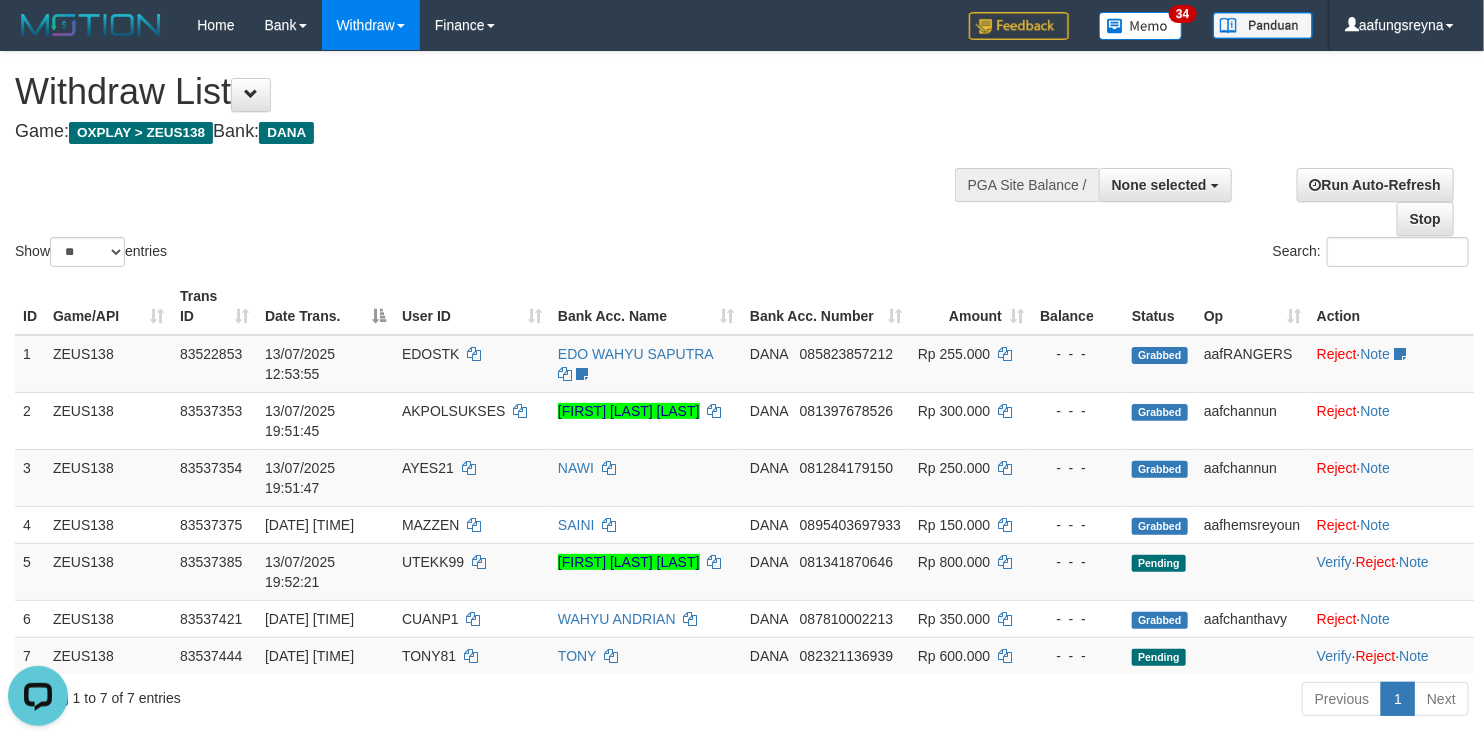 scroll, scrollTop: 0, scrollLeft: 0, axis: both 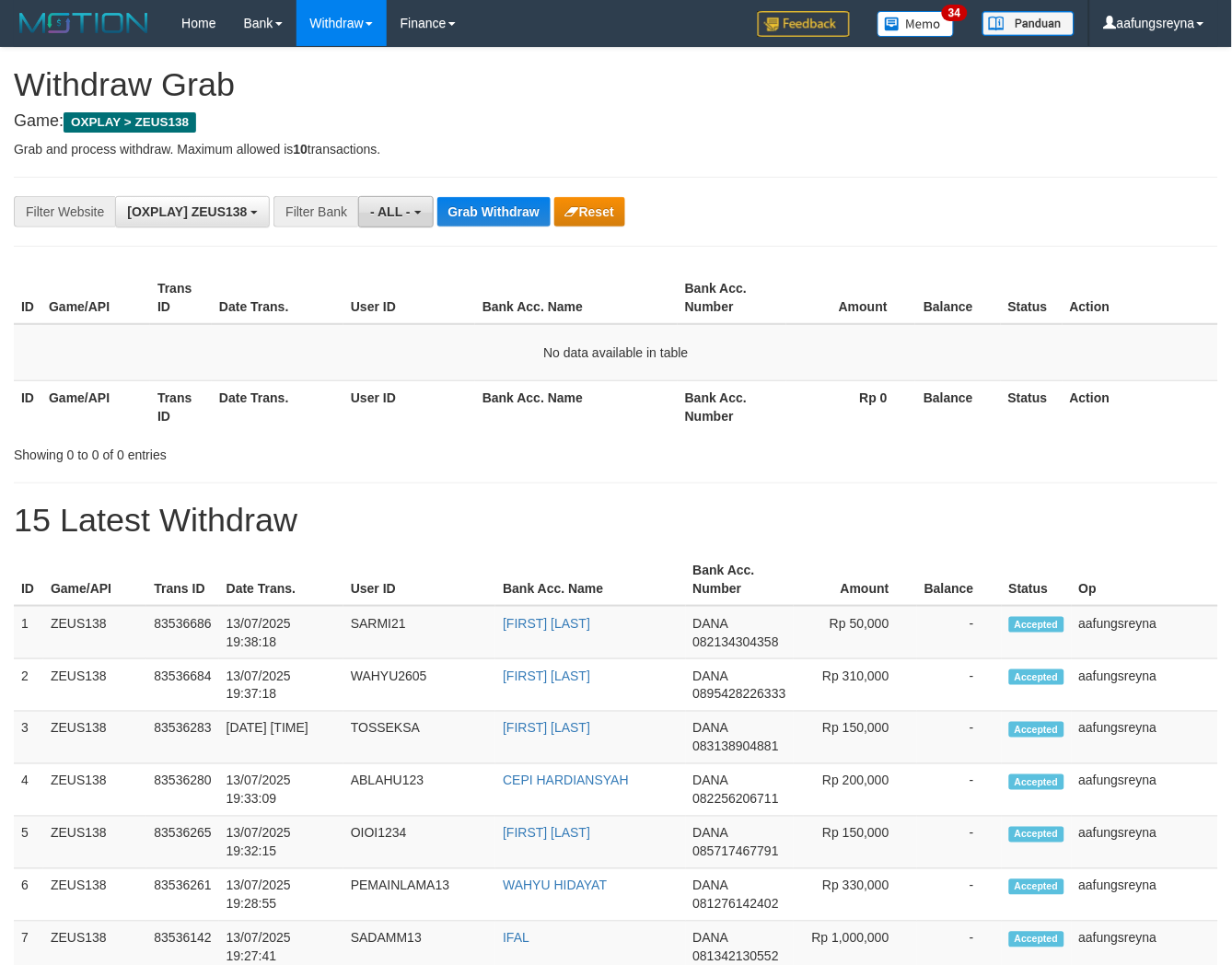 click on "- ALL -" at bounding box center [390, 212] 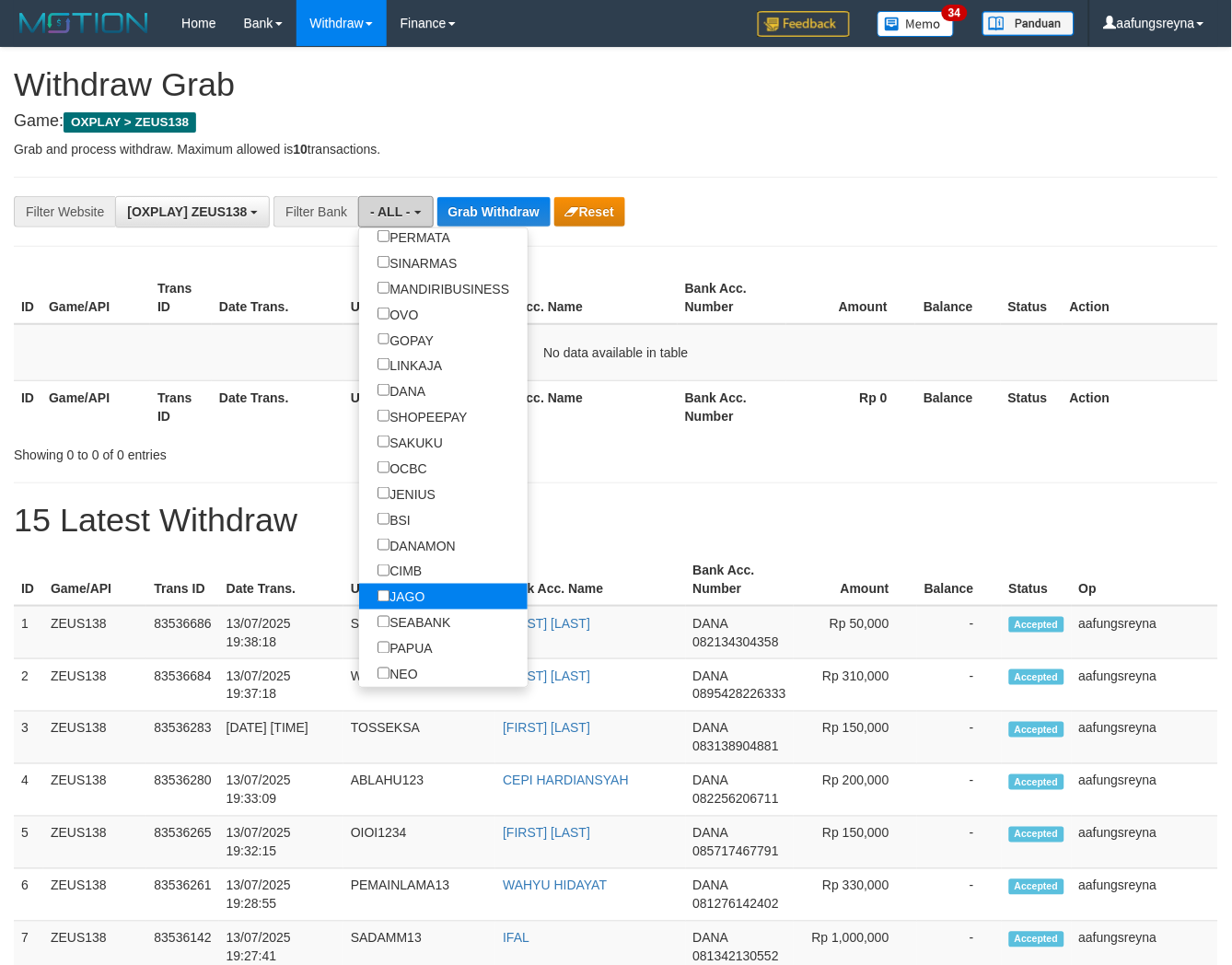 scroll, scrollTop: 373, scrollLeft: 0, axis: vertical 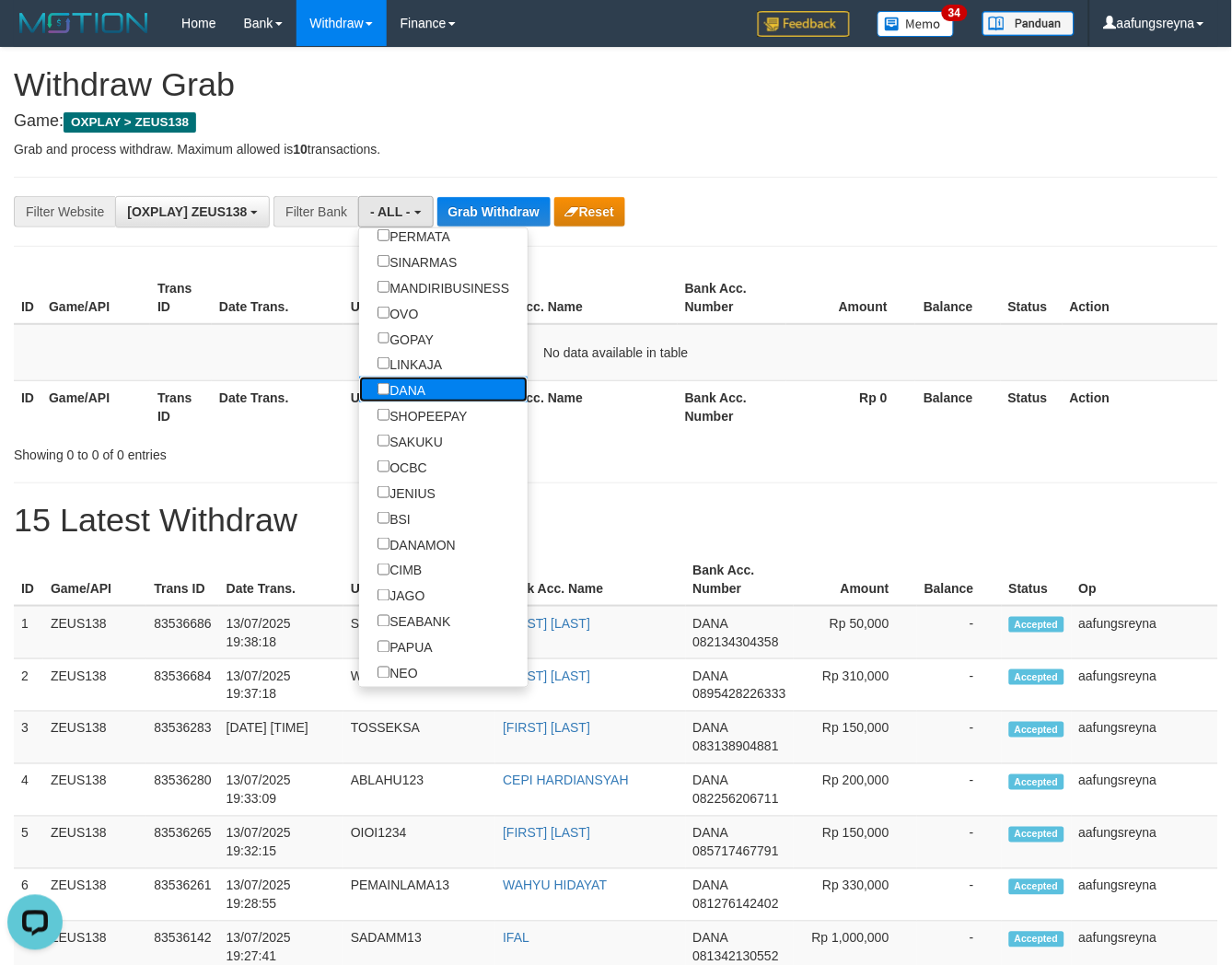 click on "DANA" at bounding box center (401, 389) 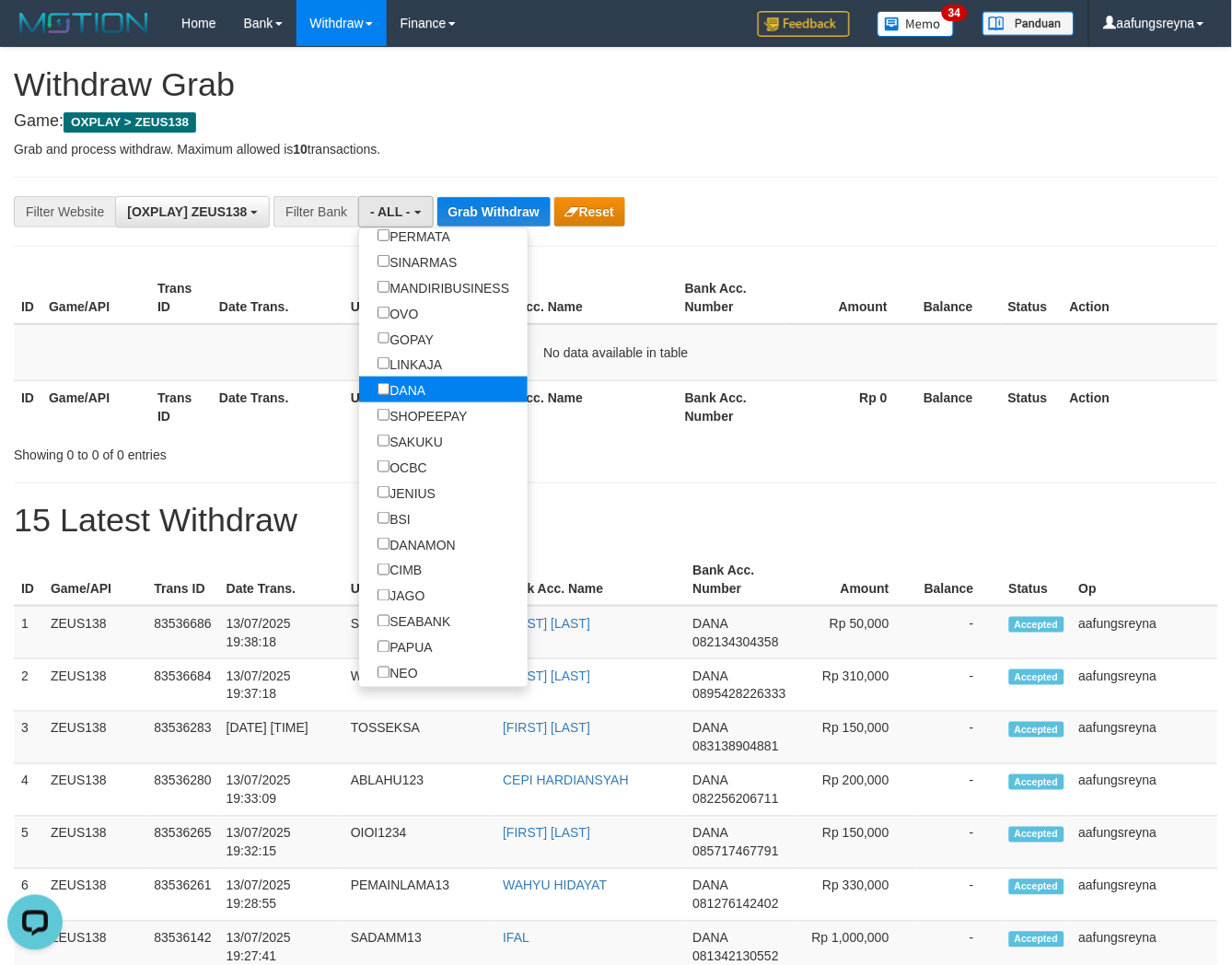 select on "****" 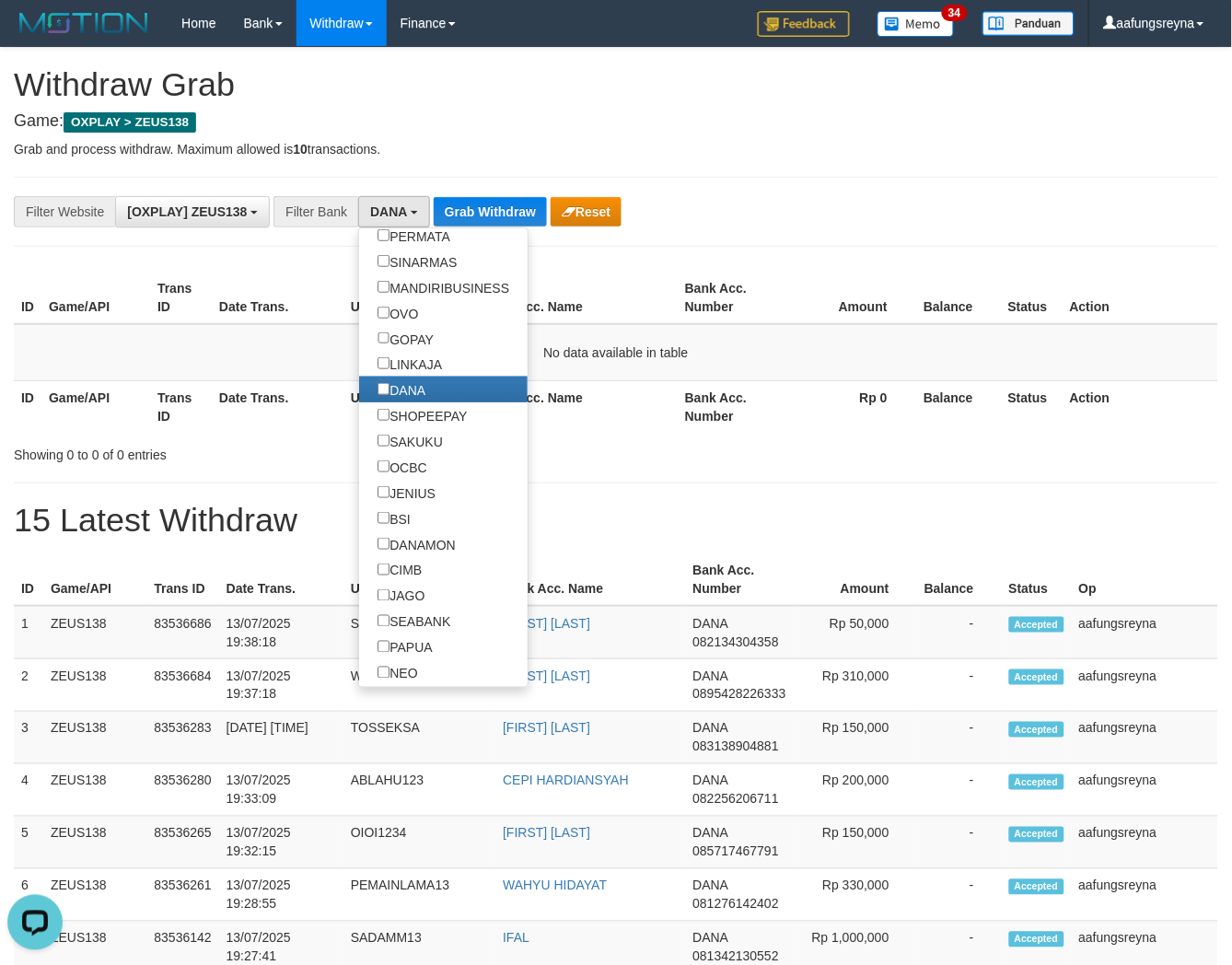click on "Bank Acc. Name" at bounding box center [576, 406] 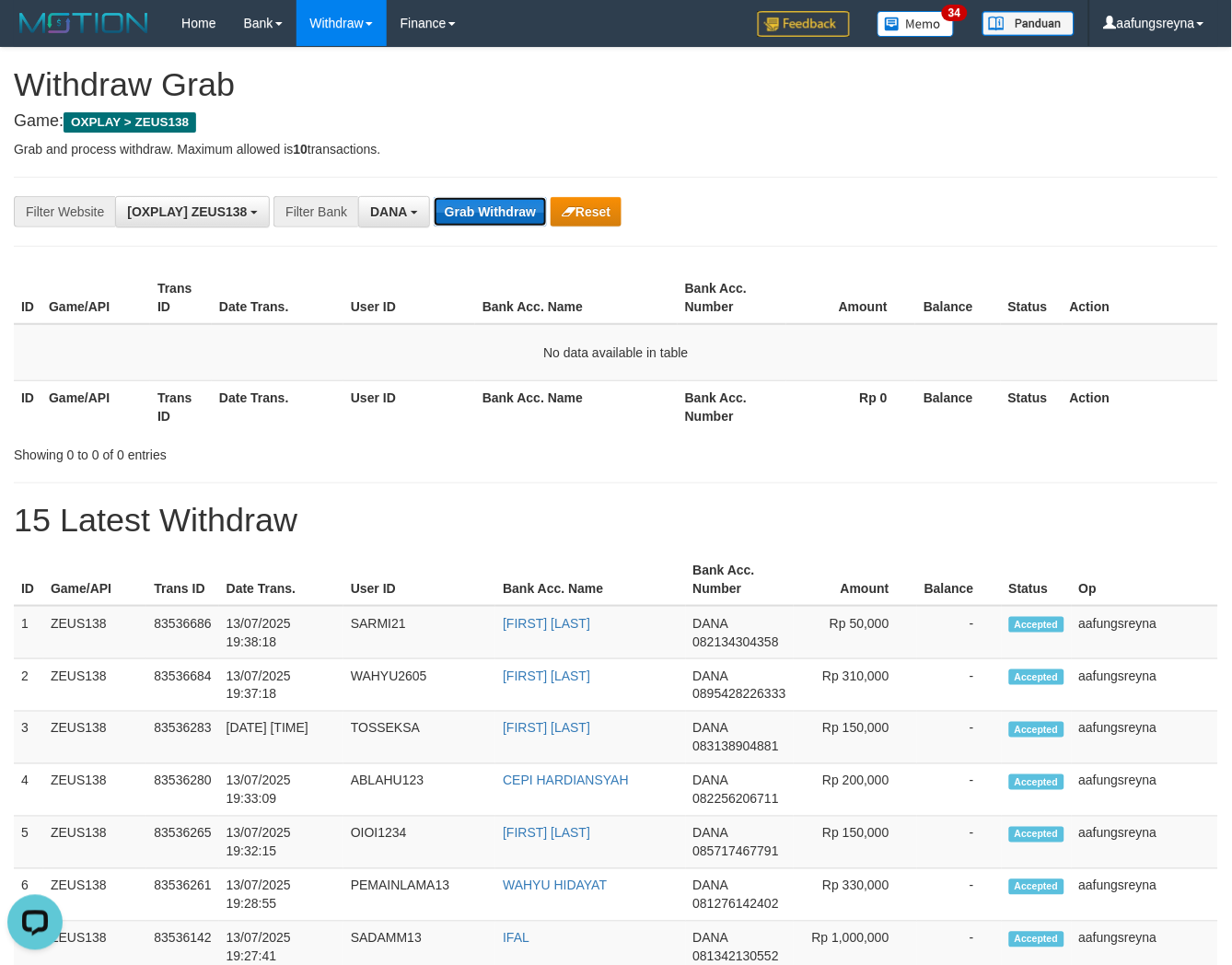 click on "Grab Withdraw" at bounding box center [490, 212] 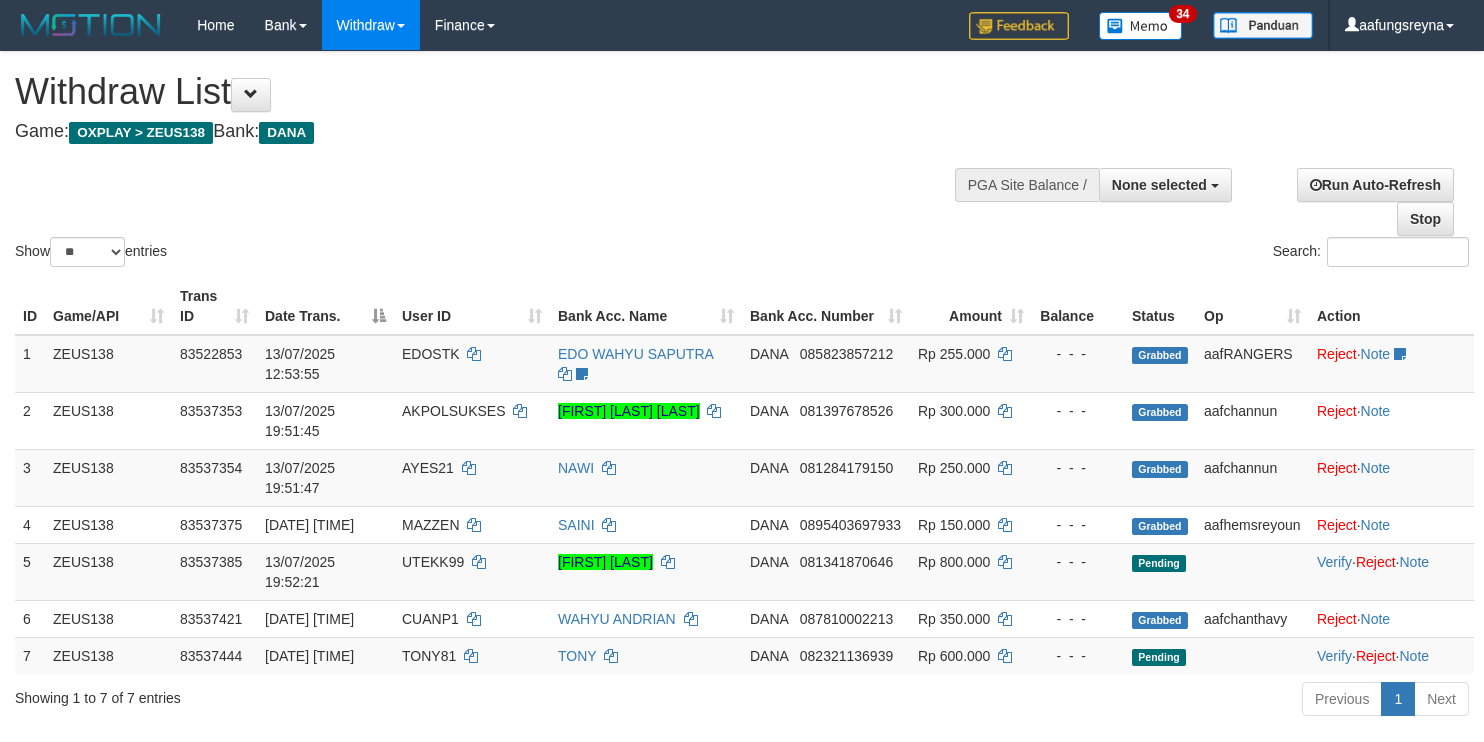 select 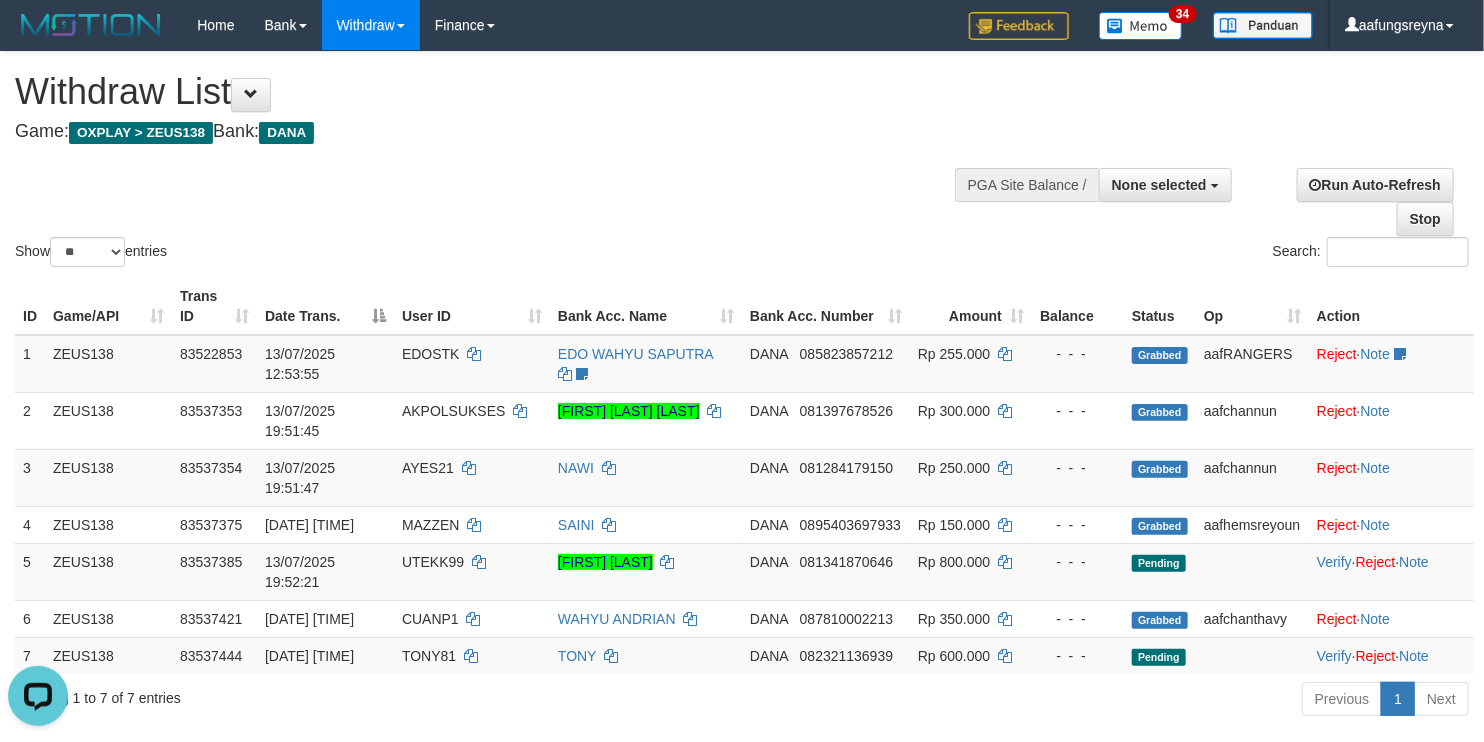 scroll, scrollTop: 0, scrollLeft: 0, axis: both 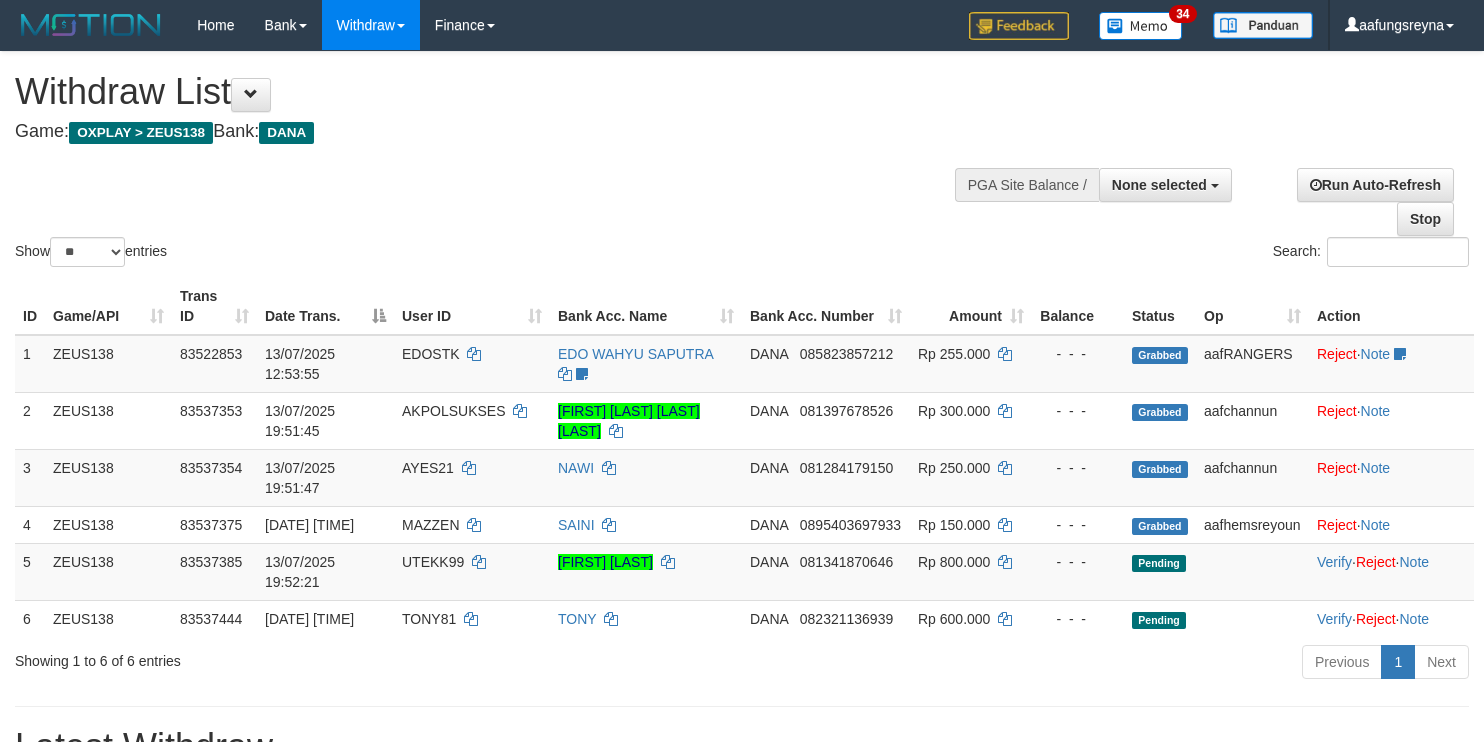 select 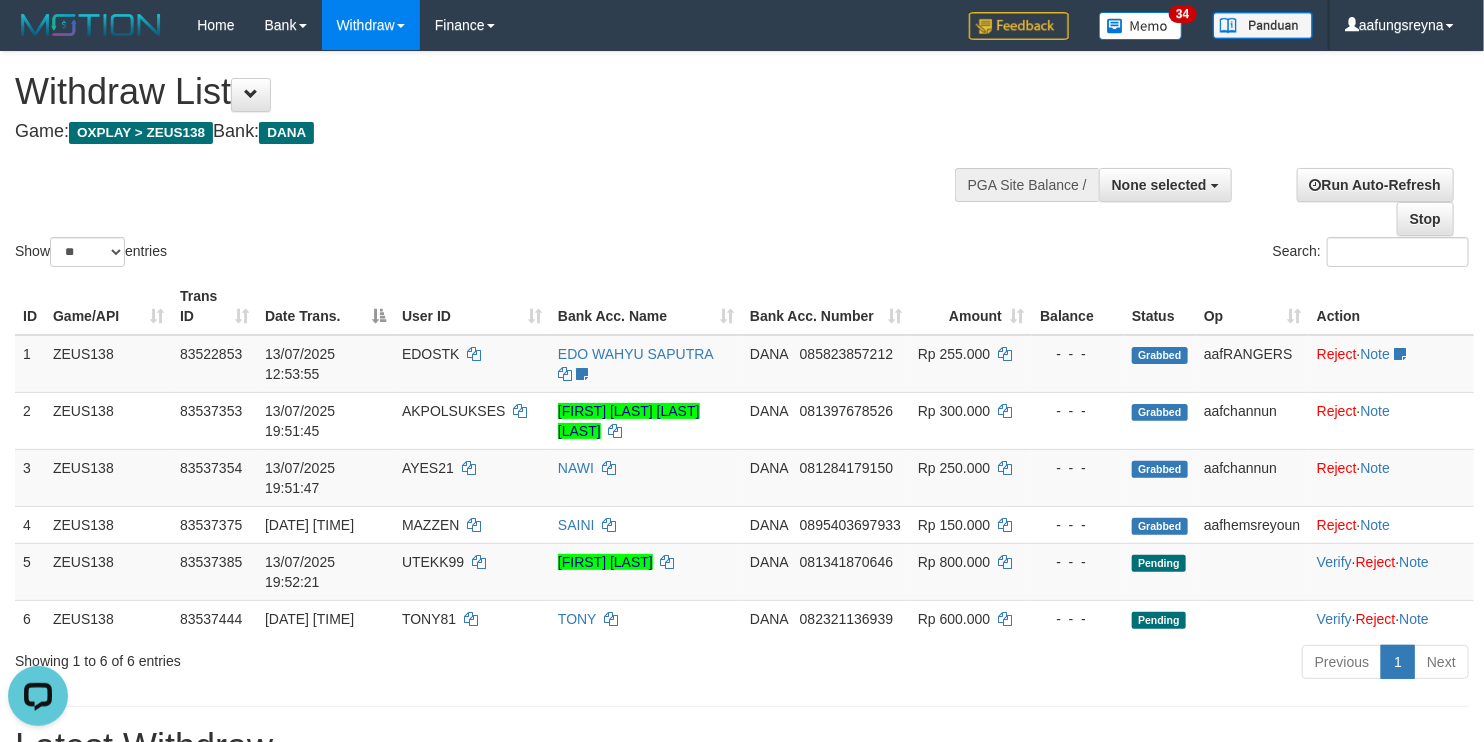 scroll, scrollTop: 0, scrollLeft: 0, axis: both 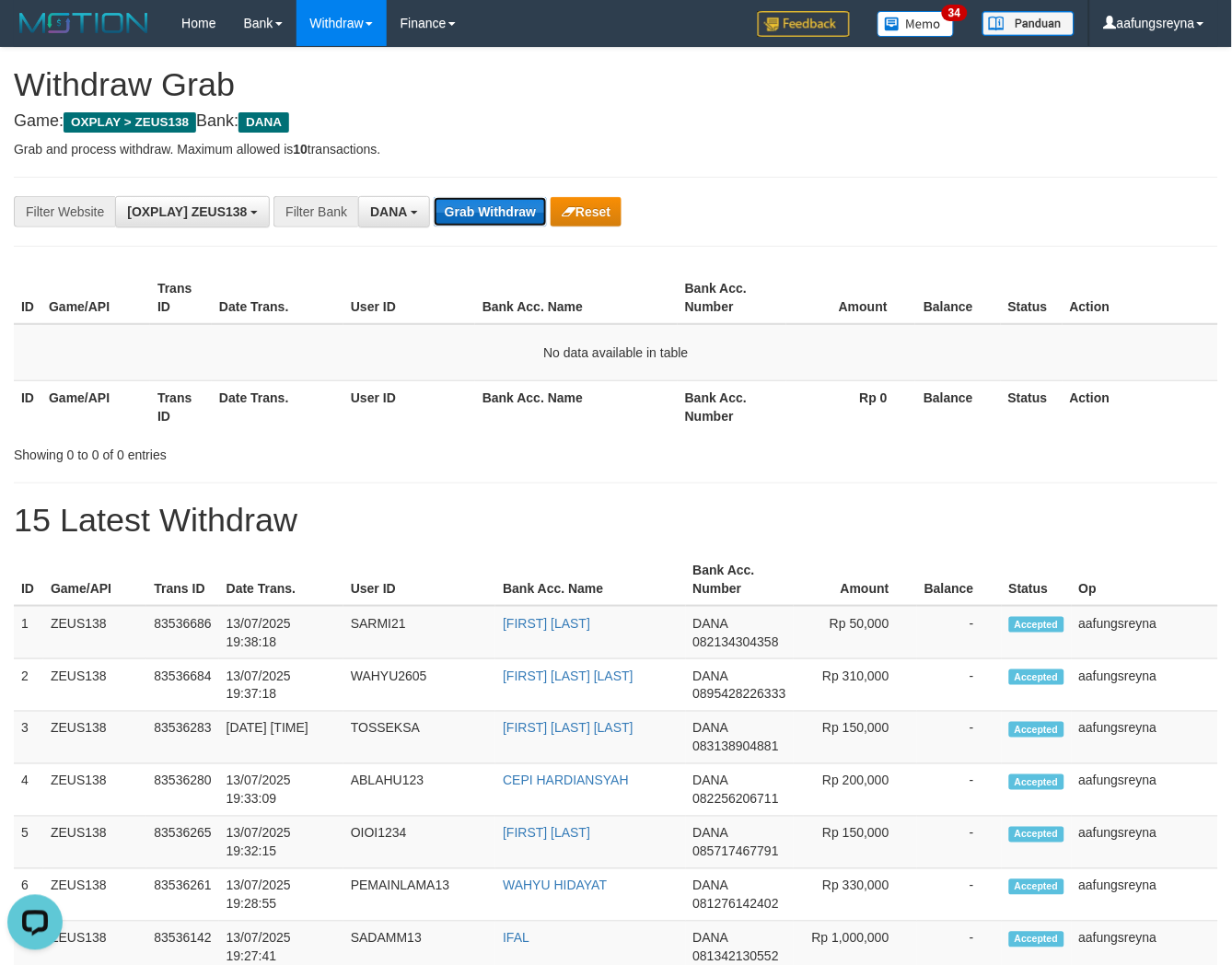 click on "Grab Withdraw" at bounding box center [490, 212] 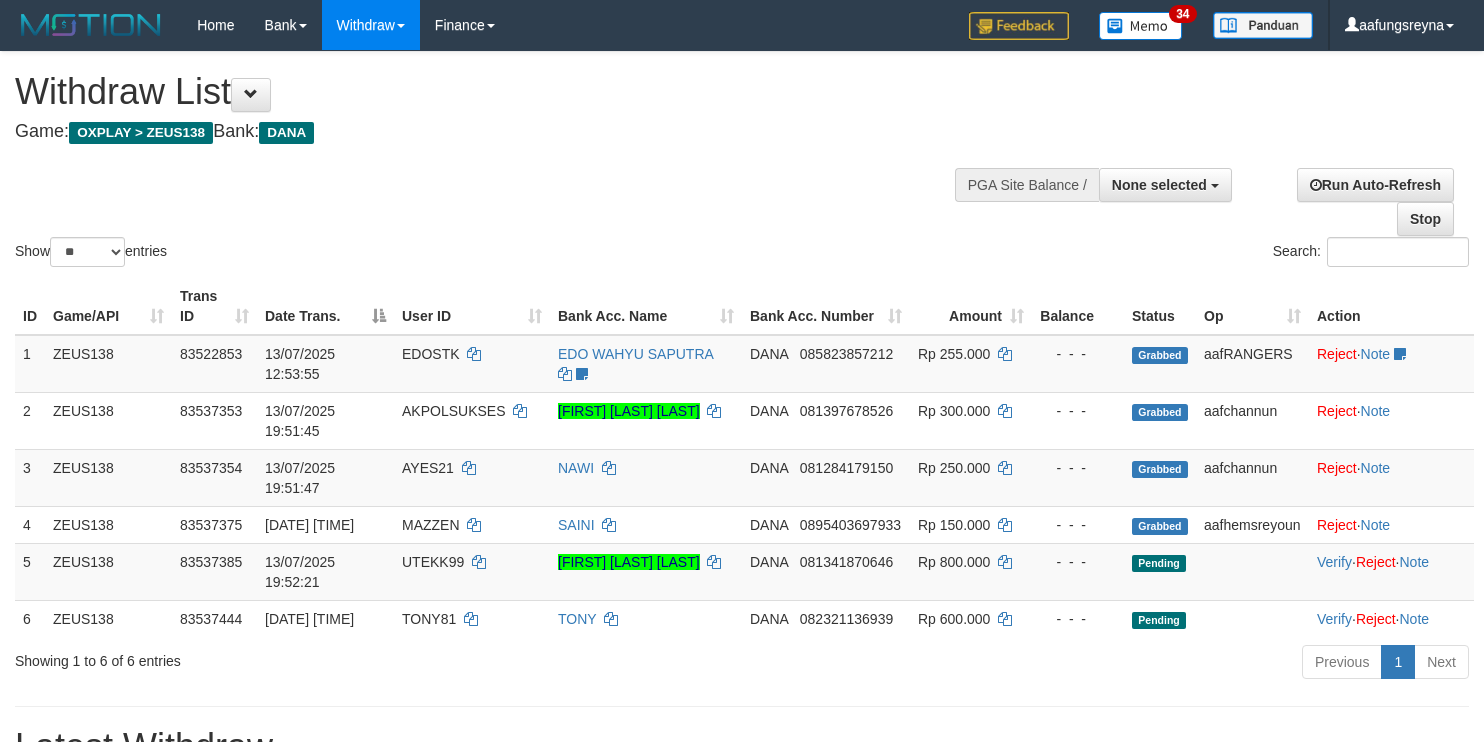 select 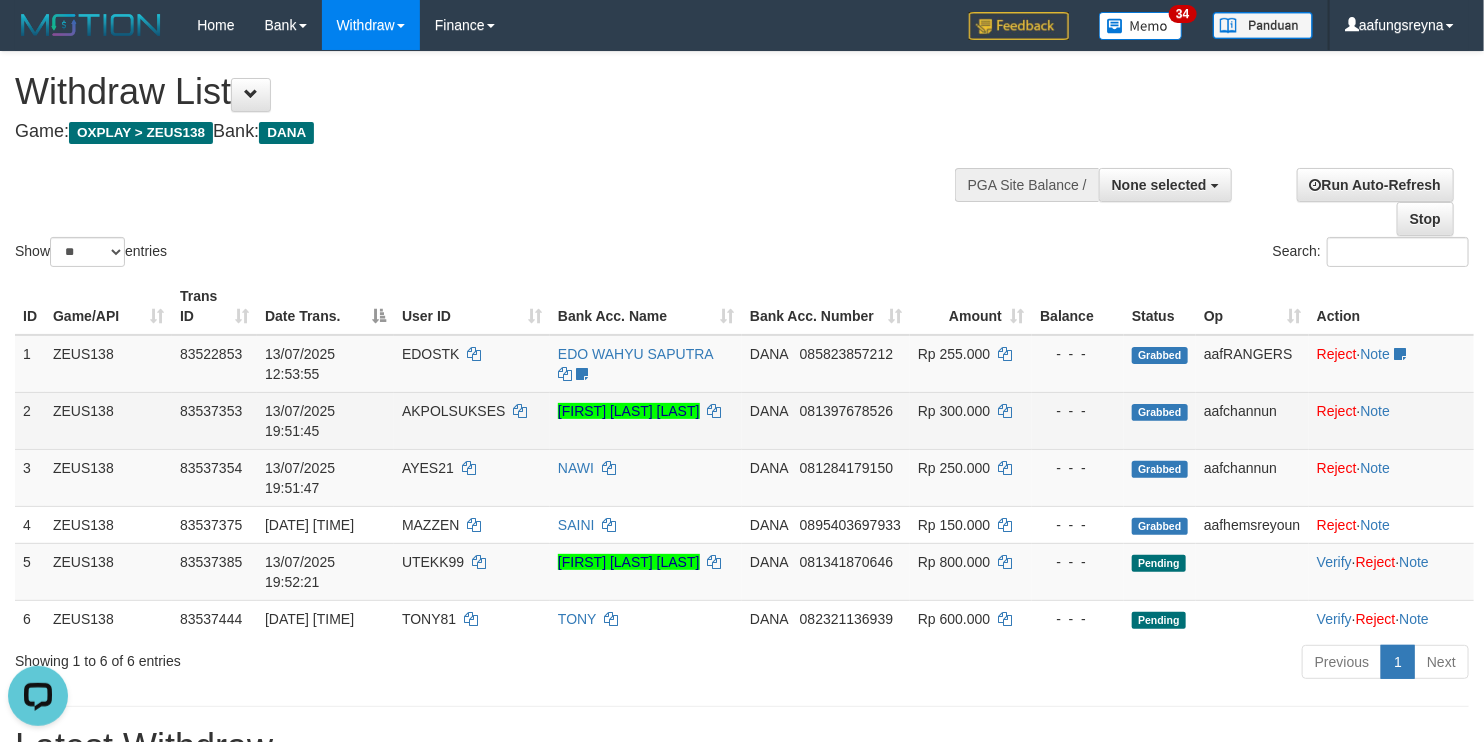 scroll, scrollTop: 0, scrollLeft: 0, axis: both 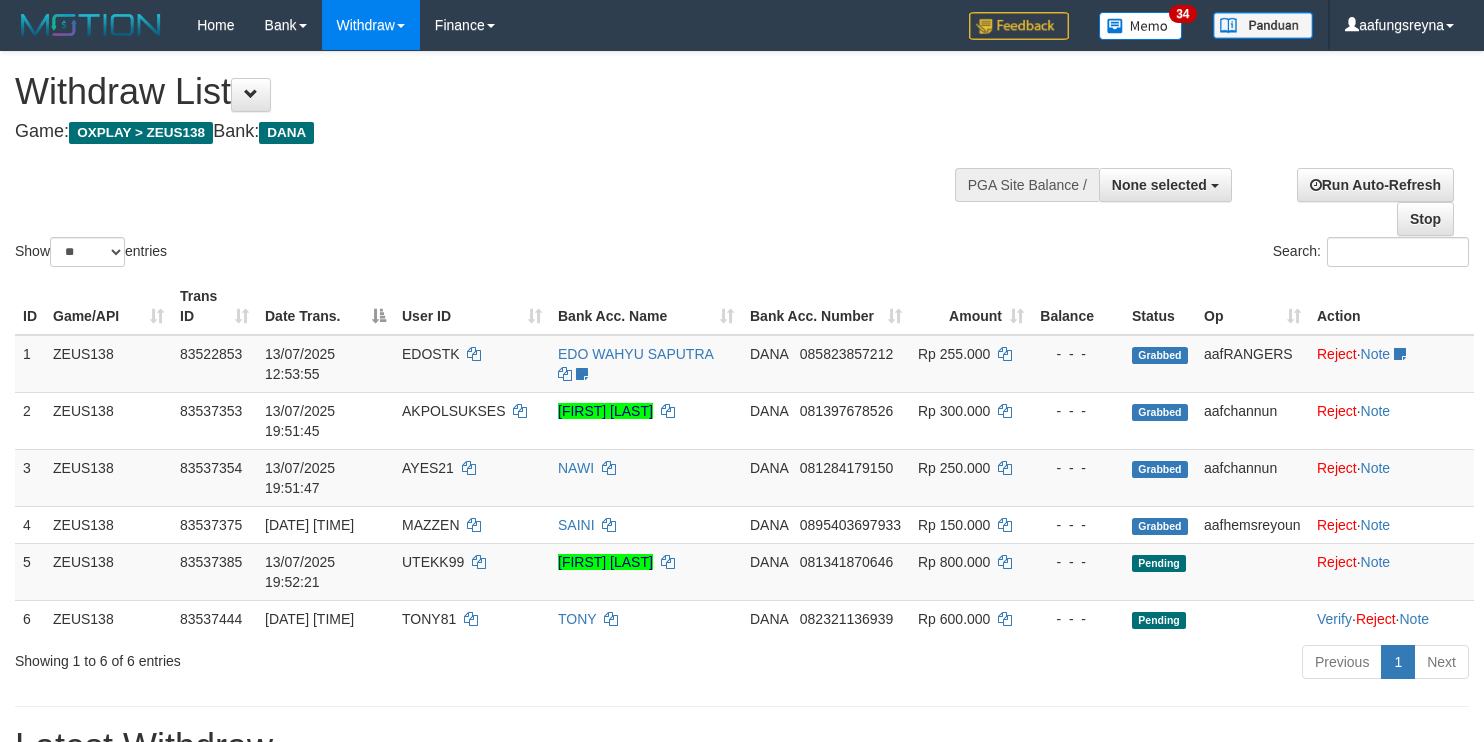 select 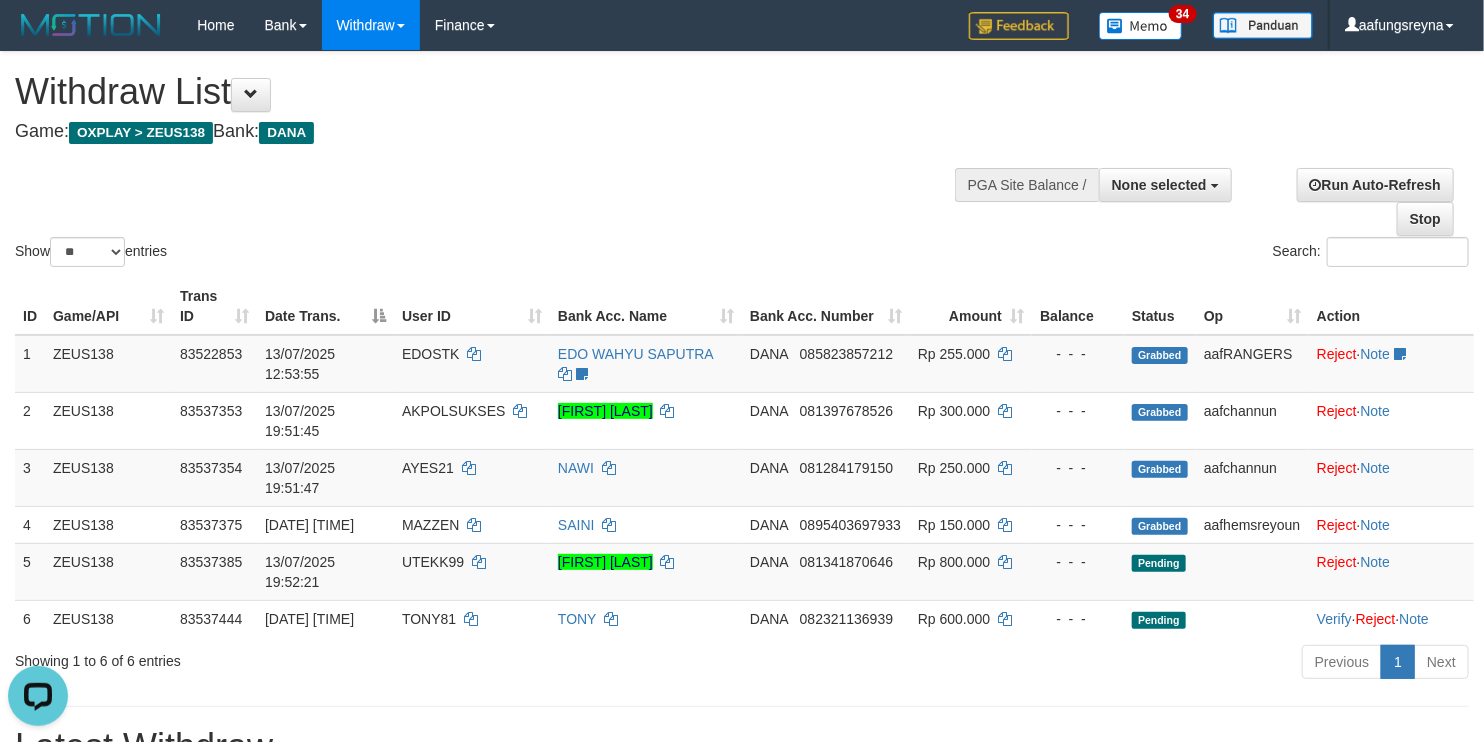 scroll, scrollTop: 0, scrollLeft: 0, axis: both 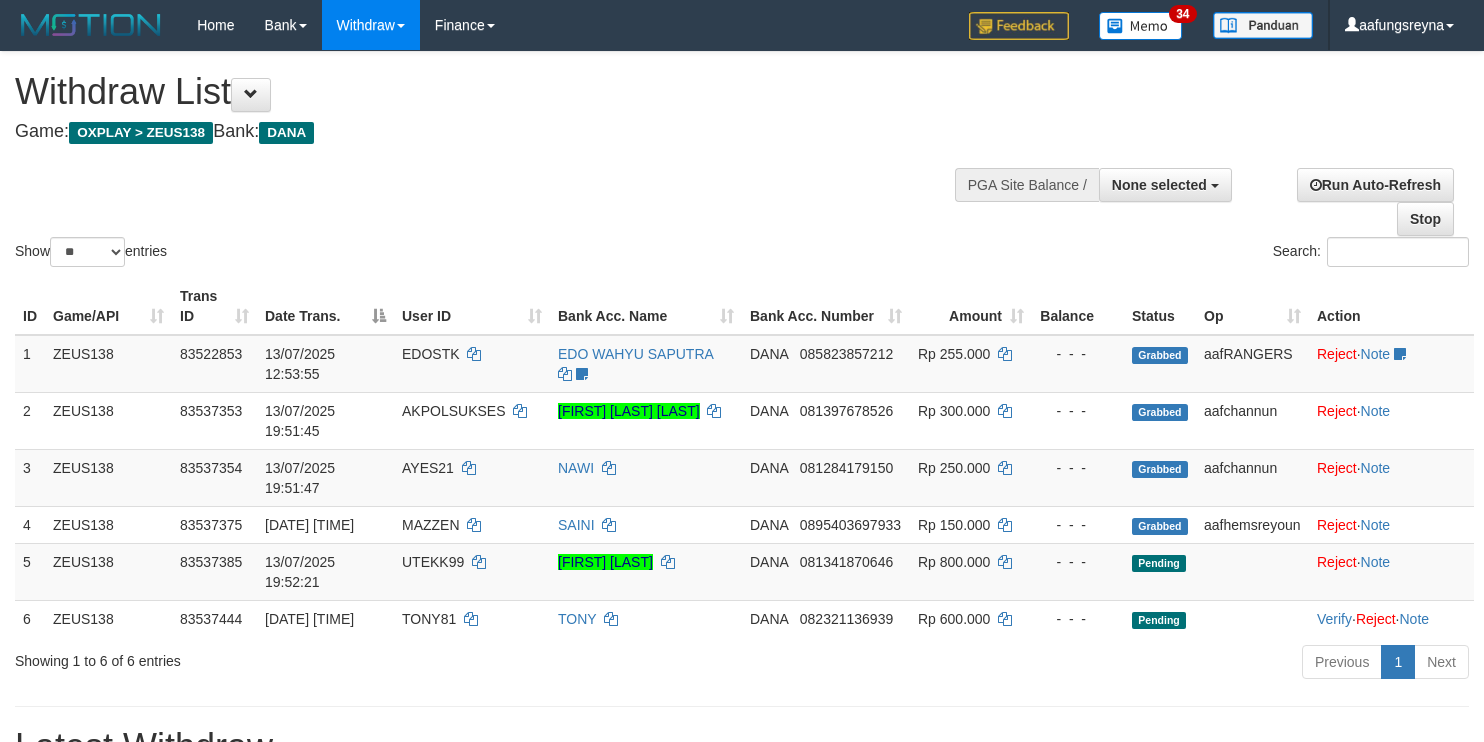 select 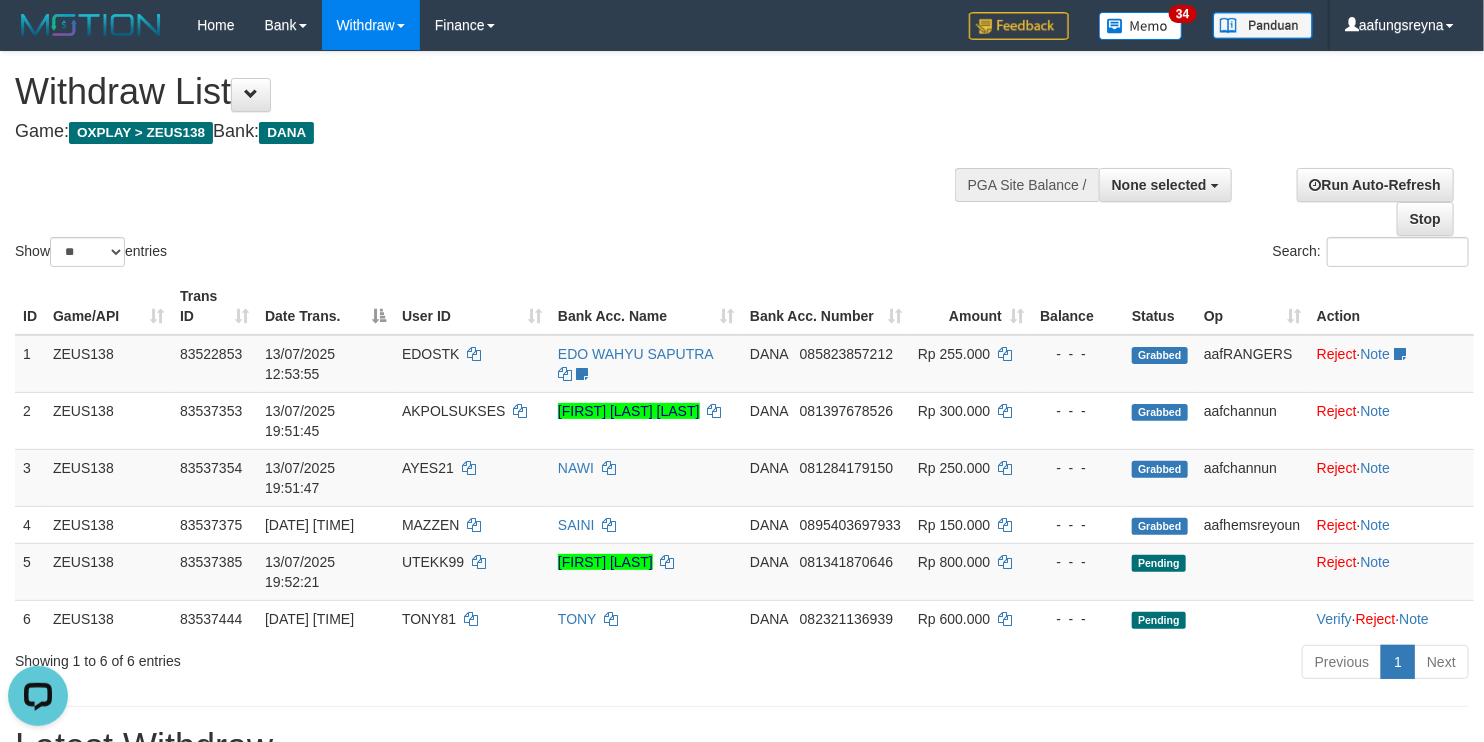 scroll, scrollTop: 0, scrollLeft: 0, axis: both 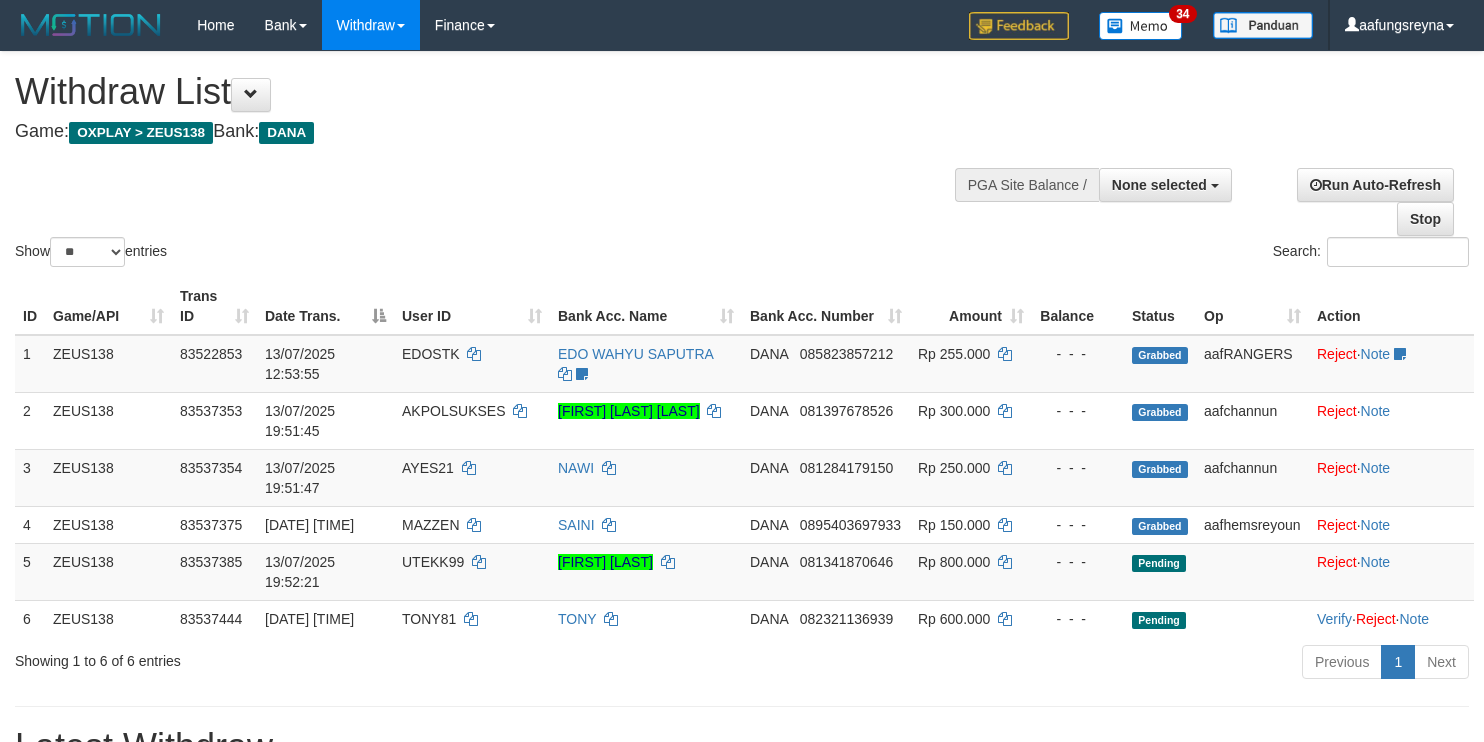 select 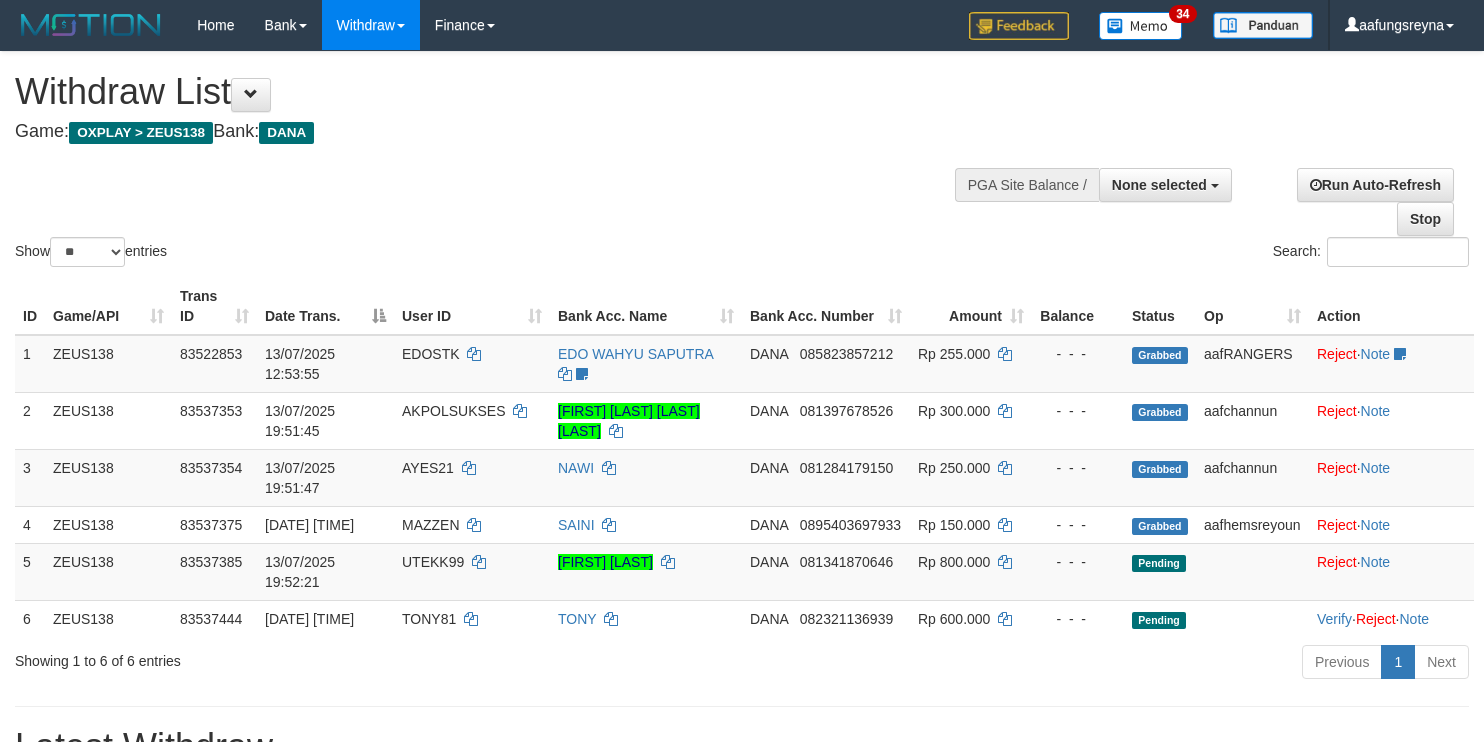 select 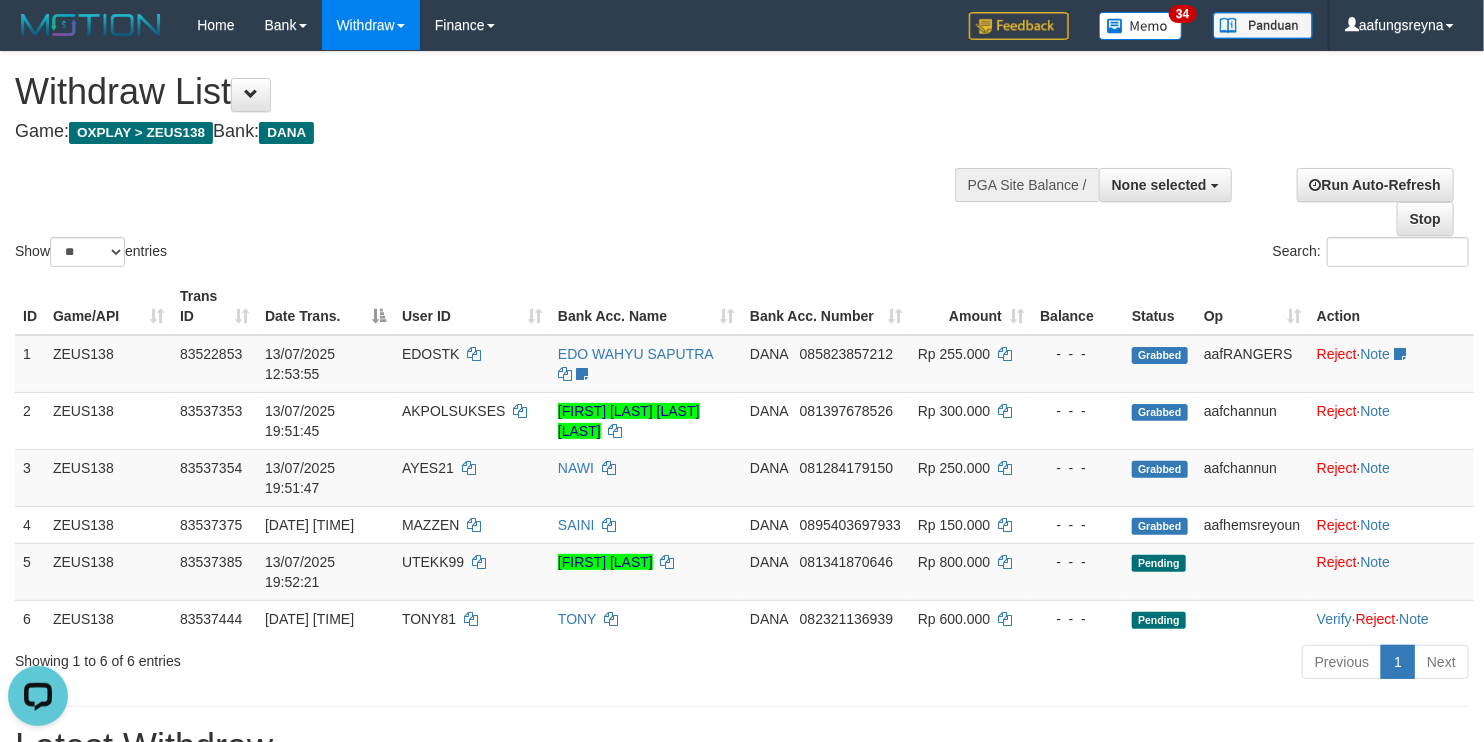 scroll, scrollTop: 0, scrollLeft: 0, axis: both 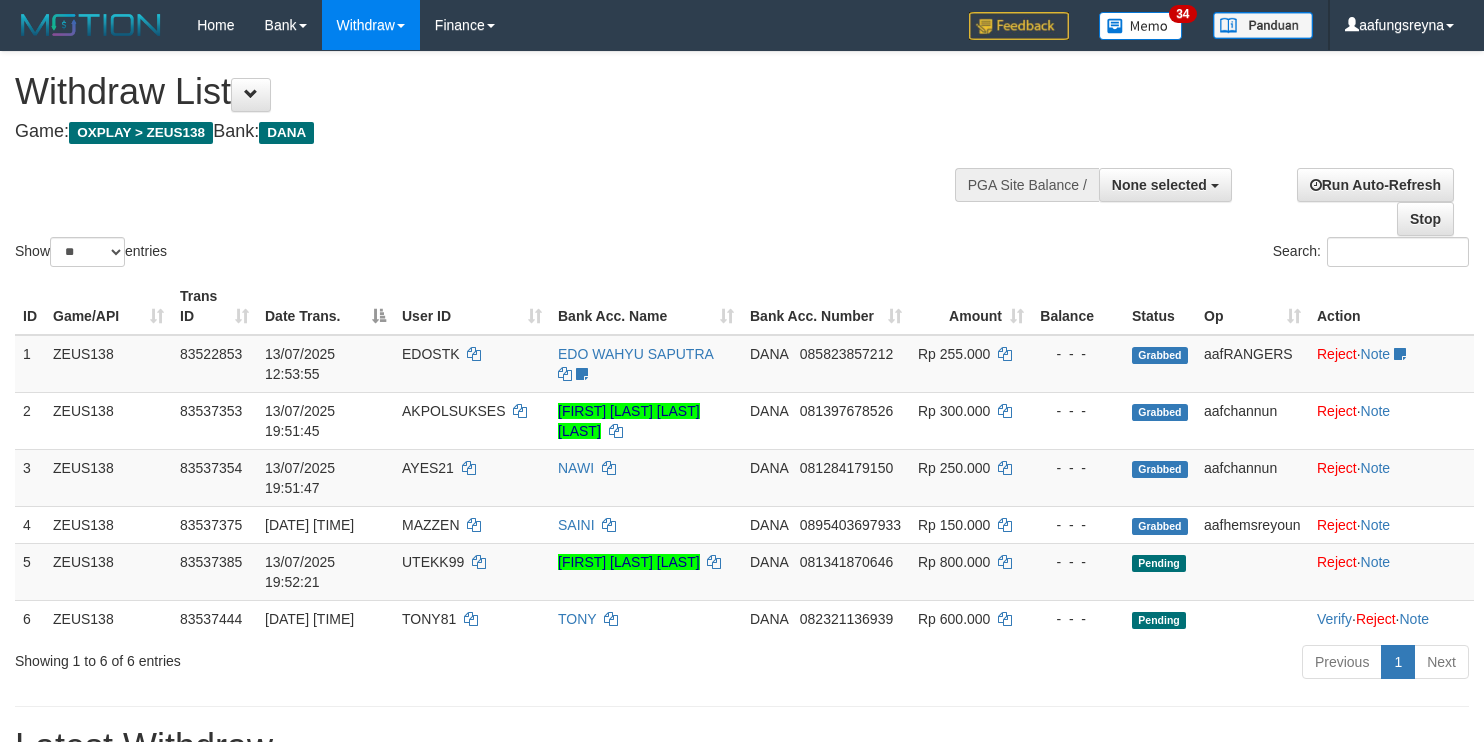 select 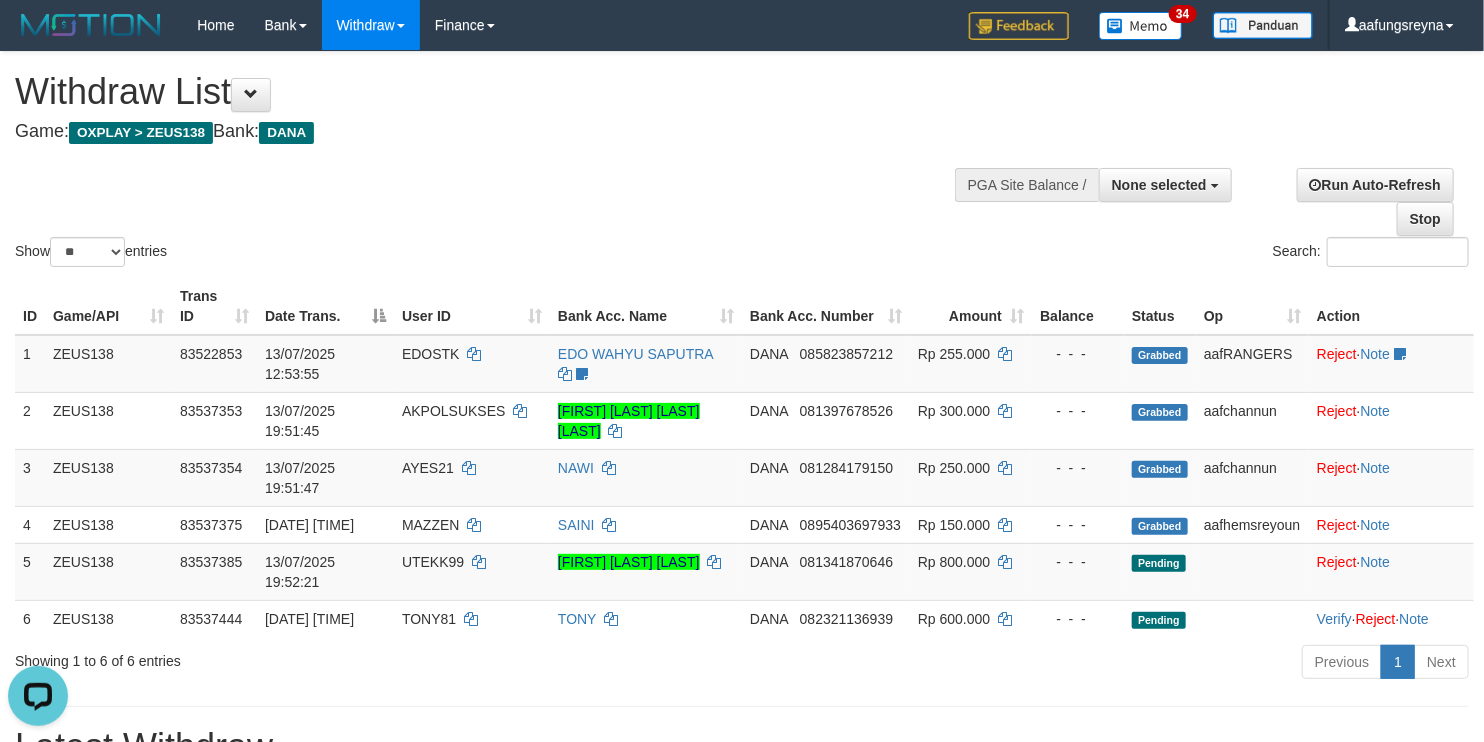 scroll, scrollTop: 0, scrollLeft: 0, axis: both 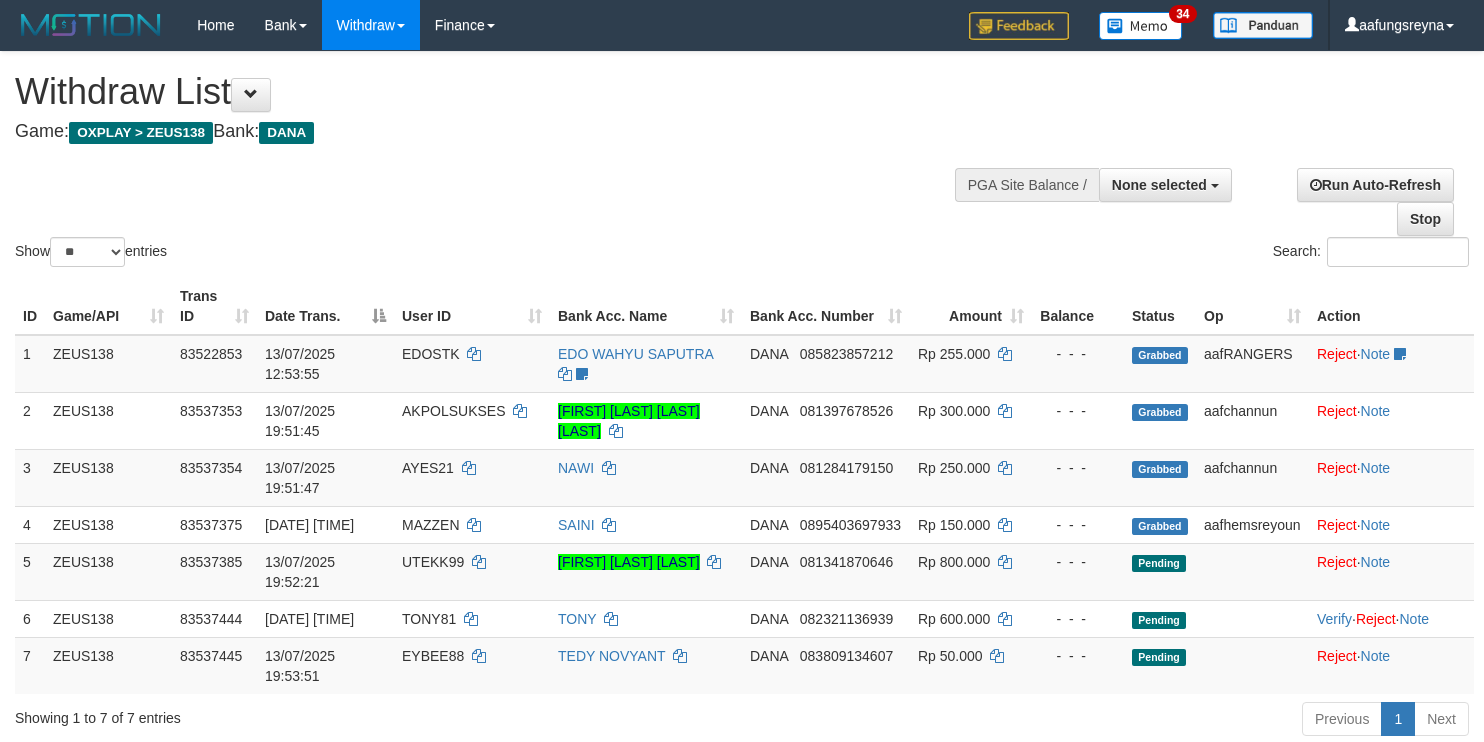 select 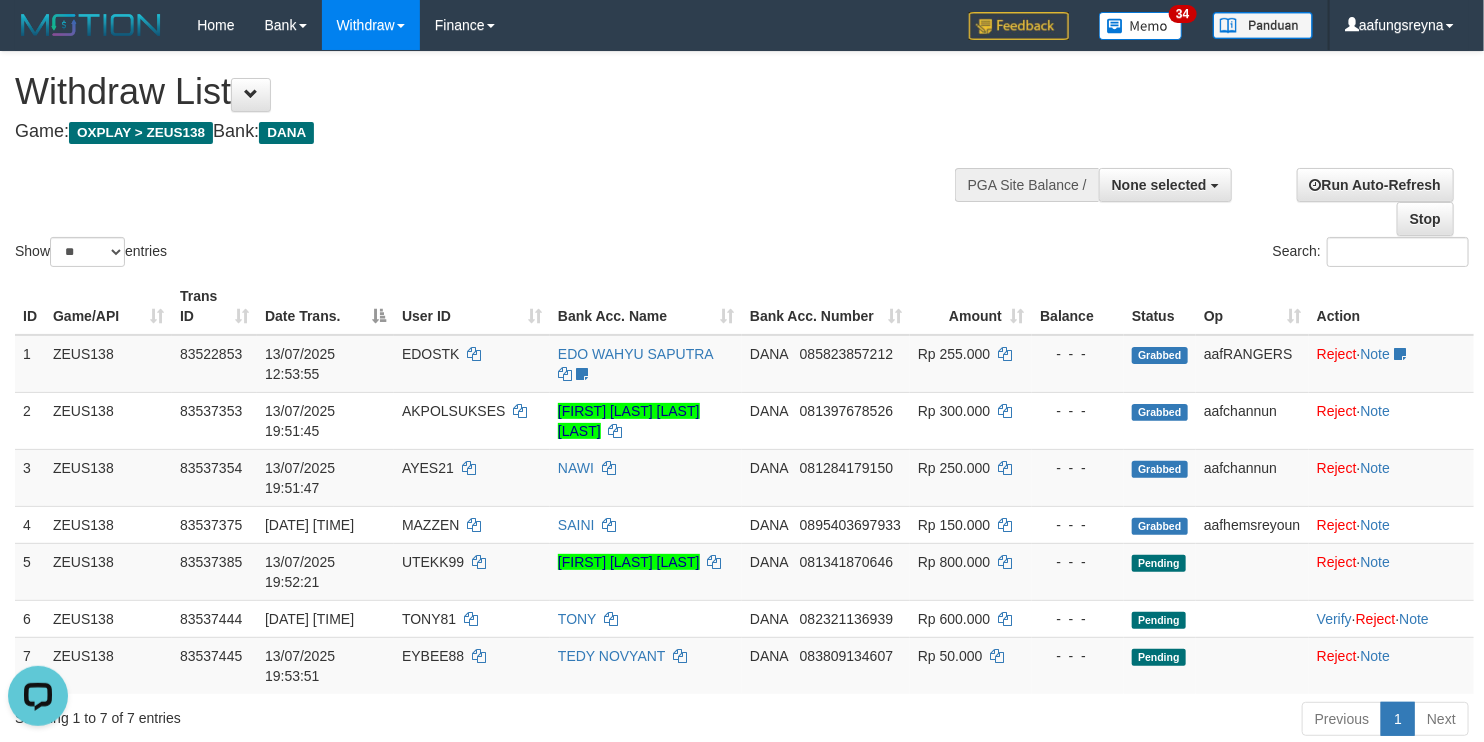 scroll, scrollTop: 0, scrollLeft: 0, axis: both 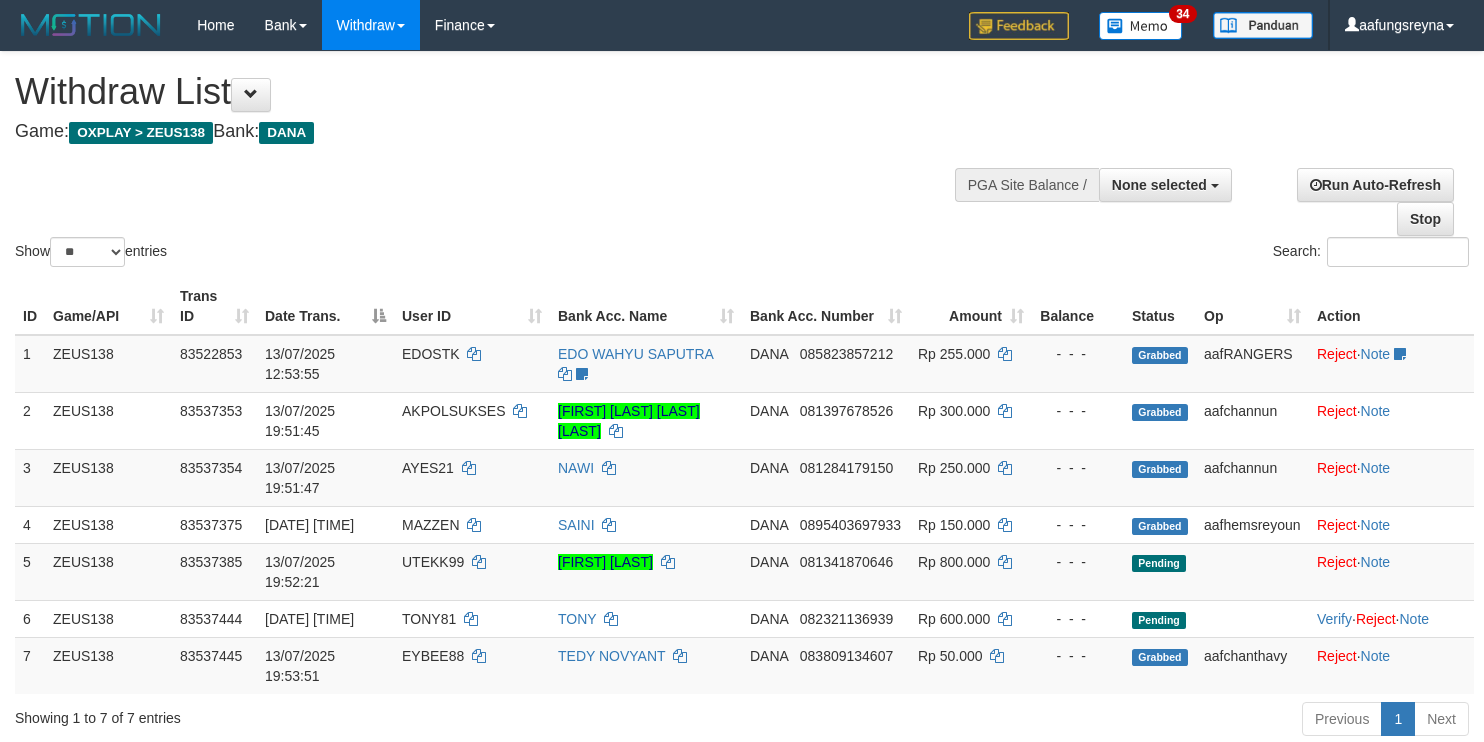 select 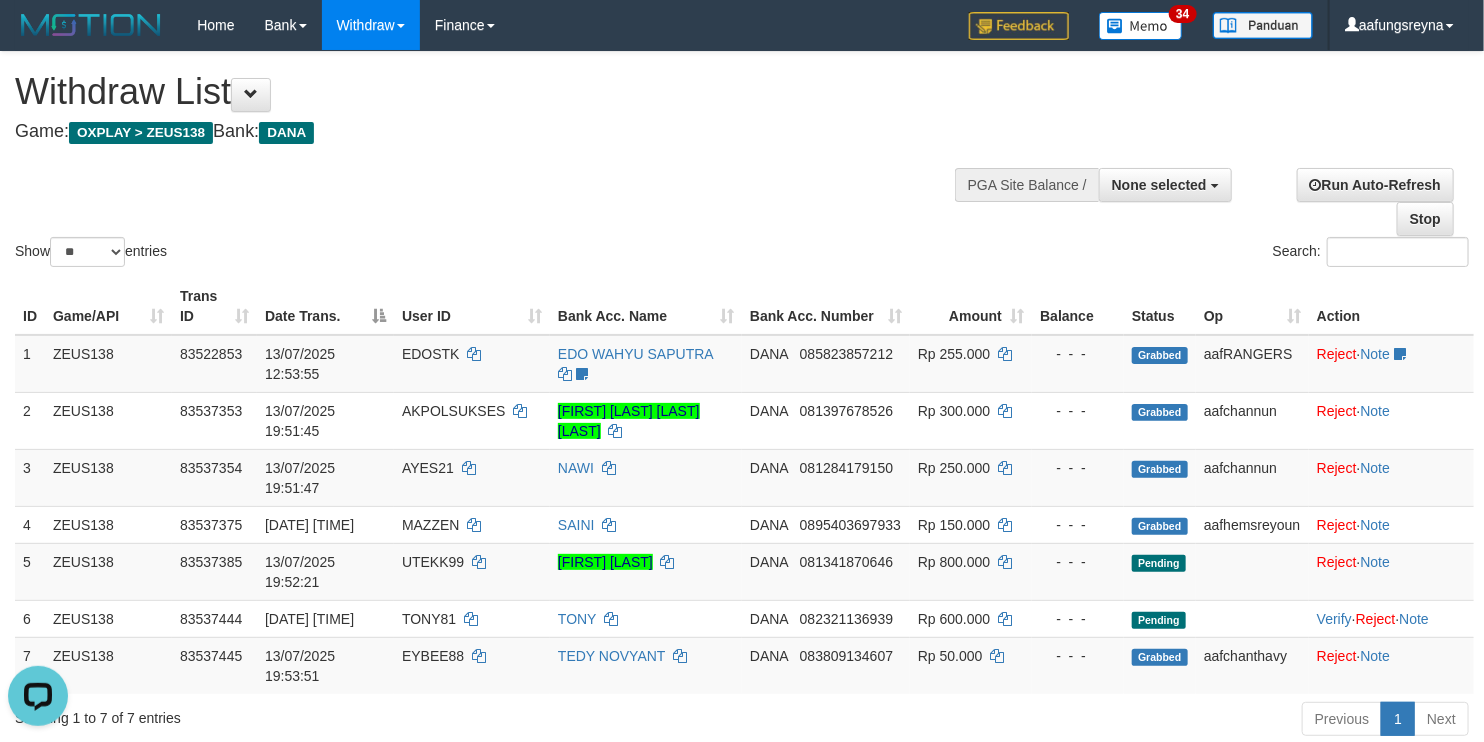 scroll, scrollTop: 0, scrollLeft: 0, axis: both 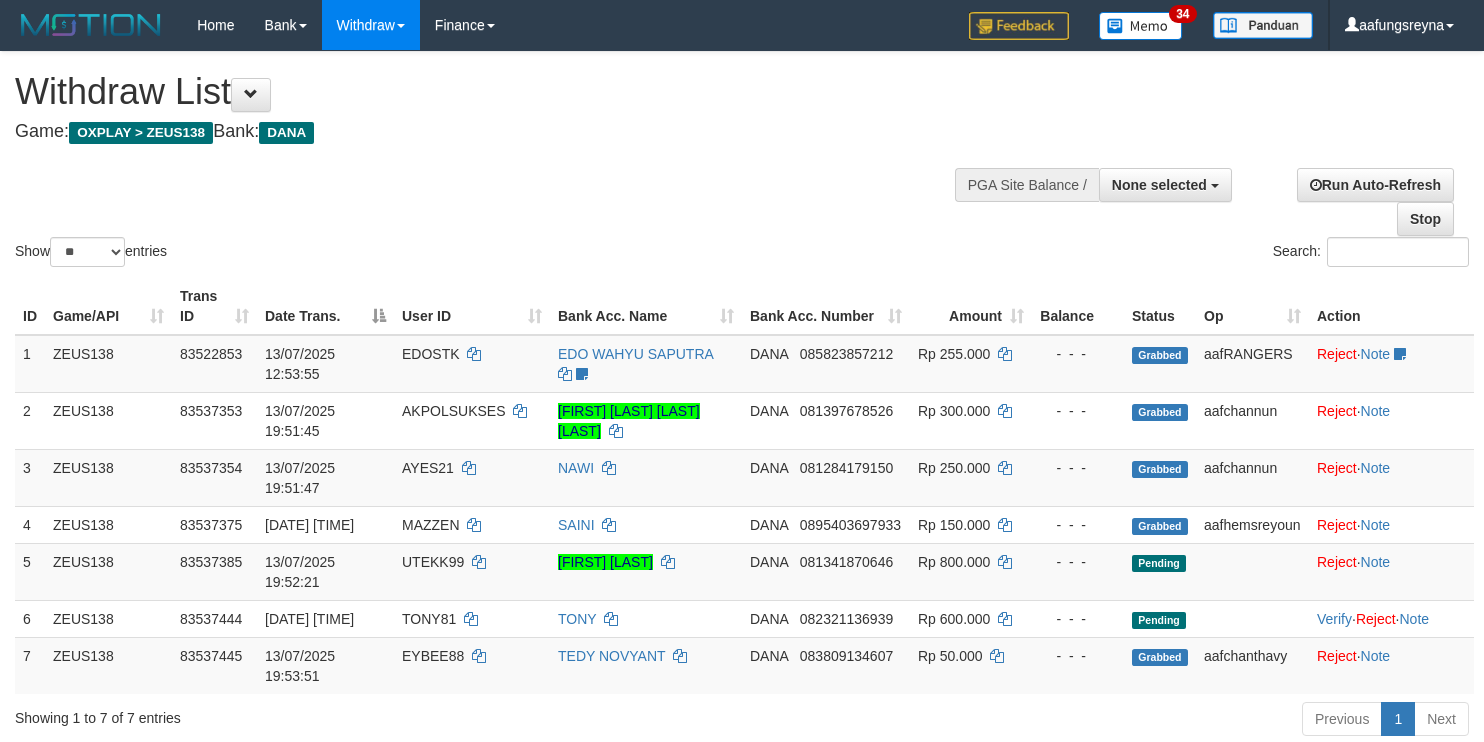select 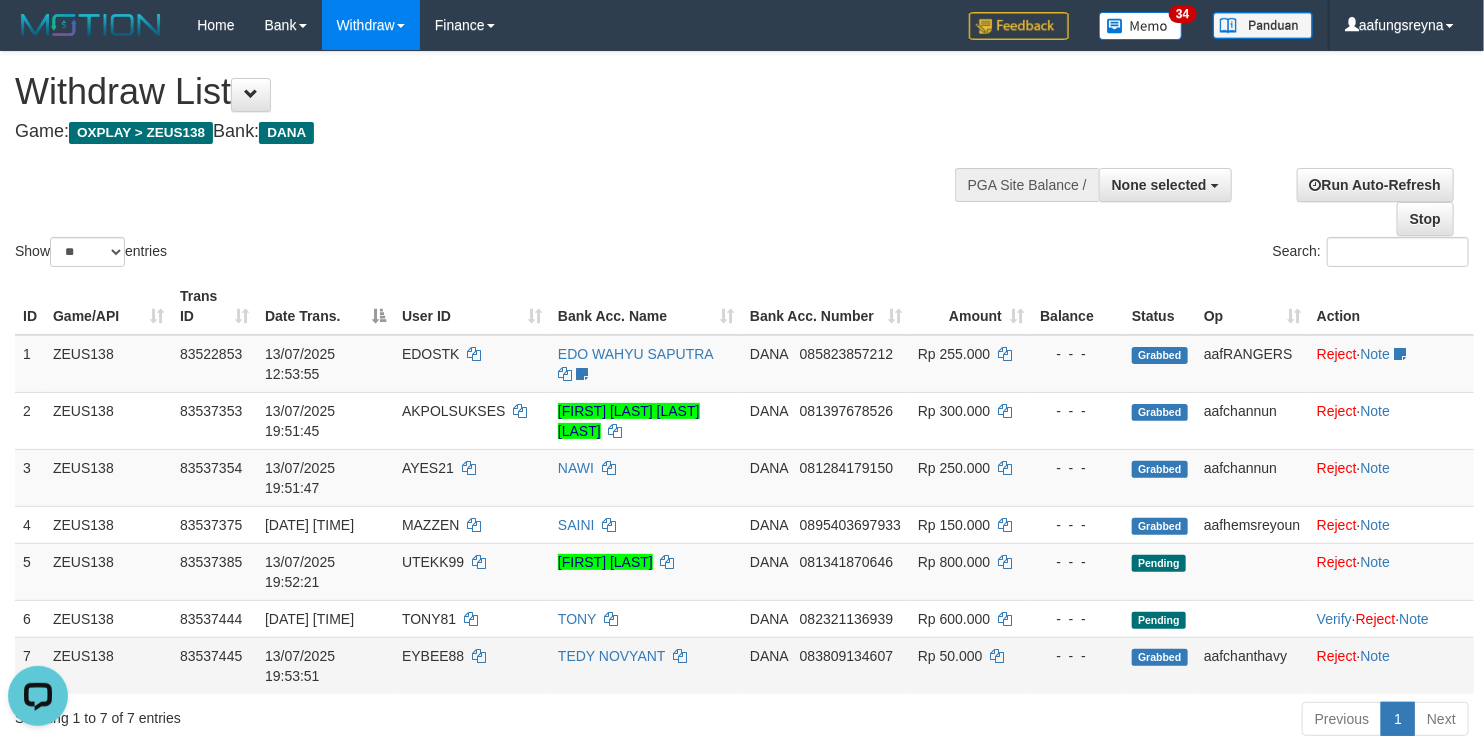 scroll, scrollTop: 0, scrollLeft: 0, axis: both 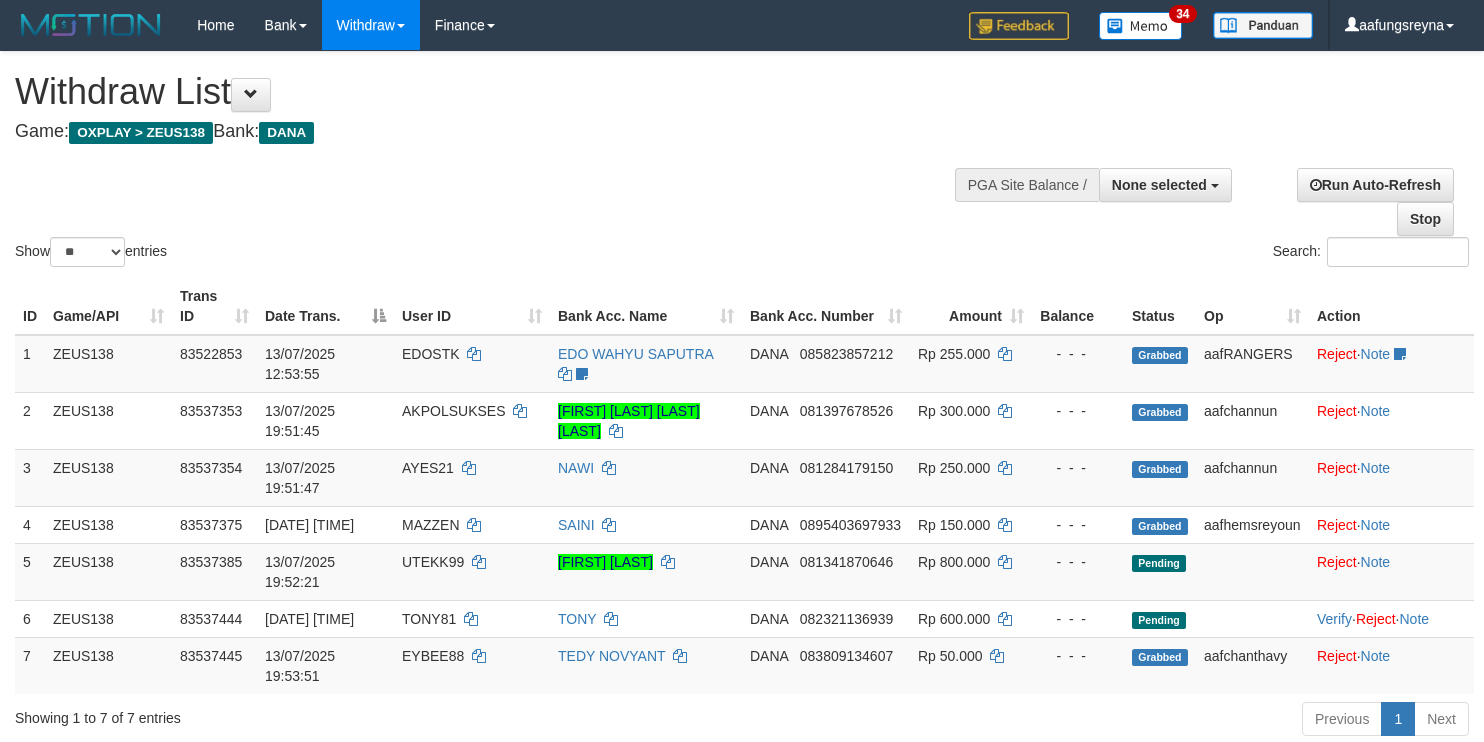 select 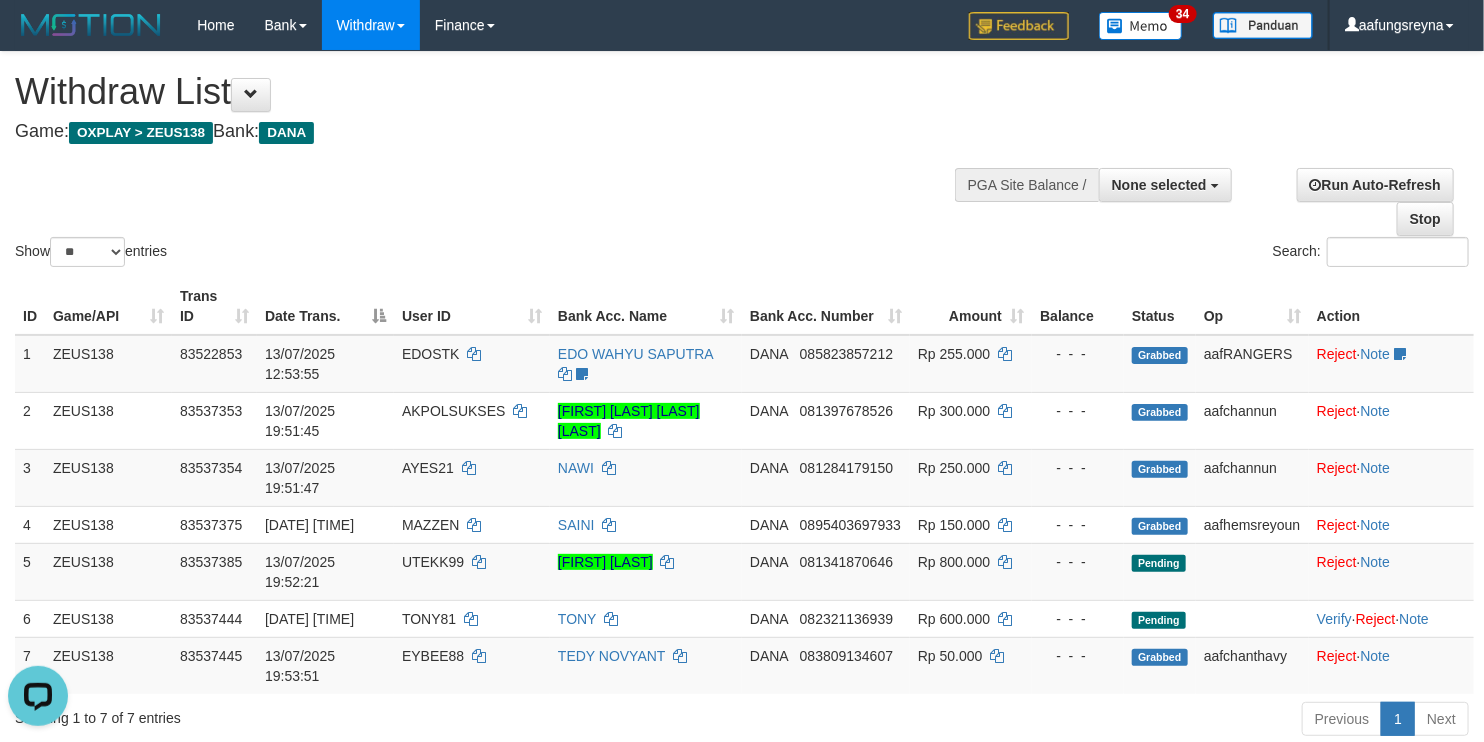 scroll, scrollTop: 0, scrollLeft: 0, axis: both 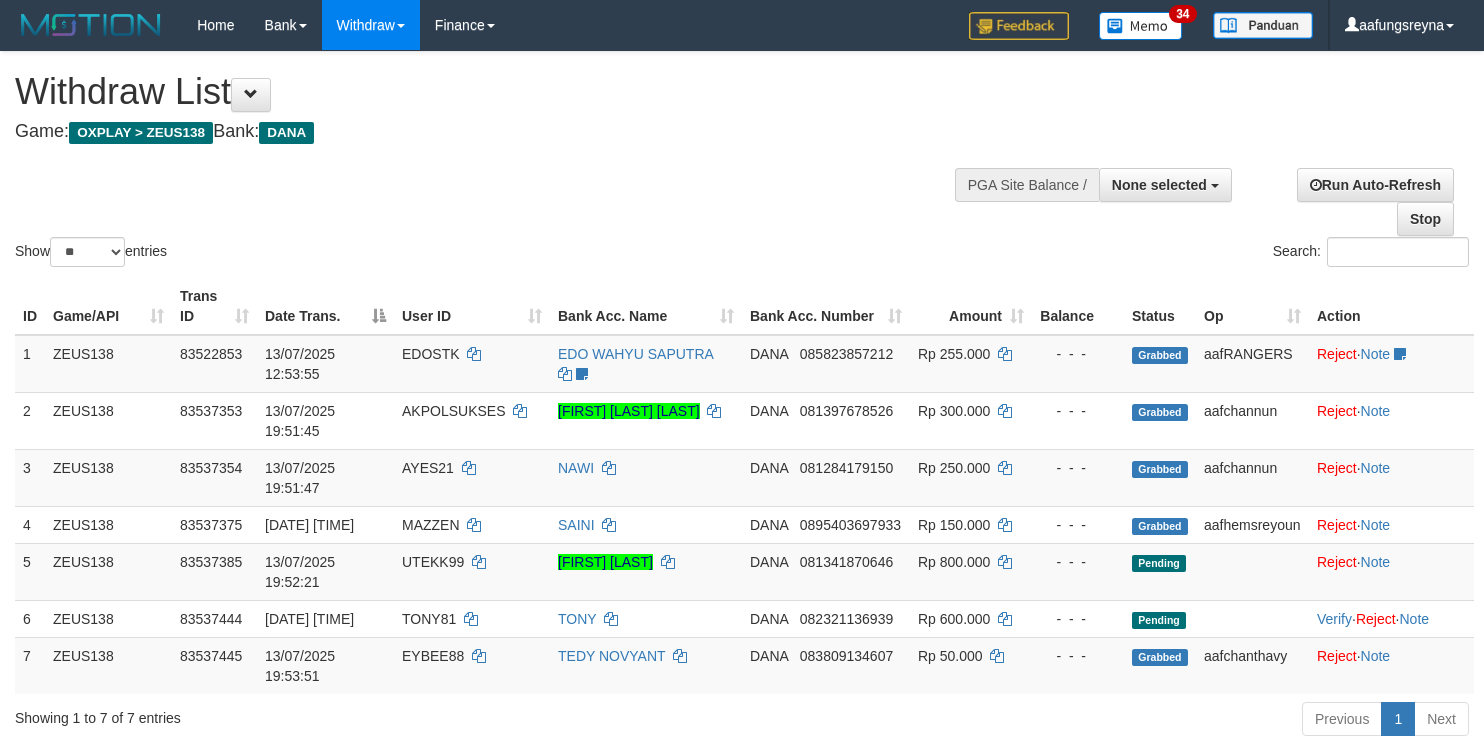 select 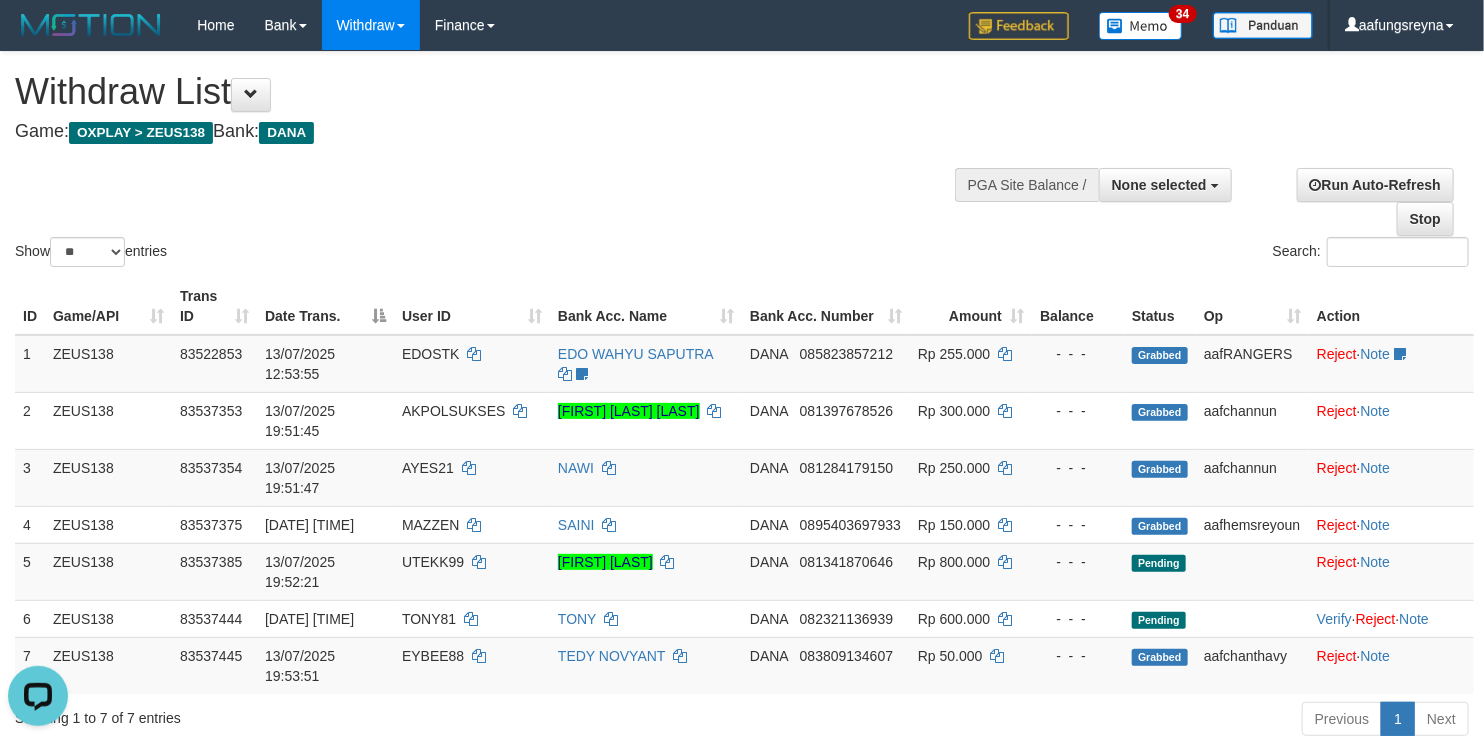 scroll, scrollTop: 0, scrollLeft: 0, axis: both 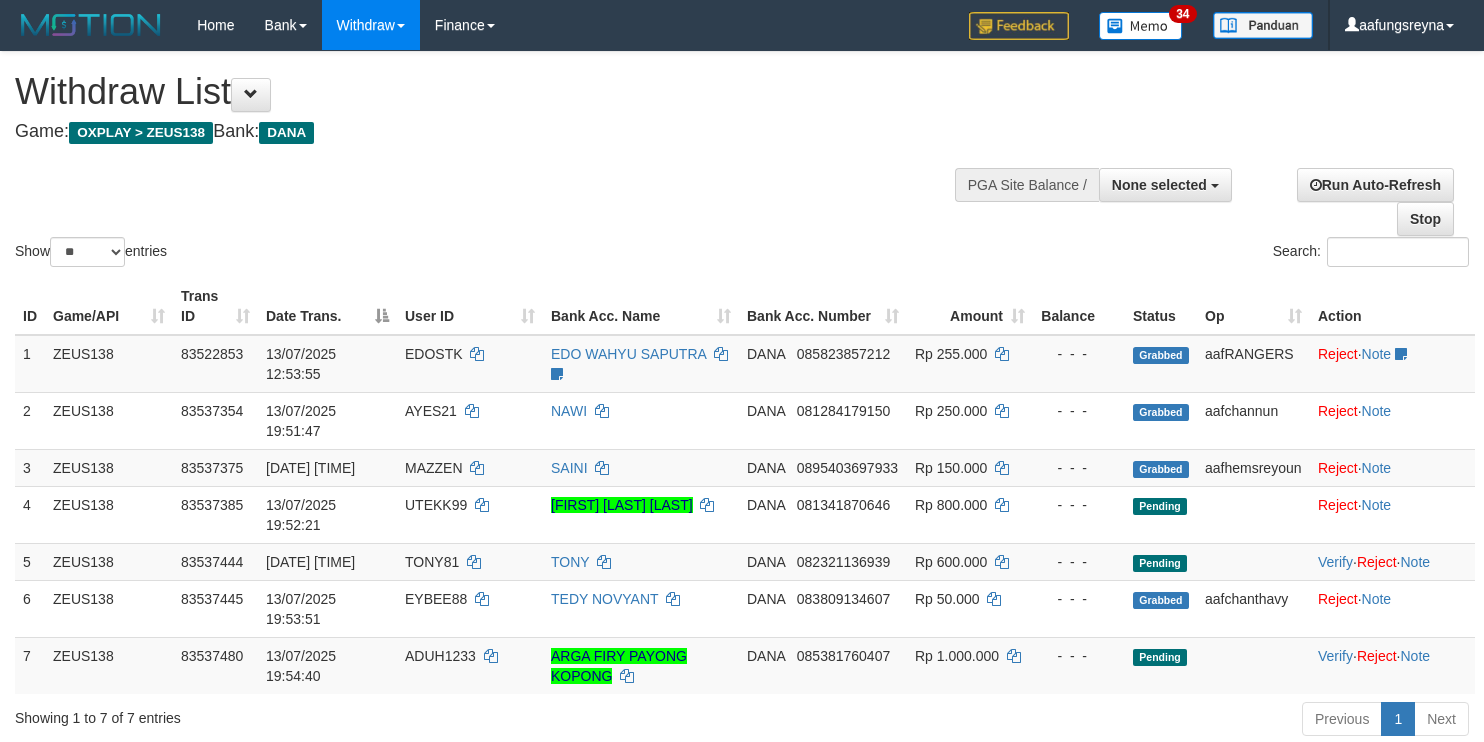 select 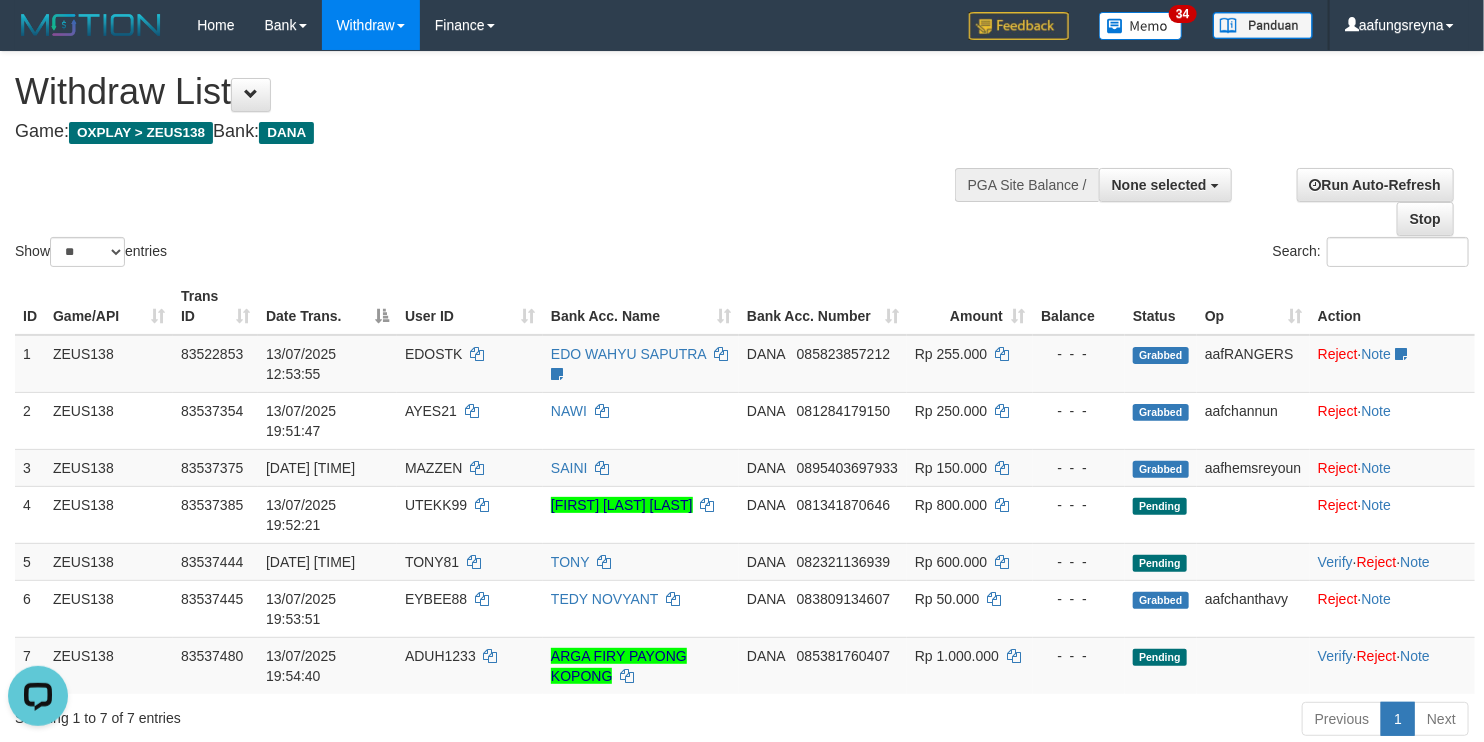 scroll, scrollTop: 0, scrollLeft: 0, axis: both 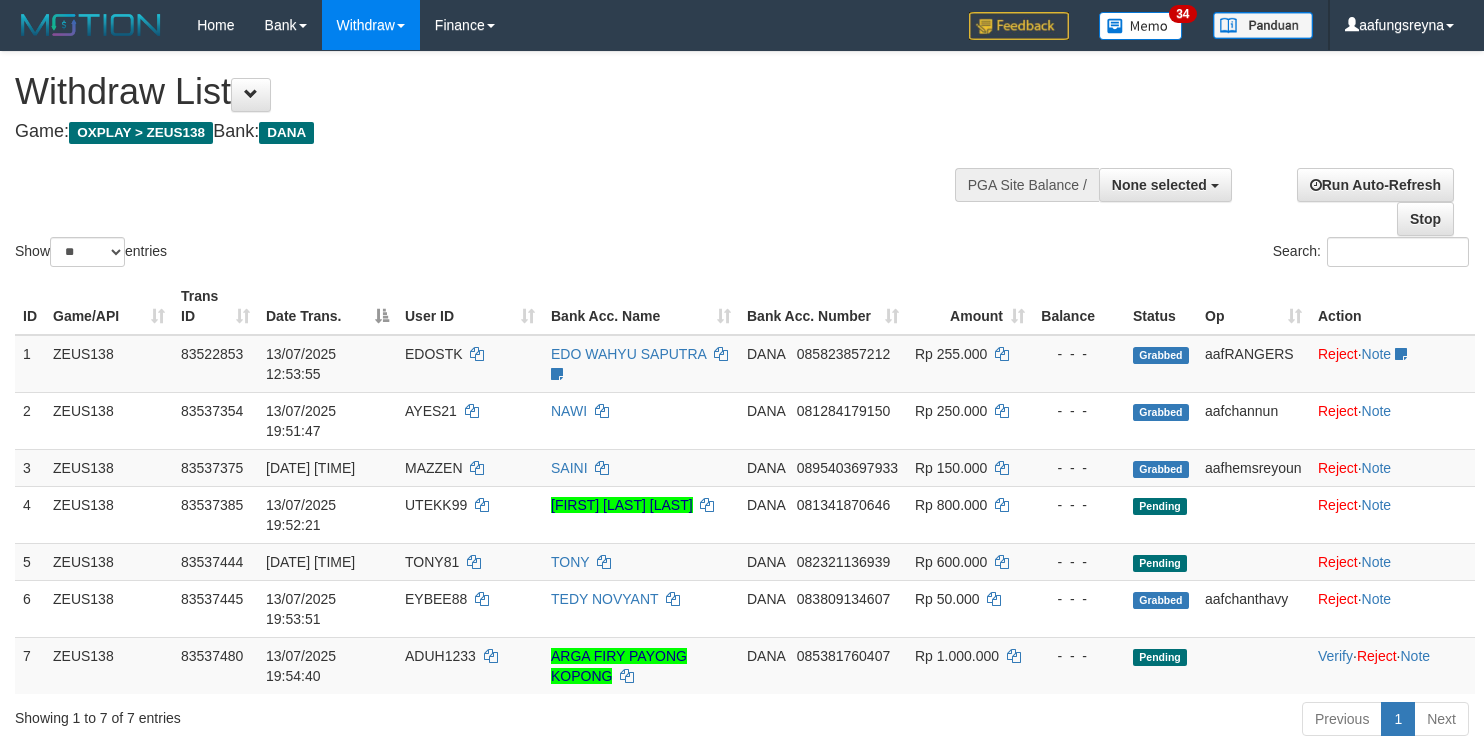 select 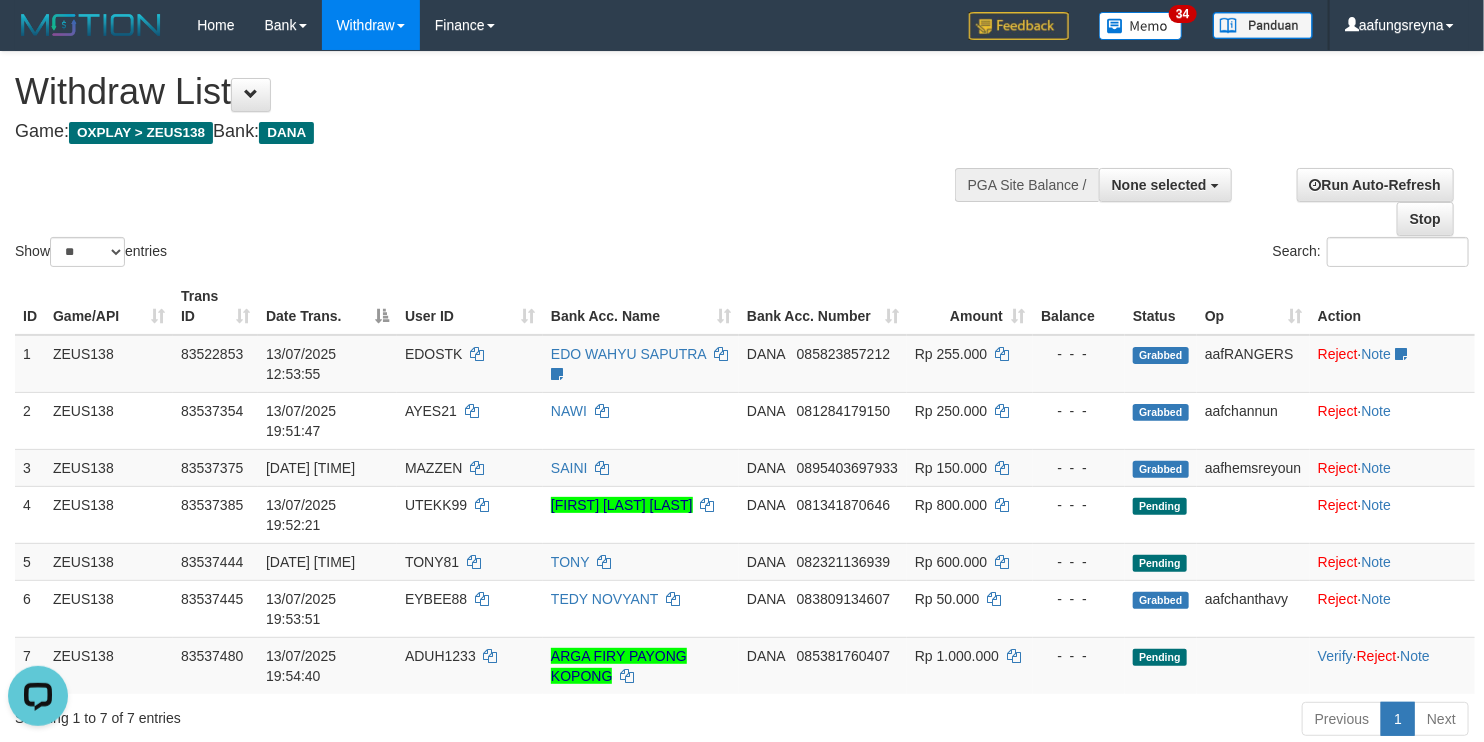 scroll, scrollTop: 0, scrollLeft: 0, axis: both 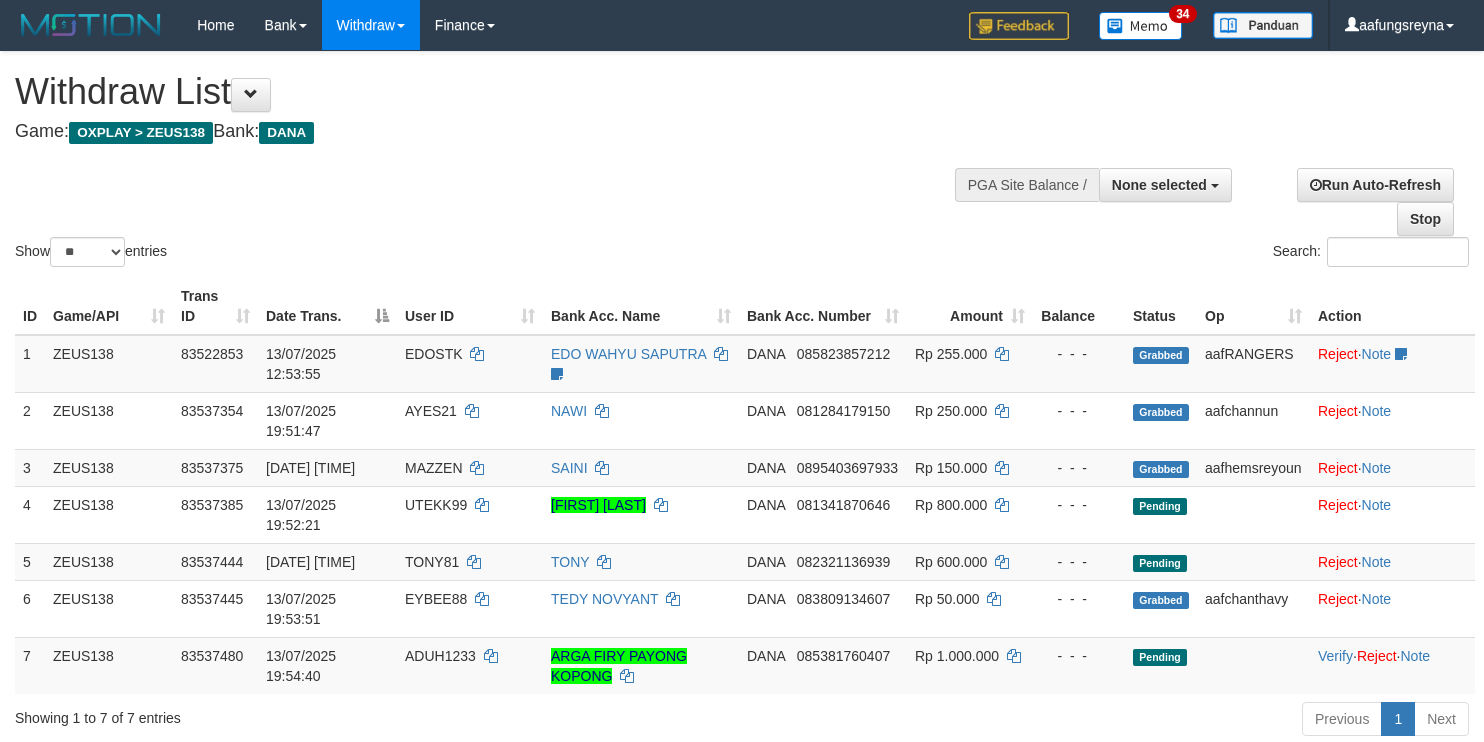 select 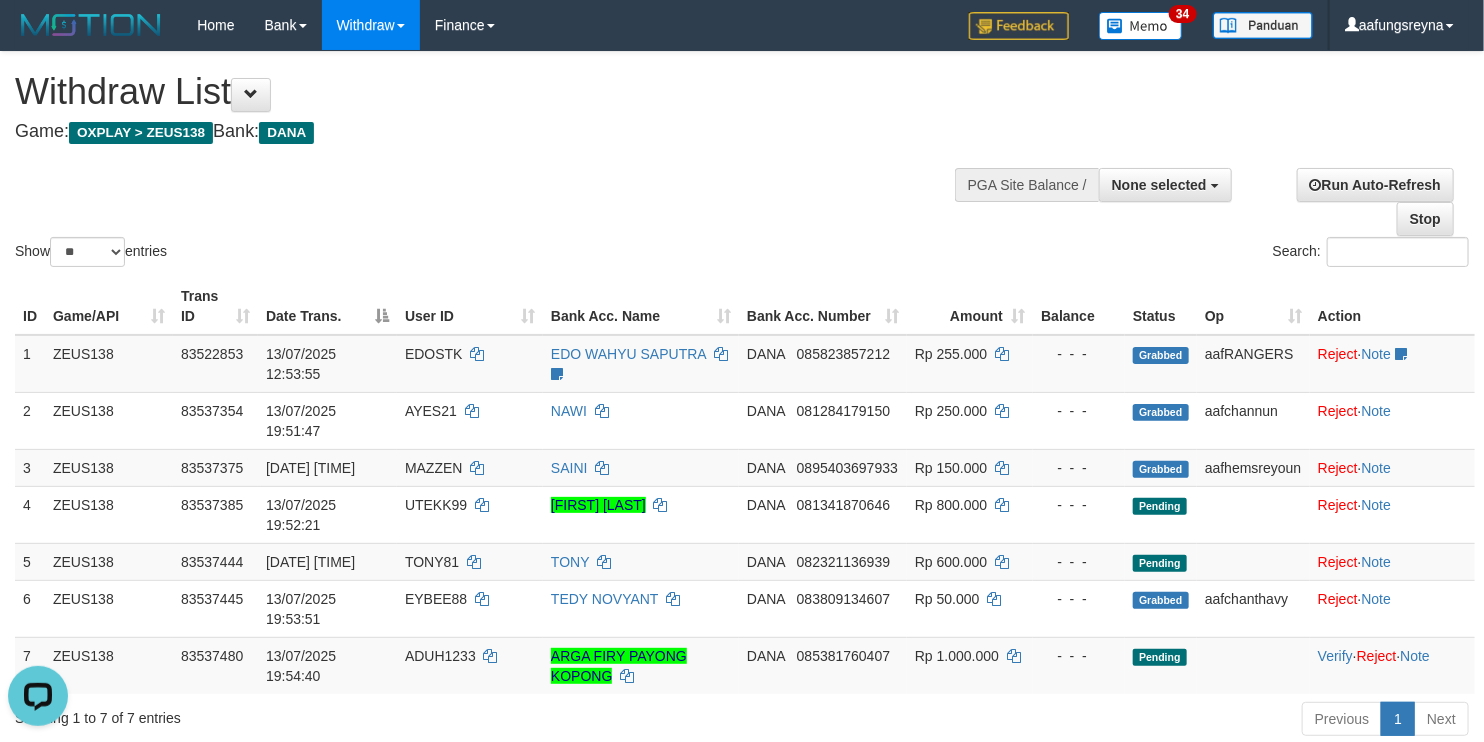 scroll, scrollTop: 0, scrollLeft: 0, axis: both 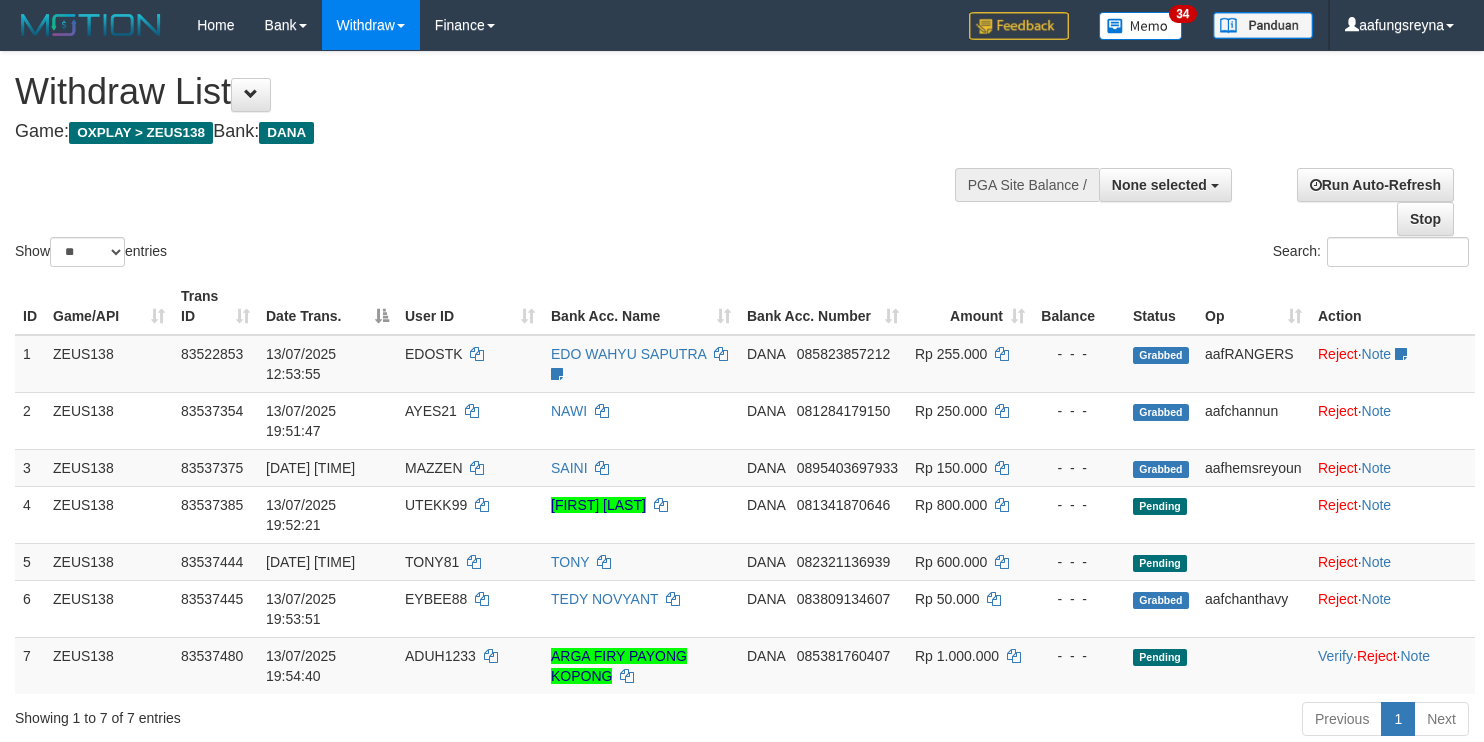 select 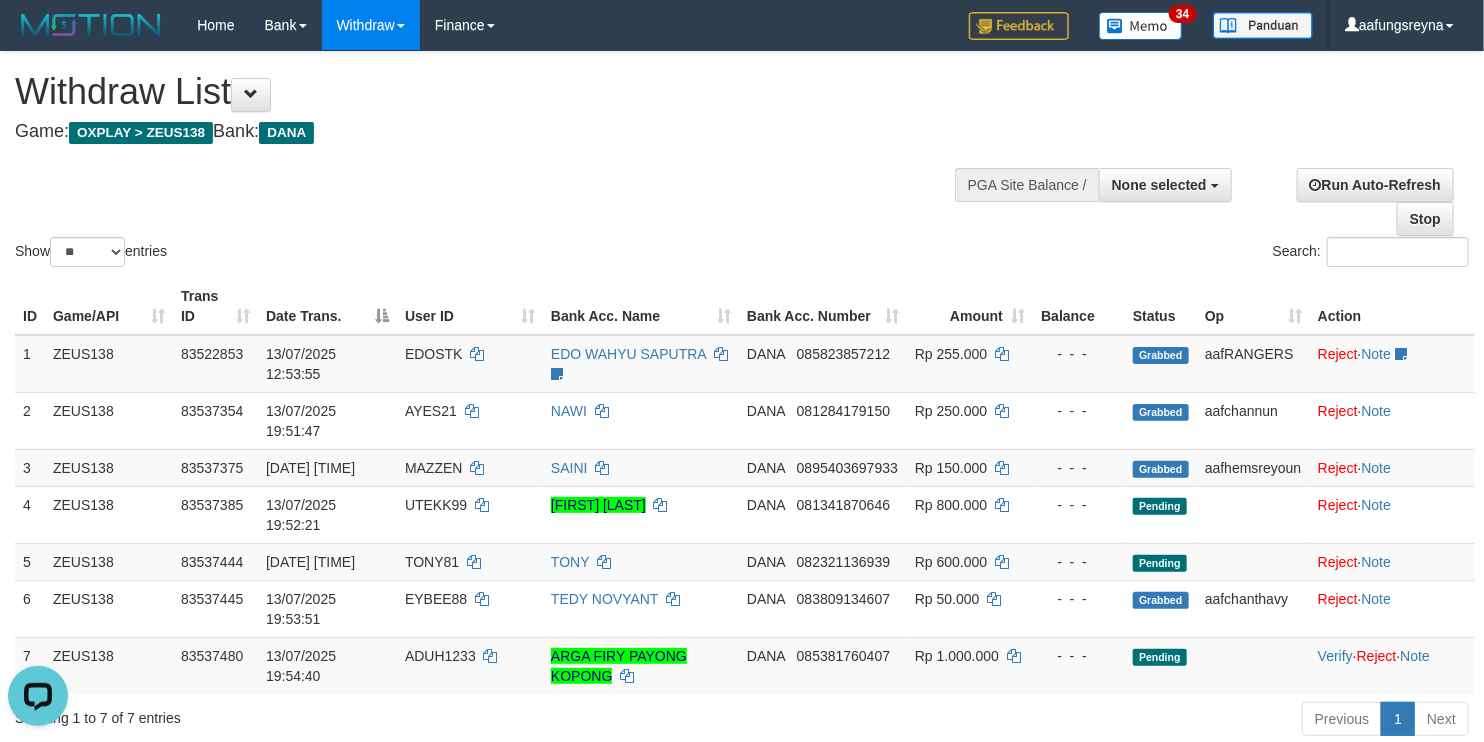 scroll, scrollTop: 0, scrollLeft: 0, axis: both 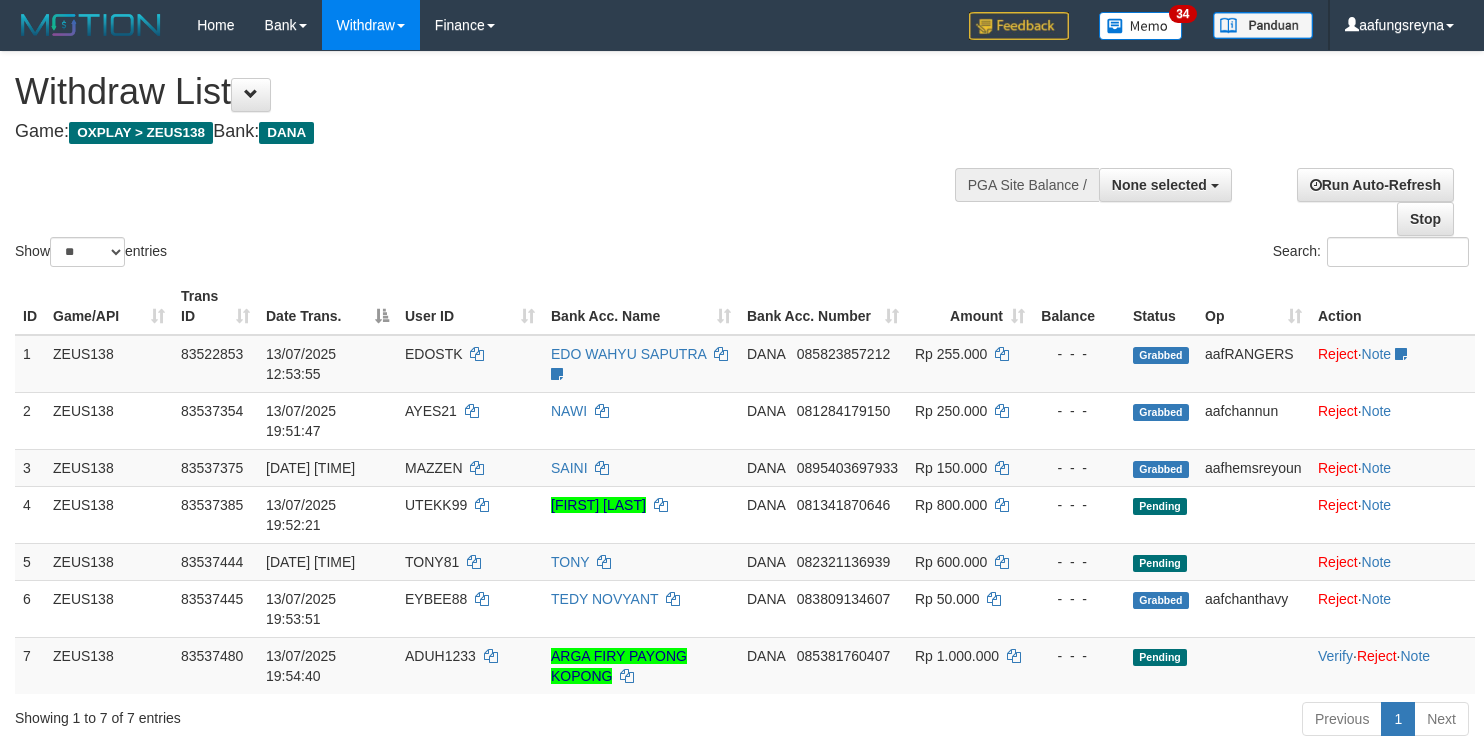 select 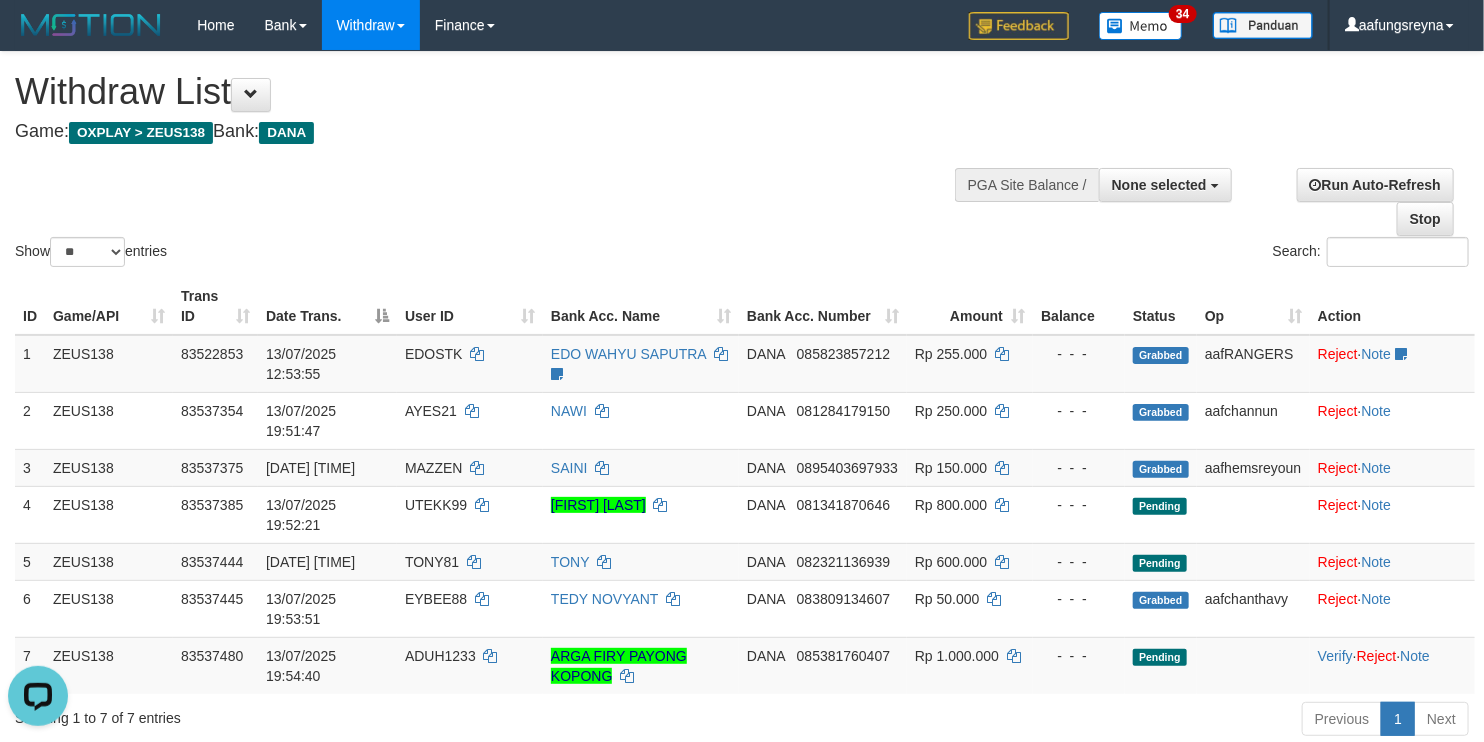 scroll, scrollTop: 0, scrollLeft: 0, axis: both 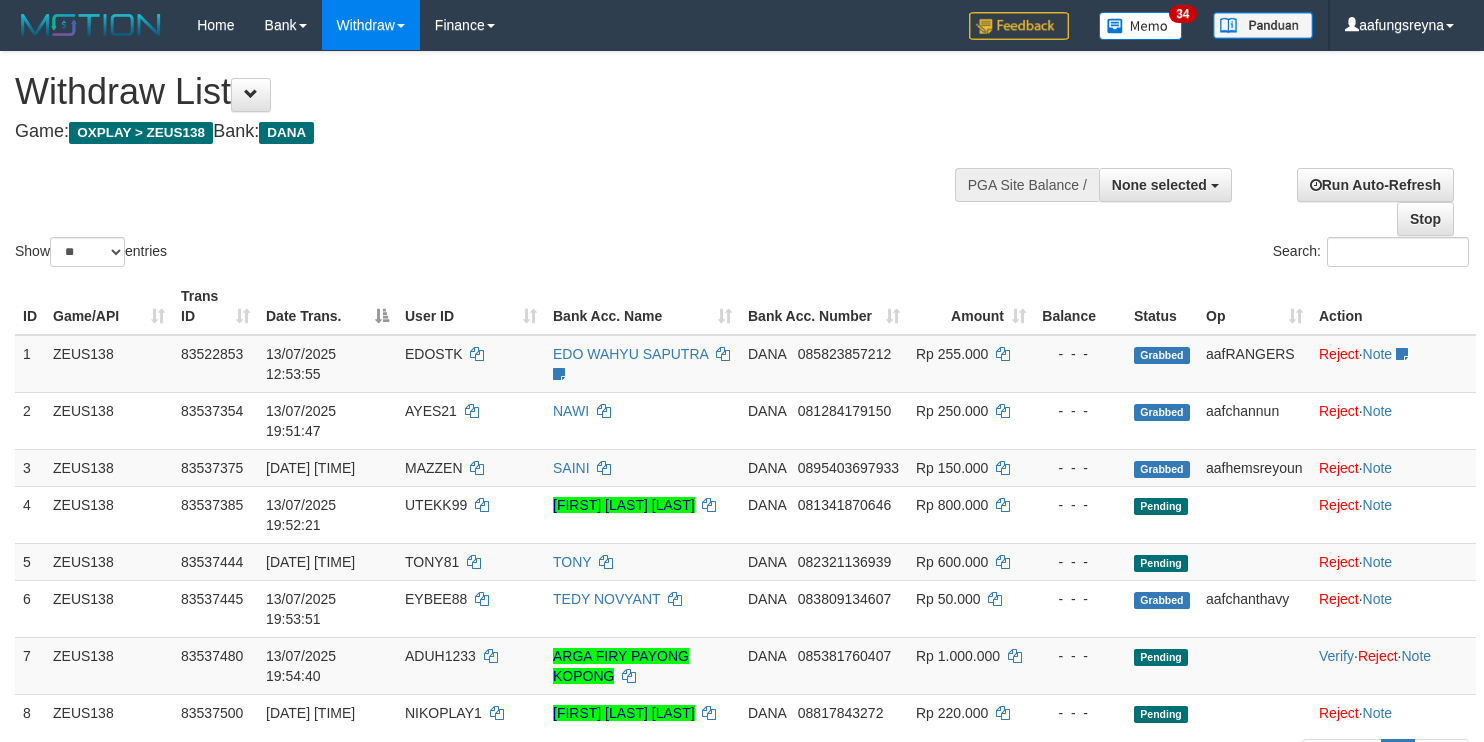 select 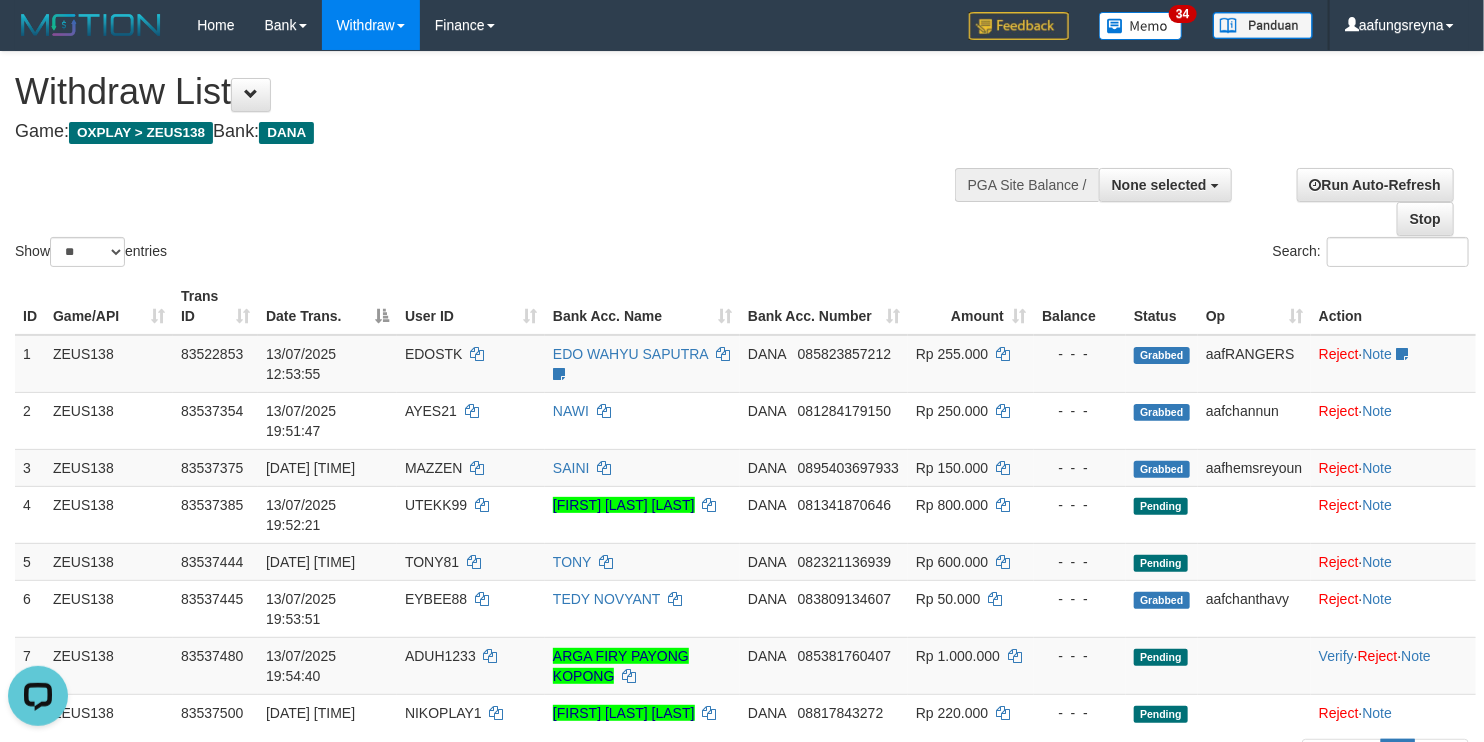 scroll, scrollTop: 0, scrollLeft: 0, axis: both 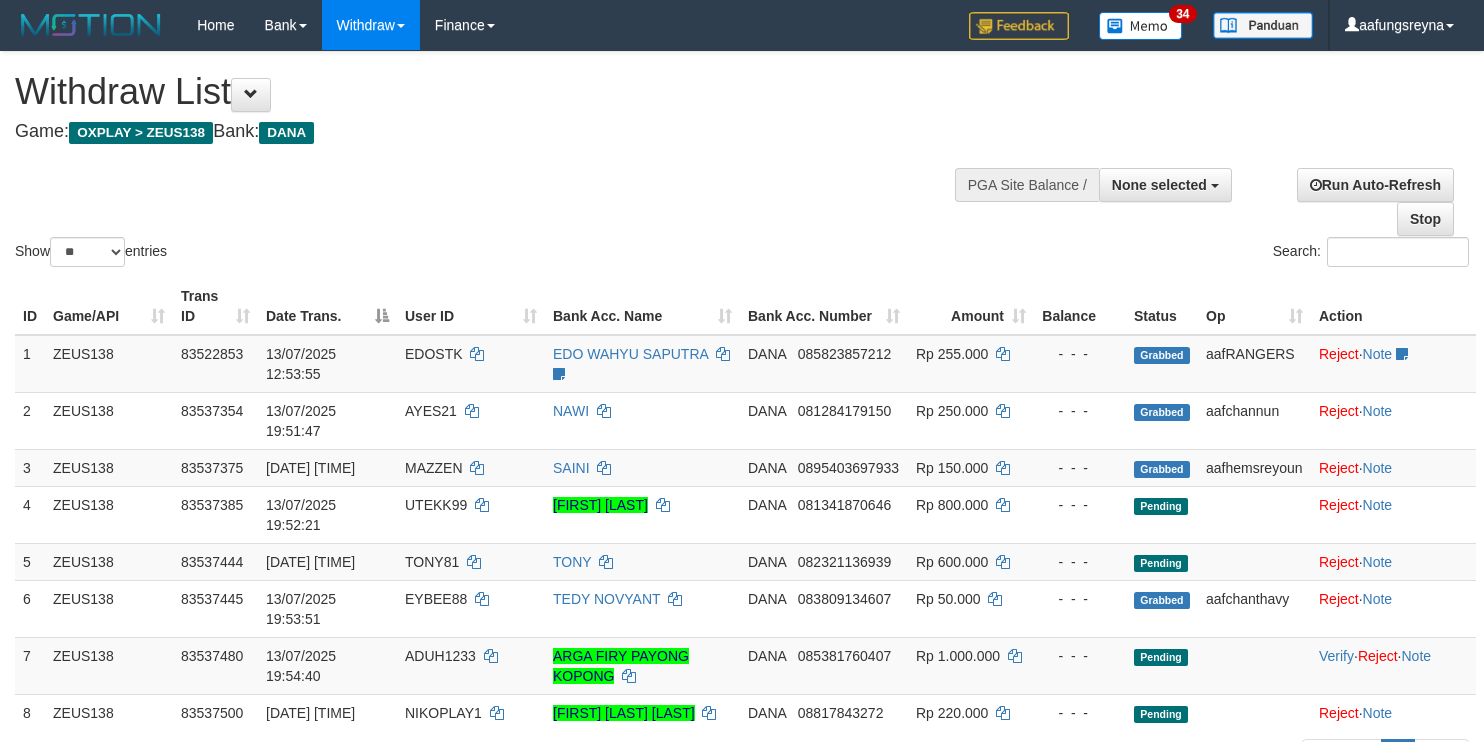 select 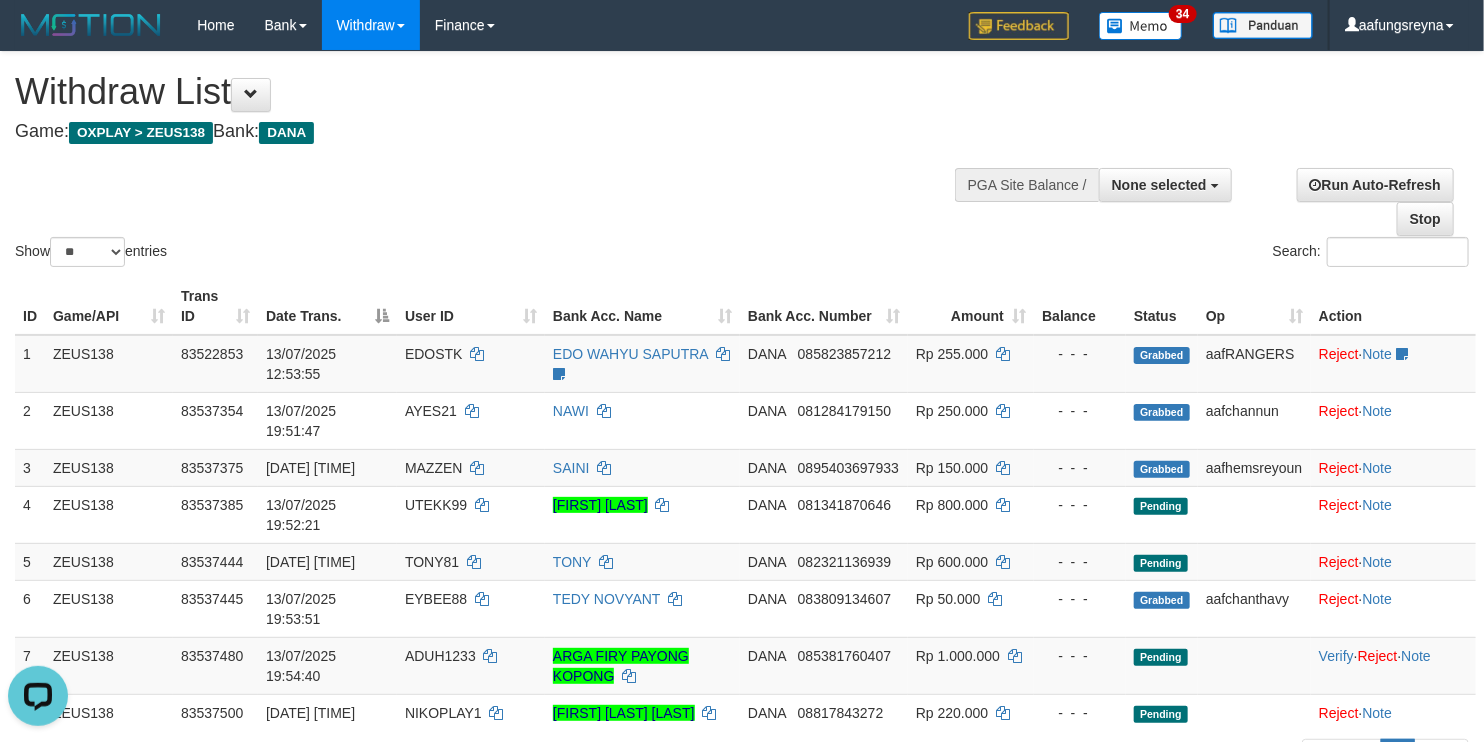 scroll, scrollTop: 0, scrollLeft: 0, axis: both 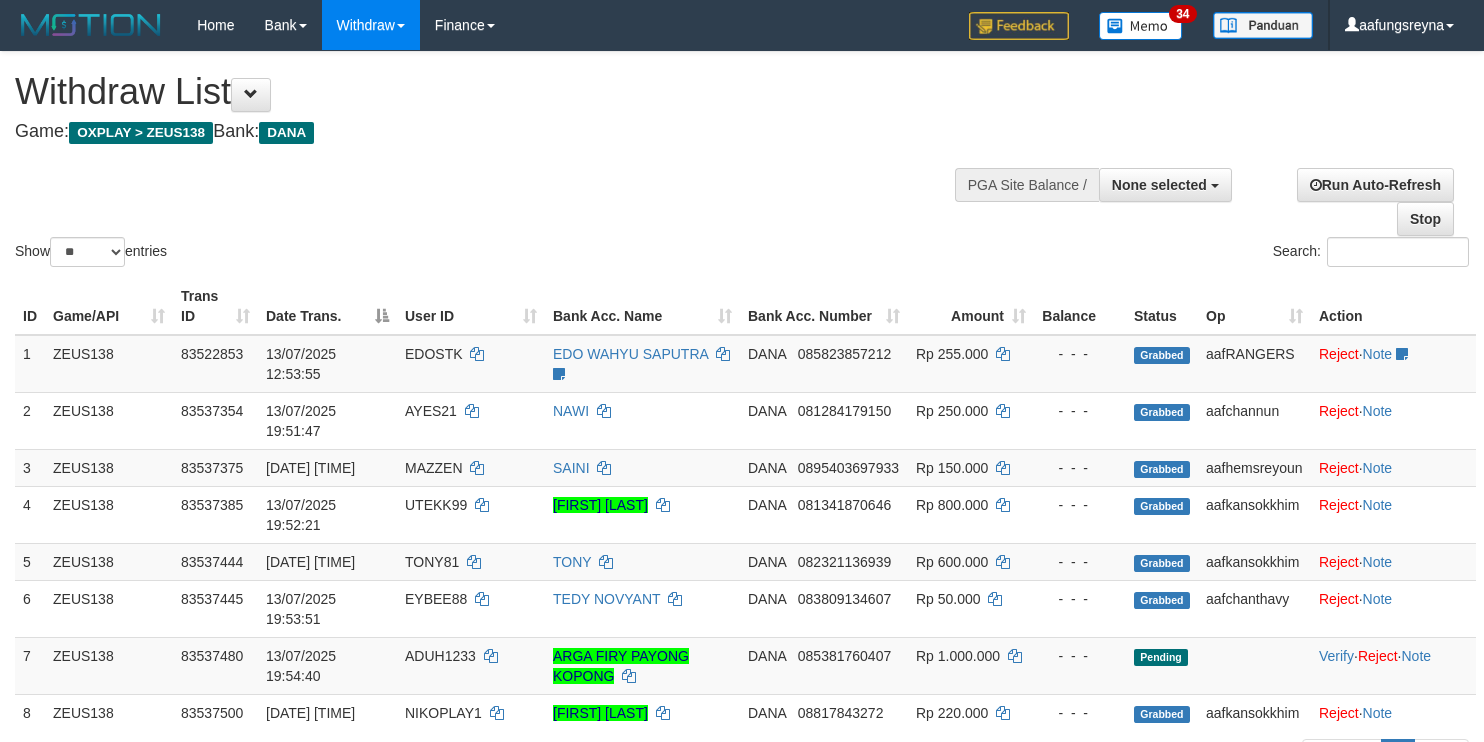 select 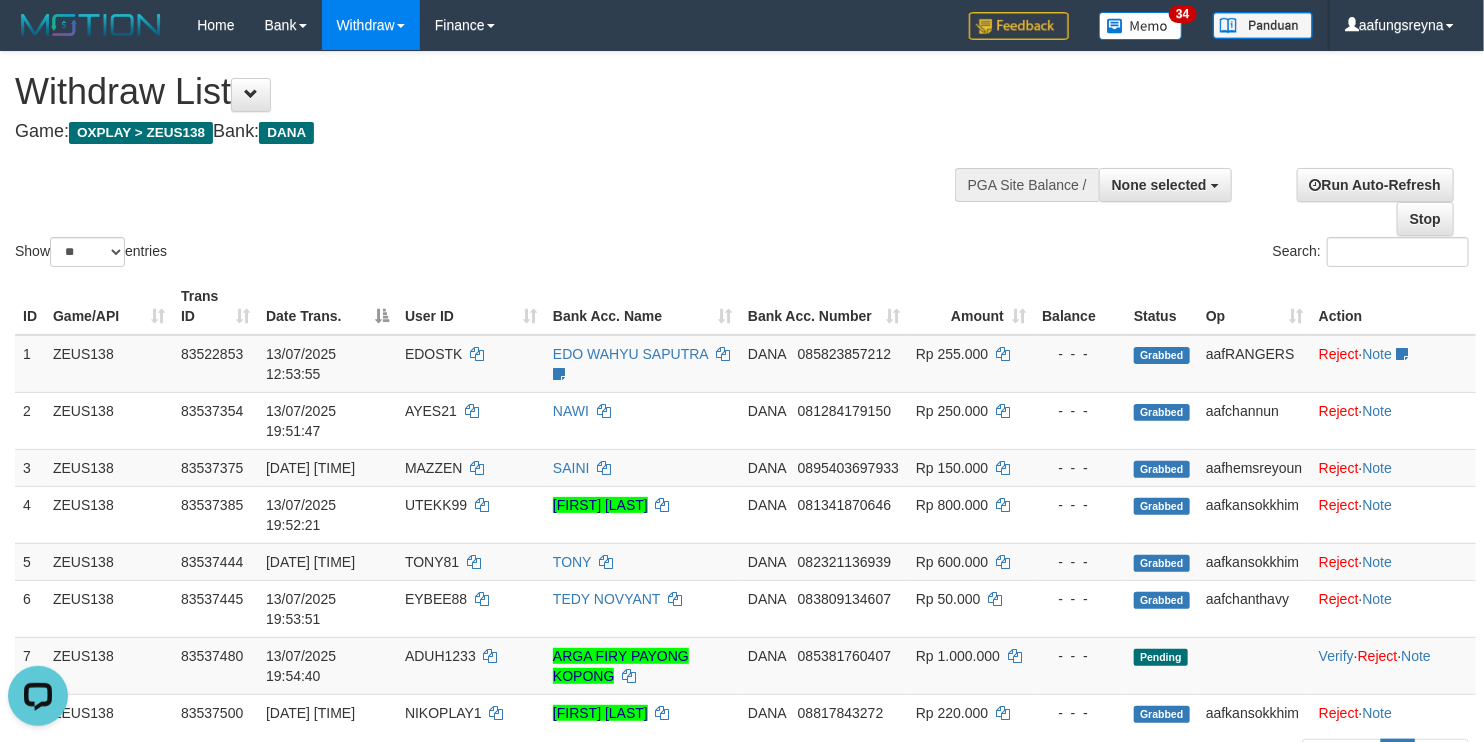 scroll, scrollTop: 0, scrollLeft: 0, axis: both 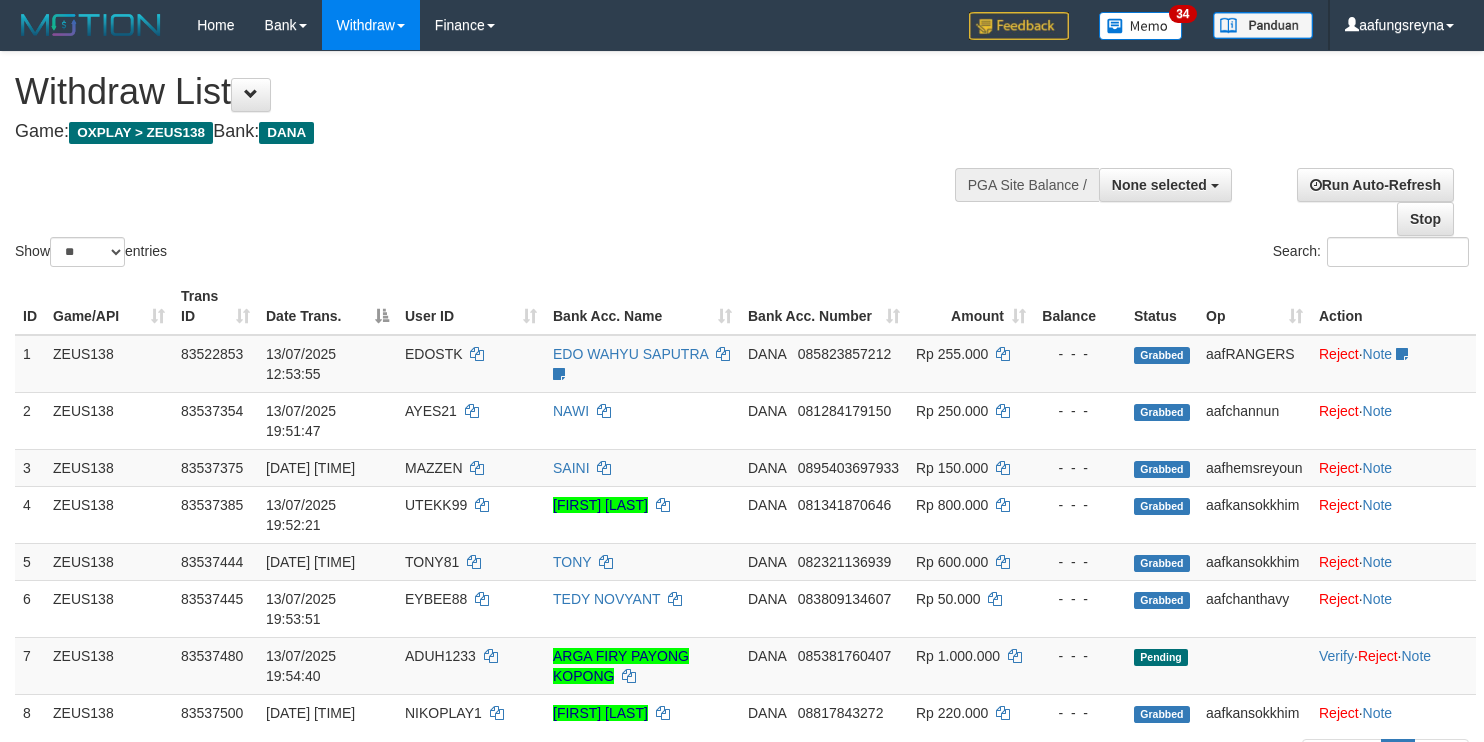 select 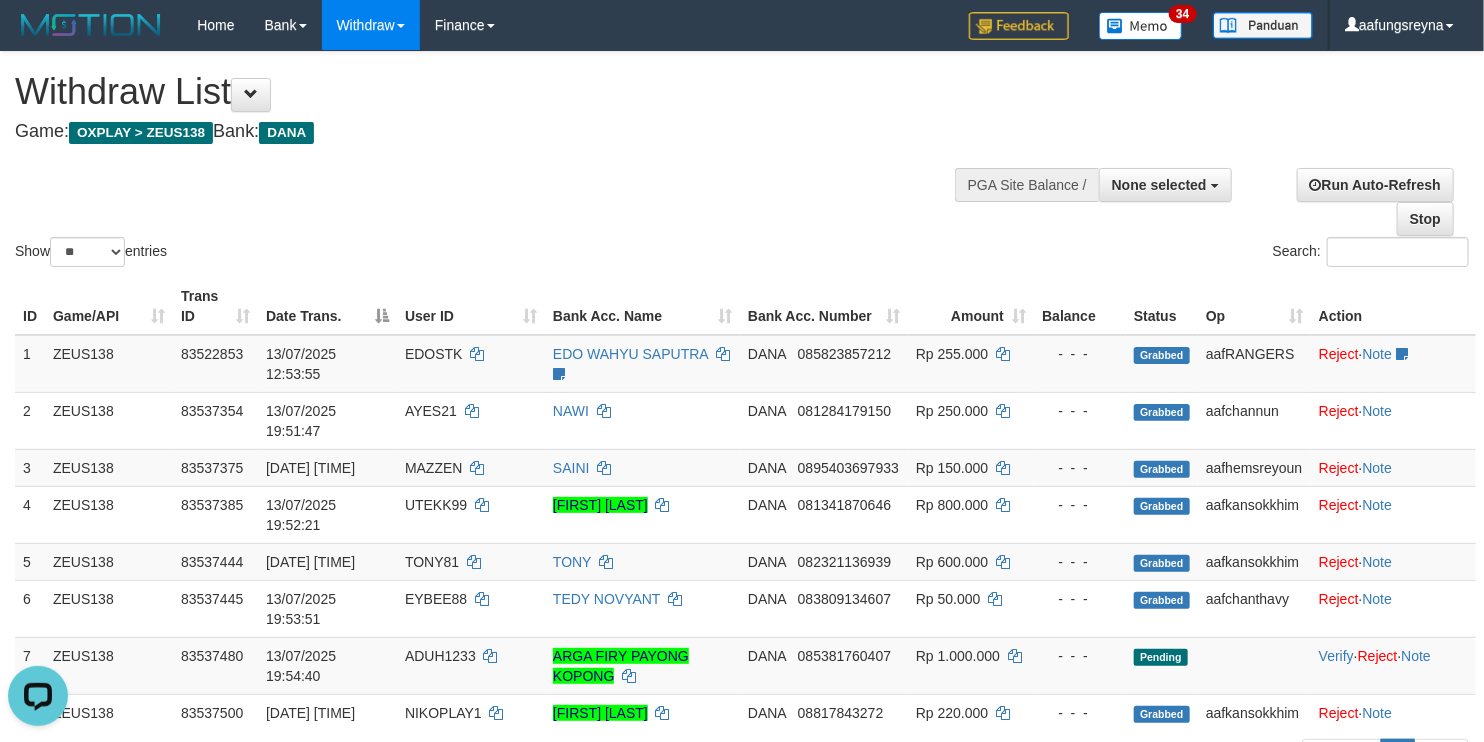 scroll, scrollTop: 0, scrollLeft: 0, axis: both 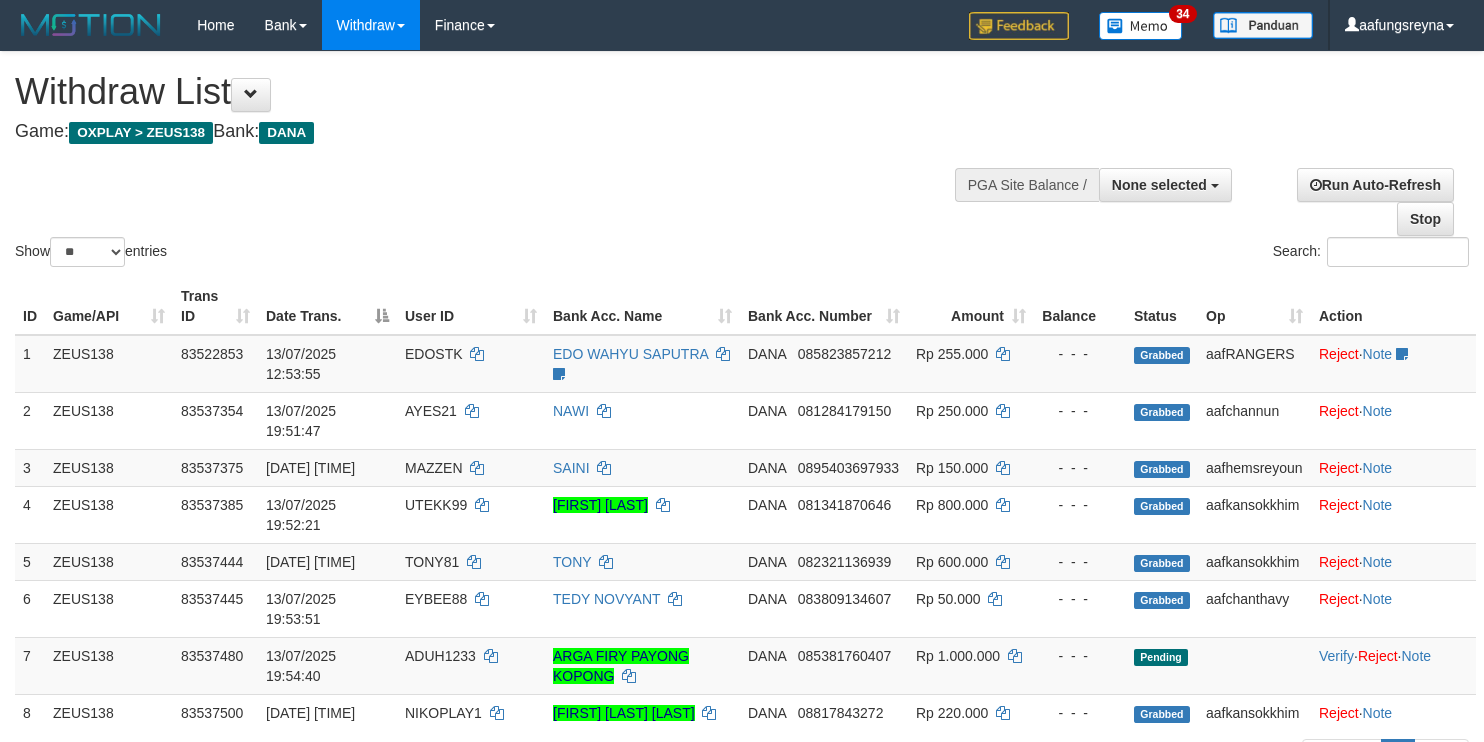 select 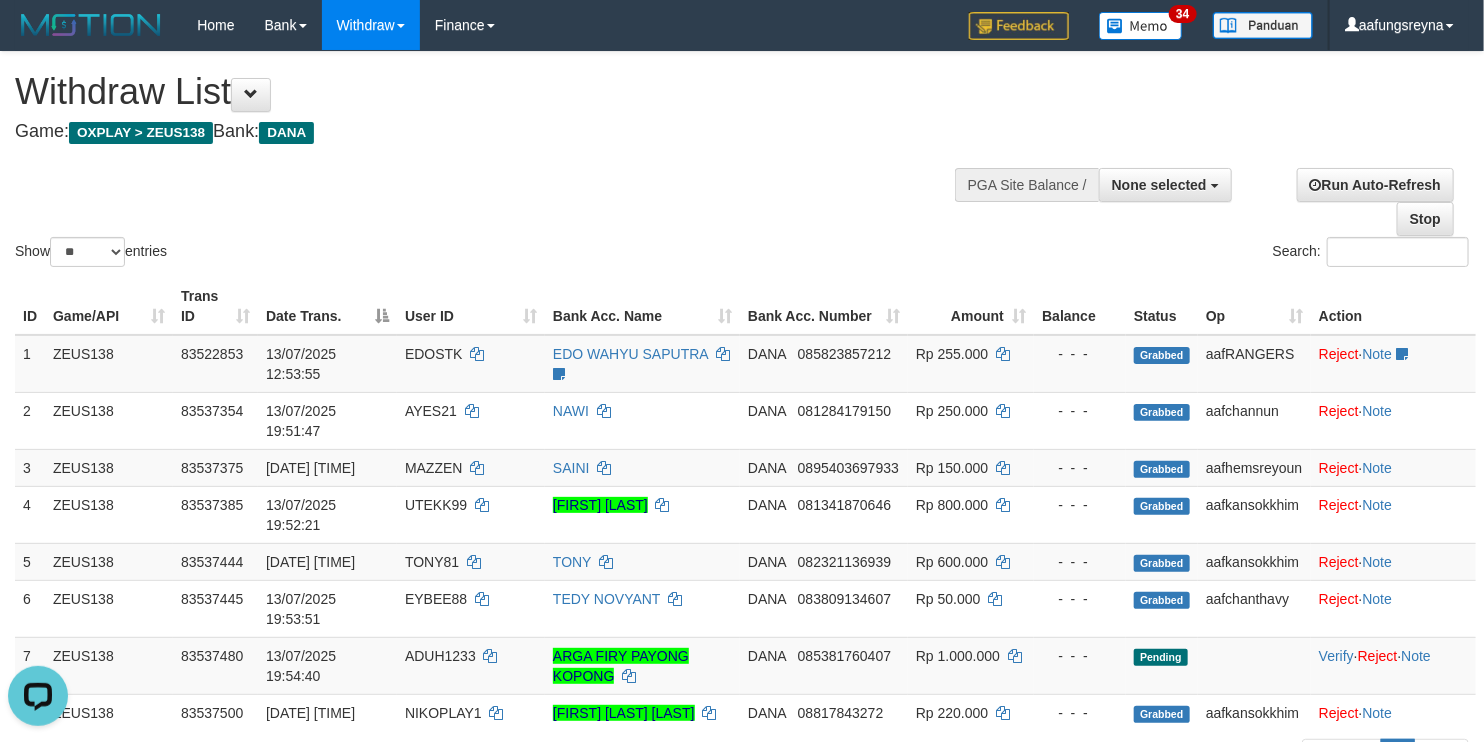 scroll, scrollTop: 0, scrollLeft: 0, axis: both 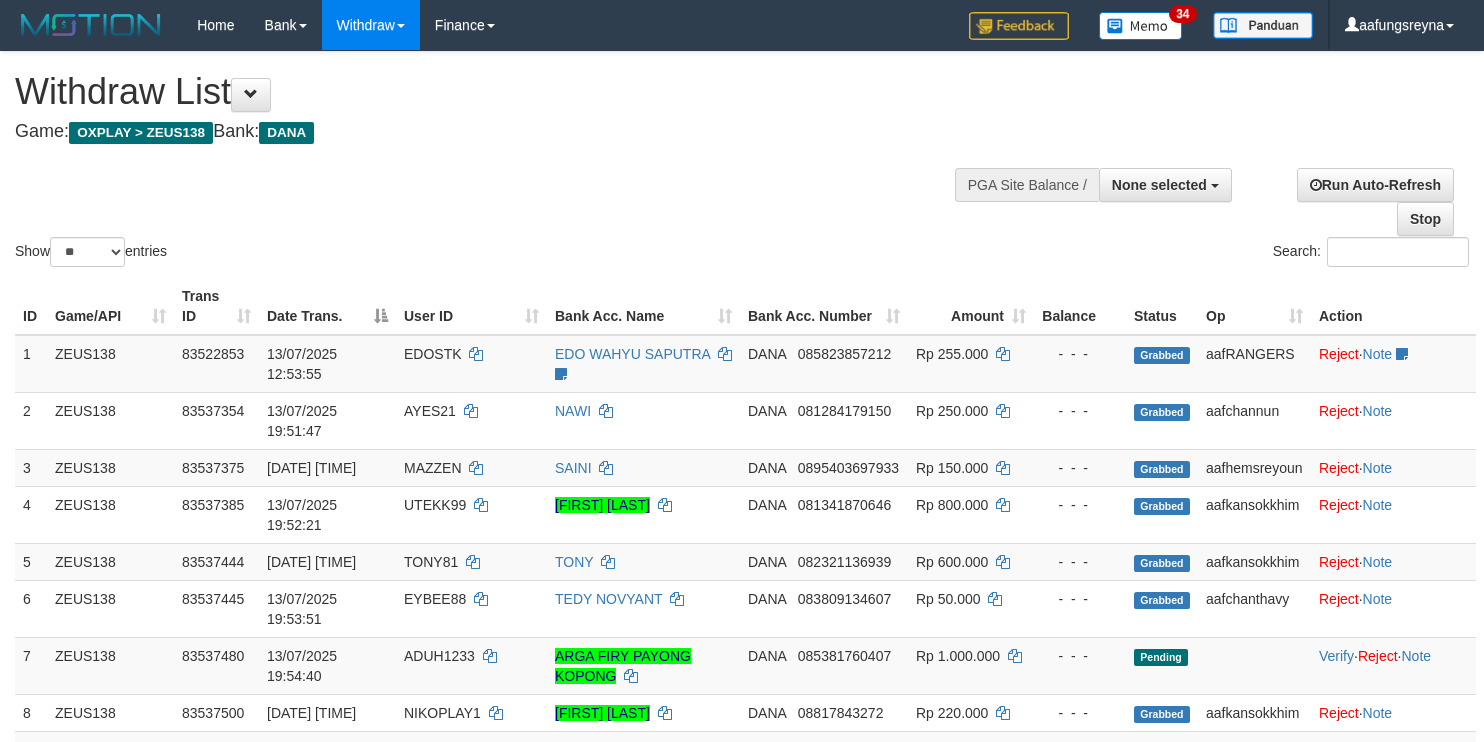 select 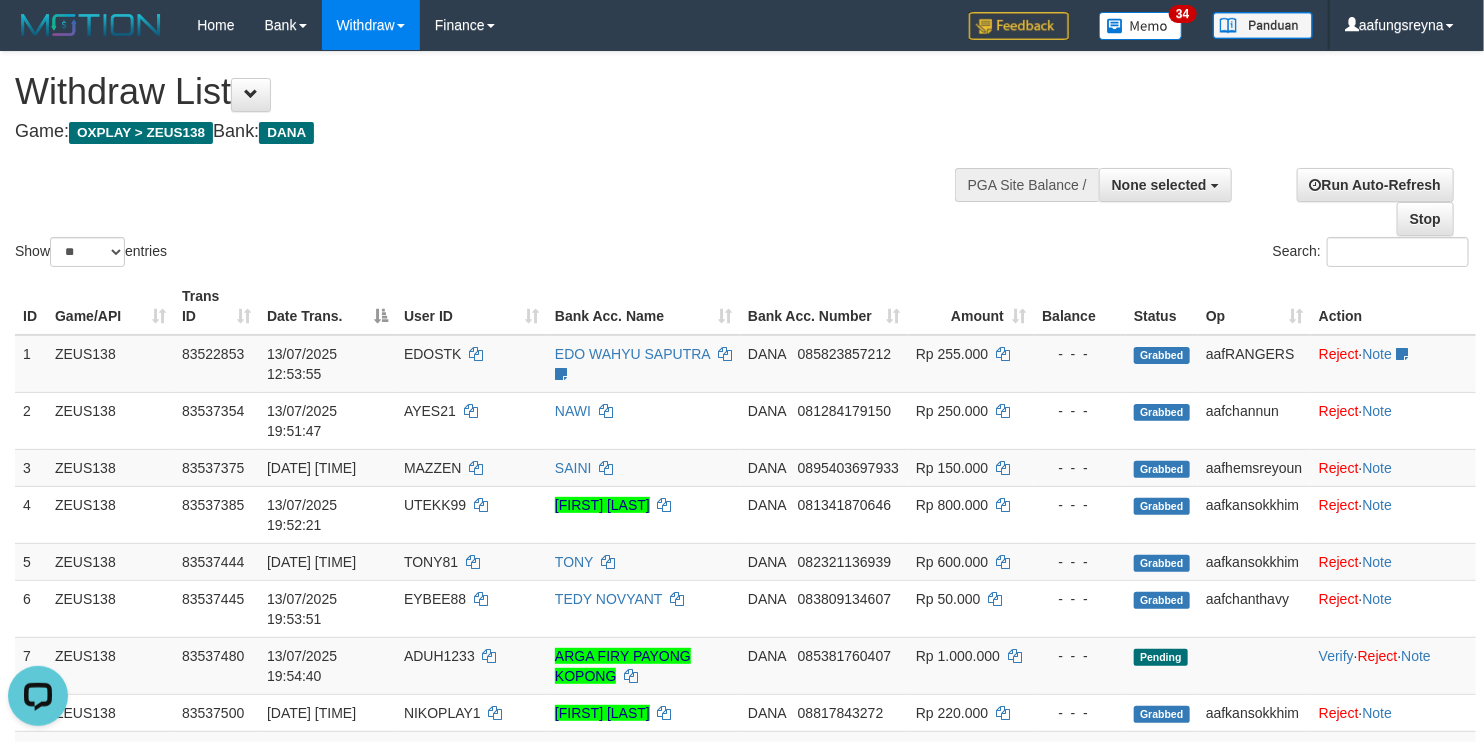 scroll, scrollTop: 0, scrollLeft: 0, axis: both 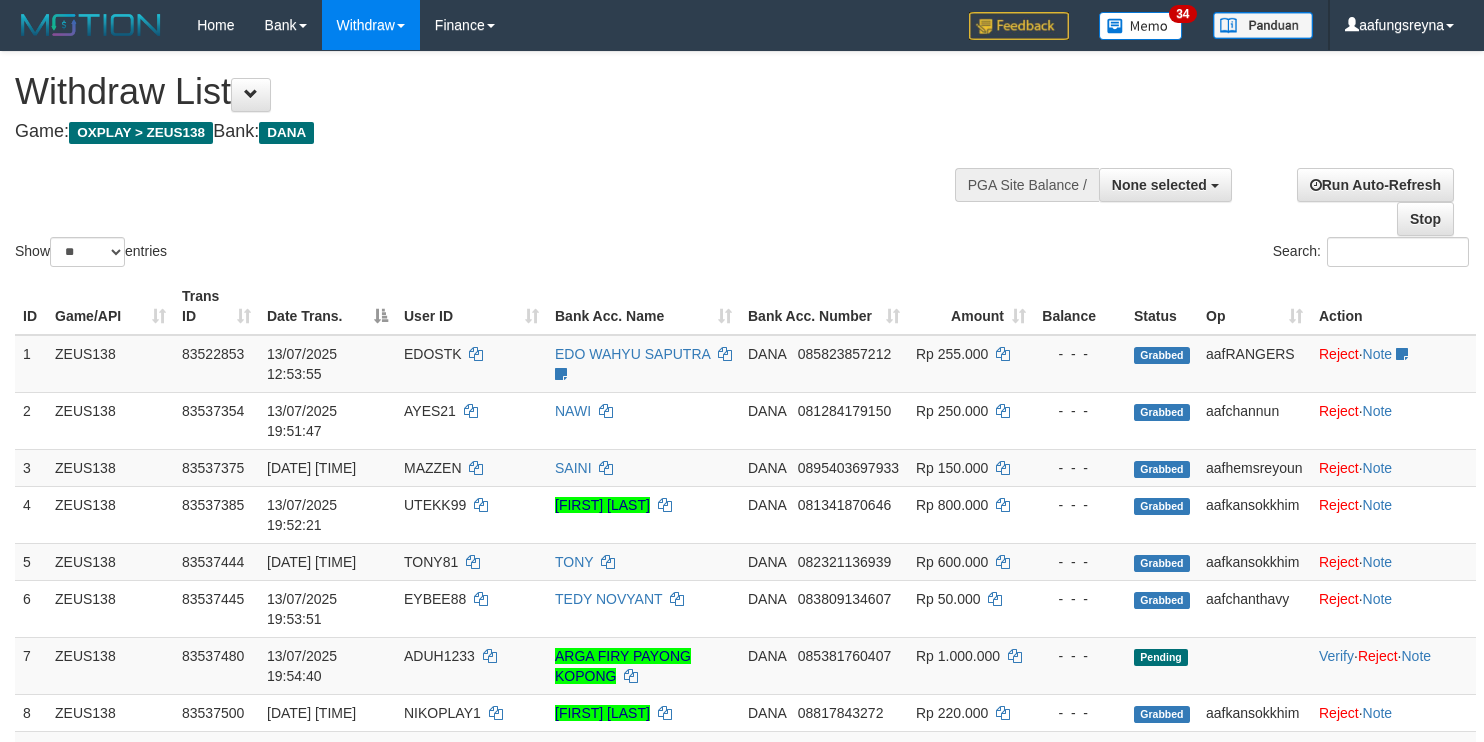 select 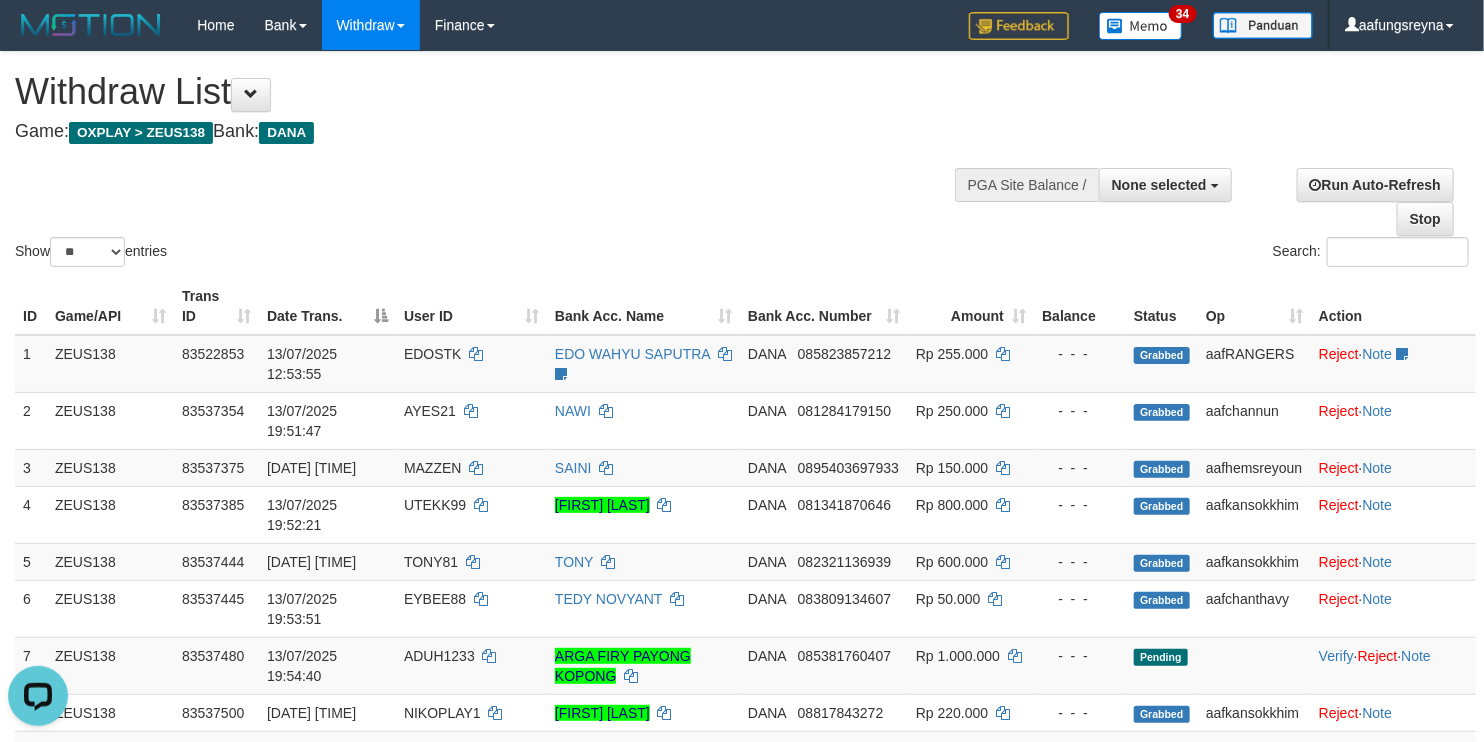 scroll, scrollTop: 0, scrollLeft: 0, axis: both 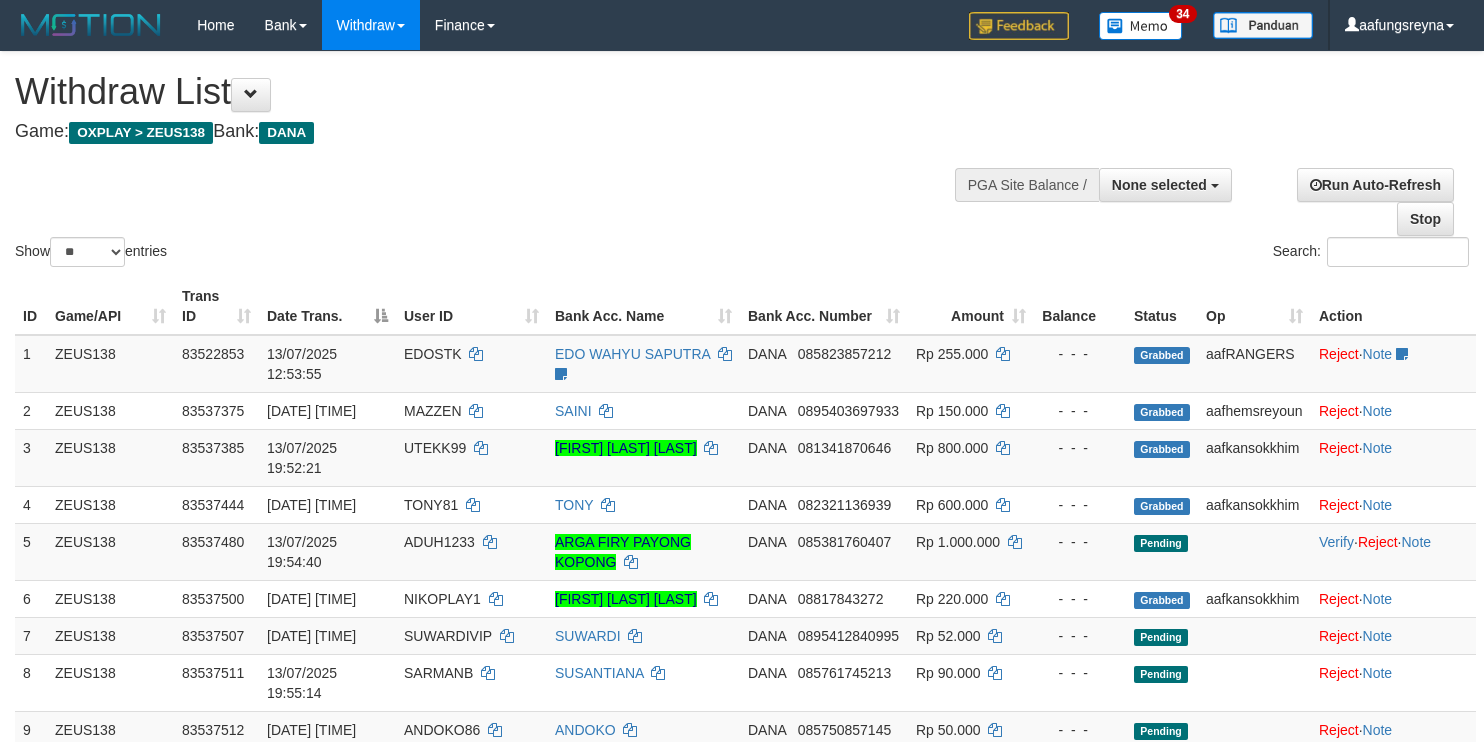 select 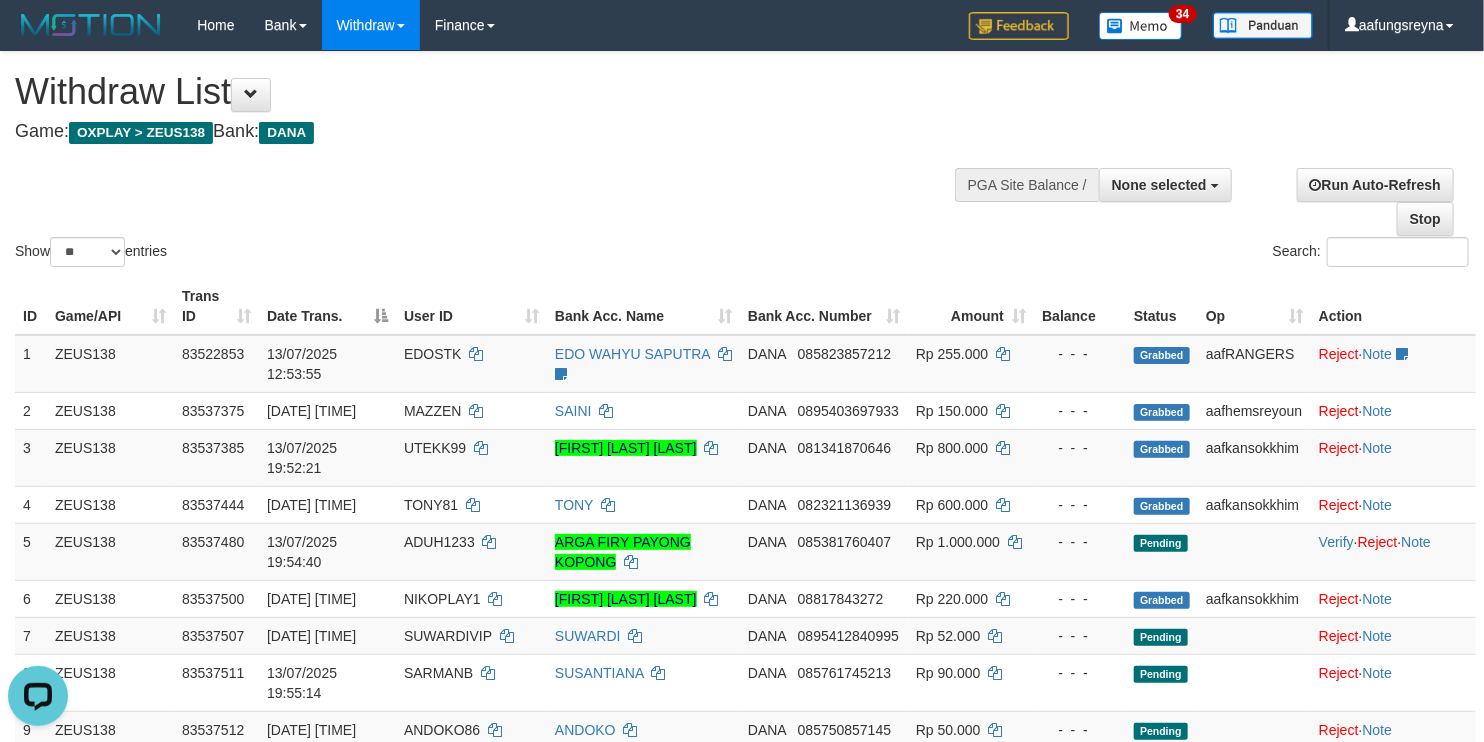 scroll, scrollTop: 0, scrollLeft: 0, axis: both 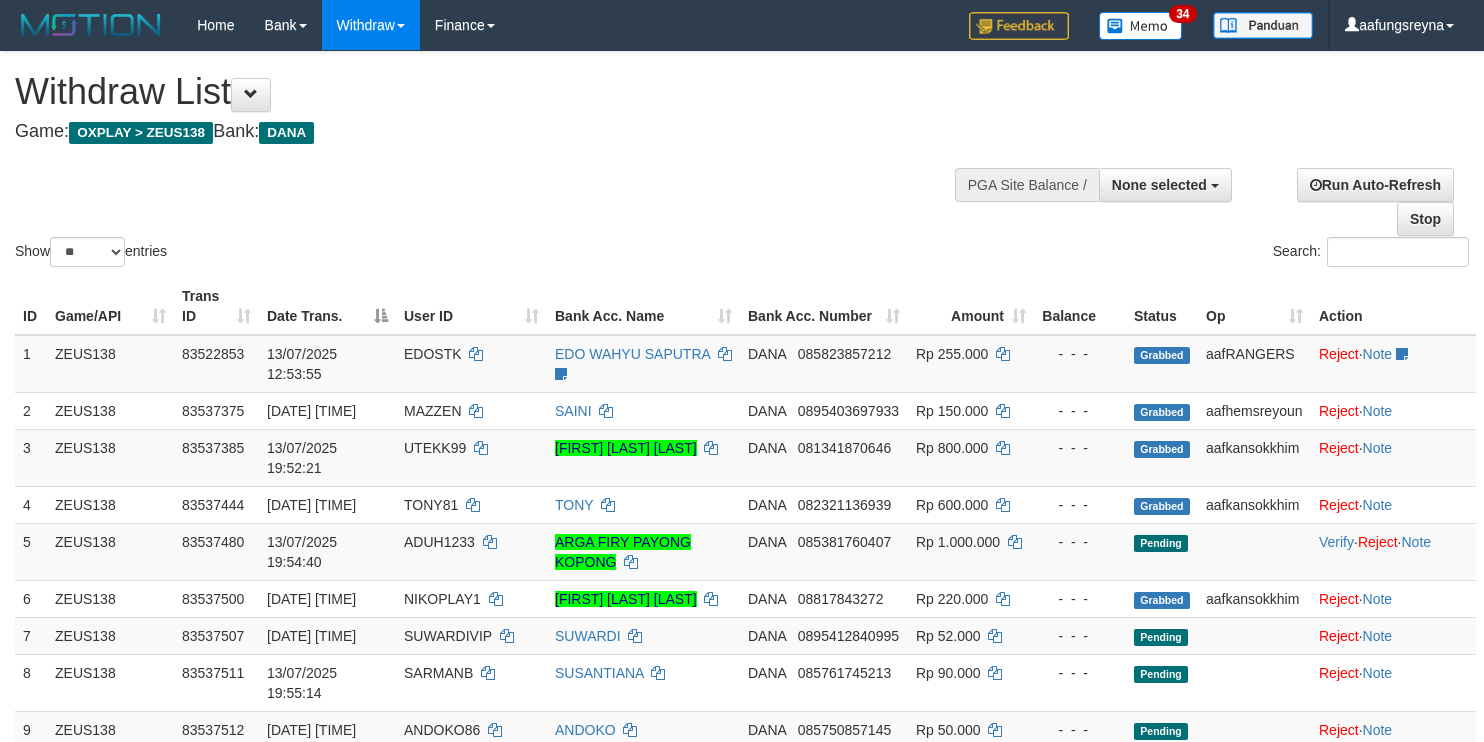 select 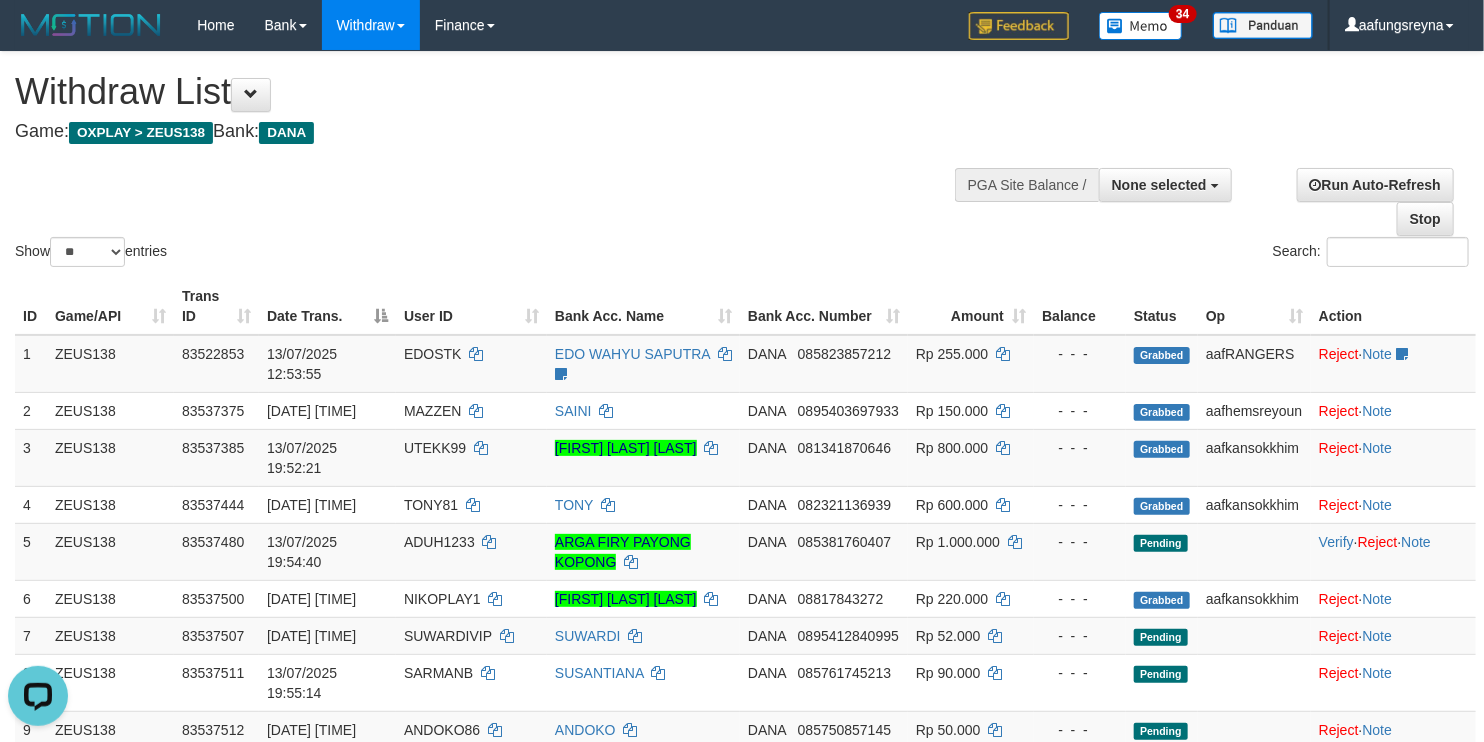 scroll, scrollTop: 0, scrollLeft: 0, axis: both 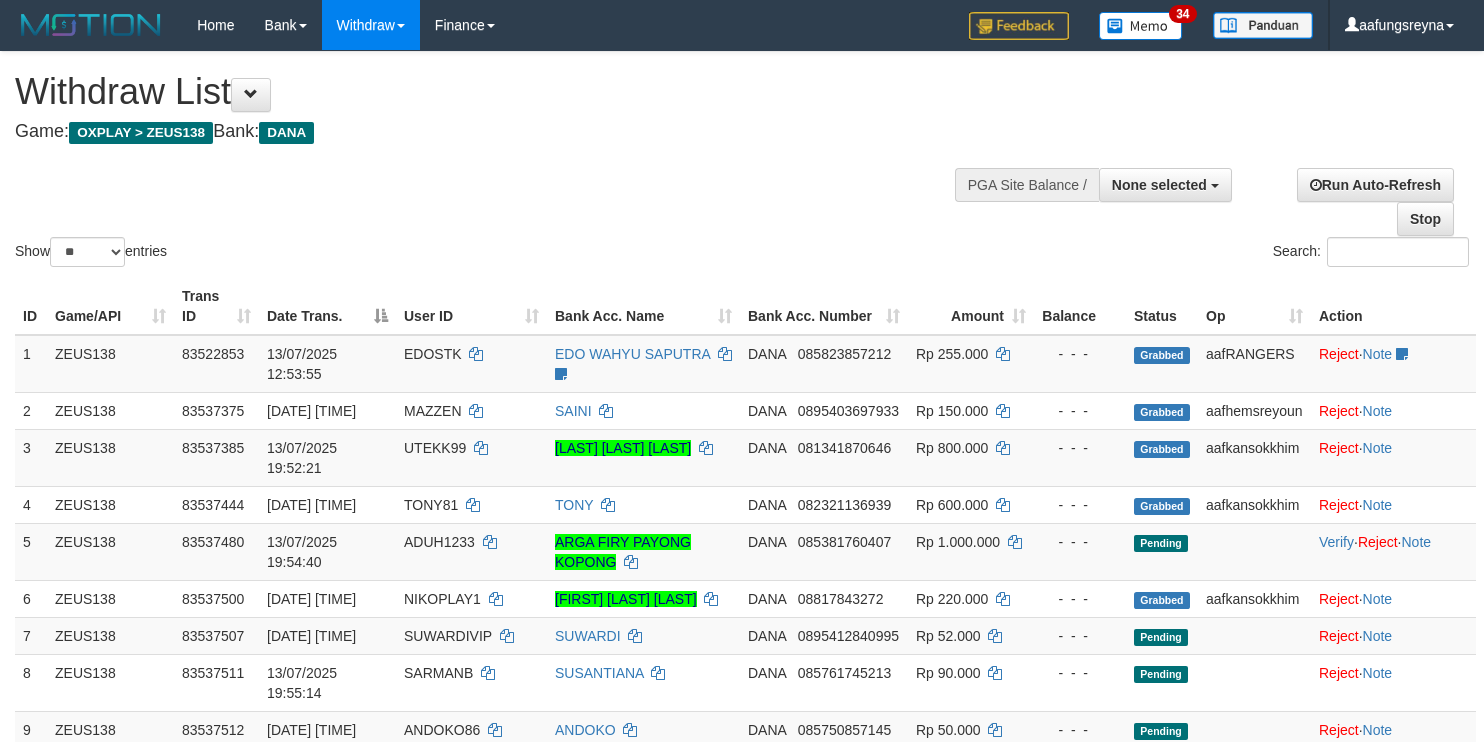 select 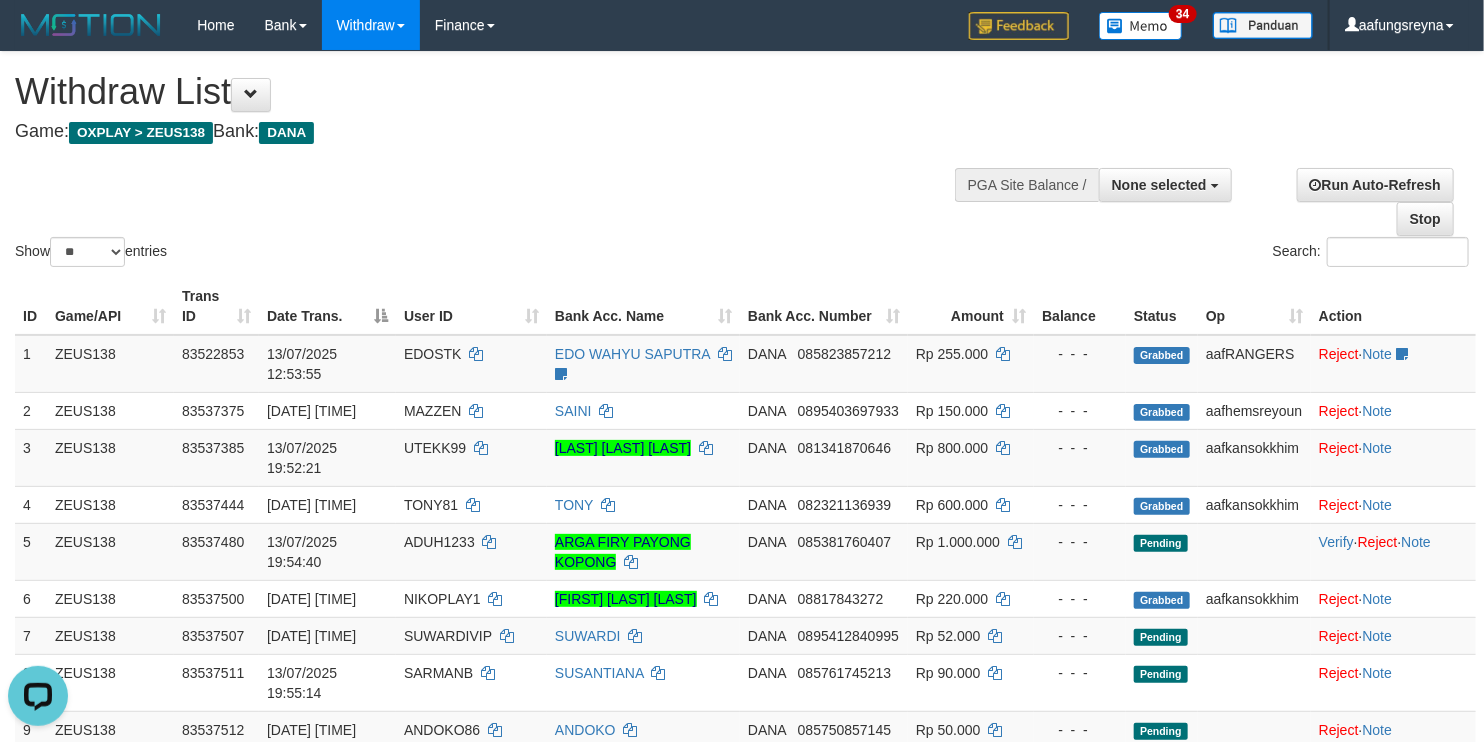 scroll, scrollTop: 0, scrollLeft: 0, axis: both 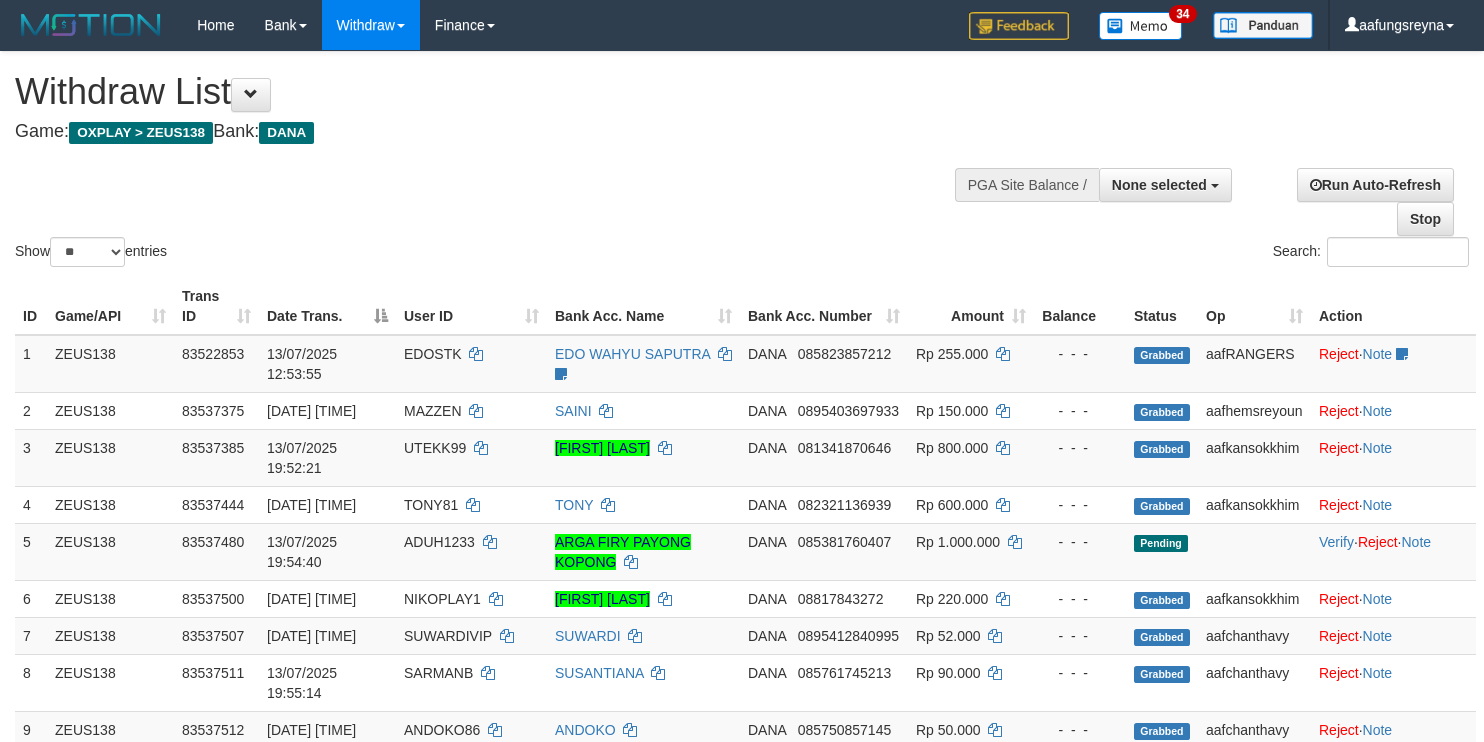 select 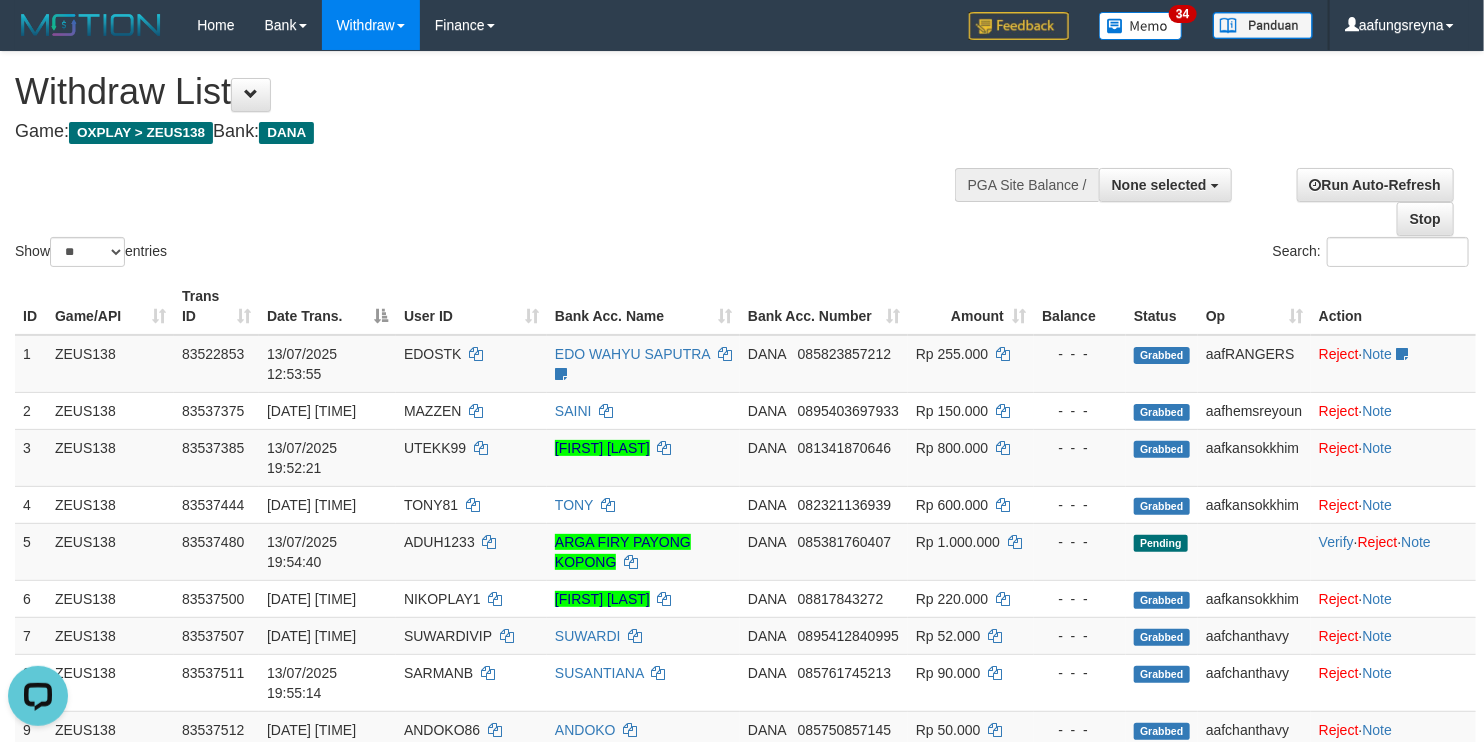 scroll, scrollTop: 0, scrollLeft: 0, axis: both 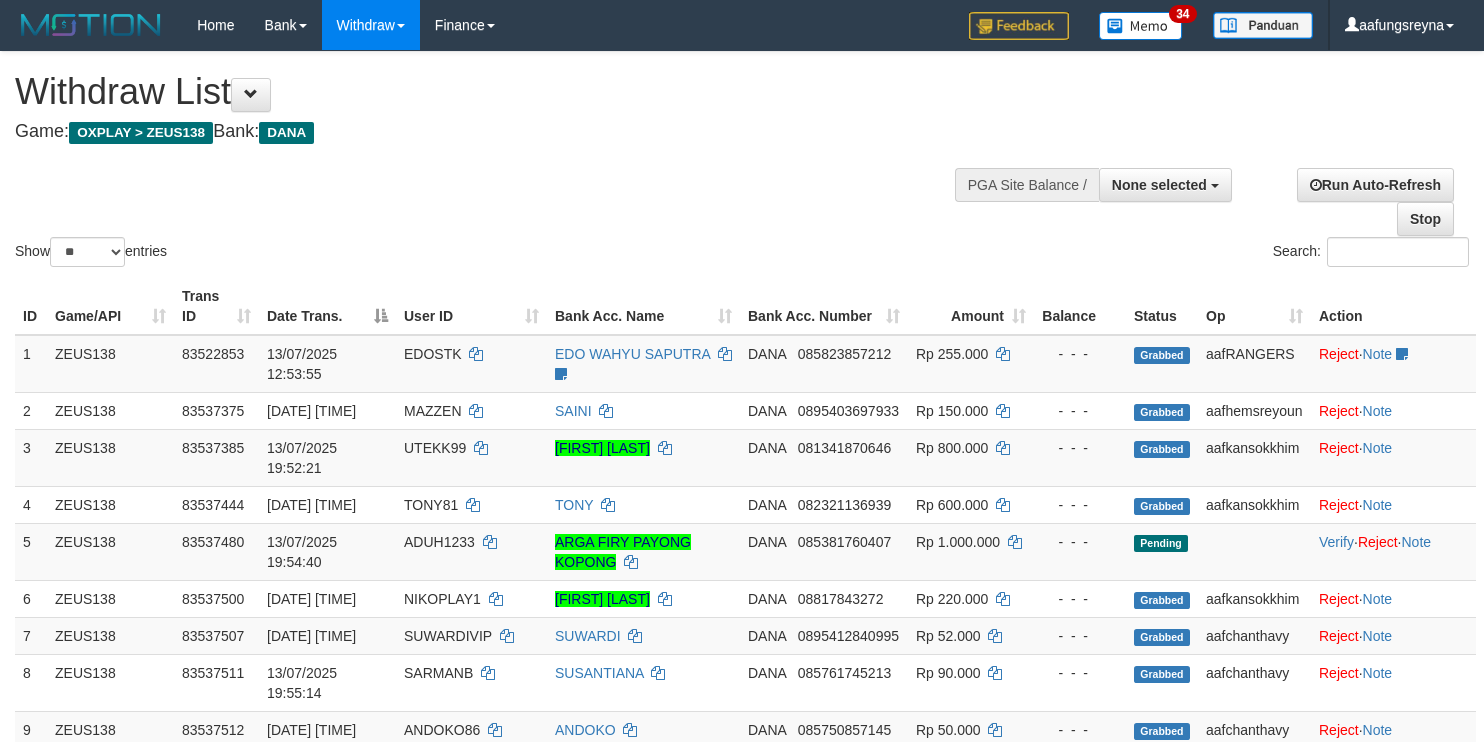 select 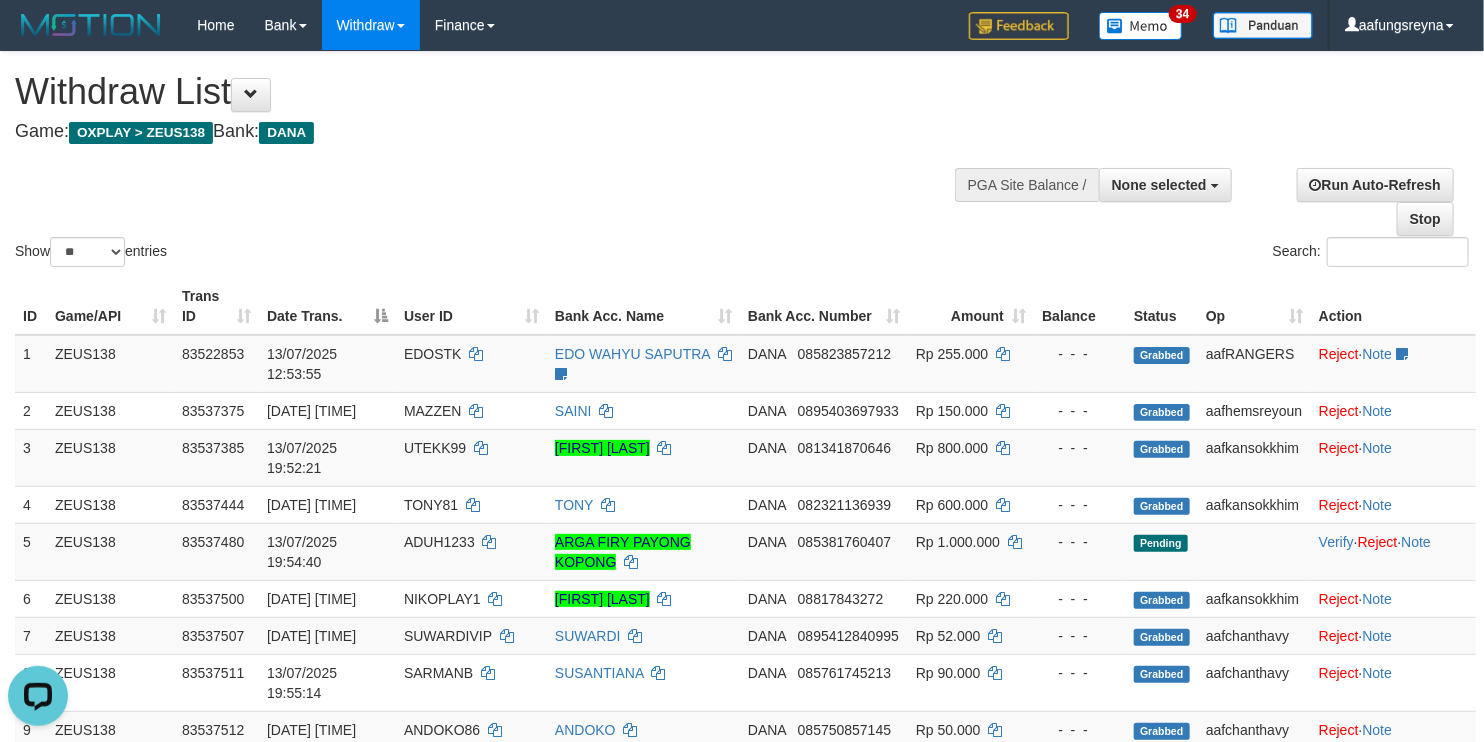 scroll, scrollTop: 0, scrollLeft: 0, axis: both 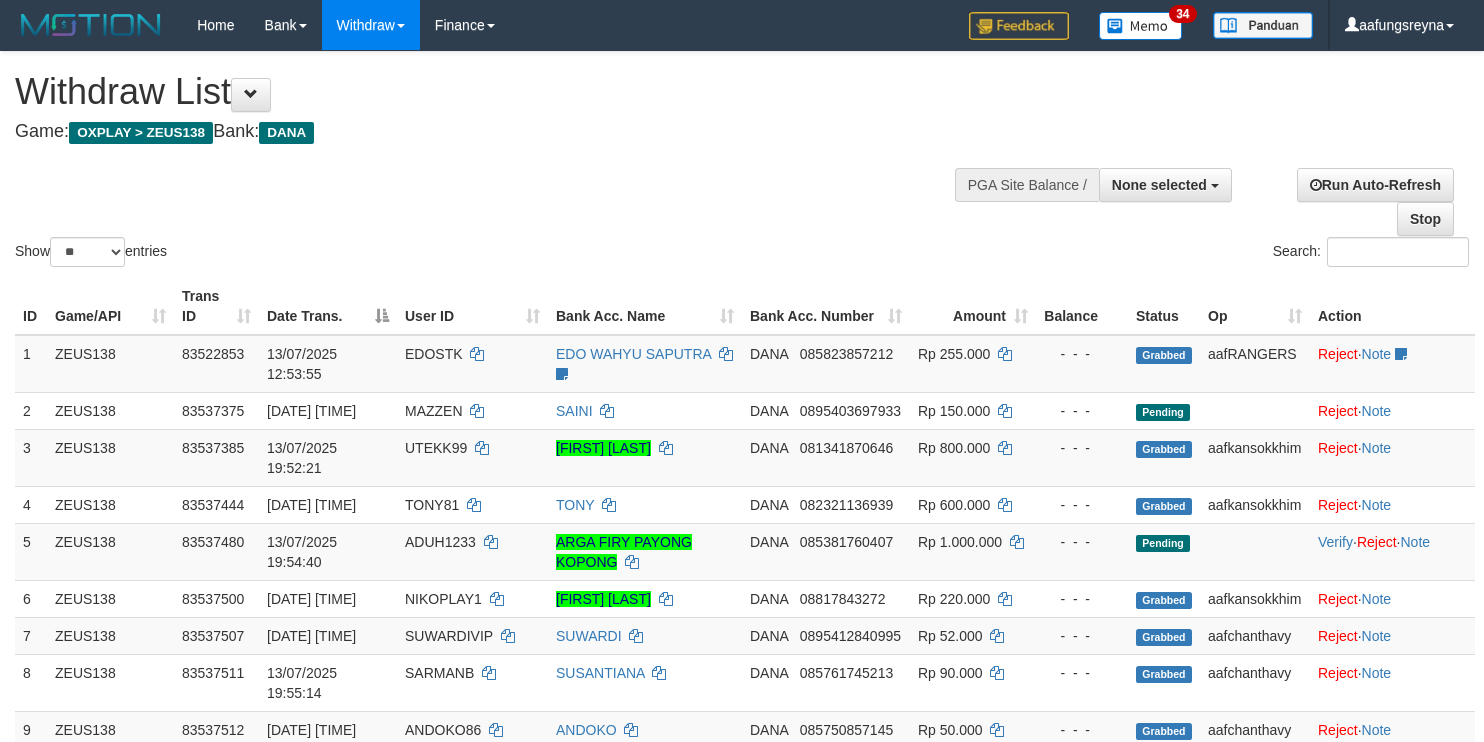select 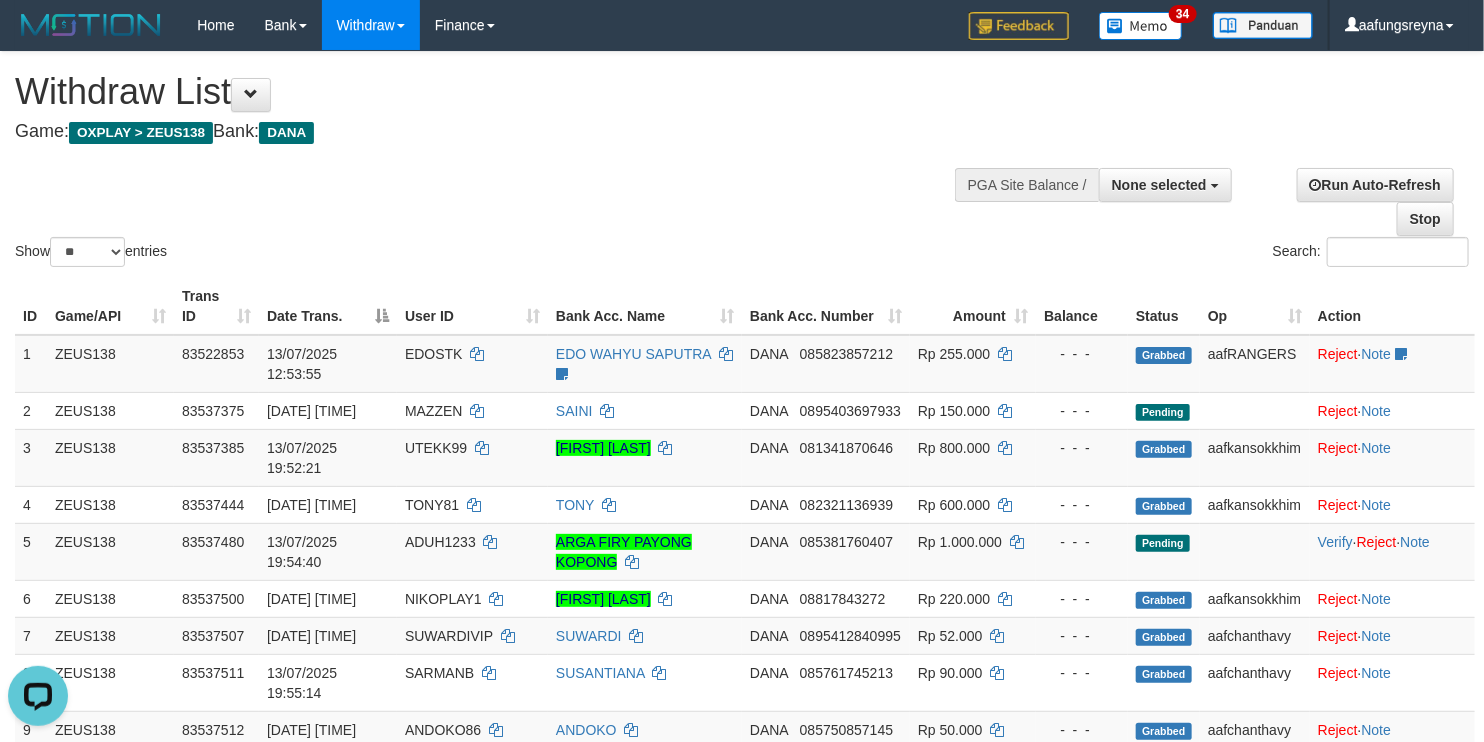 scroll, scrollTop: 0, scrollLeft: 0, axis: both 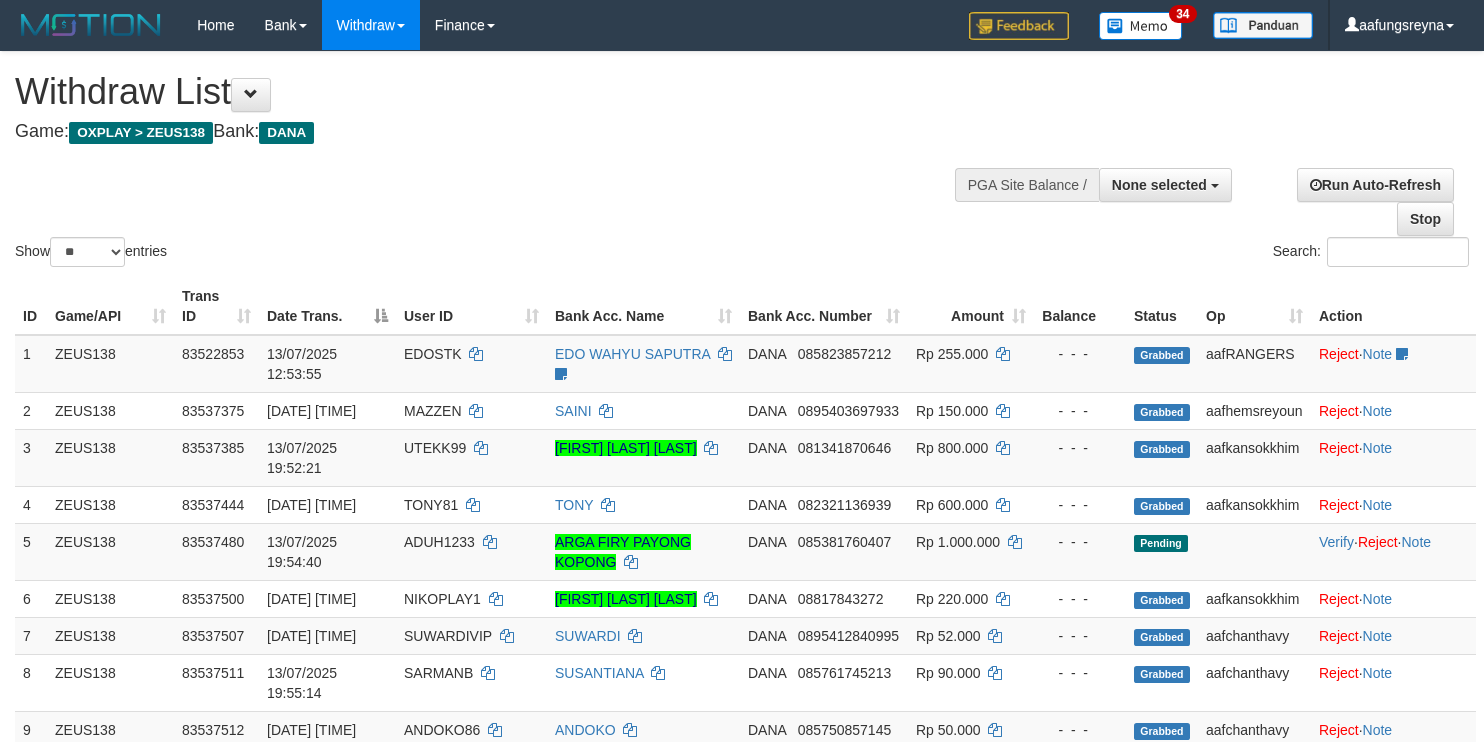 select 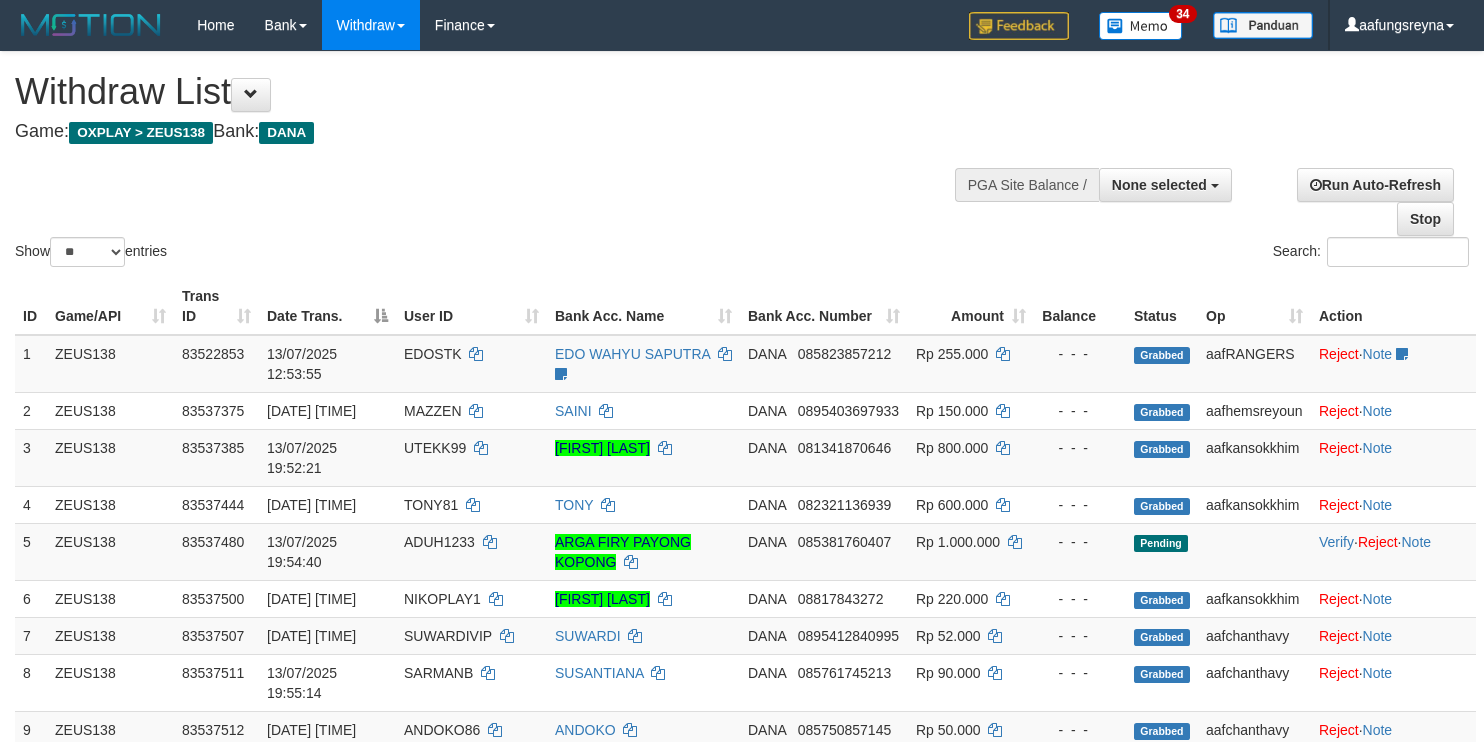 select 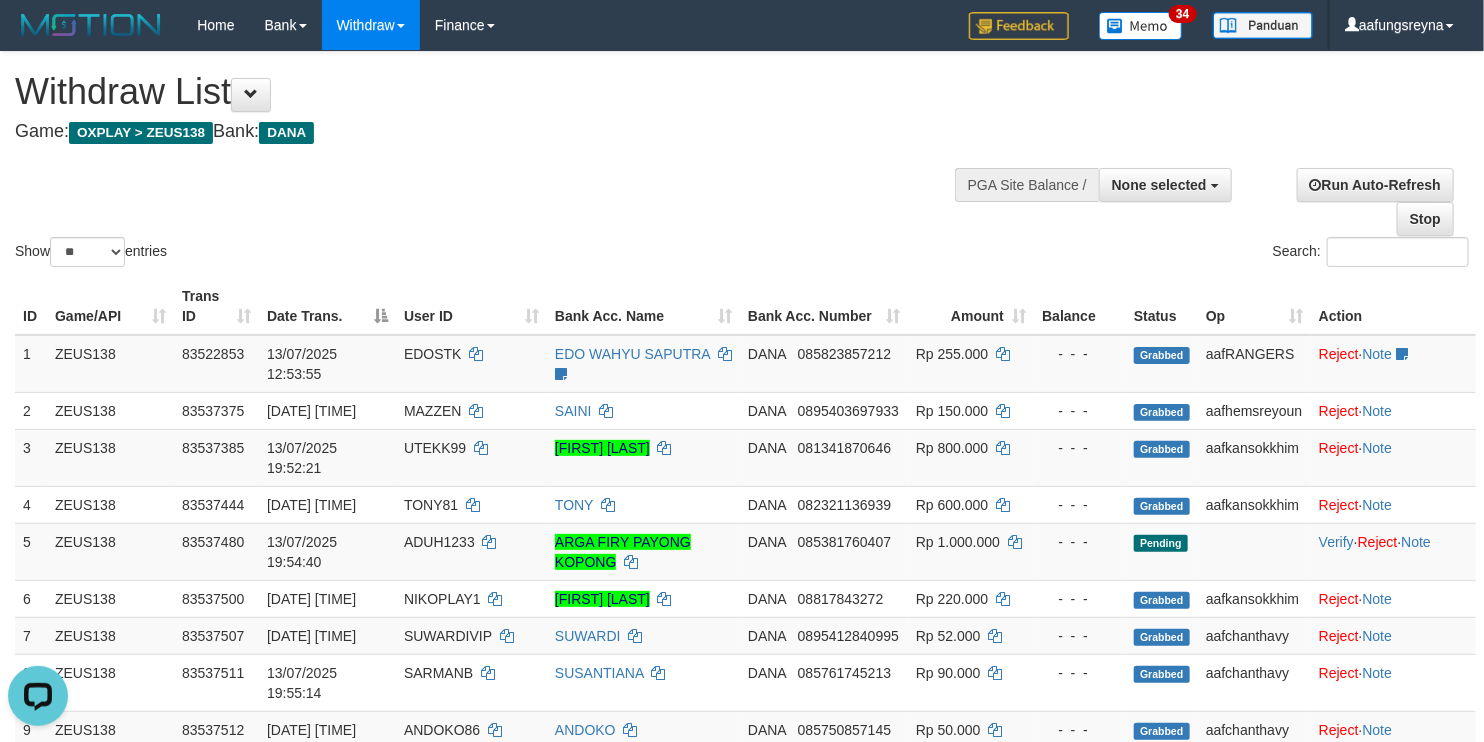 scroll, scrollTop: 0, scrollLeft: 0, axis: both 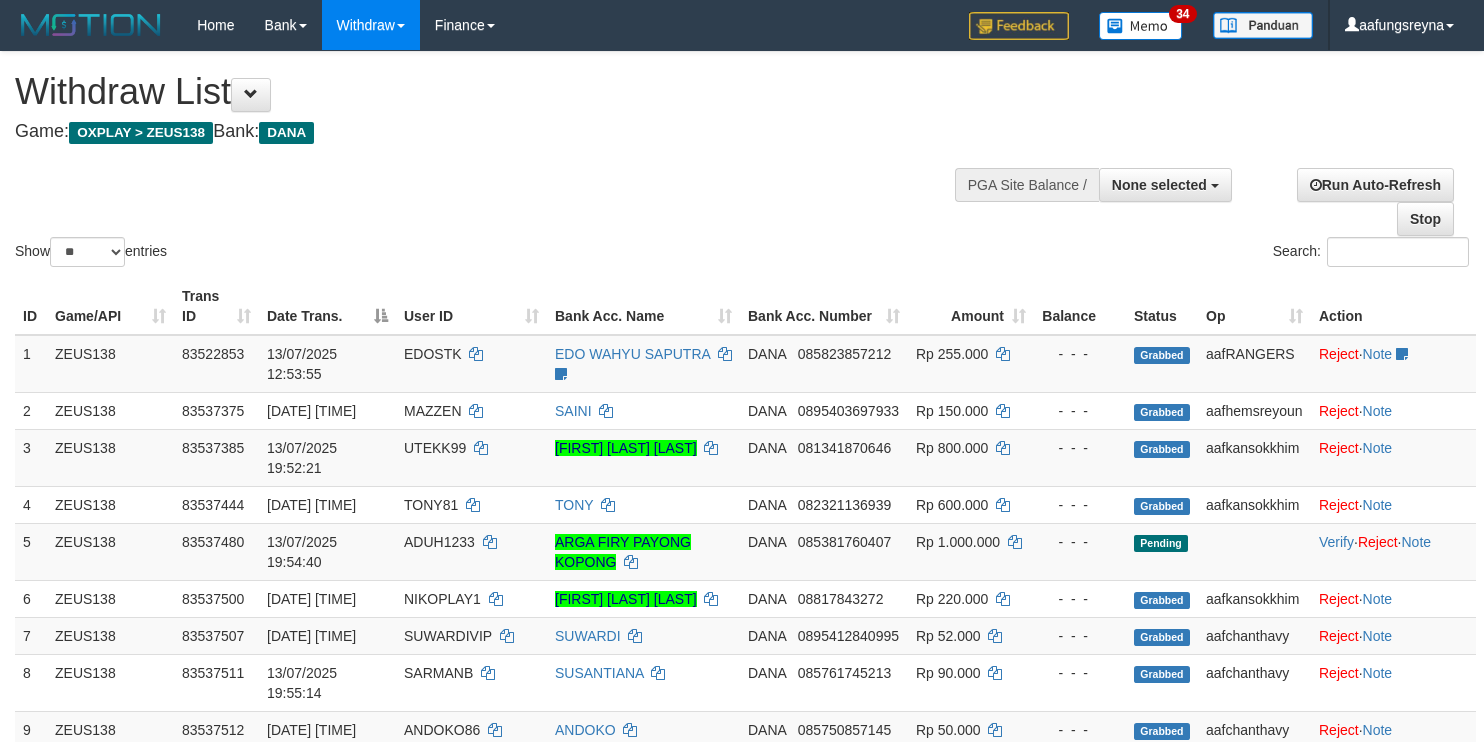 select 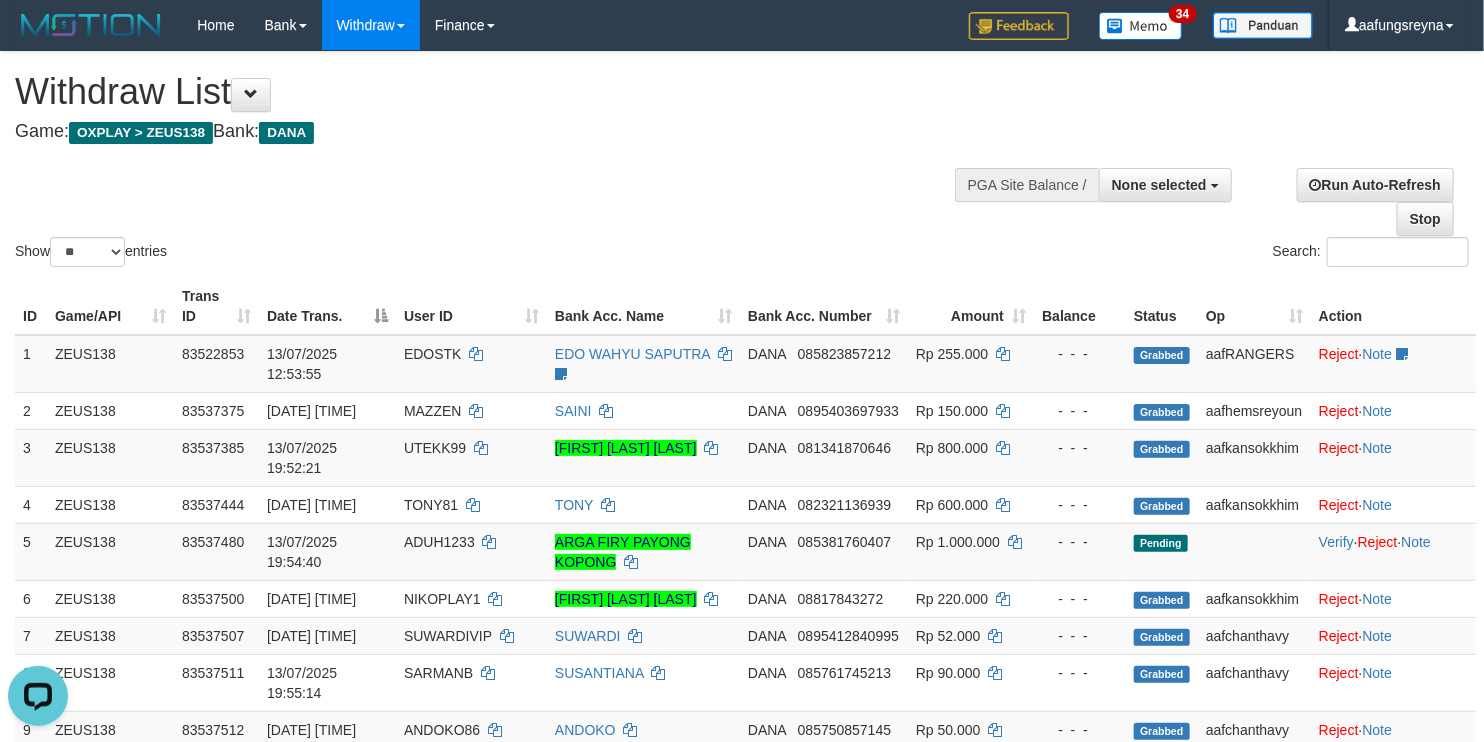 scroll, scrollTop: 0, scrollLeft: 0, axis: both 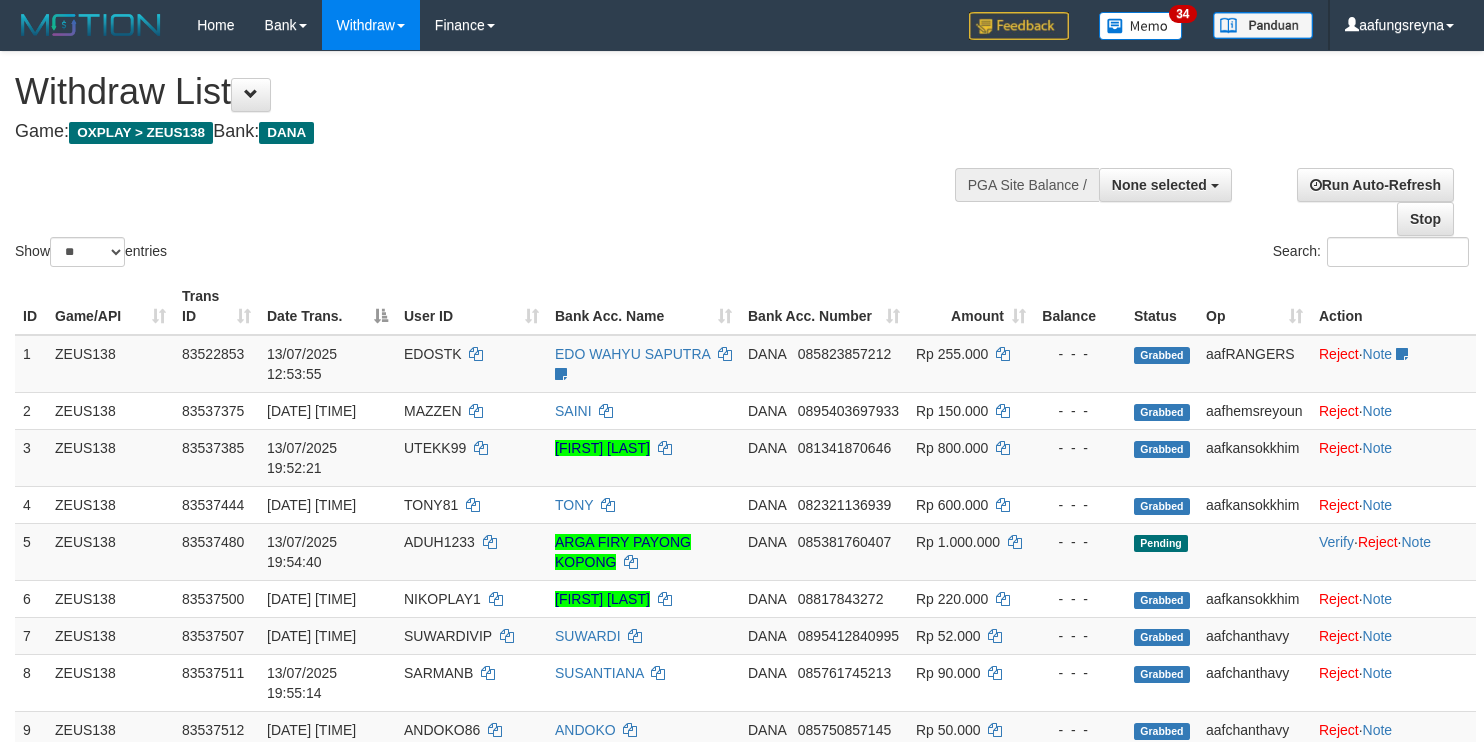 select 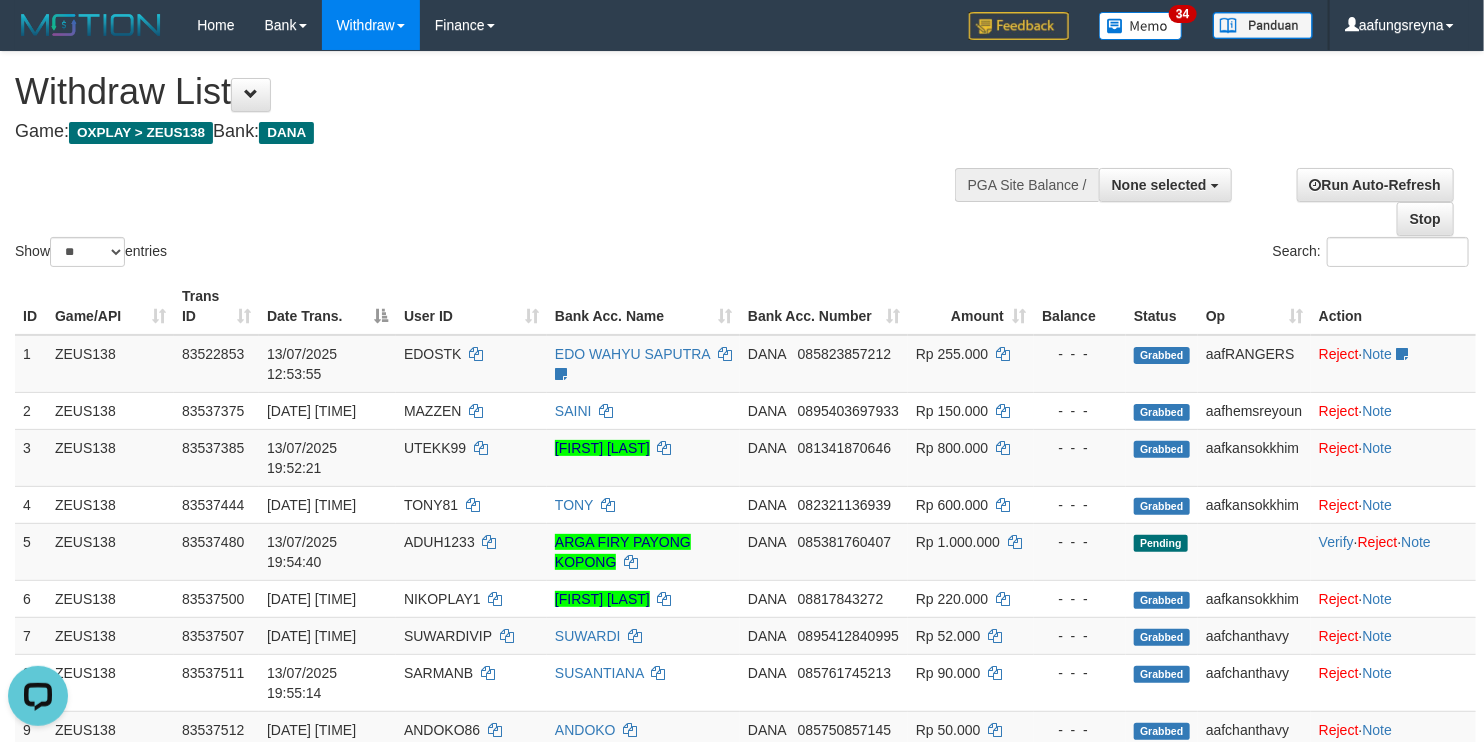 scroll, scrollTop: 0, scrollLeft: 0, axis: both 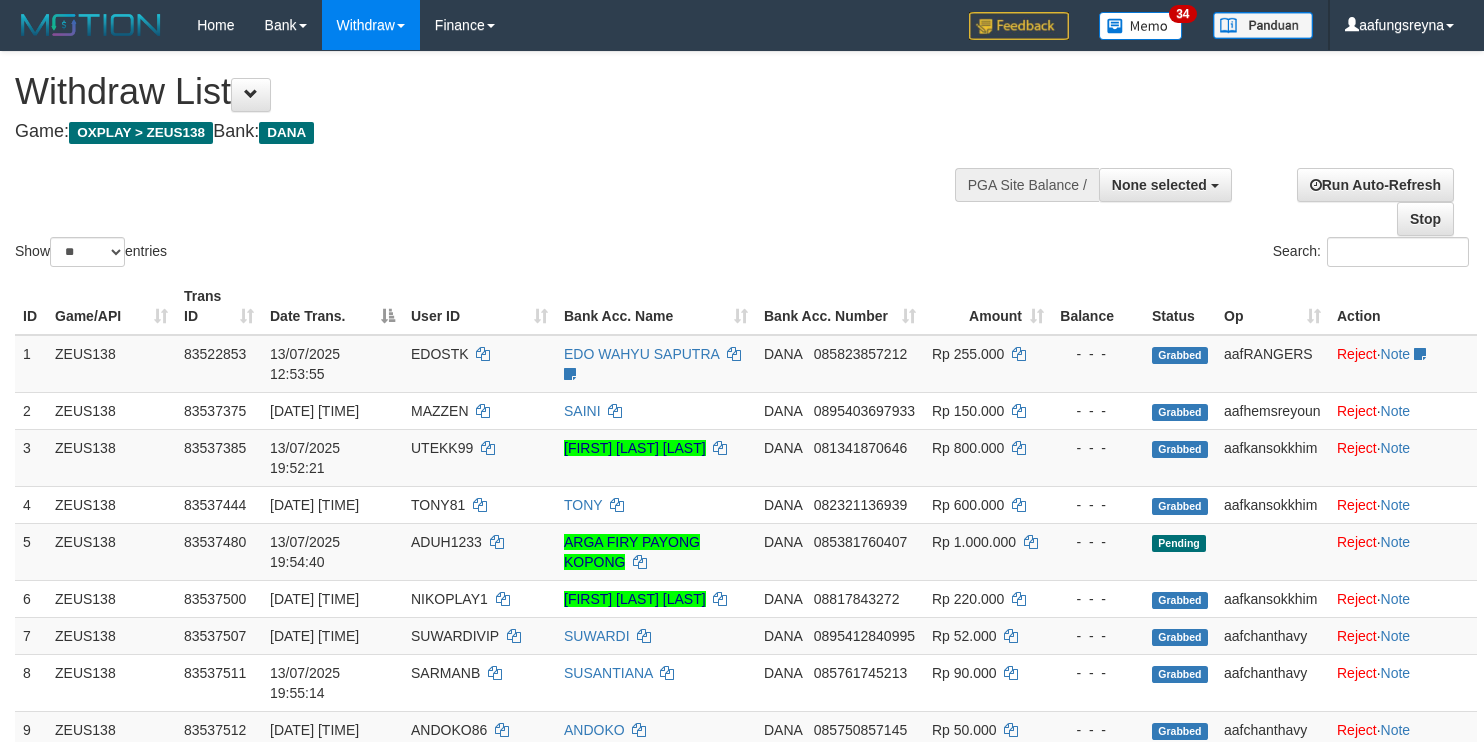 select 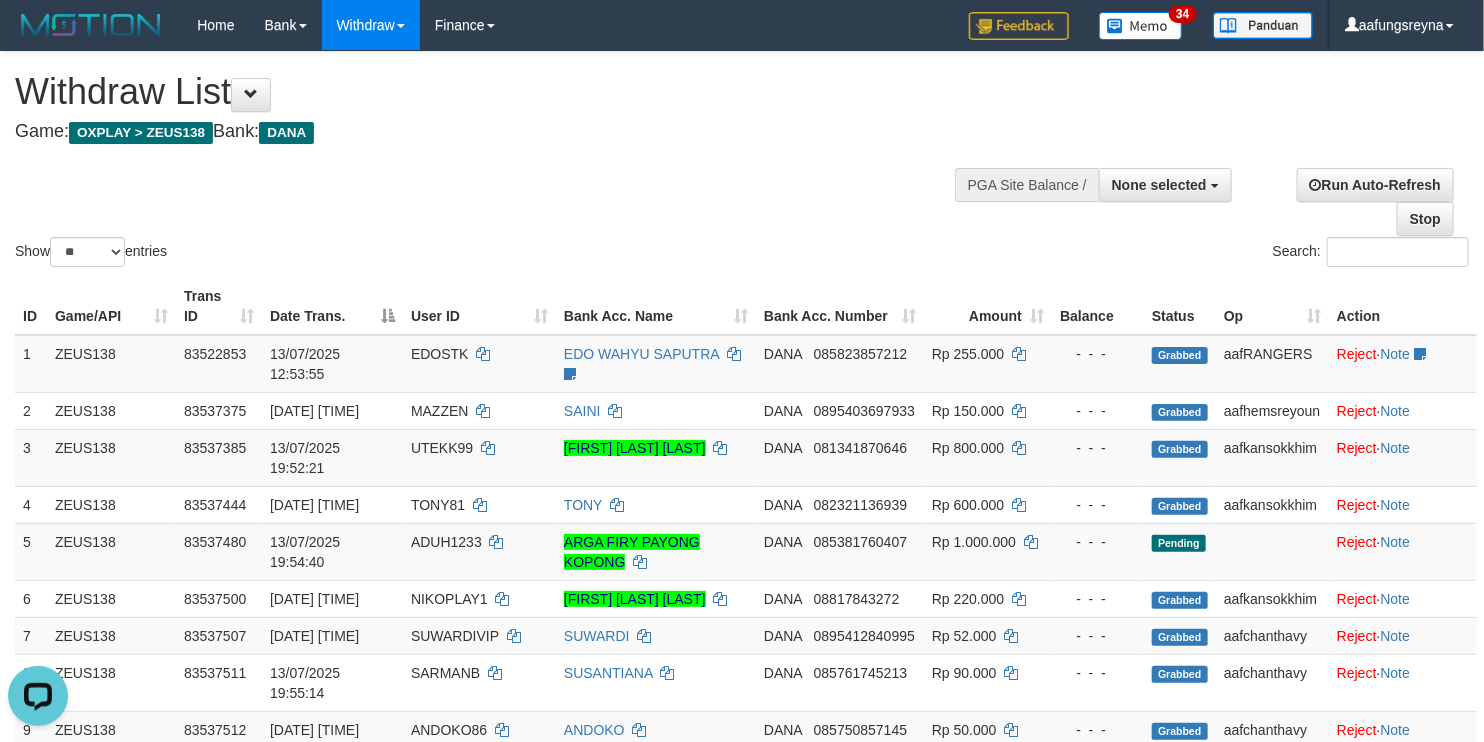 scroll, scrollTop: 0, scrollLeft: 0, axis: both 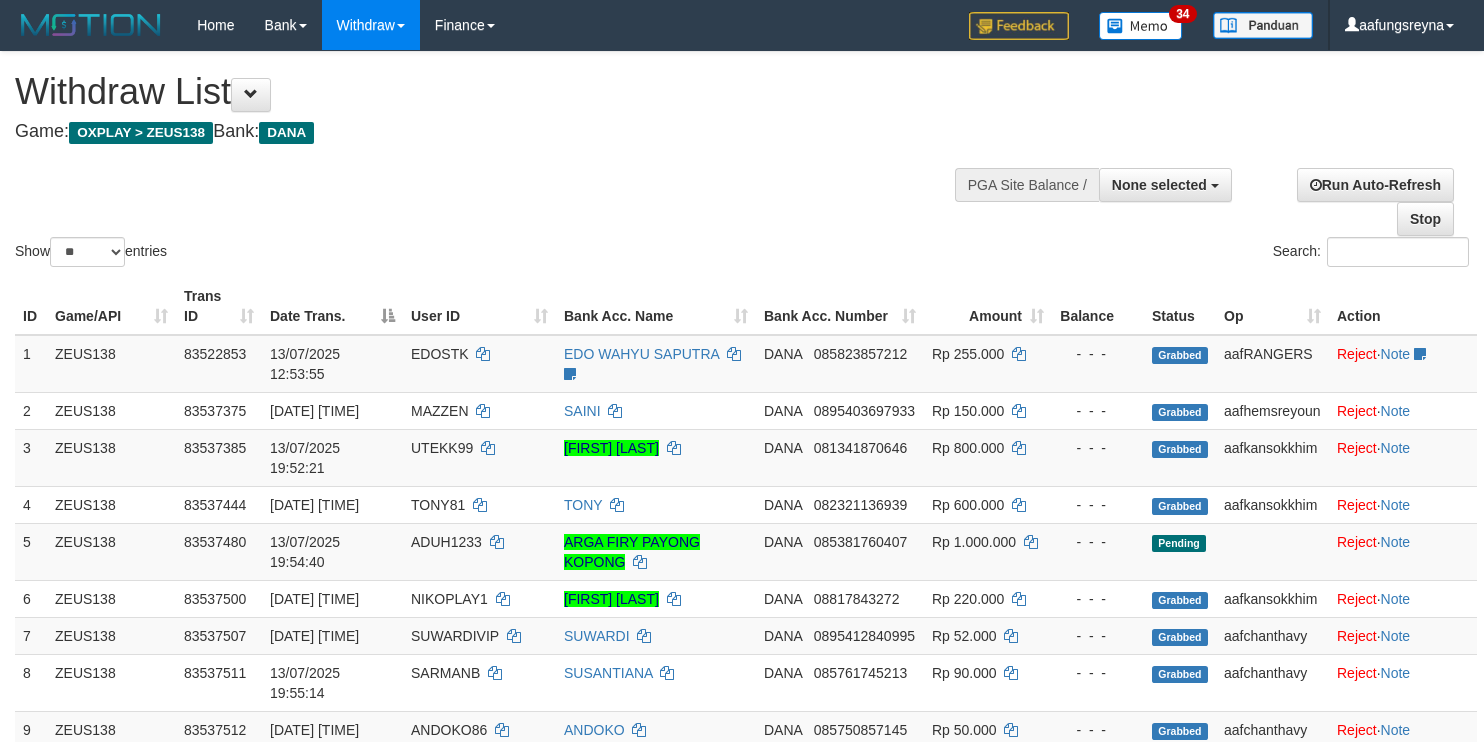 select 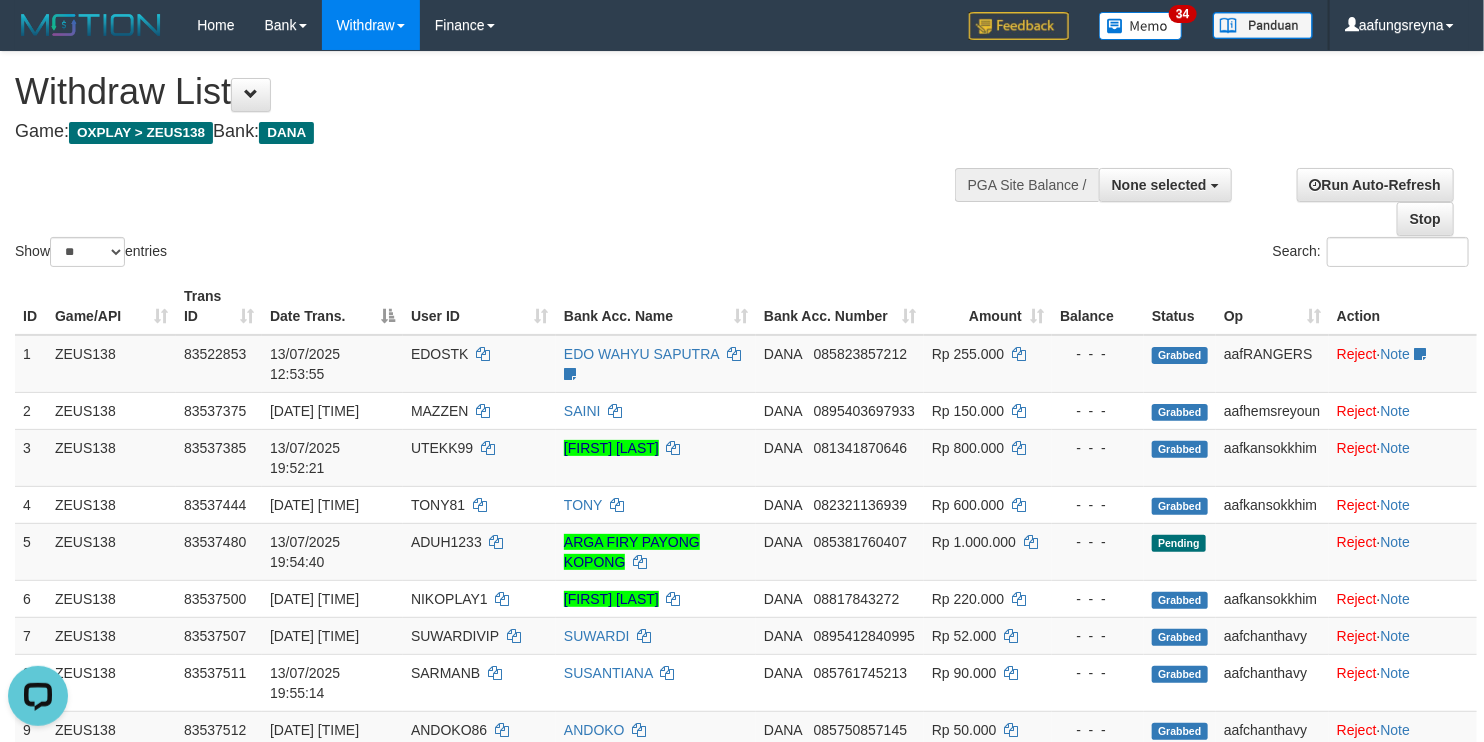 scroll, scrollTop: 0, scrollLeft: 0, axis: both 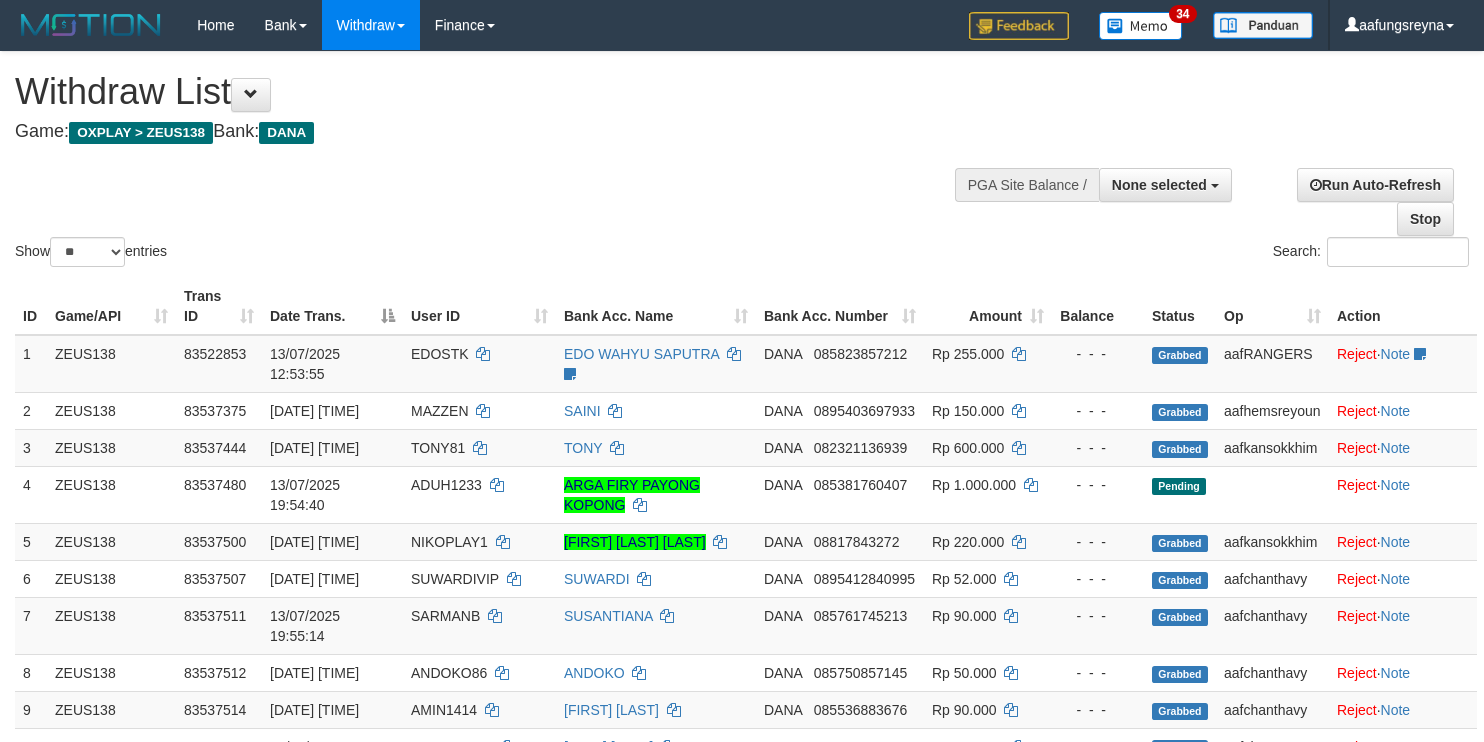 select 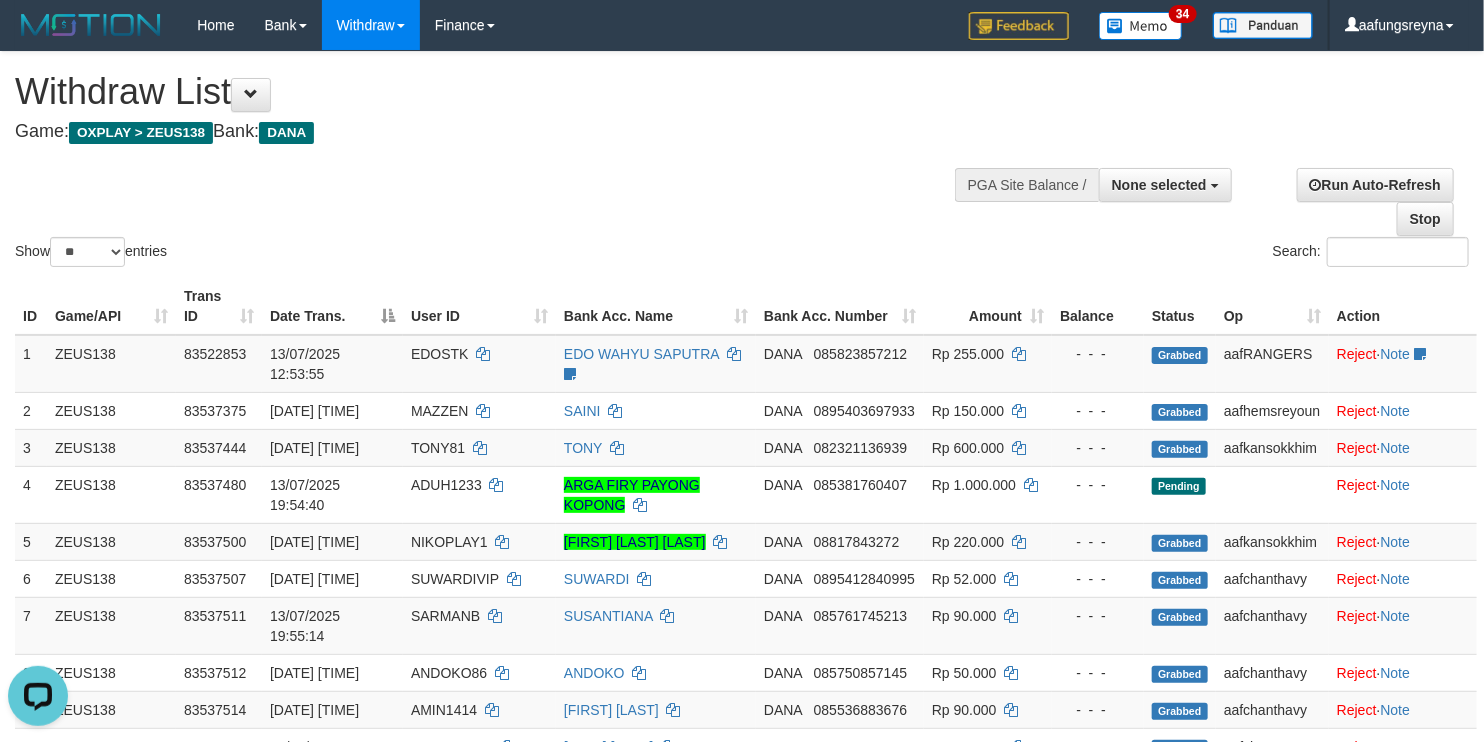 scroll, scrollTop: 0, scrollLeft: 0, axis: both 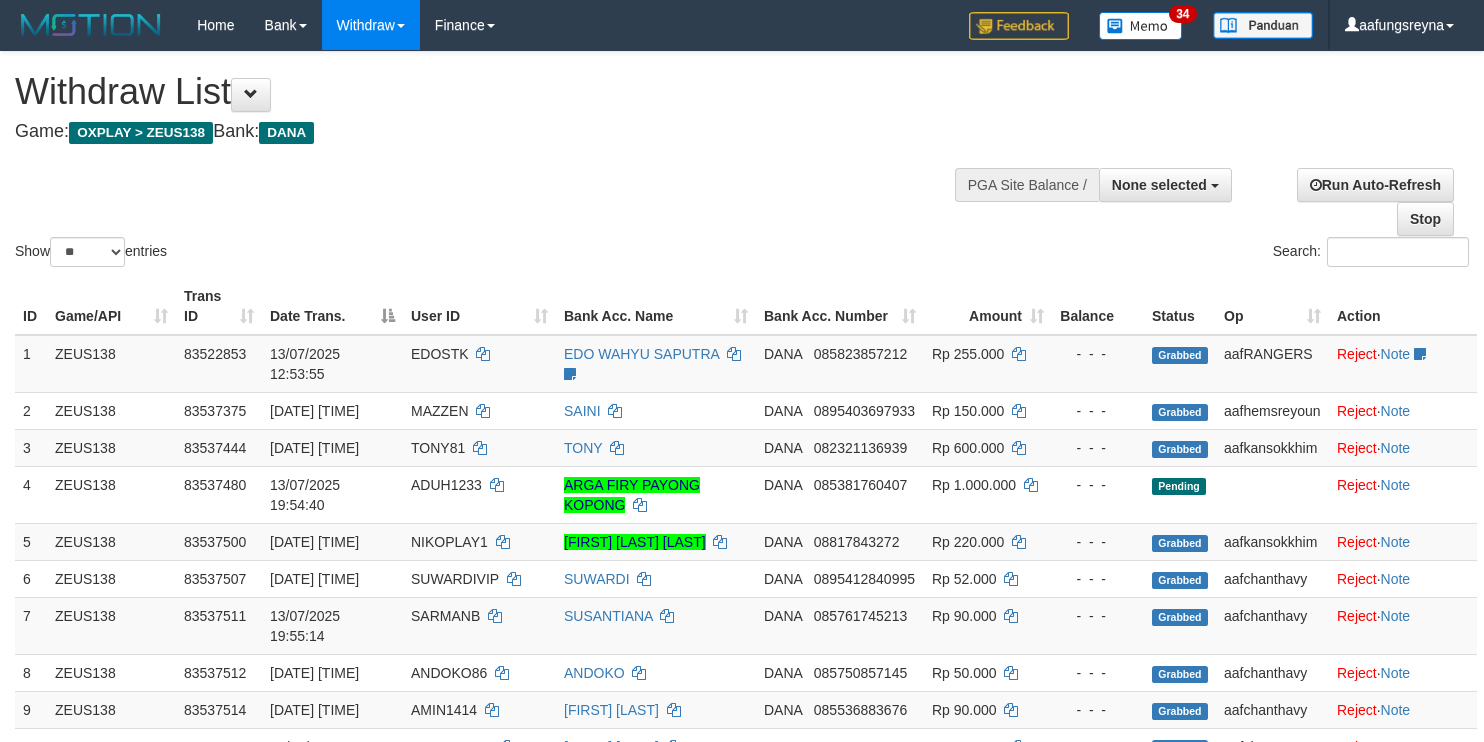 select 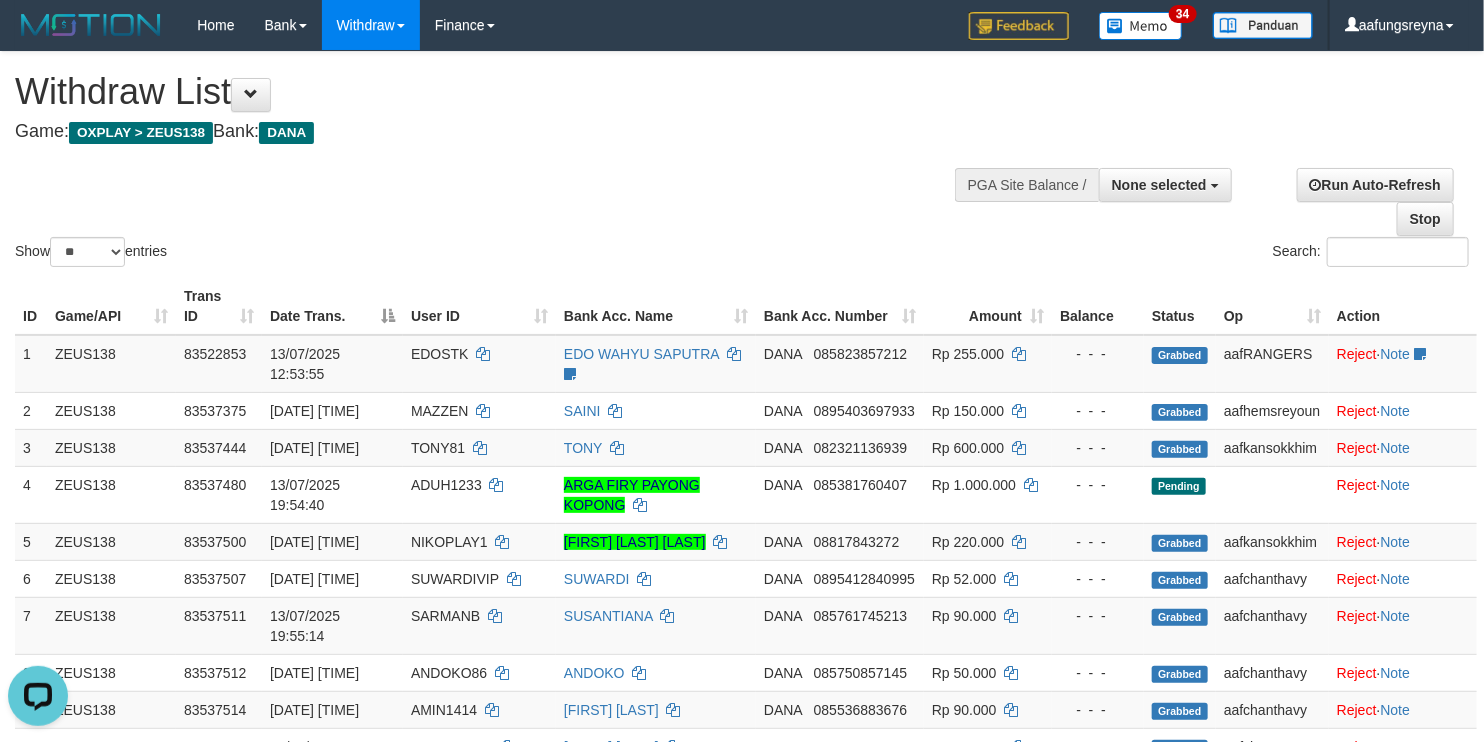 scroll, scrollTop: 0, scrollLeft: 0, axis: both 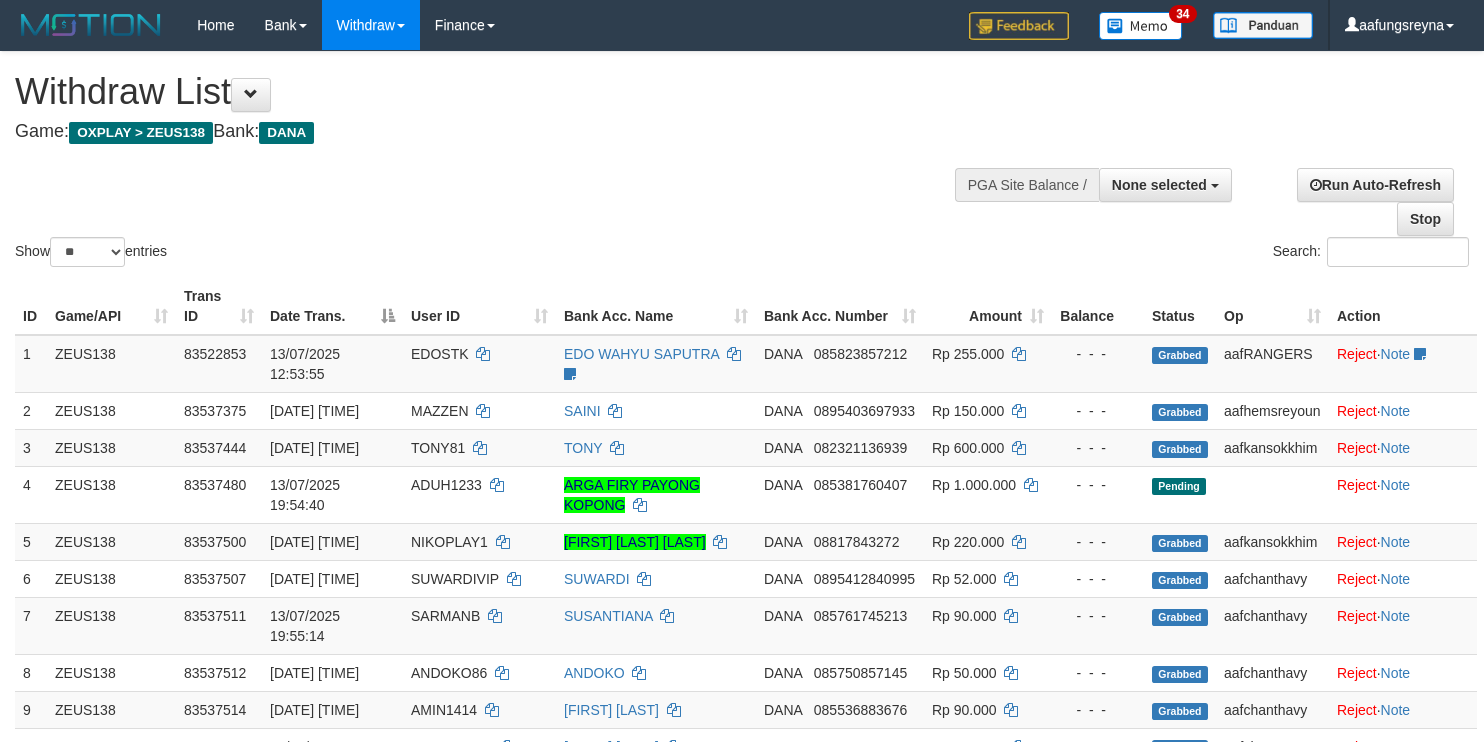 select 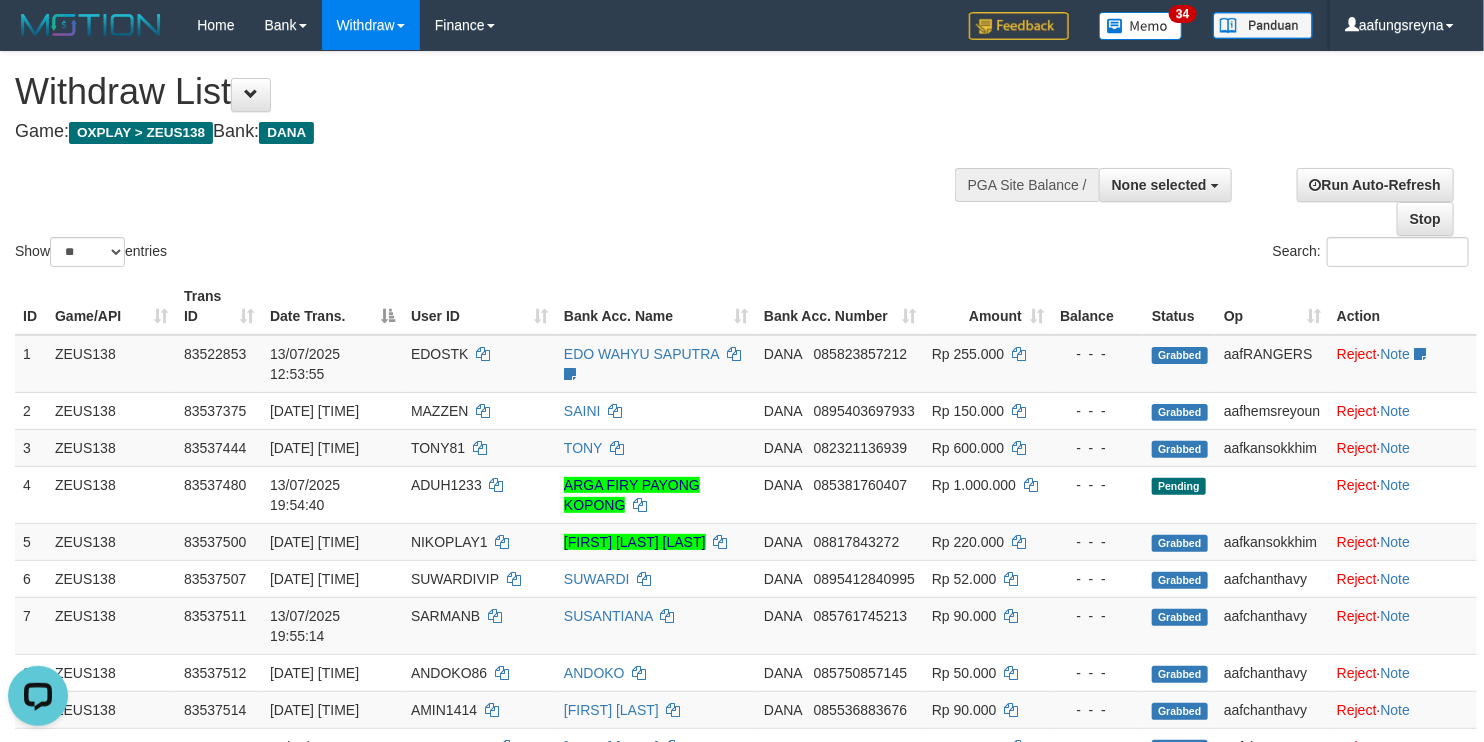 scroll, scrollTop: 0, scrollLeft: 0, axis: both 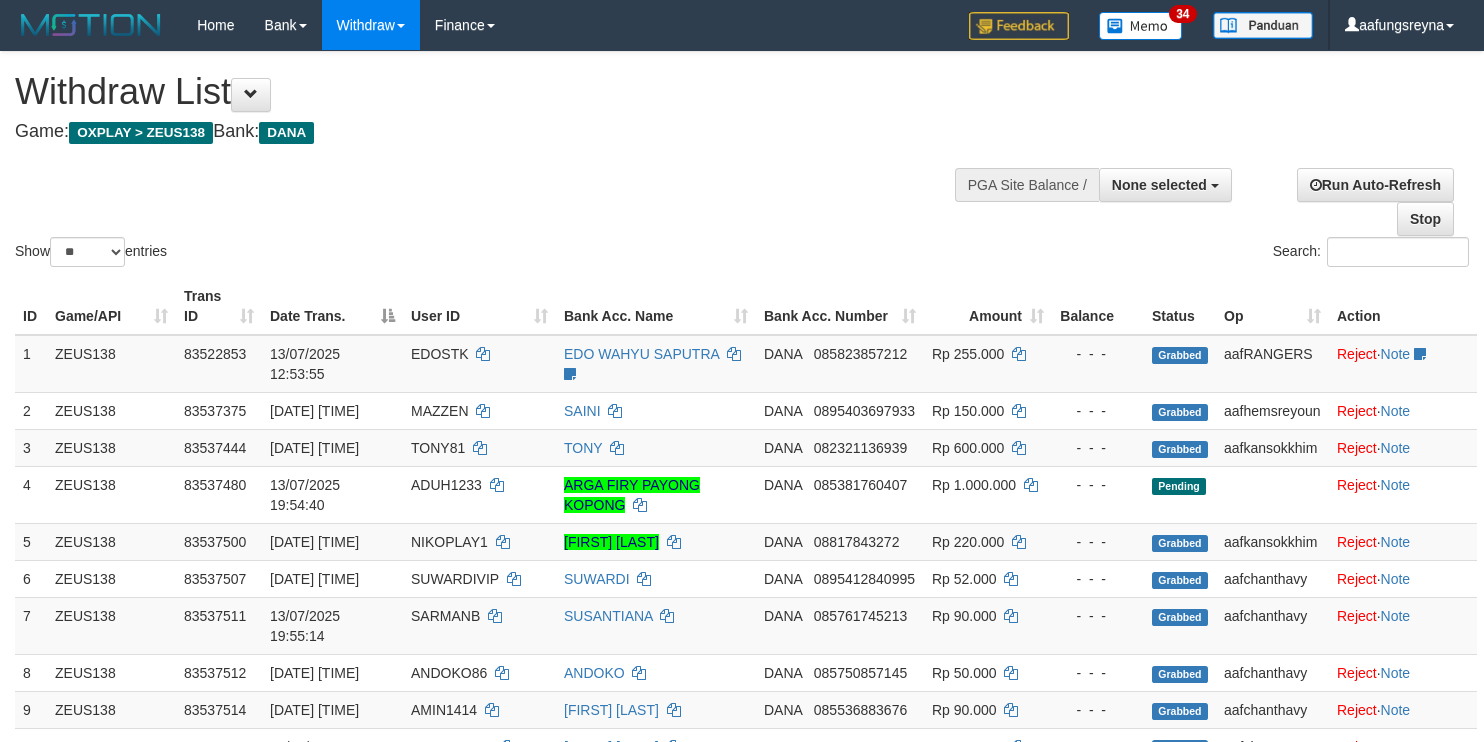 select 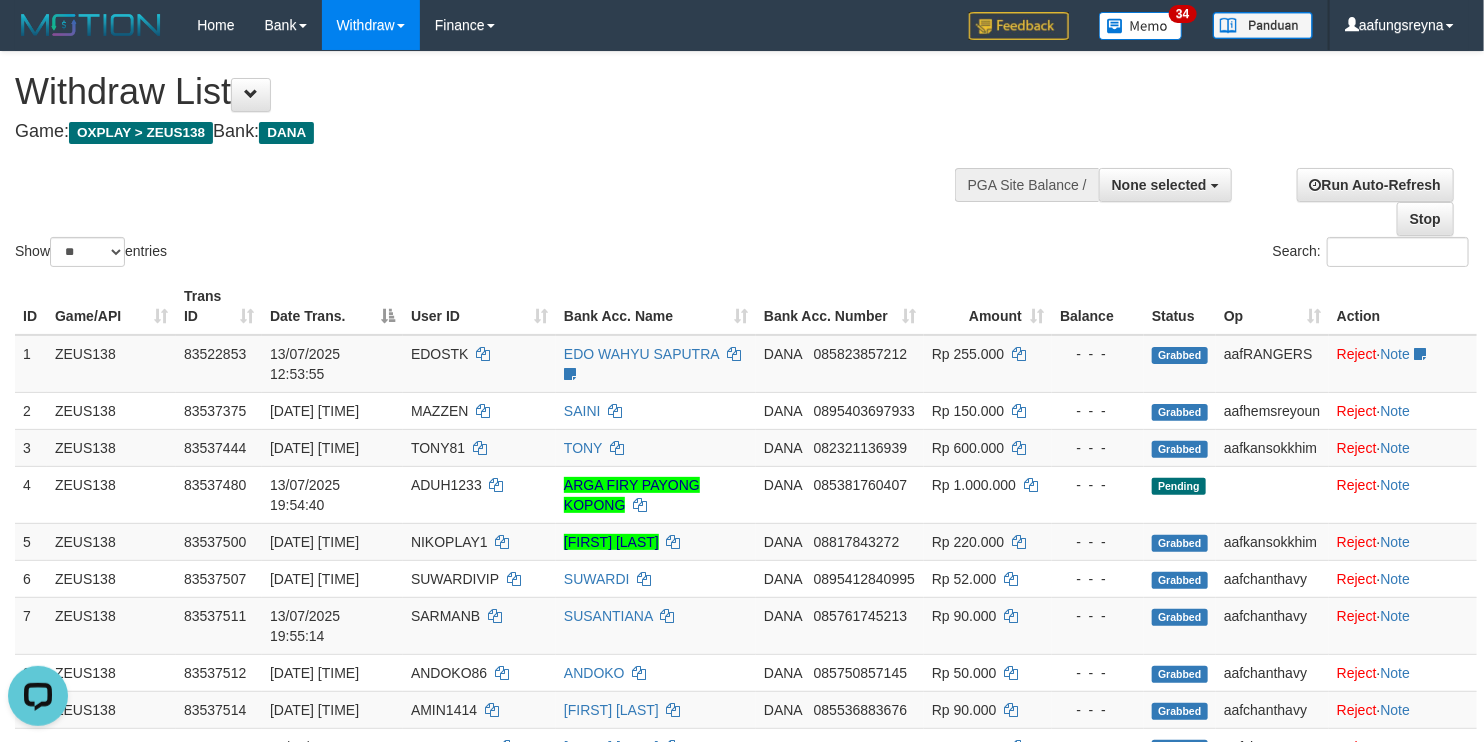 scroll, scrollTop: 0, scrollLeft: 0, axis: both 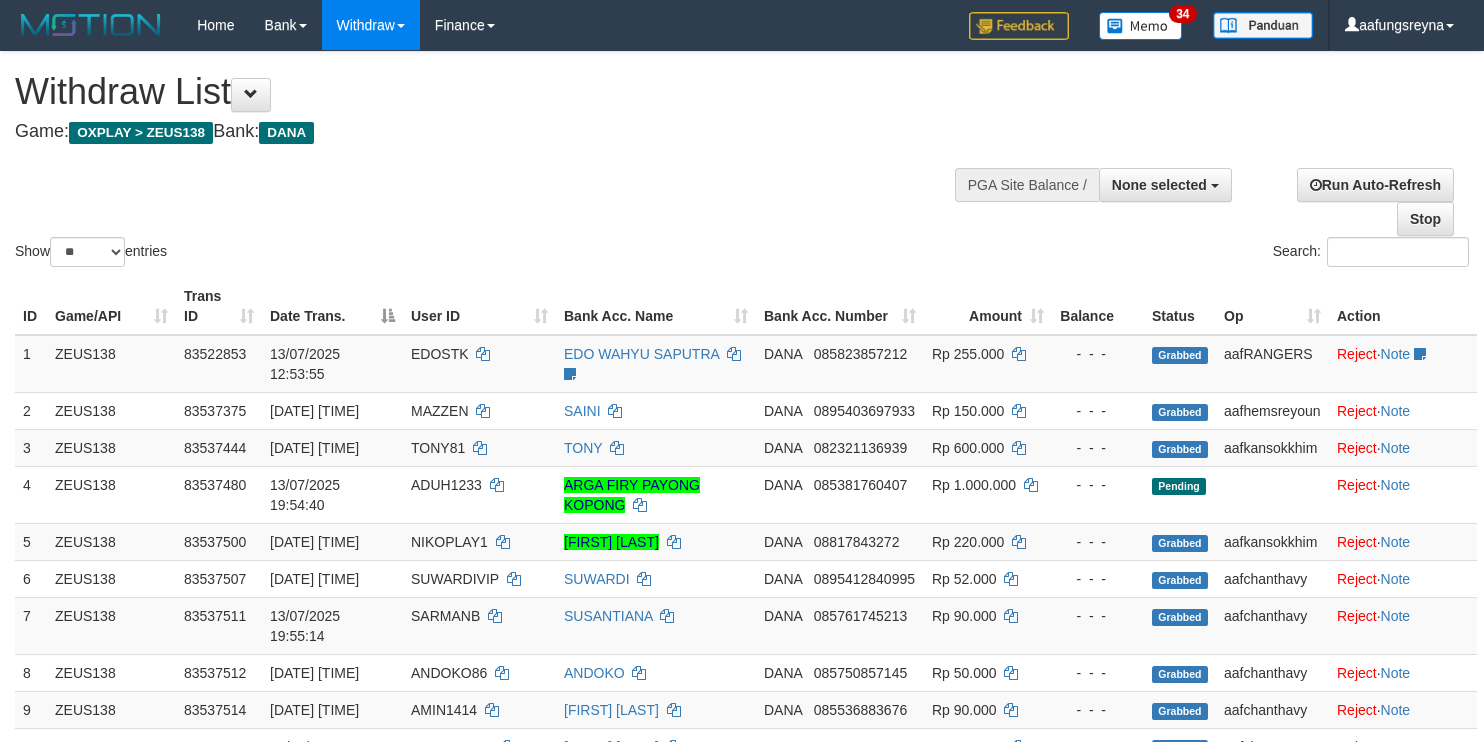 select 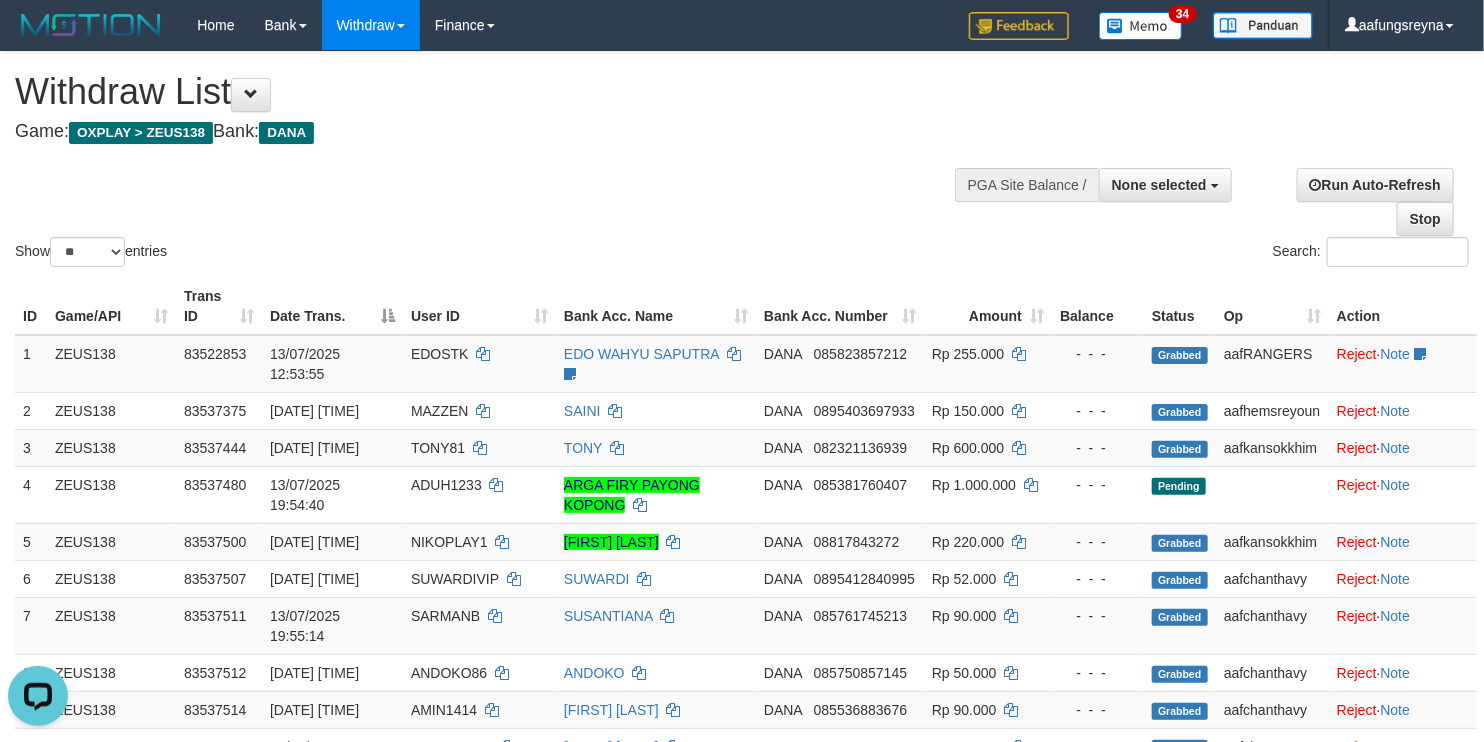 scroll, scrollTop: 0, scrollLeft: 0, axis: both 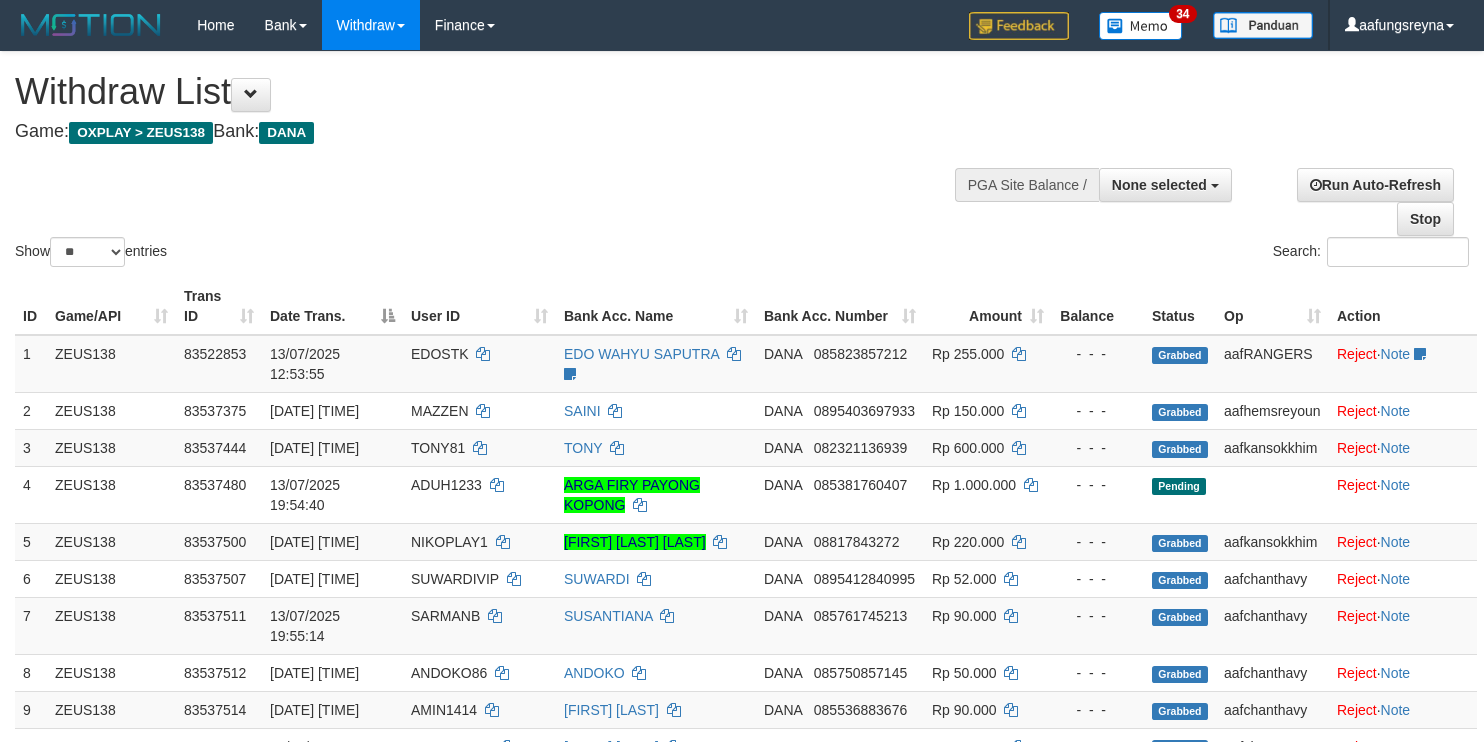 select 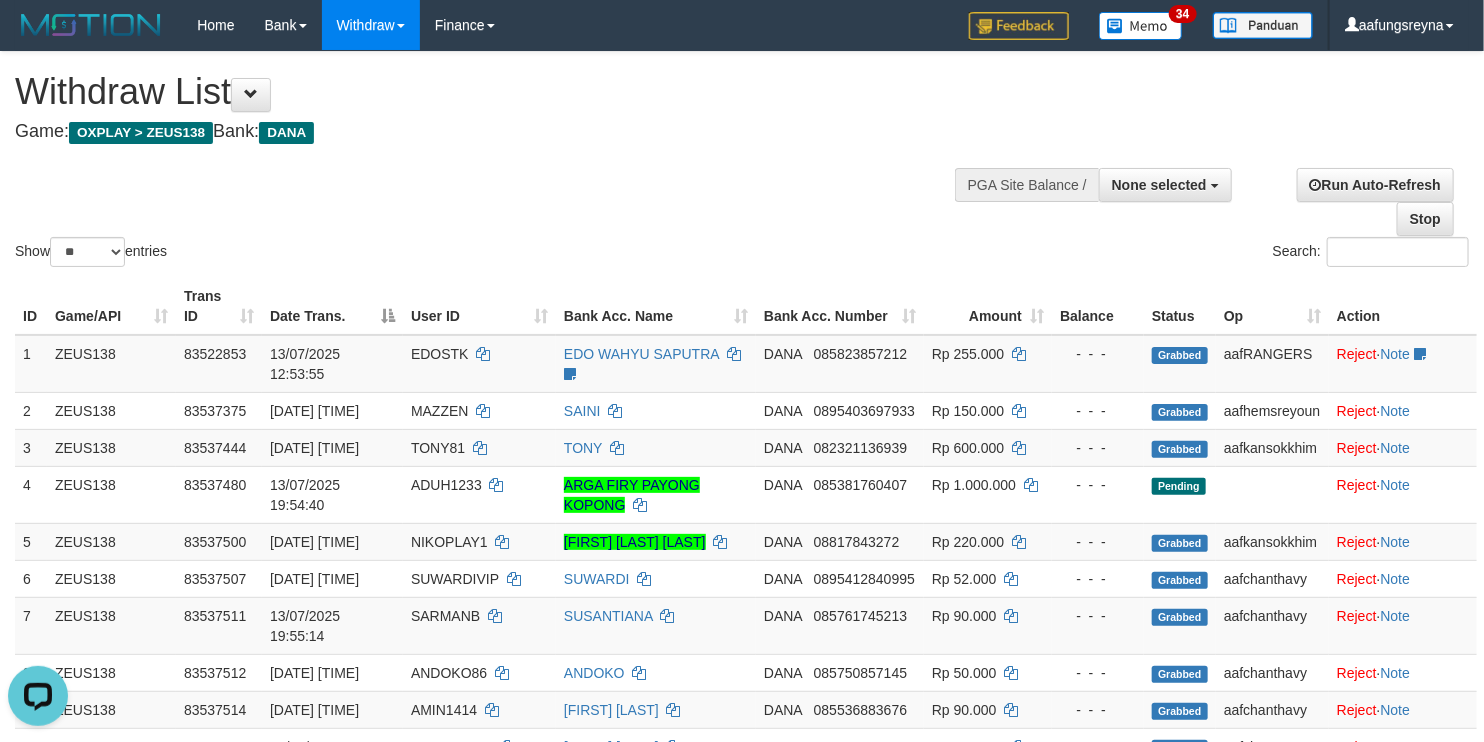 scroll, scrollTop: 0, scrollLeft: 0, axis: both 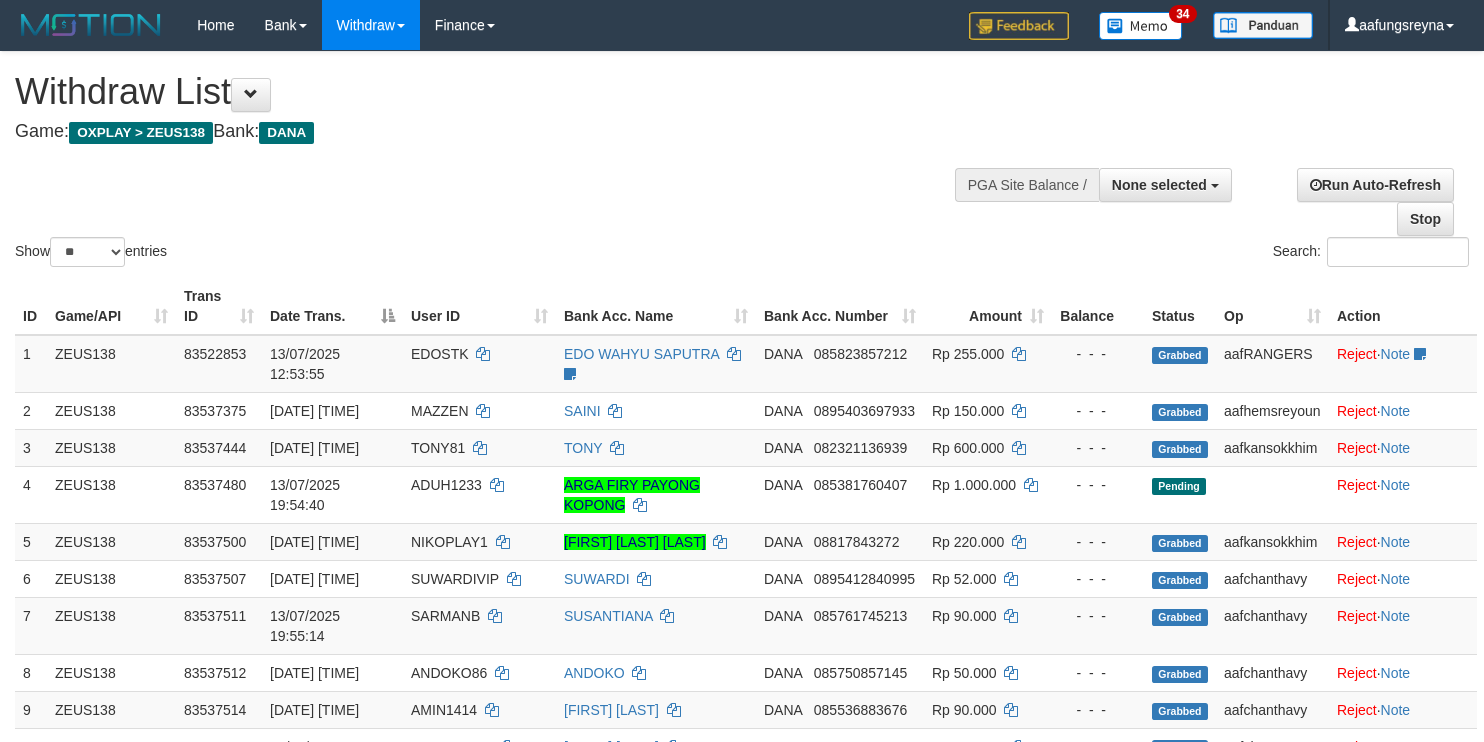 select 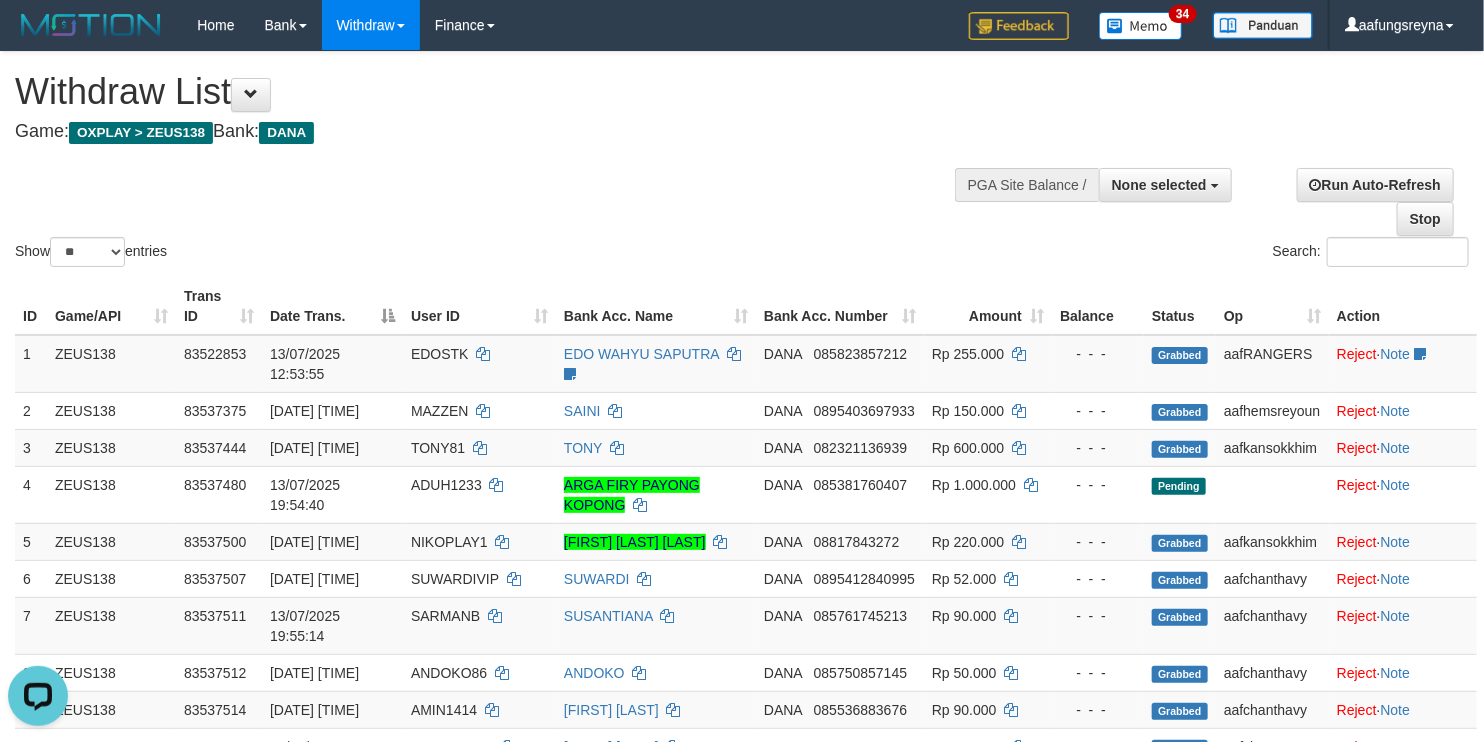 scroll, scrollTop: 0, scrollLeft: 0, axis: both 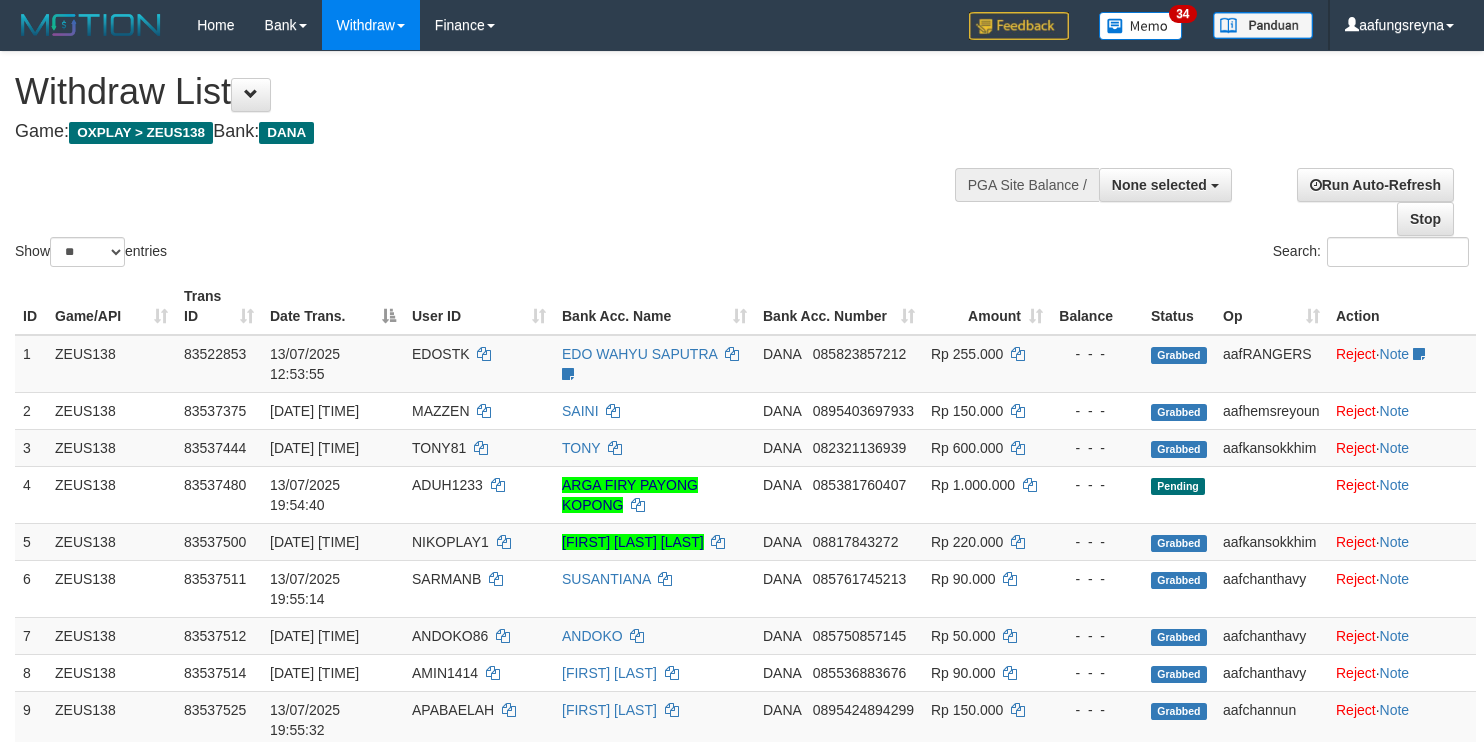 select 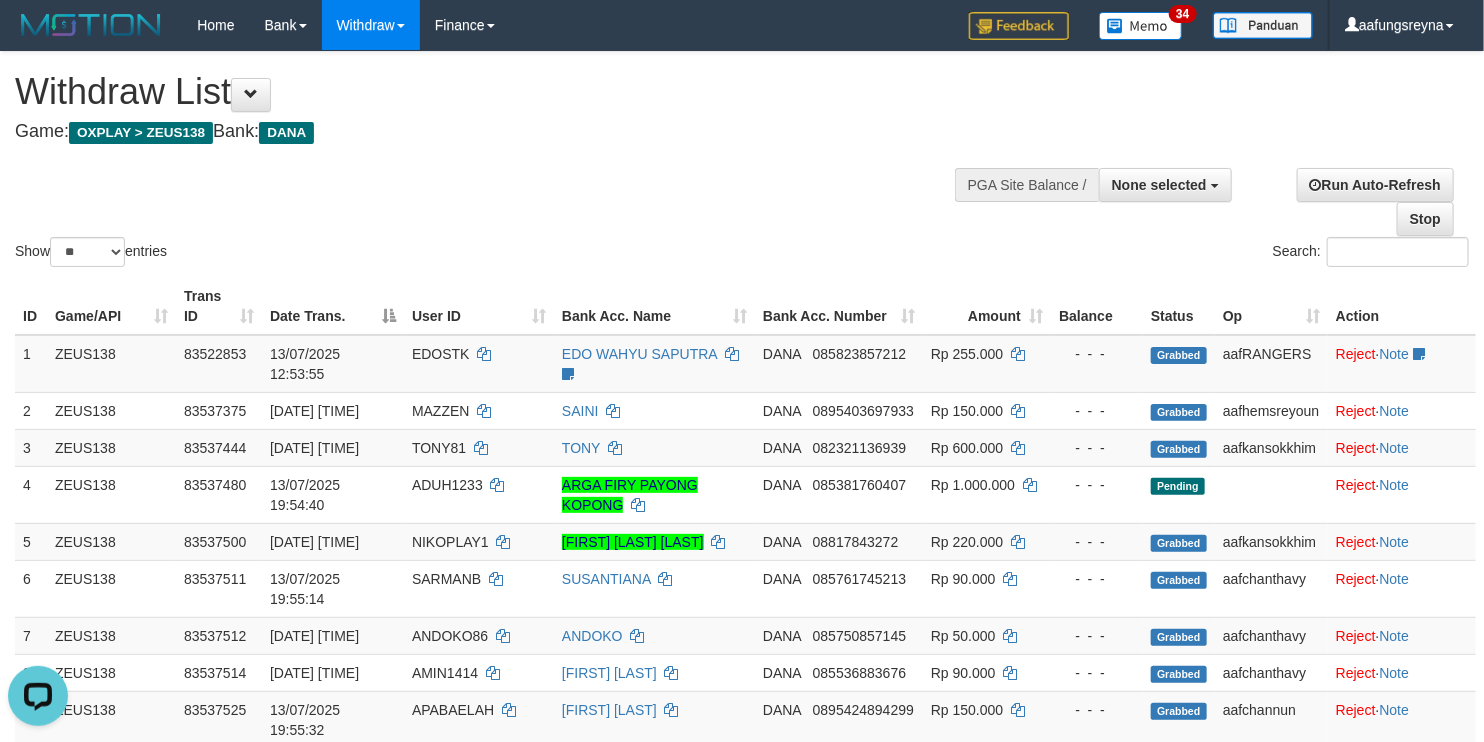 scroll, scrollTop: 0, scrollLeft: 0, axis: both 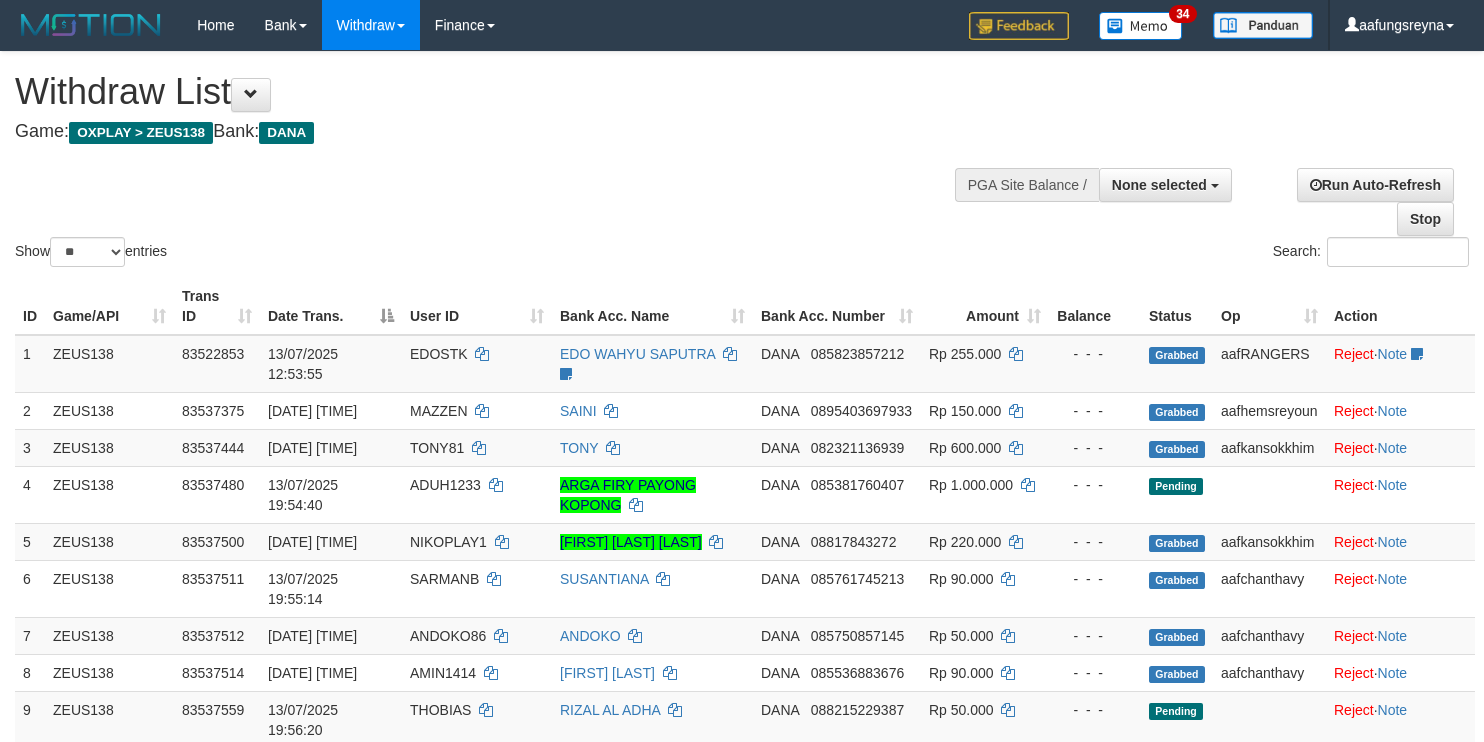 select 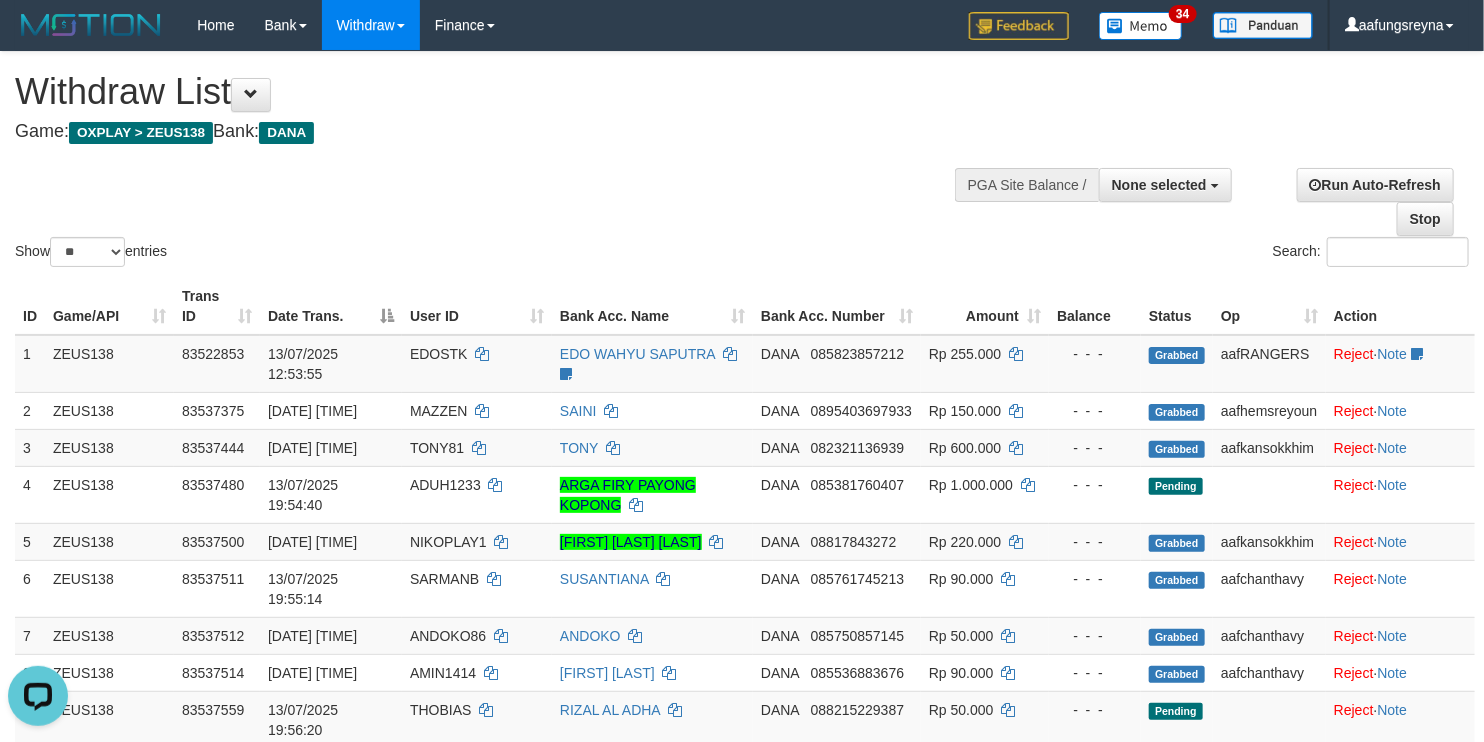 scroll, scrollTop: 0, scrollLeft: 0, axis: both 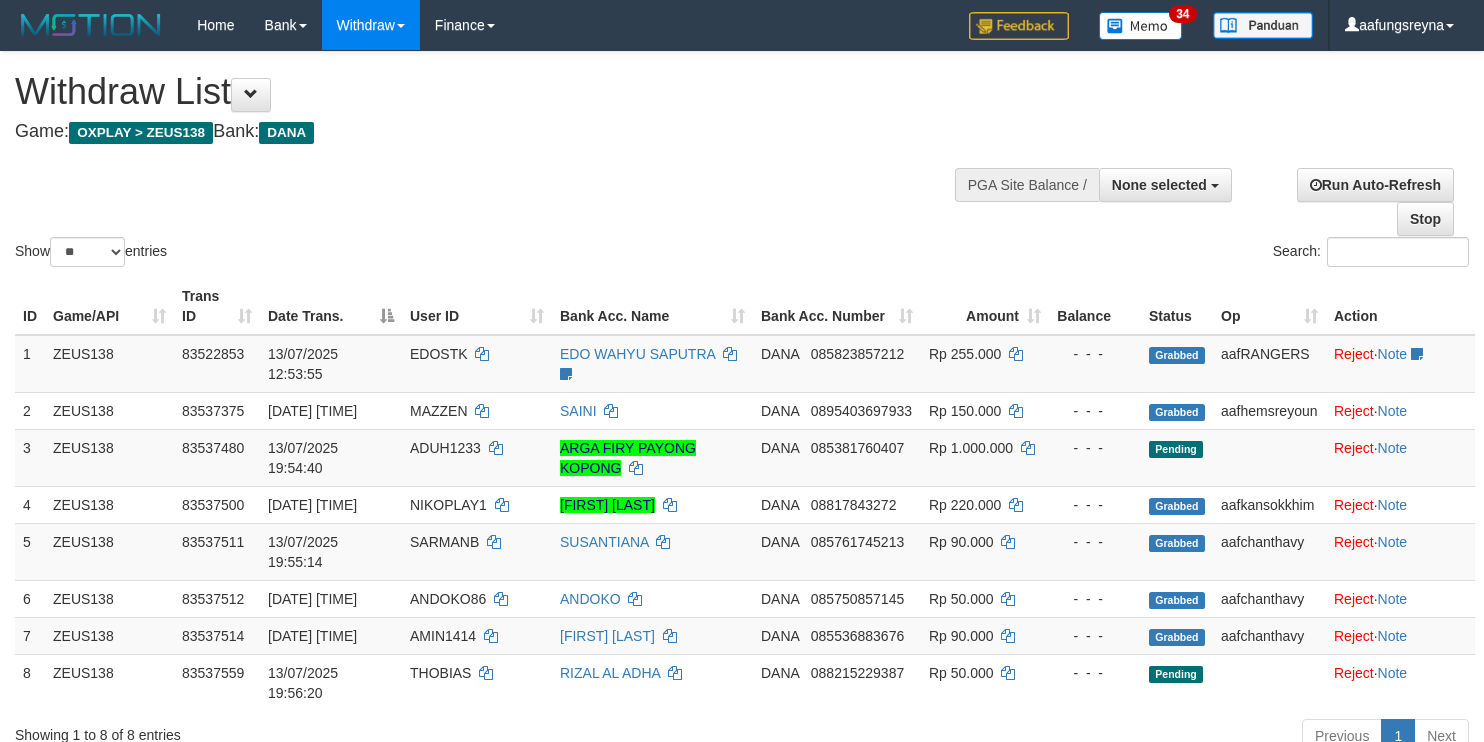 select 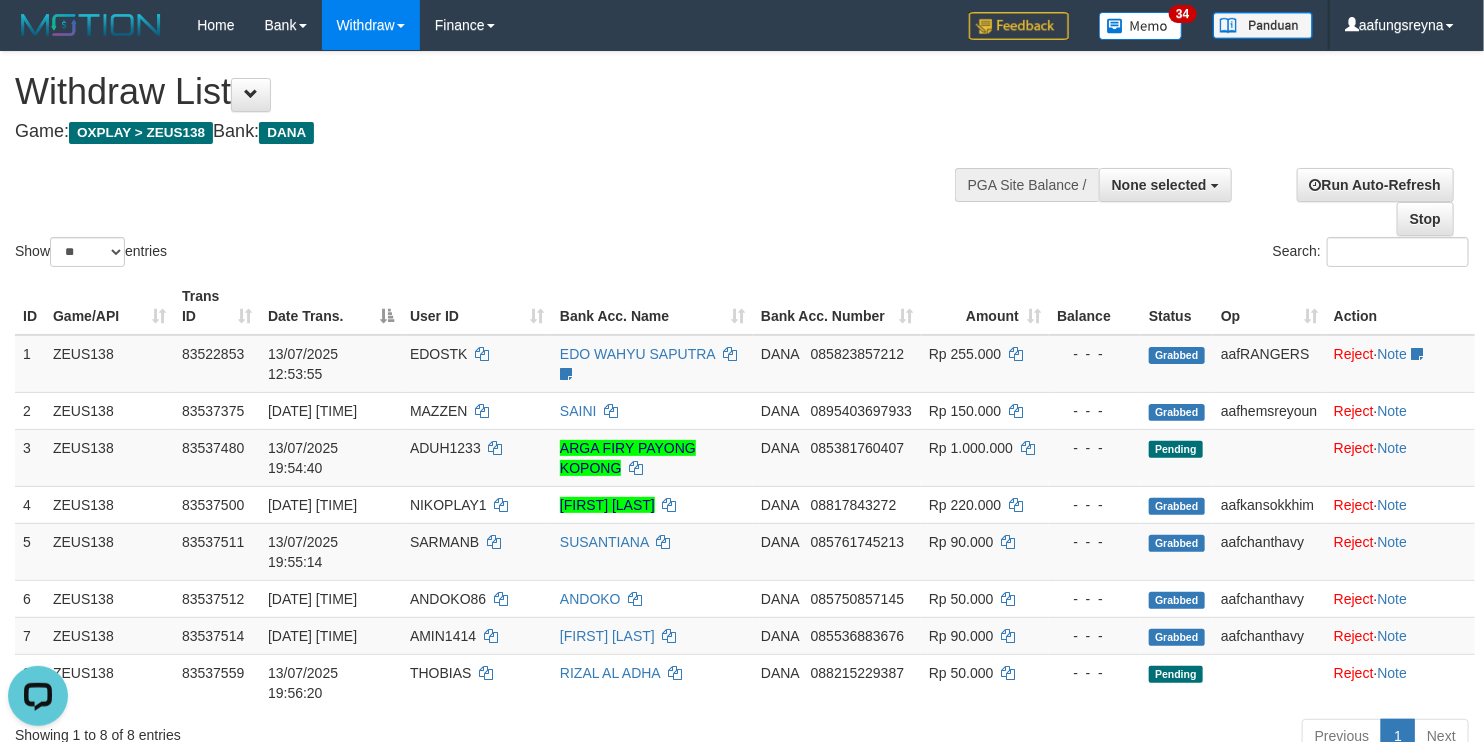 scroll, scrollTop: 0, scrollLeft: 0, axis: both 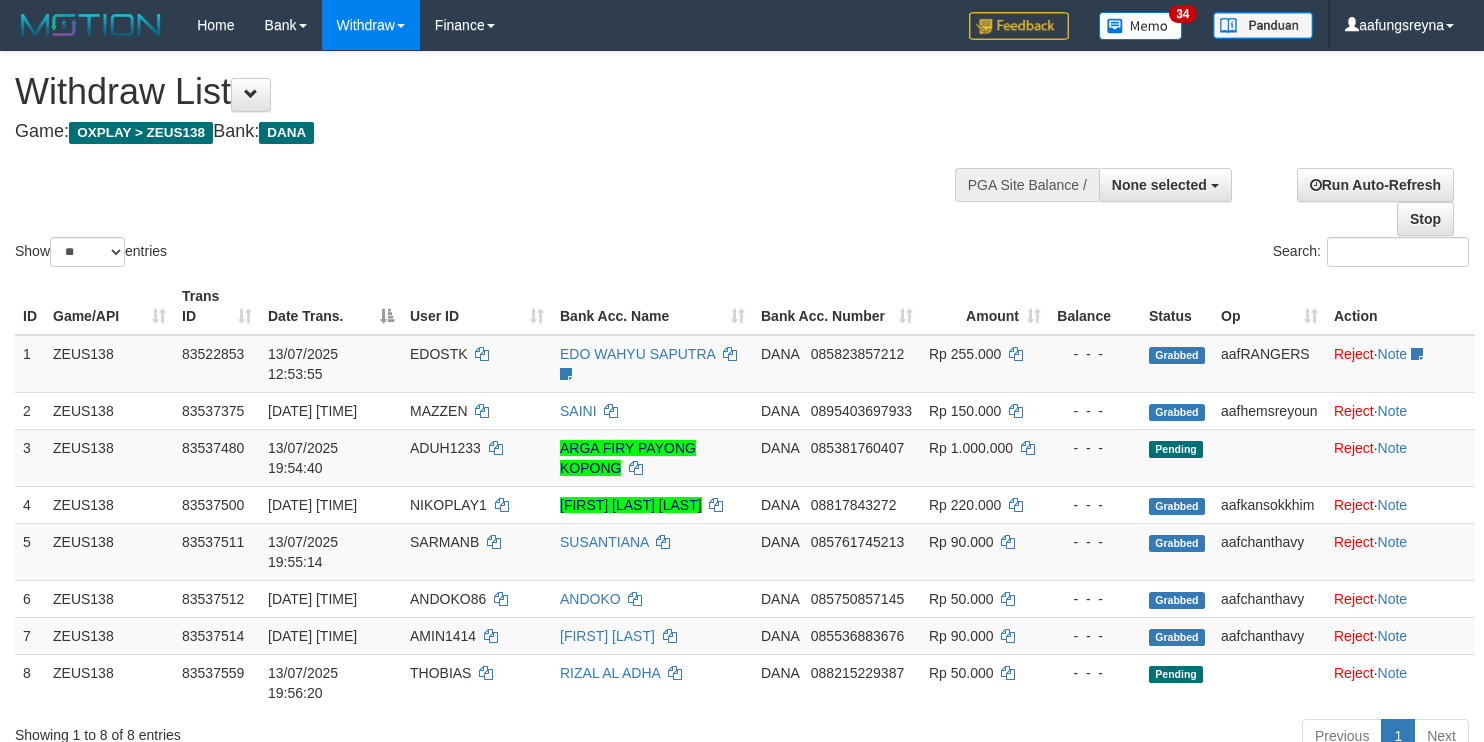 select 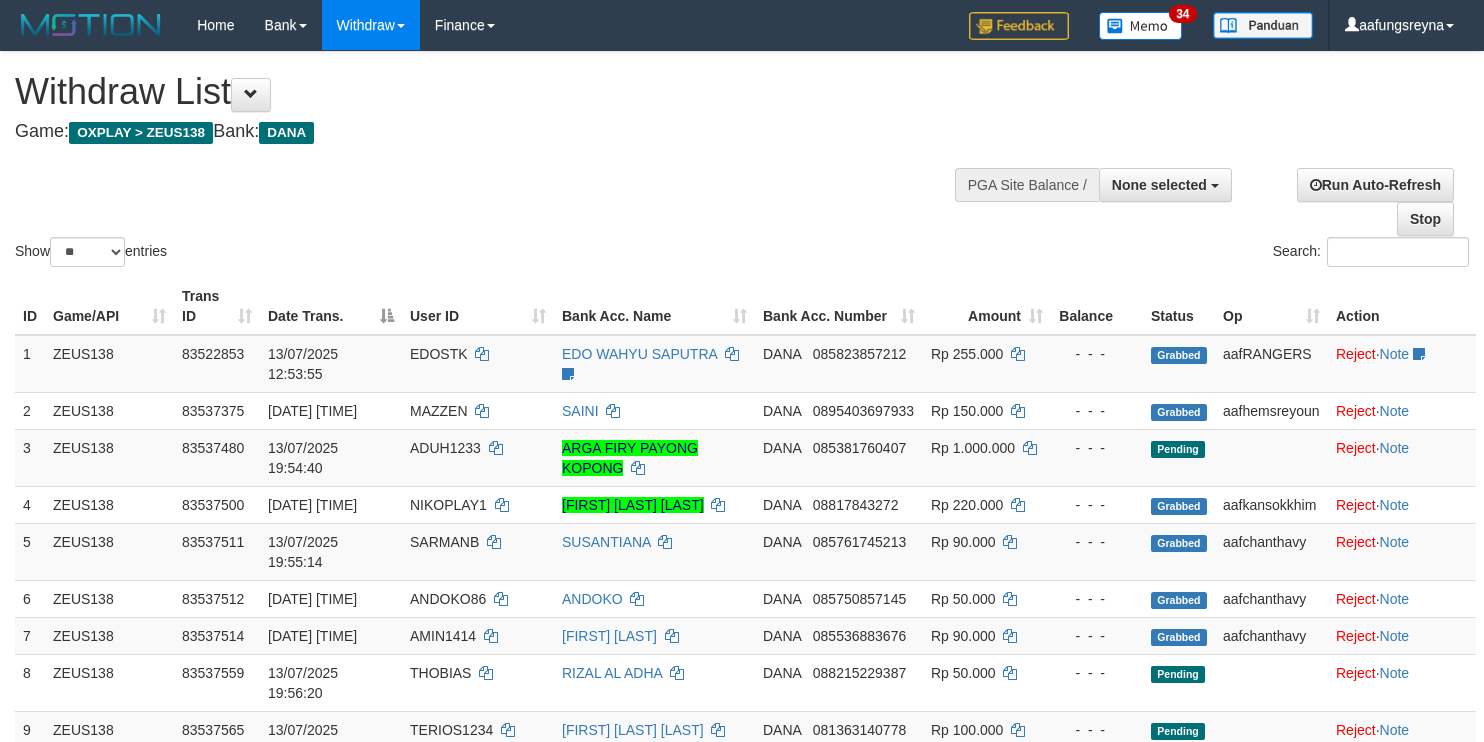 select 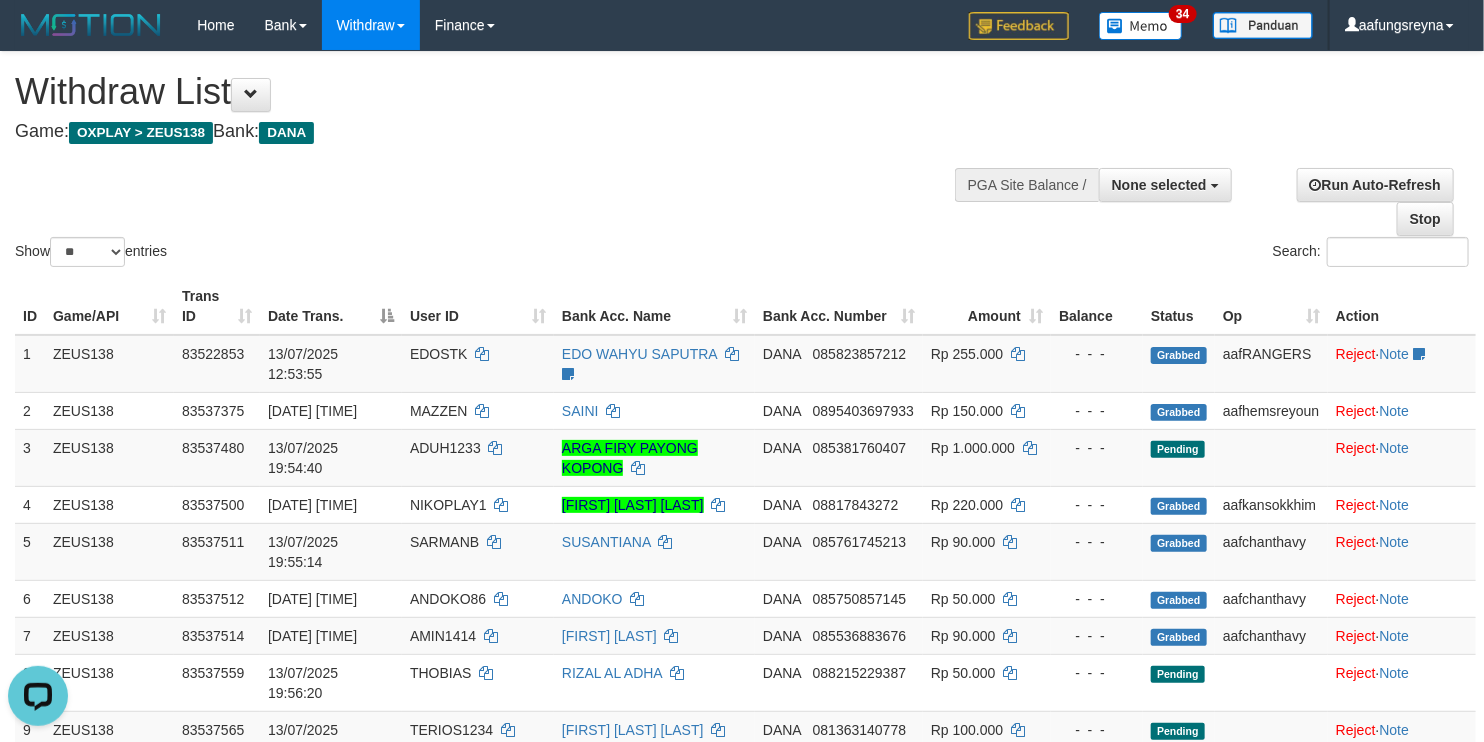 scroll, scrollTop: 0, scrollLeft: 0, axis: both 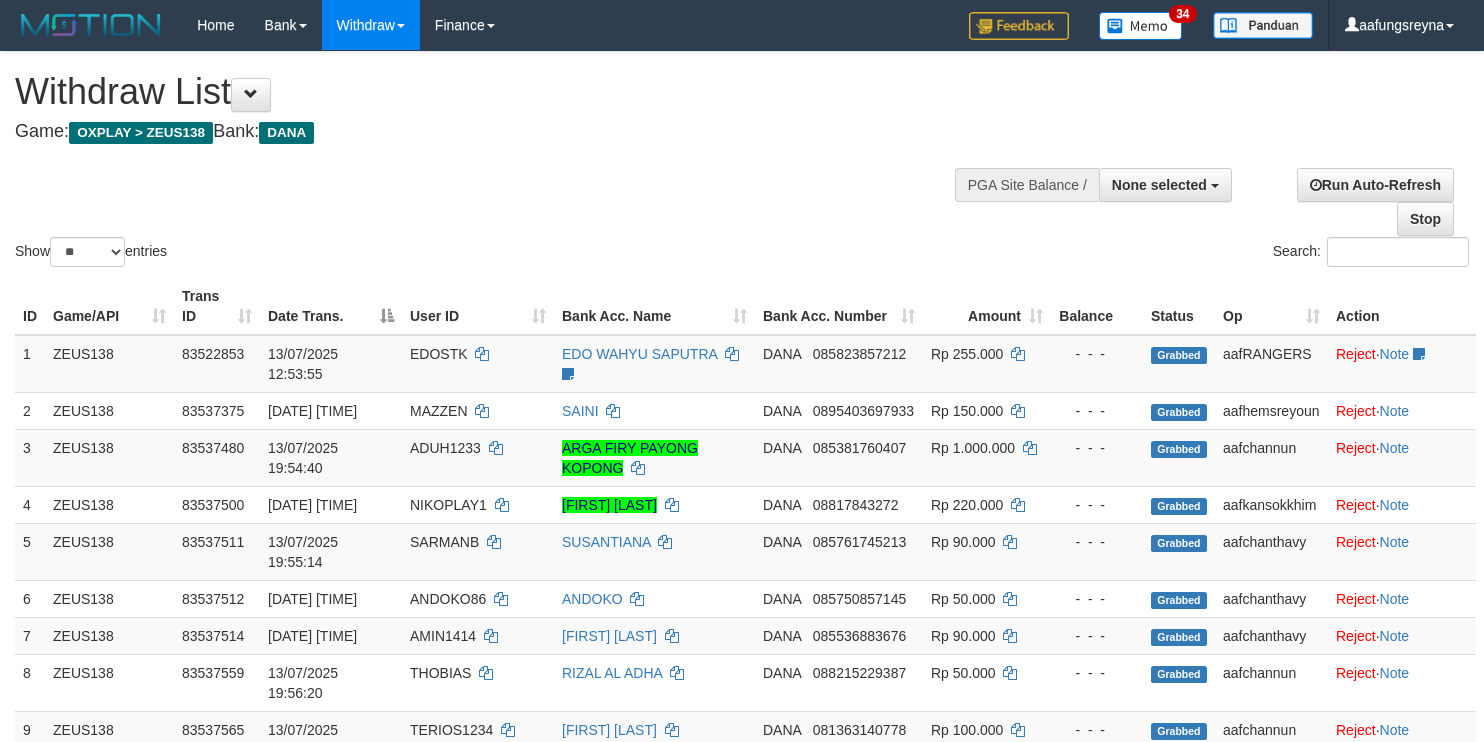 select 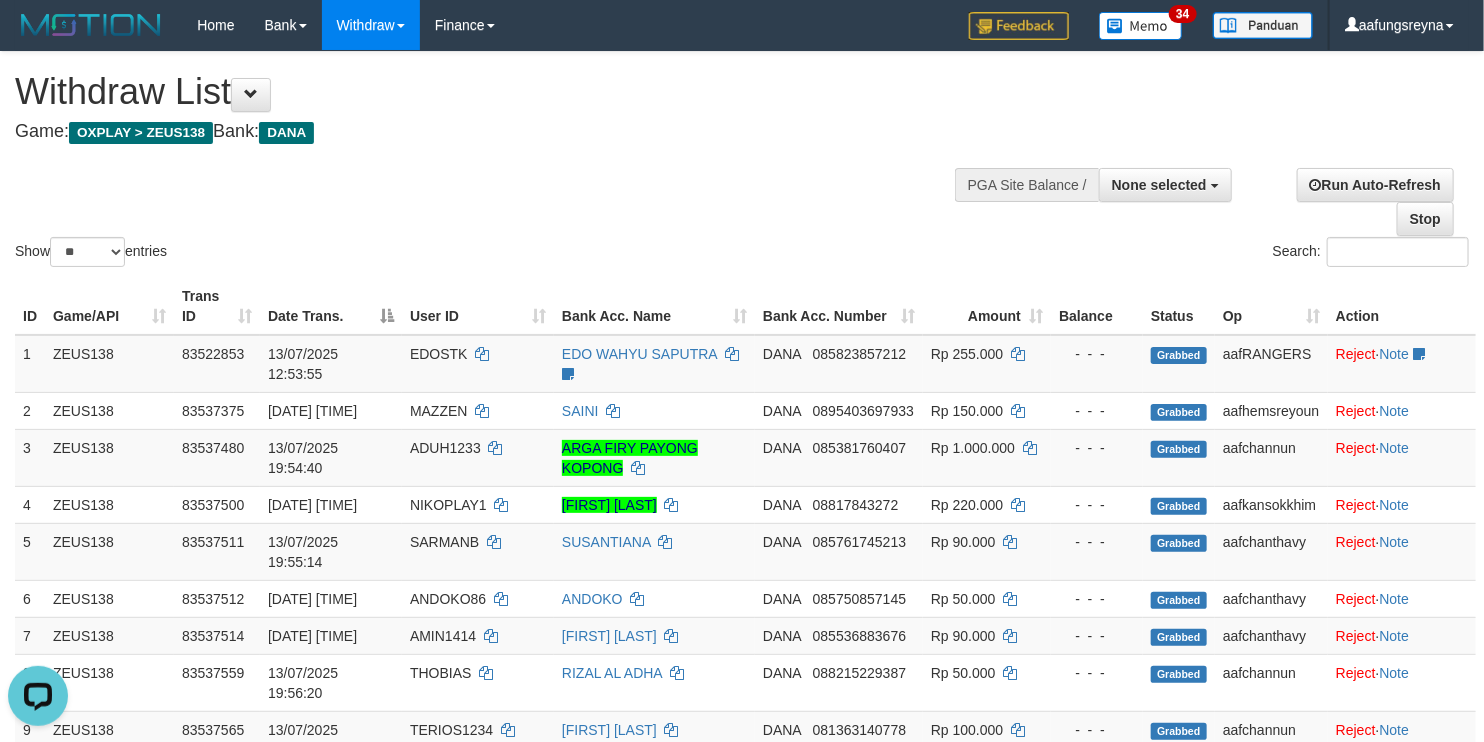 scroll, scrollTop: 0, scrollLeft: 0, axis: both 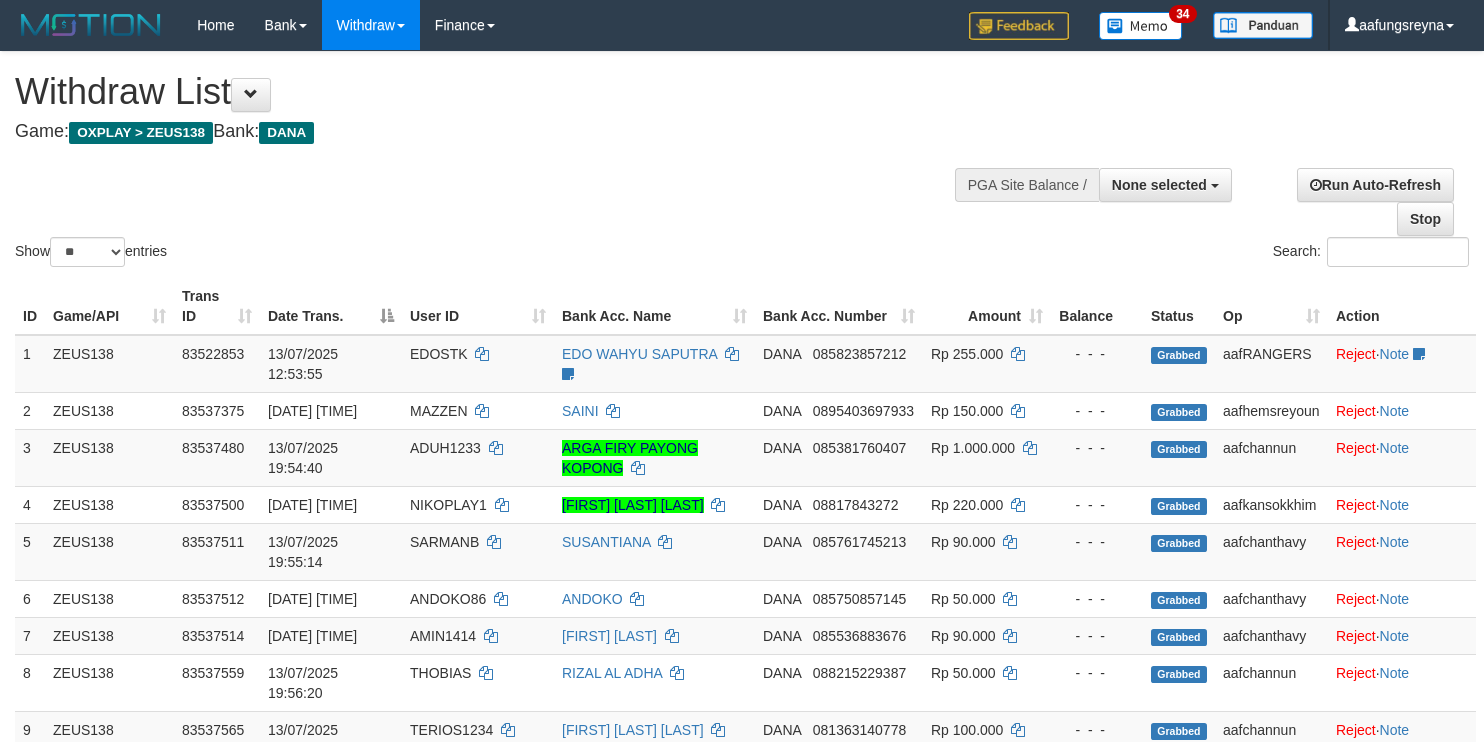 select 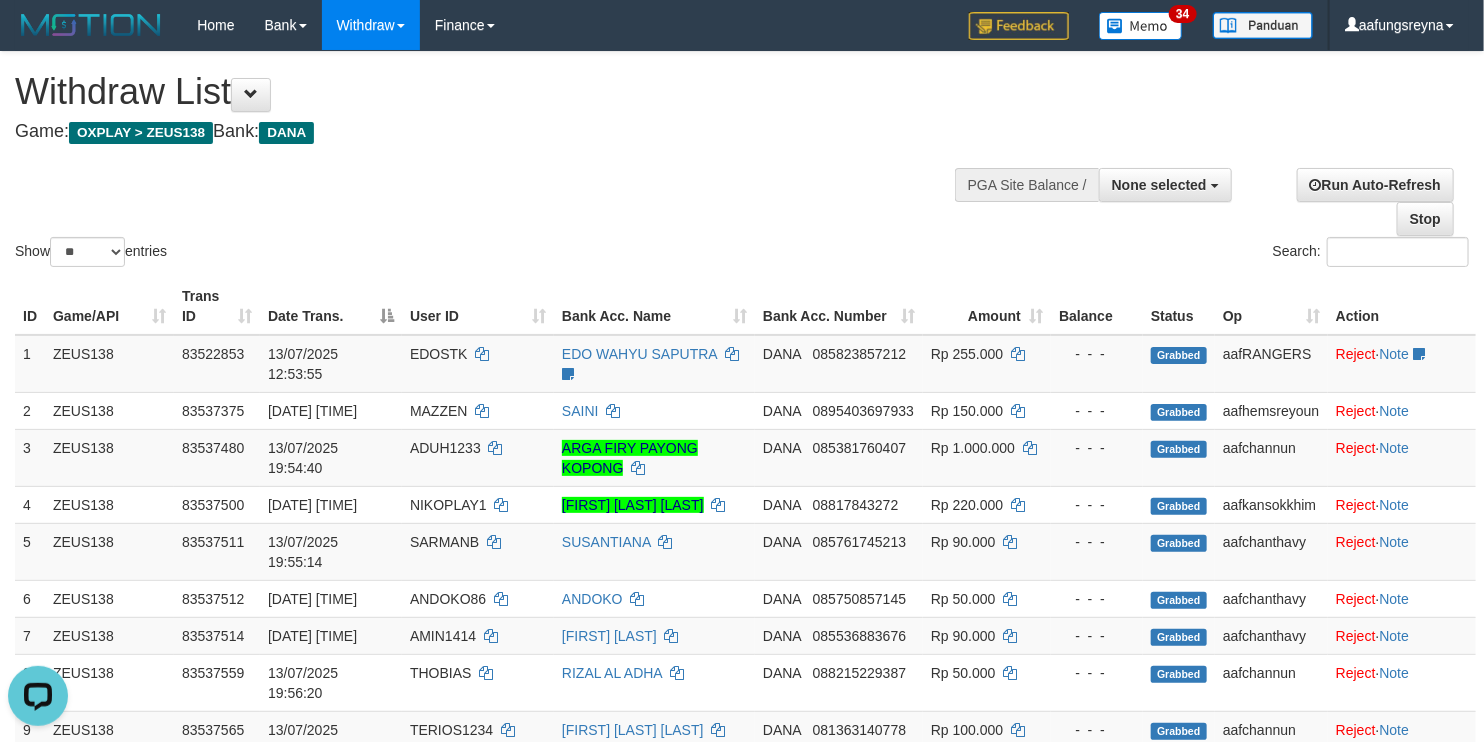 scroll, scrollTop: 0, scrollLeft: 0, axis: both 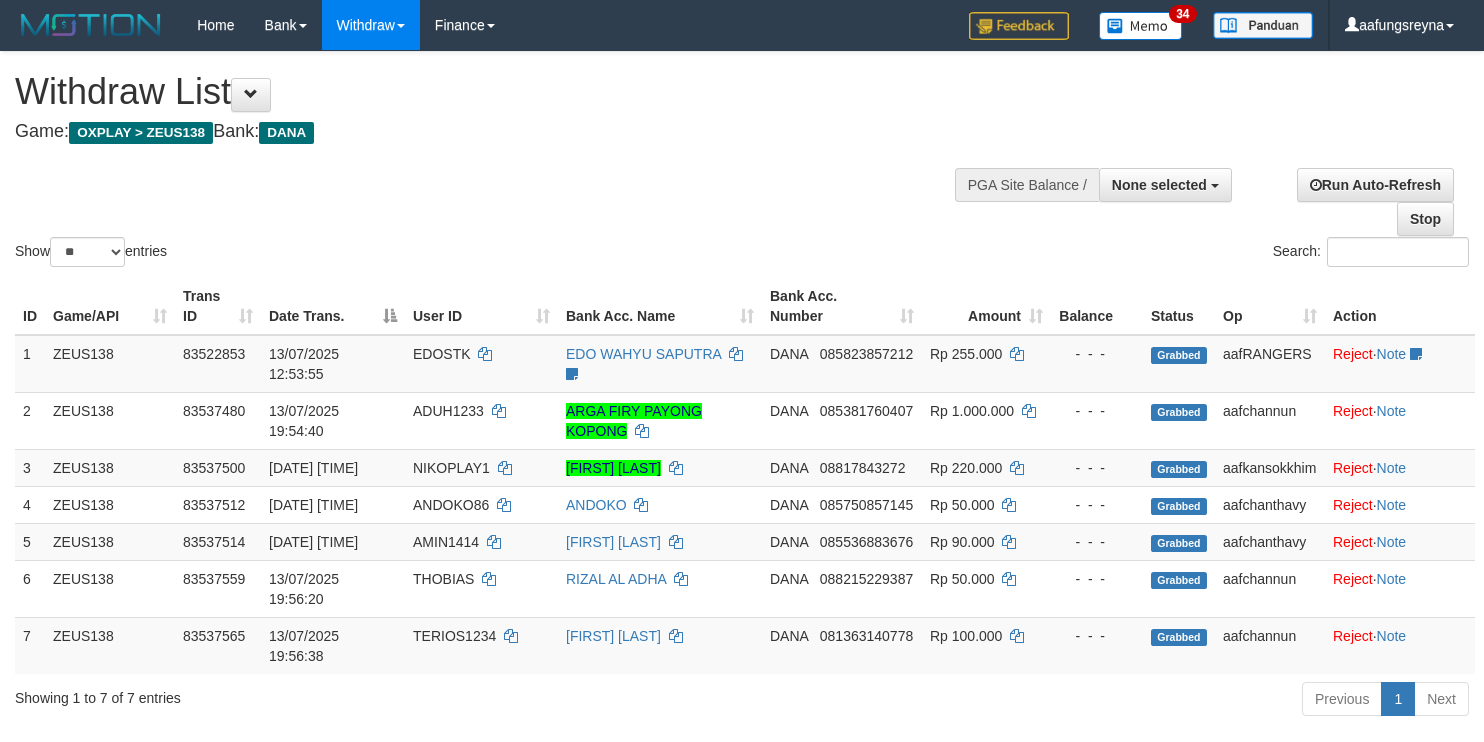 select 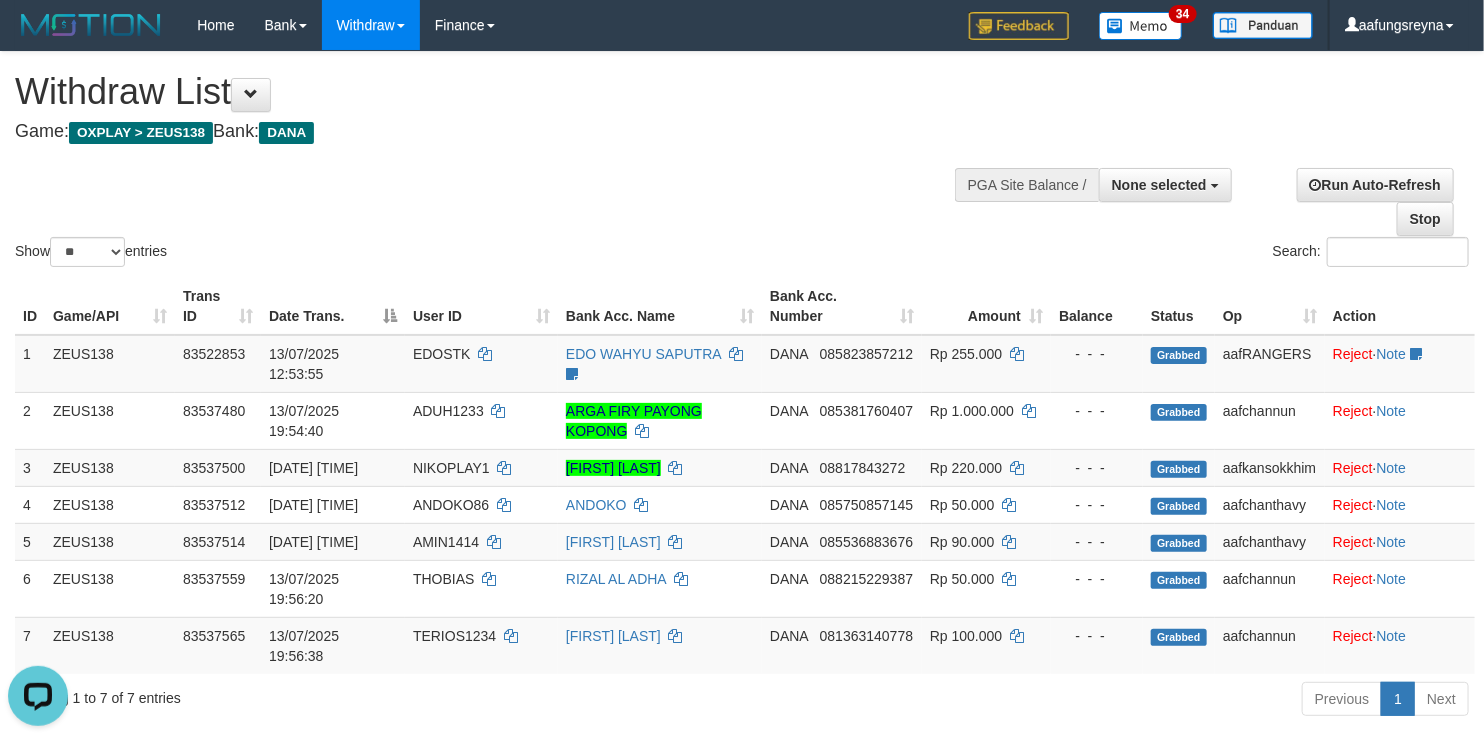 scroll, scrollTop: 0, scrollLeft: 0, axis: both 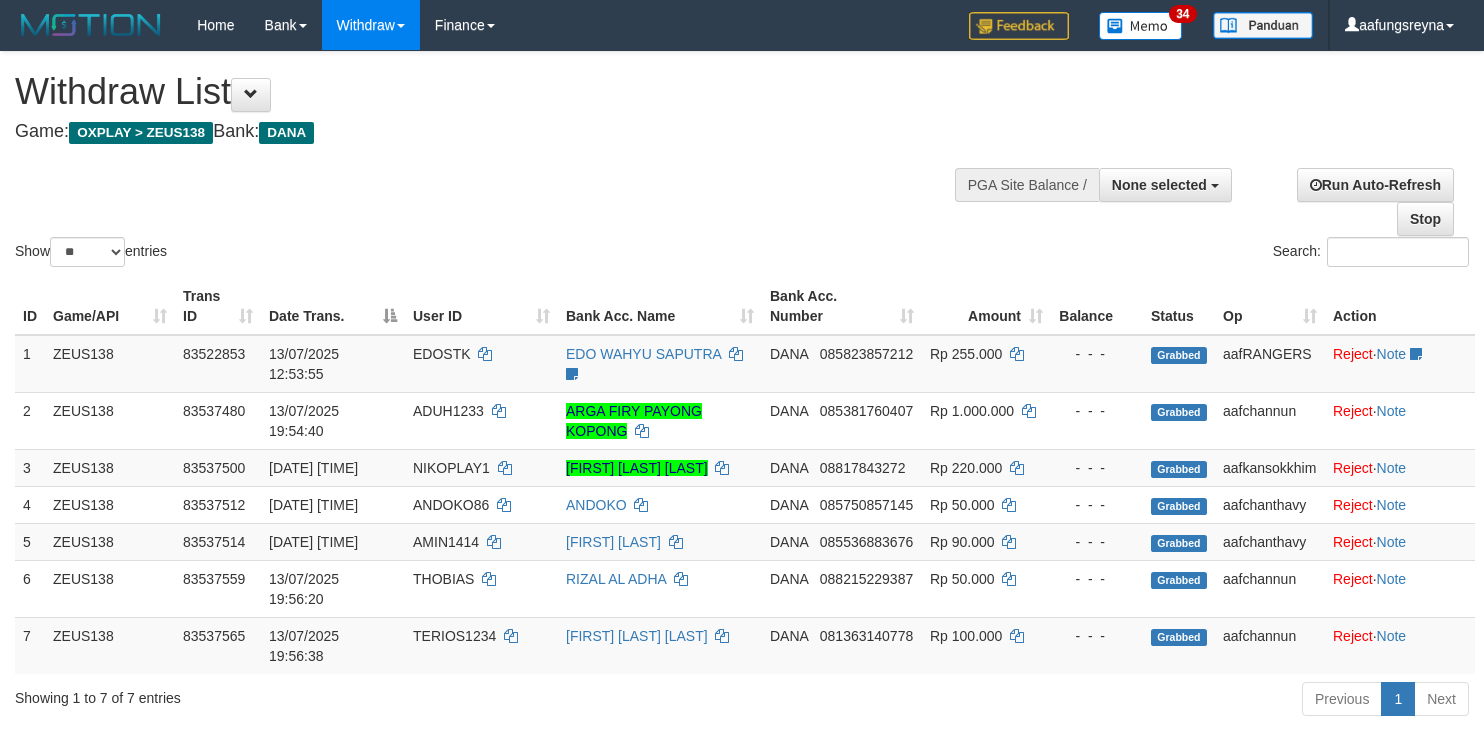 select 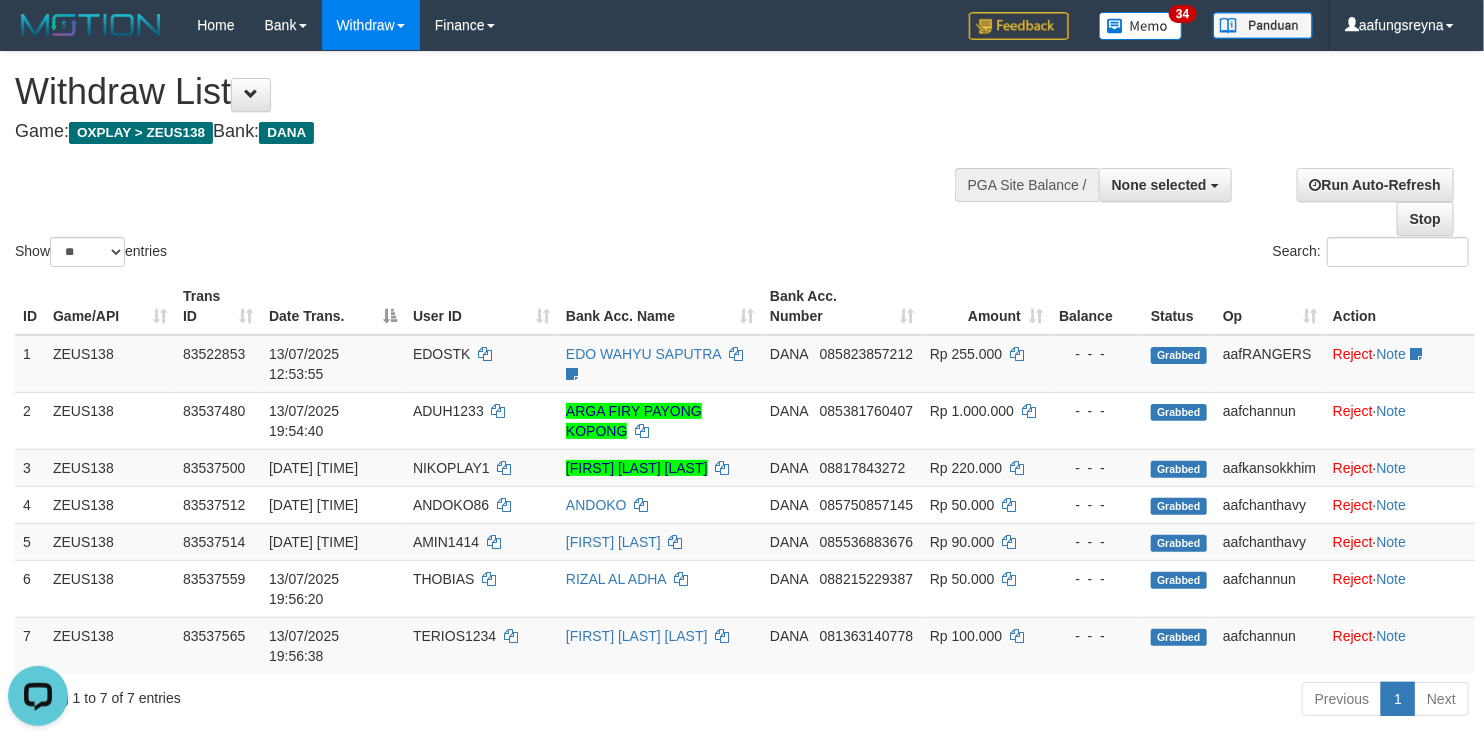 scroll, scrollTop: 0, scrollLeft: 0, axis: both 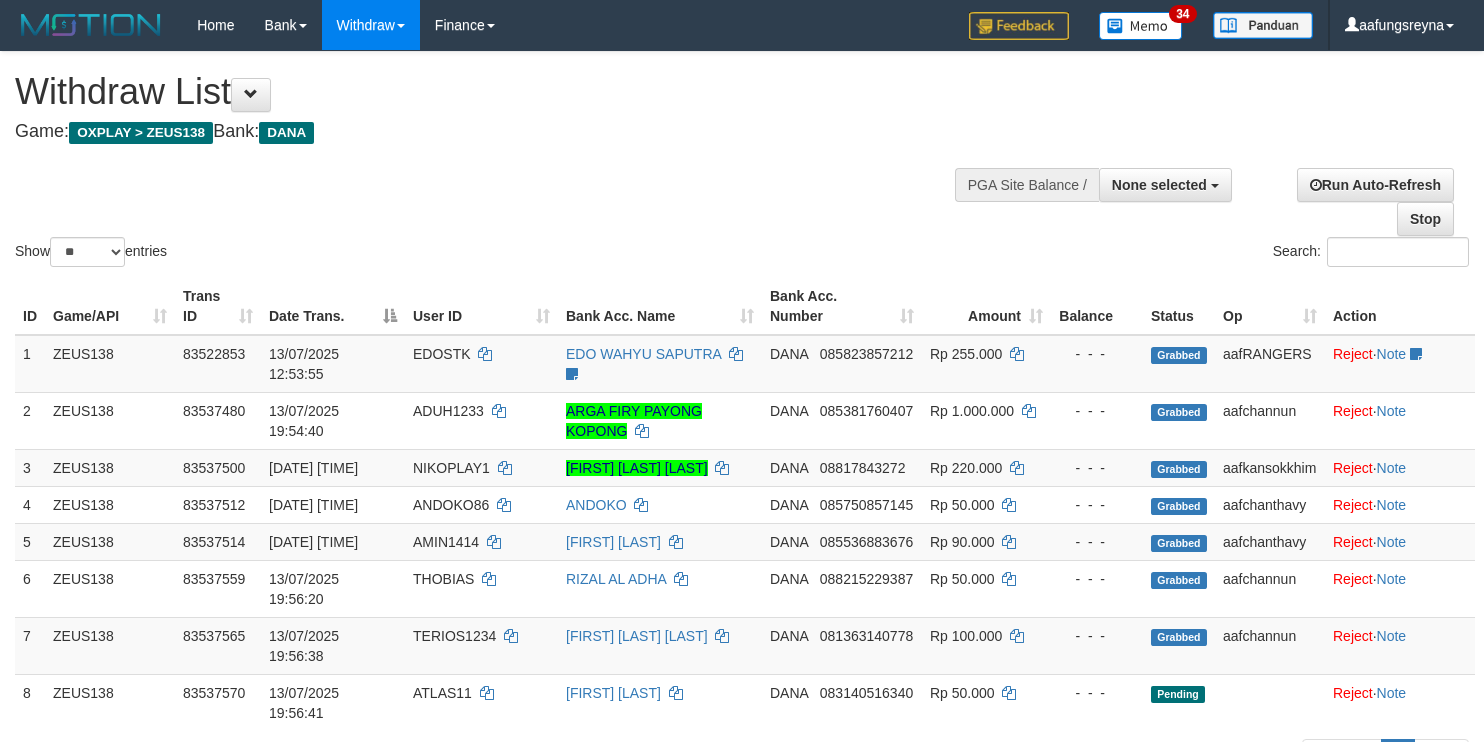select 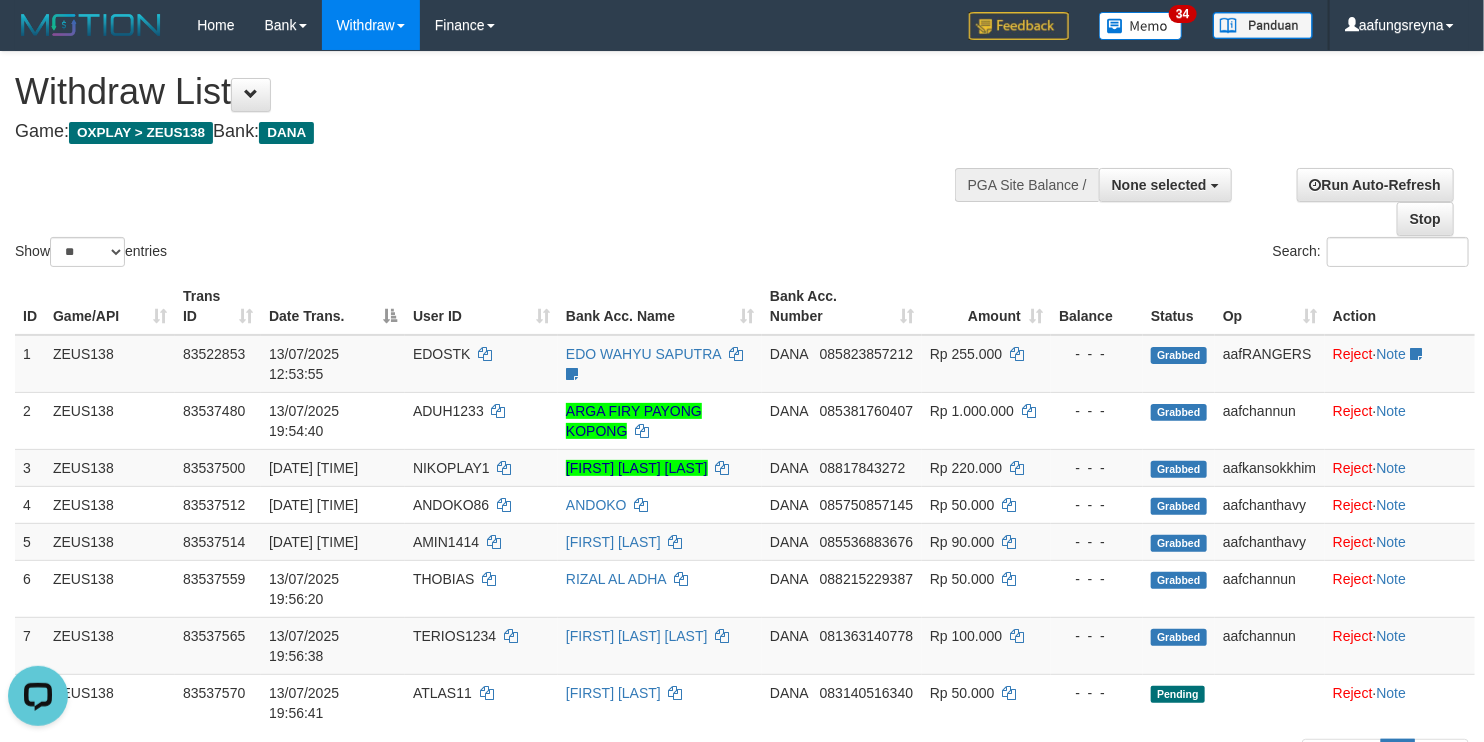 scroll, scrollTop: 0, scrollLeft: 0, axis: both 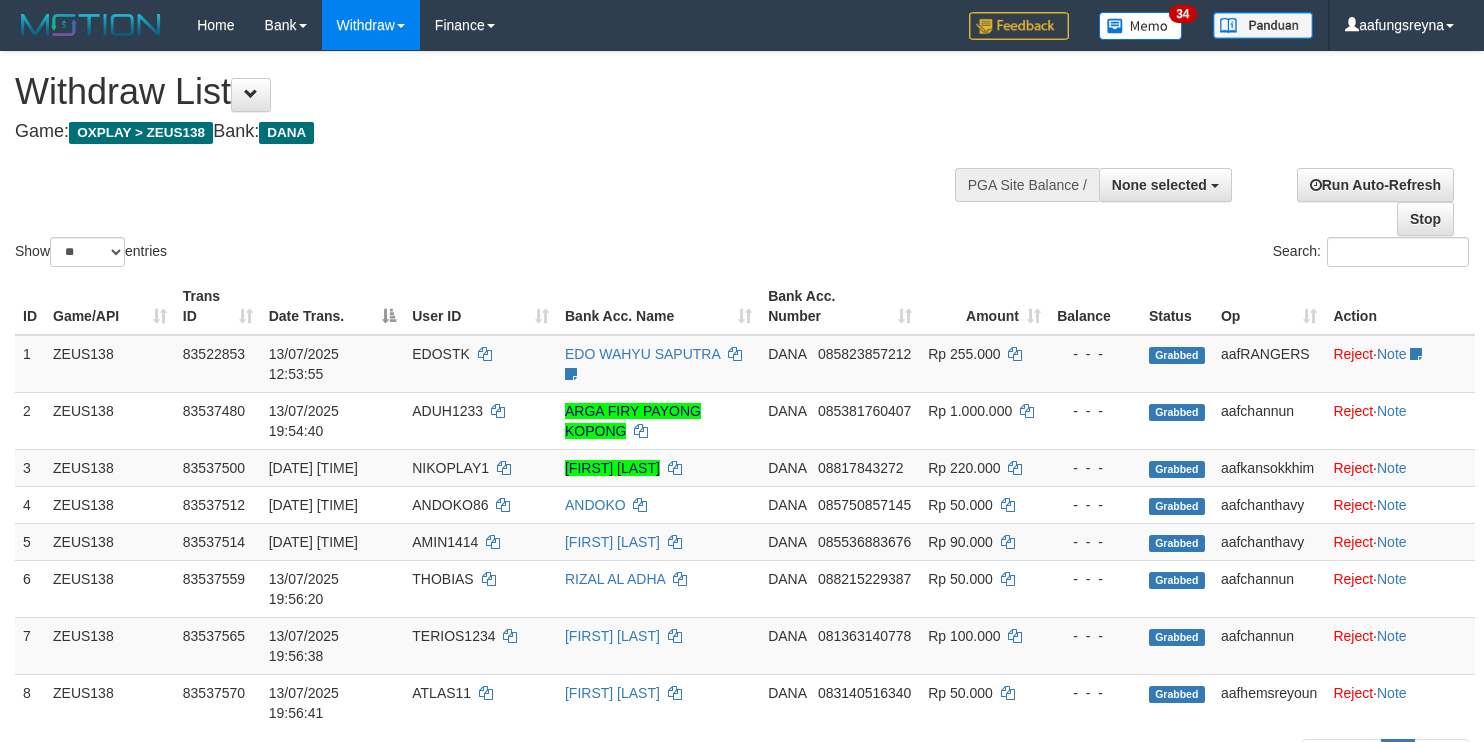 select 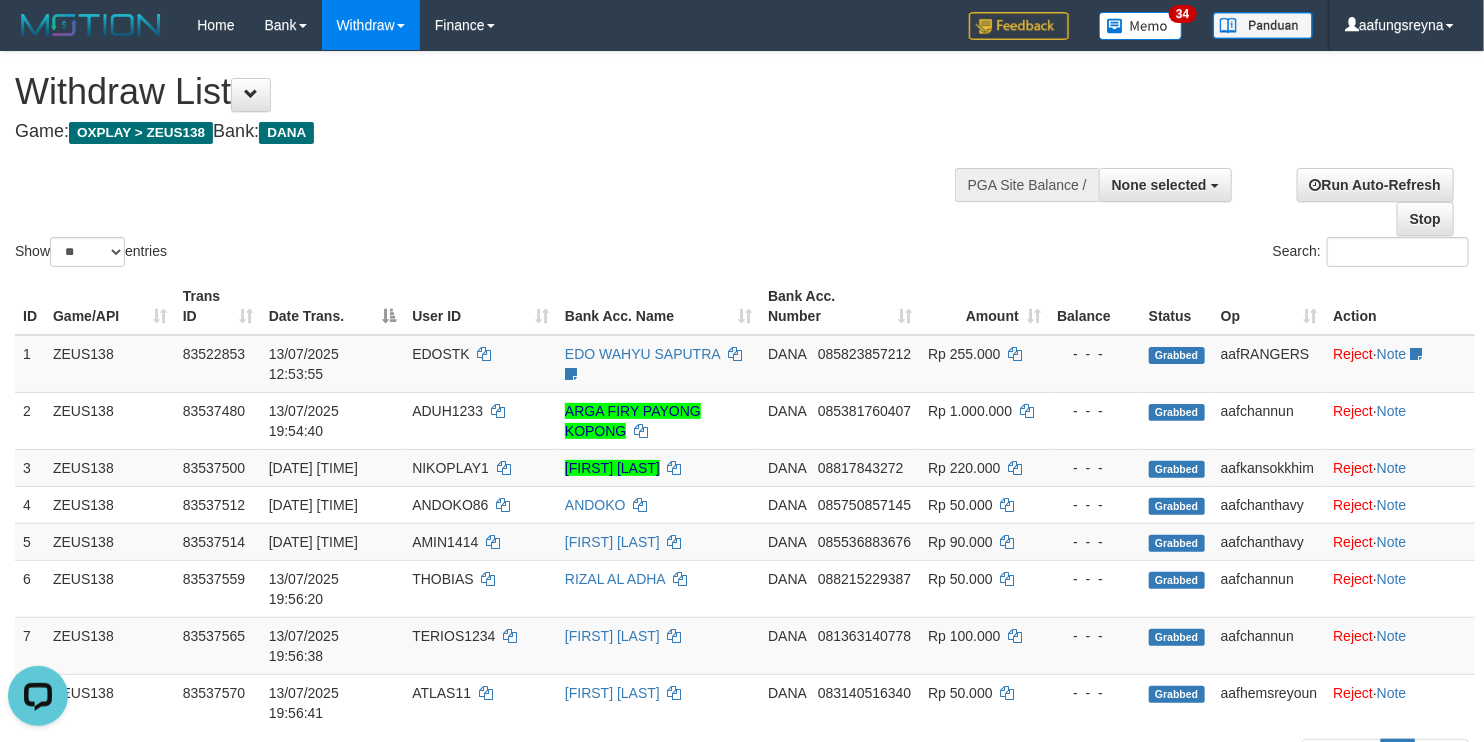 scroll, scrollTop: 0, scrollLeft: 0, axis: both 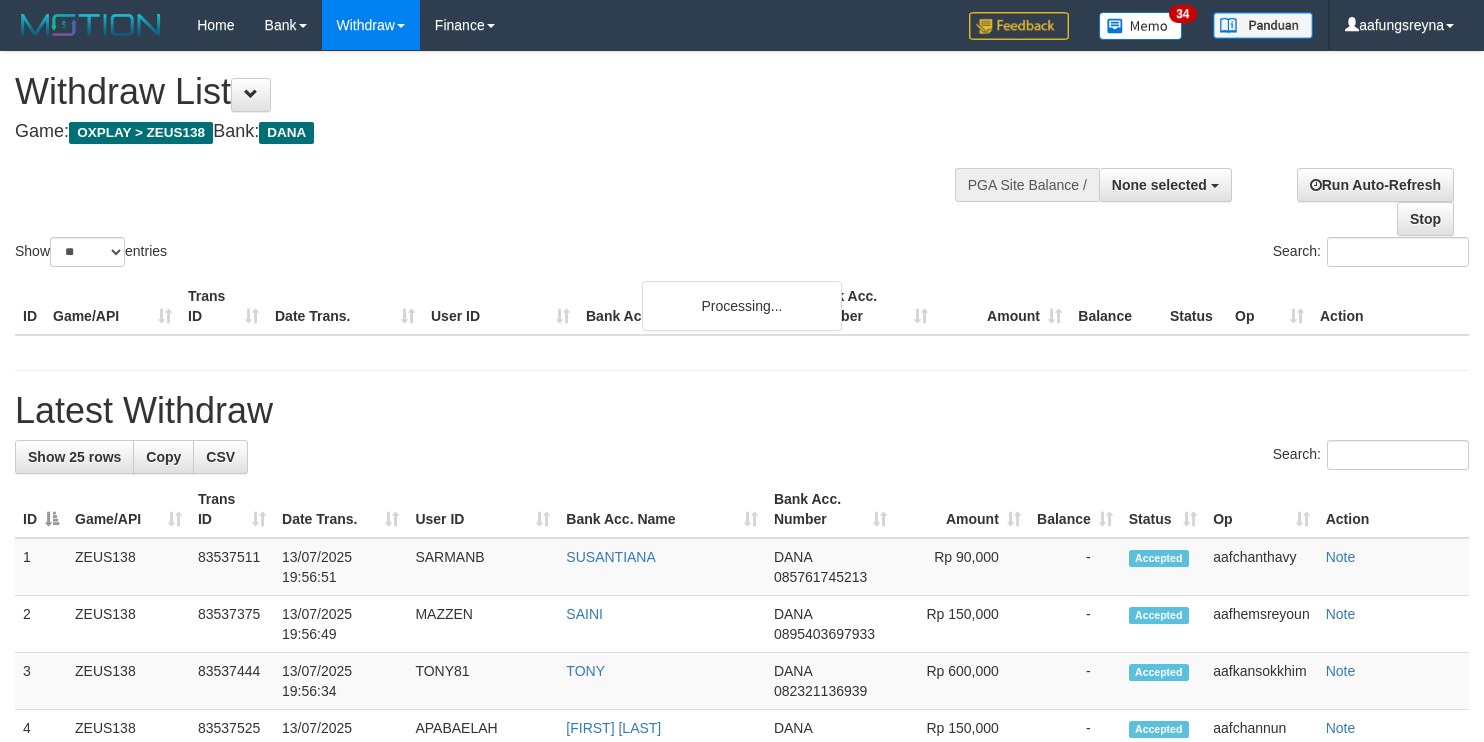 select 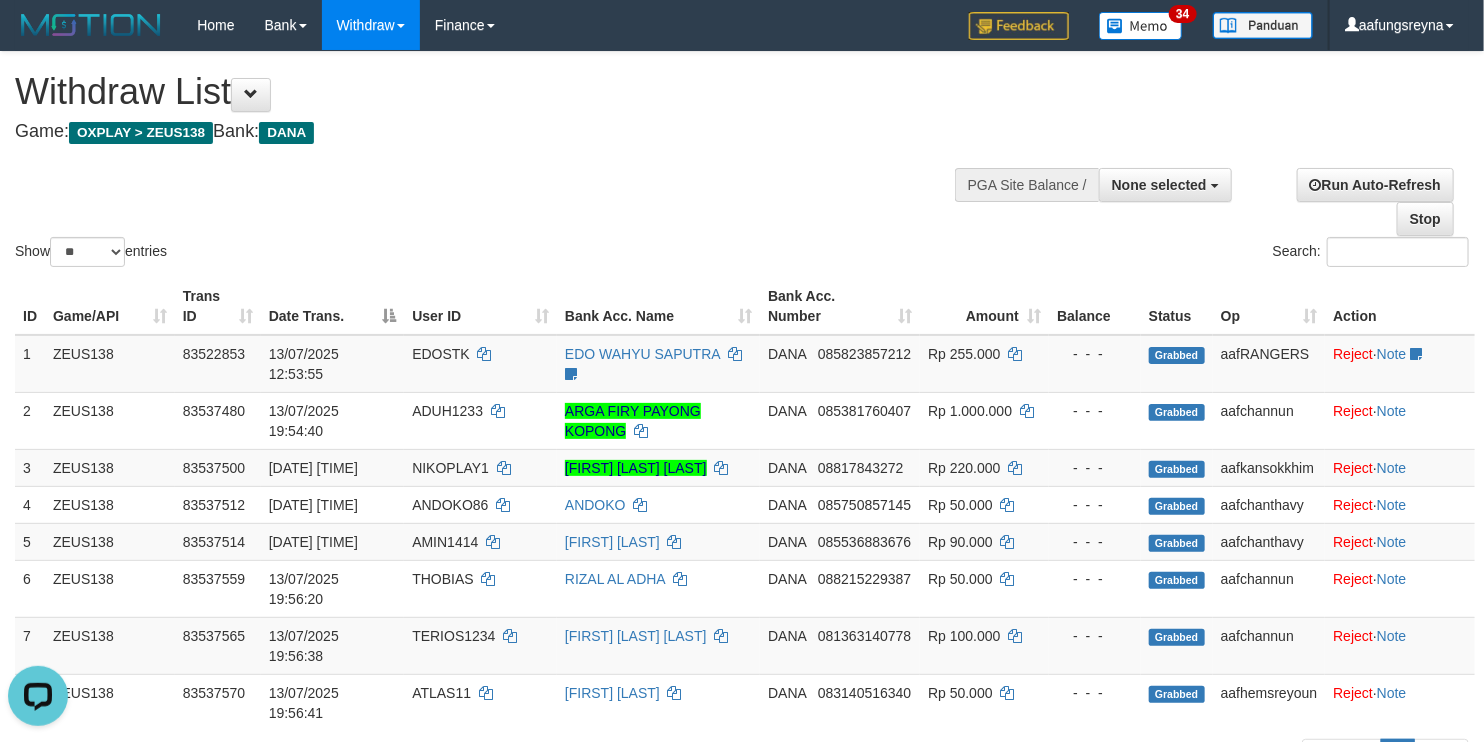 scroll, scrollTop: 0, scrollLeft: 0, axis: both 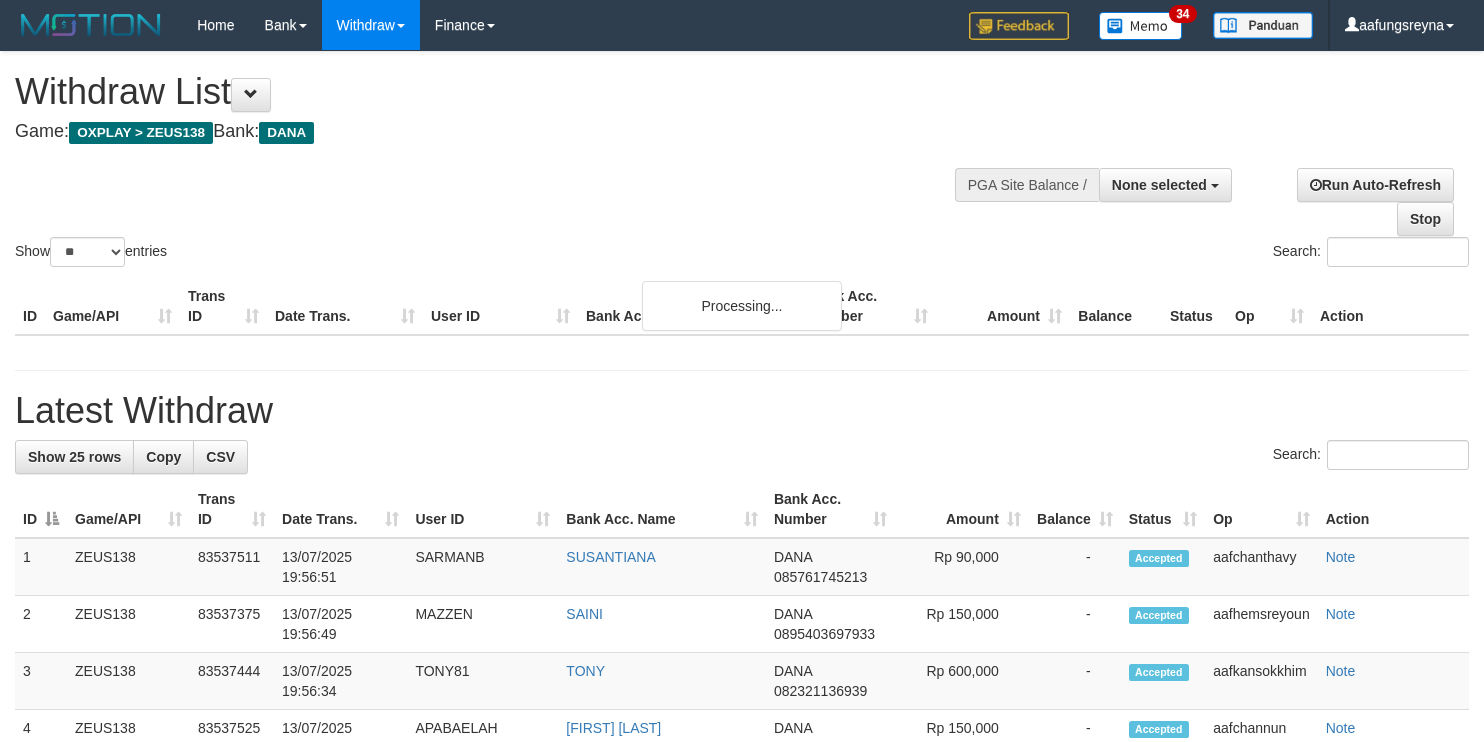 select 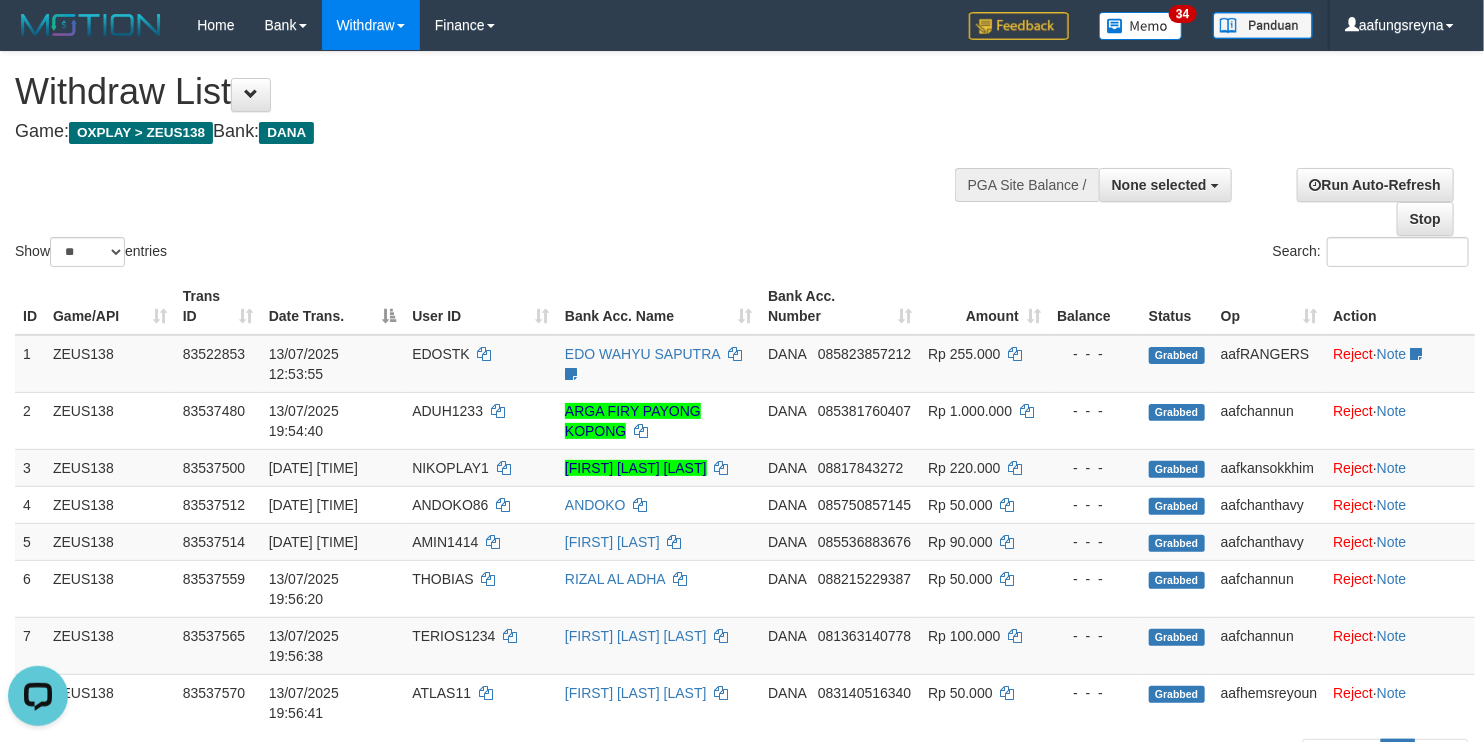 scroll, scrollTop: 0, scrollLeft: 0, axis: both 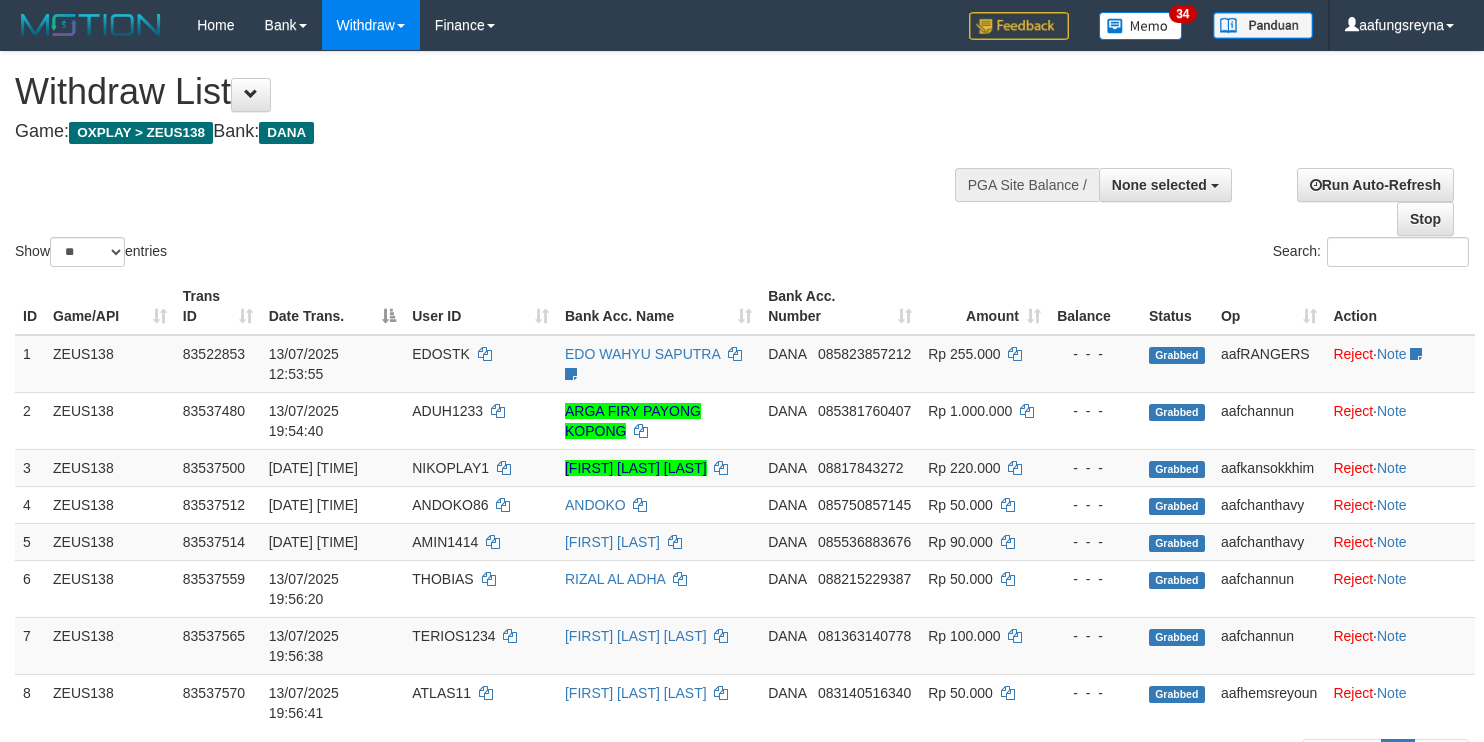 select 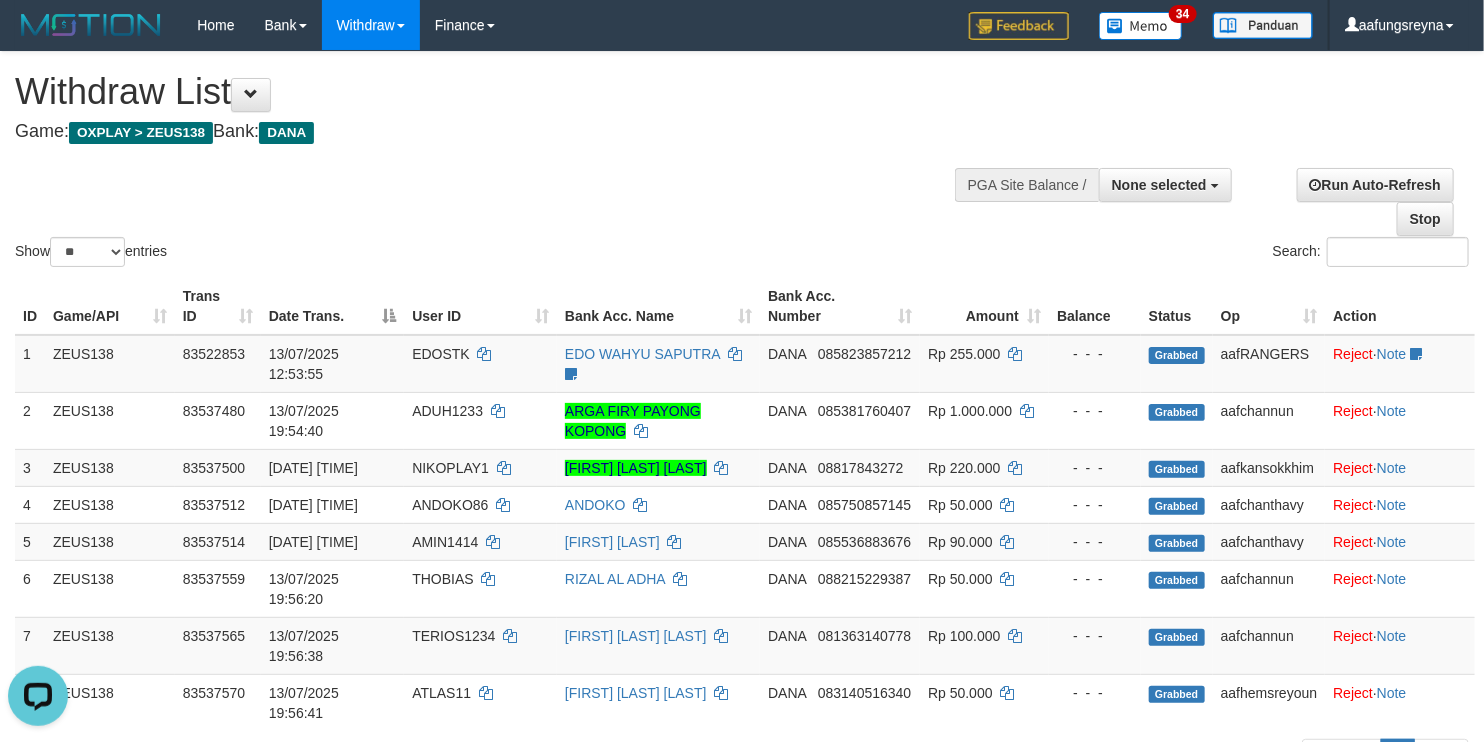 scroll, scrollTop: 0, scrollLeft: 0, axis: both 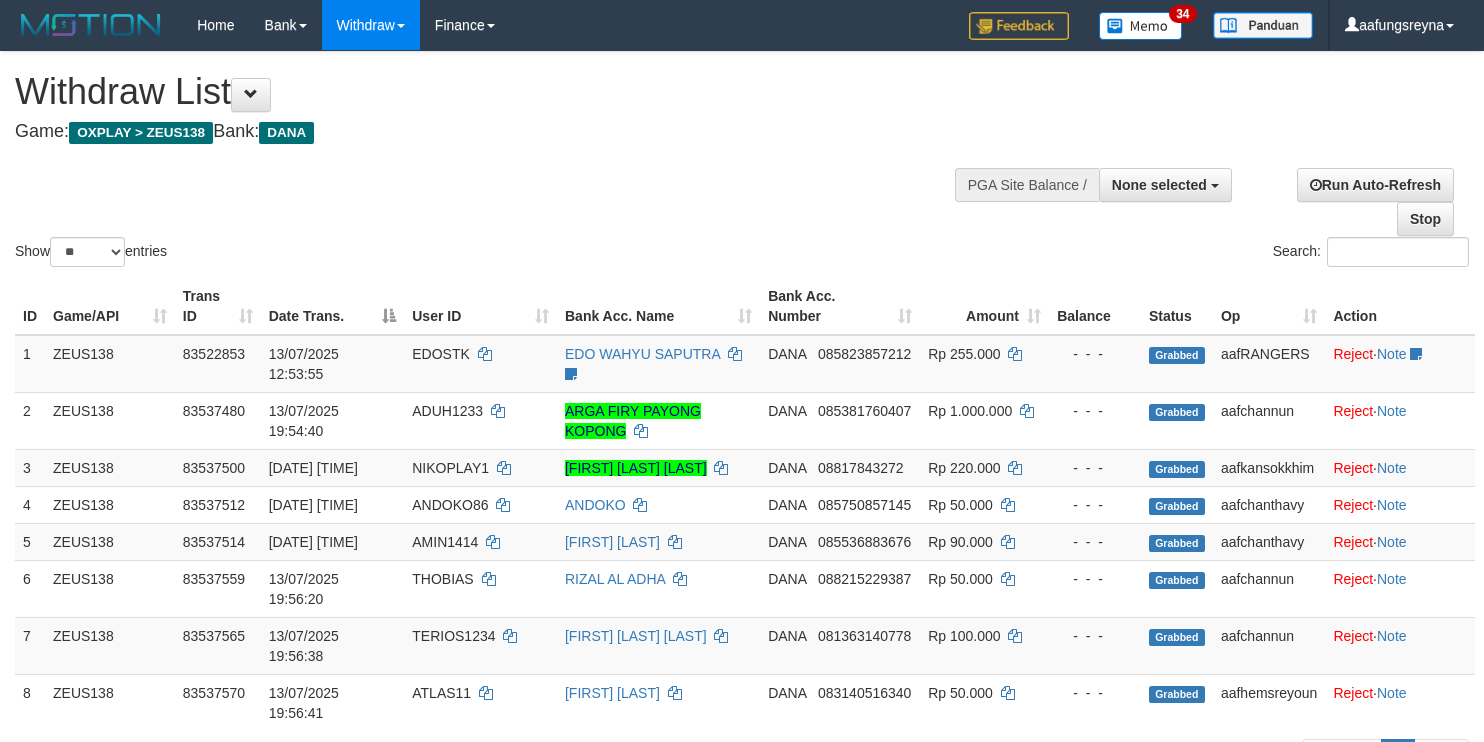 select 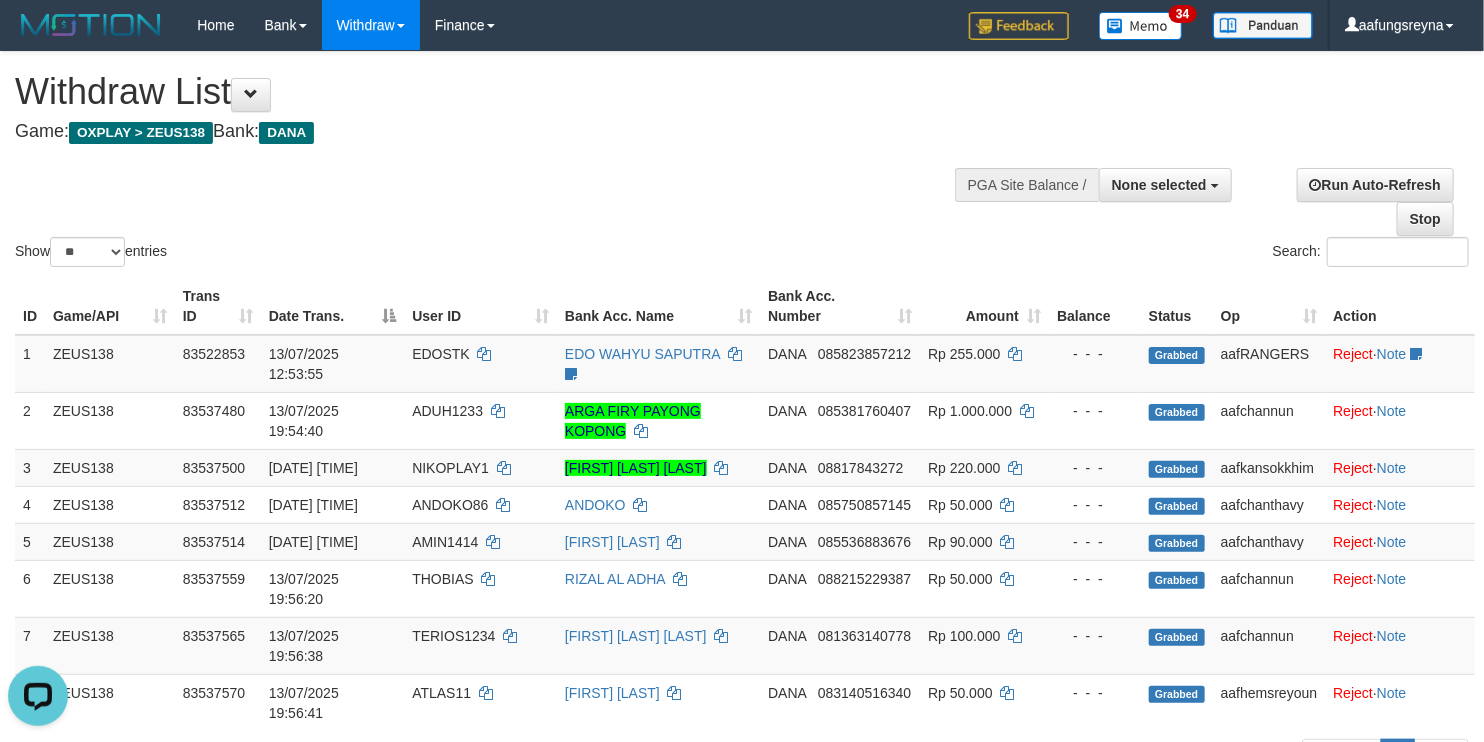 scroll, scrollTop: 0, scrollLeft: 0, axis: both 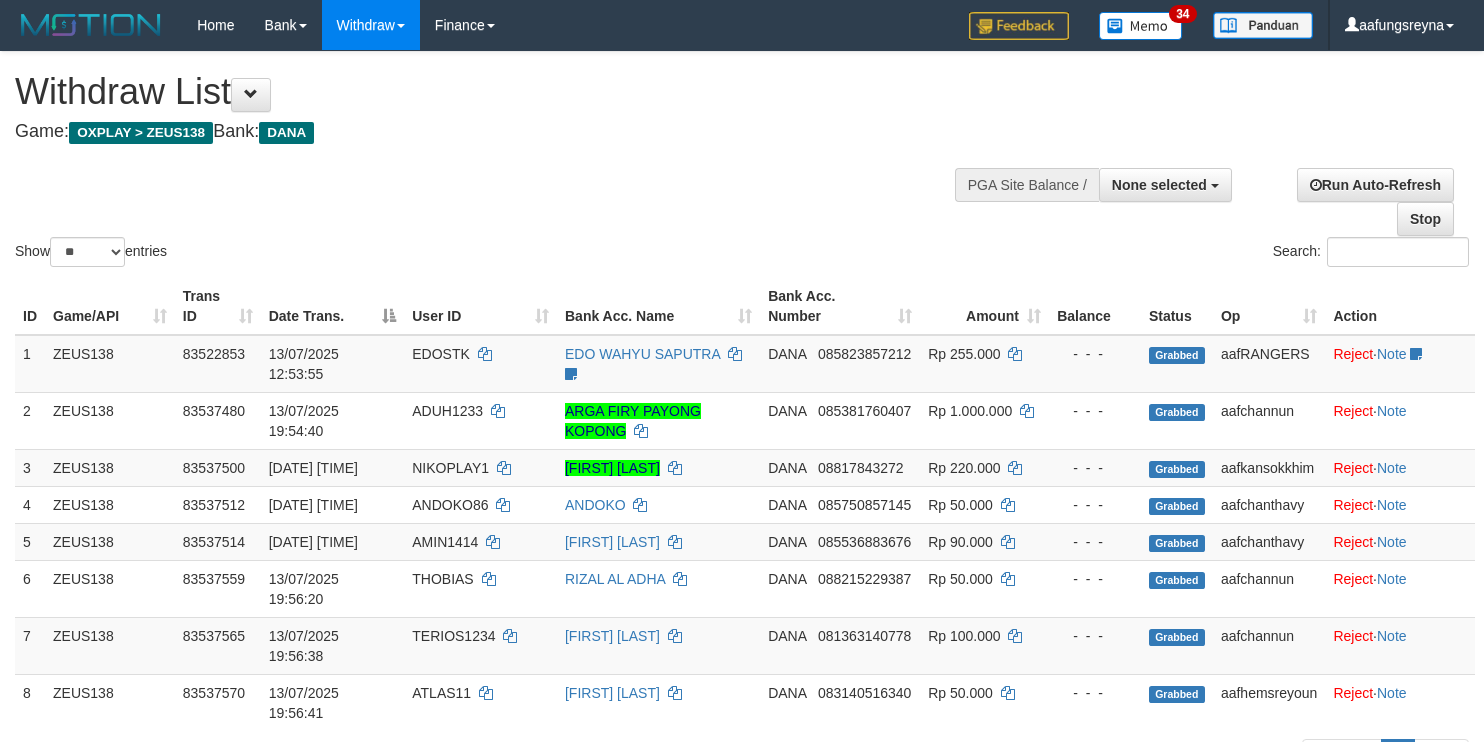 select 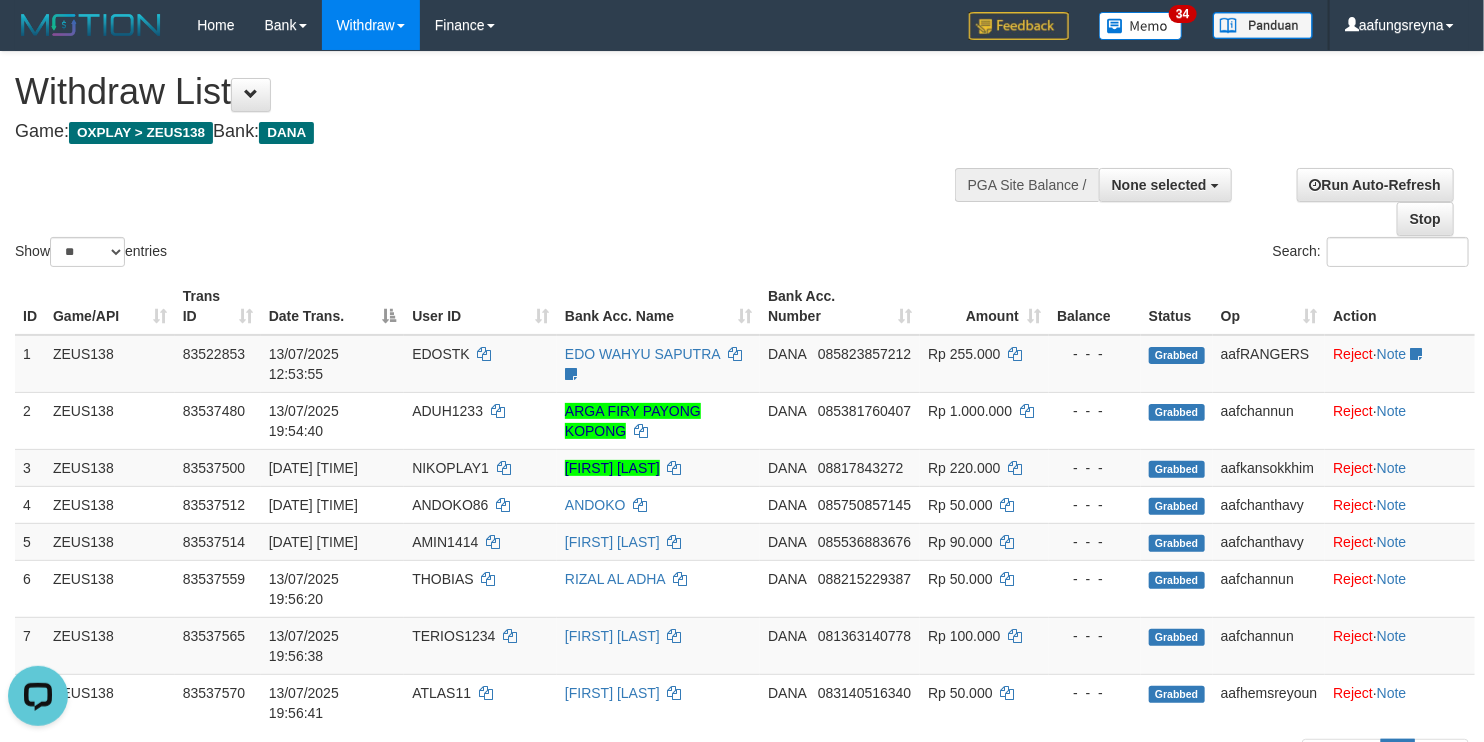 scroll, scrollTop: 0, scrollLeft: 0, axis: both 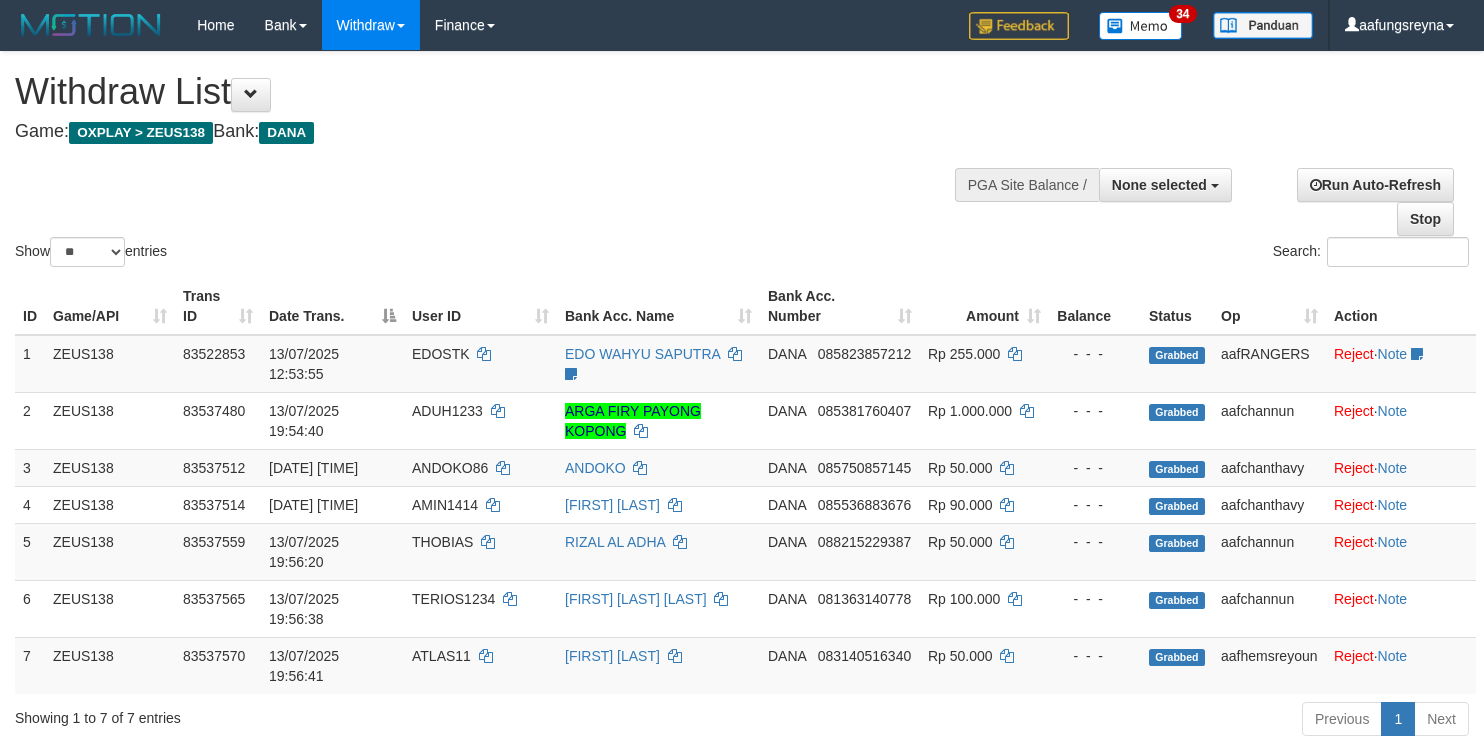 select 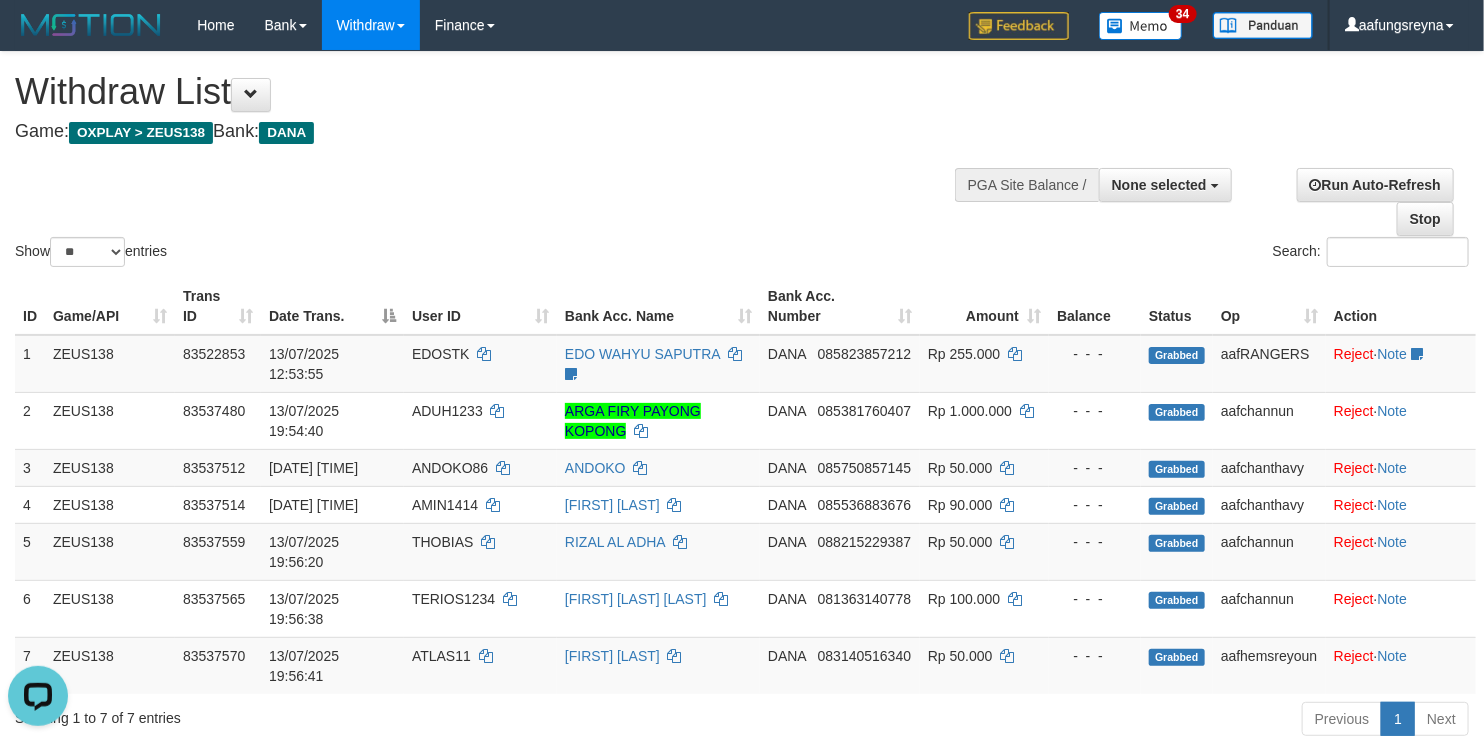 scroll, scrollTop: 0, scrollLeft: 0, axis: both 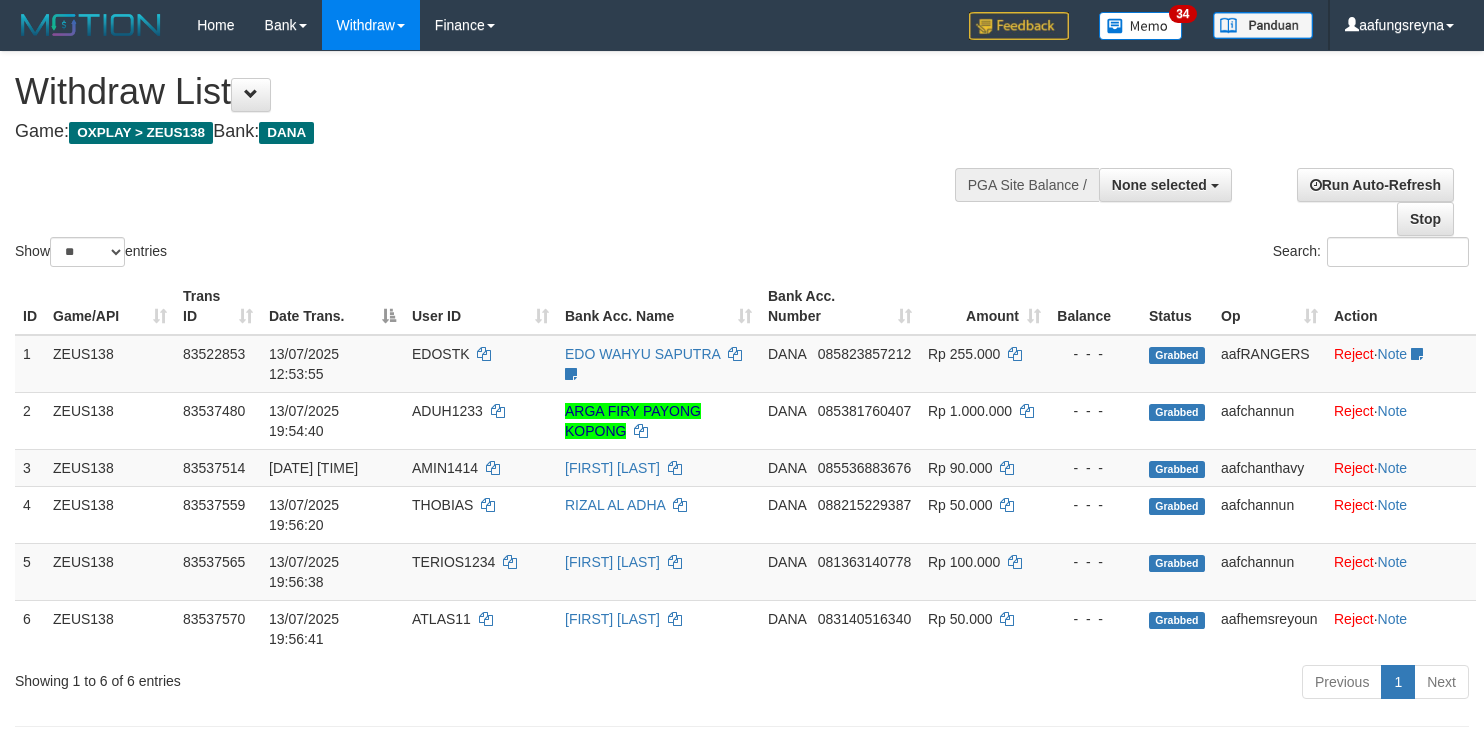 select 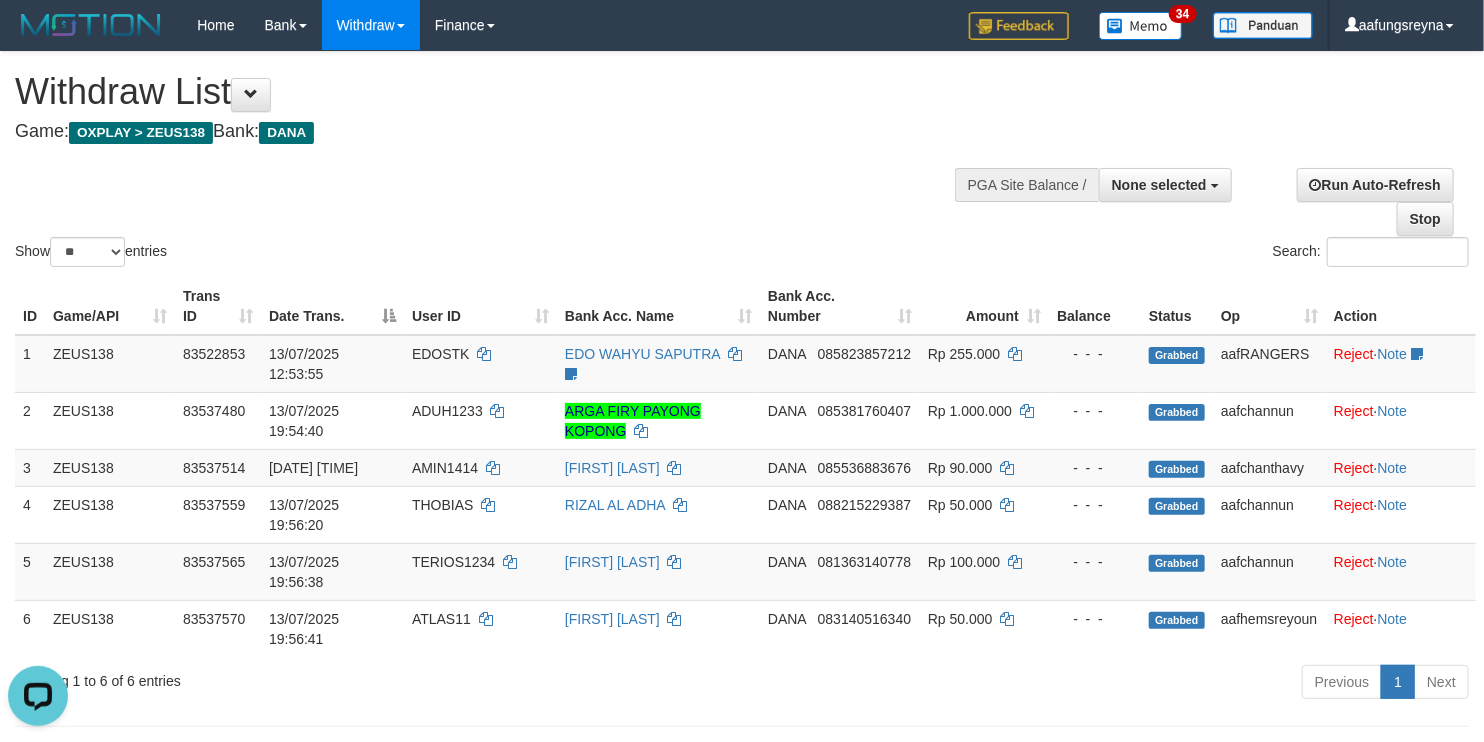 scroll, scrollTop: 0, scrollLeft: 0, axis: both 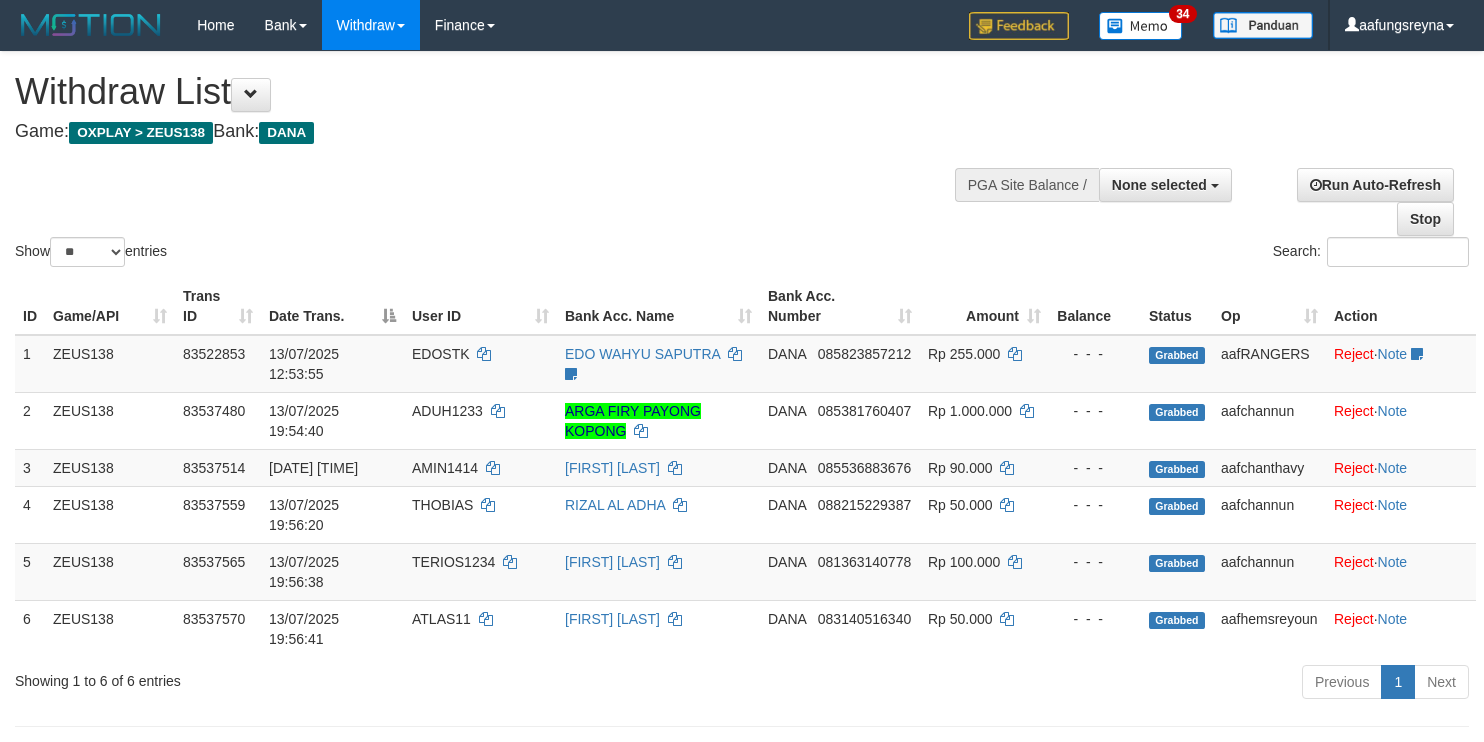 select 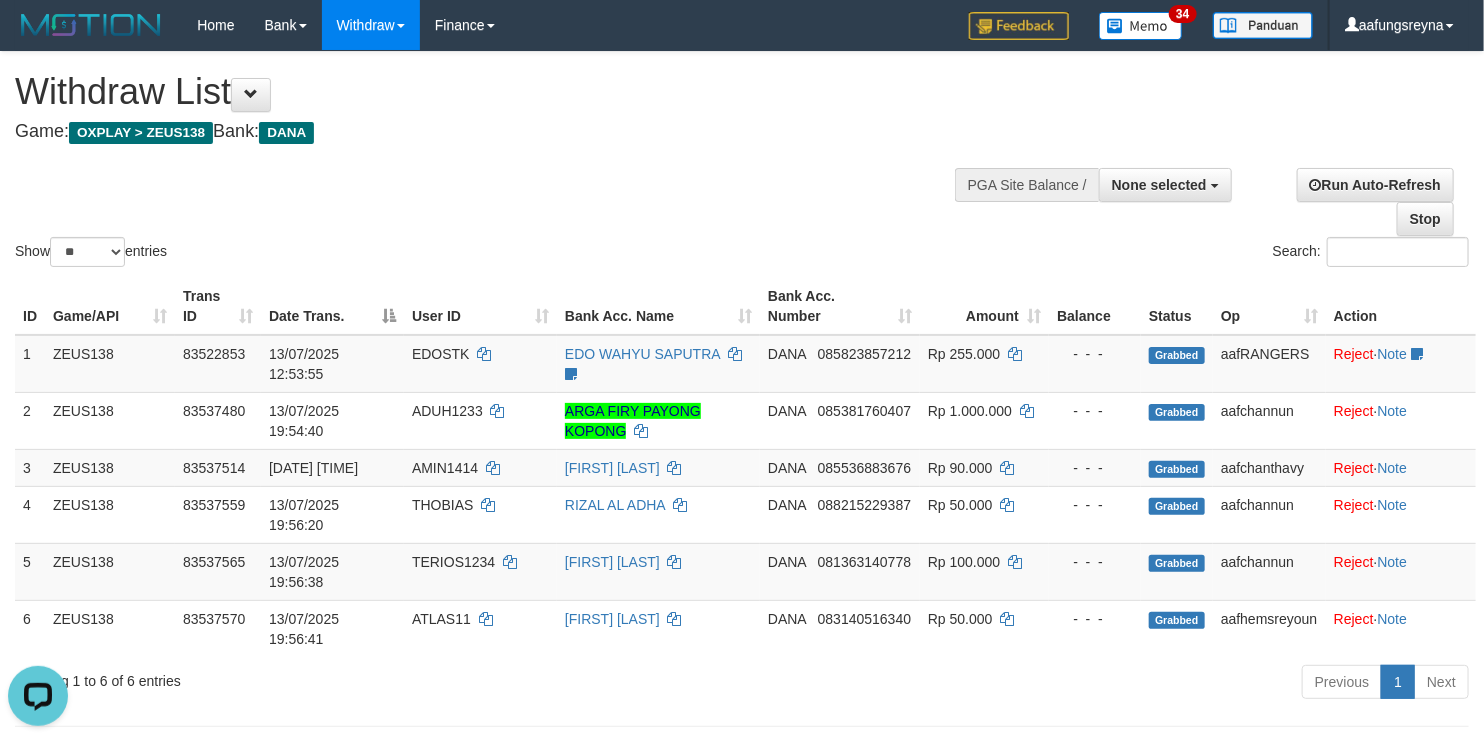 scroll, scrollTop: 0, scrollLeft: 0, axis: both 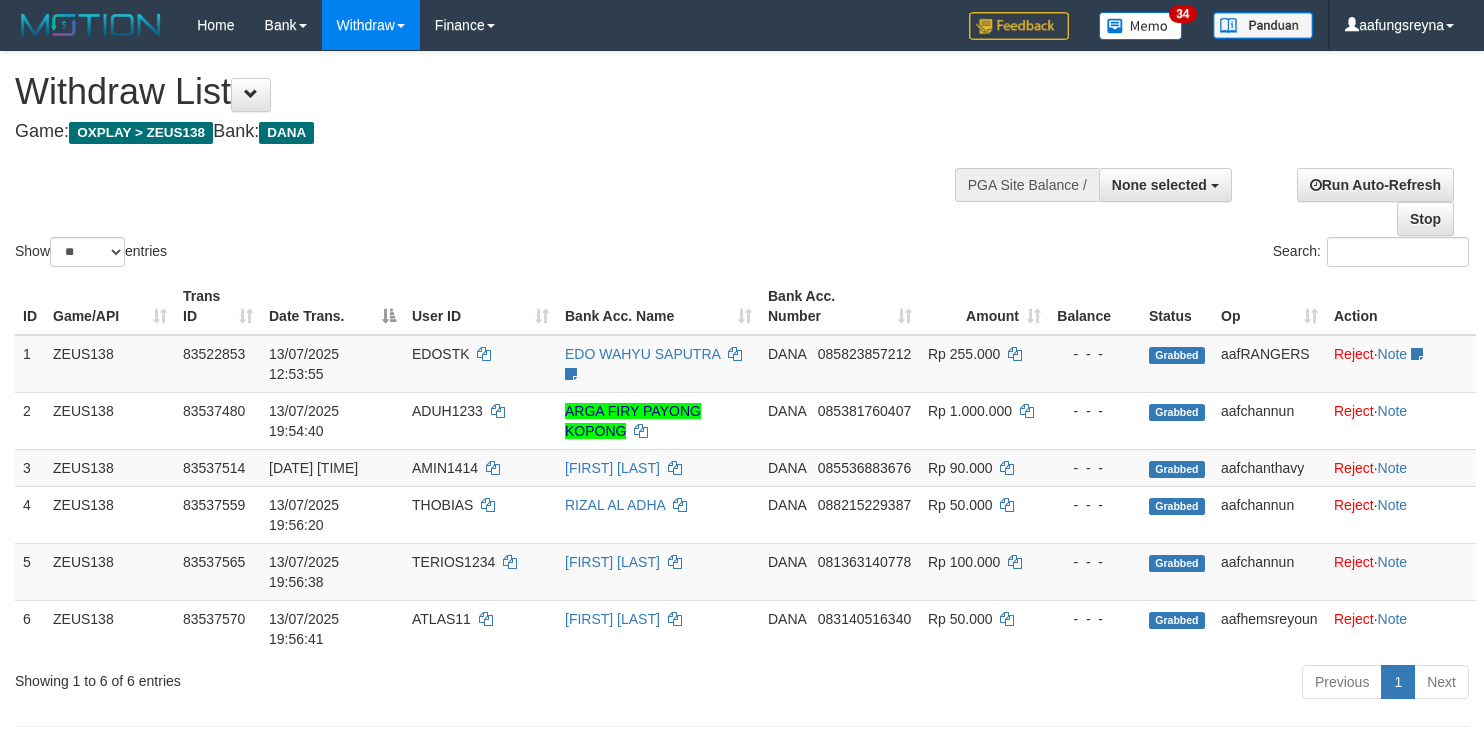 select 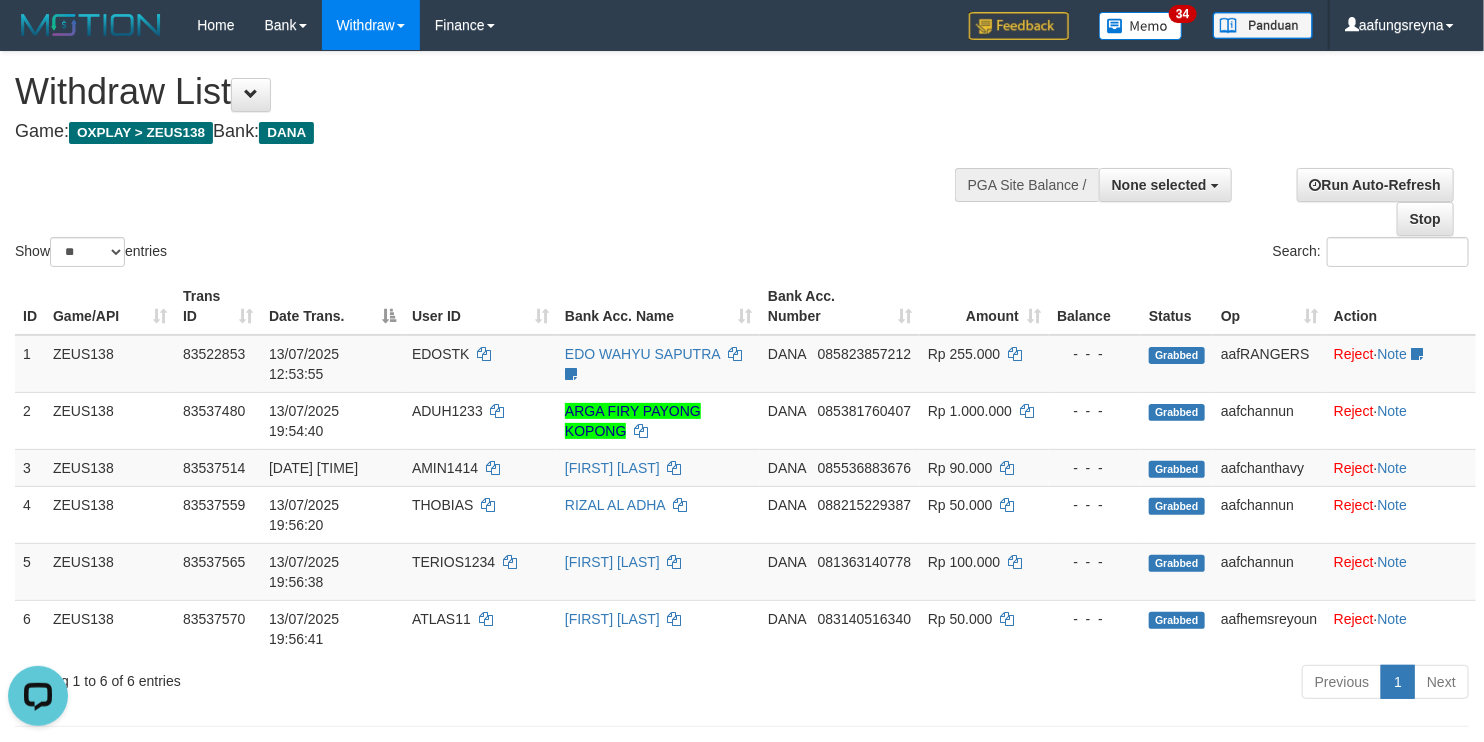 scroll, scrollTop: 0, scrollLeft: 0, axis: both 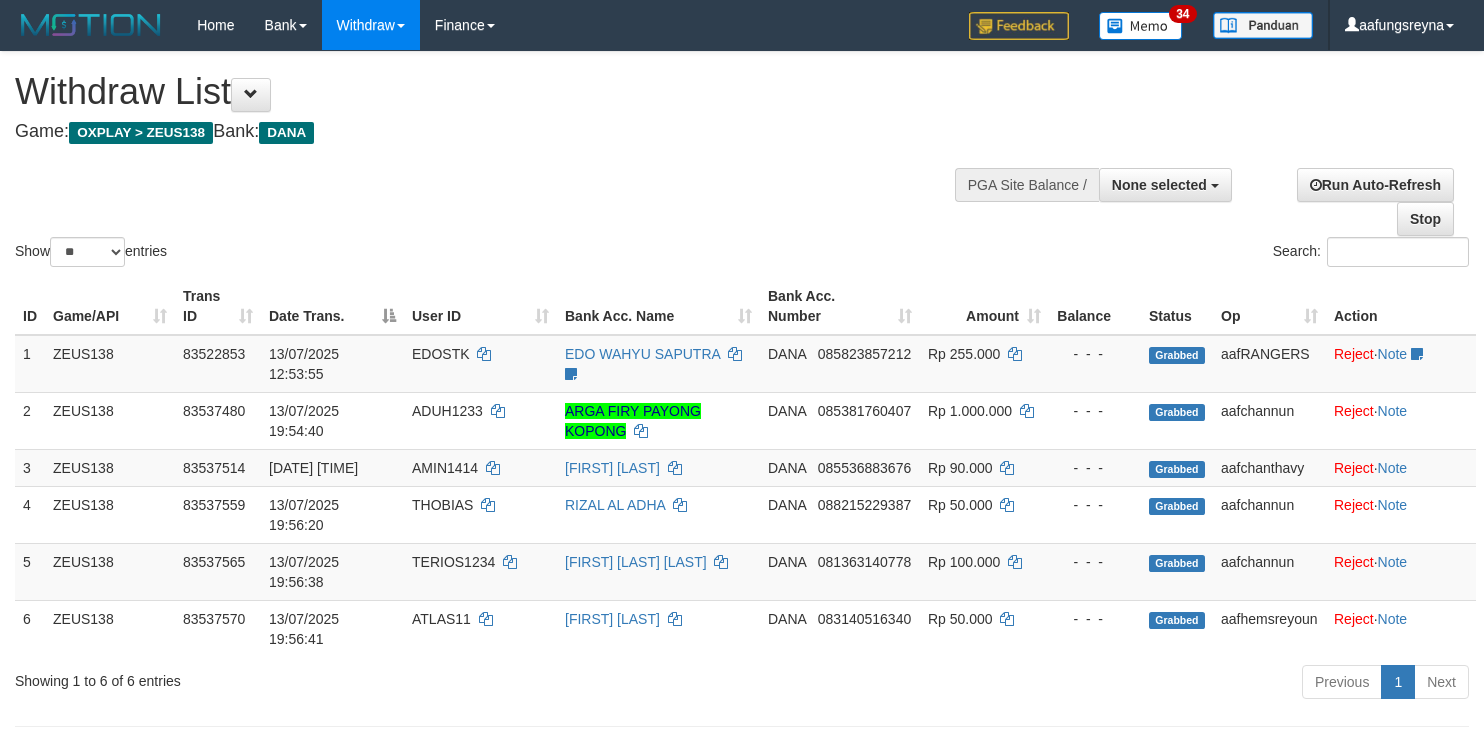 select 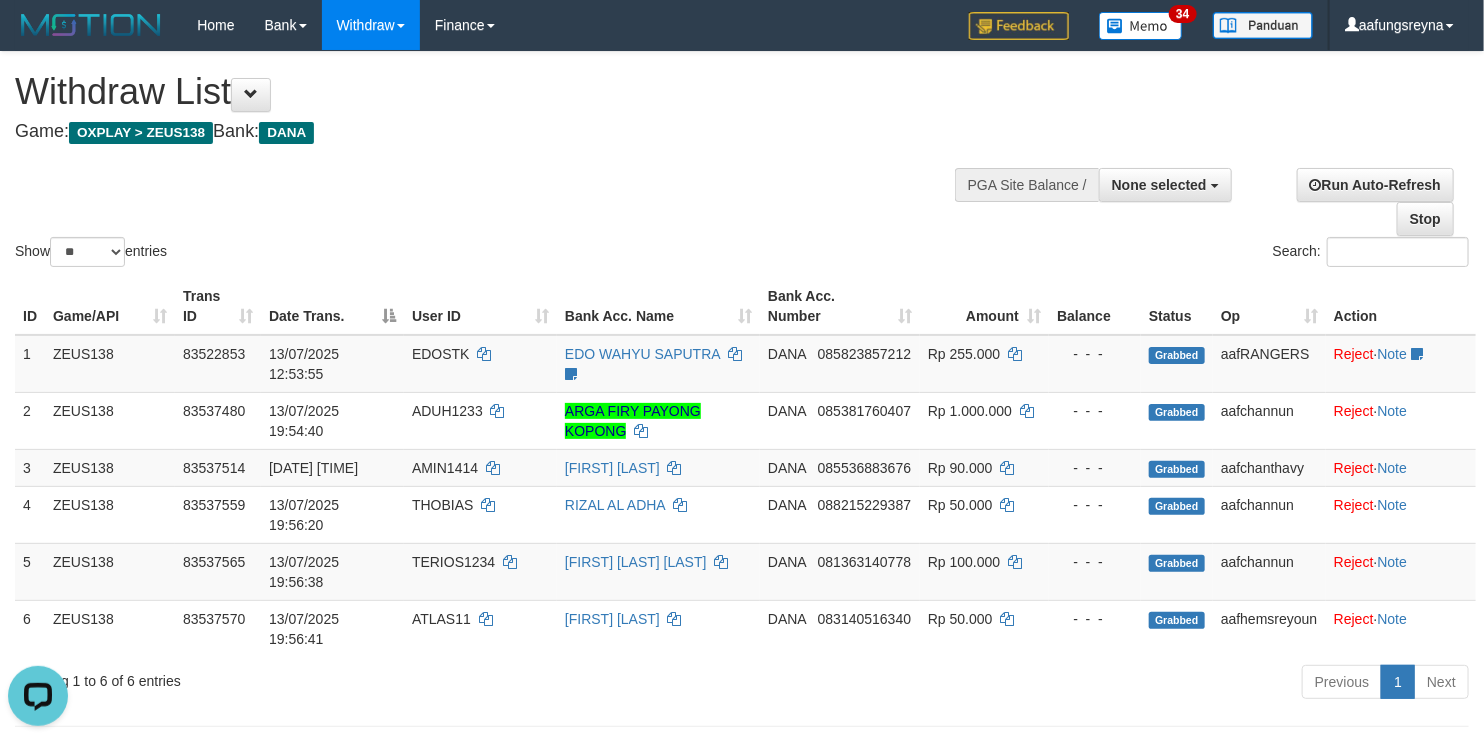 scroll, scrollTop: 0, scrollLeft: 0, axis: both 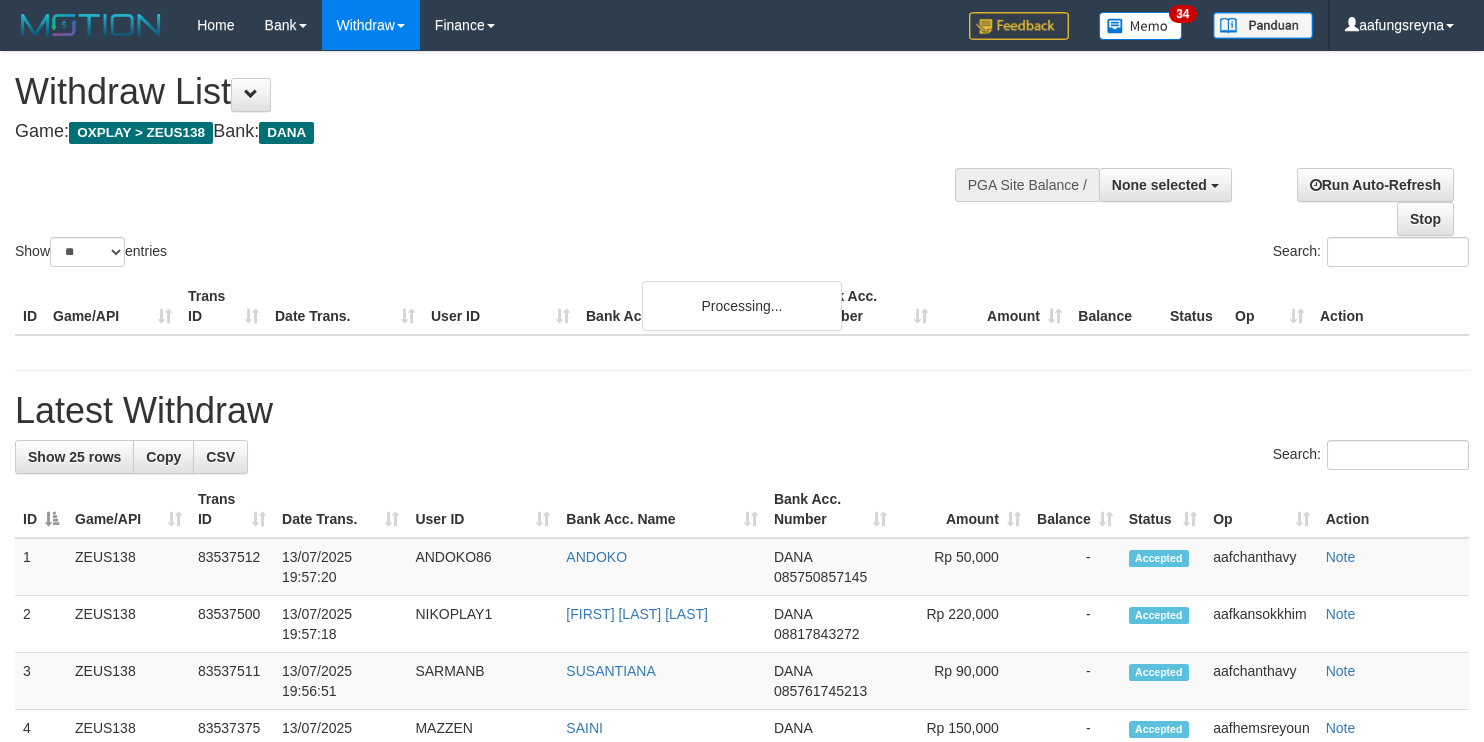select 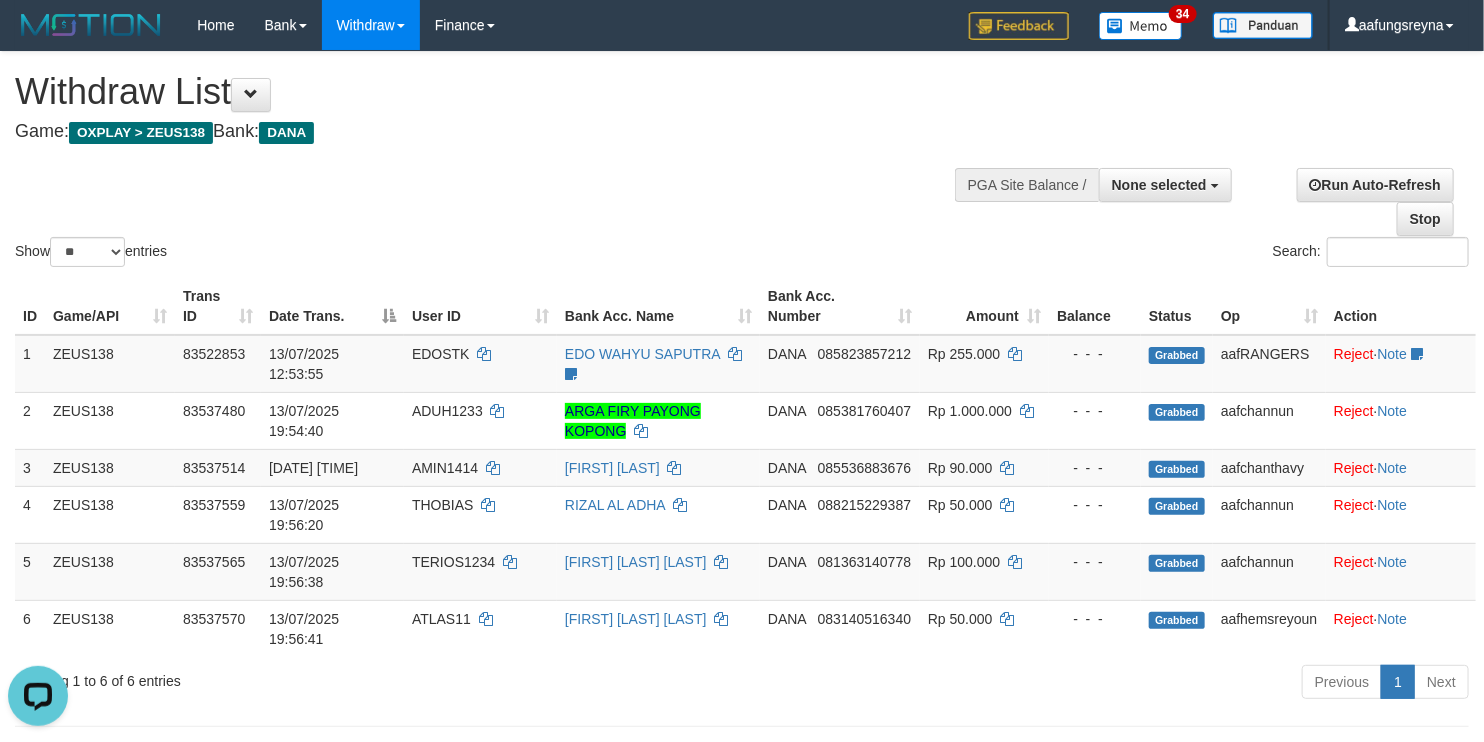 scroll, scrollTop: 0, scrollLeft: 0, axis: both 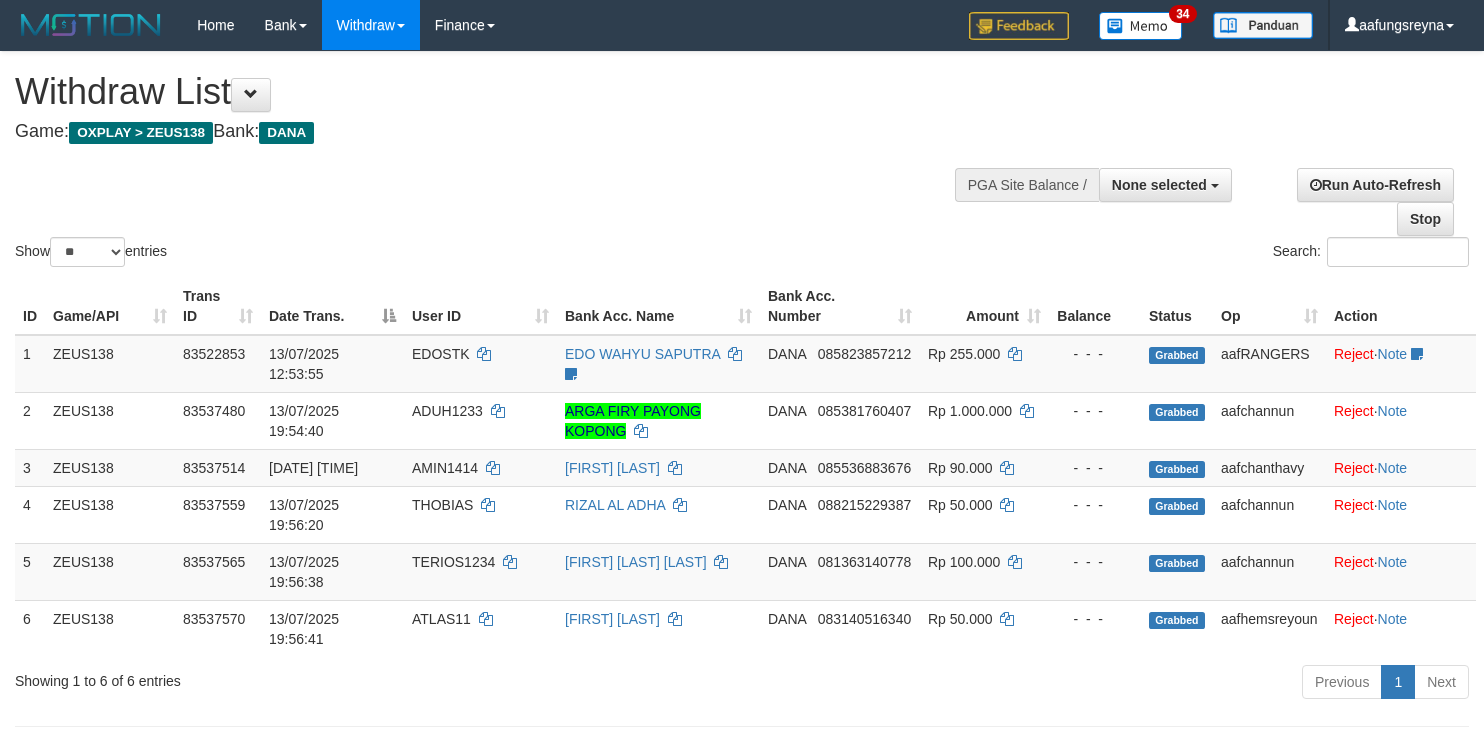 select 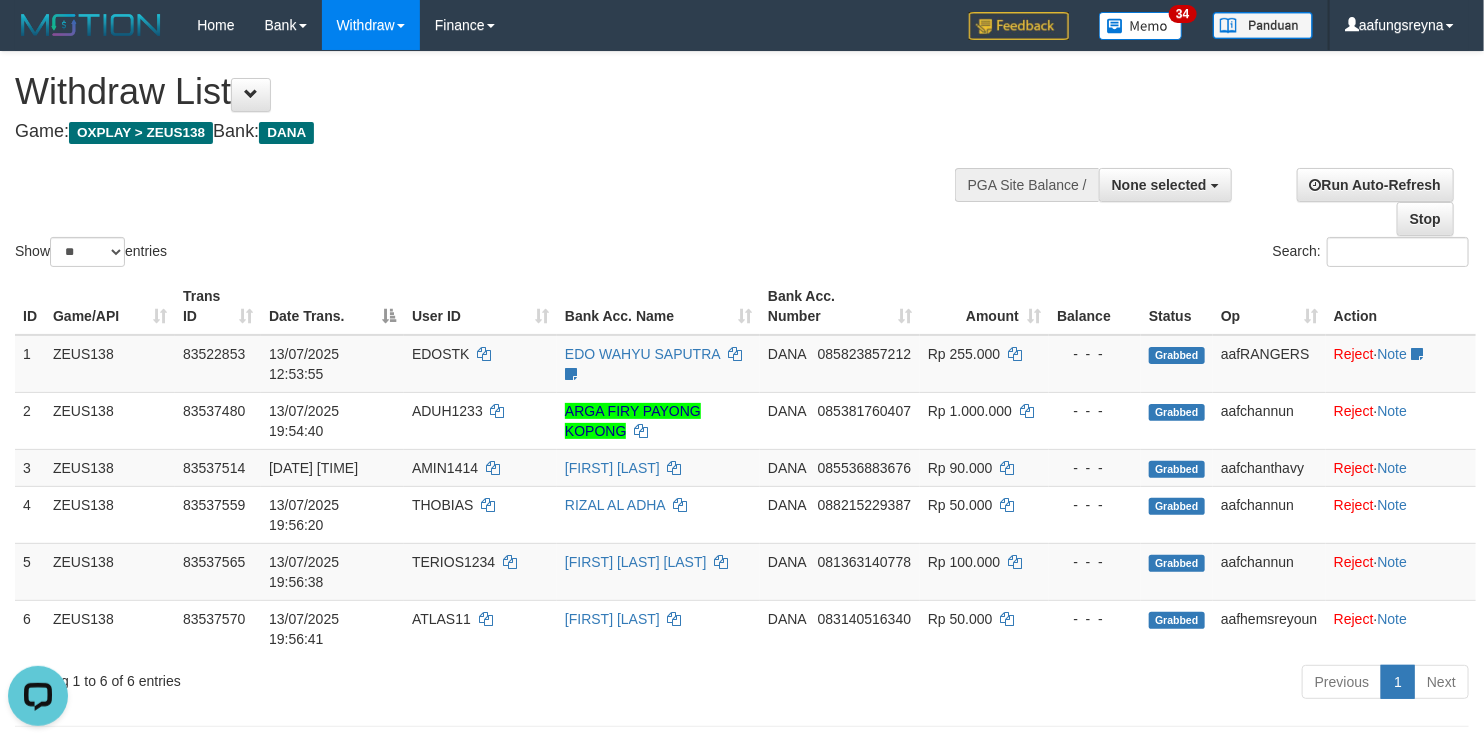 scroll, scrollTop: 0, scrollLeft: 0, axis: both 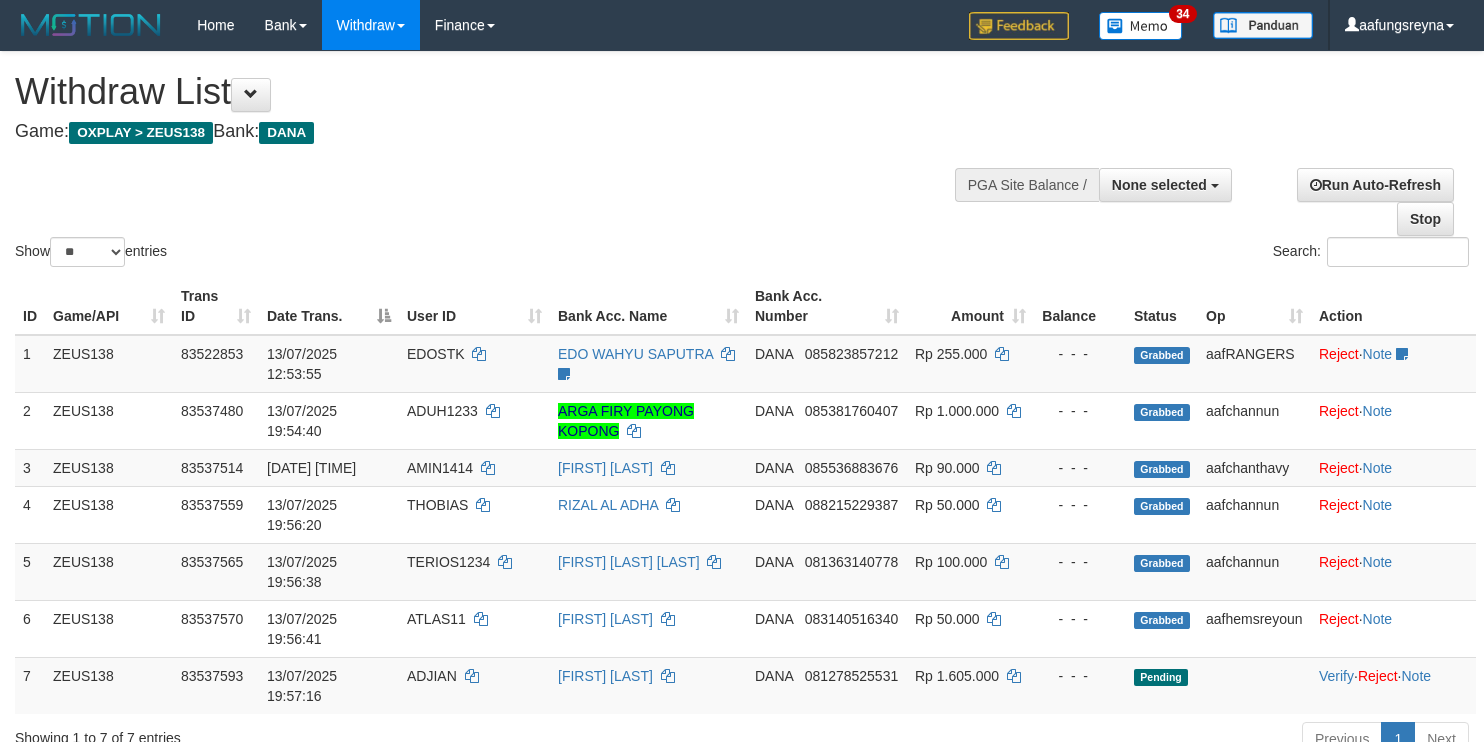 select 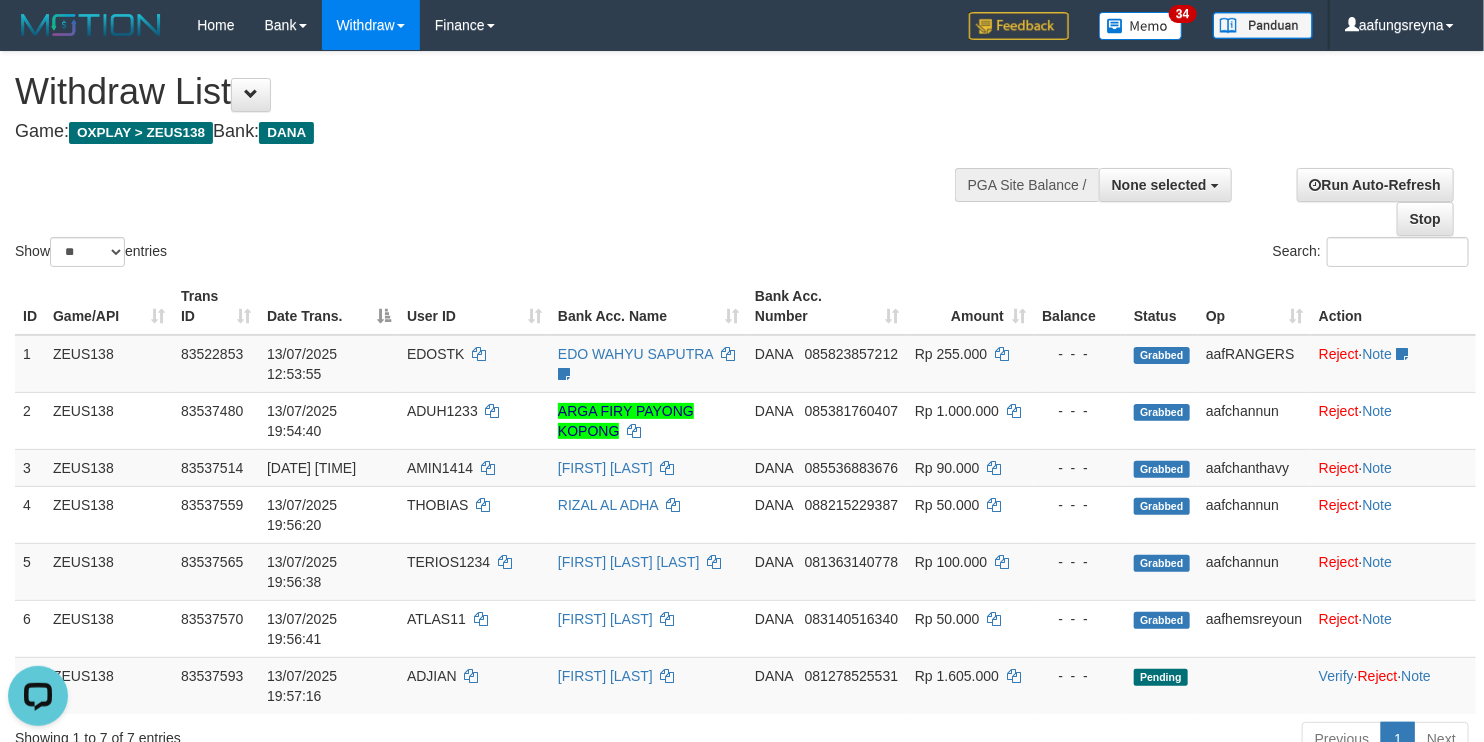 scroll, scrollTop: 0, scrollLeft: 0, axis: both 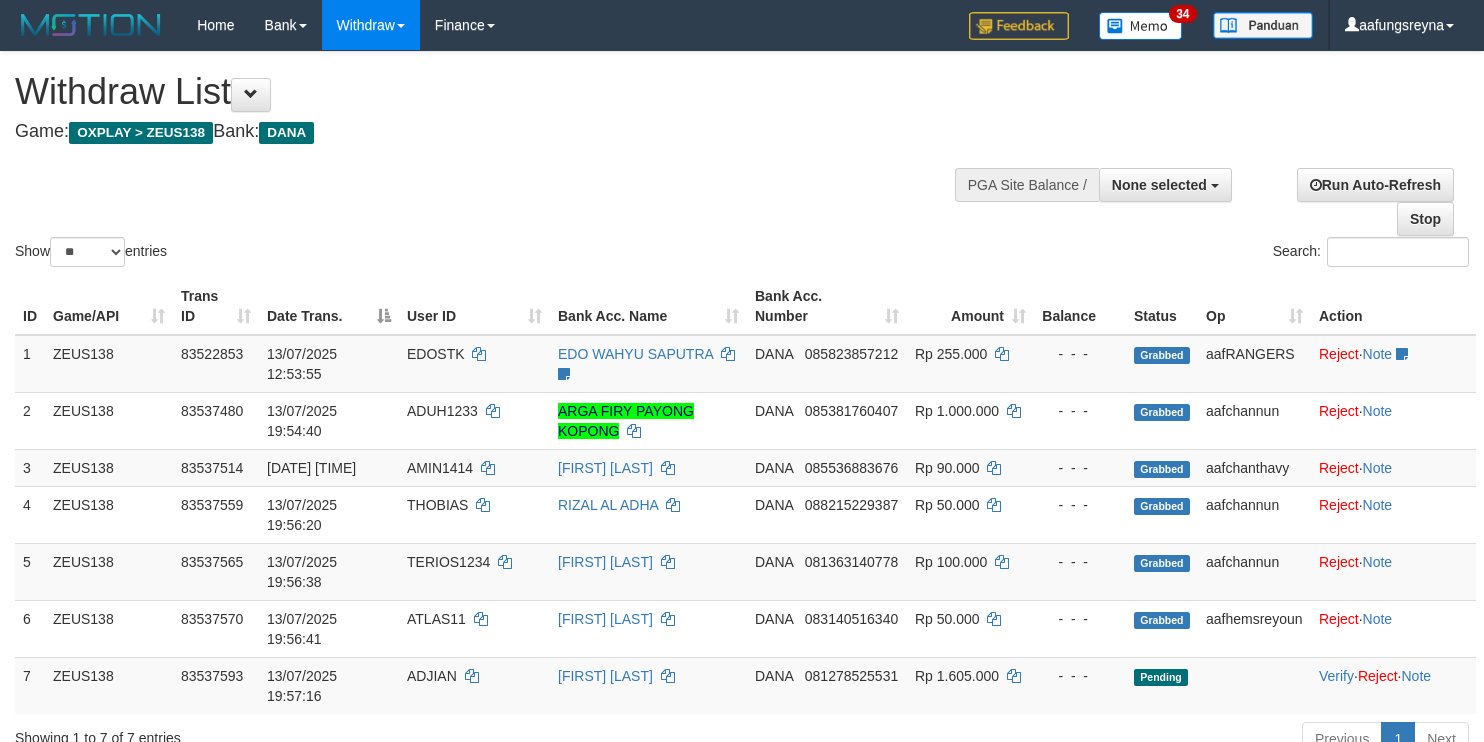 select 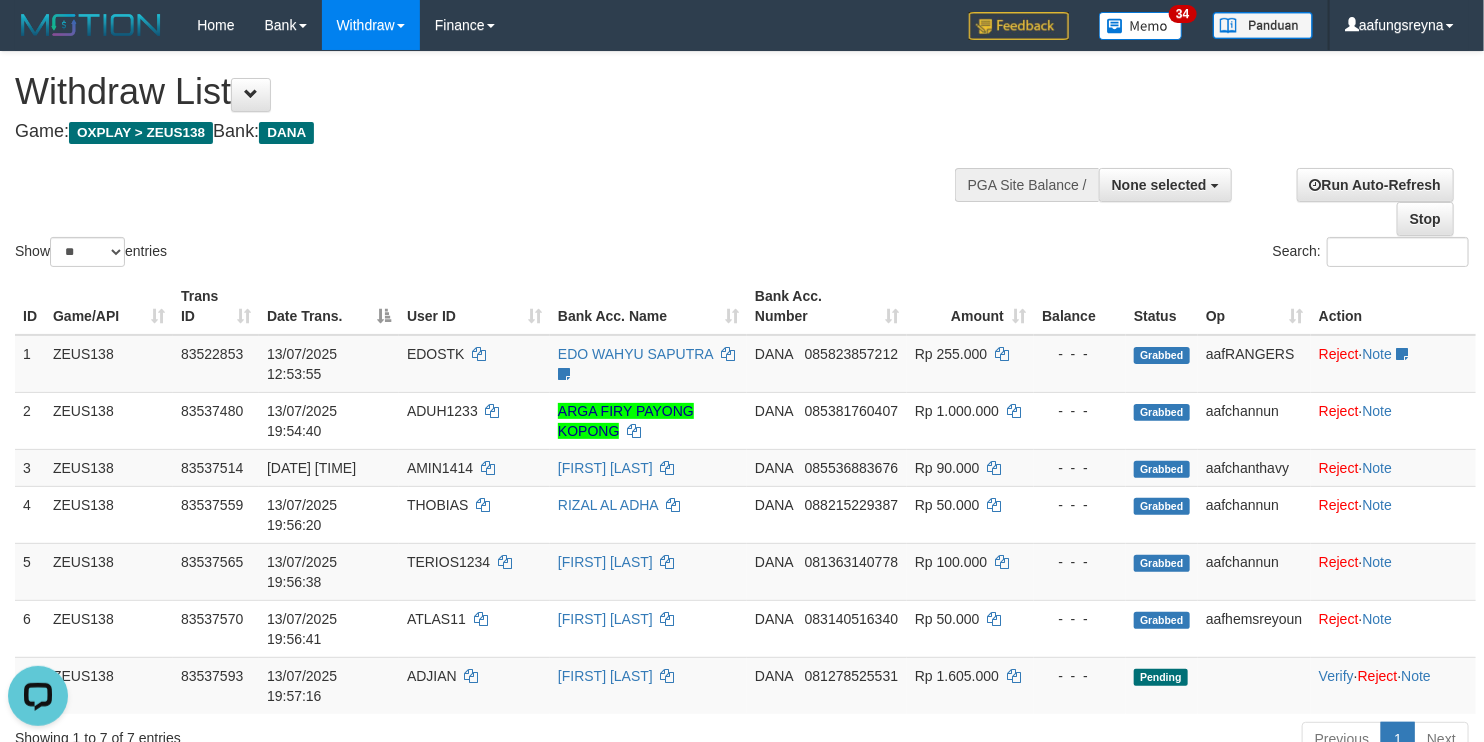 scroll, scrollTop: 0, scrollLeft: 0, axis: both 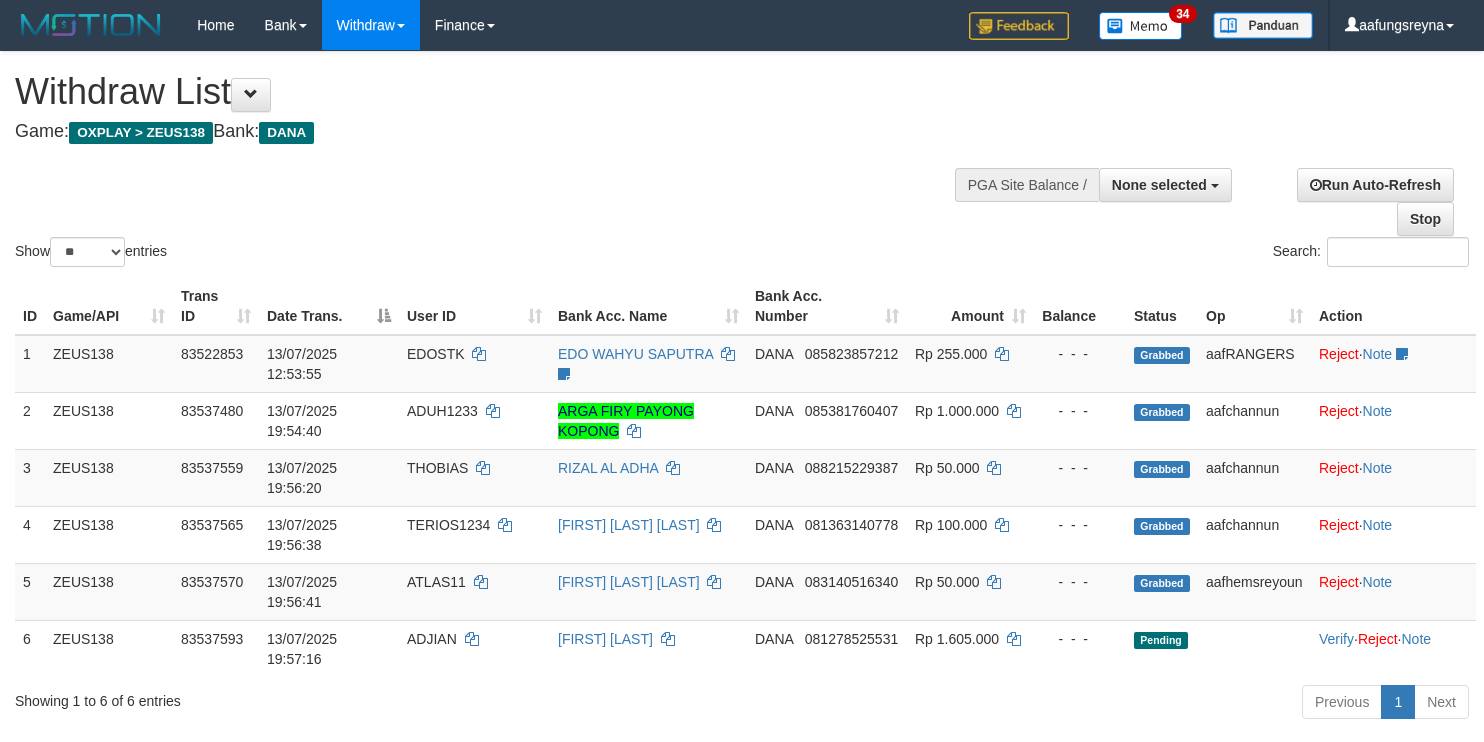 select 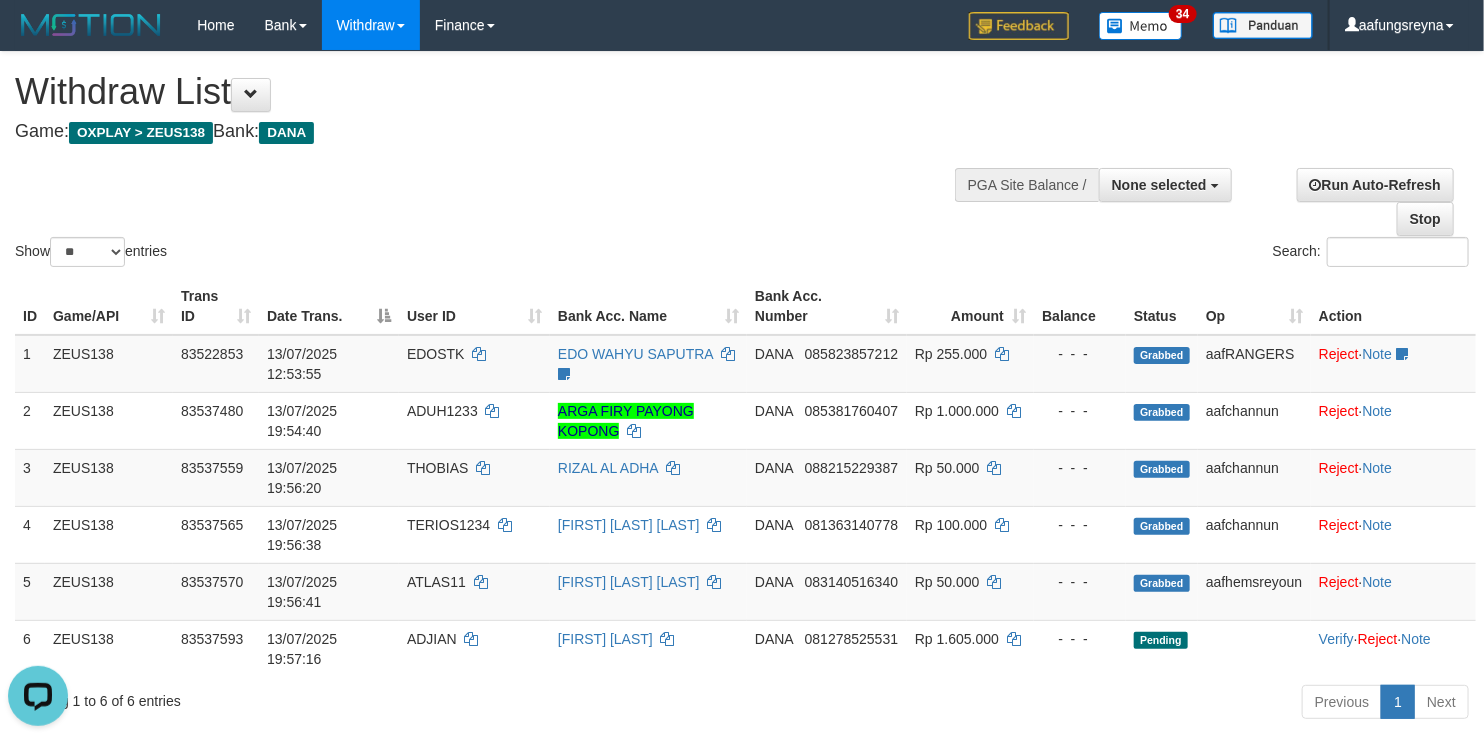 scroll, scrollTop: 0, scrollLeft: 0, axis: both 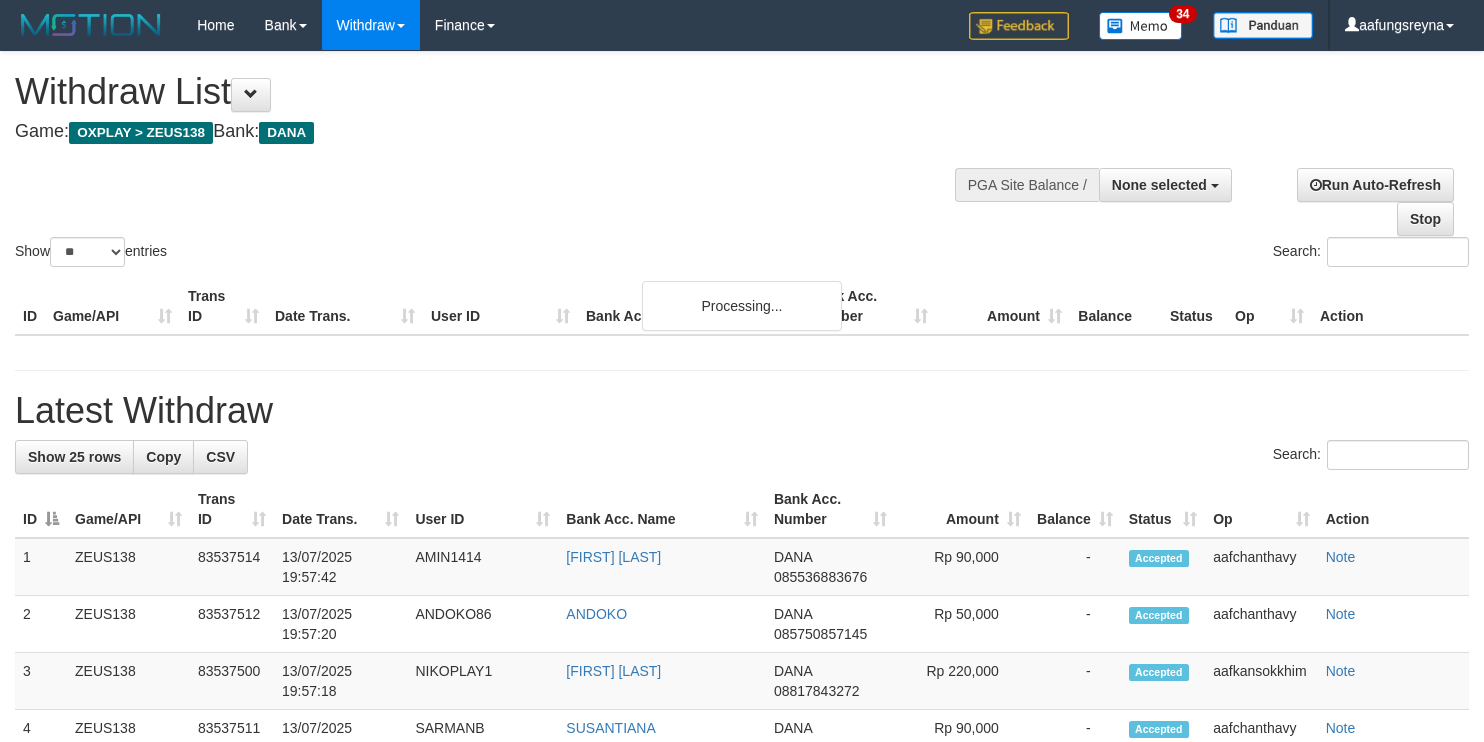 select 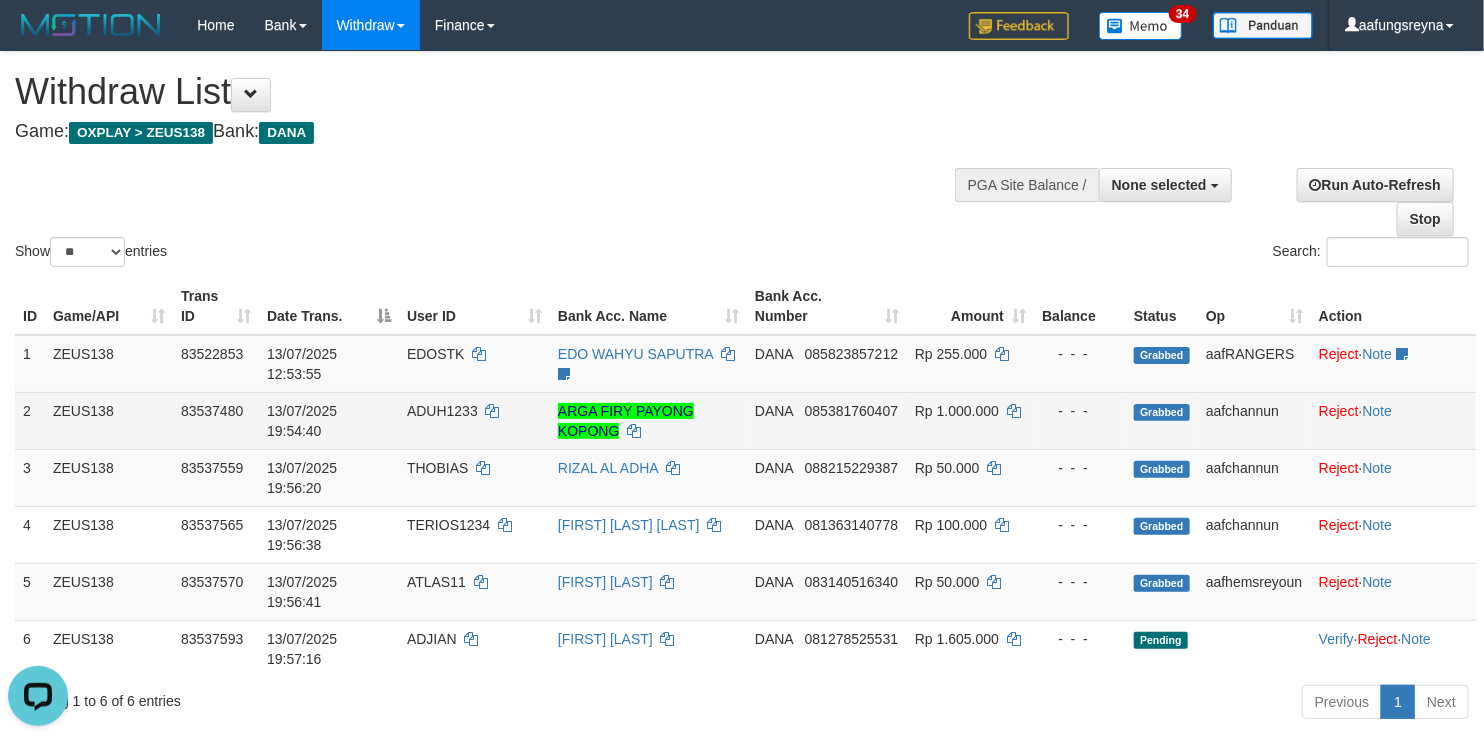 scroll, scrollTop: 0, scrollLeft: 0, axis: both 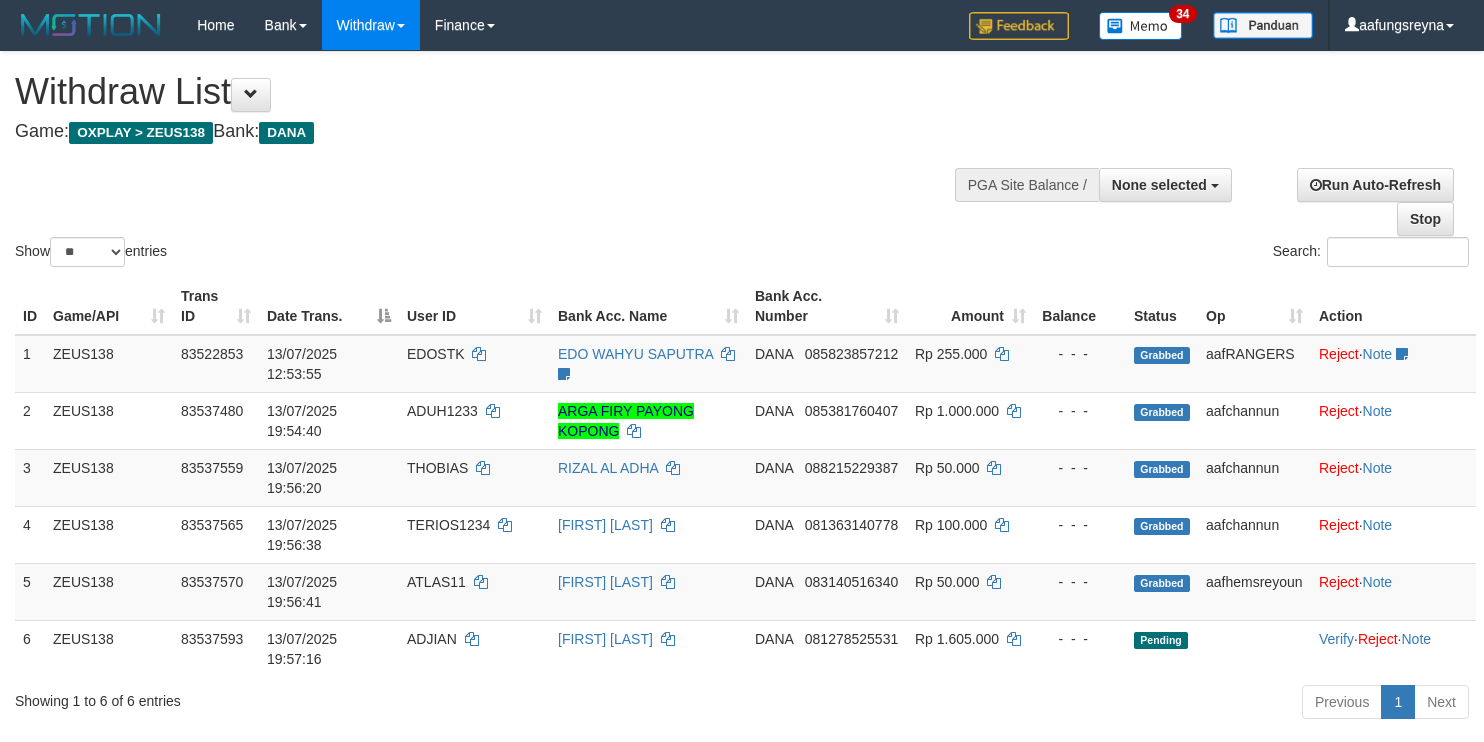 select 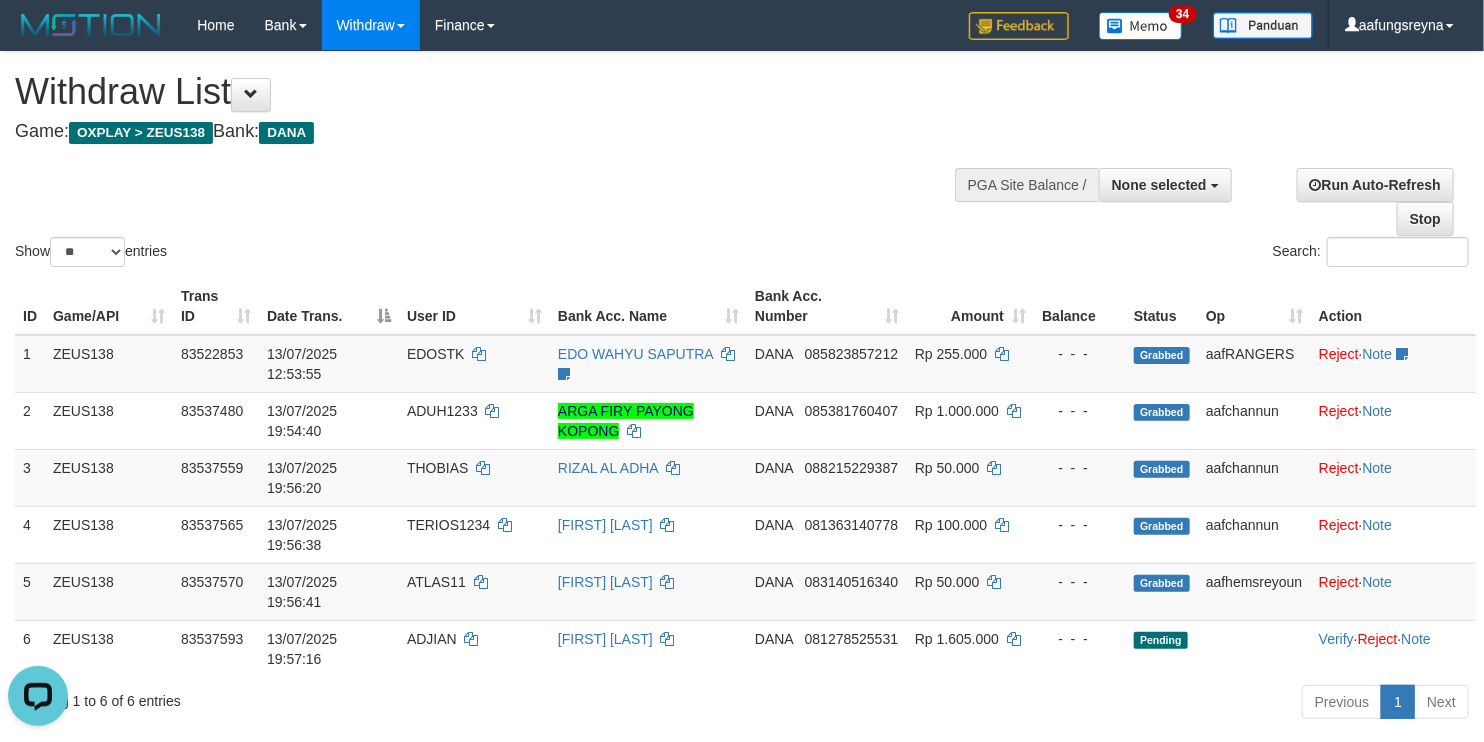 scroll, scrollTop: 0, scrollLeft: 0, axis: both 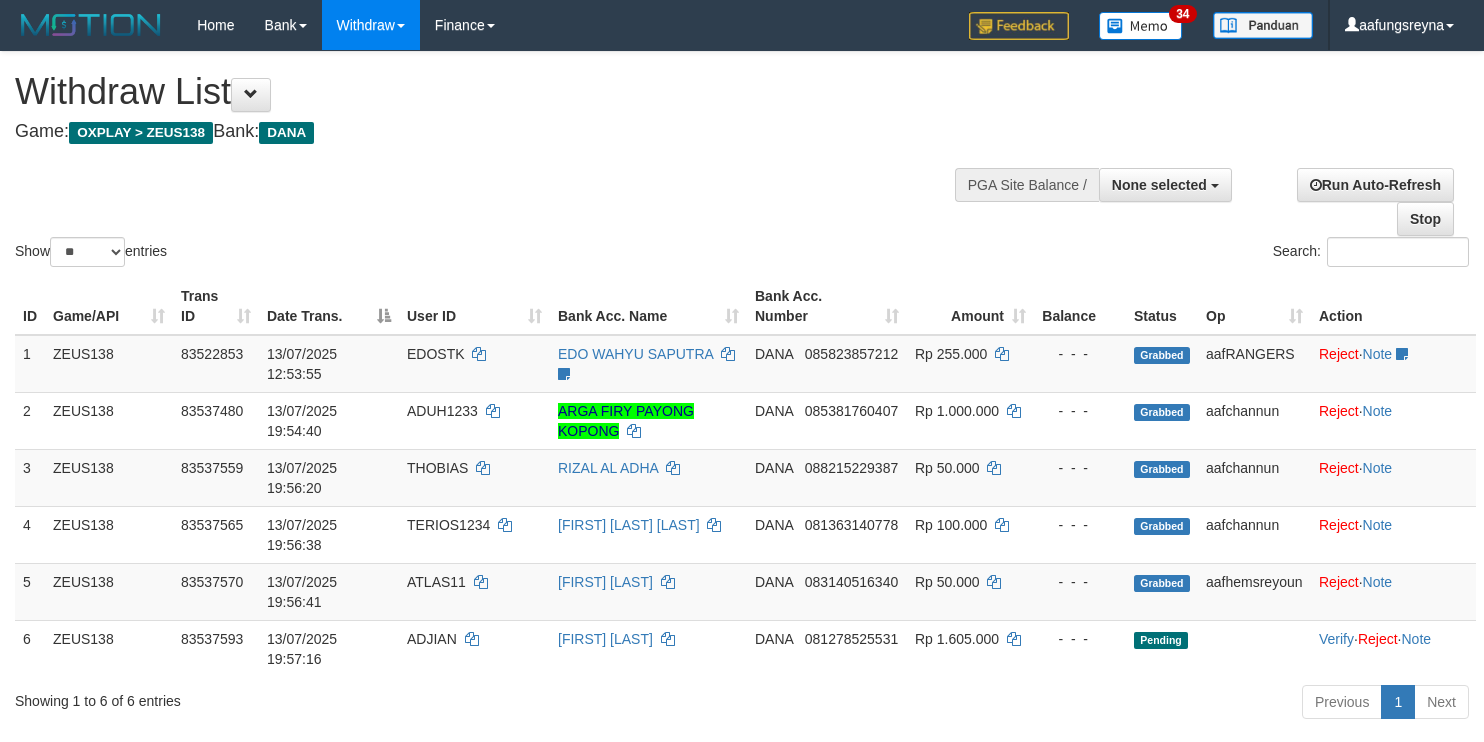 select 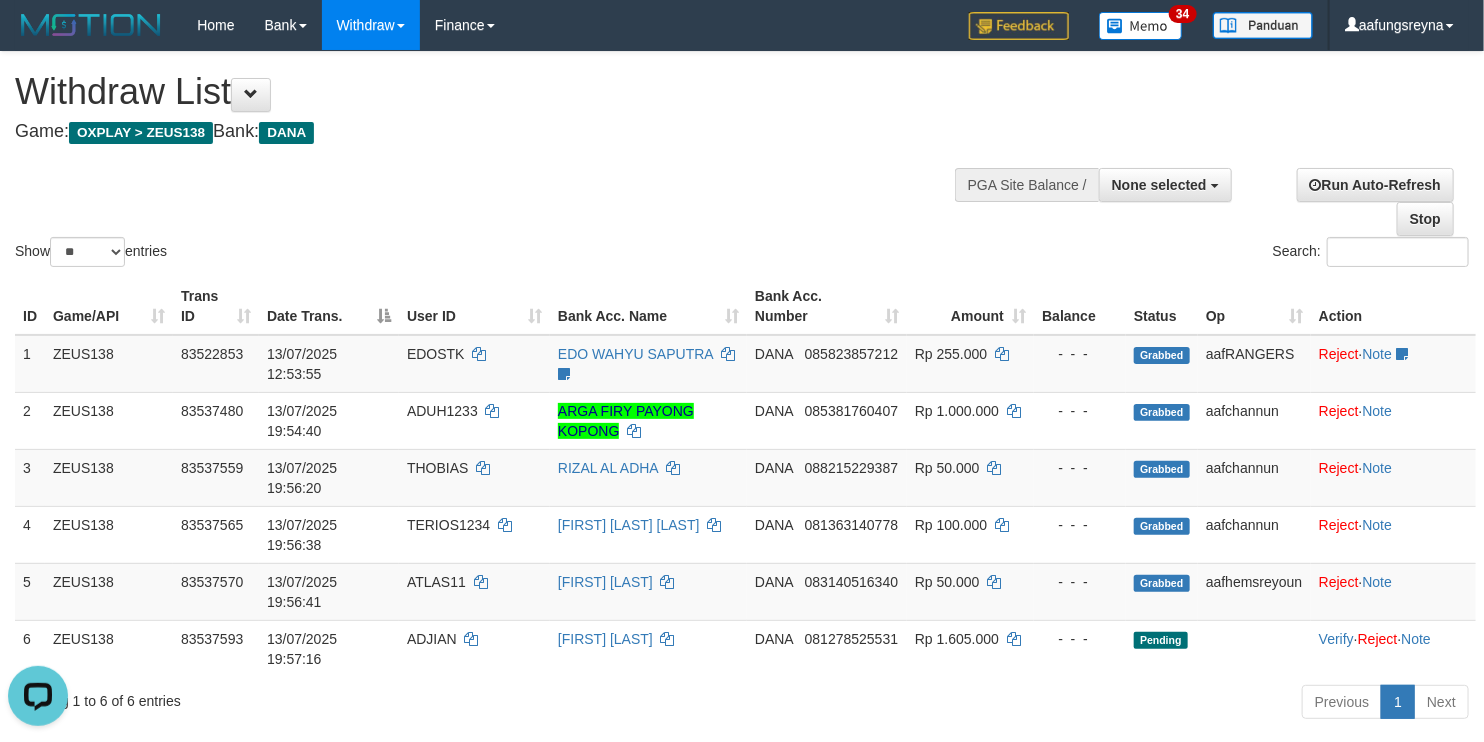 scroll, scrollTop: 0, scrollLeft: 0, axis: both 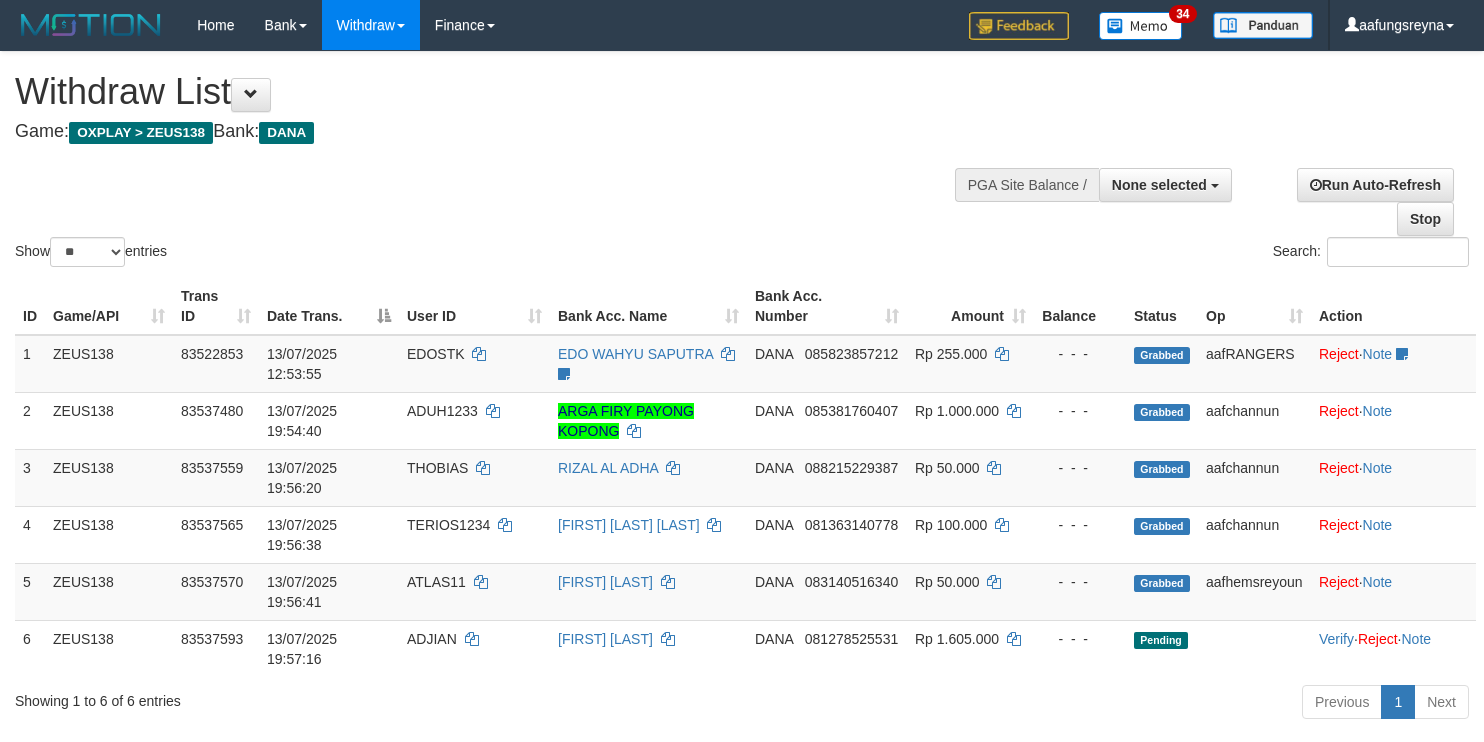 select 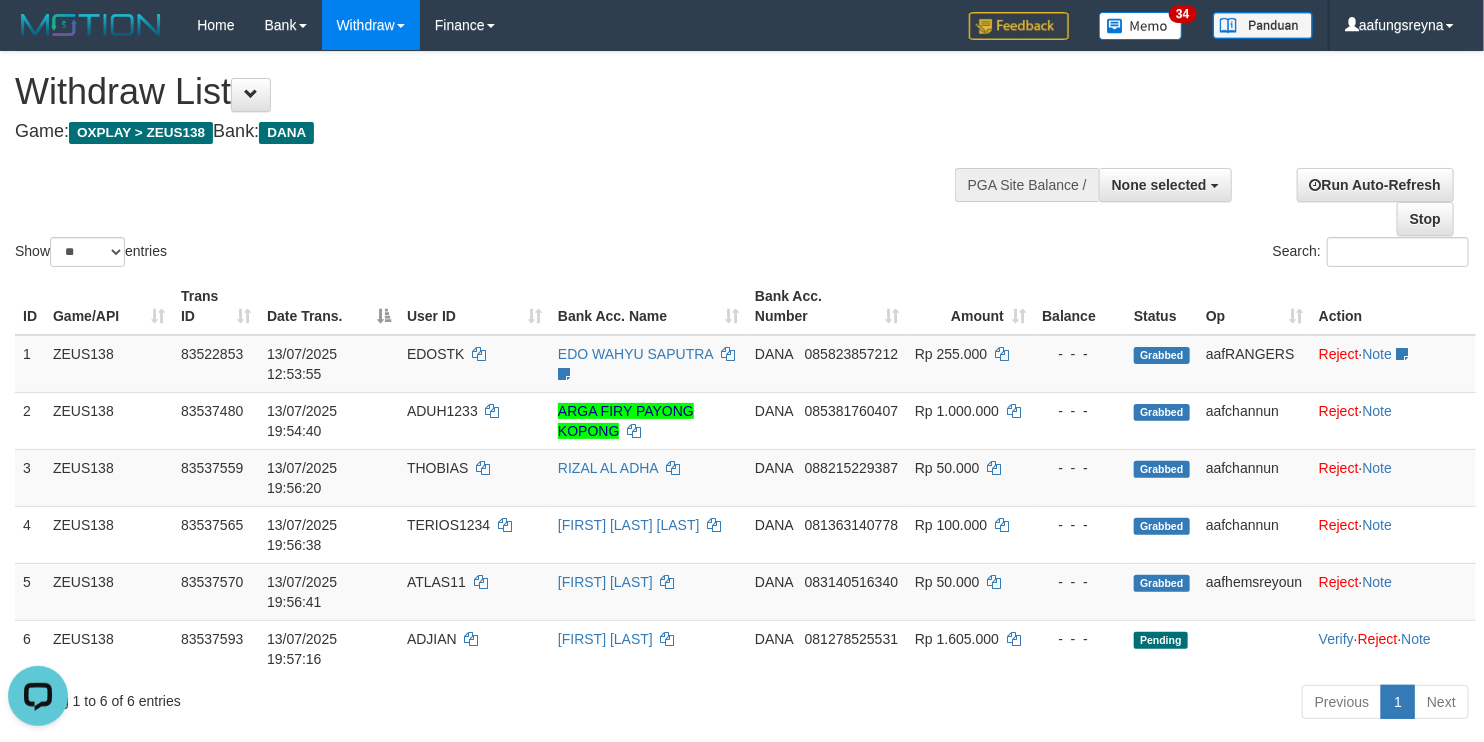 scroll, scrollTop: 0, scrollLeft: 0, axis: both 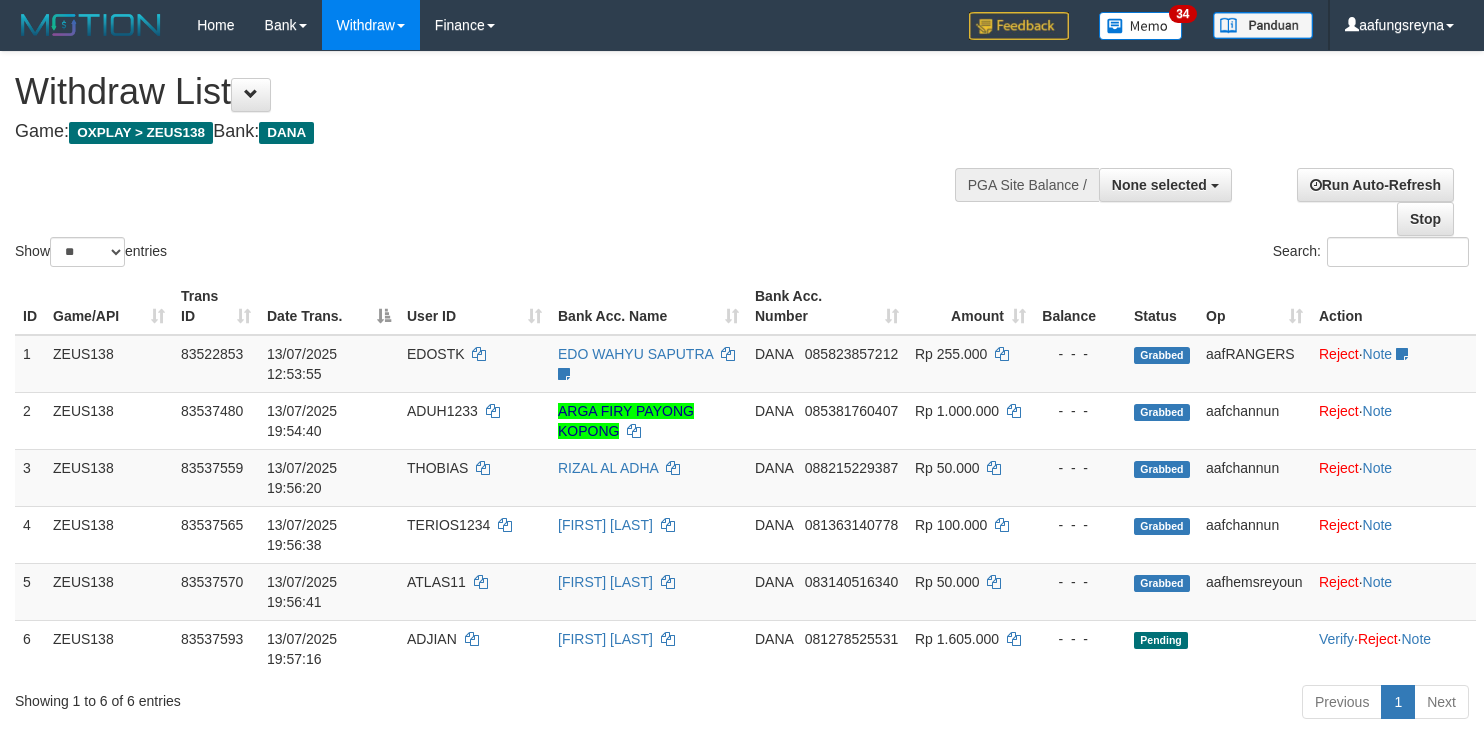 select 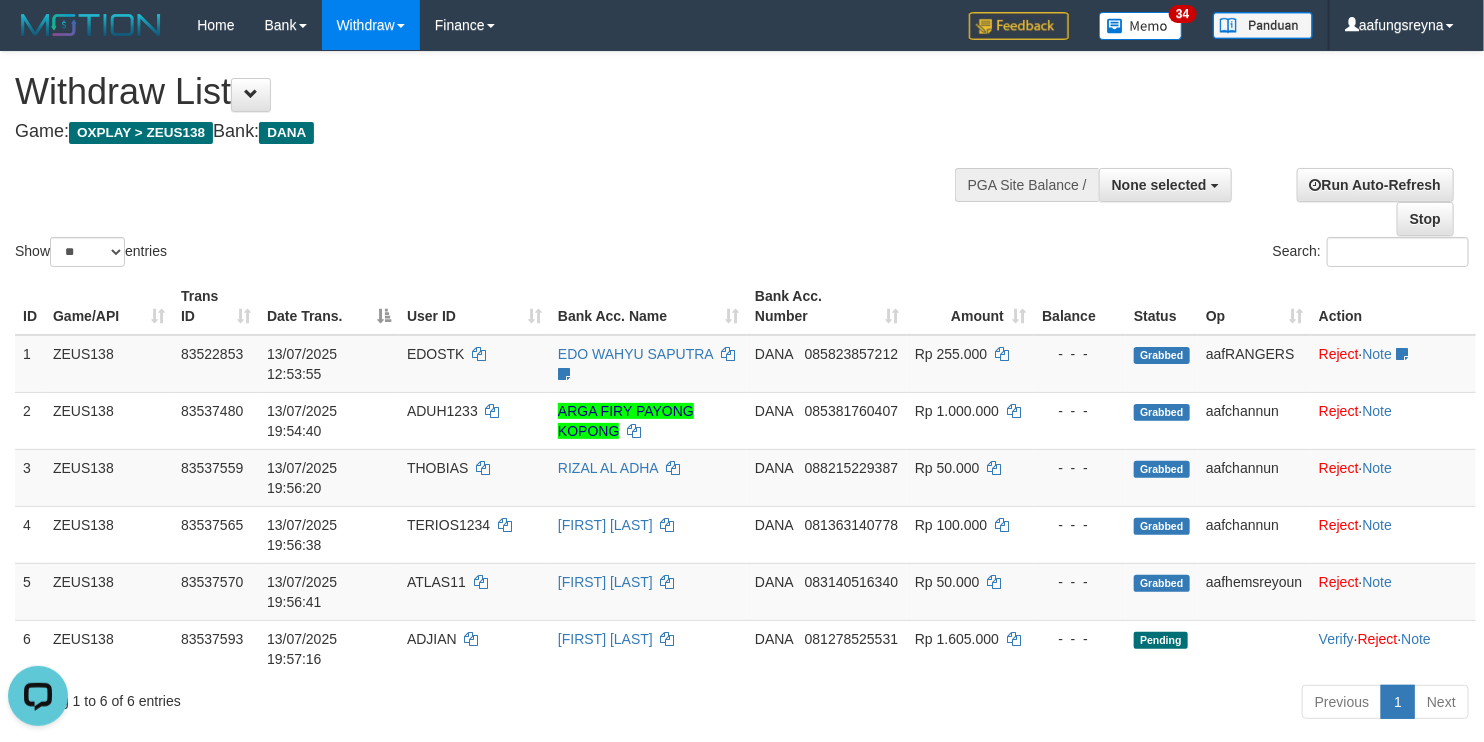 scroll, scrollTop: 0, scrollLeft: 0, axis: both 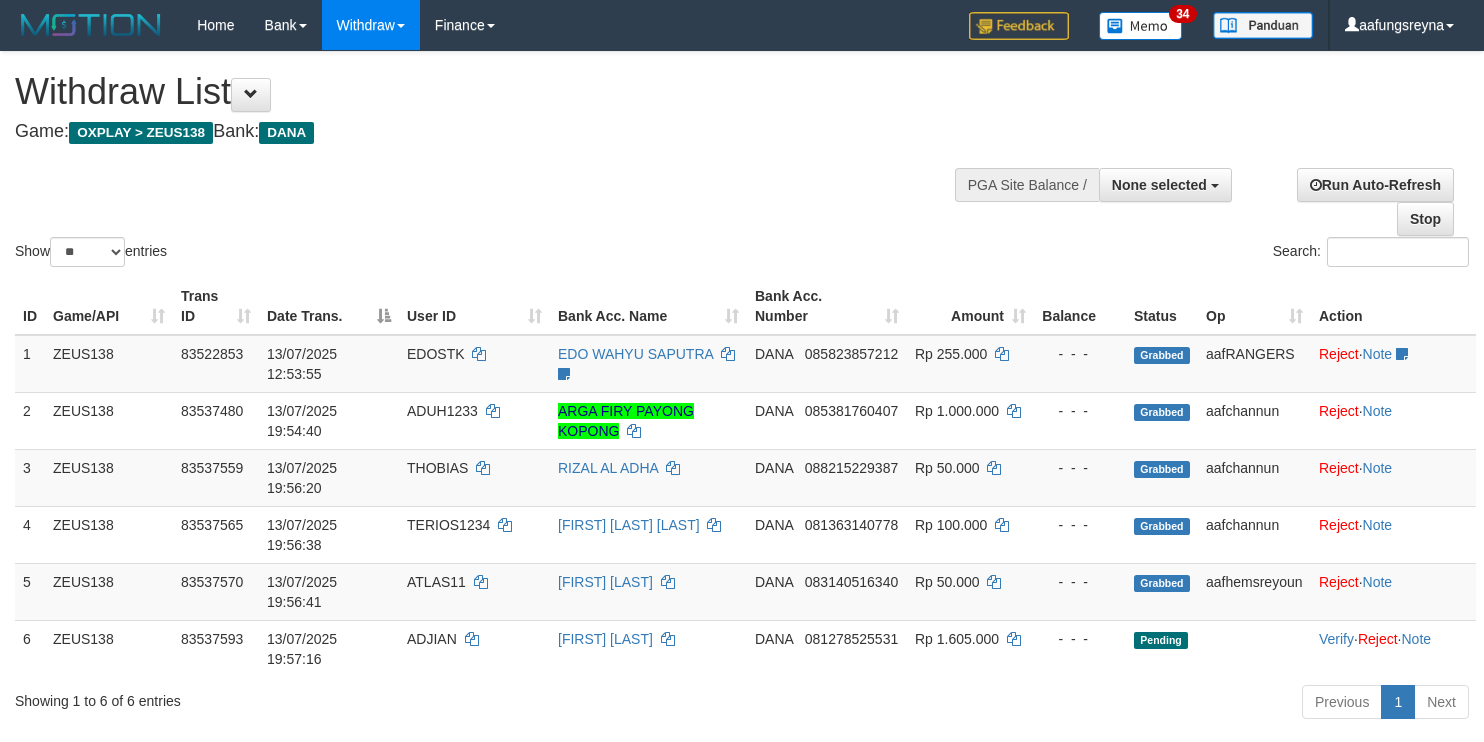 select 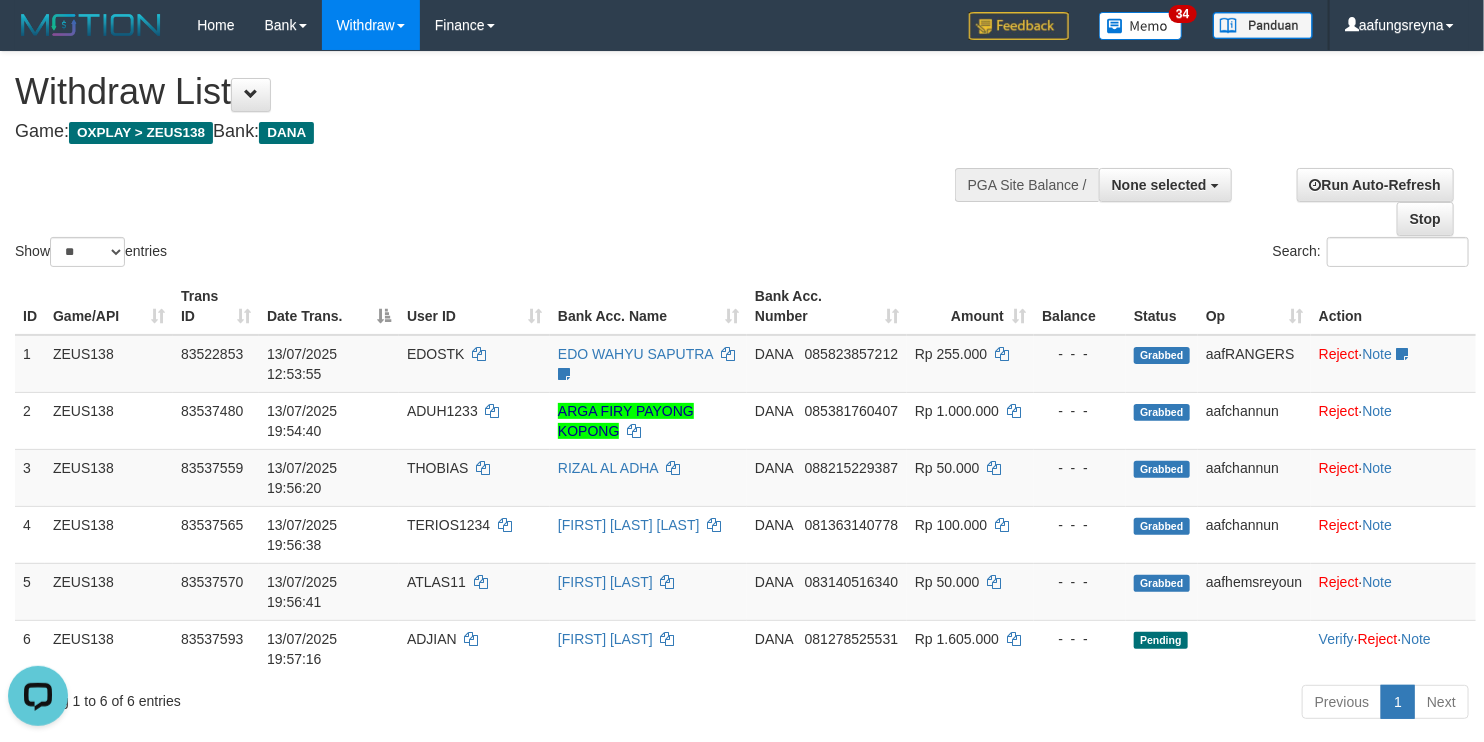 scroll, scrollTop: 0, scrollLeft: 0, axis: both 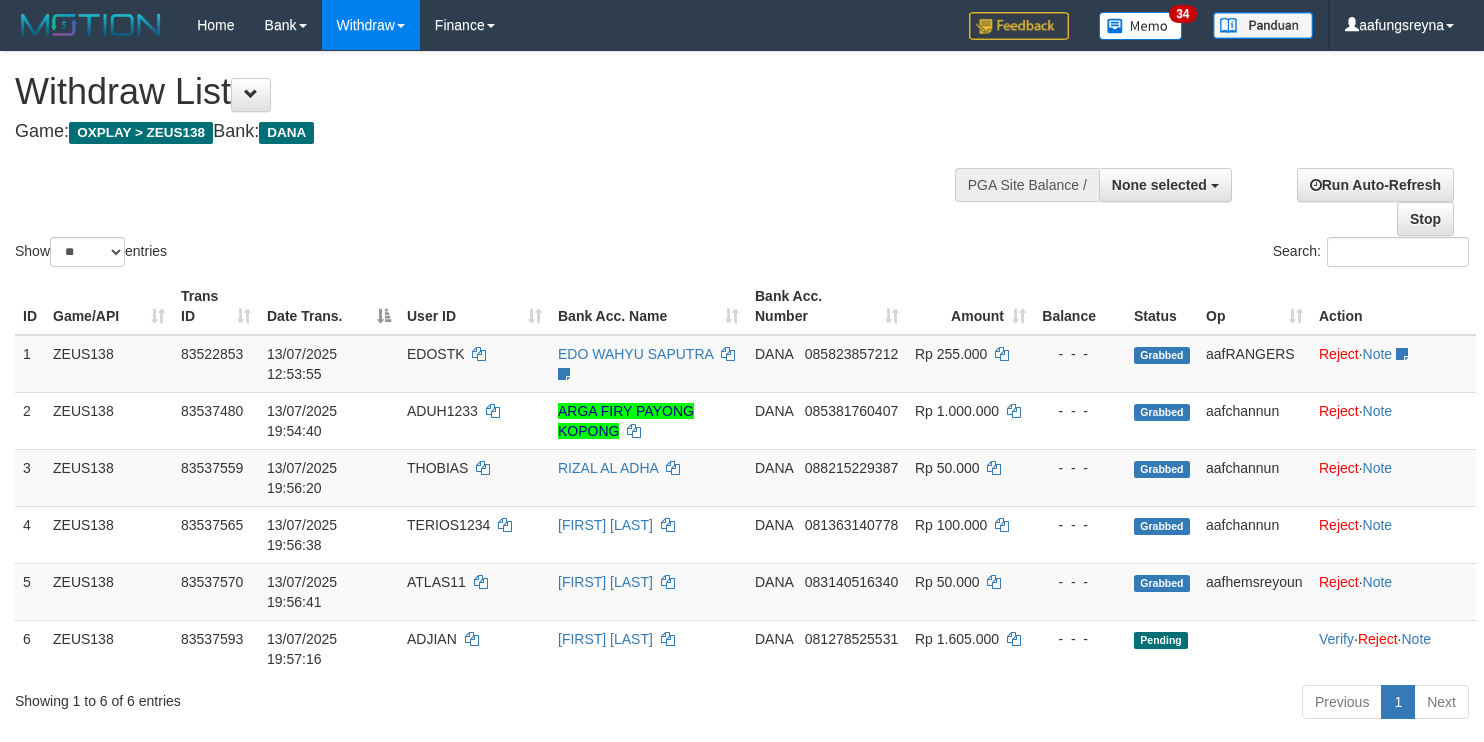 select 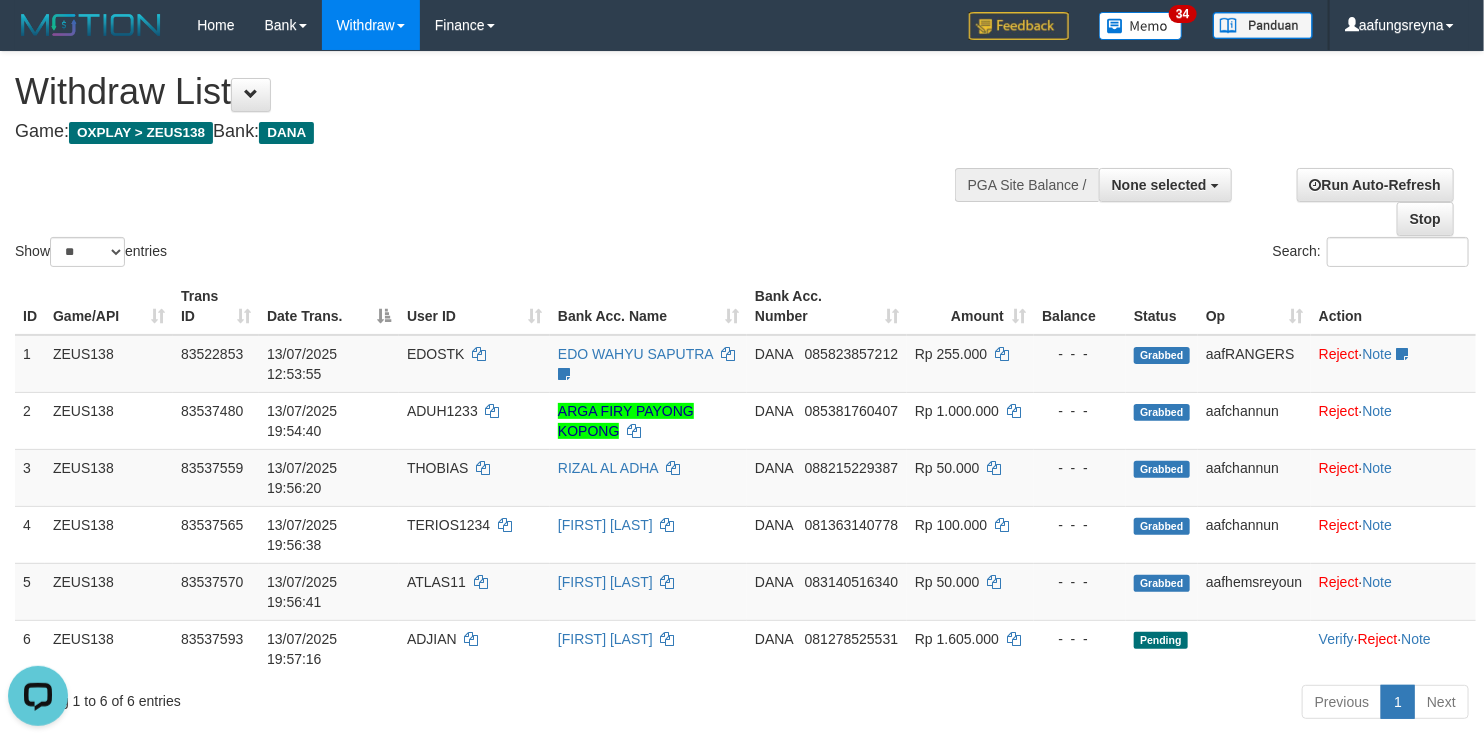 scroll, scrollTop: 0, scrollLeft: 0, axis: both 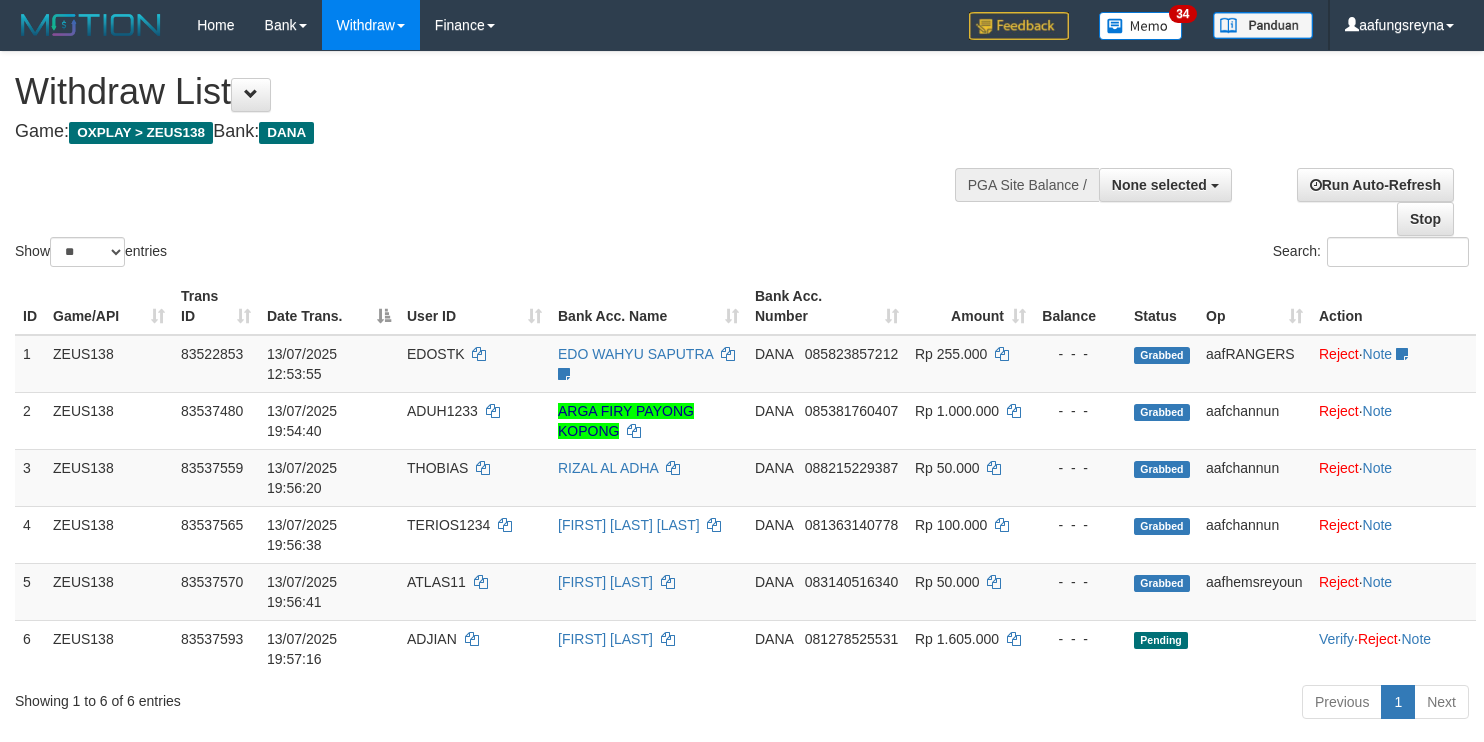 select 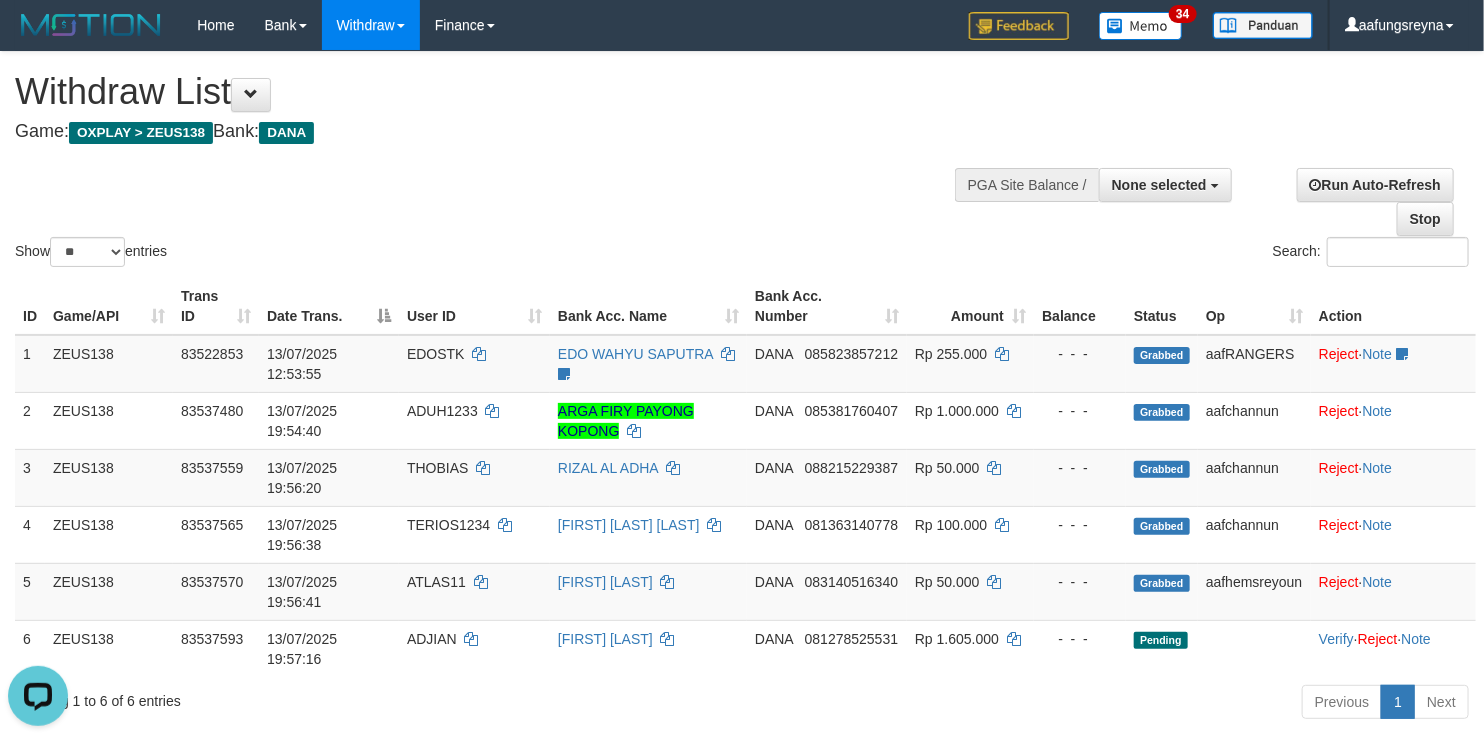 scroll, scrollTop: 0, scrollLeft: 0, axis: both 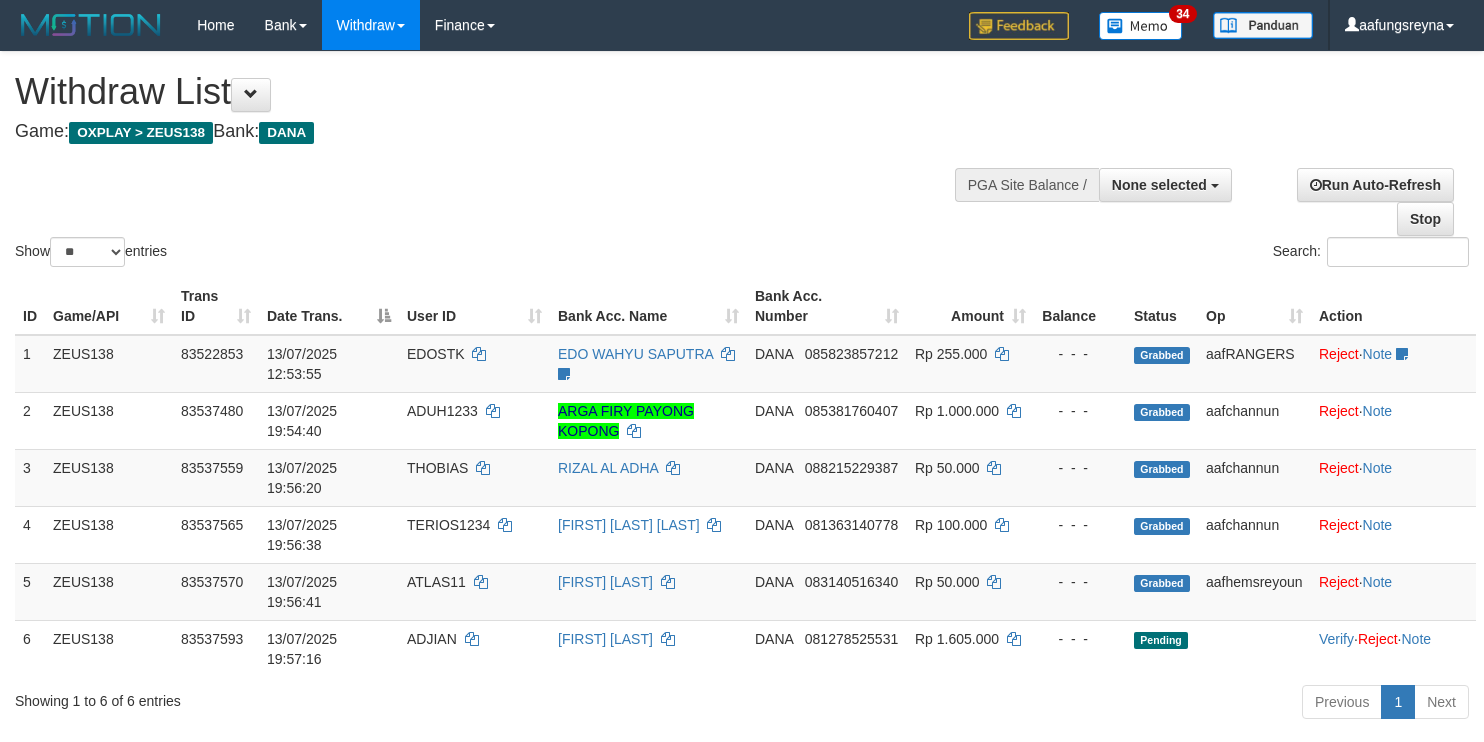 select 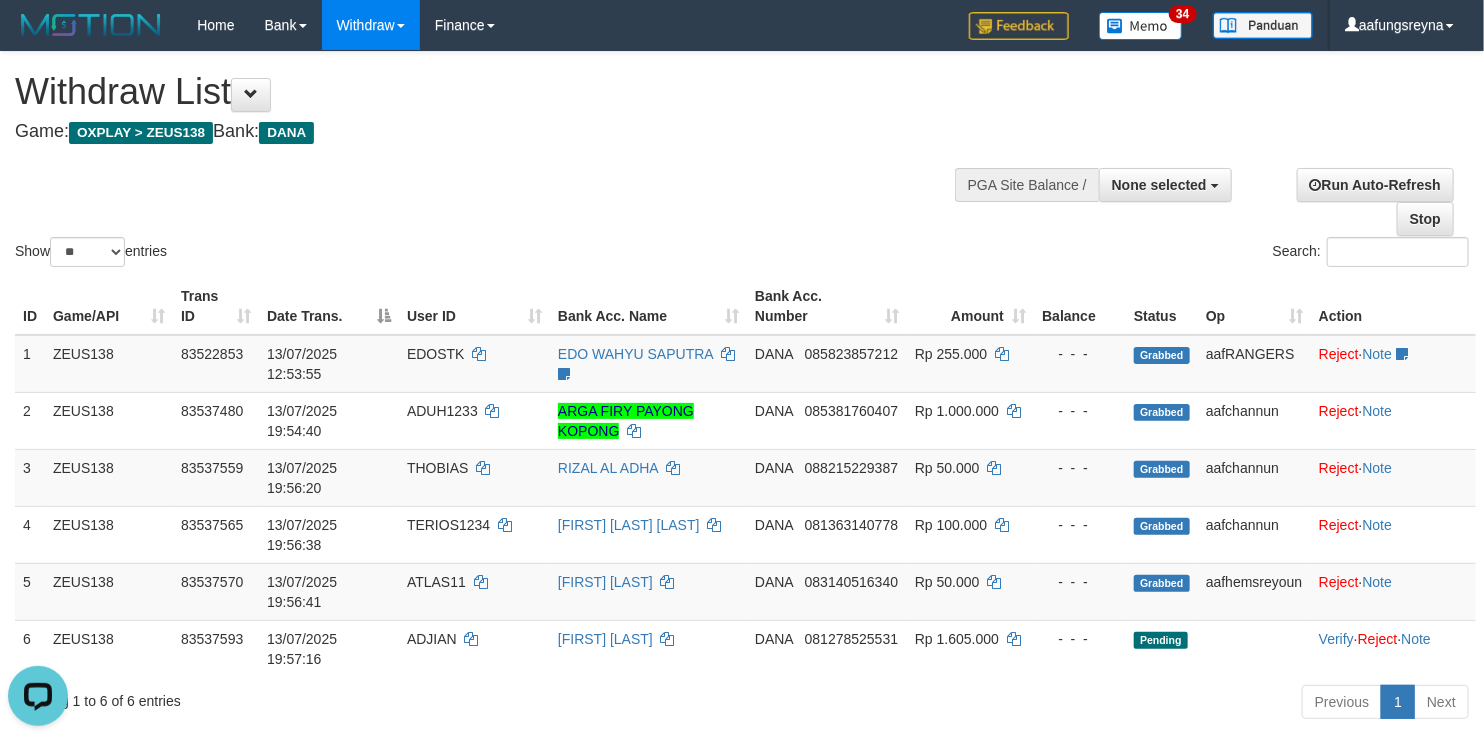scroll, scrollTop: 0, scrollLeft: 0, axis: both 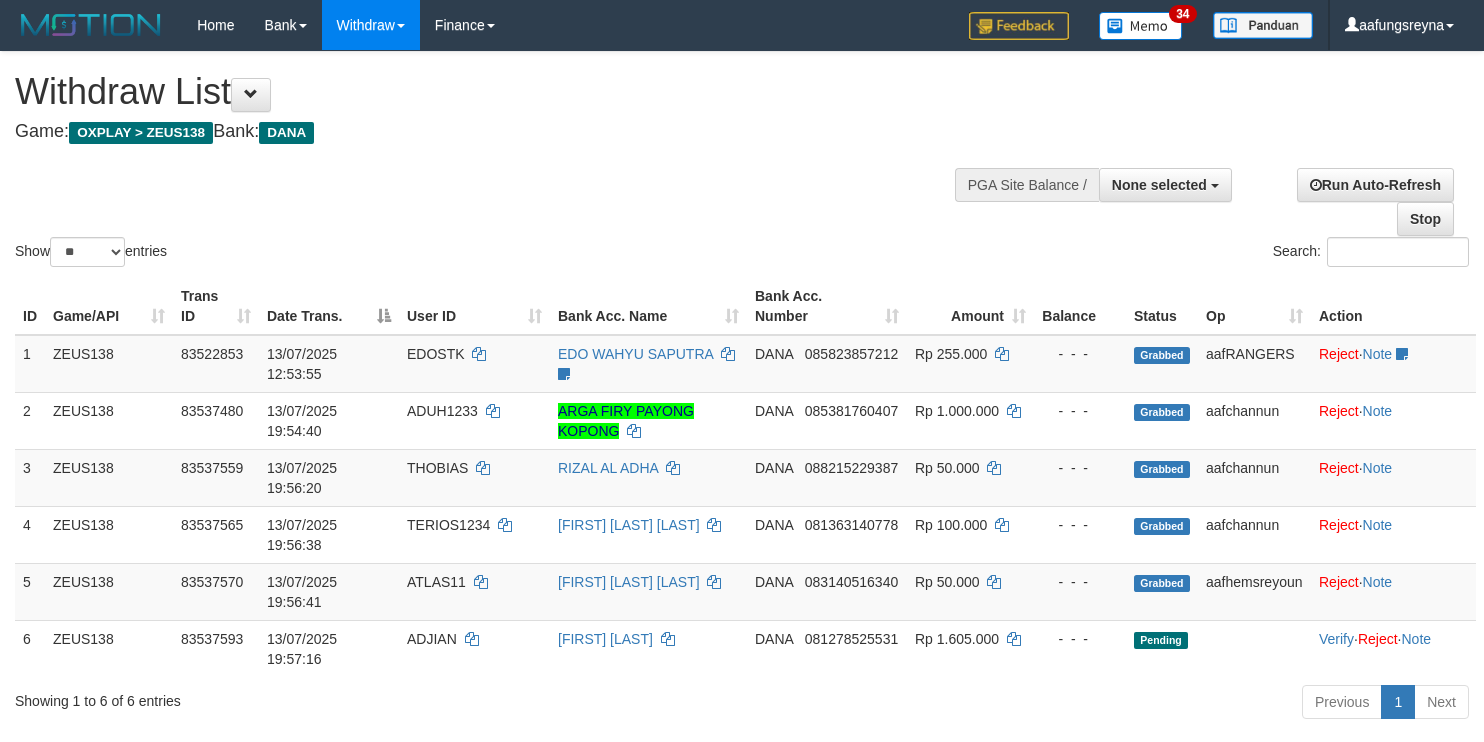 select 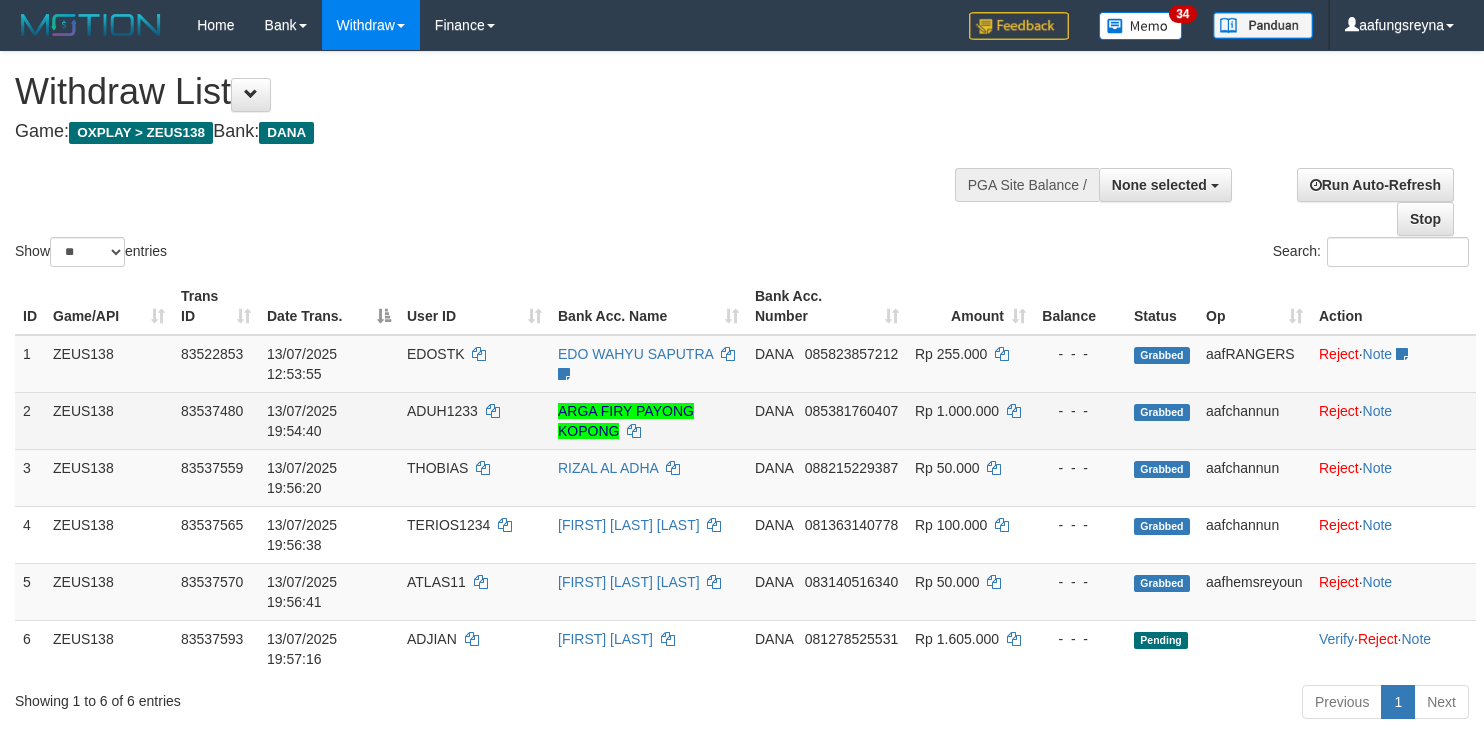 scroll, scrollTop: 0, scrollLeft: 0, axis: both 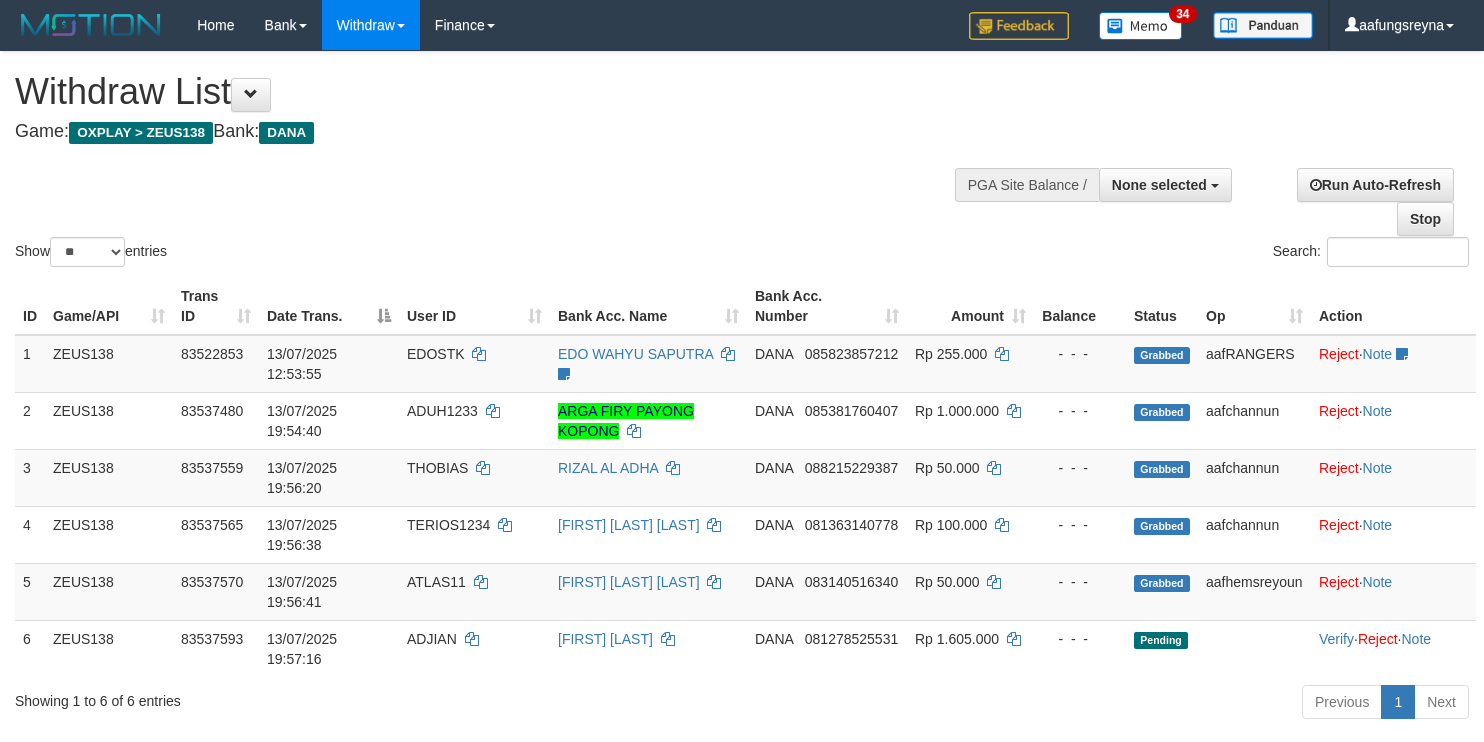 select 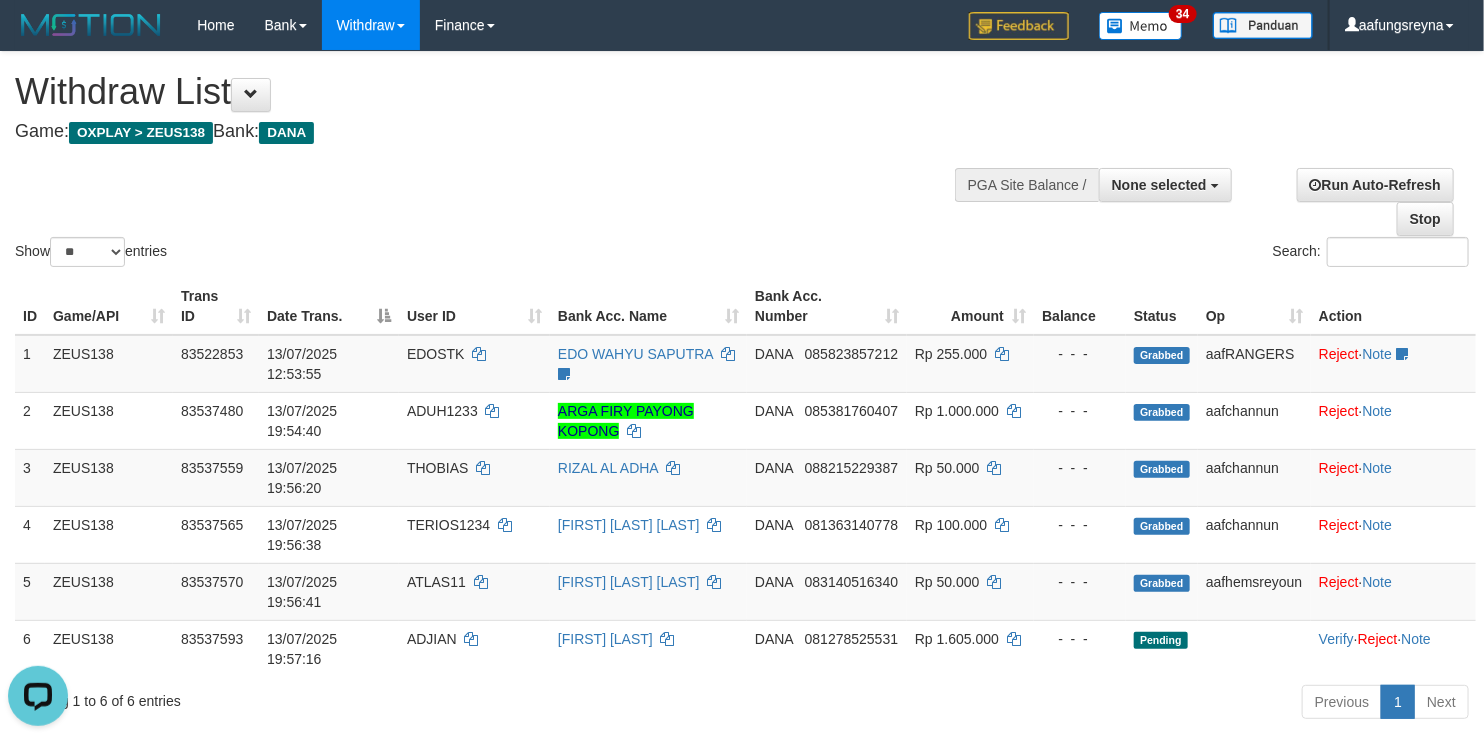 scroll, scrollTop: 0, scrollLeft: 0, axis: both 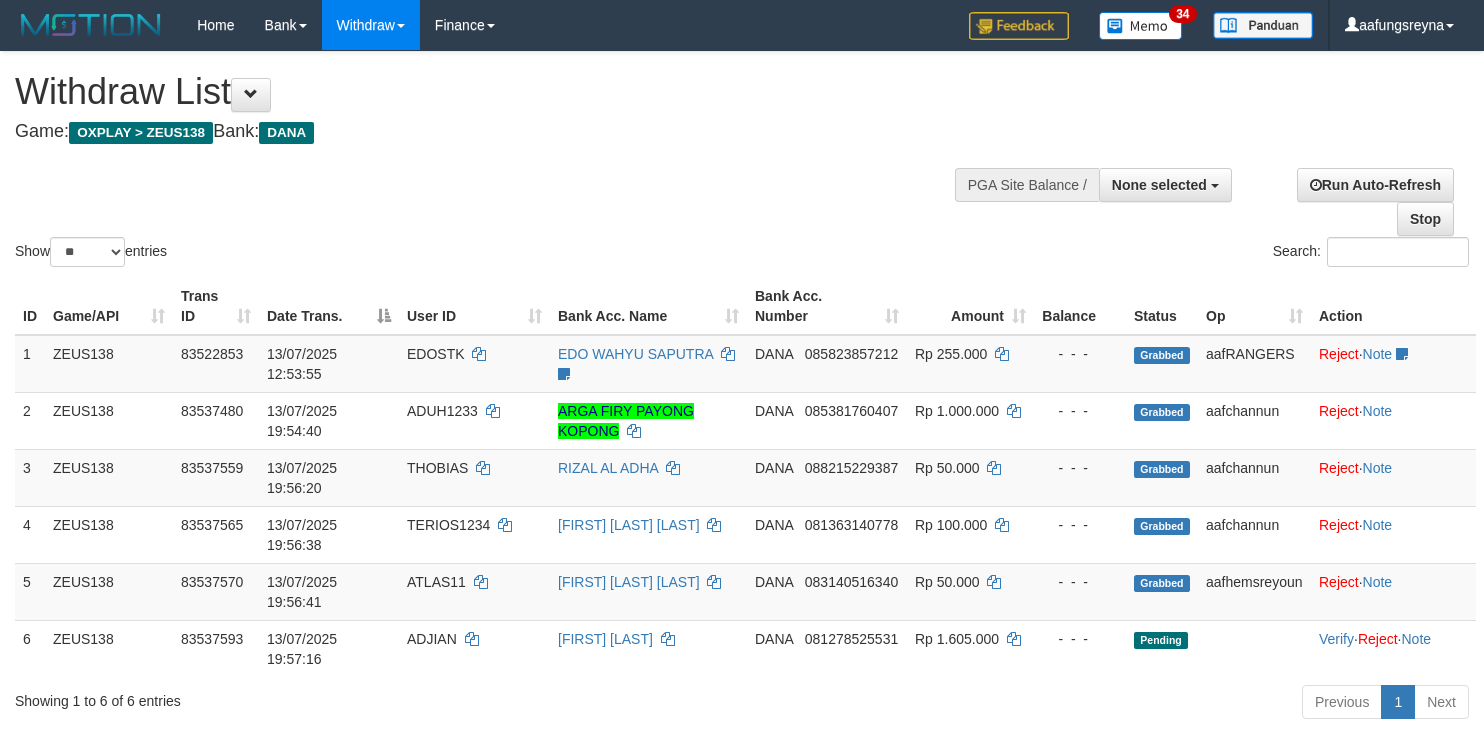 select 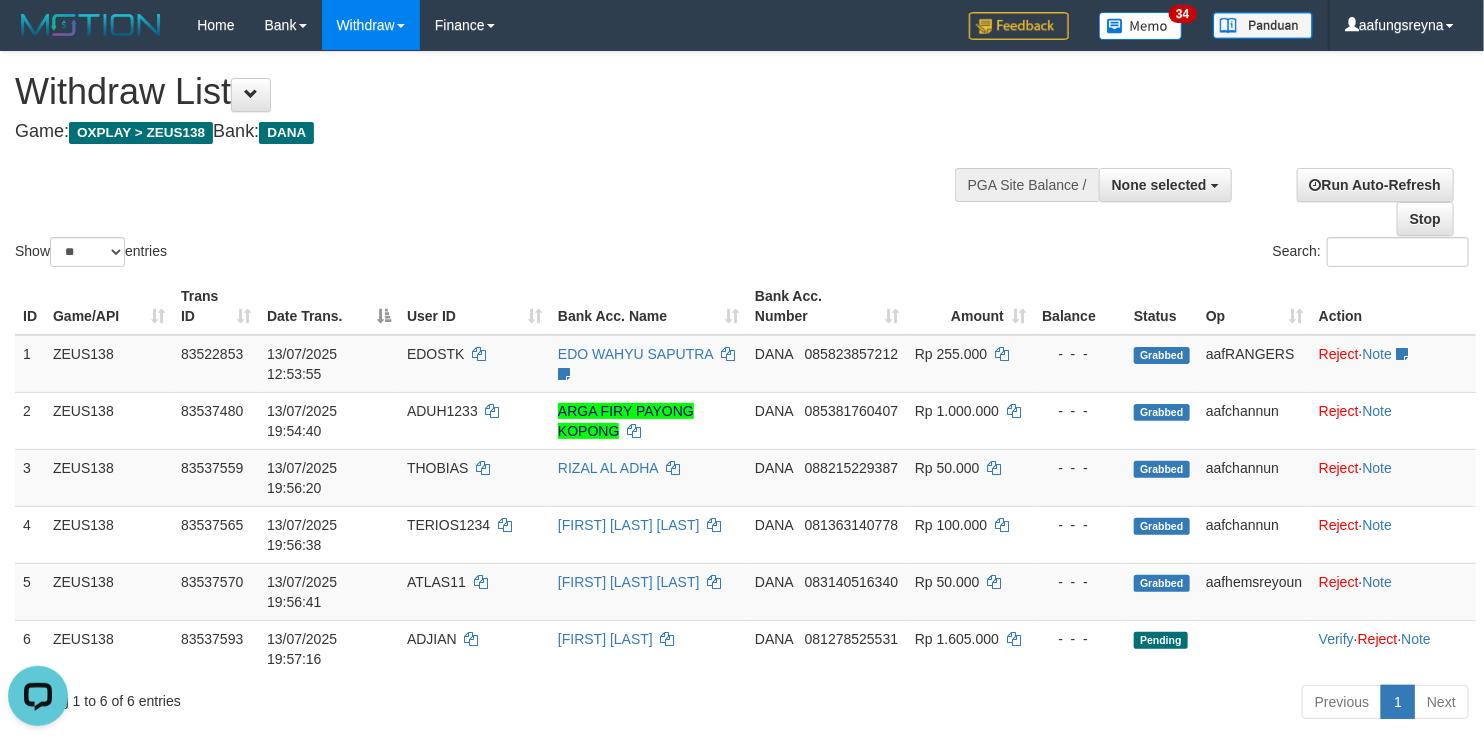 scroll, scrollTop: 0, scrollLeft: 0, axis: both 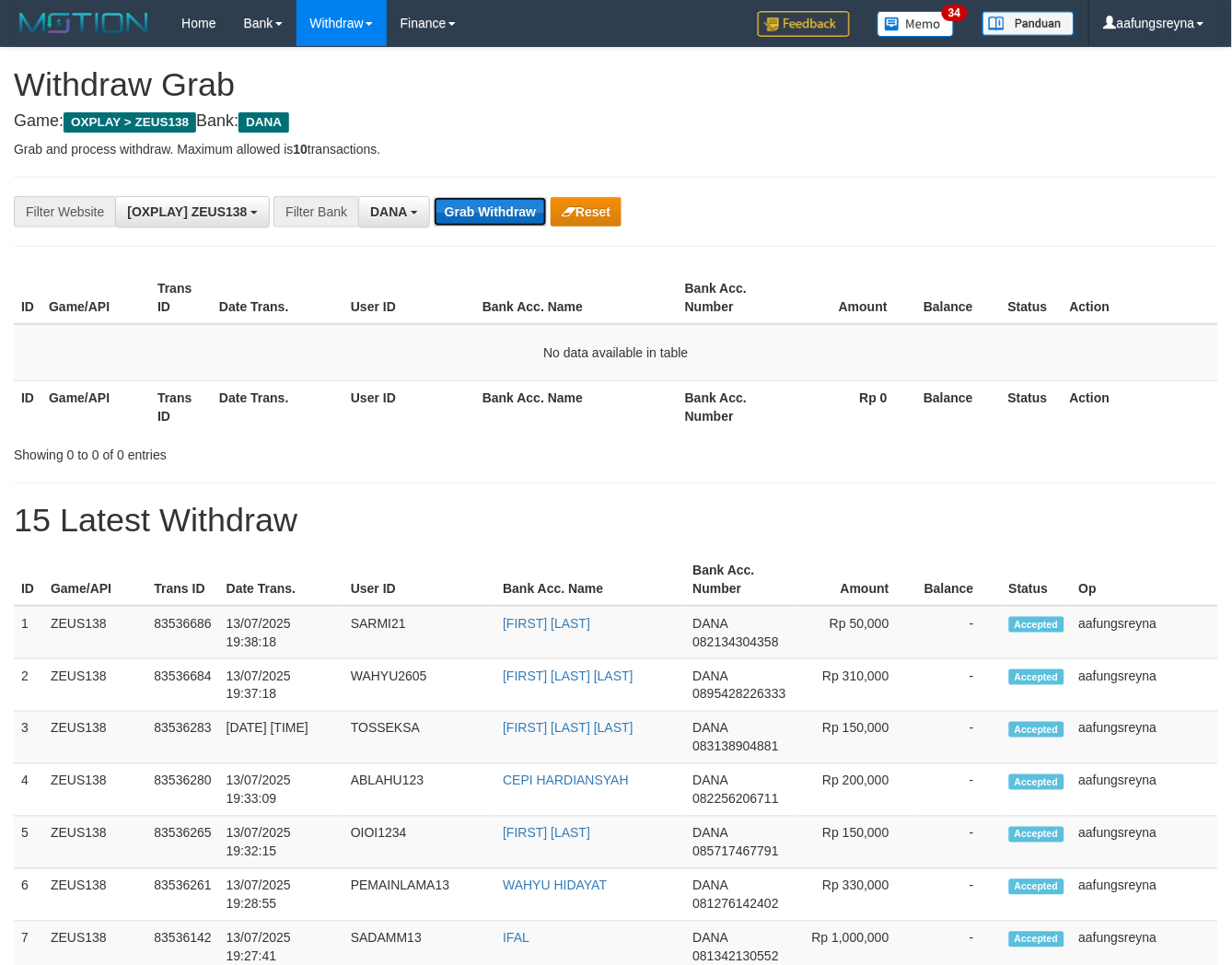 click on "Grab Withdraw" at bounding box center (490, 212) 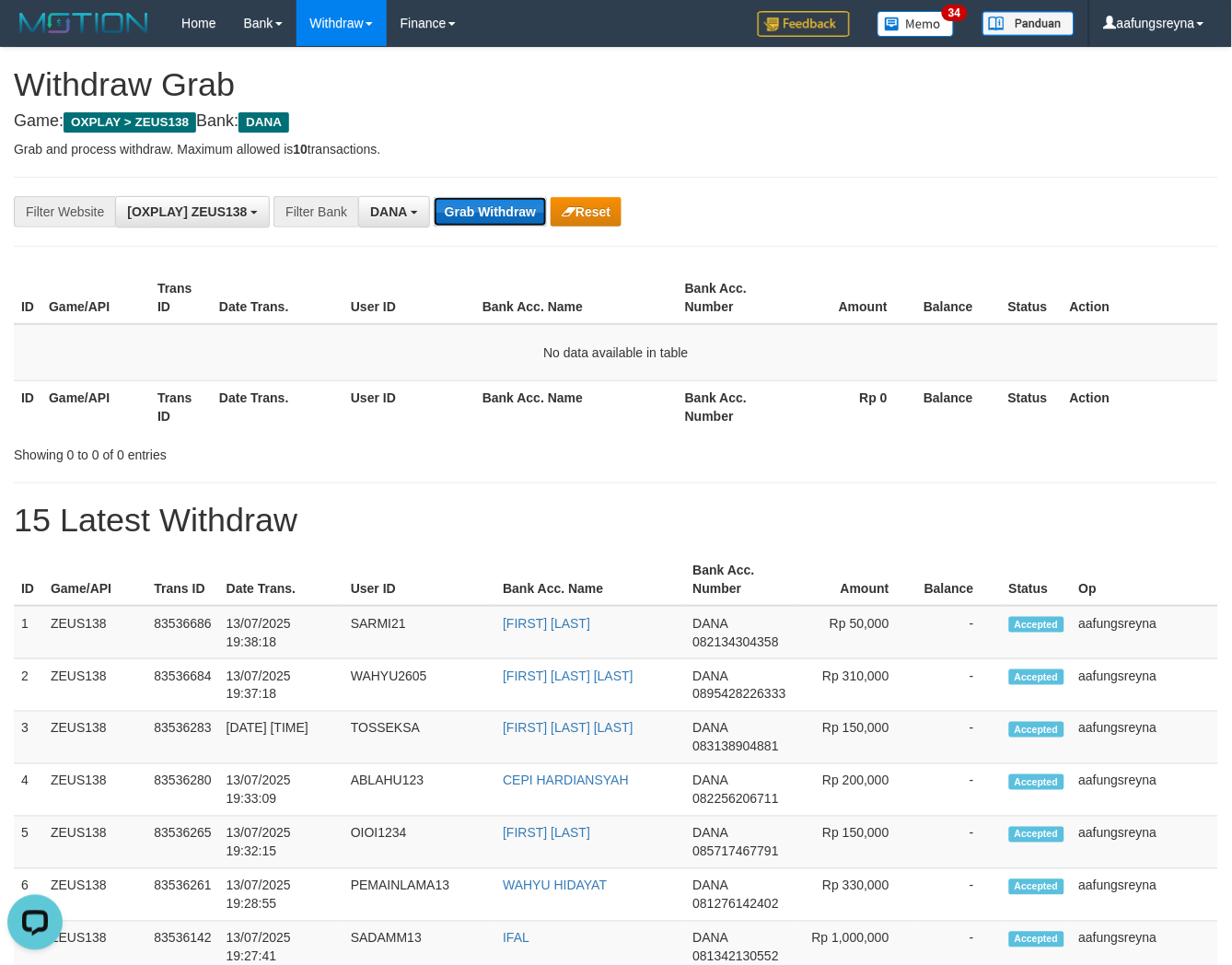 scroll, scrollTop: 0, scrollLeft: 0, axis: both 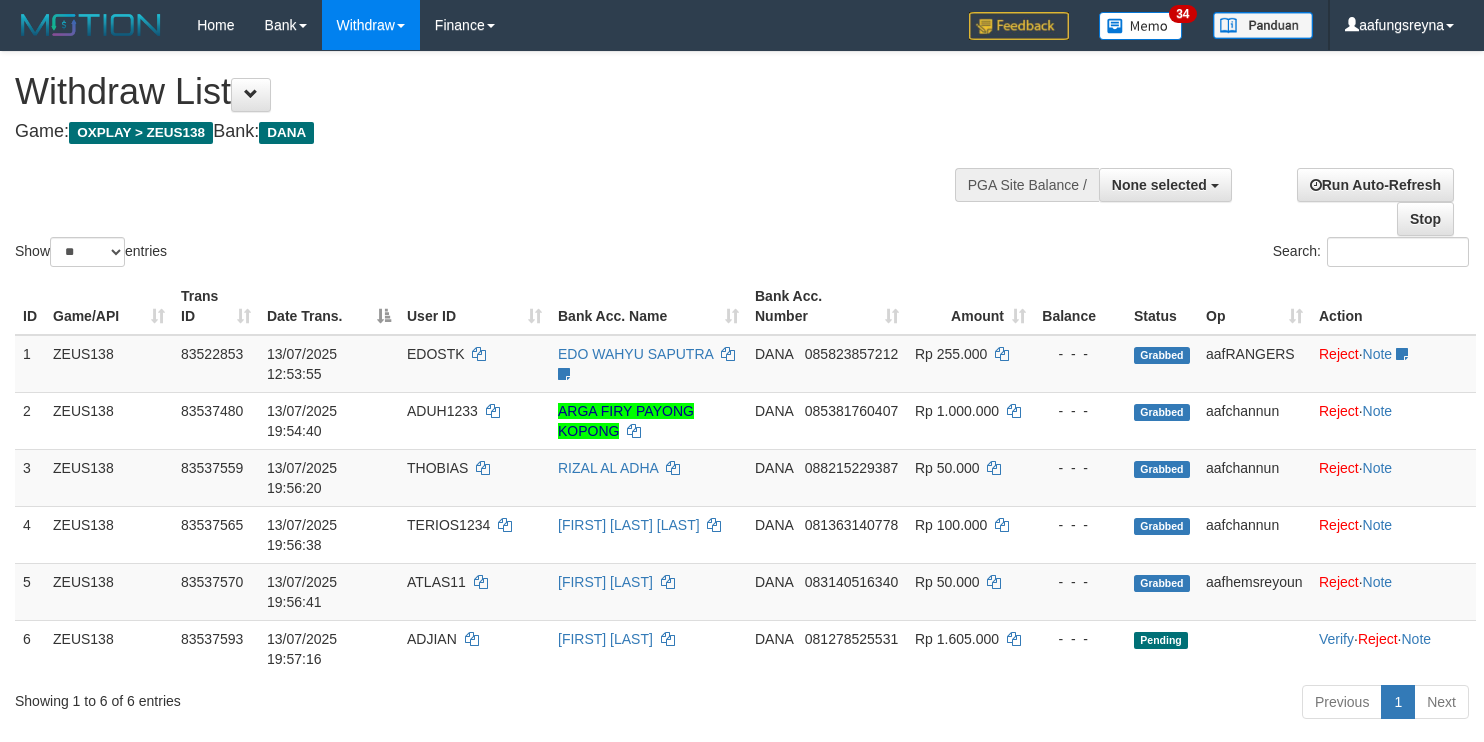 select 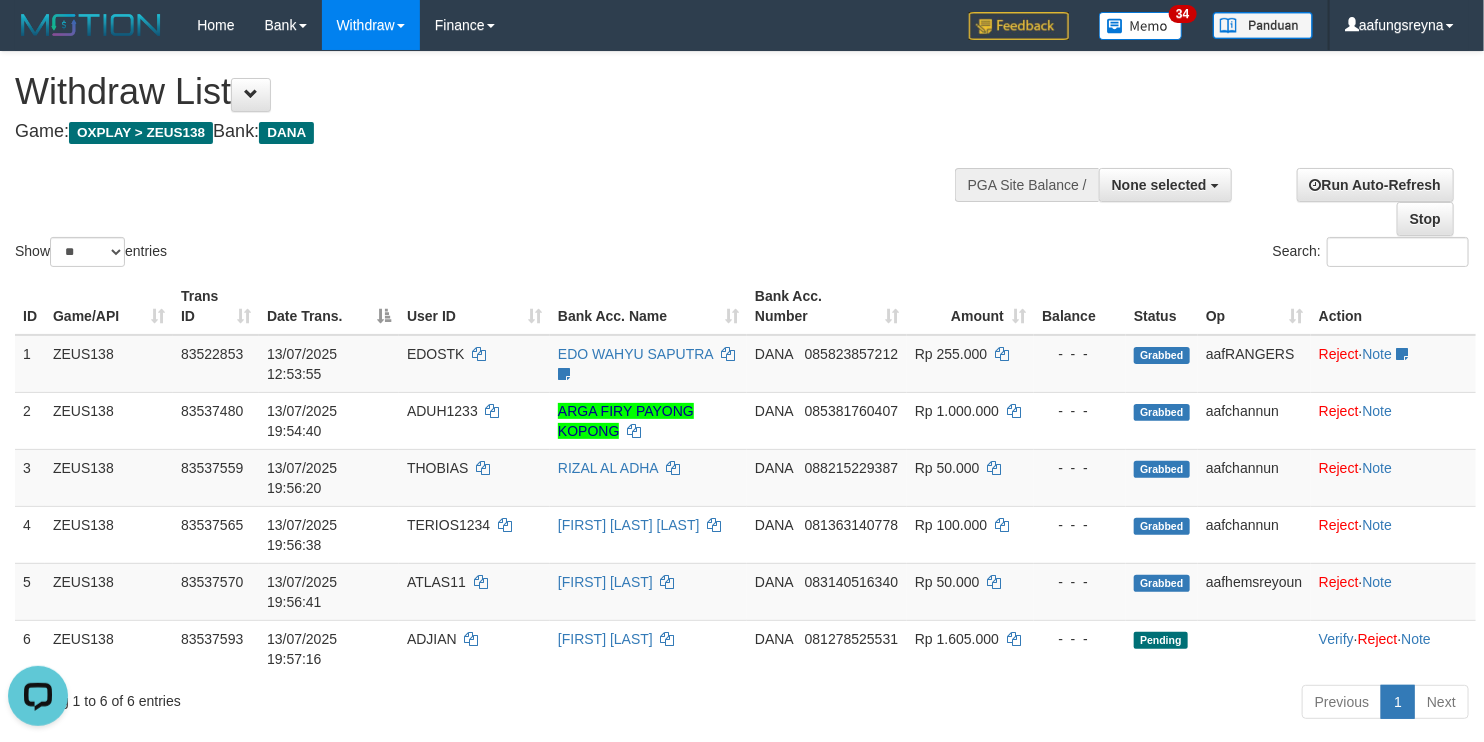 scroll, scrollTop: 0, scrollLeft: 0, axis: both 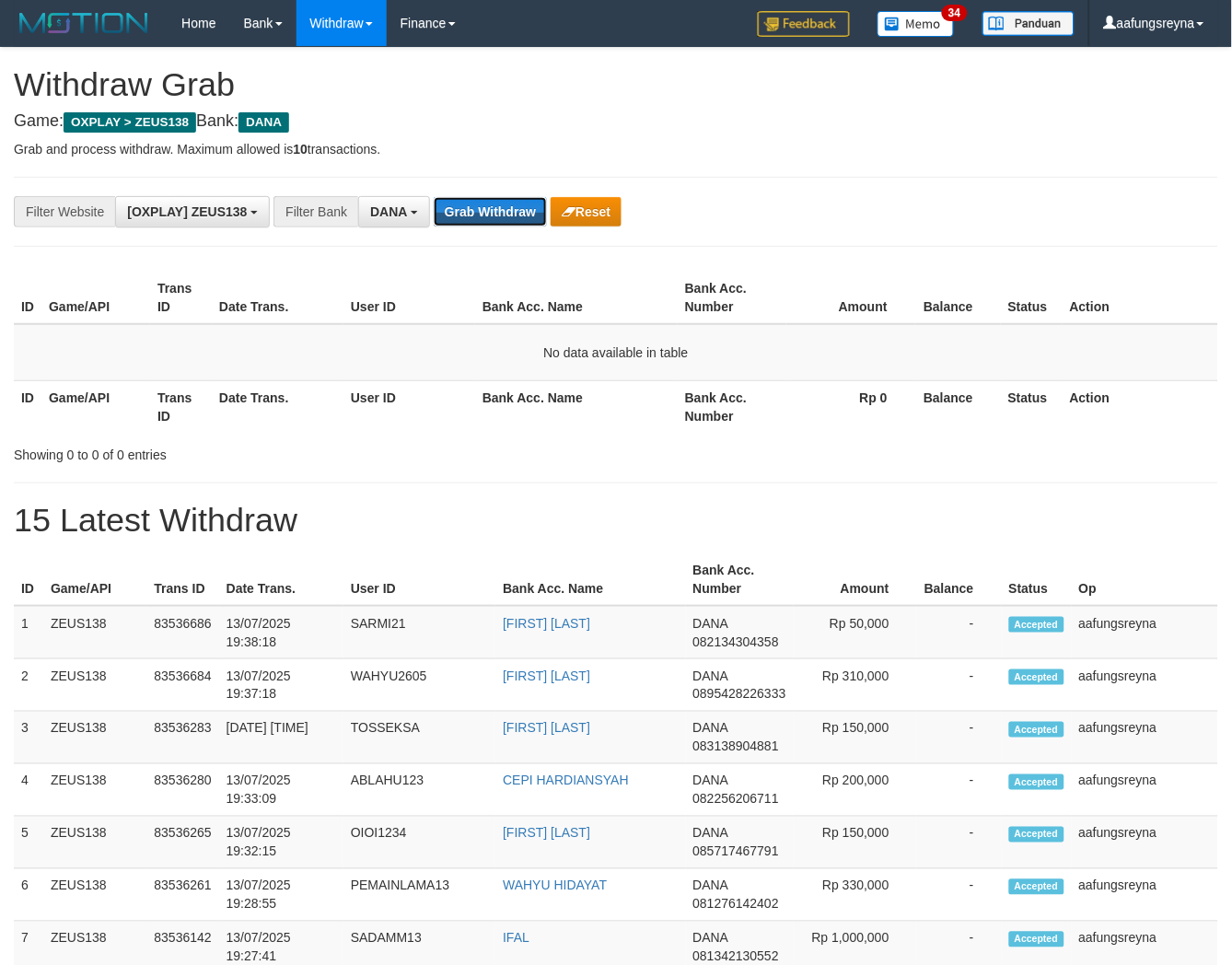 click on "Grab Withdraw" at bounding box center [490, 212] 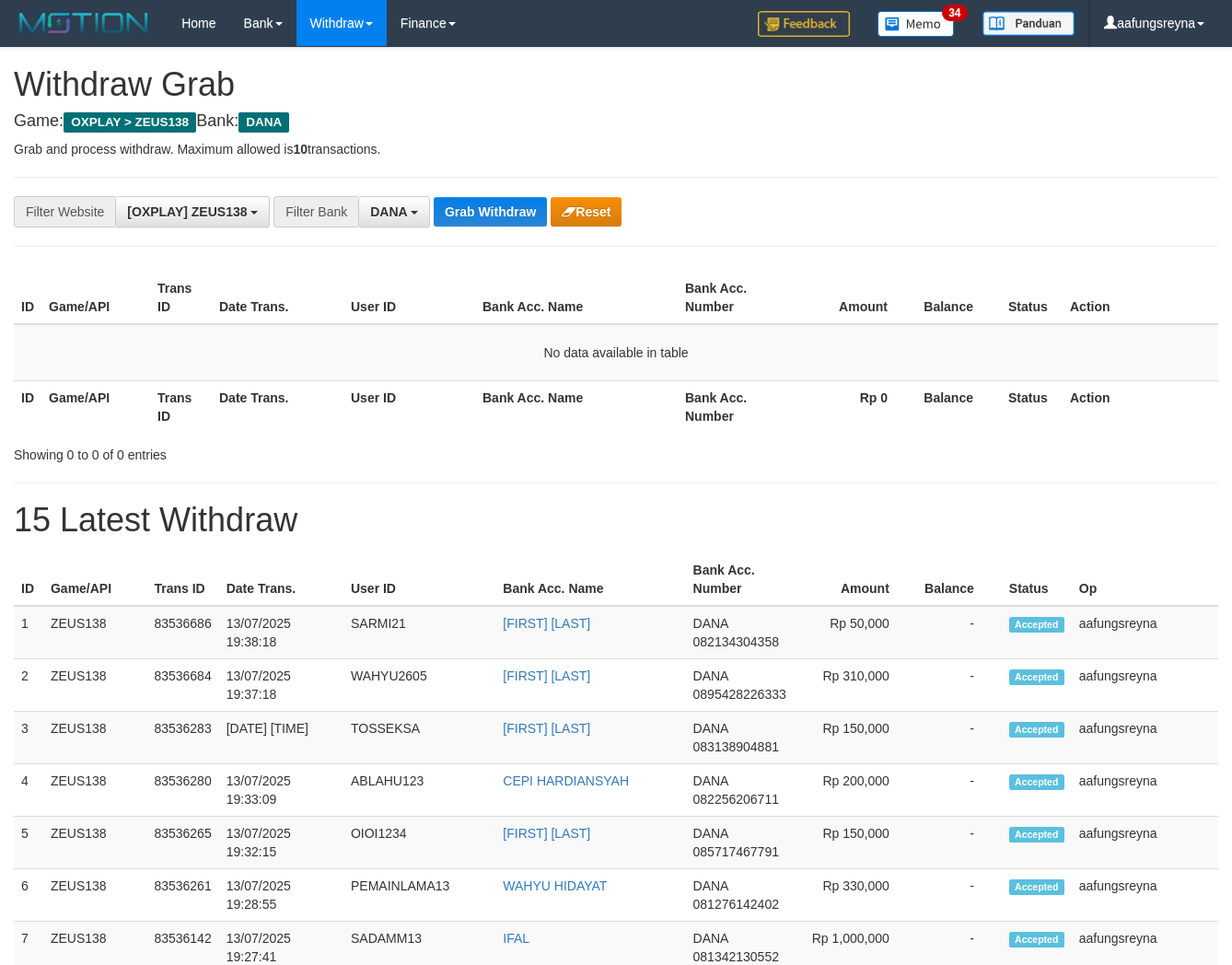 scroll, scrollTop: 0, scrollLeft: 0, axis: both 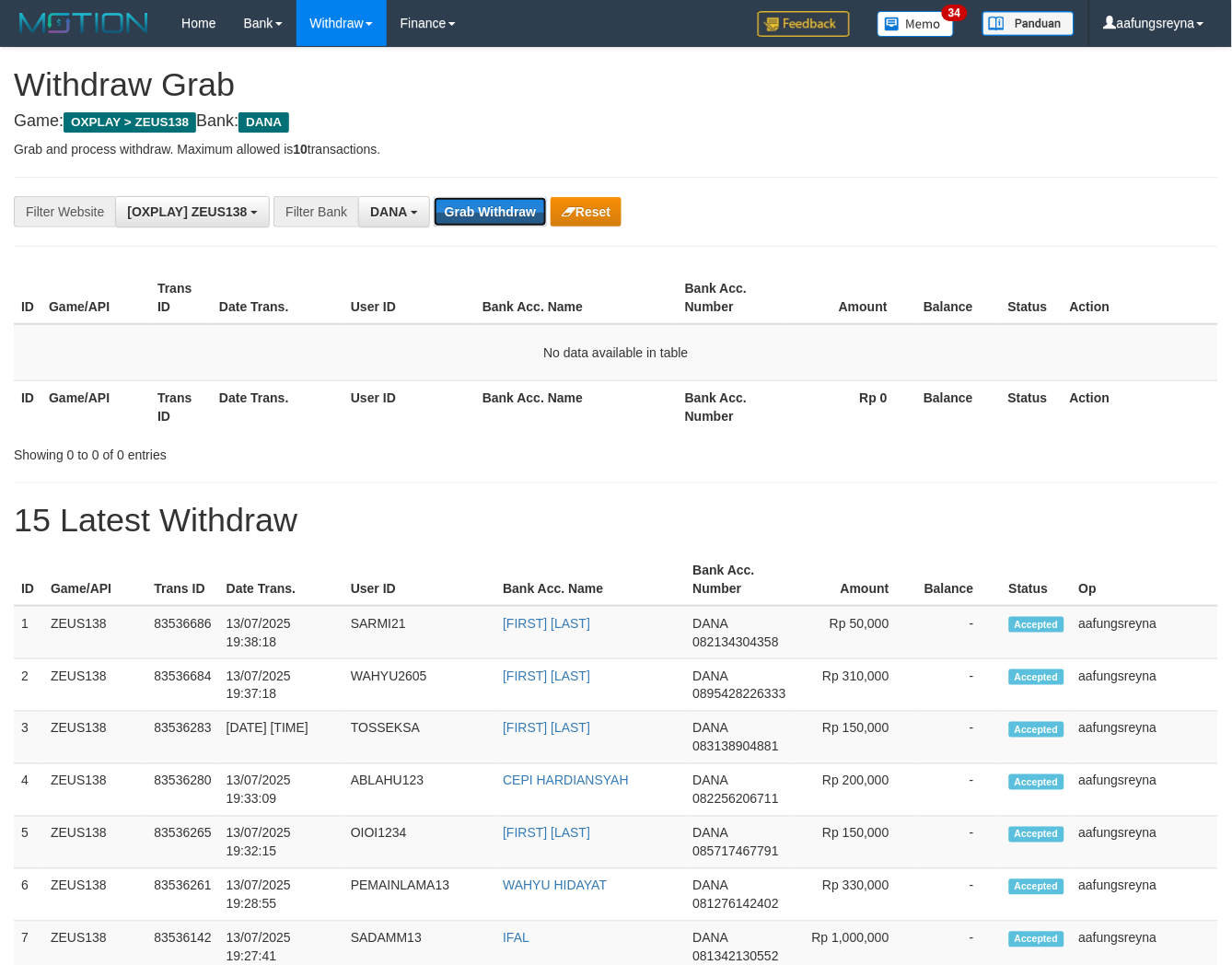 click on "Grab Withdraw" at bounding box center (490, 212) 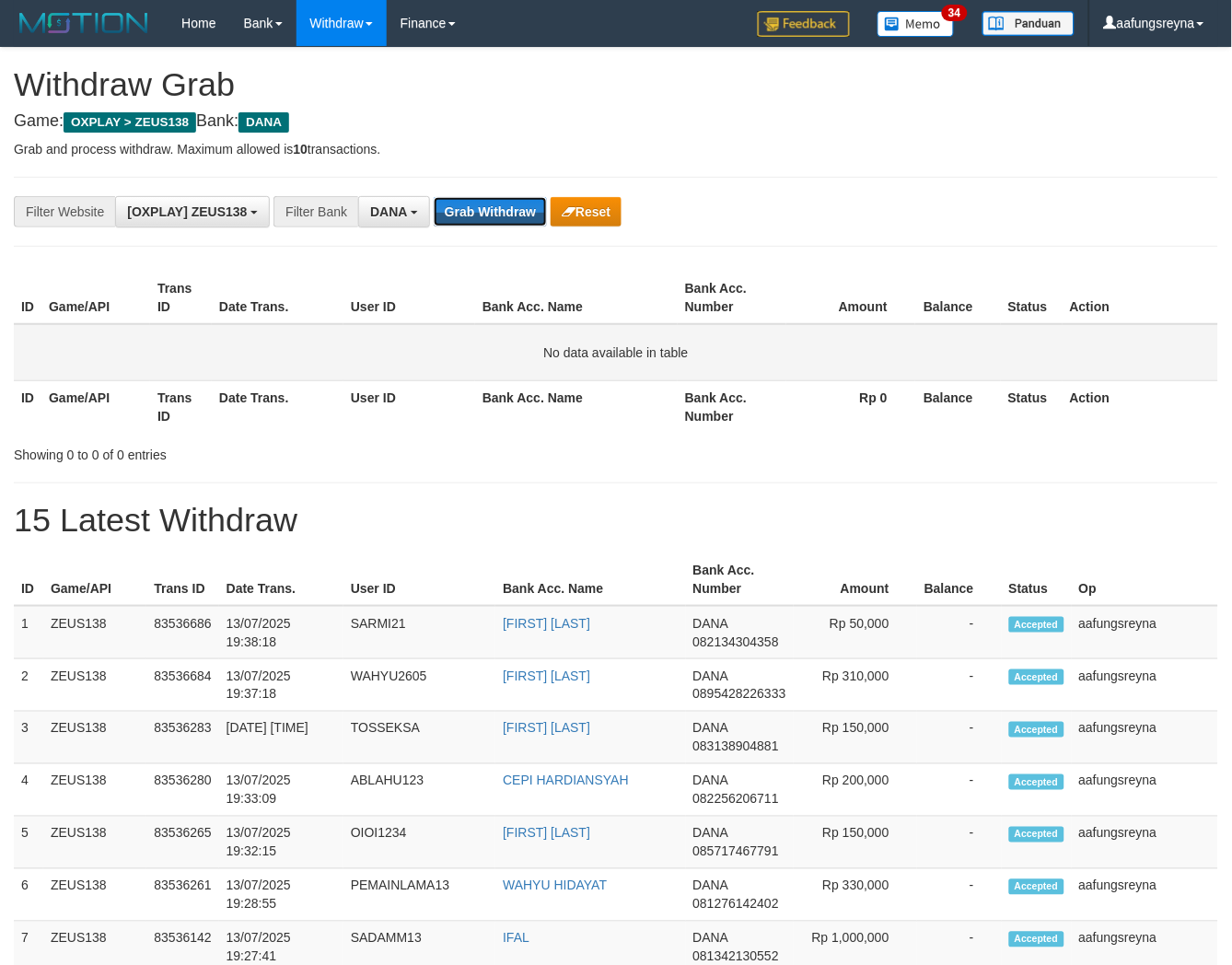 drag, startPoint x: 512, startPoint y: 219, endPoint x: 919, endPoint y: 341, distance: 424.8918 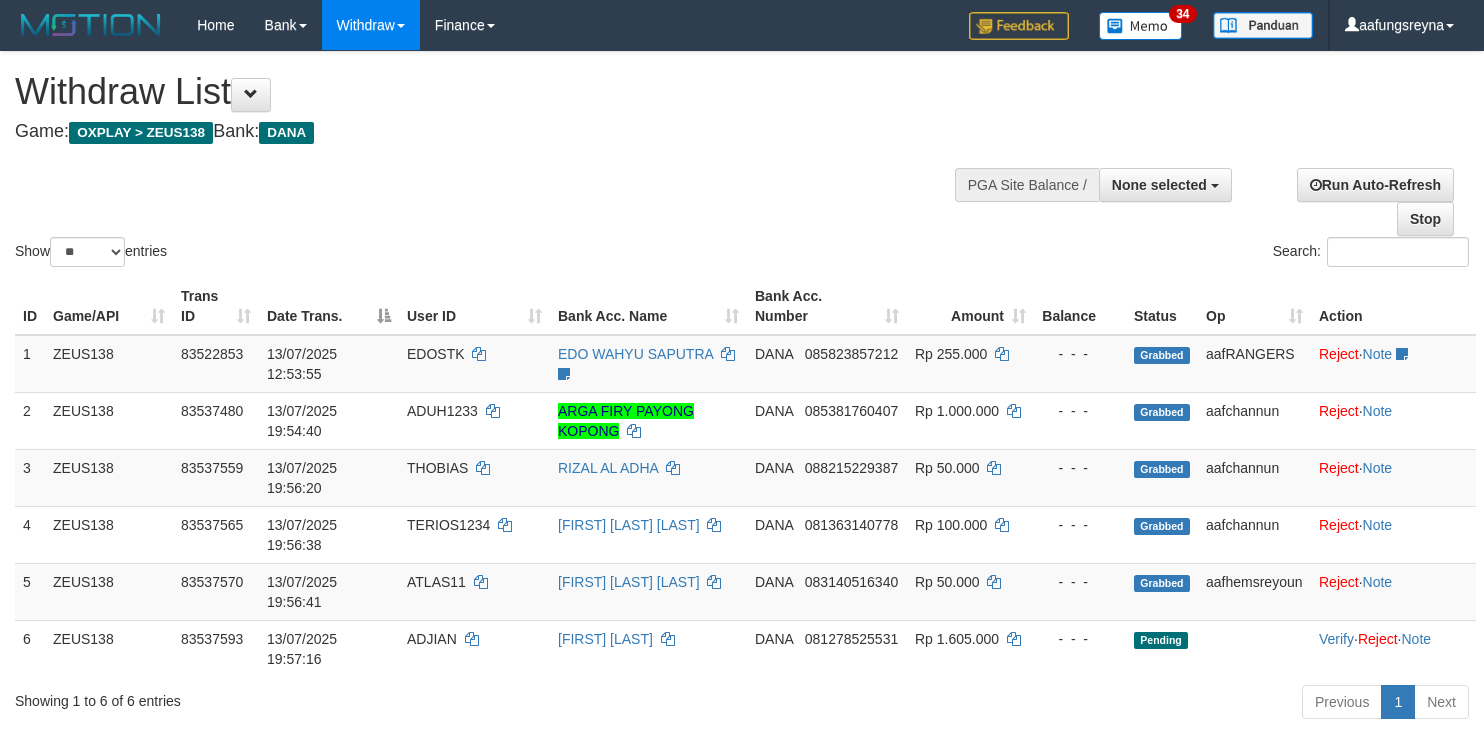 select 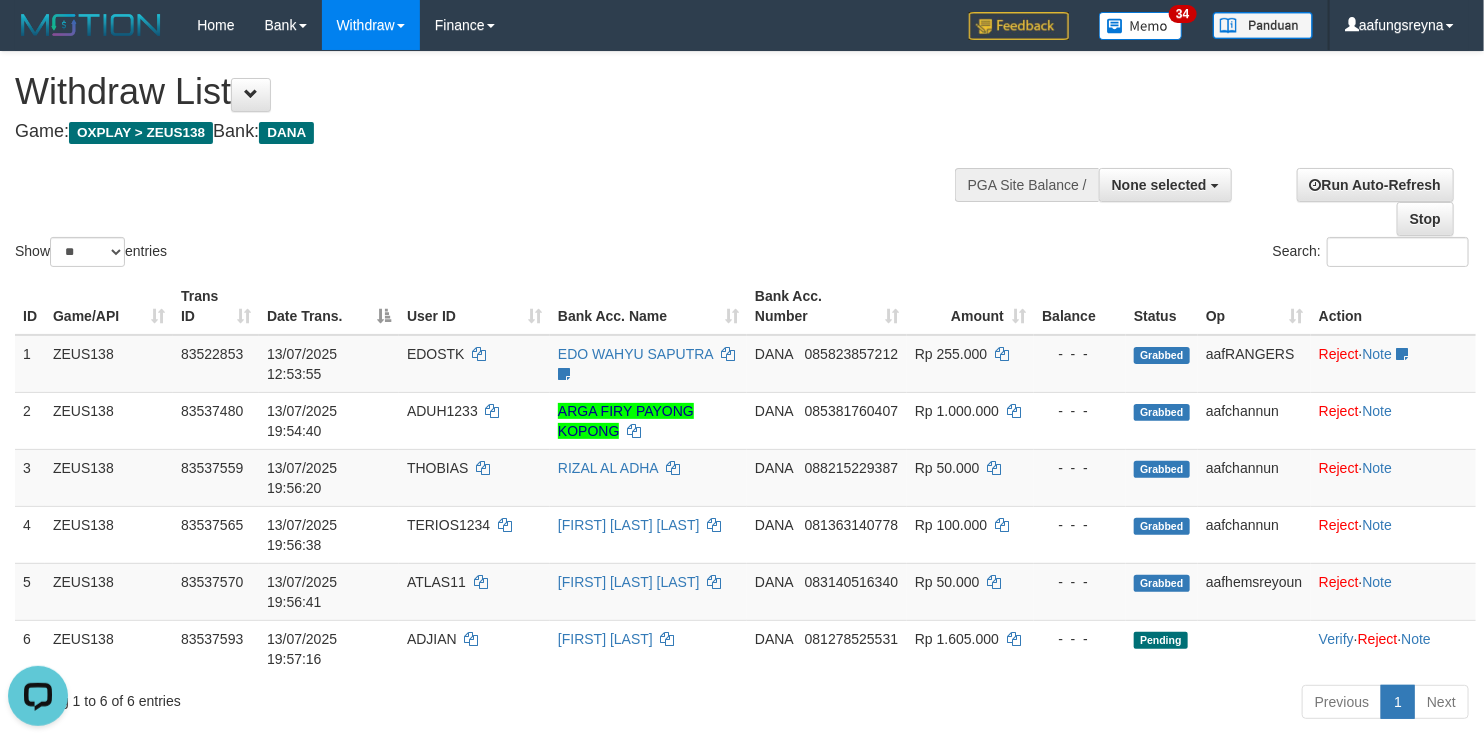 scroll, scrollTop: 0, scrollLeft: 0, axis: both 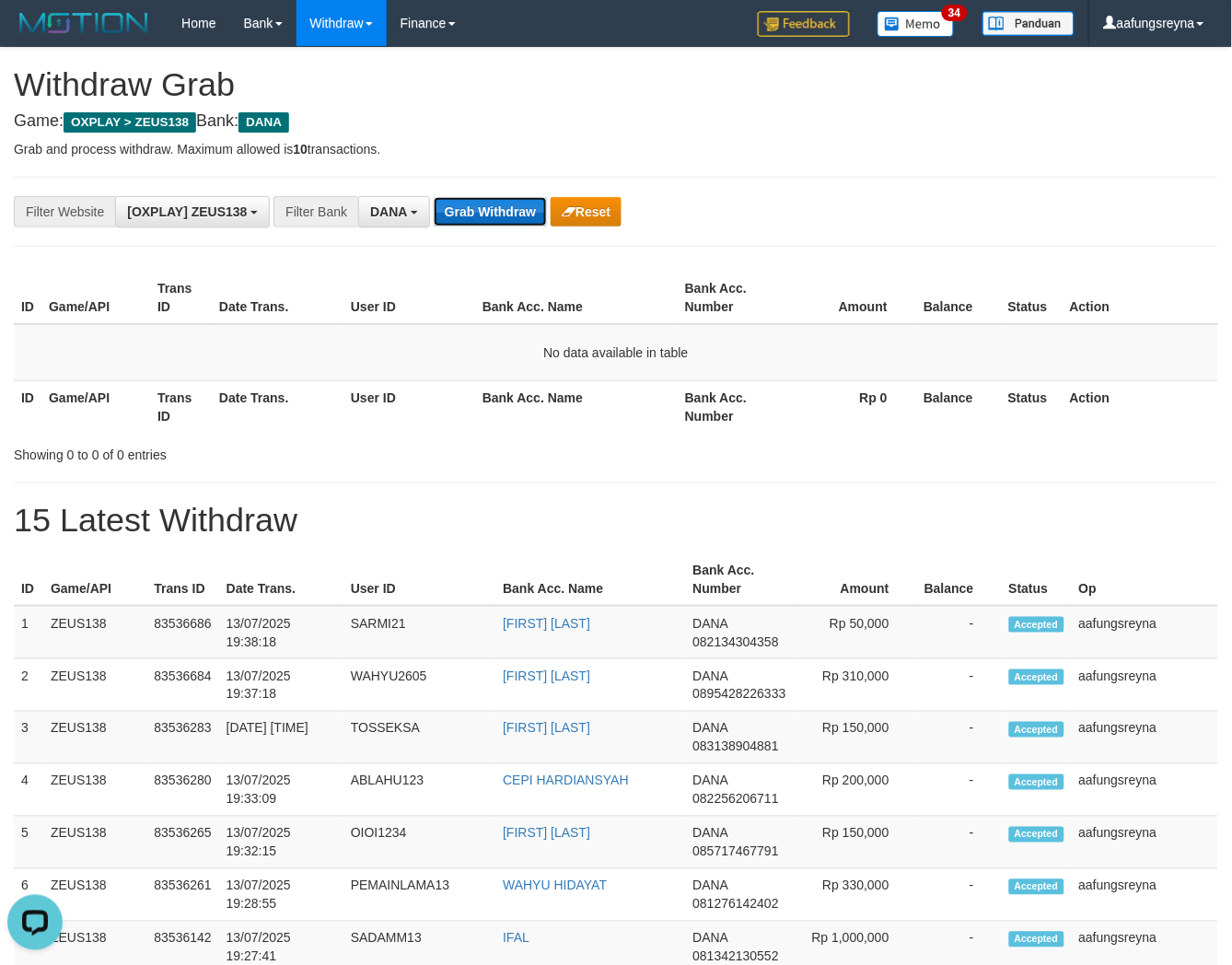 click on "Grab Withdraw" at bounding box center (490, 212) 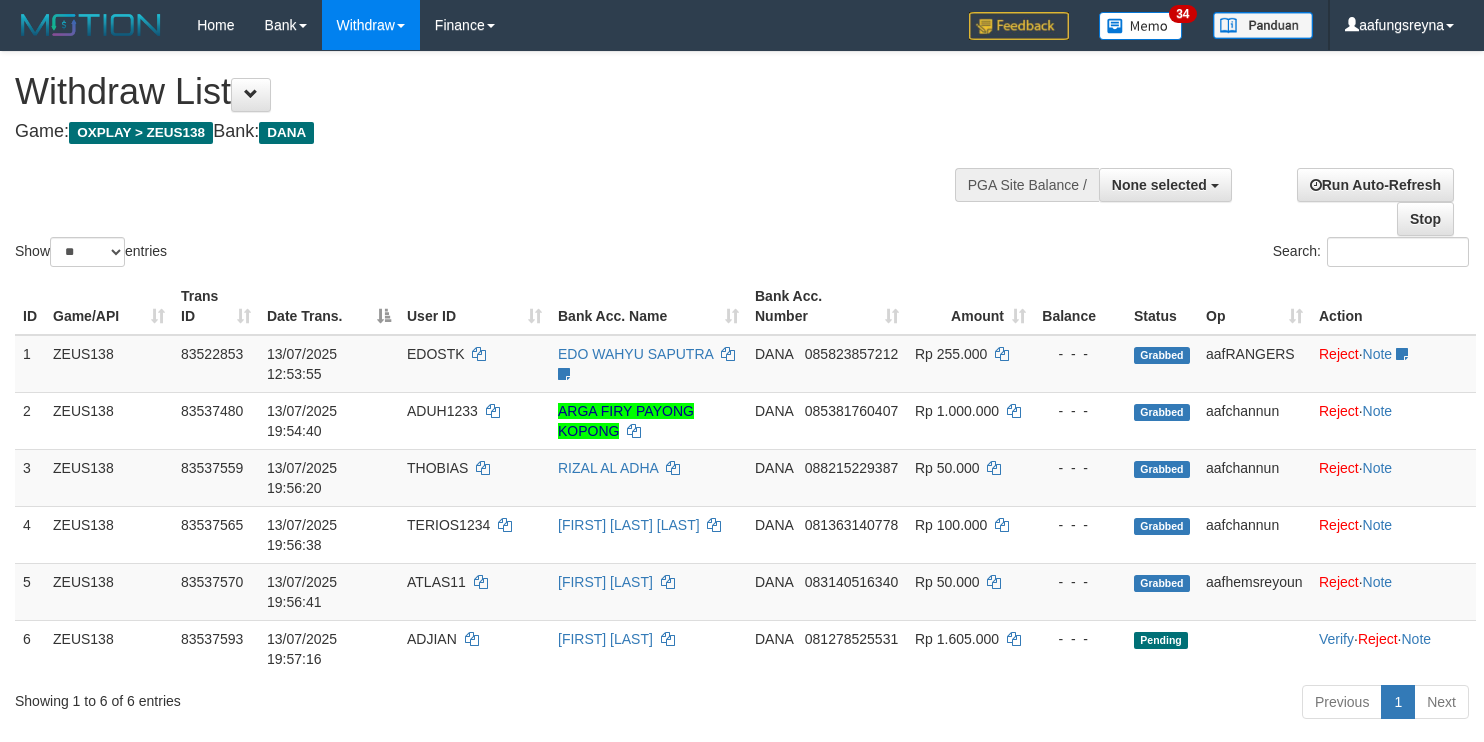 select 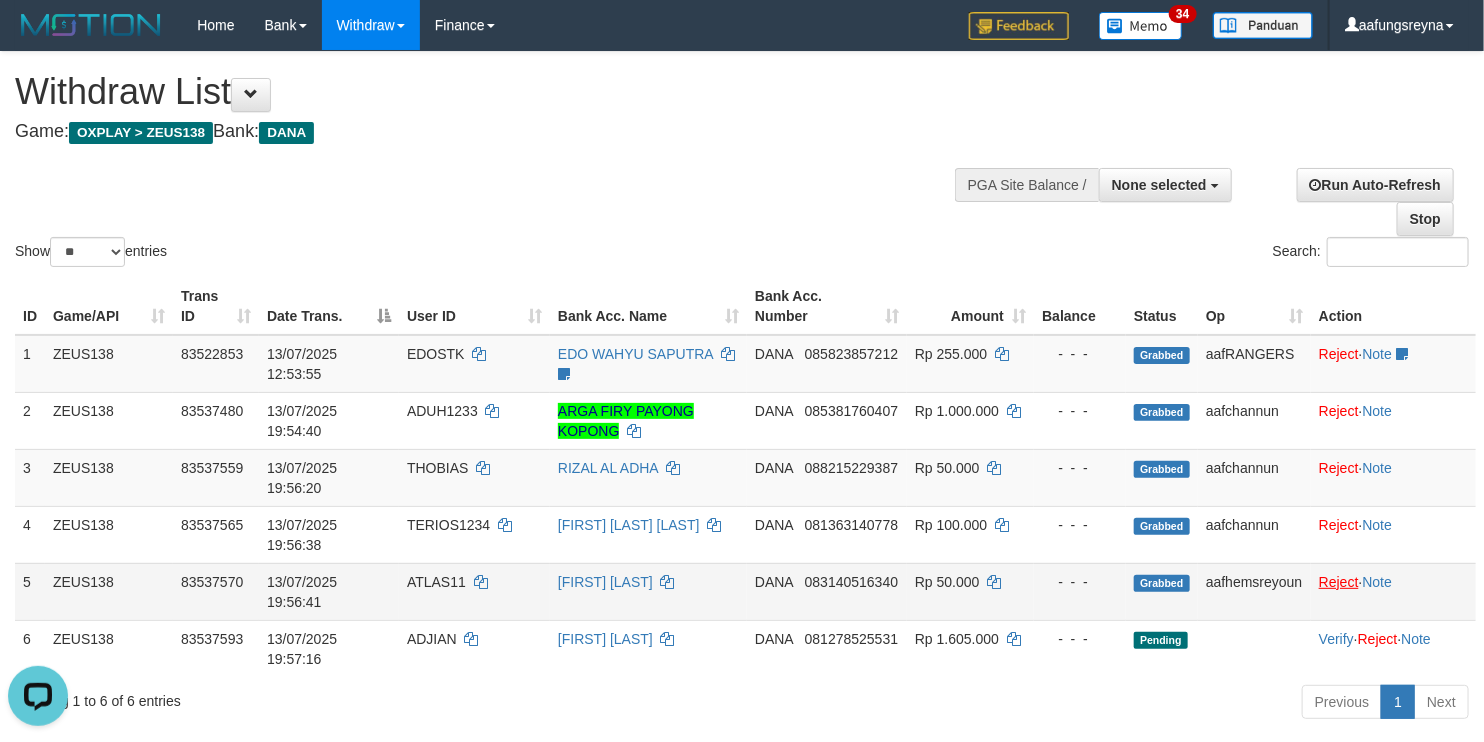 scroll, scrollTop: 0, scrollLeft: 0, axis: both 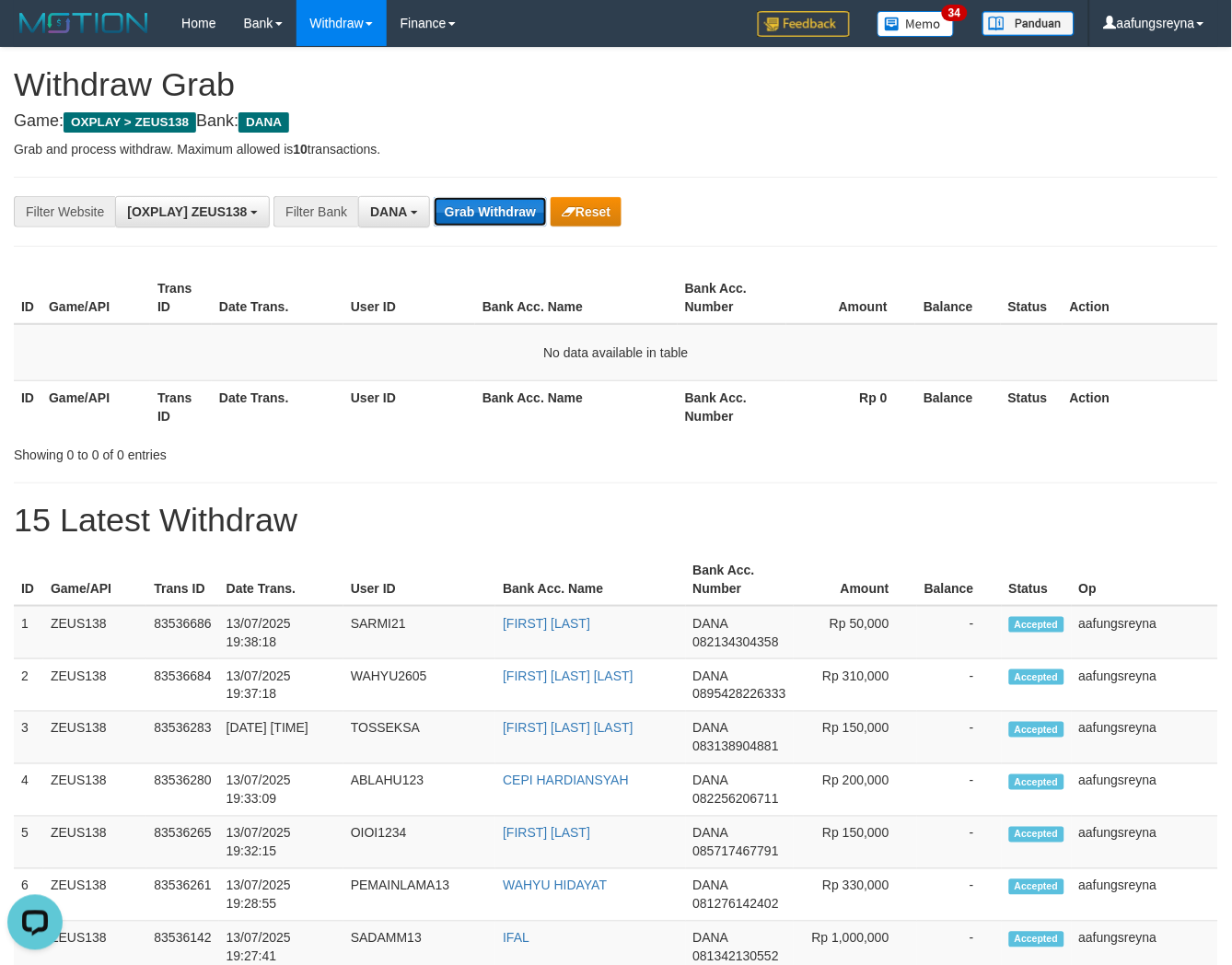 click on "Grab Withdraw" at bounding box center [490, 212] 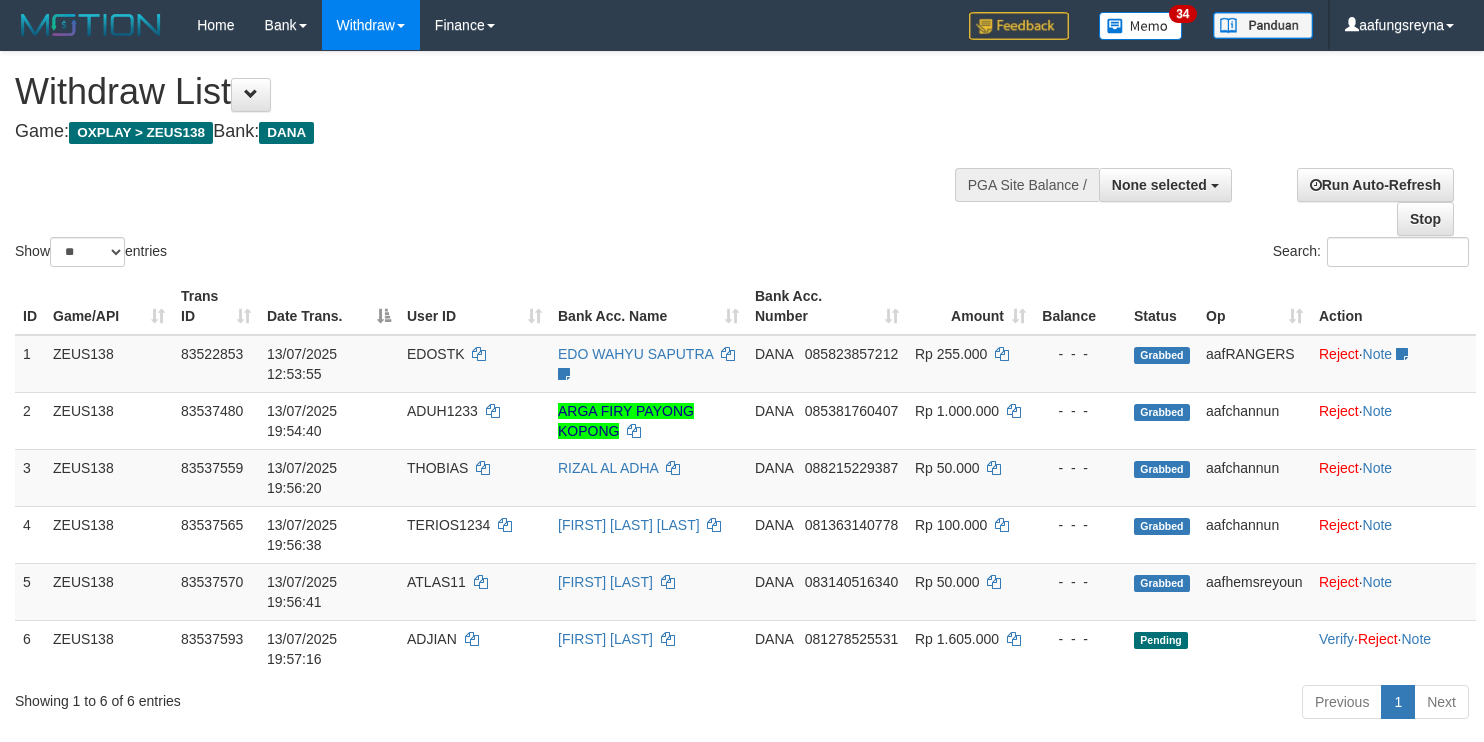 select 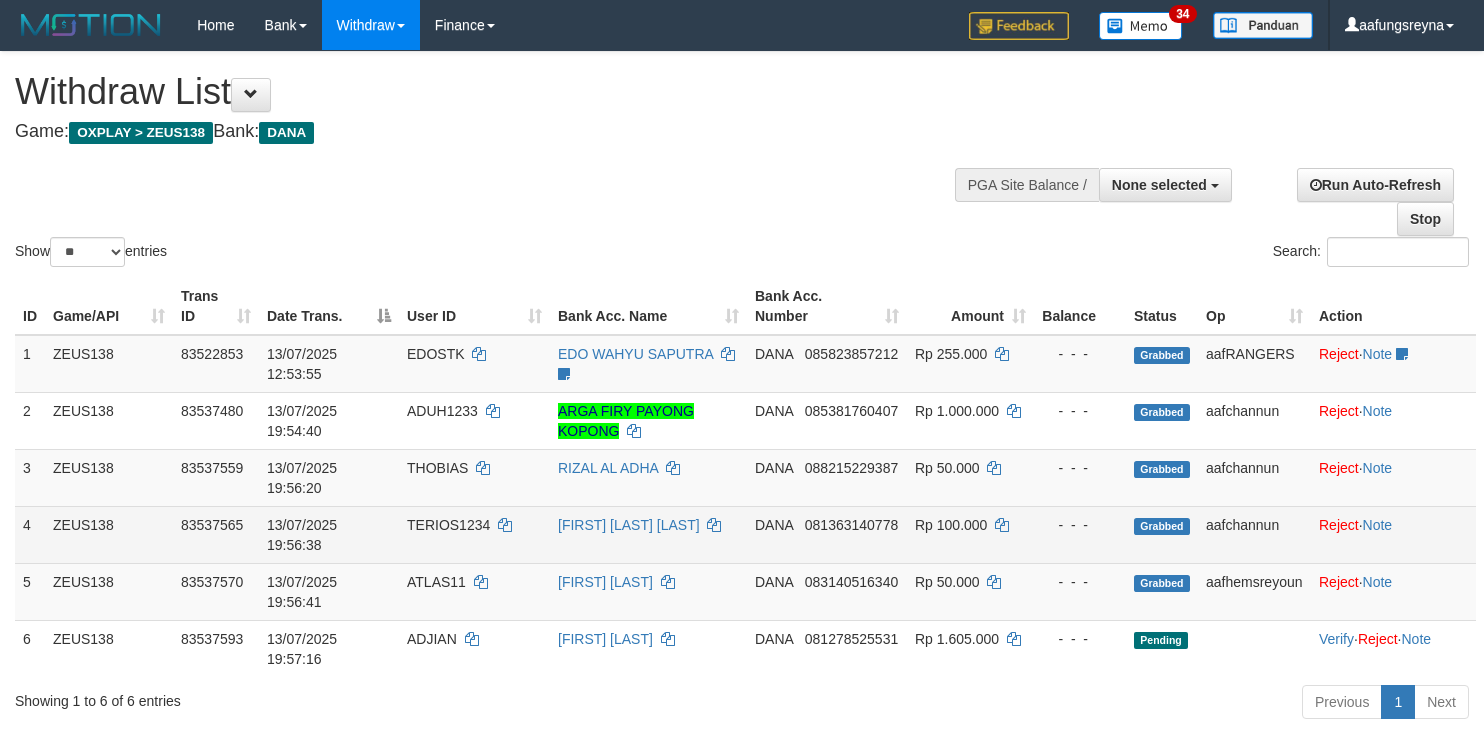 scroll, scrollTop: 0, scrollLeft: 0, axis: both 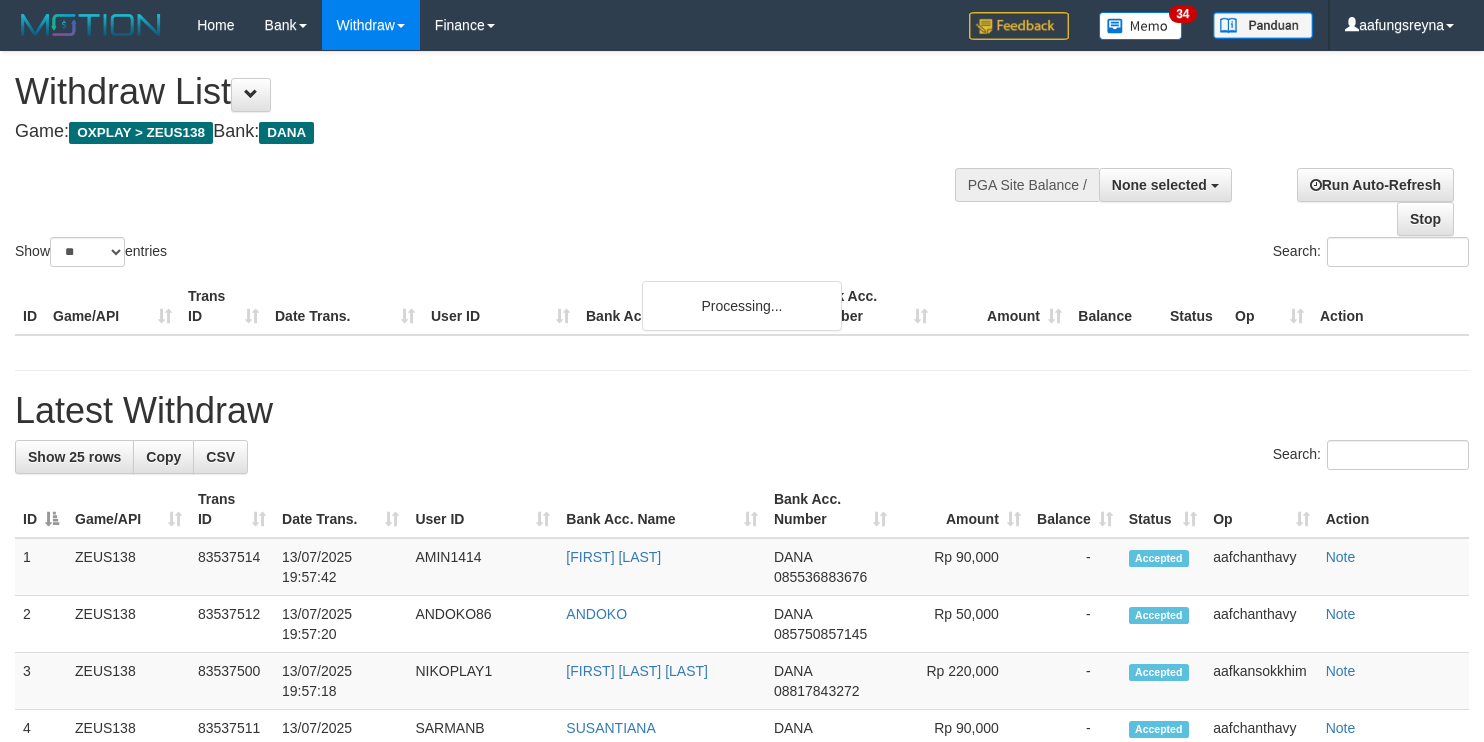select 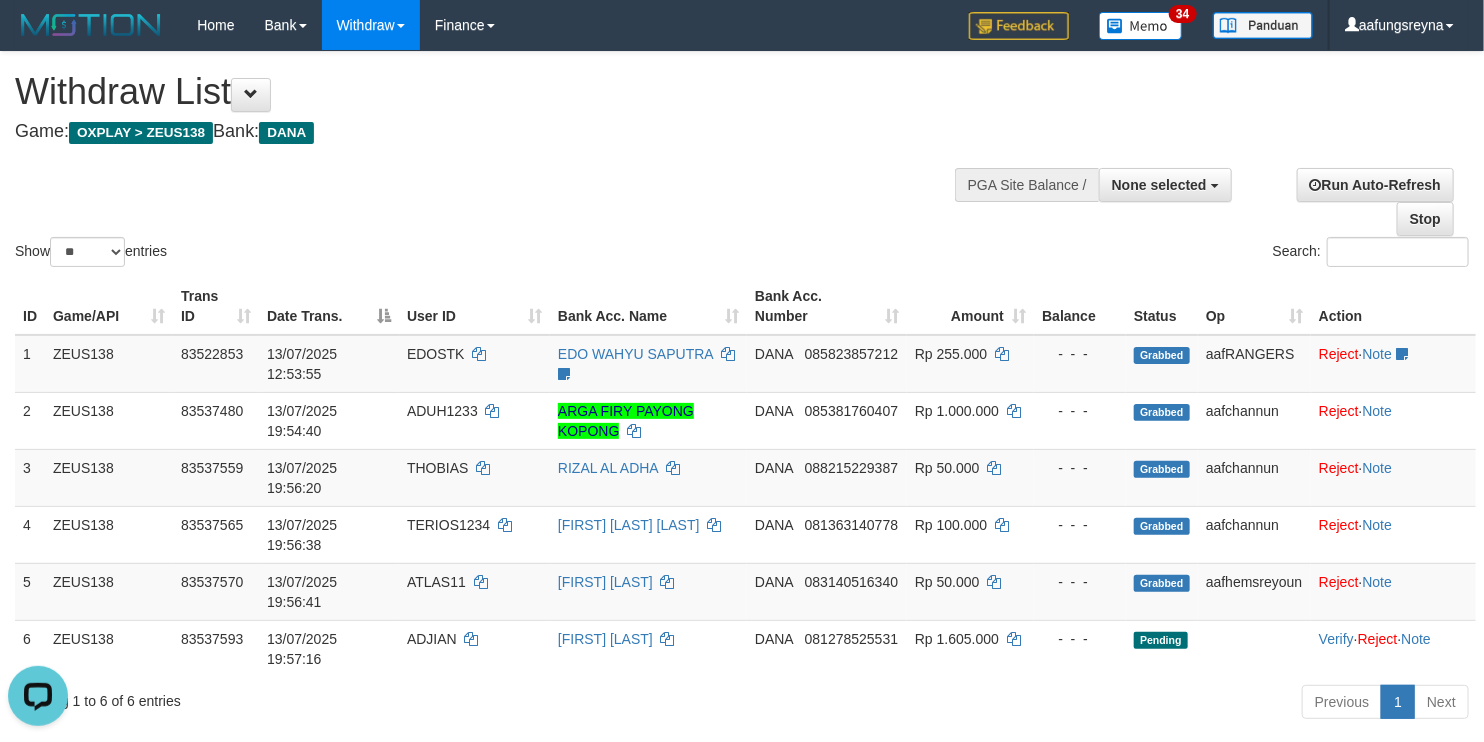 scroll, scrollTop: 0, scrollLeft: 0, axis: both 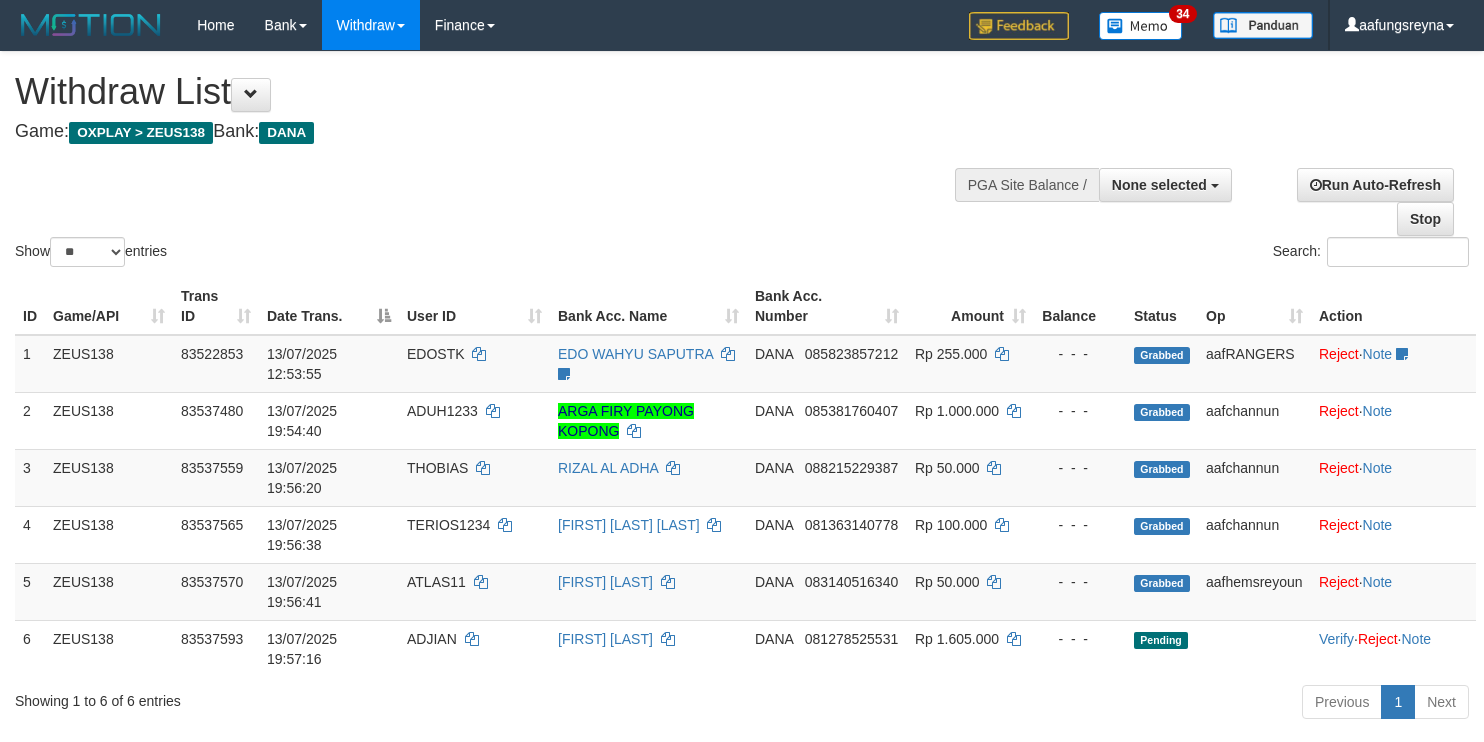 select 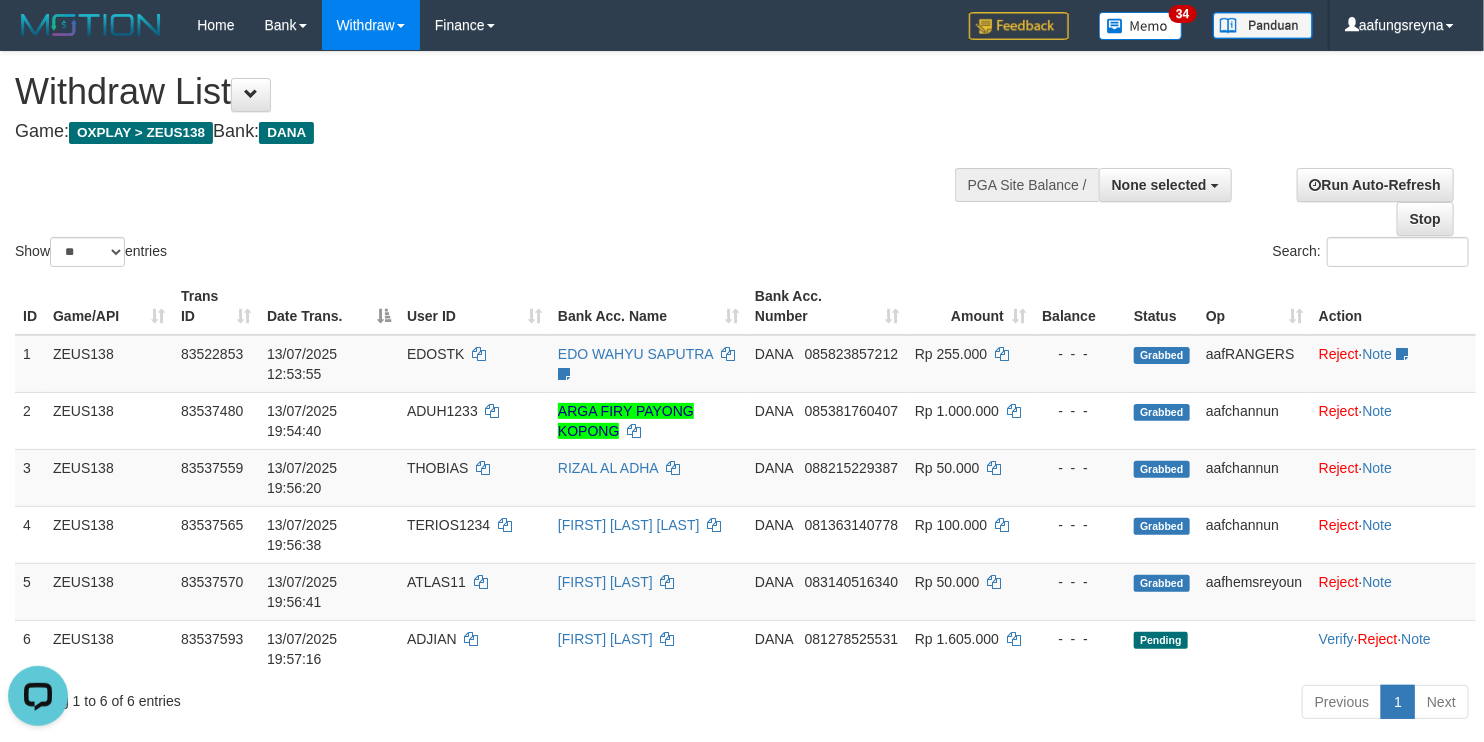 scroll, scrollTop: 0, scrollLeft: 0, axis: both 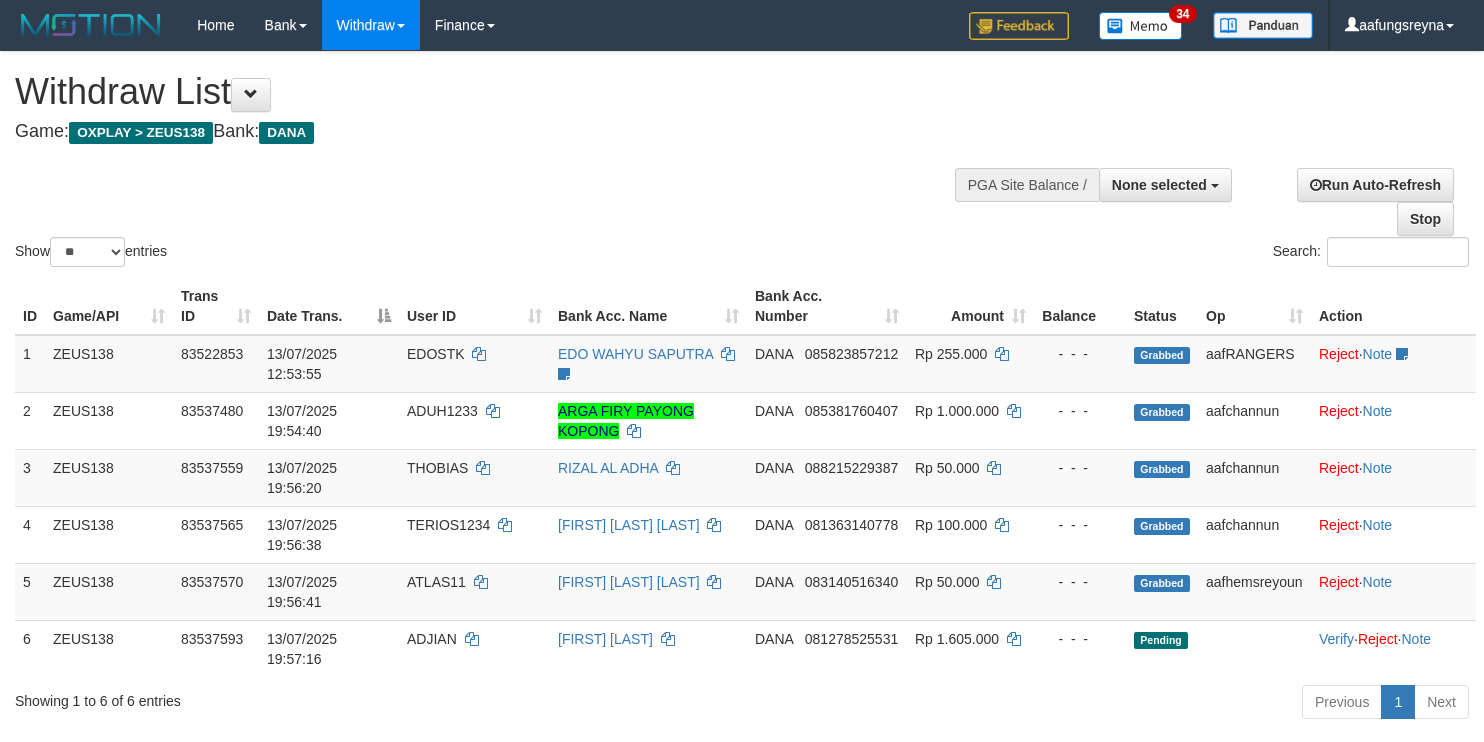select 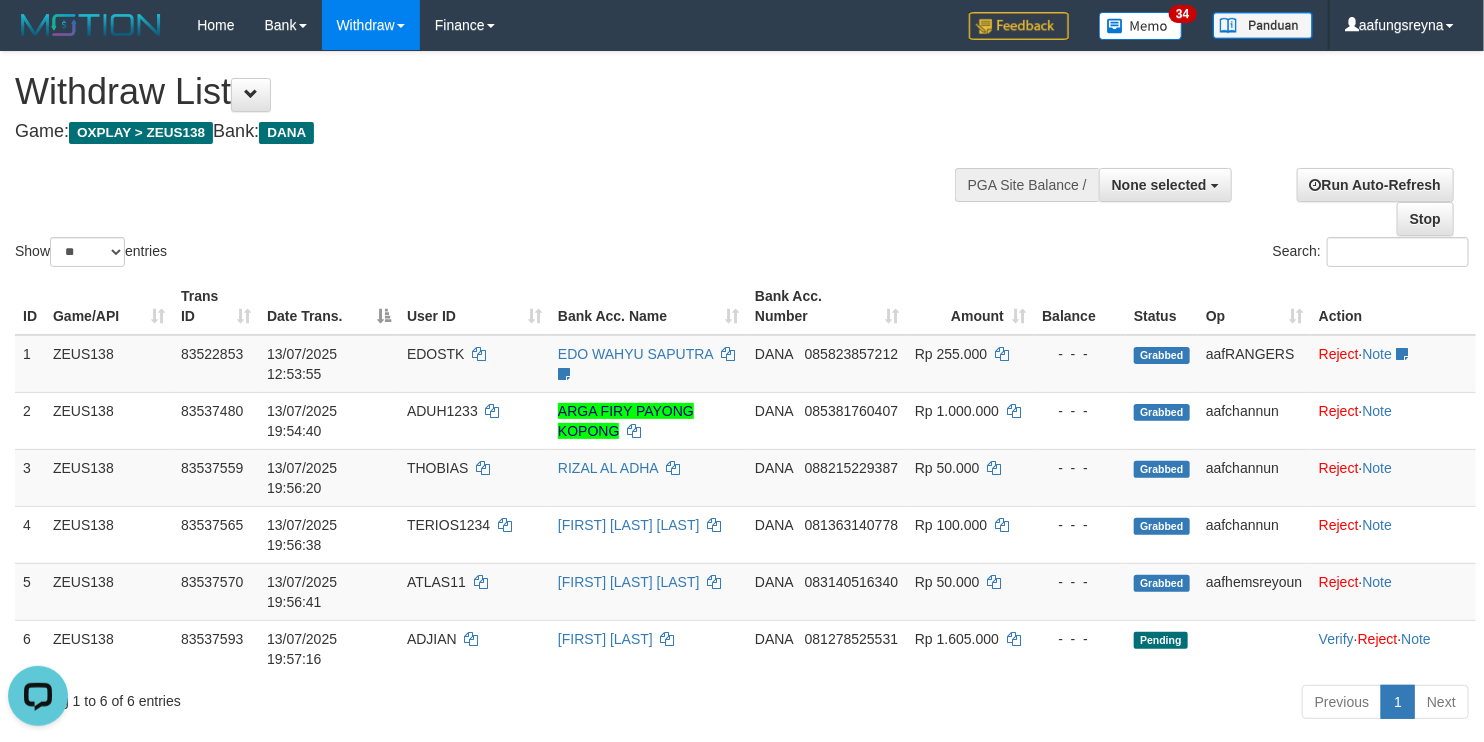 scroll, scrollTop: 0, scrollLeft: 0, axis: both 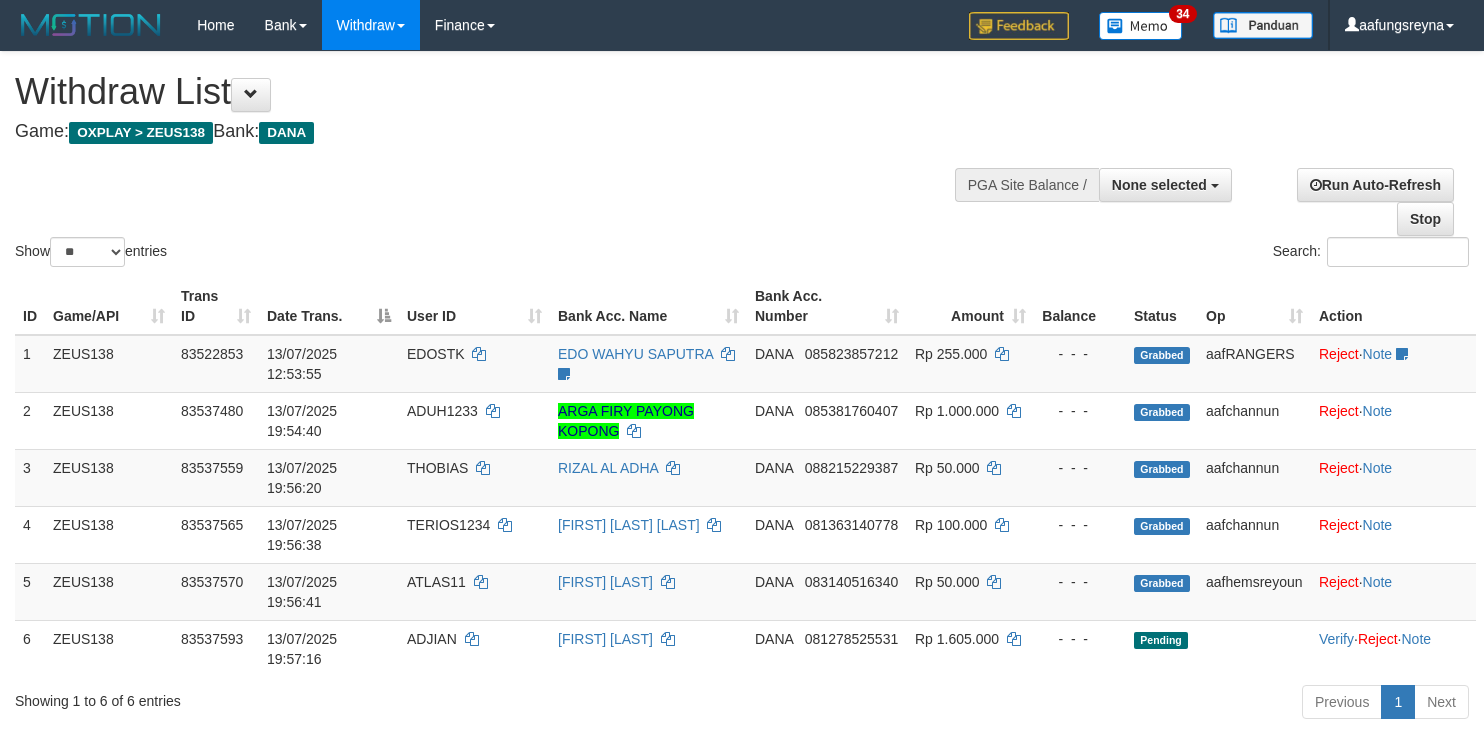 select 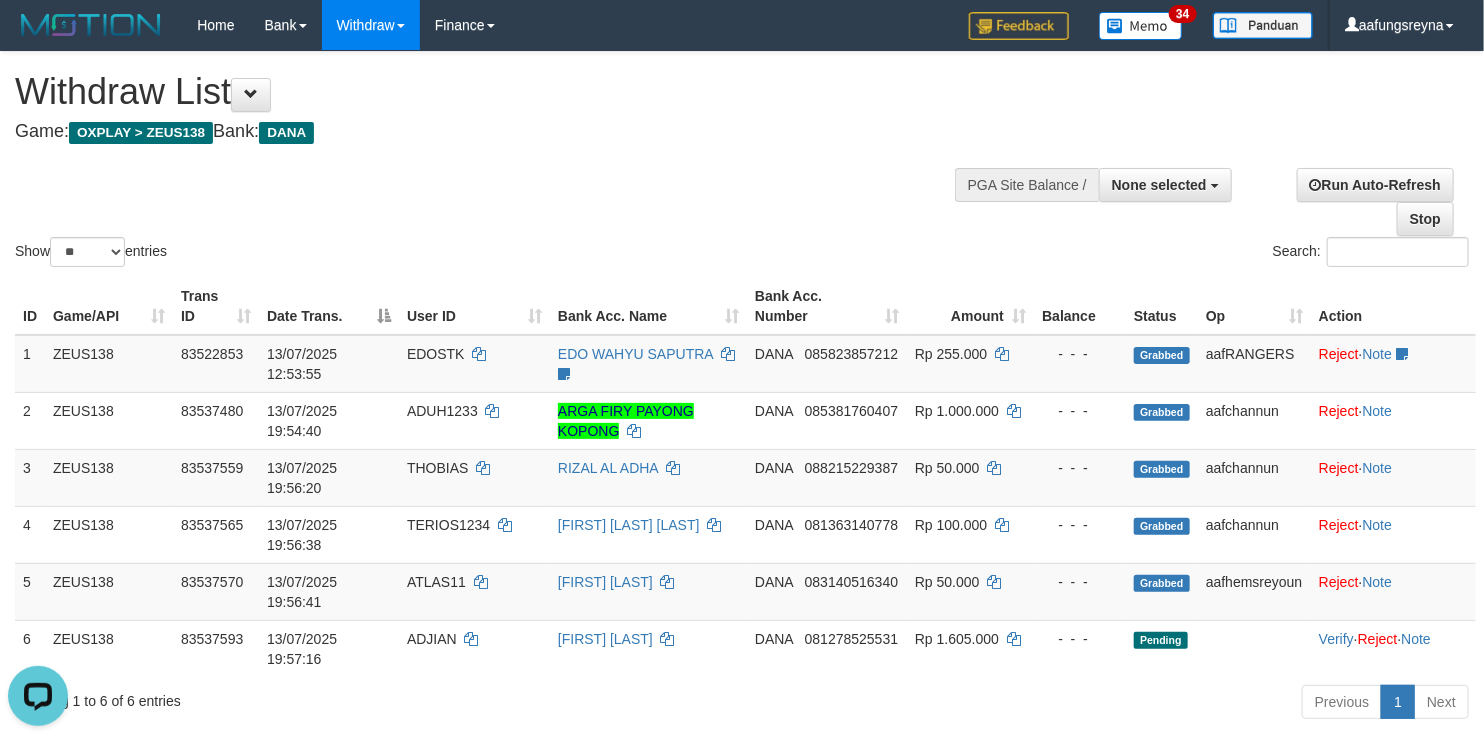 scroll, scrollTop: 0, scrollLeft: 0, axis: both 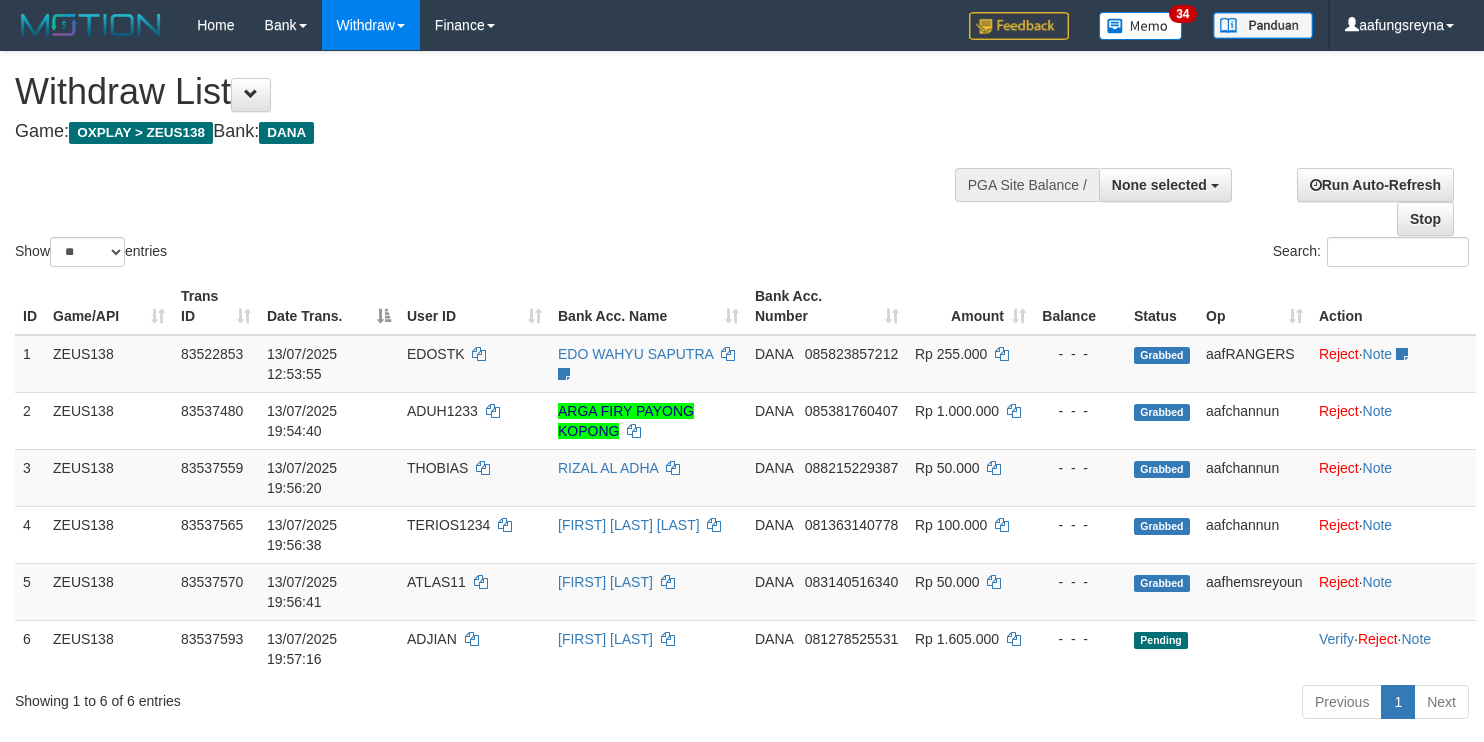 select 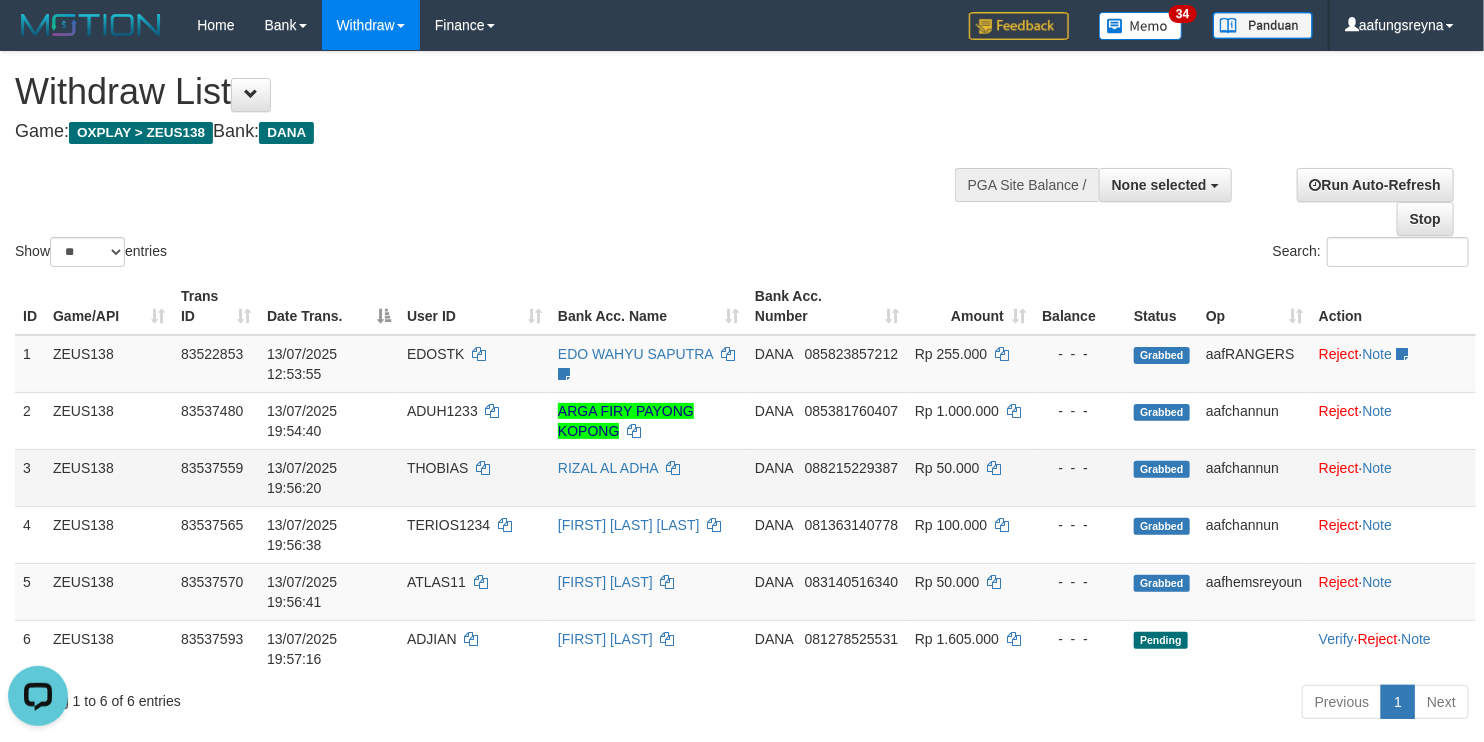 scroll, scrollTop: 0, scrollLeft: 0, axis: both 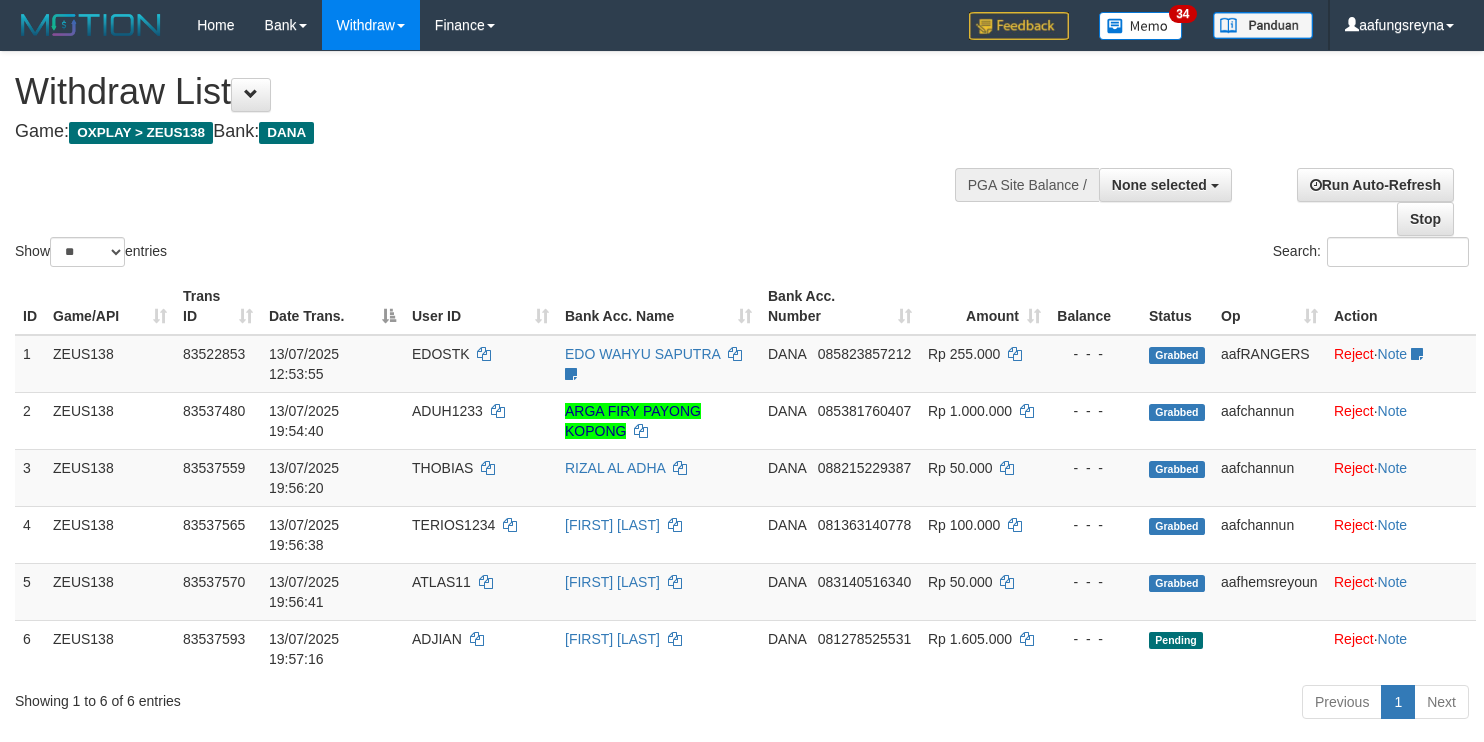 select 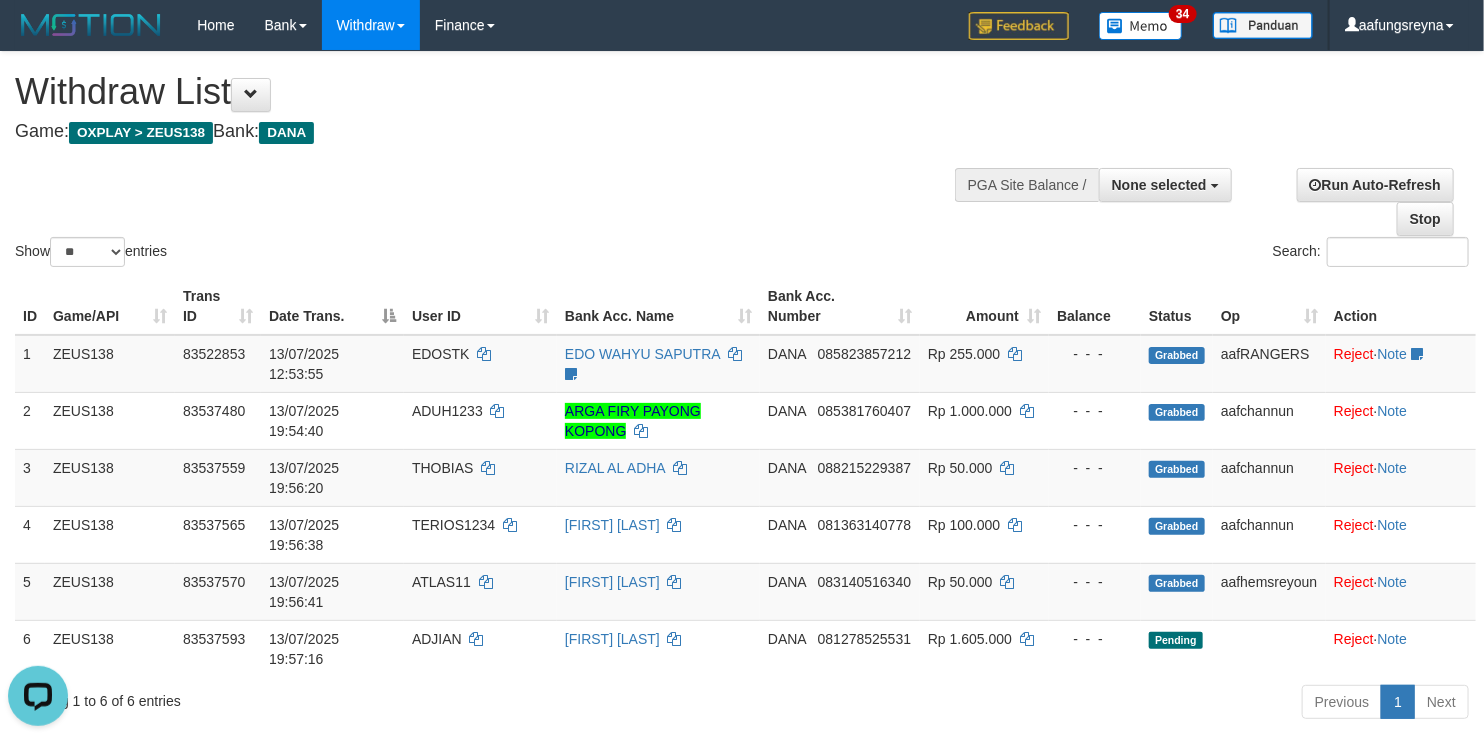 scroll, scrollTop: 0, scrollLeft: 0, axis: both 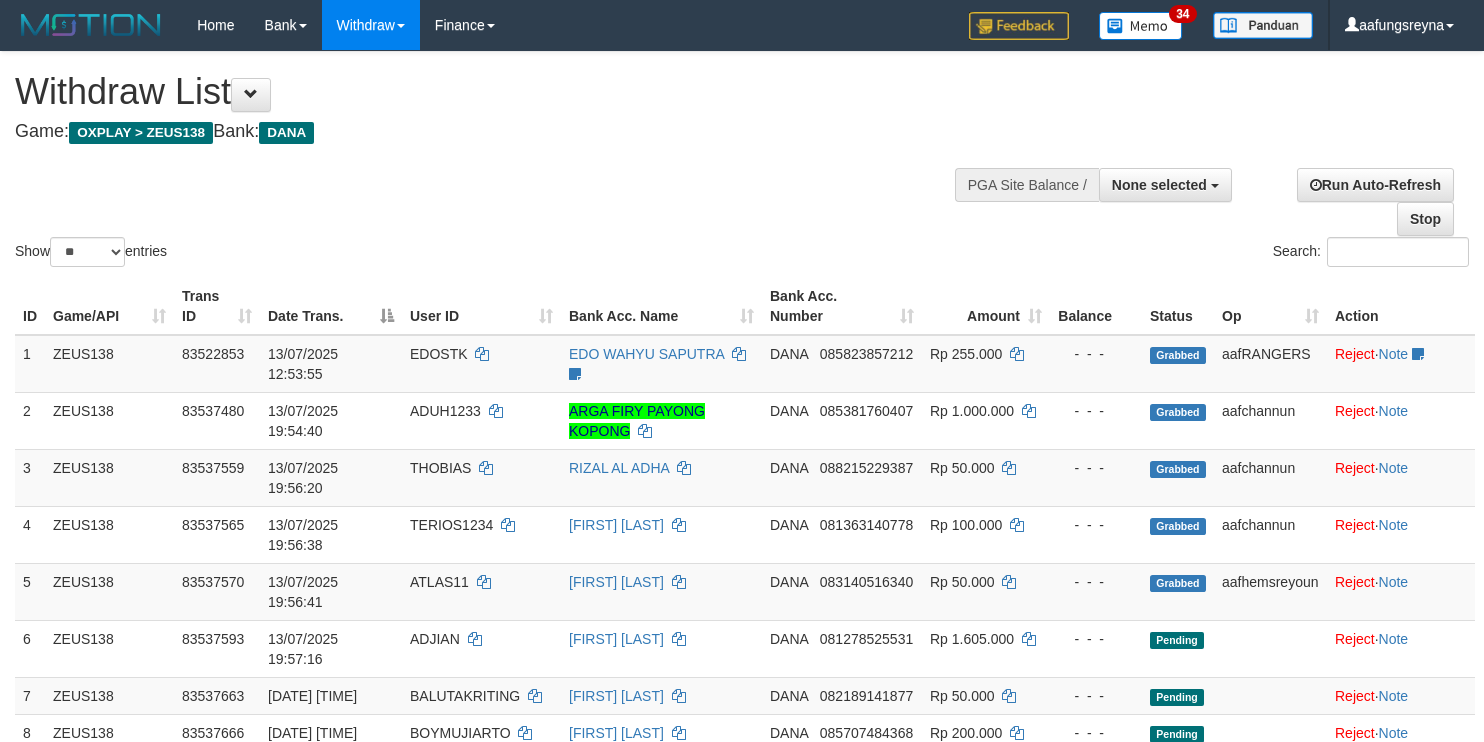select 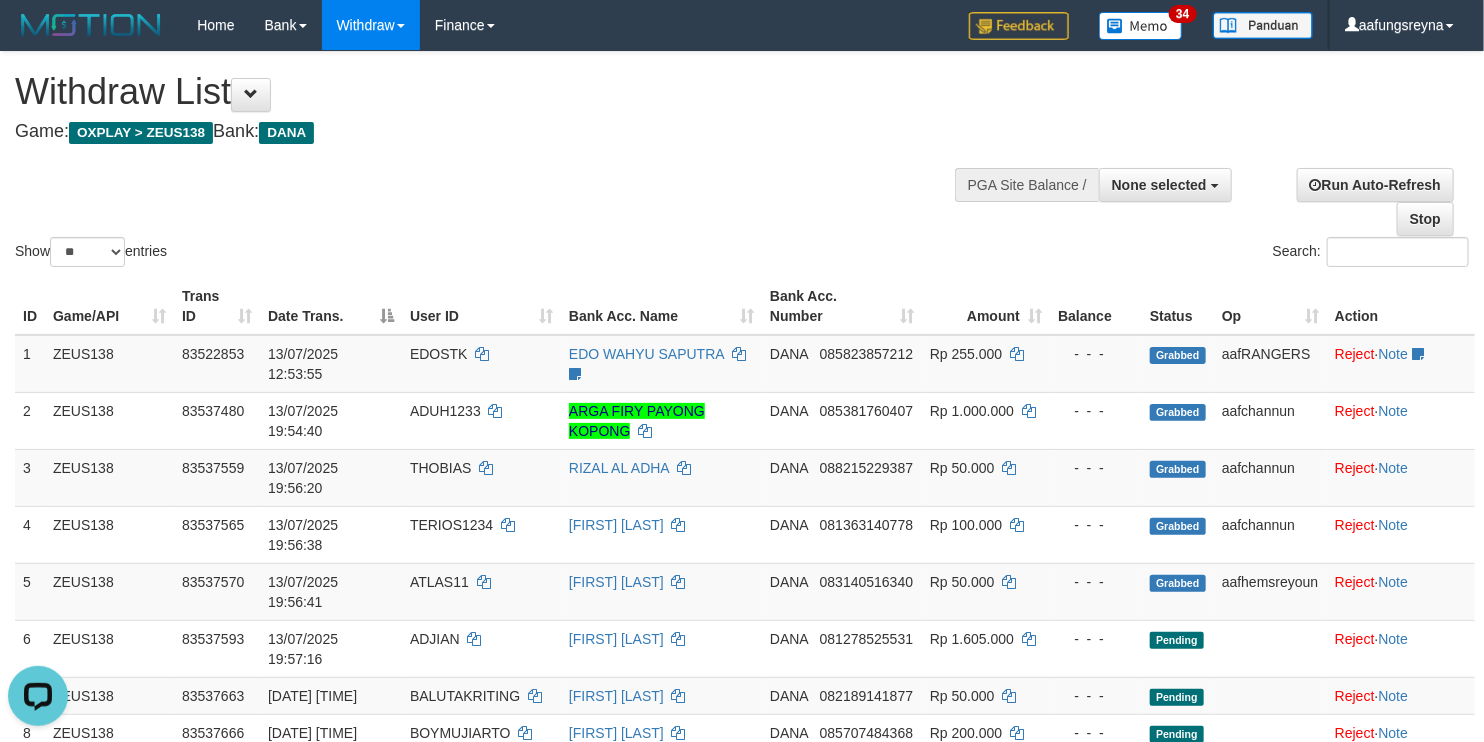 scroll, scrollTop: 0, scrollLeft: 0, axis: both 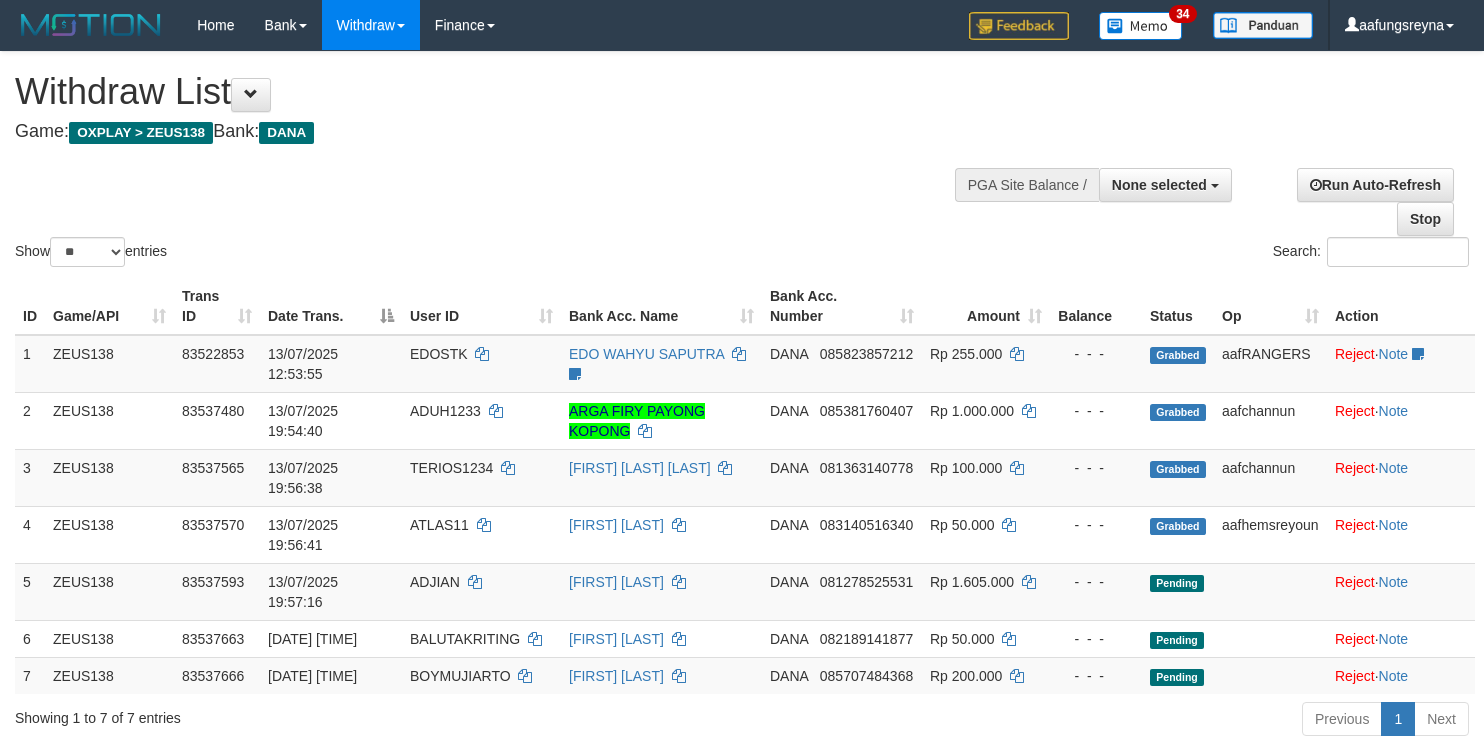 select 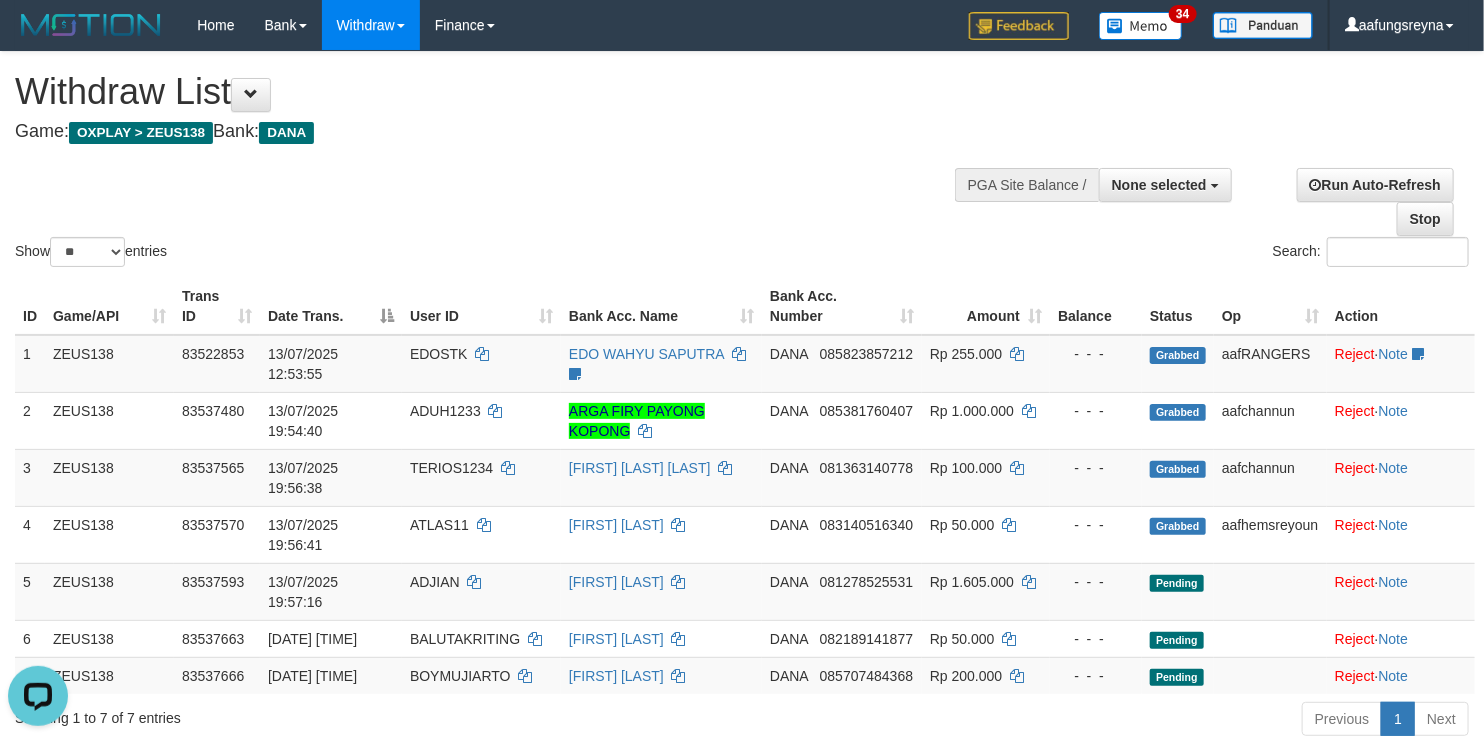 scroll, scrollTop: 0, scrollLeft: 0, axis: both 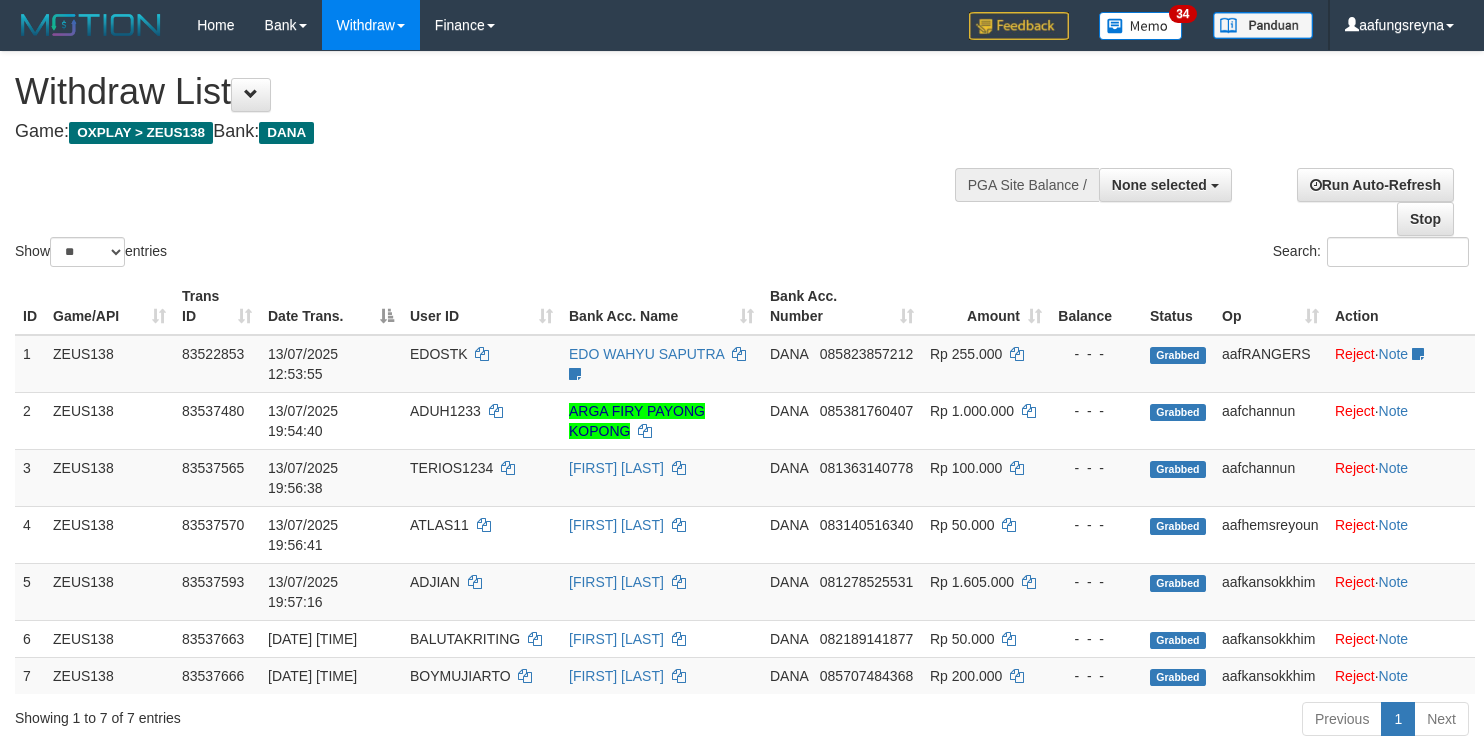 select 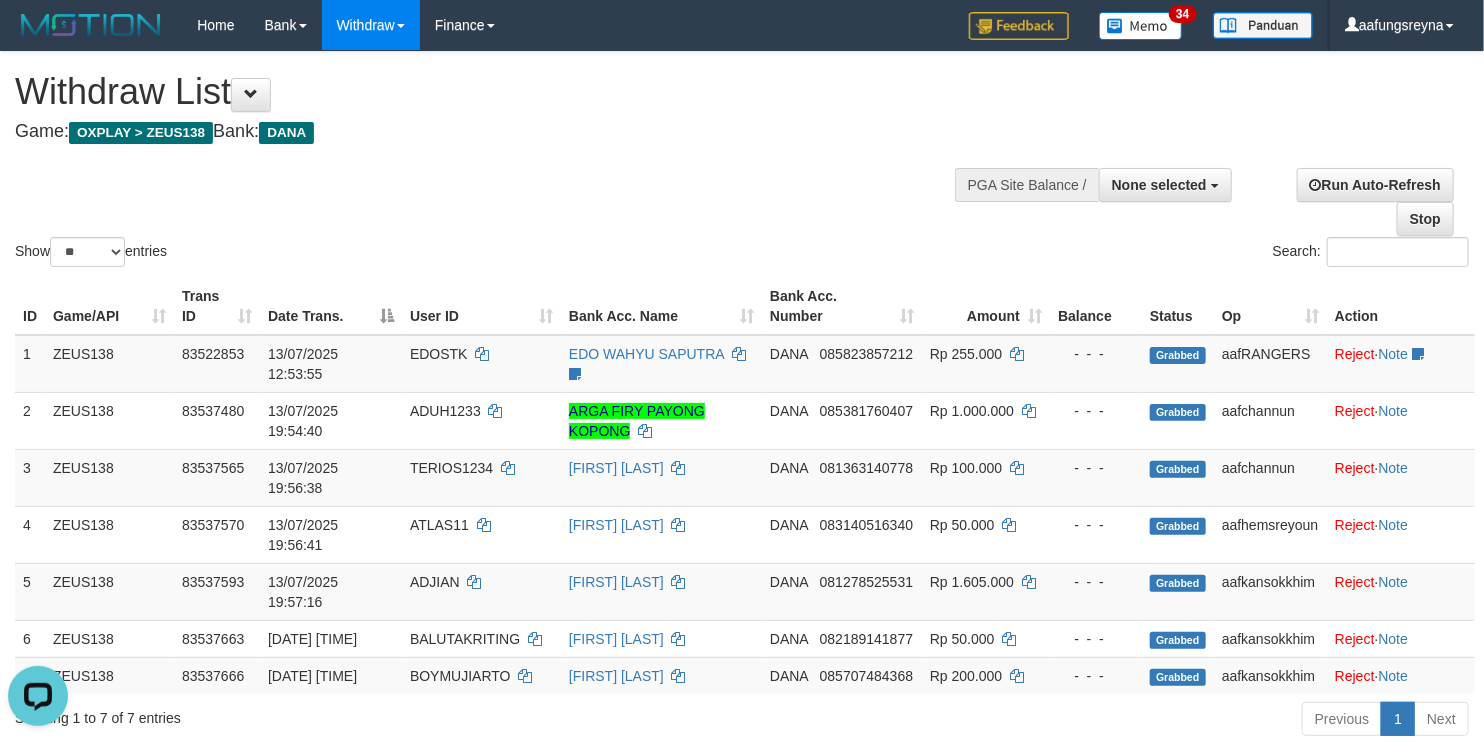 scroll, scrollTop: 0, scrollLeft: 0, axis: both 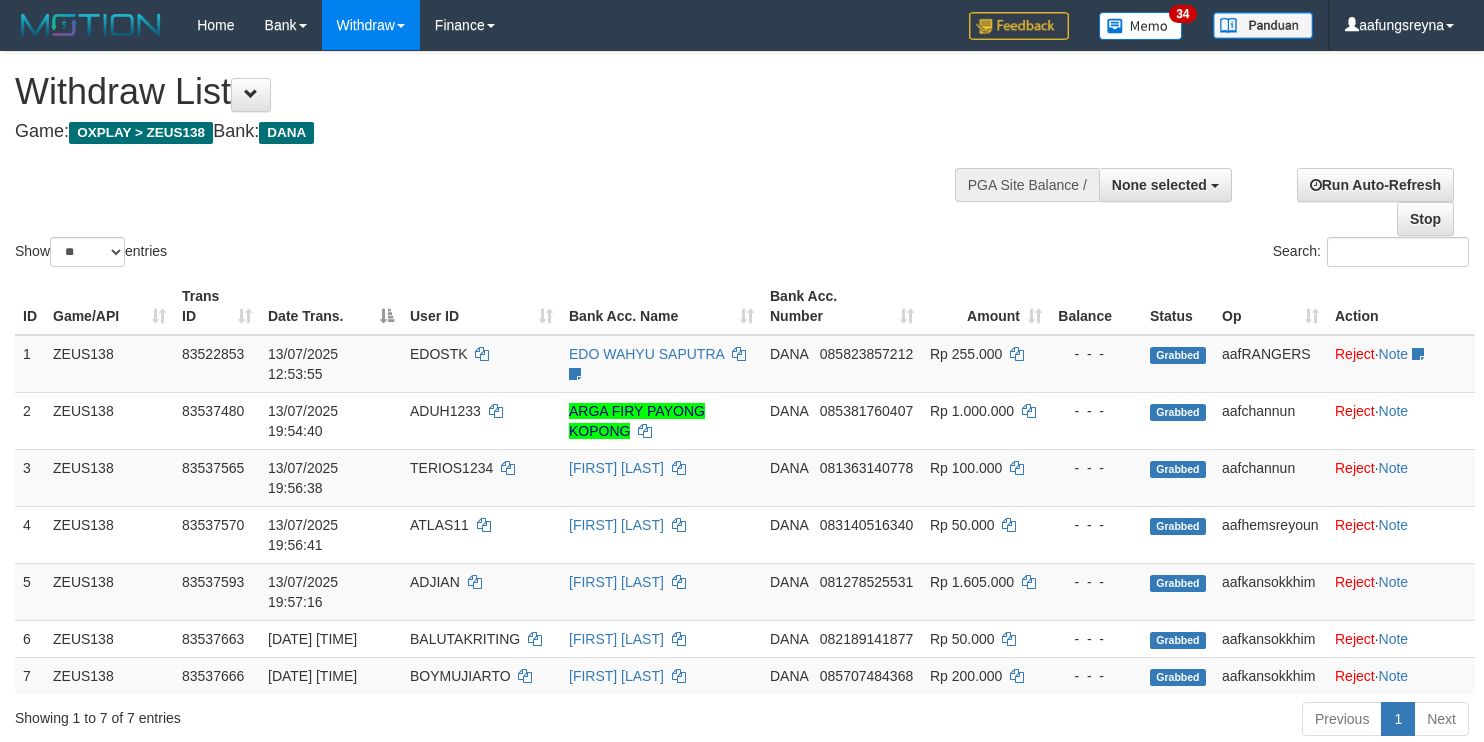 select 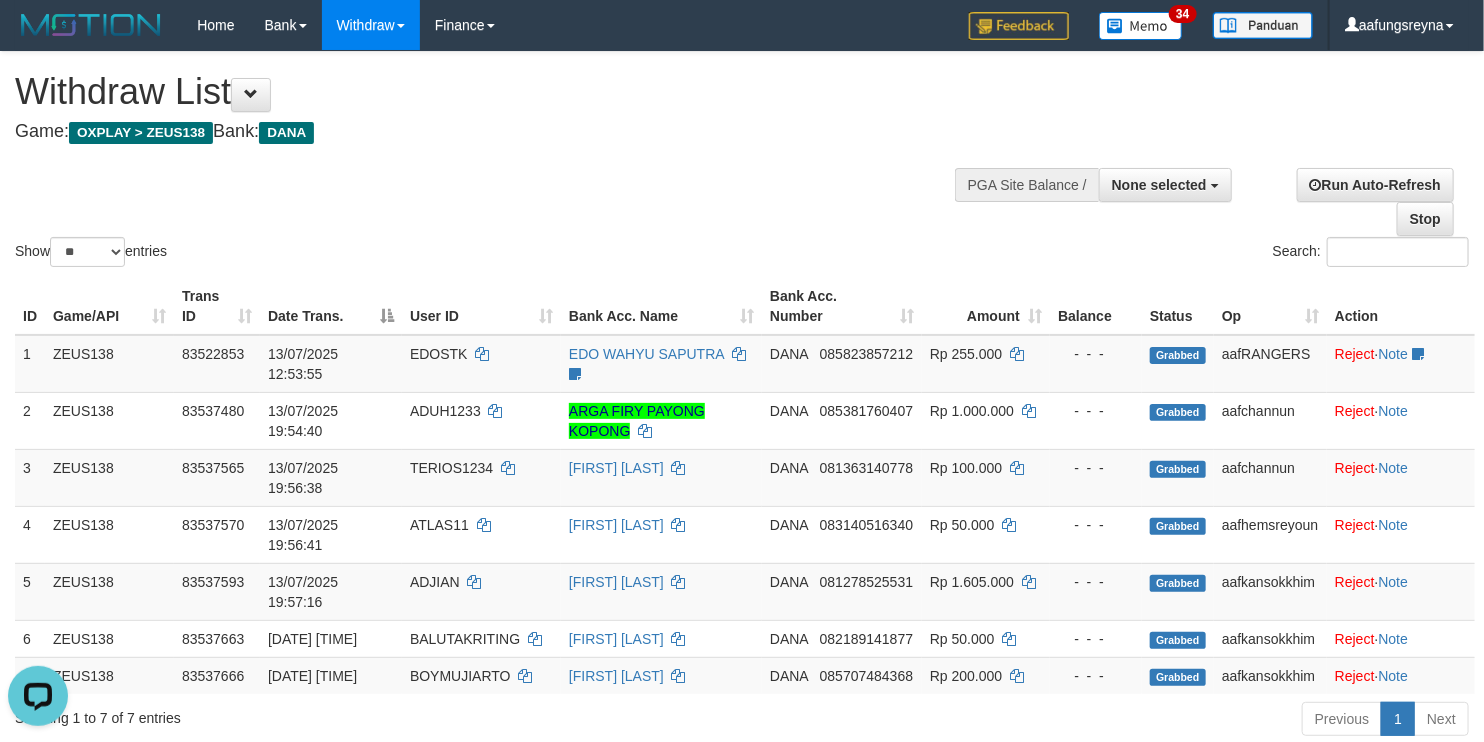 scroll, scrollTop: 0, scrollLeft: 0, axis: both 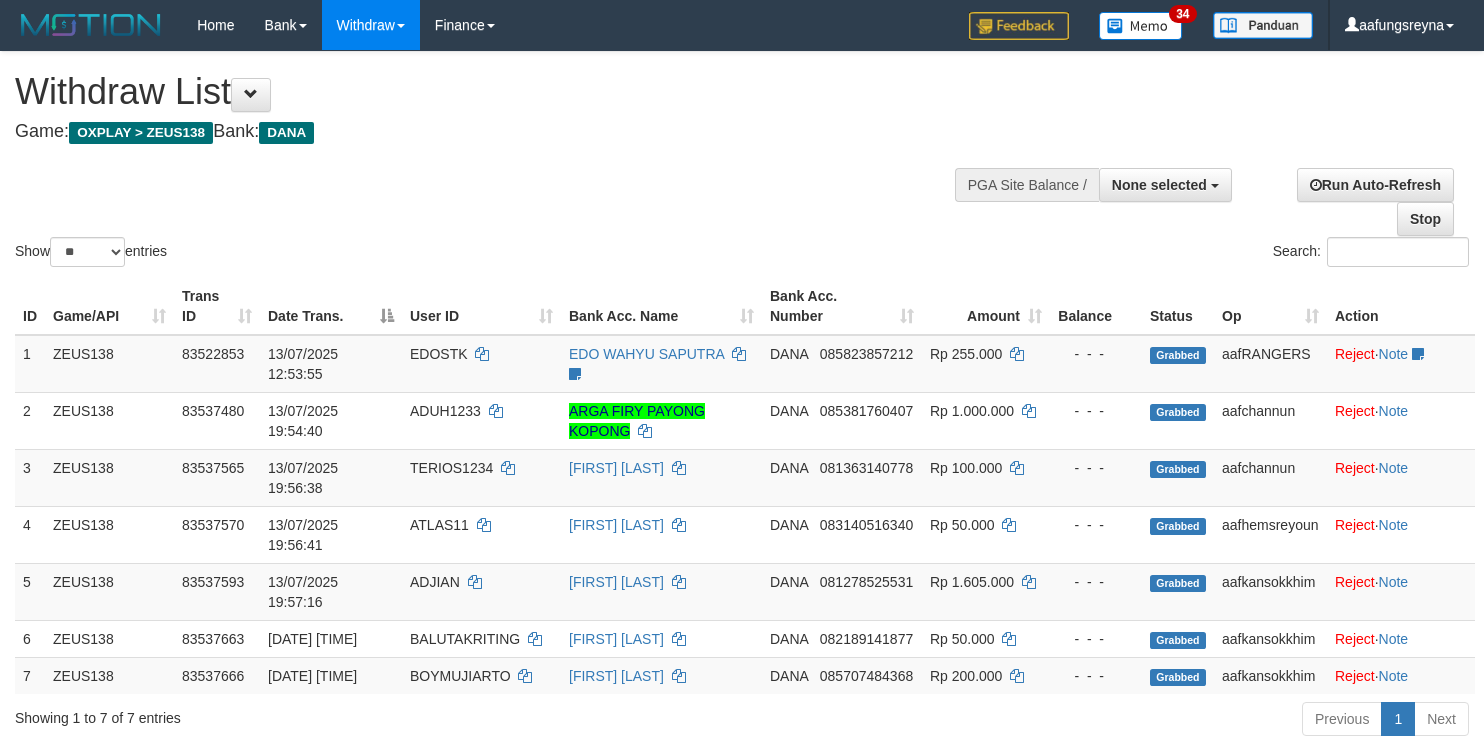 select 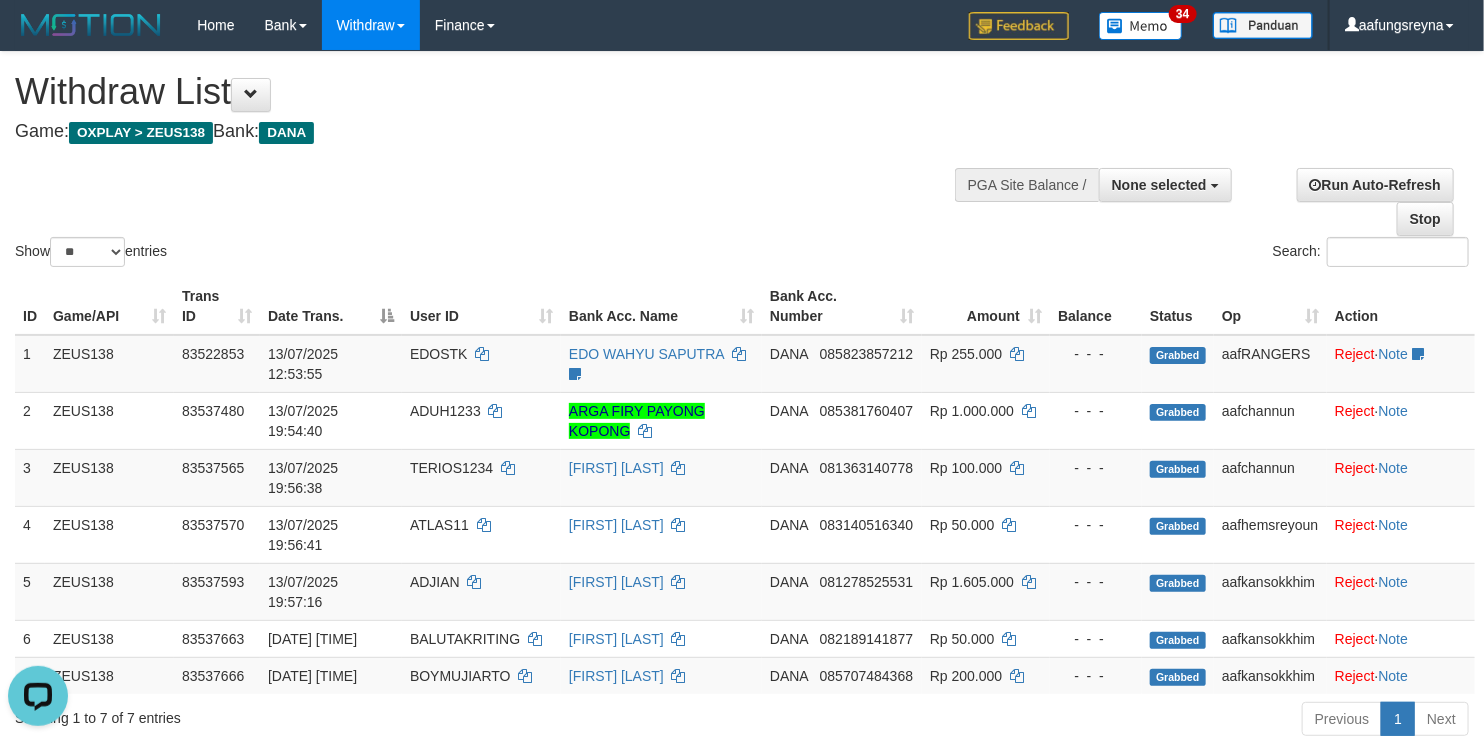 scroll, scrollTop: 0, scrollLeft: 0, axis: both 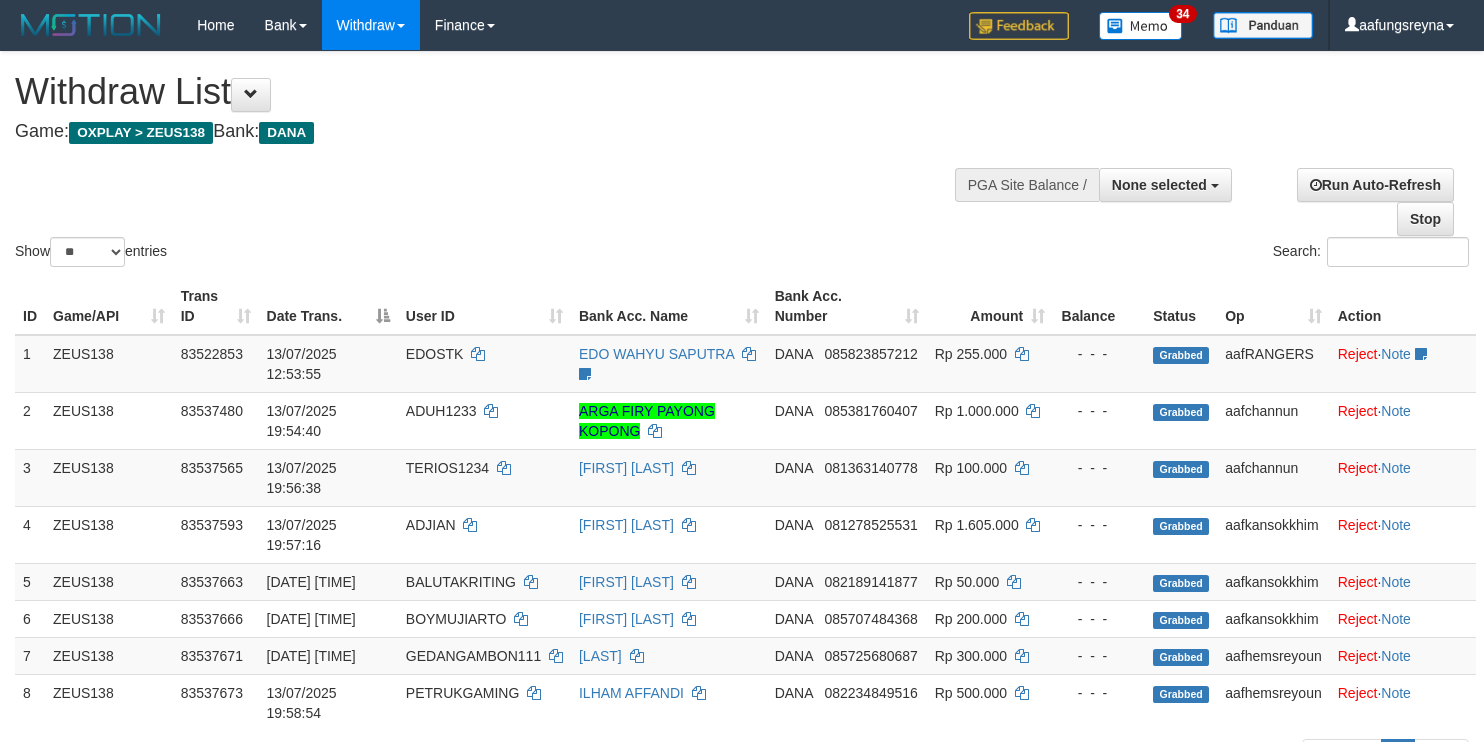 select 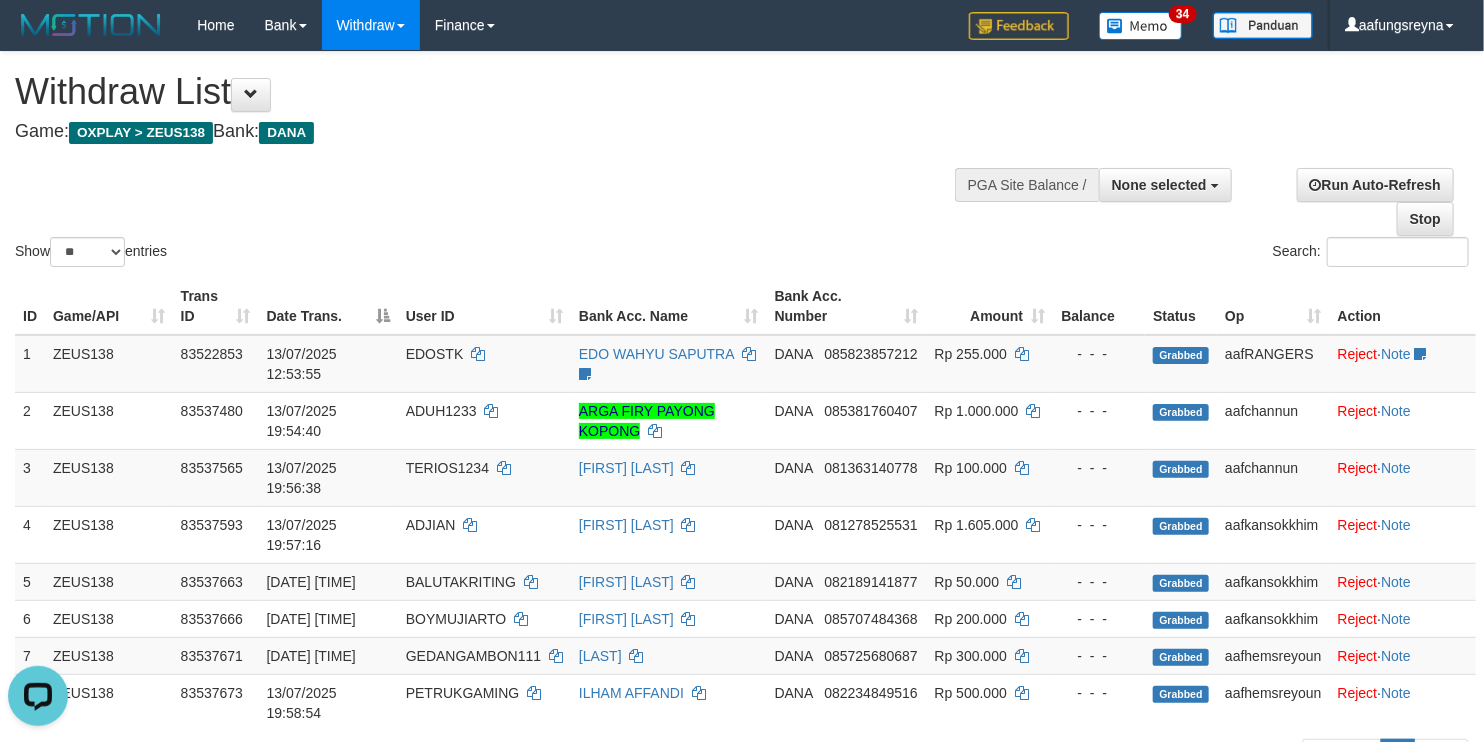 scroll, scrollTop: 0, scrollLeft: 0, axis: both 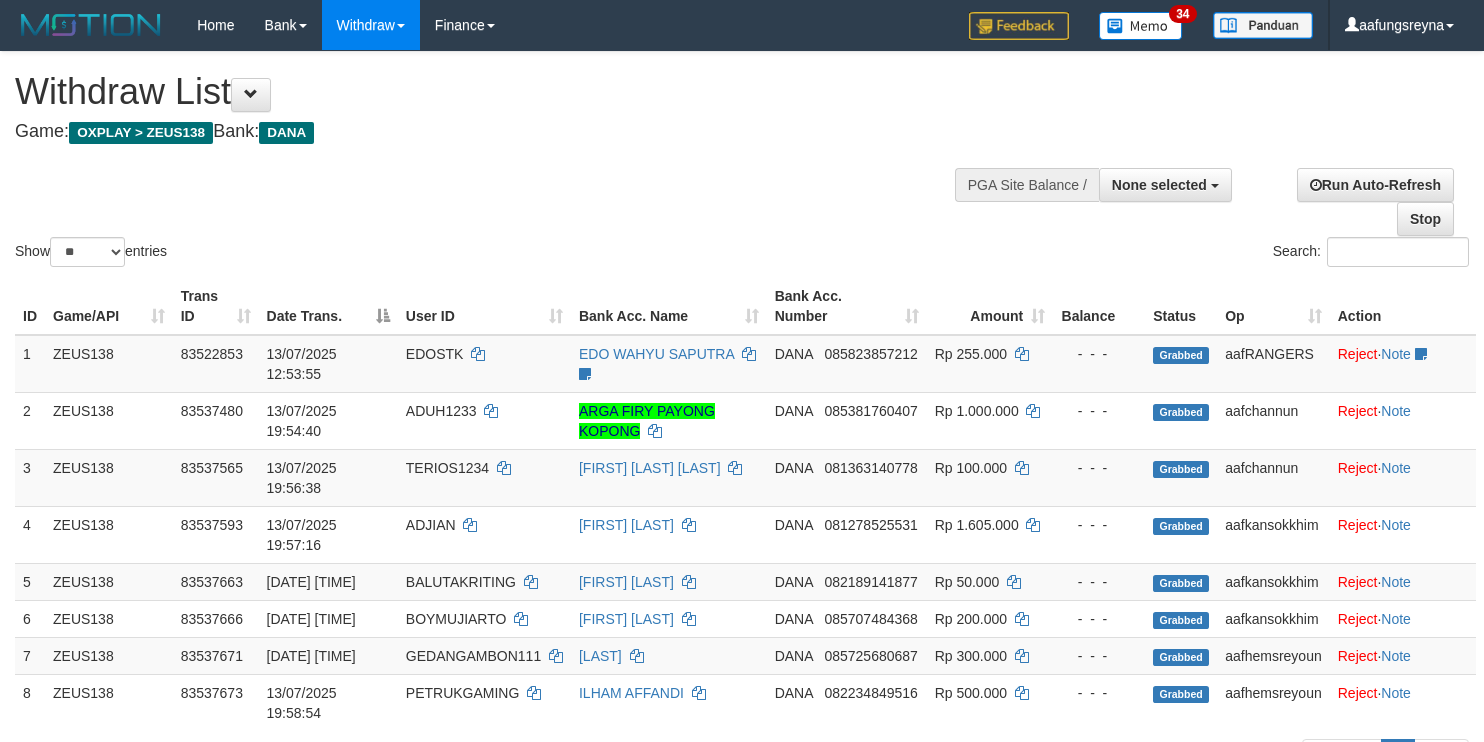 select 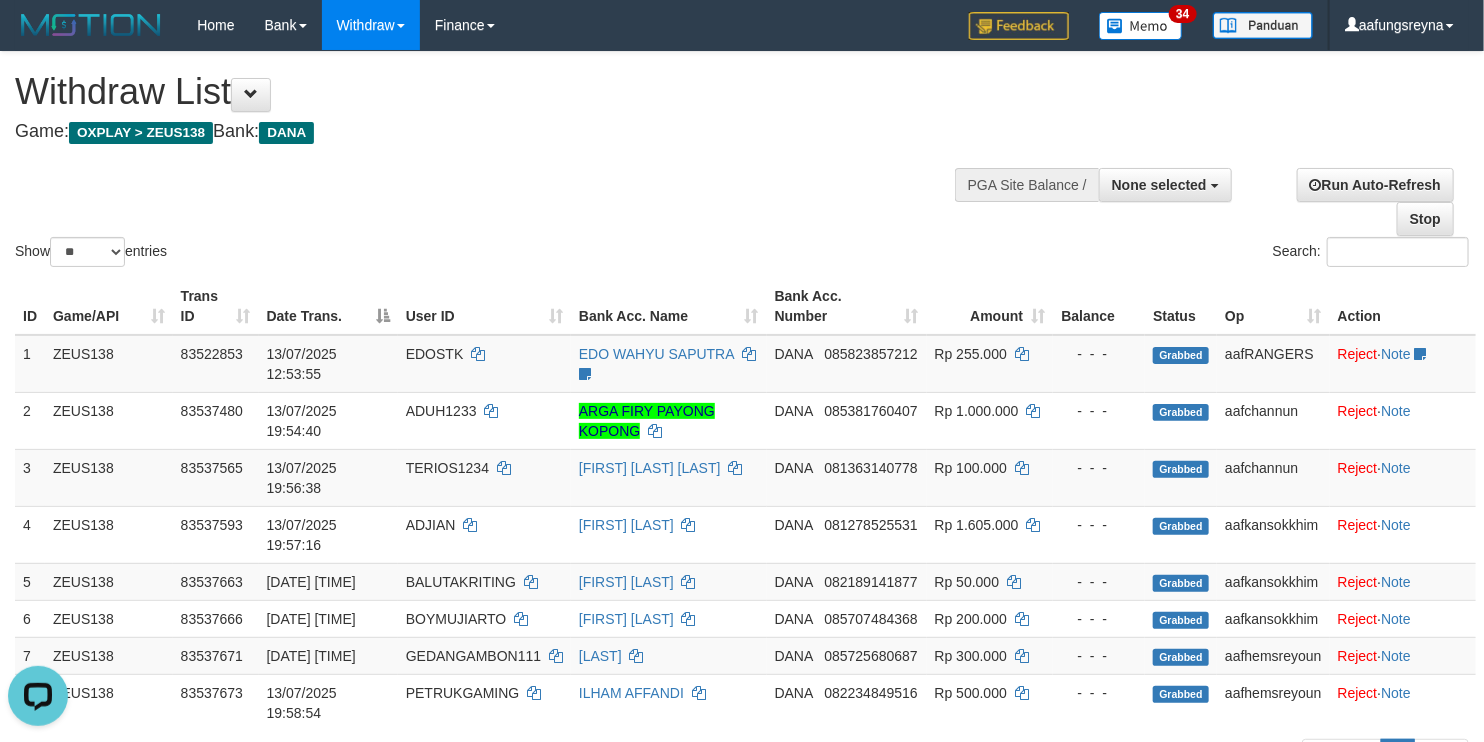 scroll, scrollTop: 0, scrollLeft: 0, axis: both 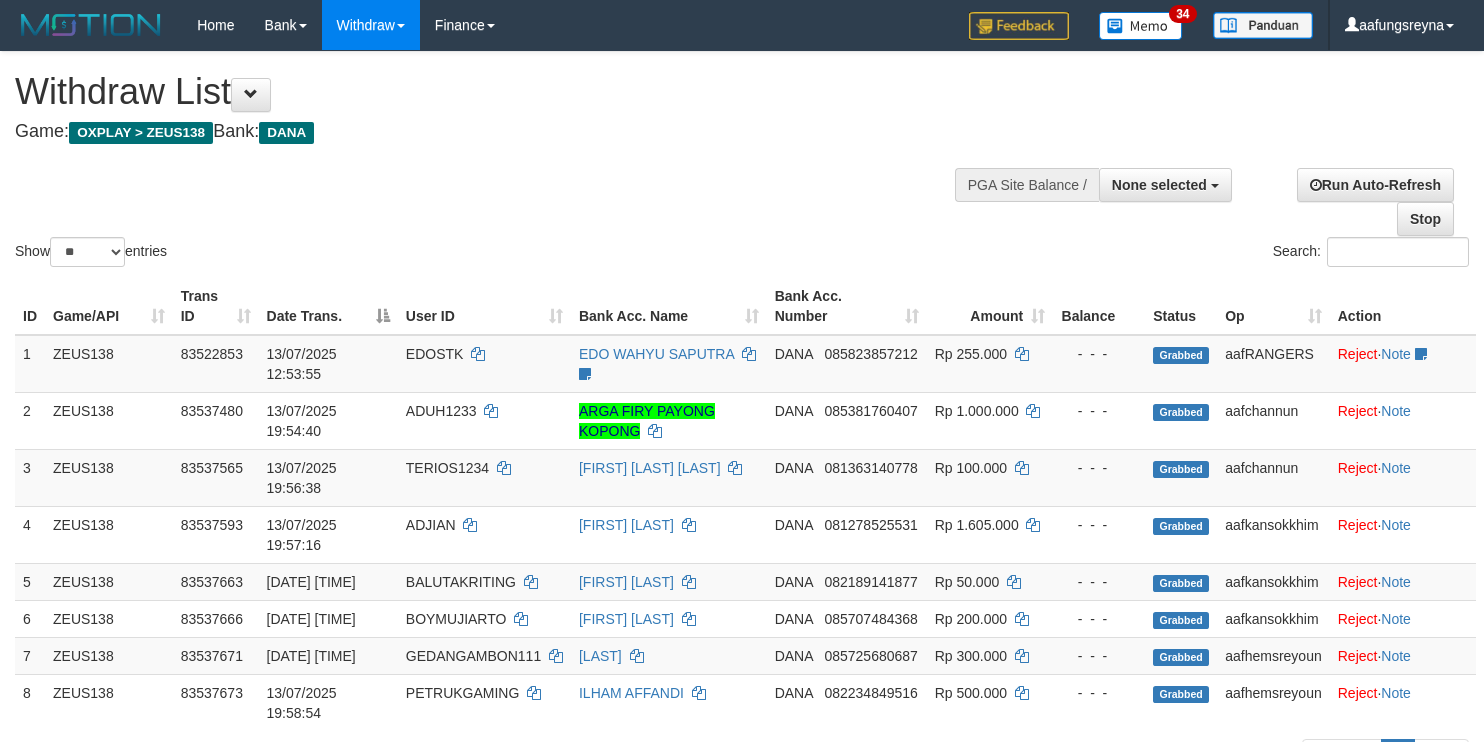 select 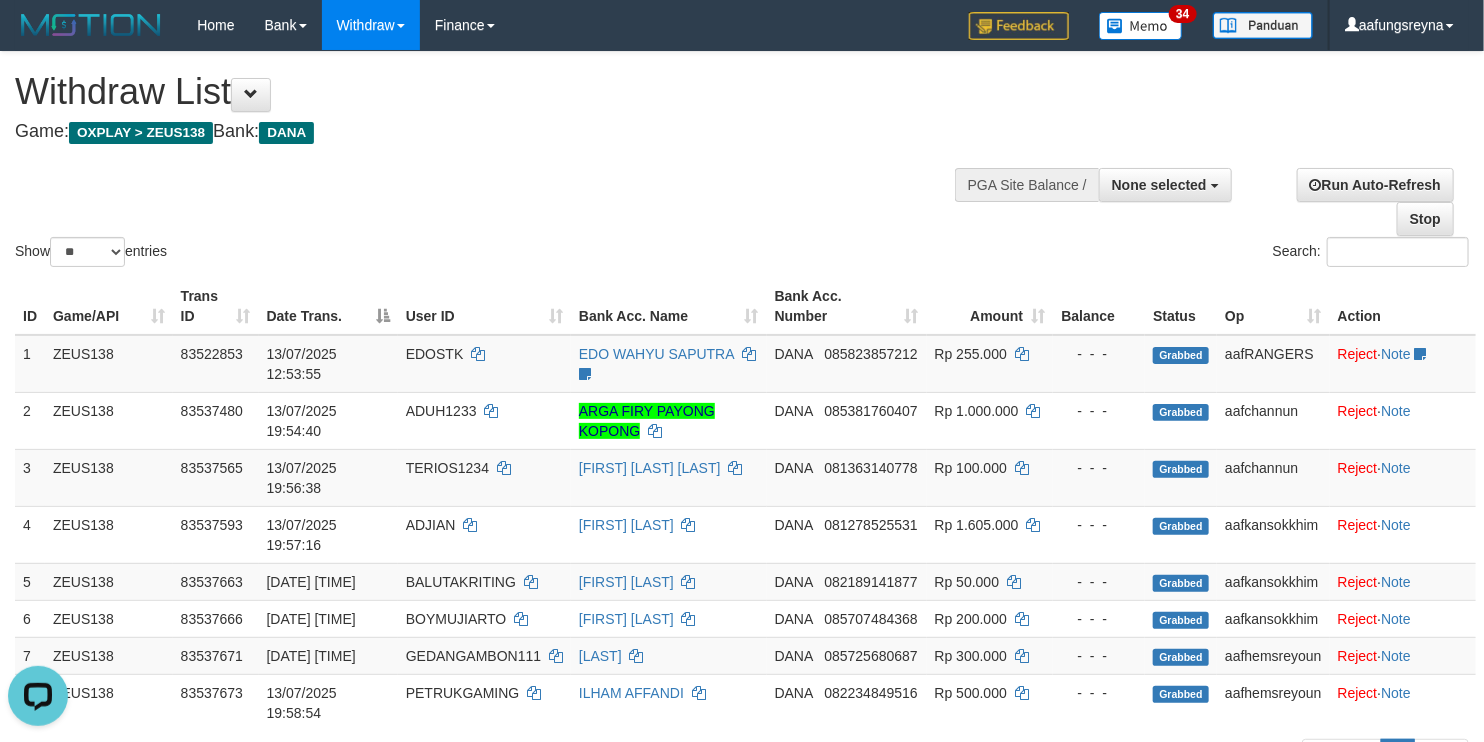 scroll, scrollTop: 0, scrollLeft: 0, axis: both 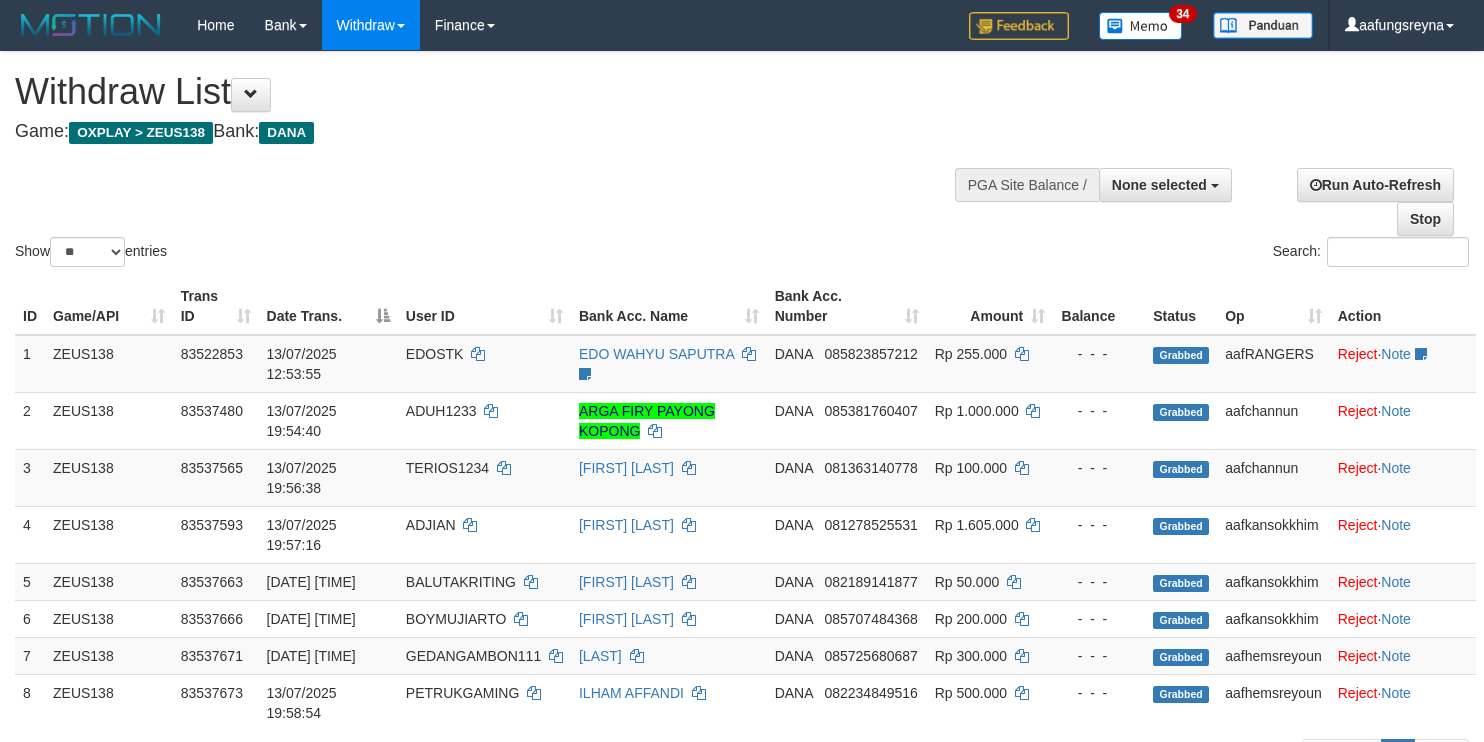 select 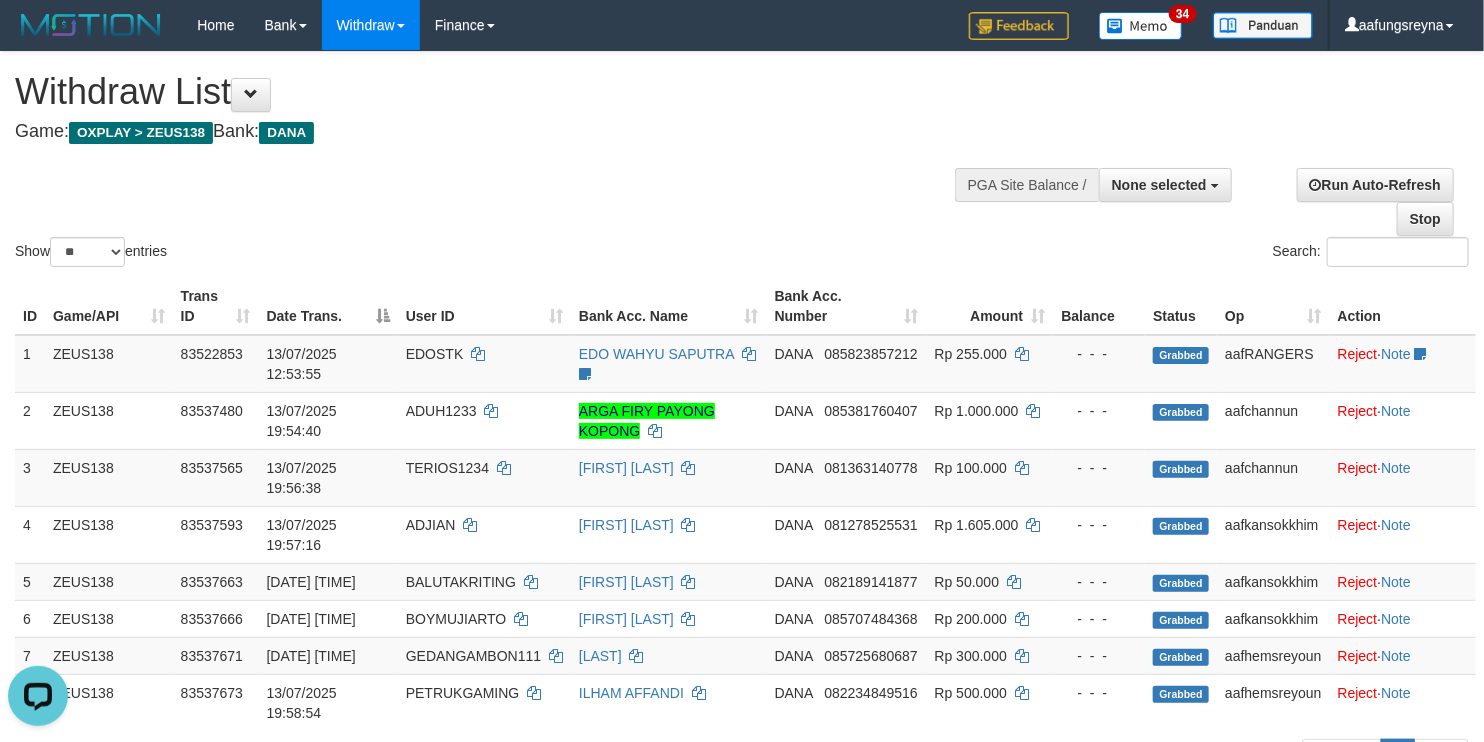 scroll, scrollTop: 0, scrollLeft: 0, axis: both 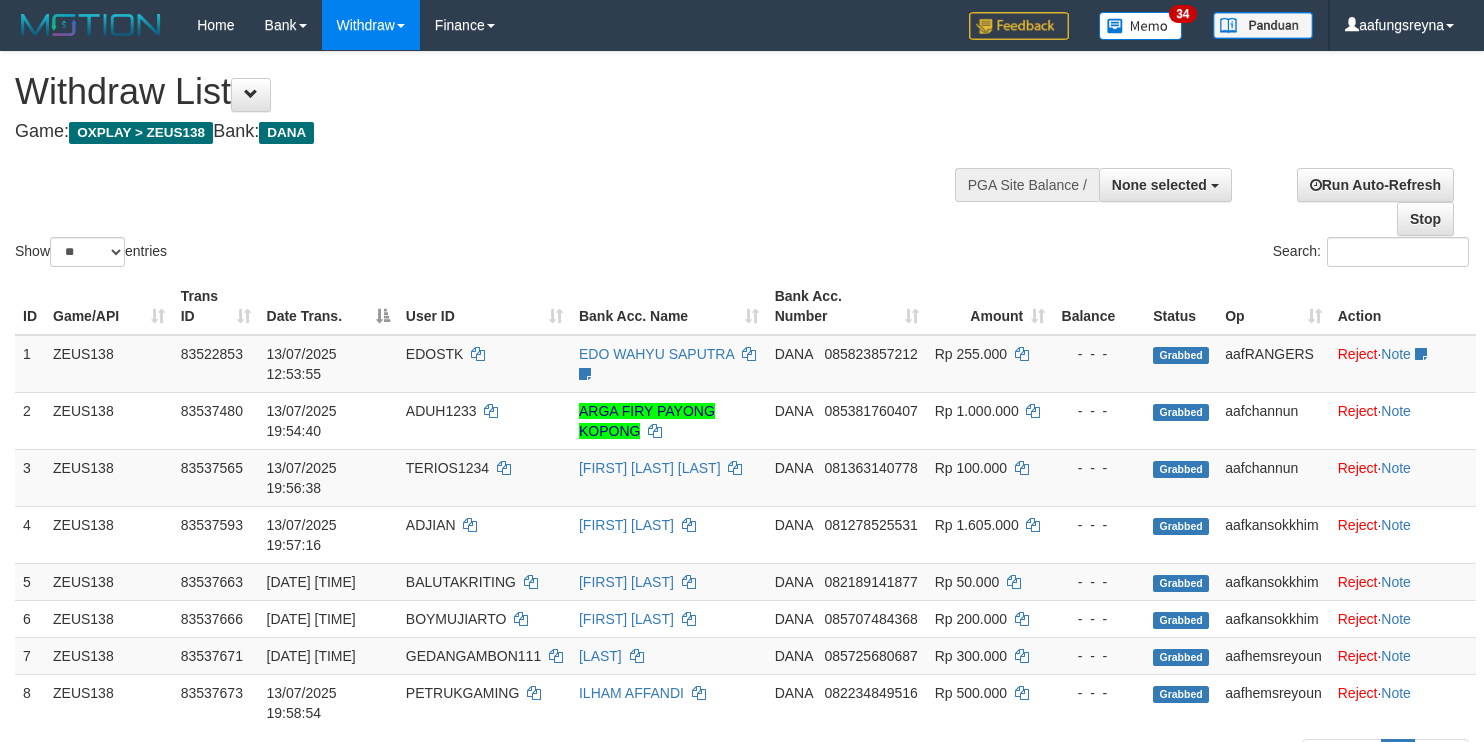 select 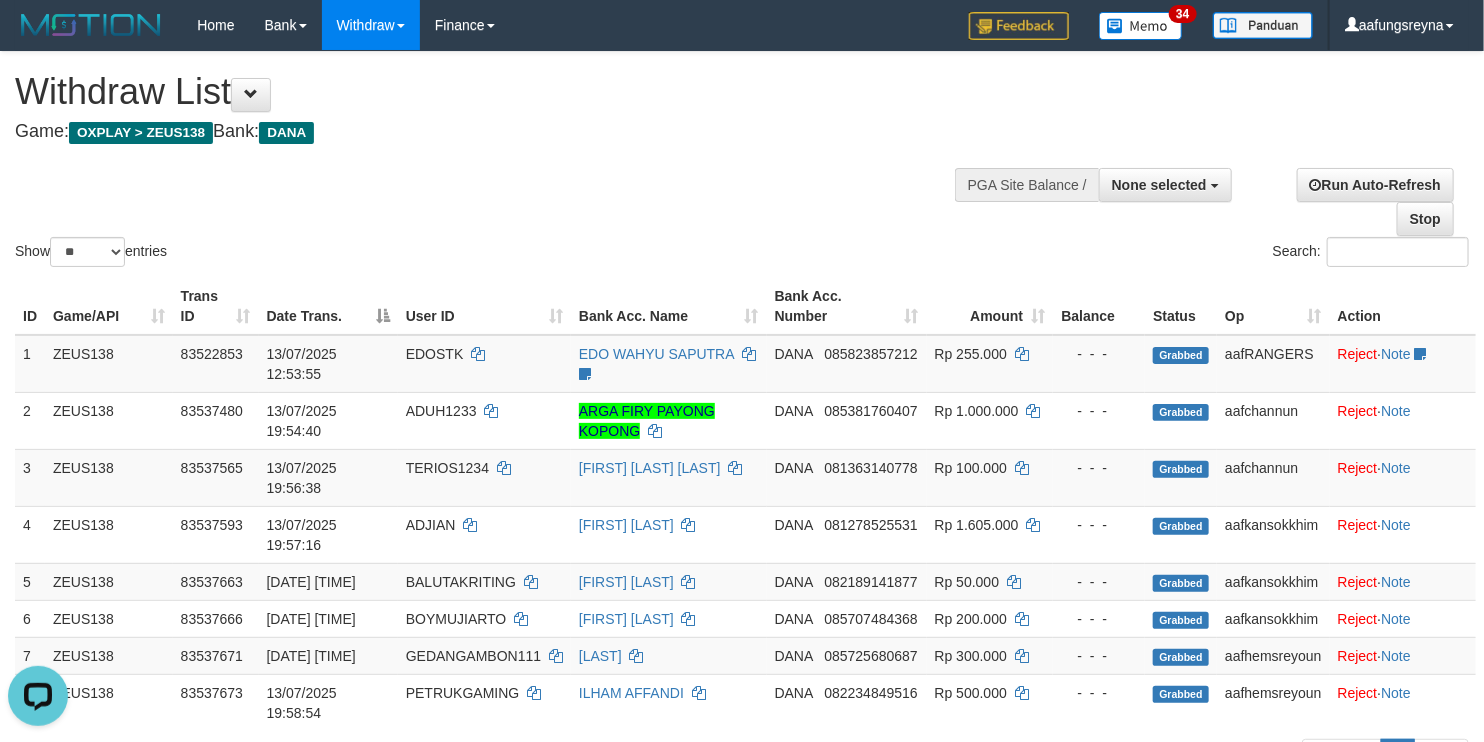 scroll, scrollTop: 0, scrollLeft: 0, axis: both 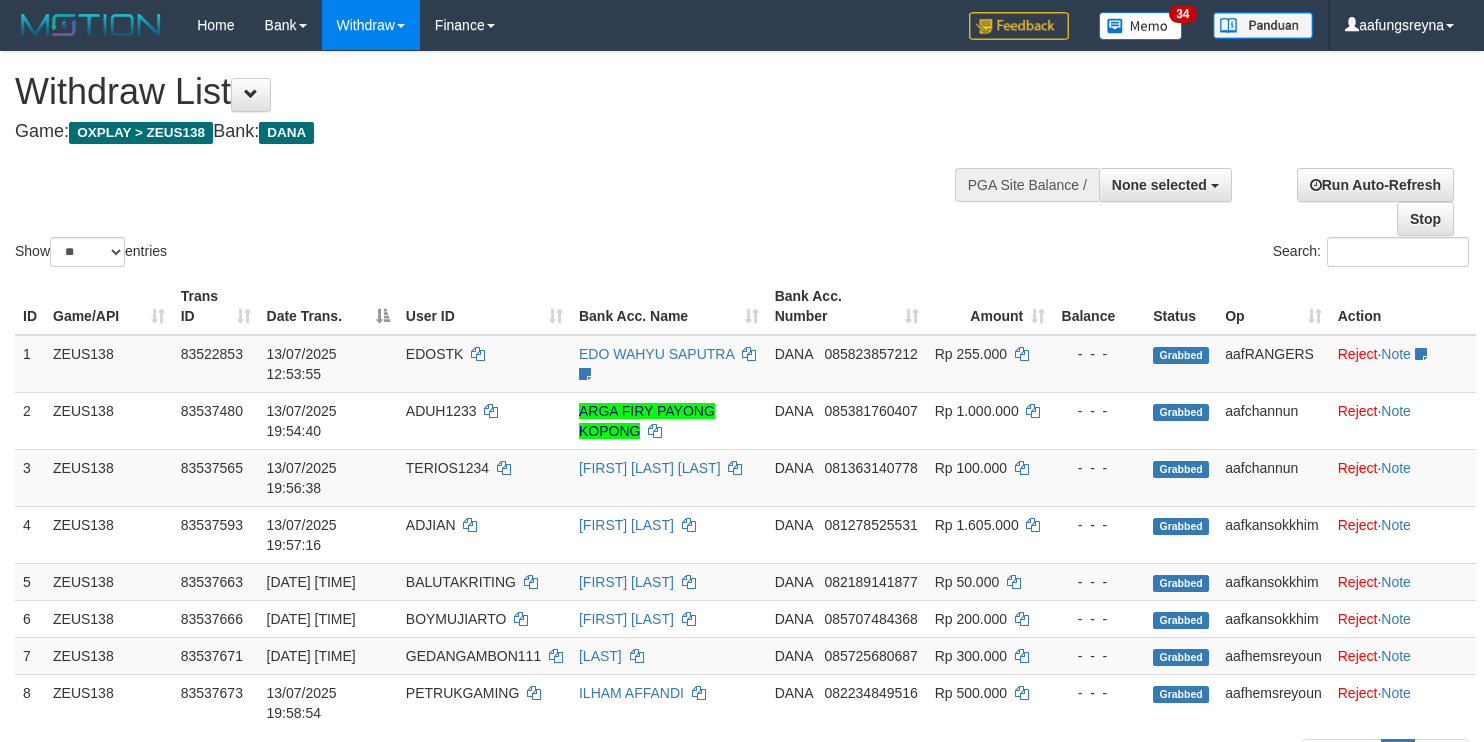 select 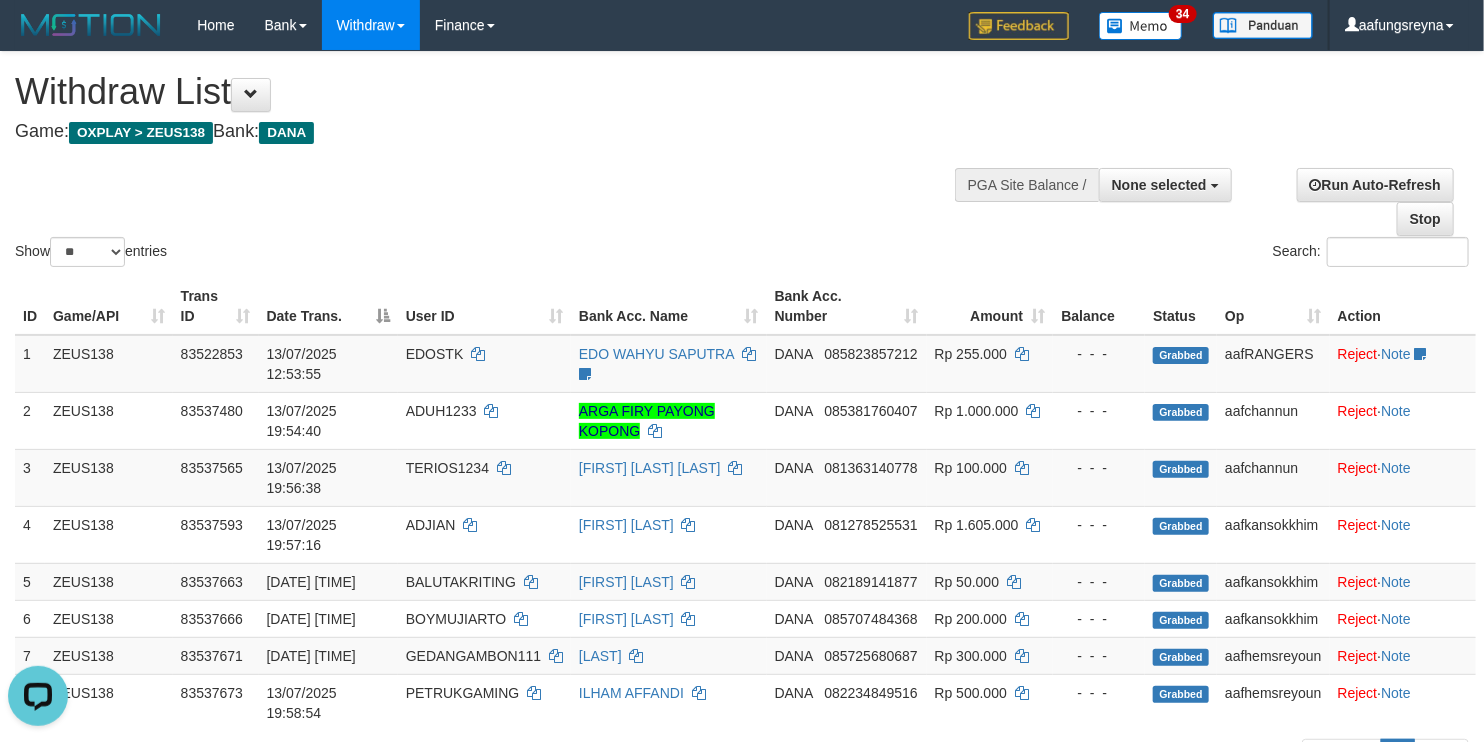 scroll, scrollTop: 0, scrollLeft: 0, axis: both 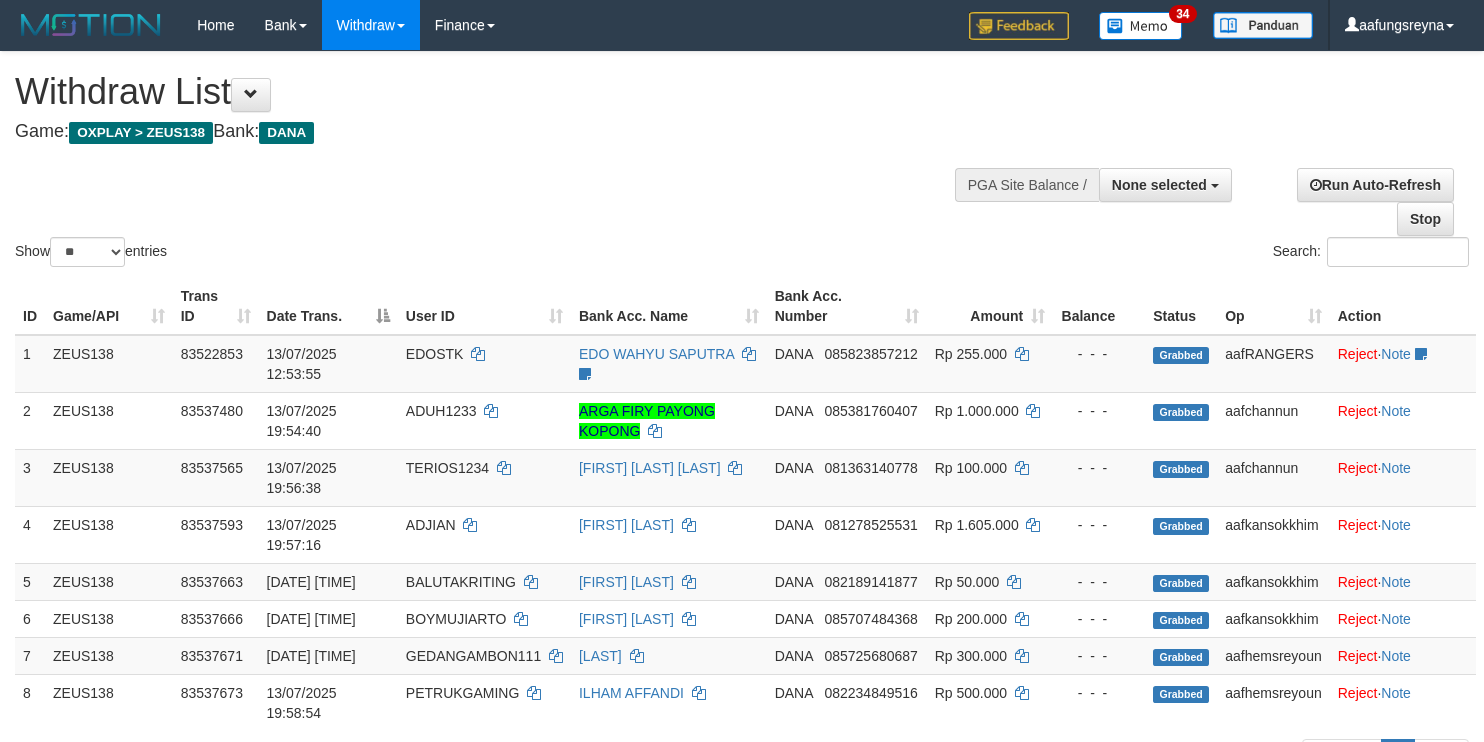 select 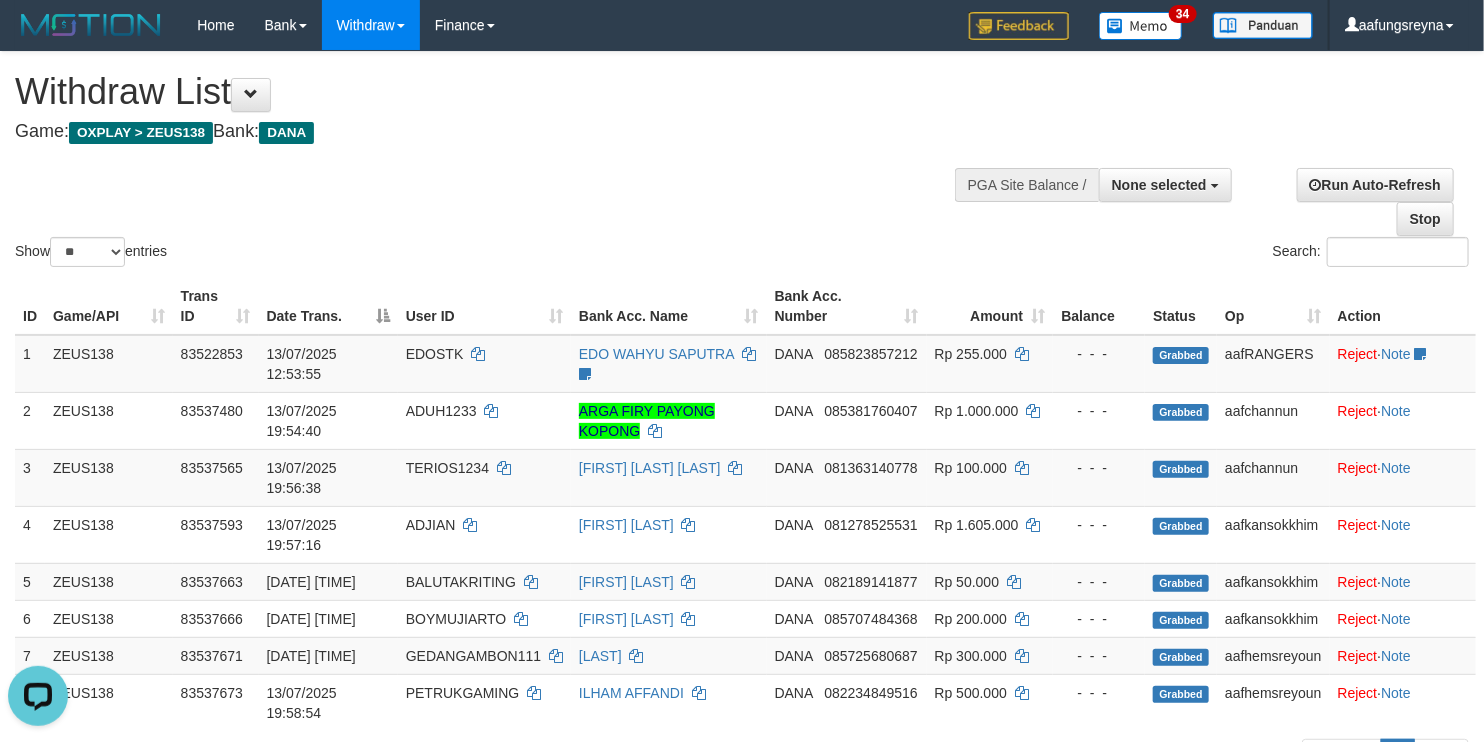 scroll, scrollTop: 0, scrollLeft: 0, axis: both 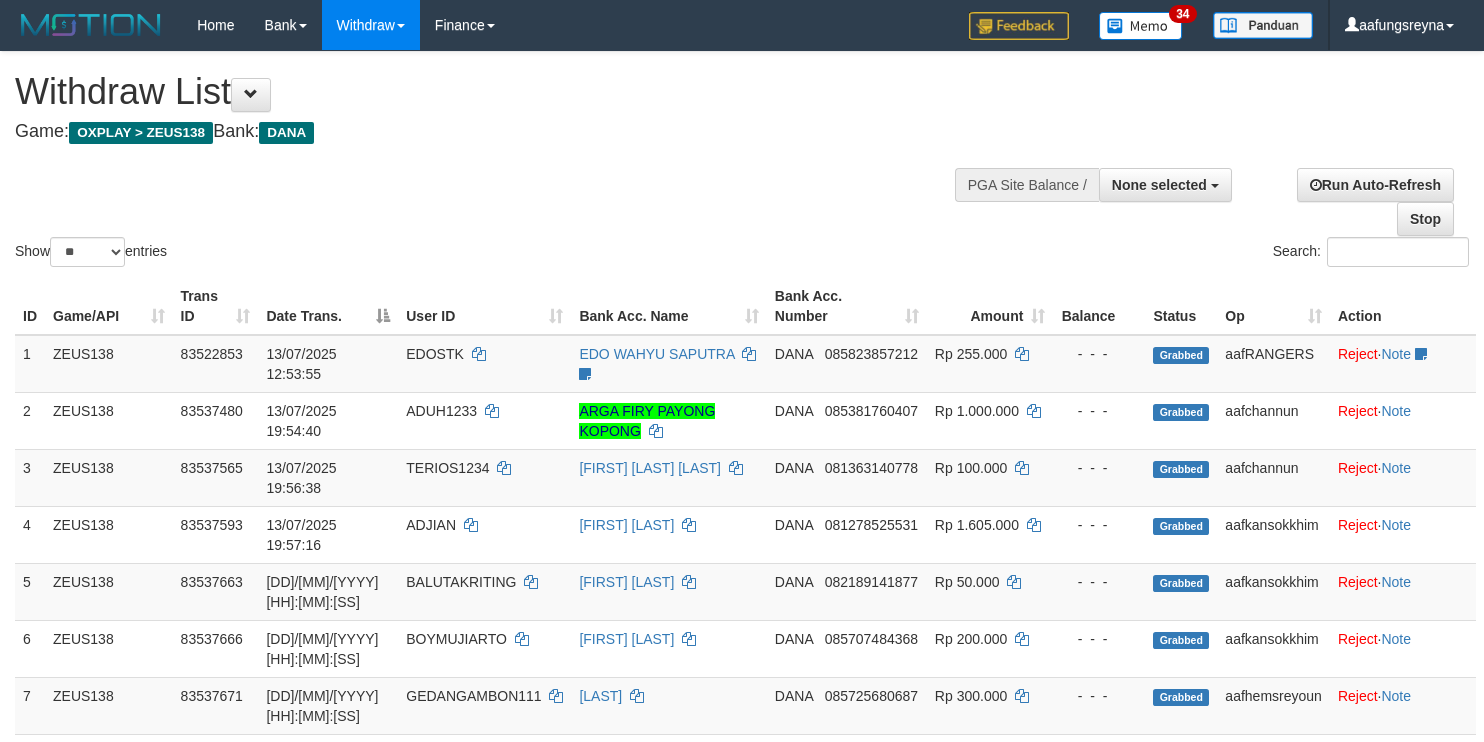 select 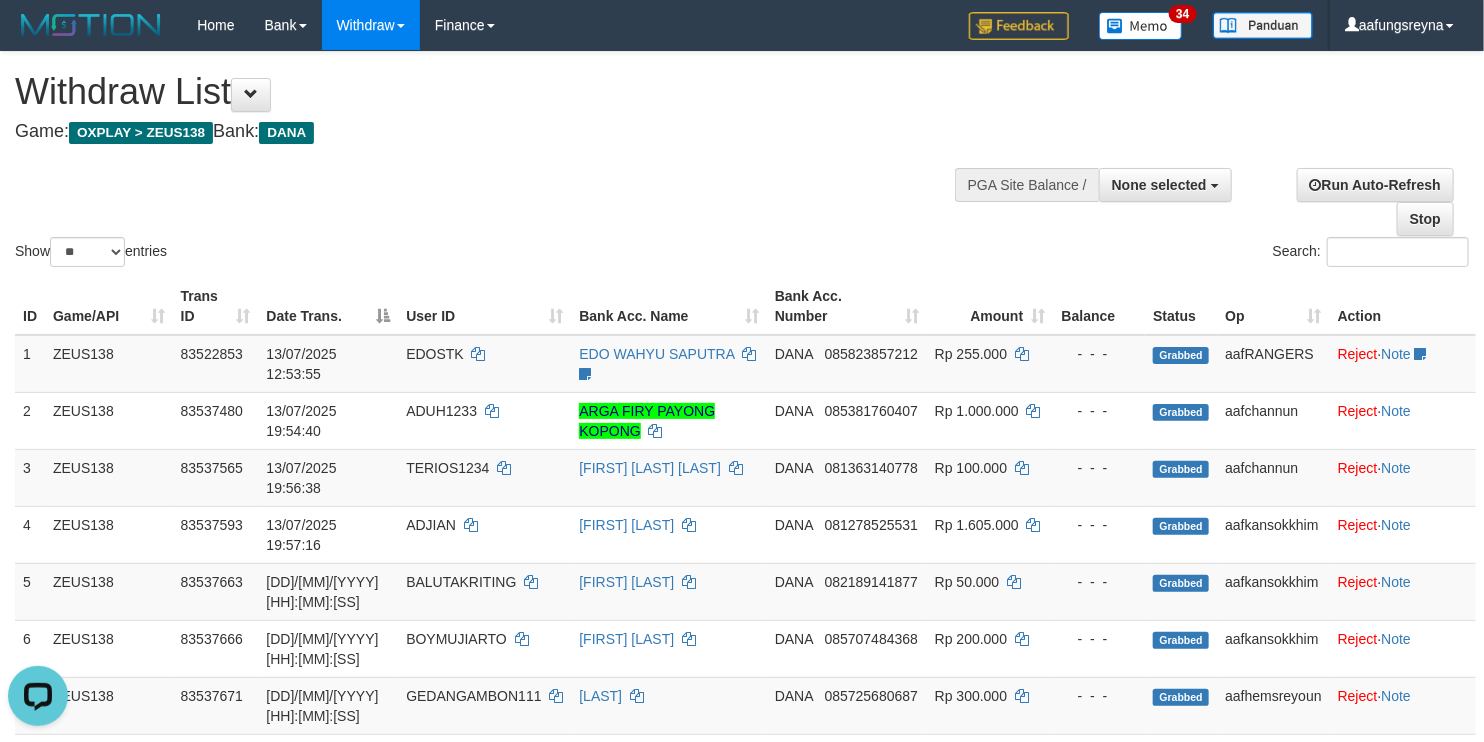 scroll, scrollTop: 0, scrollLeft: 0, axis: both 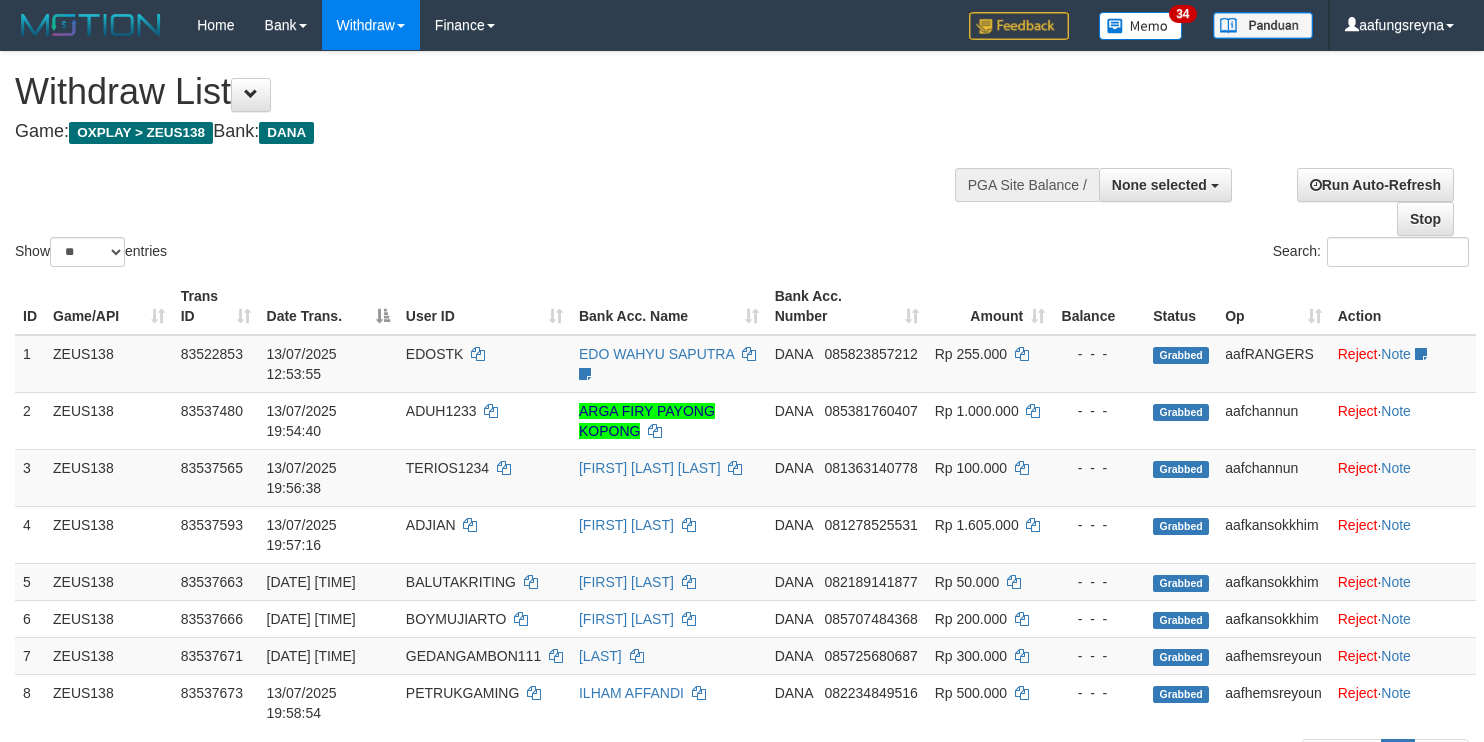 select 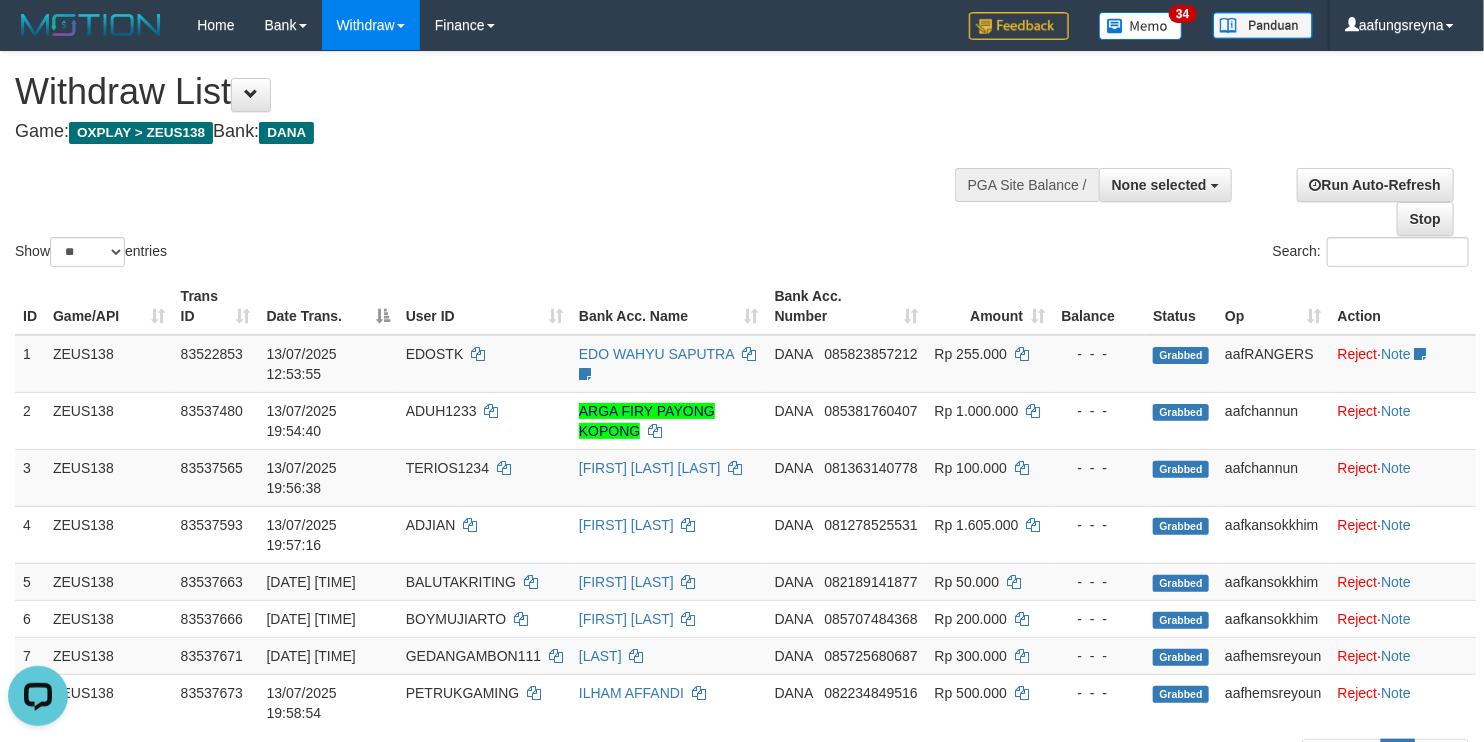 scroll, scrollTop: 0, scrollLeft: 0, axis: both 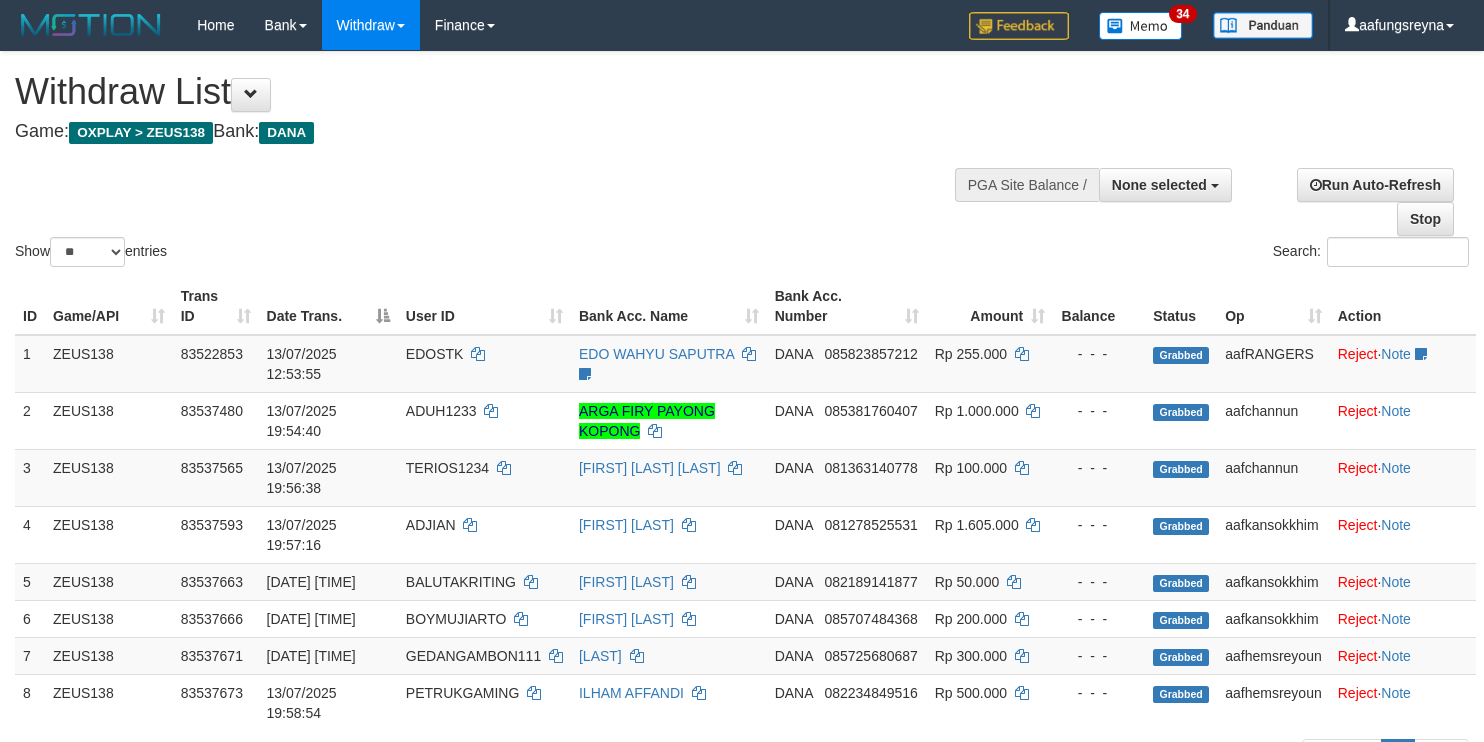 select 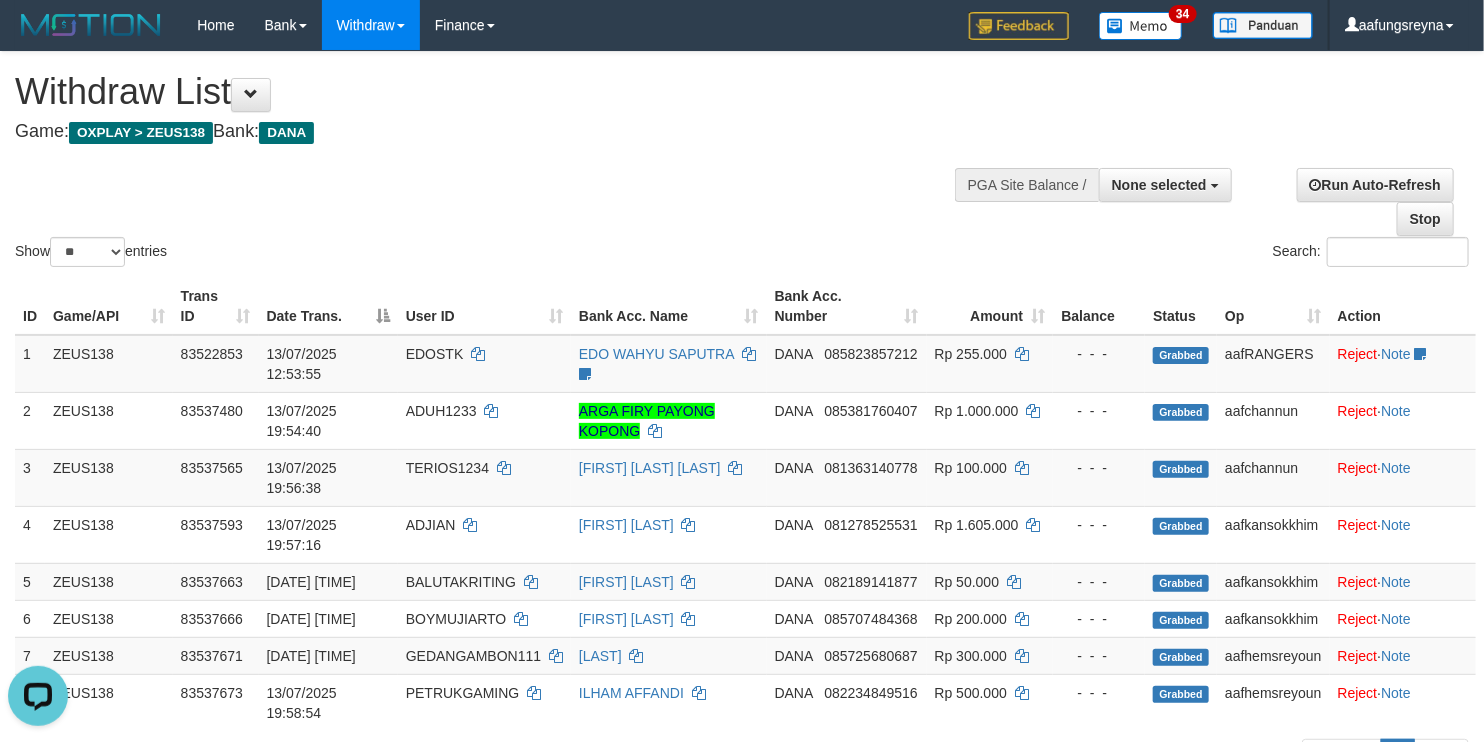 scroll, scrollTop: 0, scrollLeft: 0, axis: both 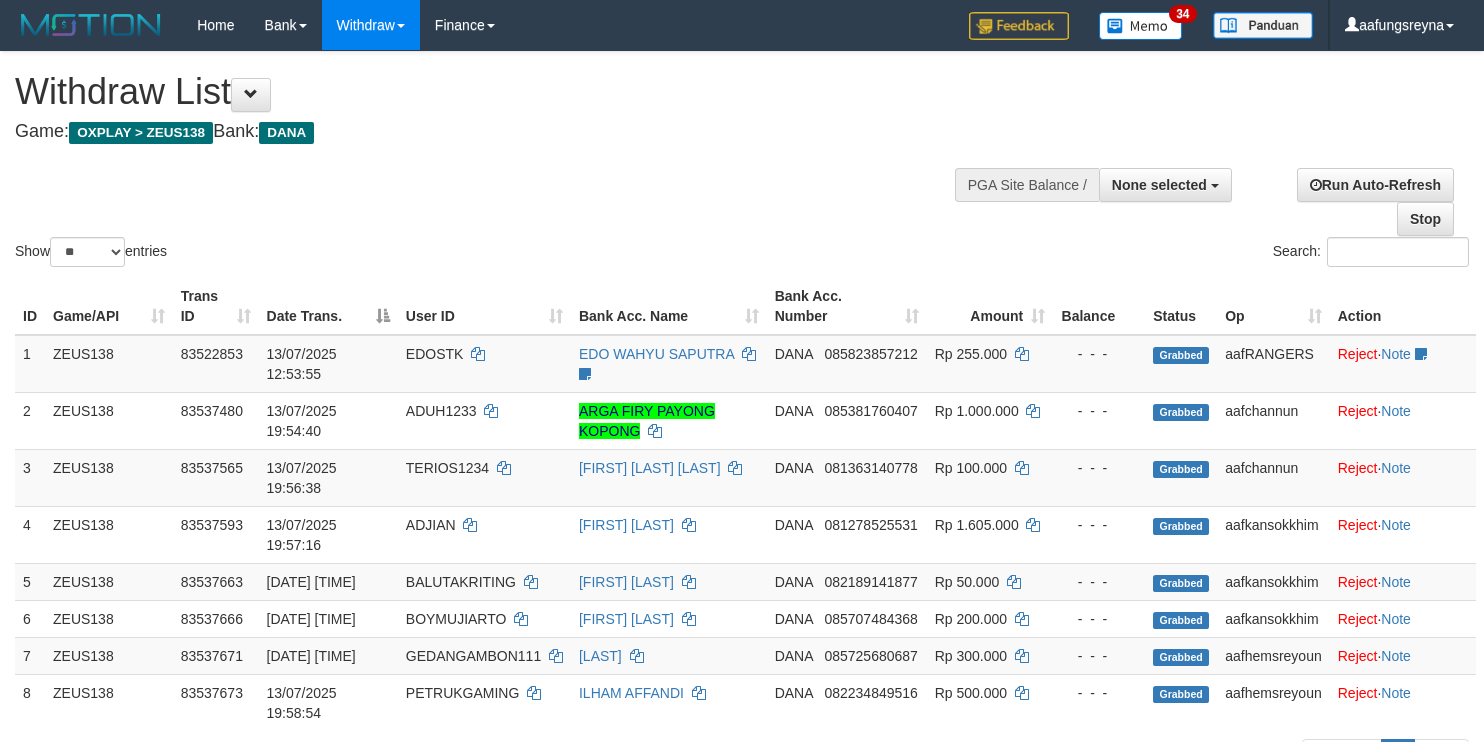 select 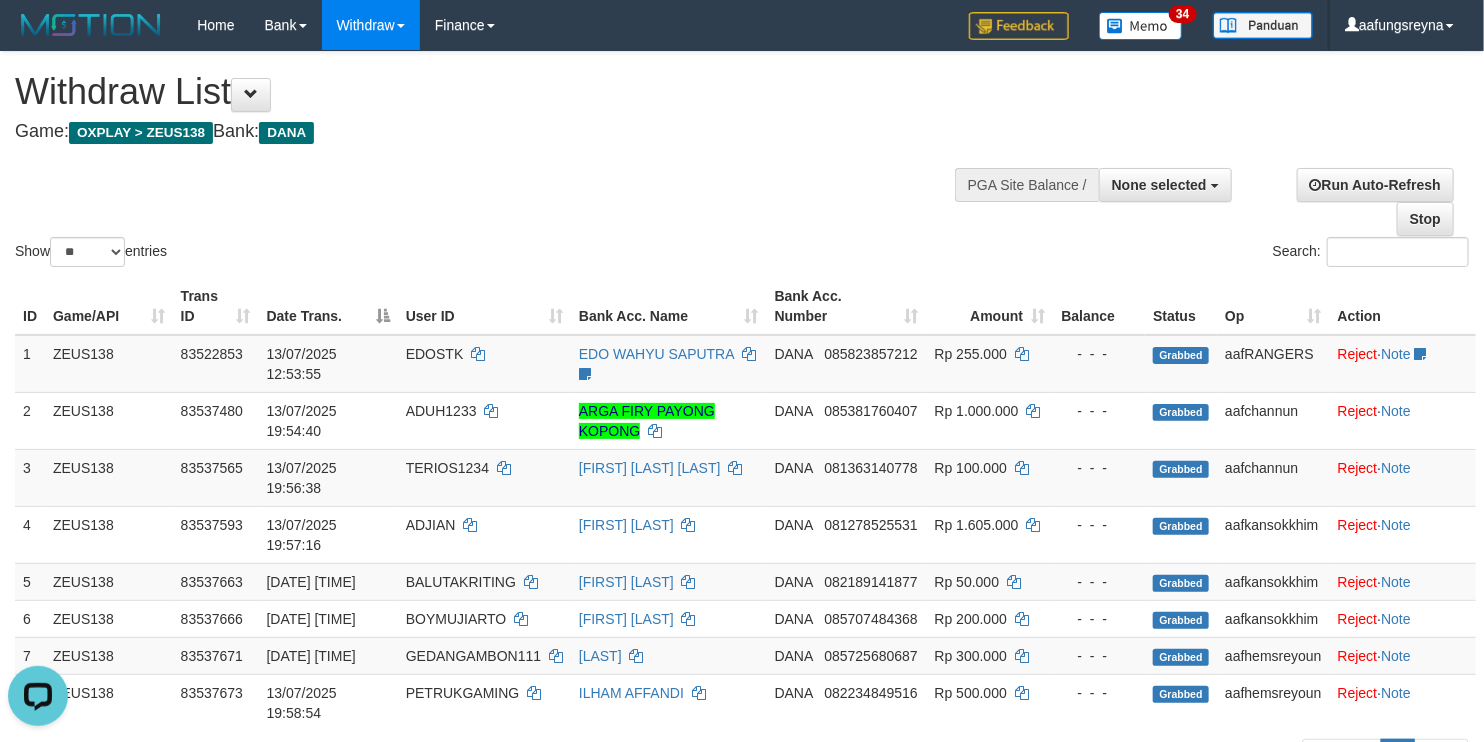 scroll, scrollTop: 0, scrollLeft: 0, axis: both 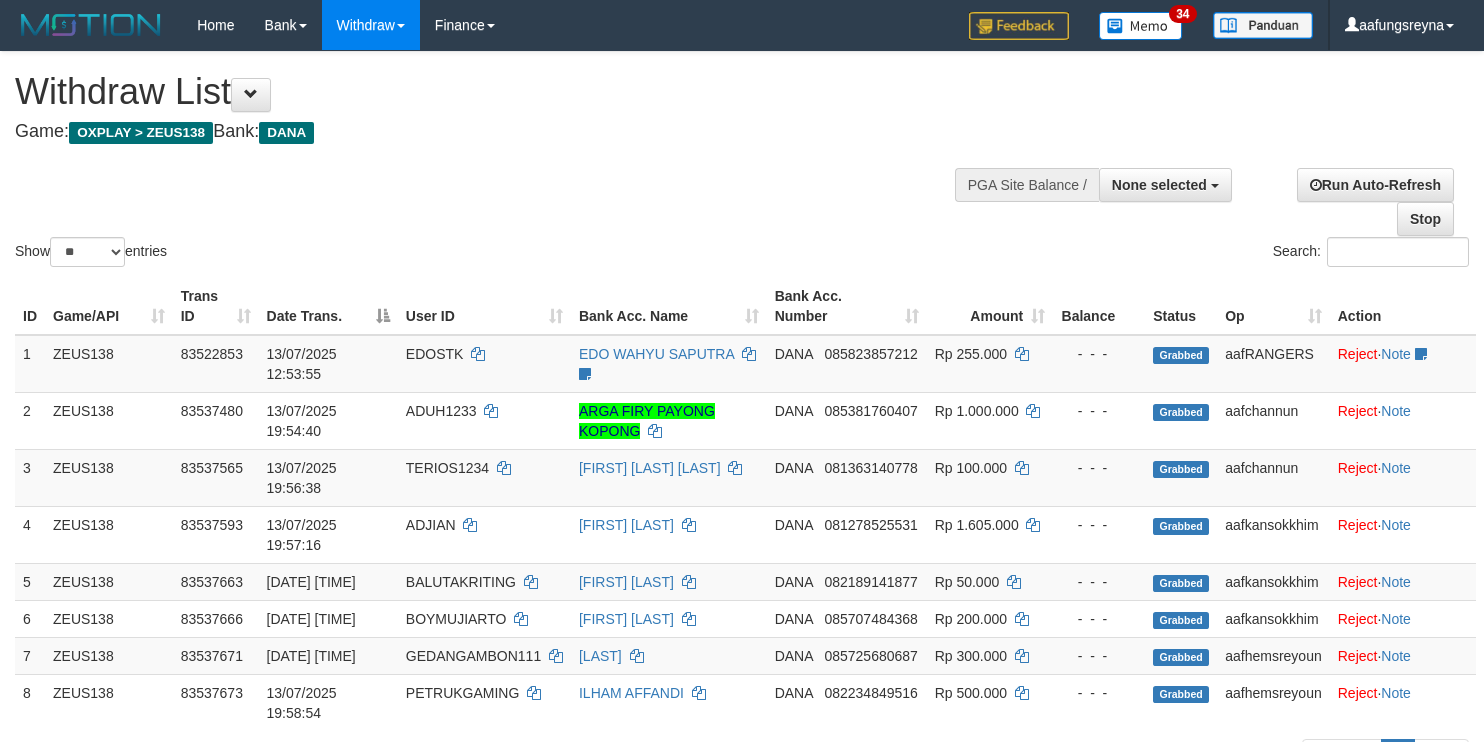 select 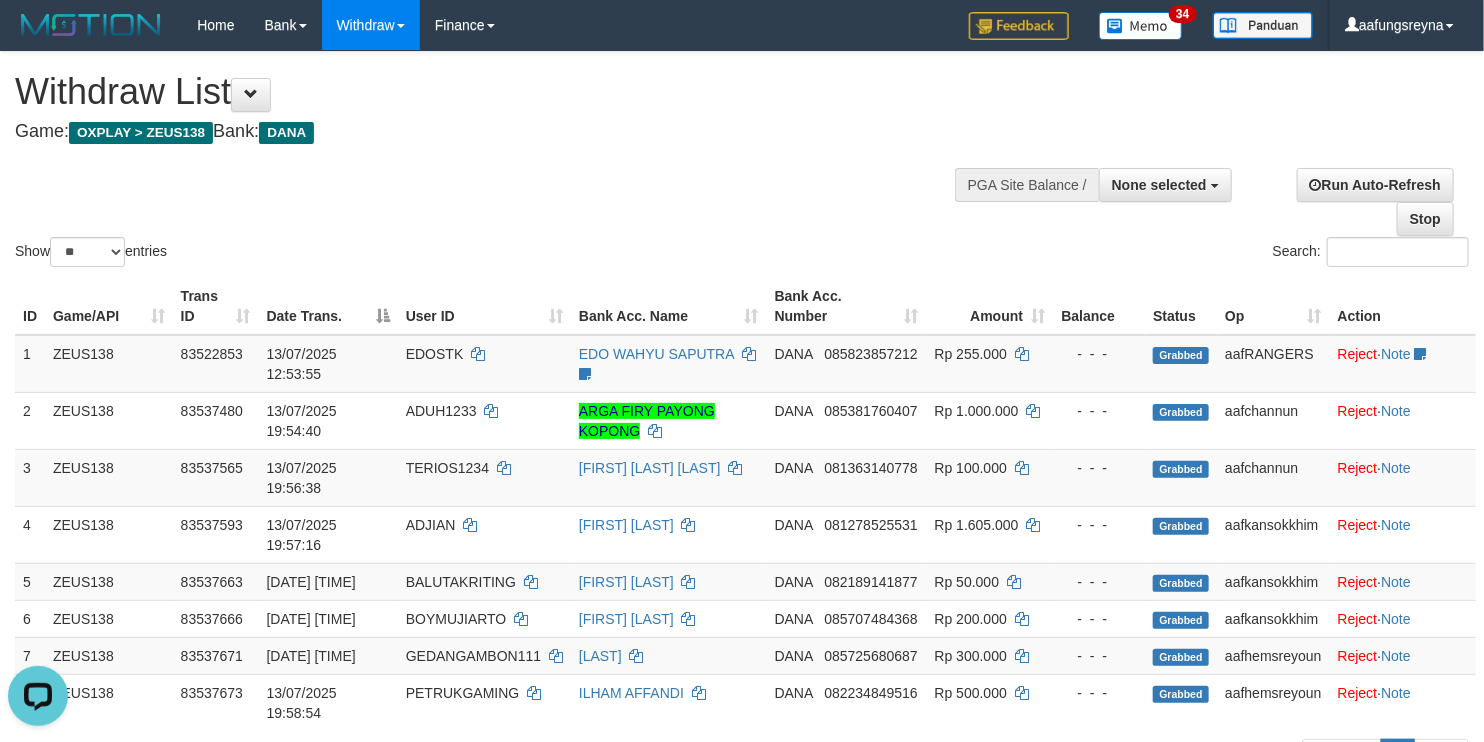 scroll, scrollTop: 0, scrollLeft: 0, axis: both 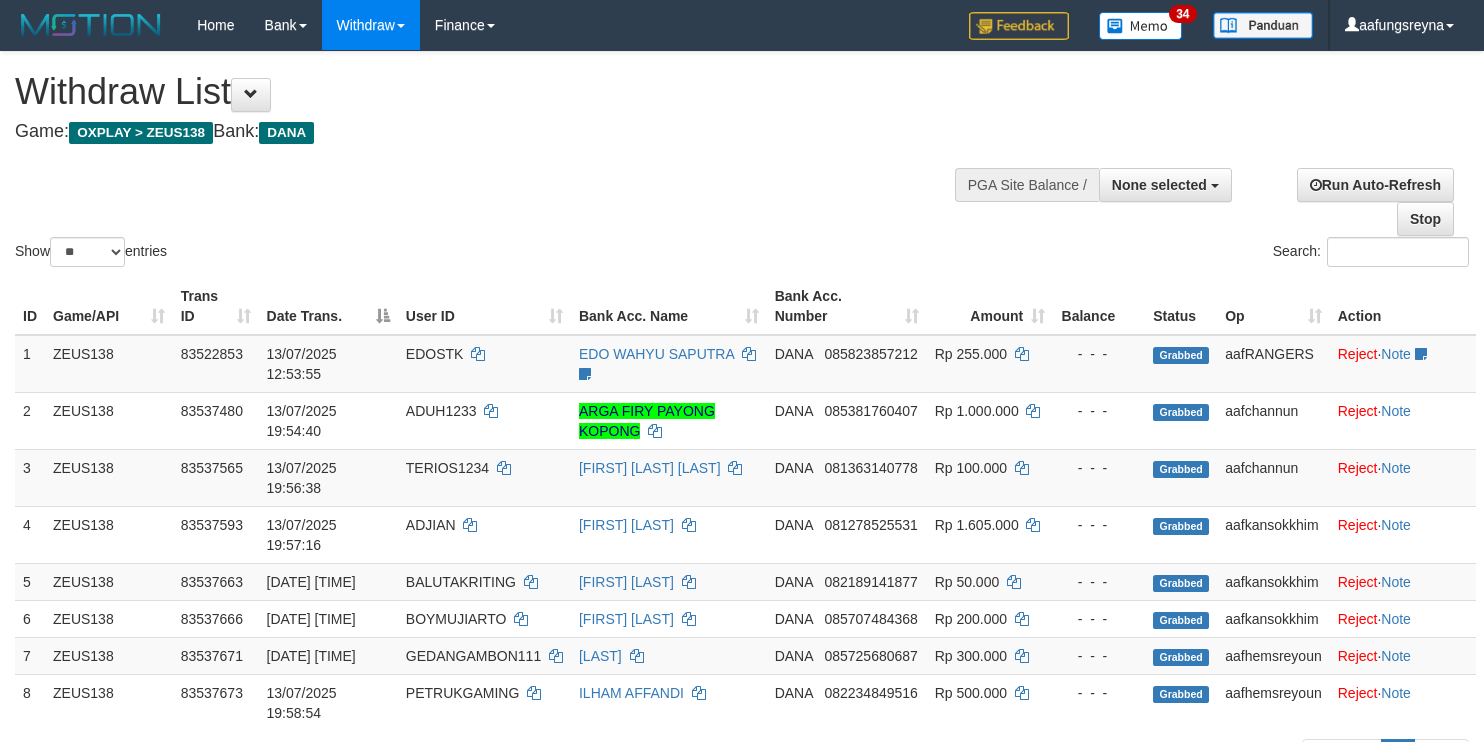 select 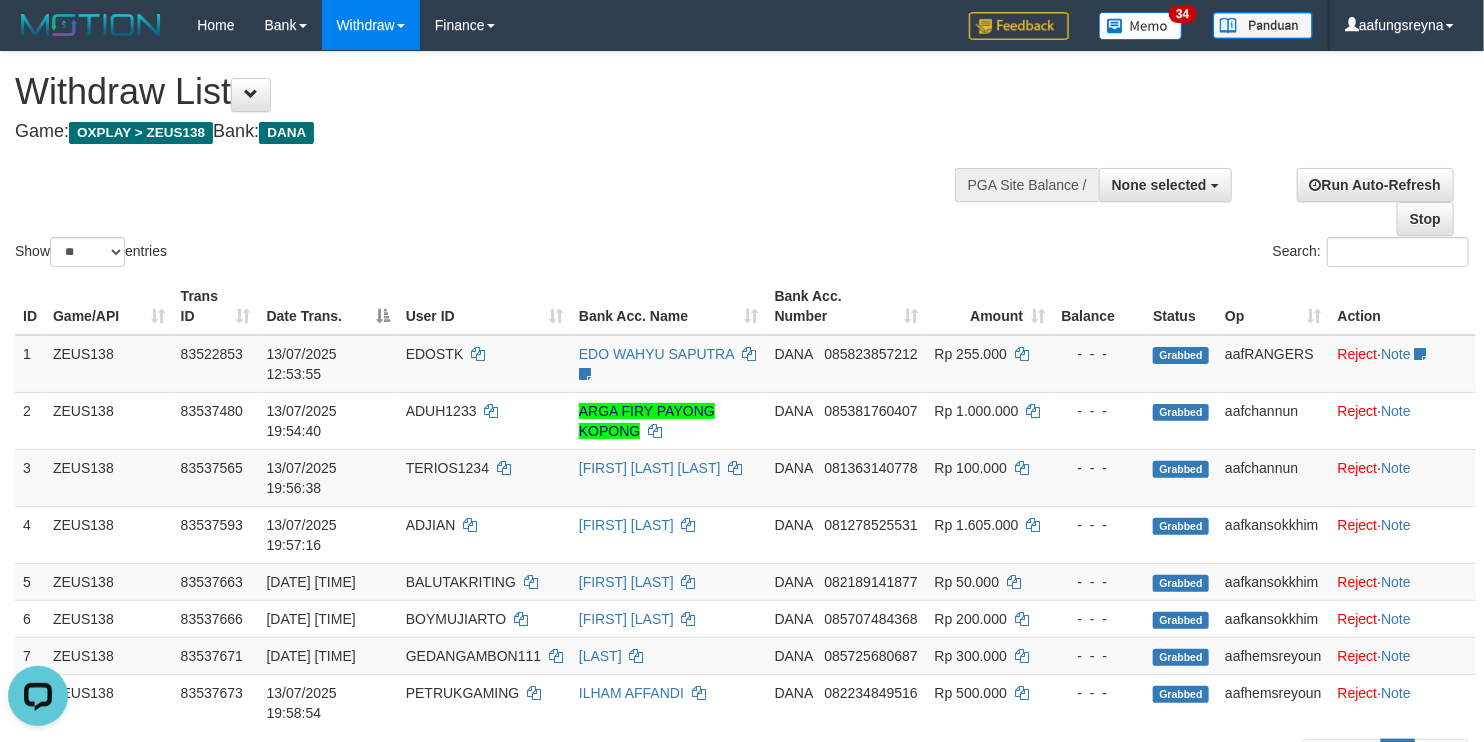 scroll, scrollTop: 0, scrollLeft: 0, axis: both 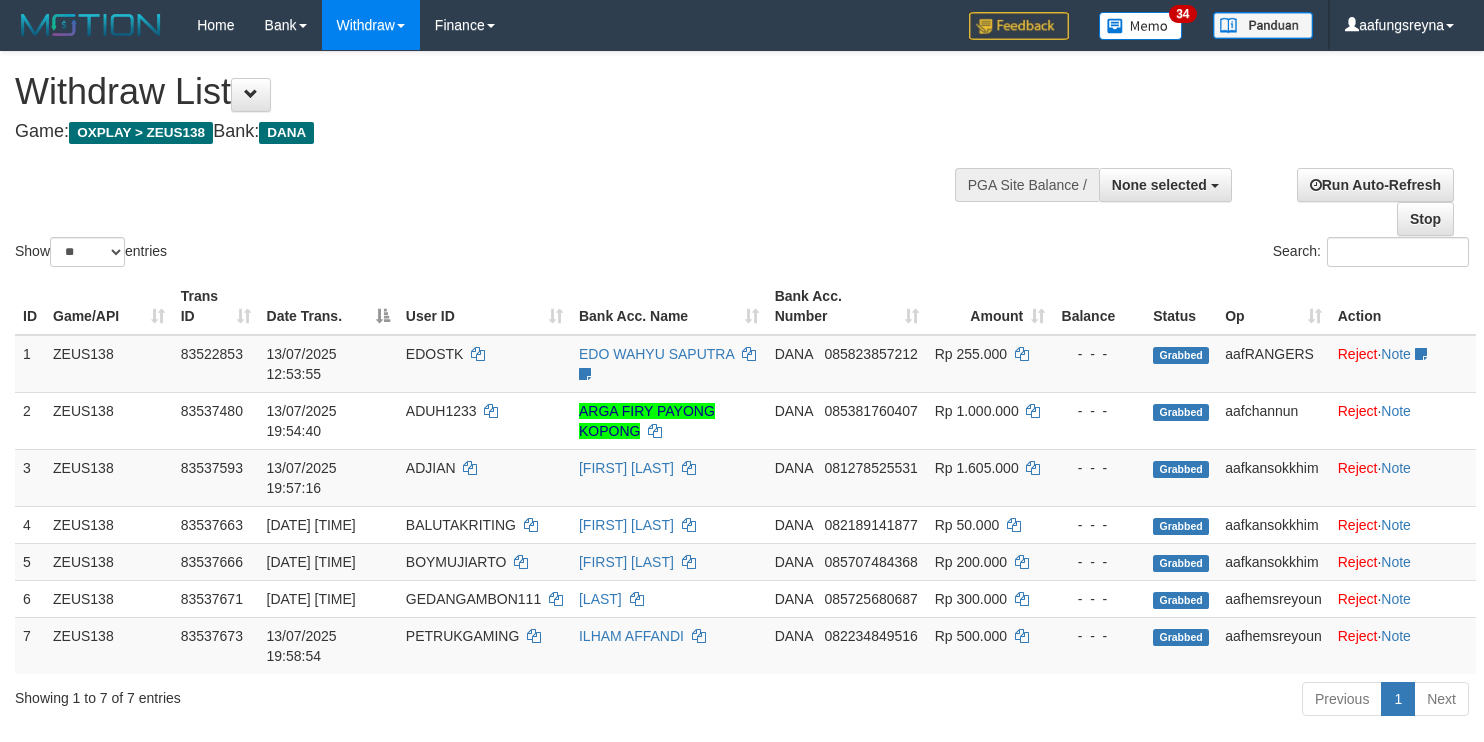select 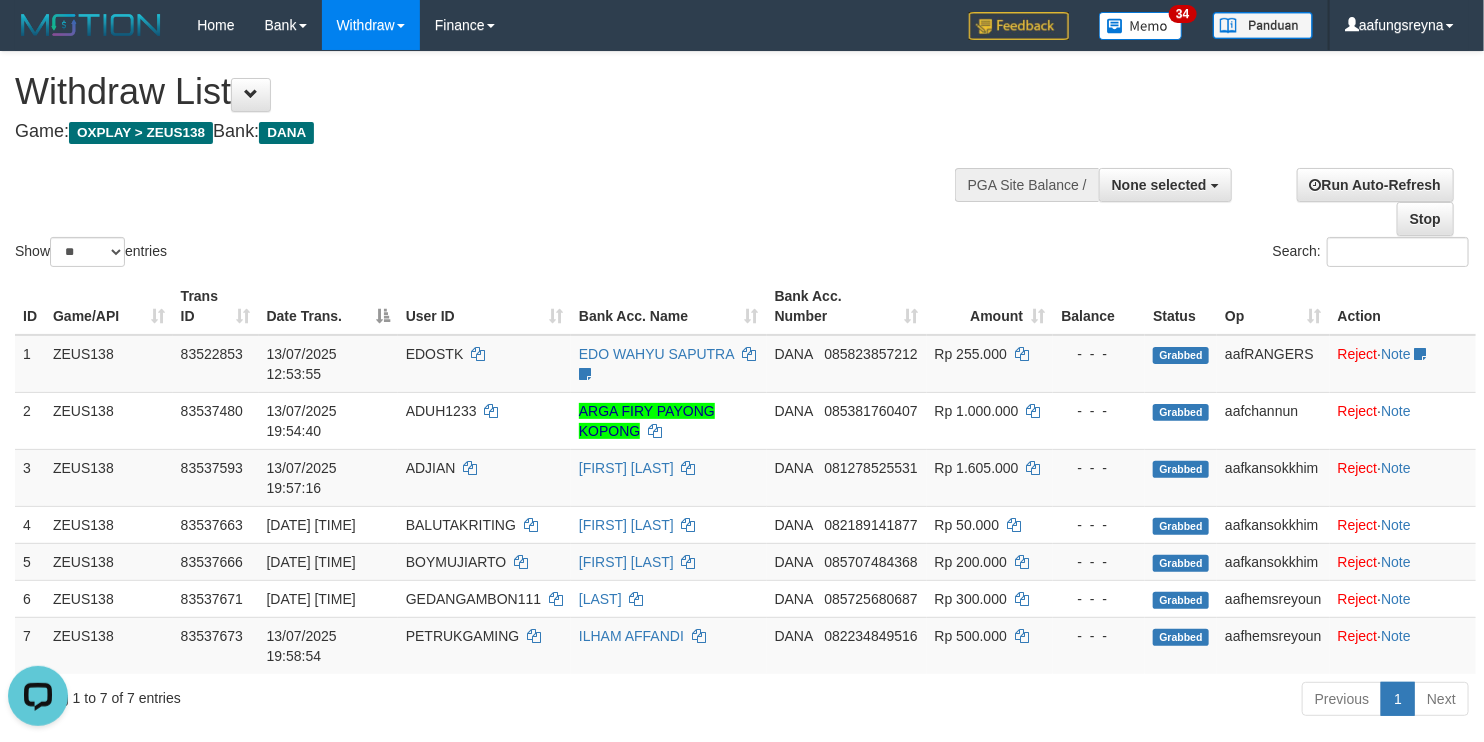 scroll, scrollTop: 0, scrollLeft: 0, axis: both 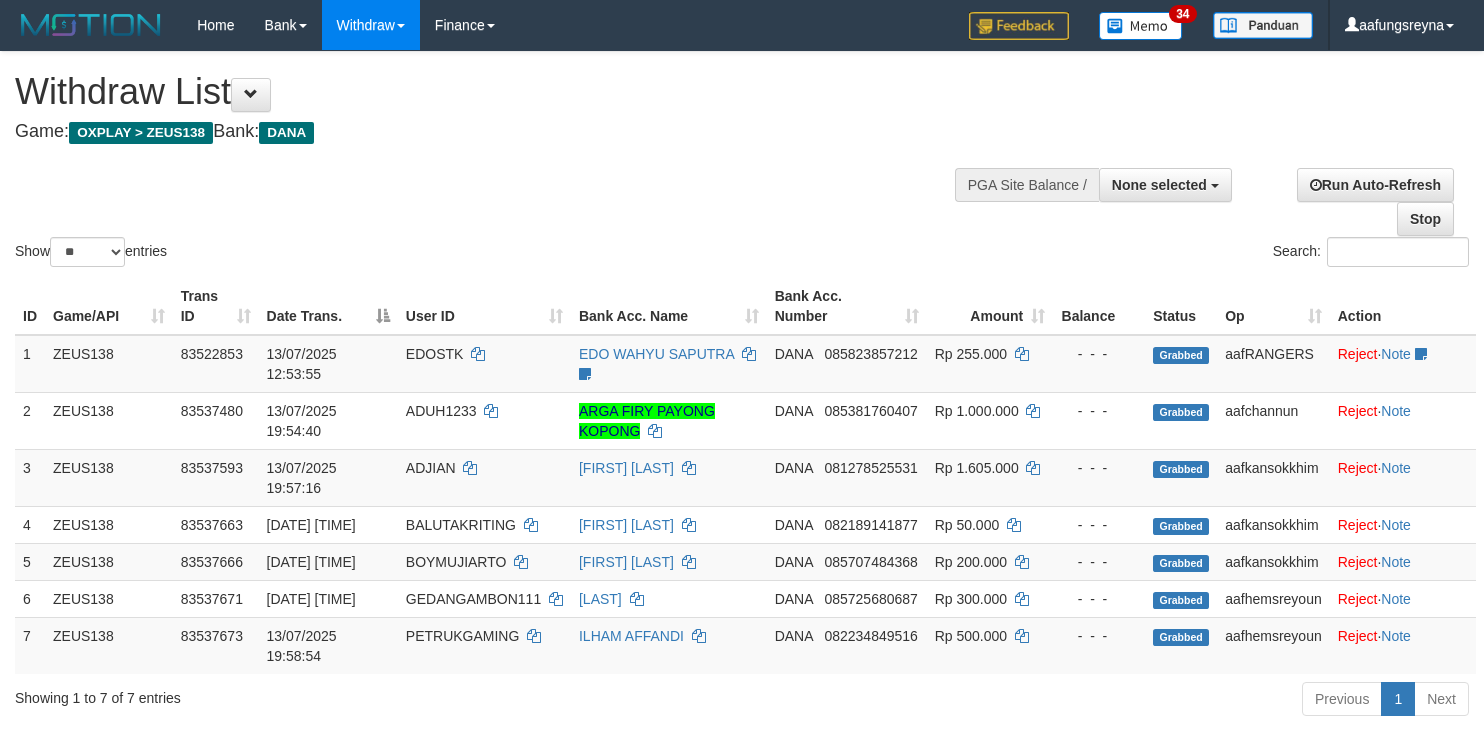 select 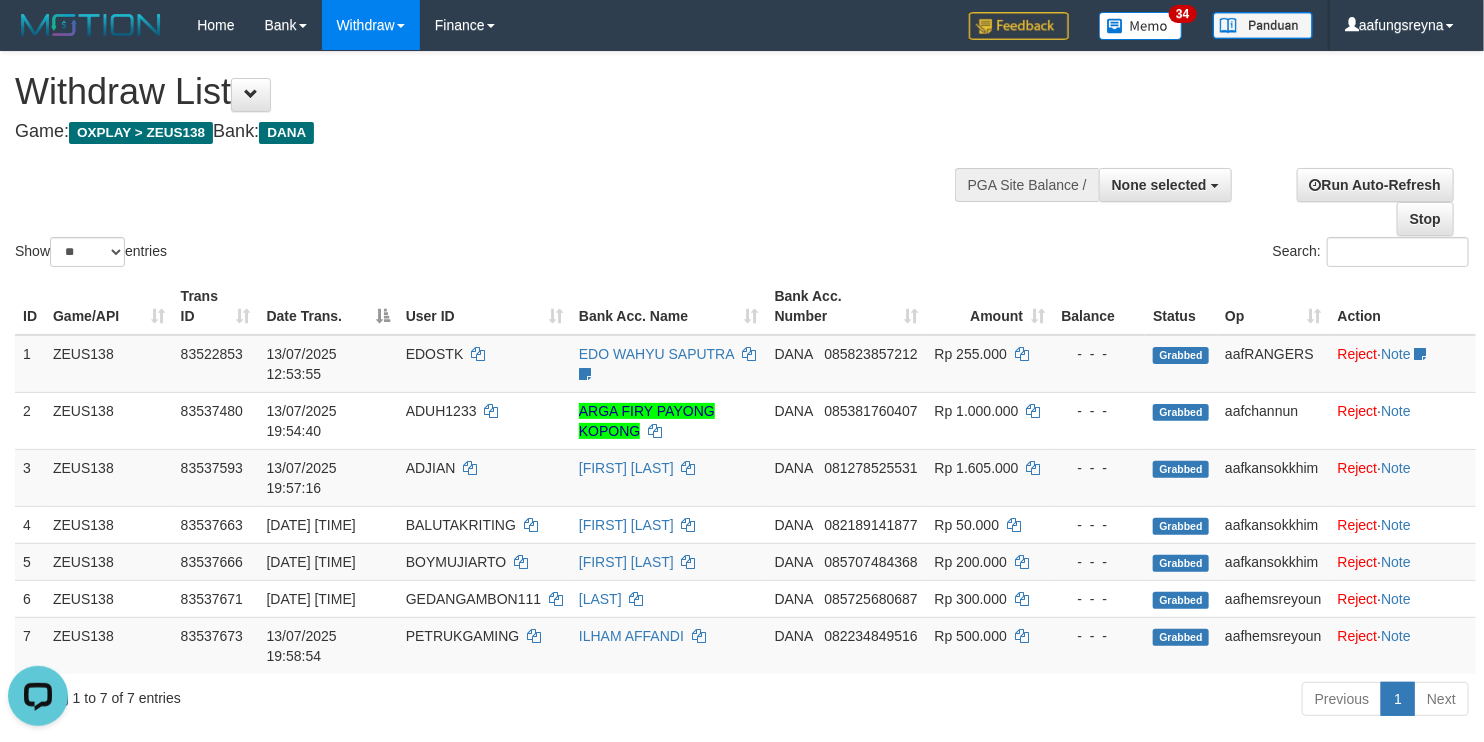 scroll, scrollTop: 0, scrollLeft: 0, axis: both 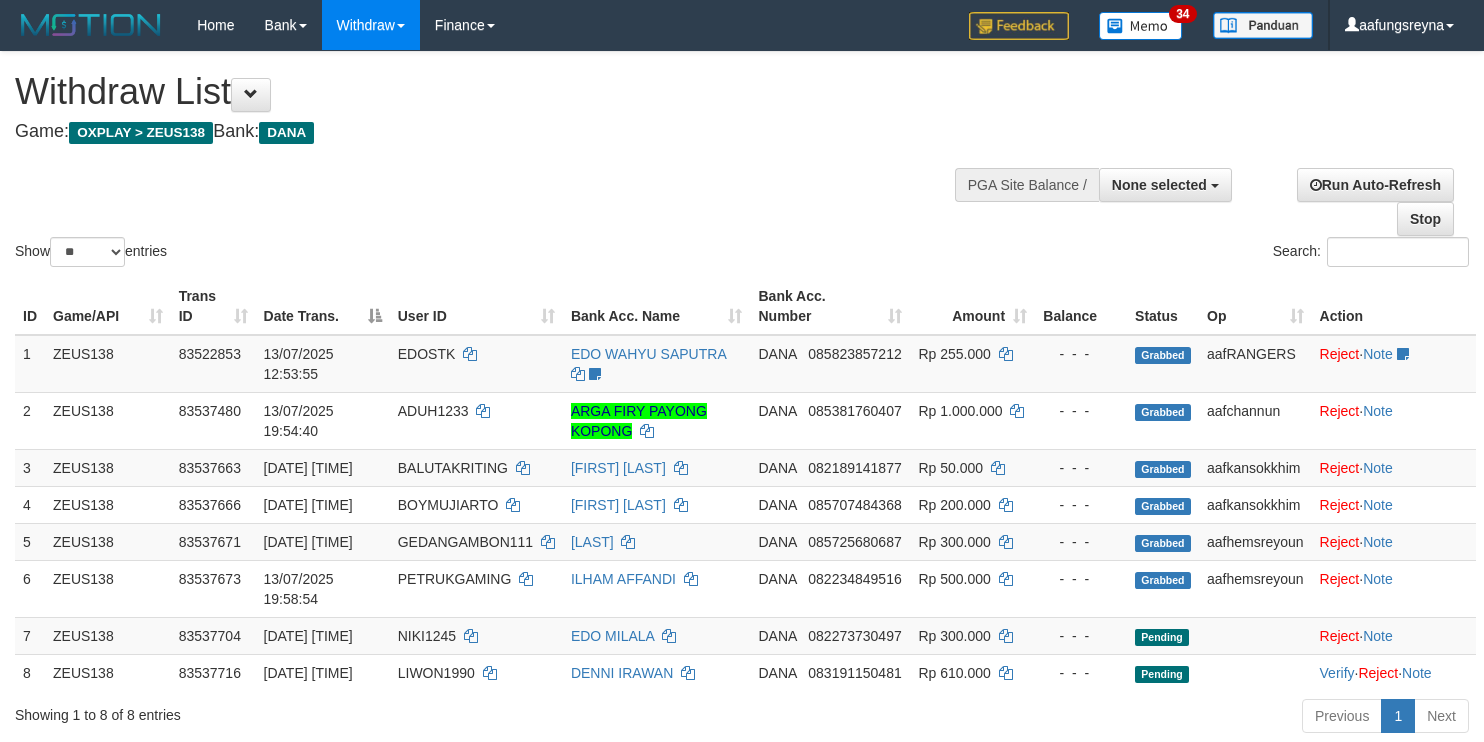 select 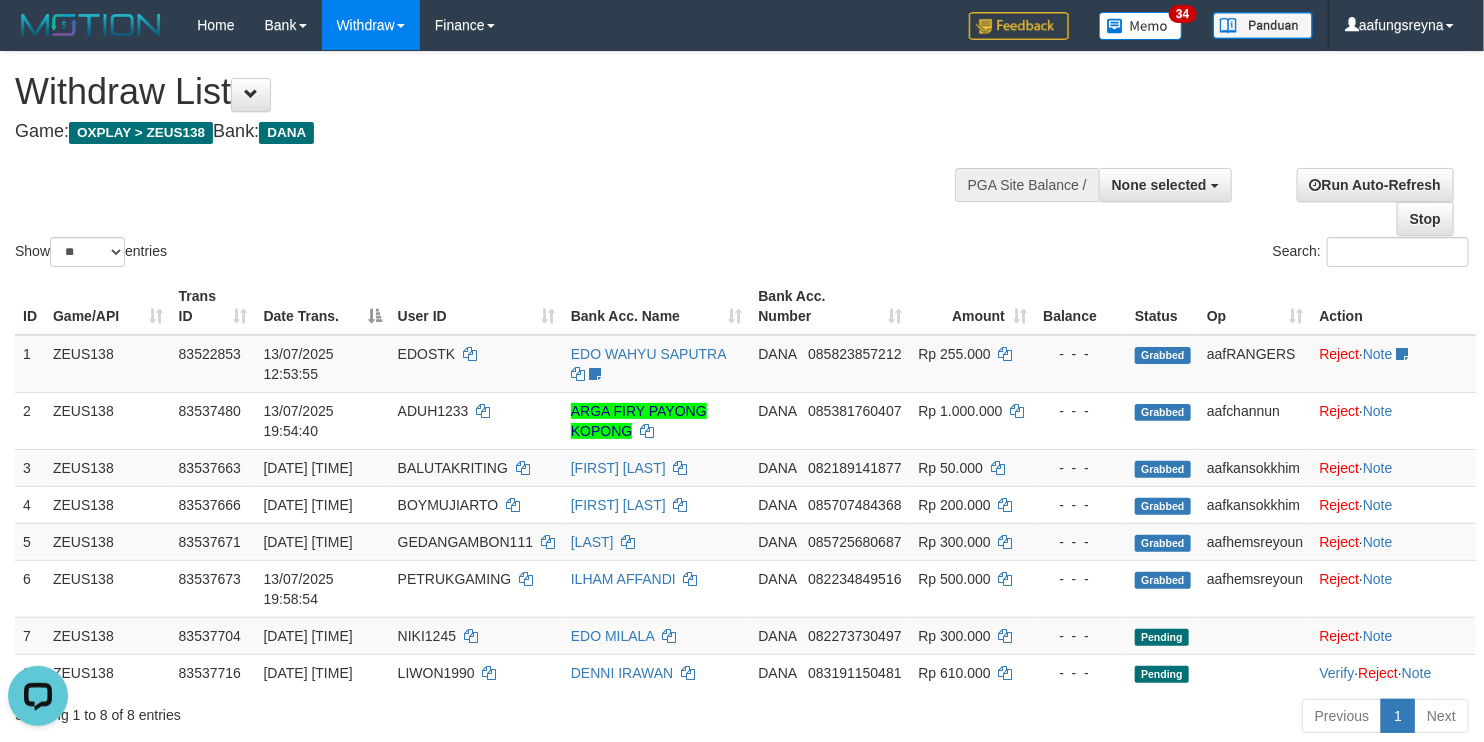scroll, scrollTop: 0, scrollLeft: 0, axis: both 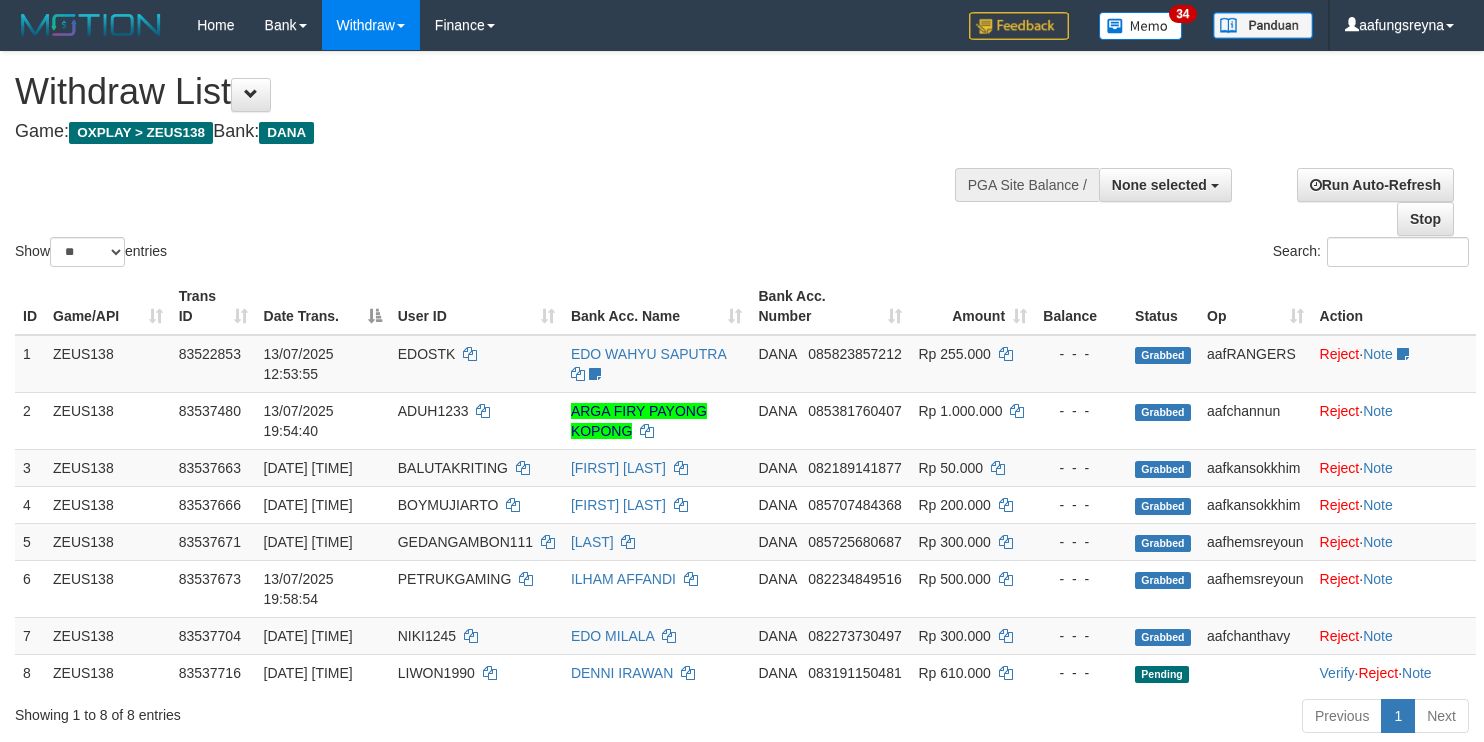 select 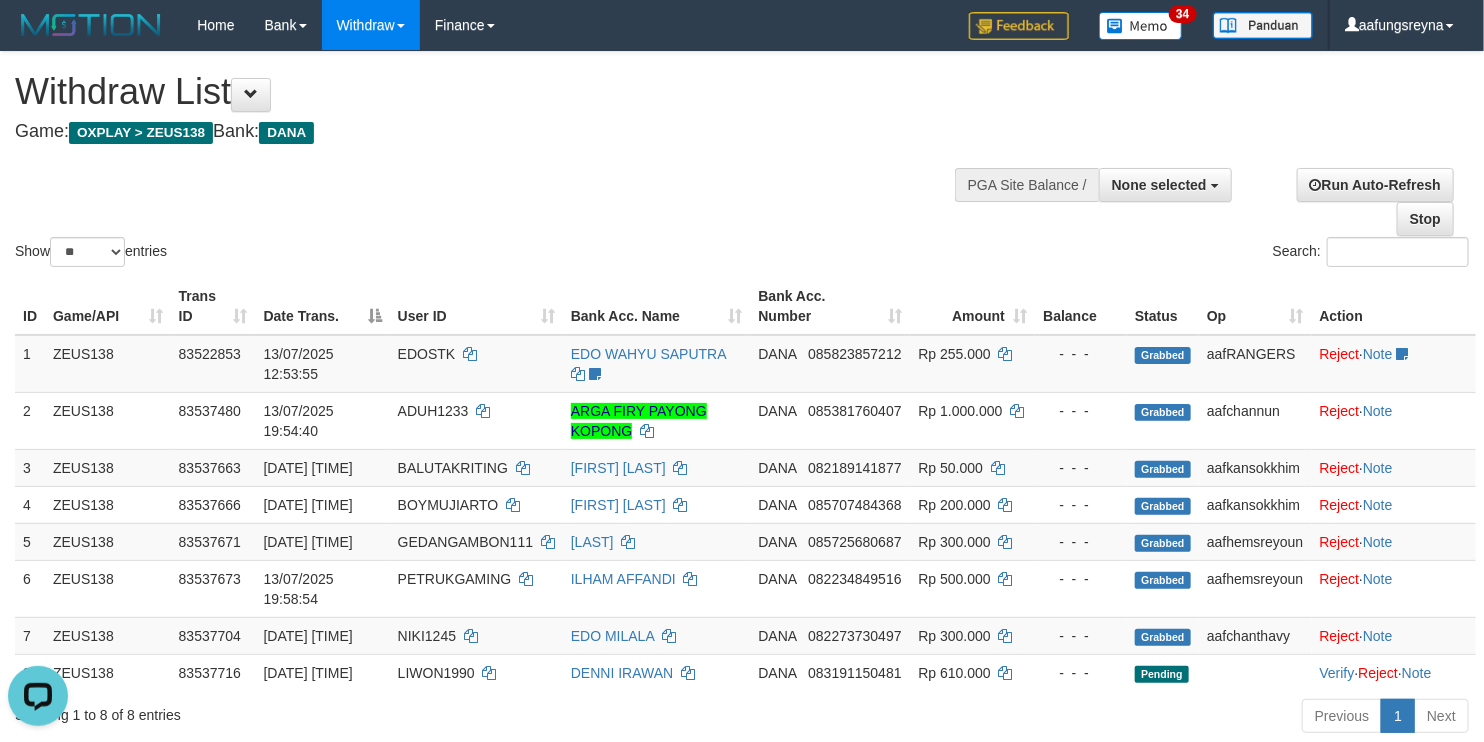 scroll, scrollTop: 0, scrollLeft: 0, axis: both 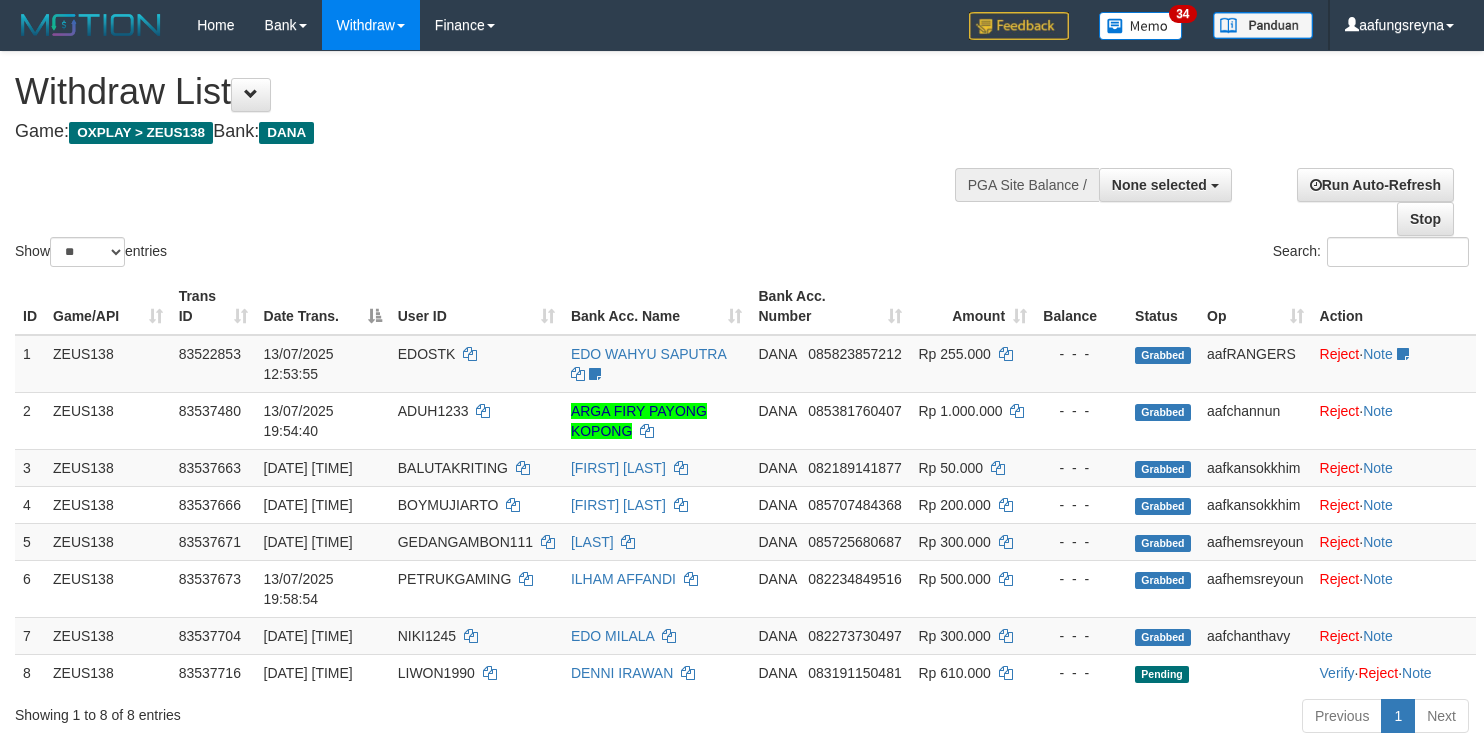 select 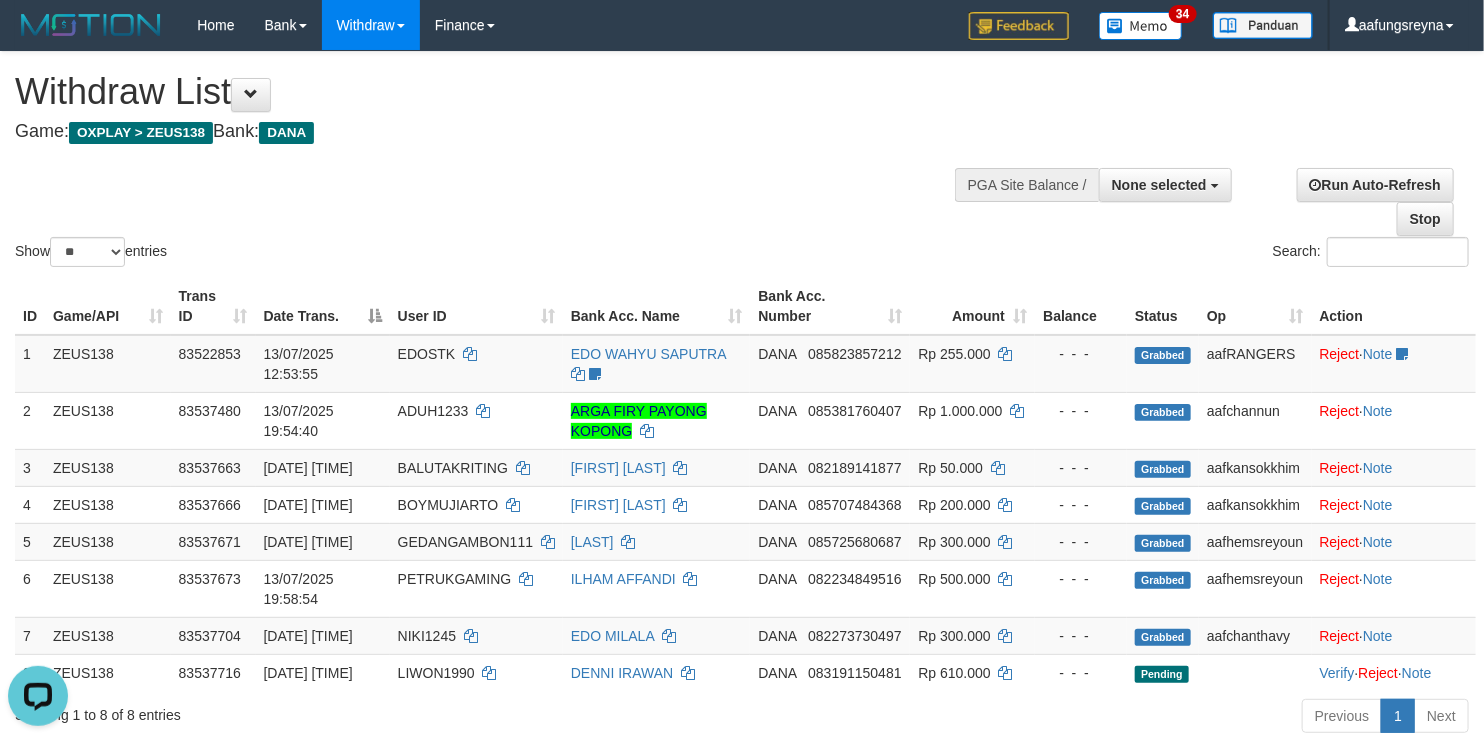 scroll, scrollTop: 0, scrollLeft: 0, axis: both 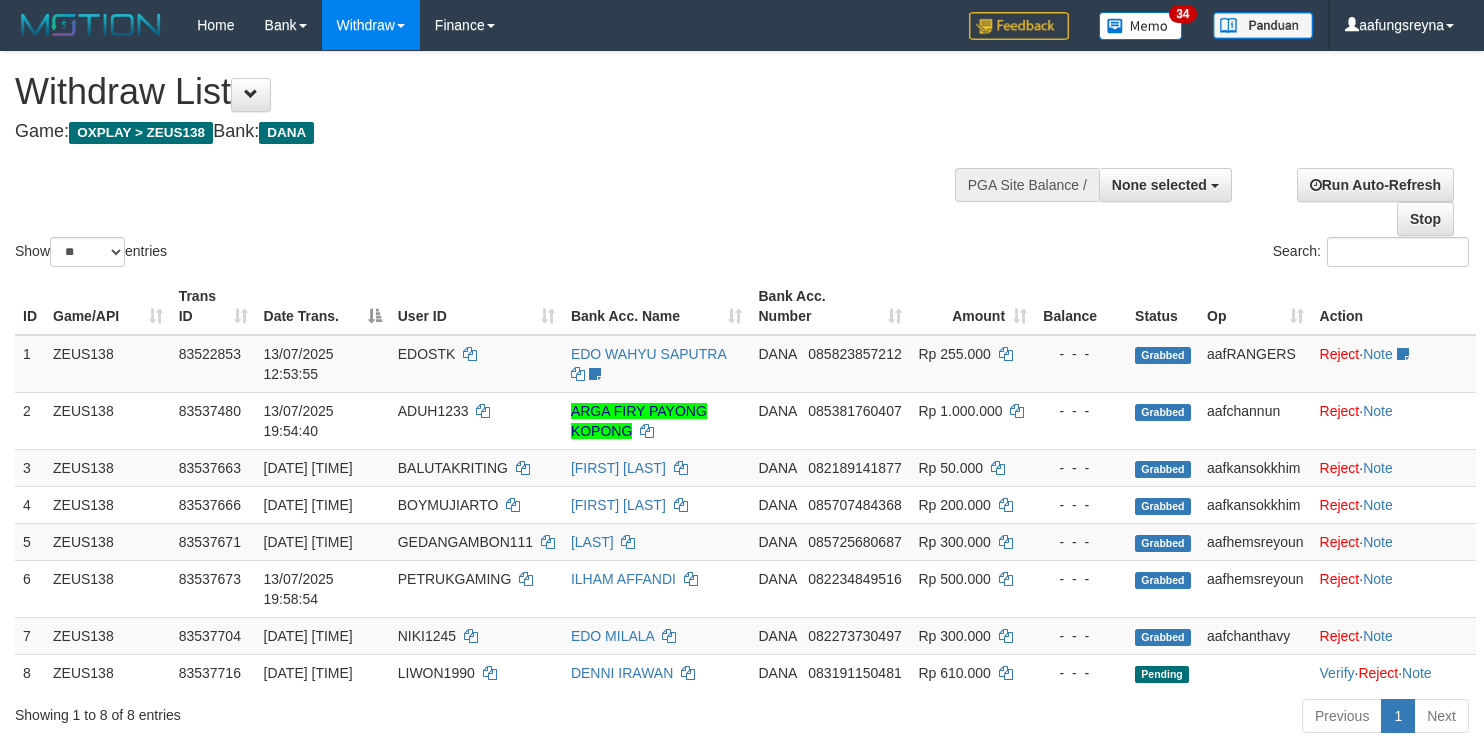 select 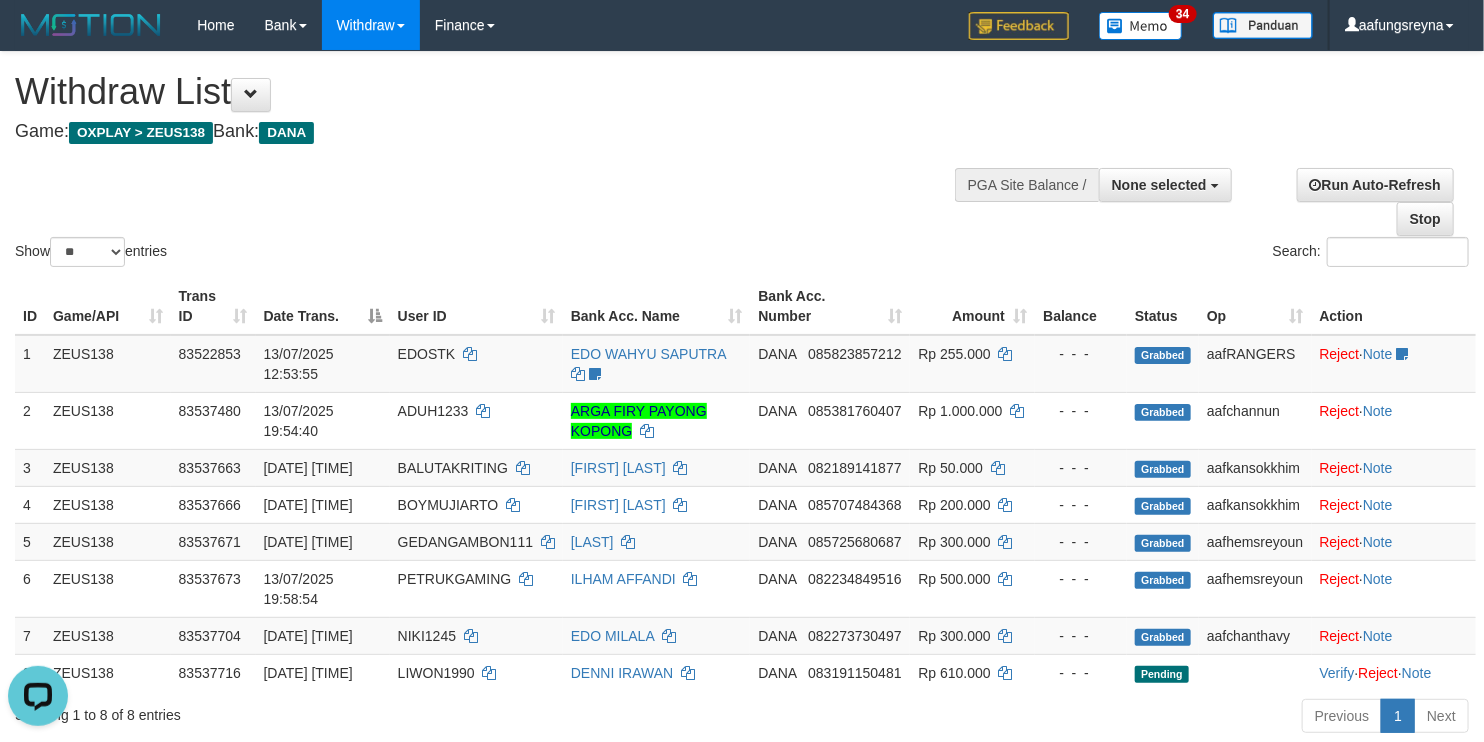 scroll, scrollTop: 0, scrollLeft: 0, axis: both 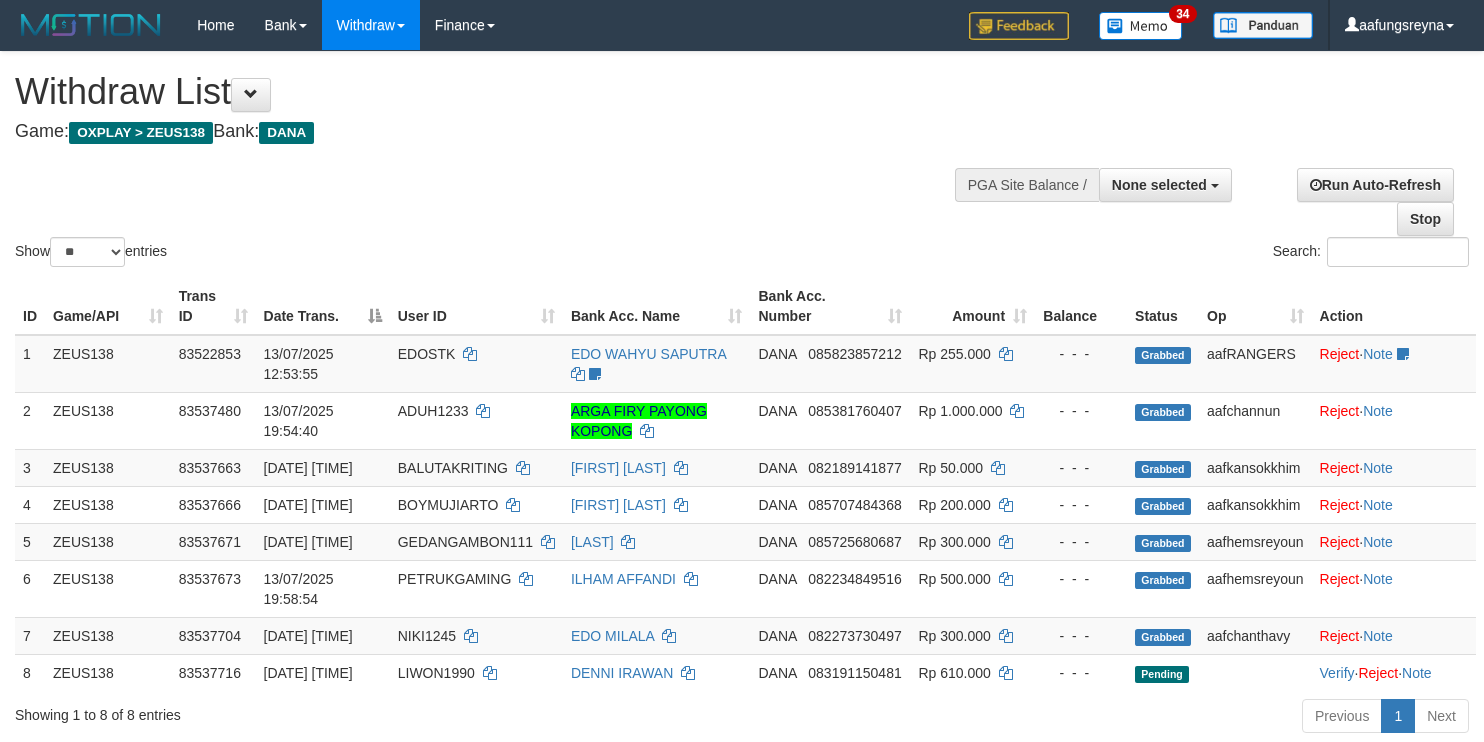 select 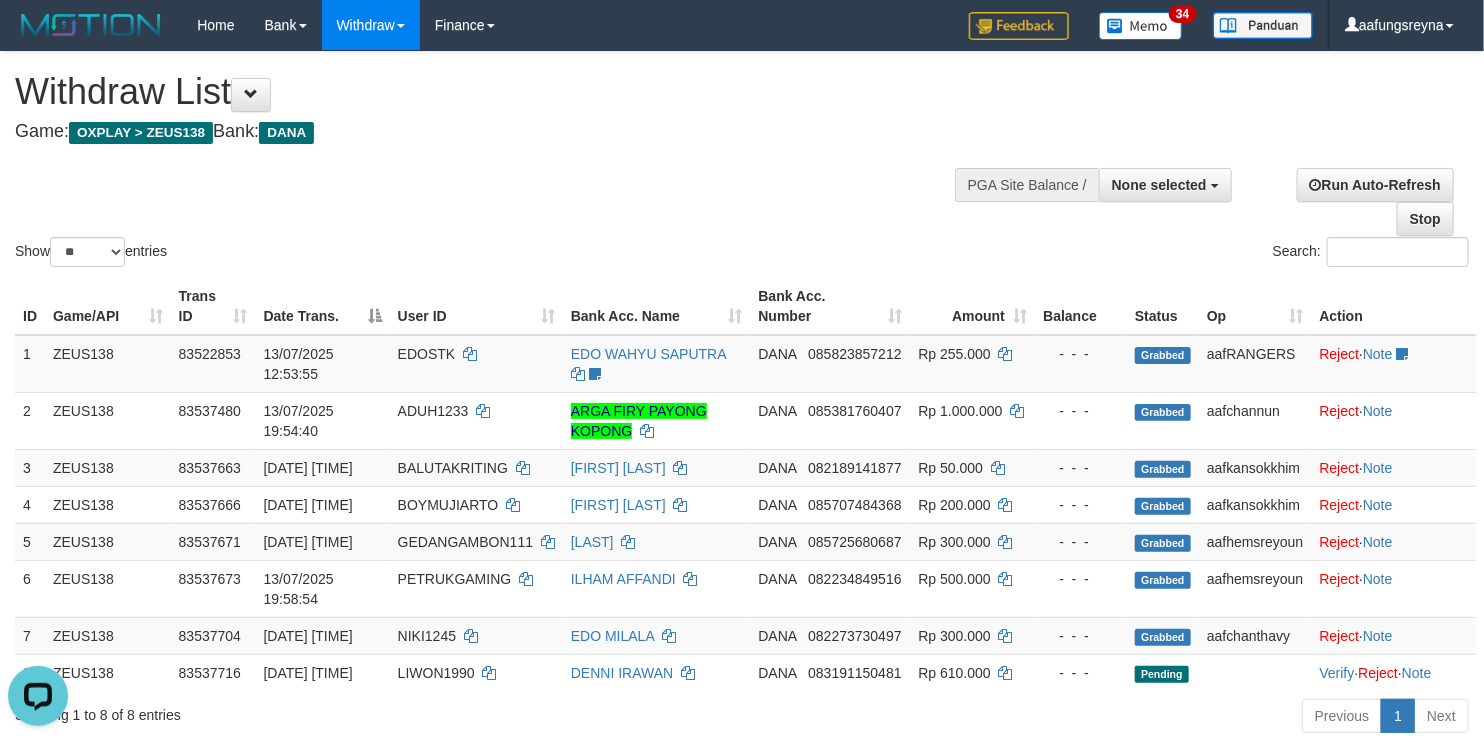 scroll, scrollTop: 0, scrollLeft: 0, axis: both 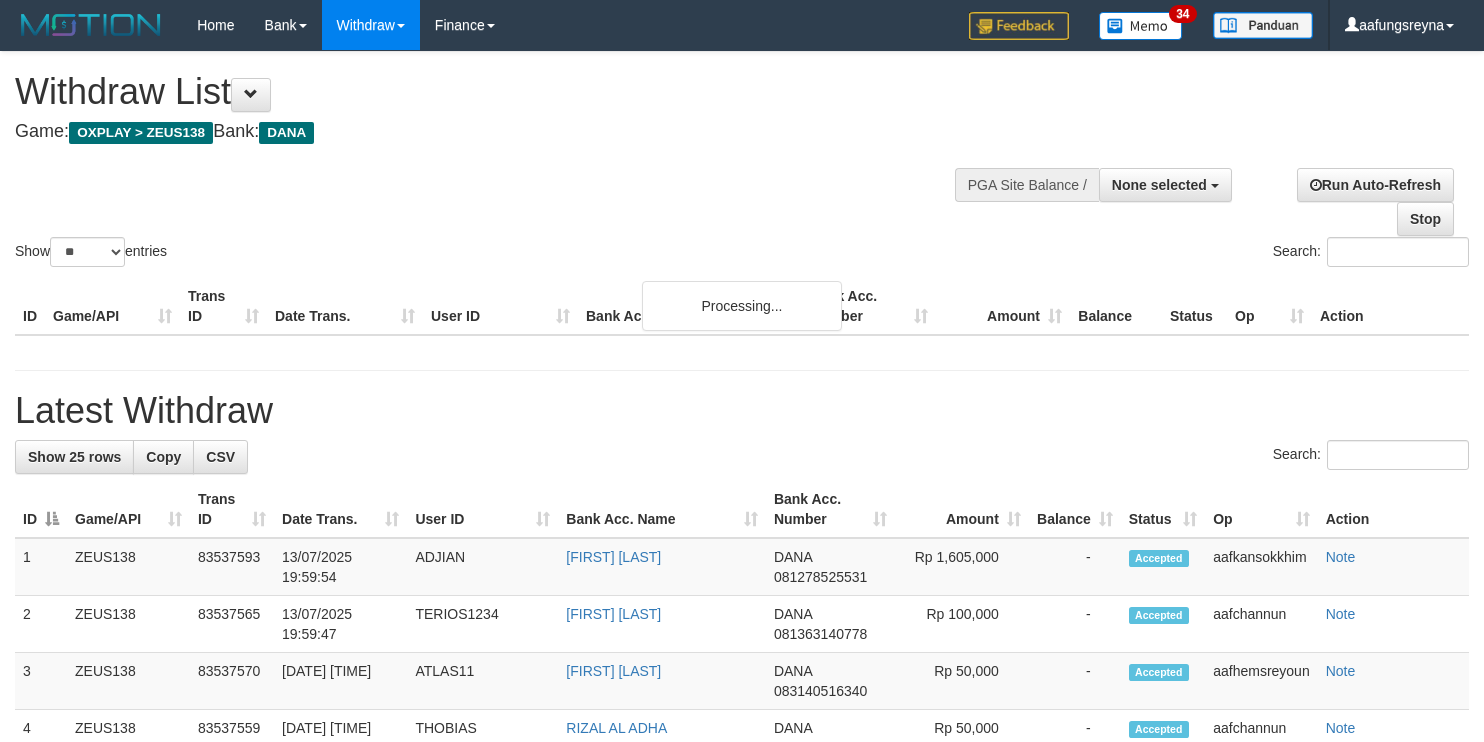 select 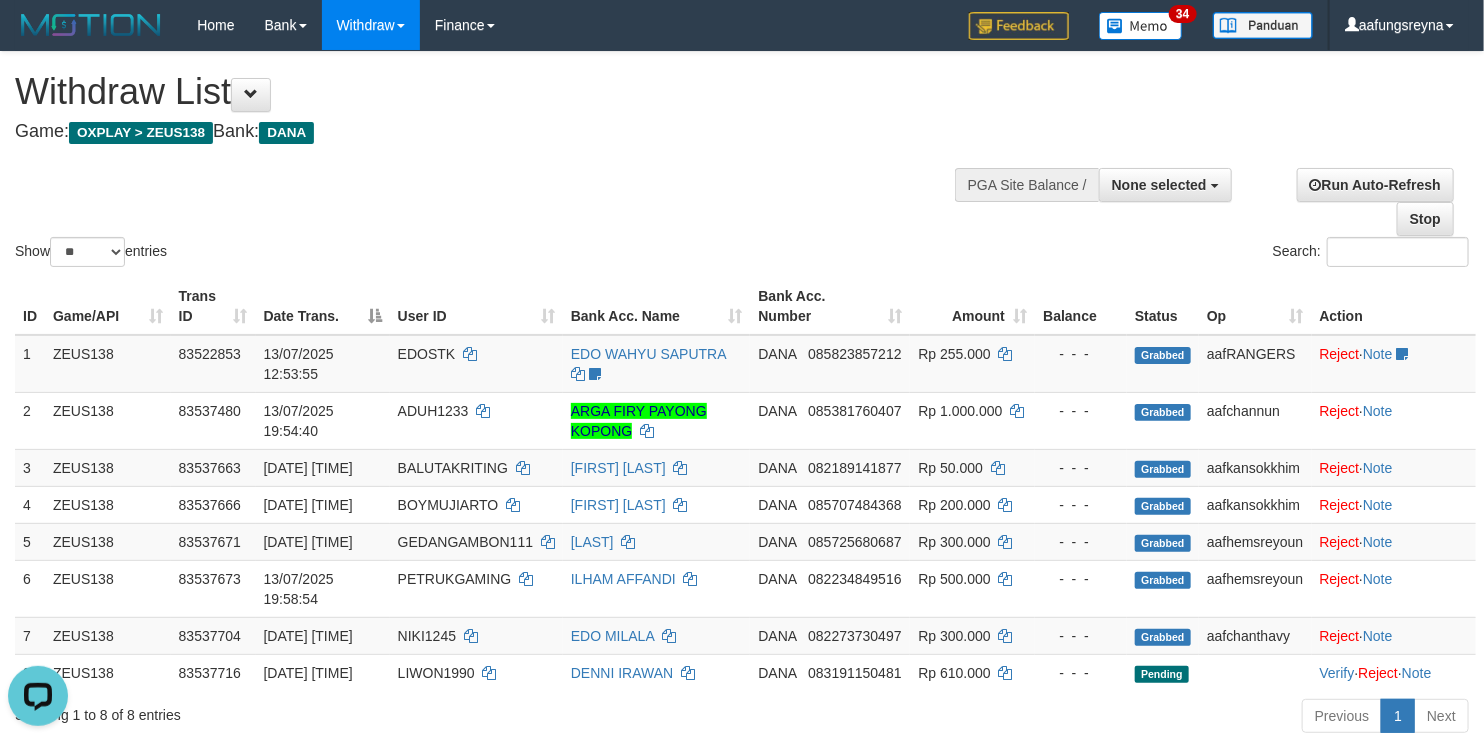 scroll, scrollTop: 0, scrollLeft: 0, axis: both 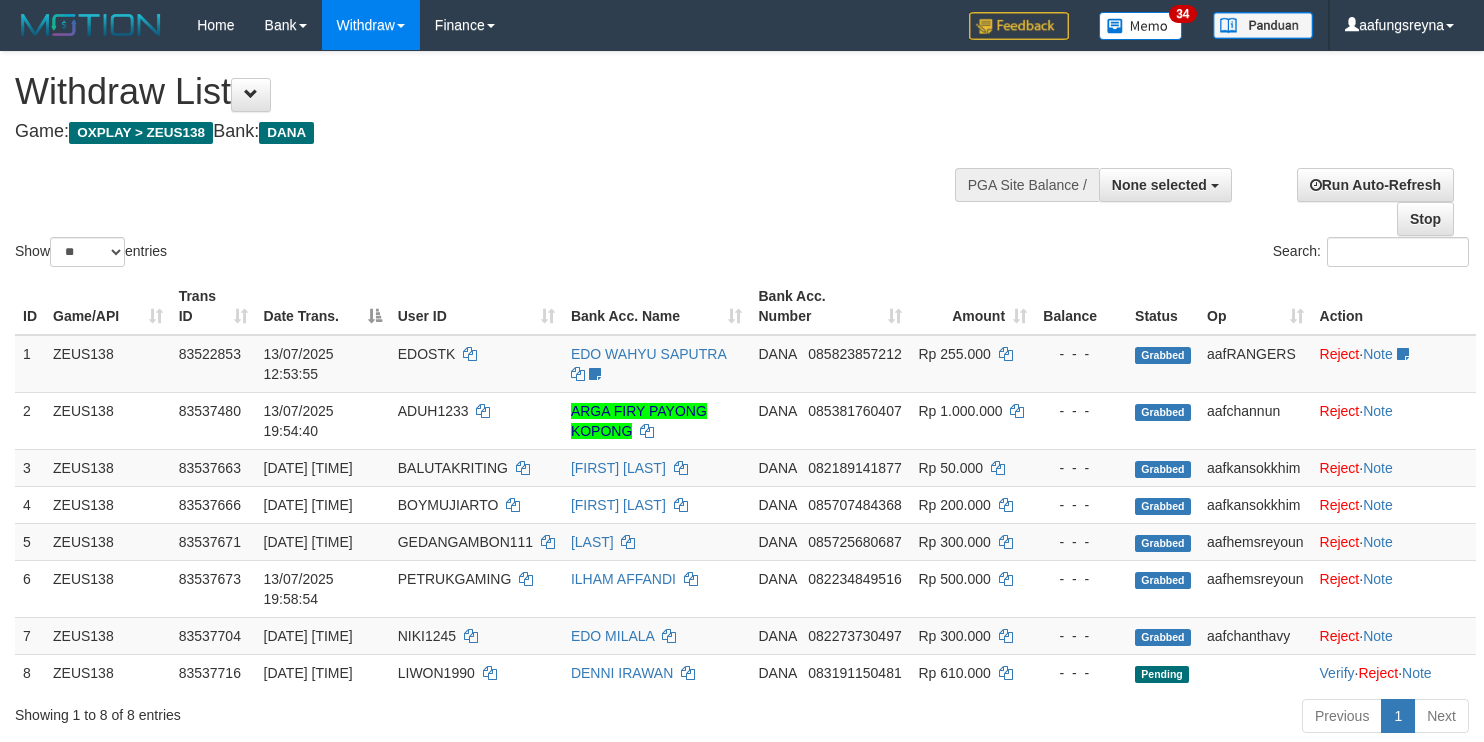 select 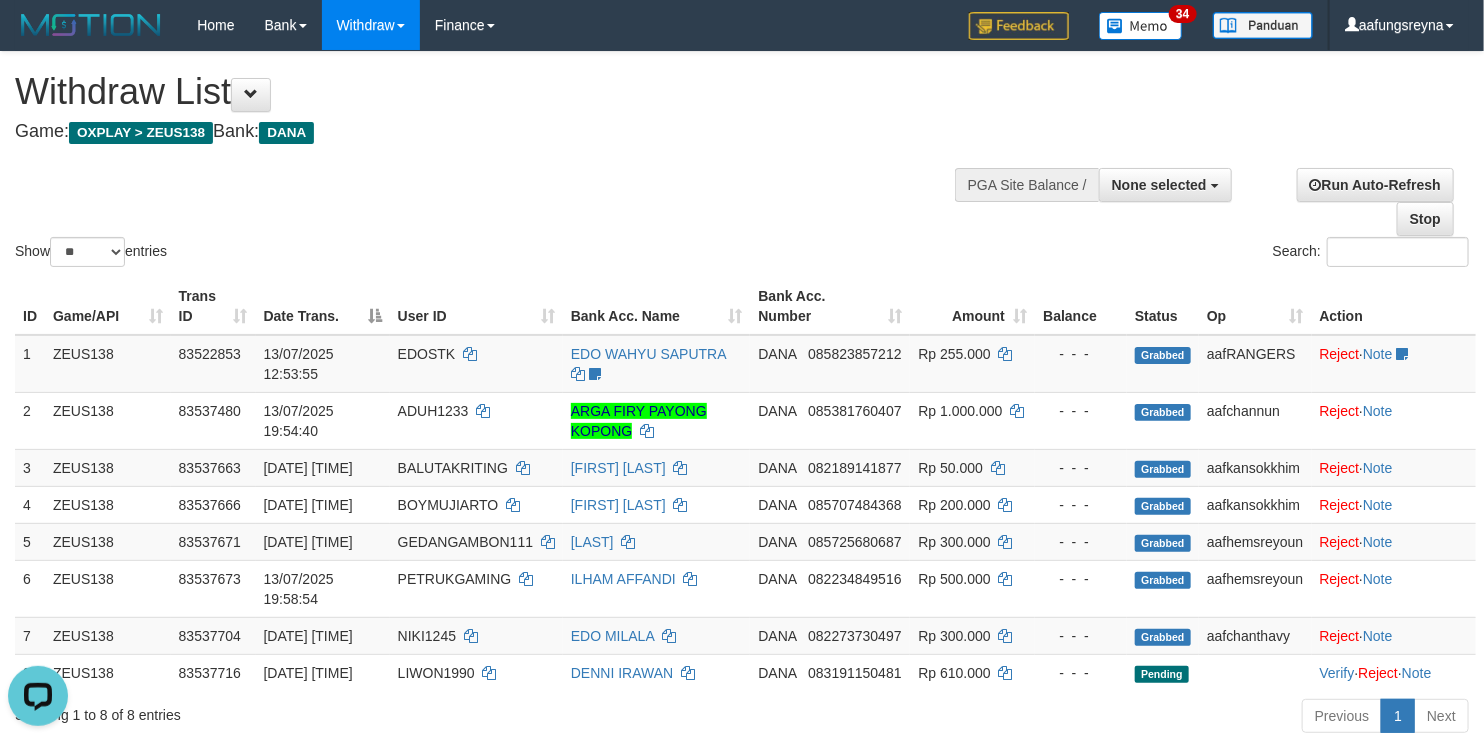 scroll, scrollTop: 0, scrollLeft: 0, axis: both 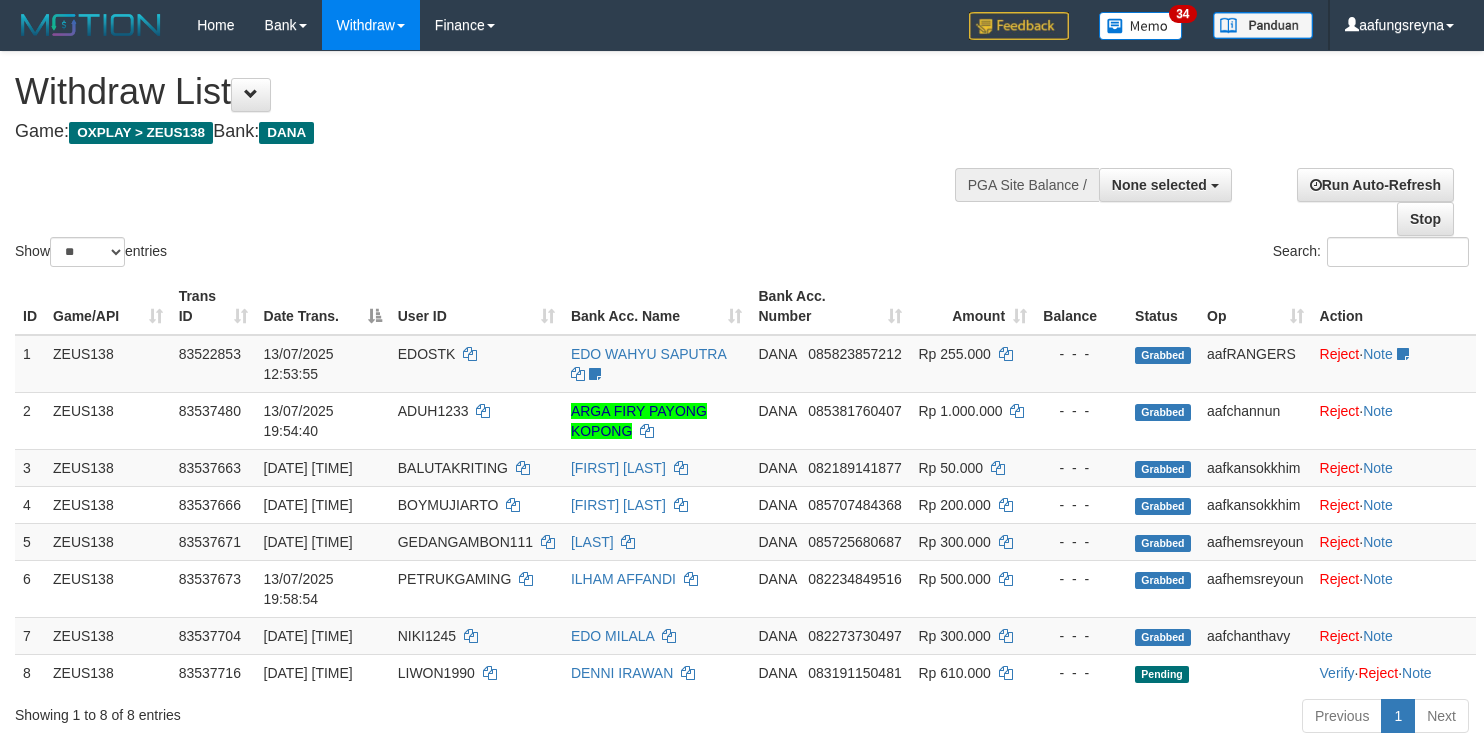 select 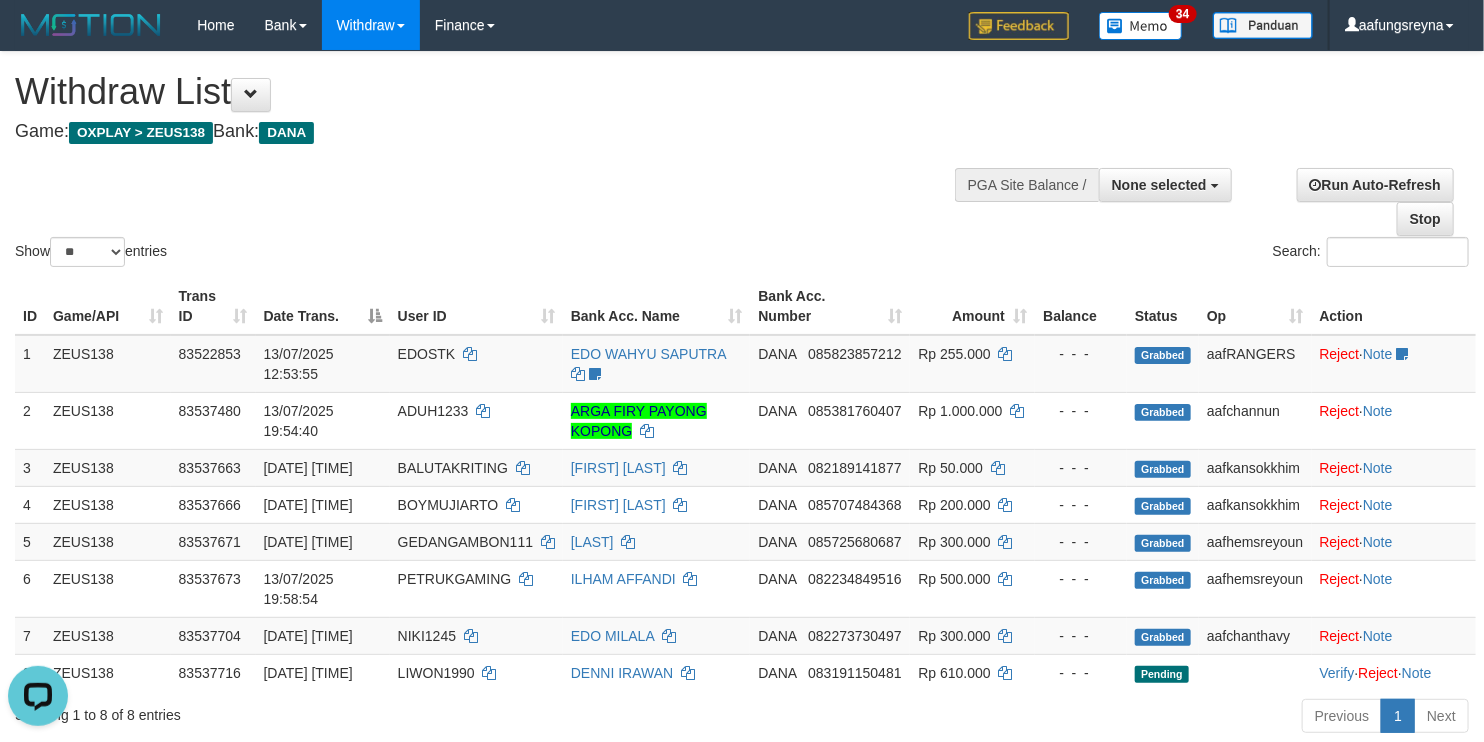 scroll, scrollTop: 0, scrollLeft: 0, axis: both 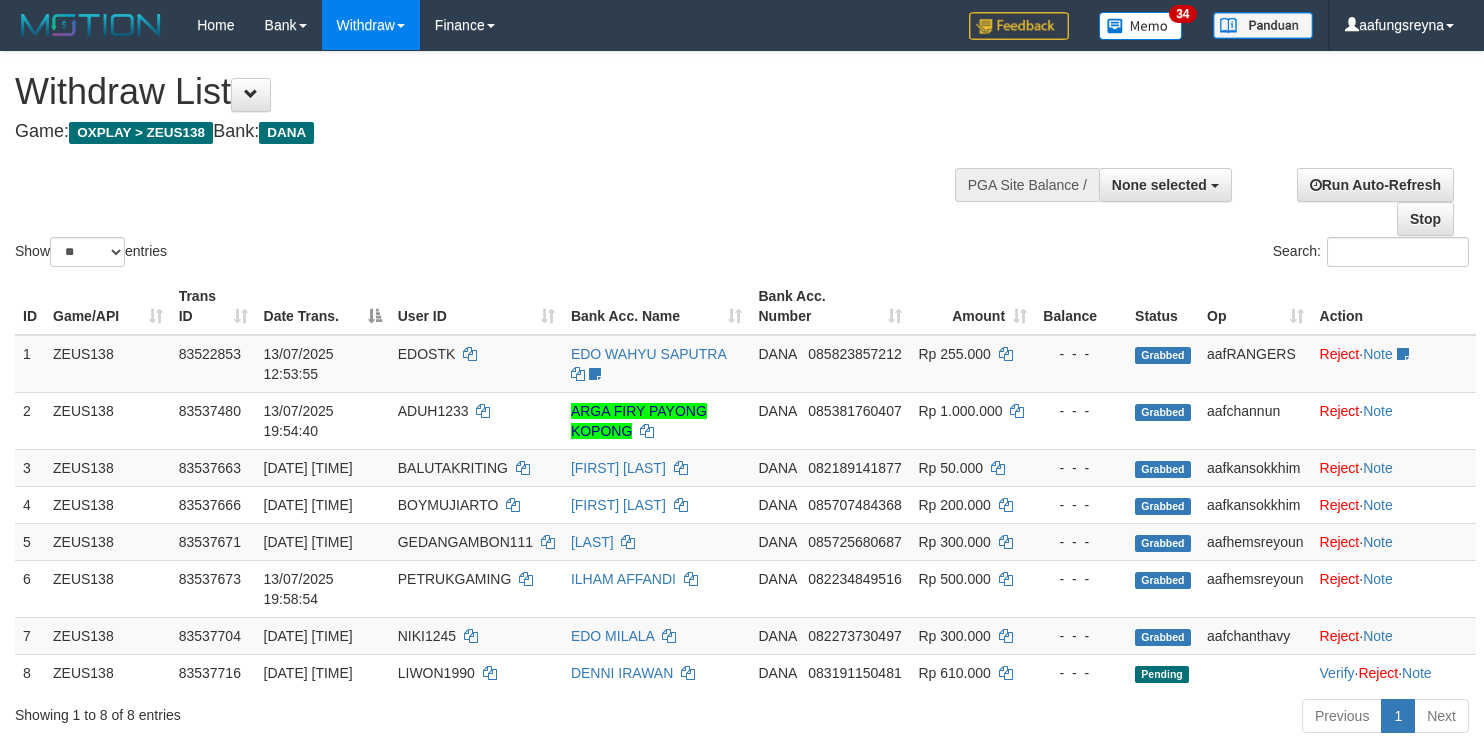 select 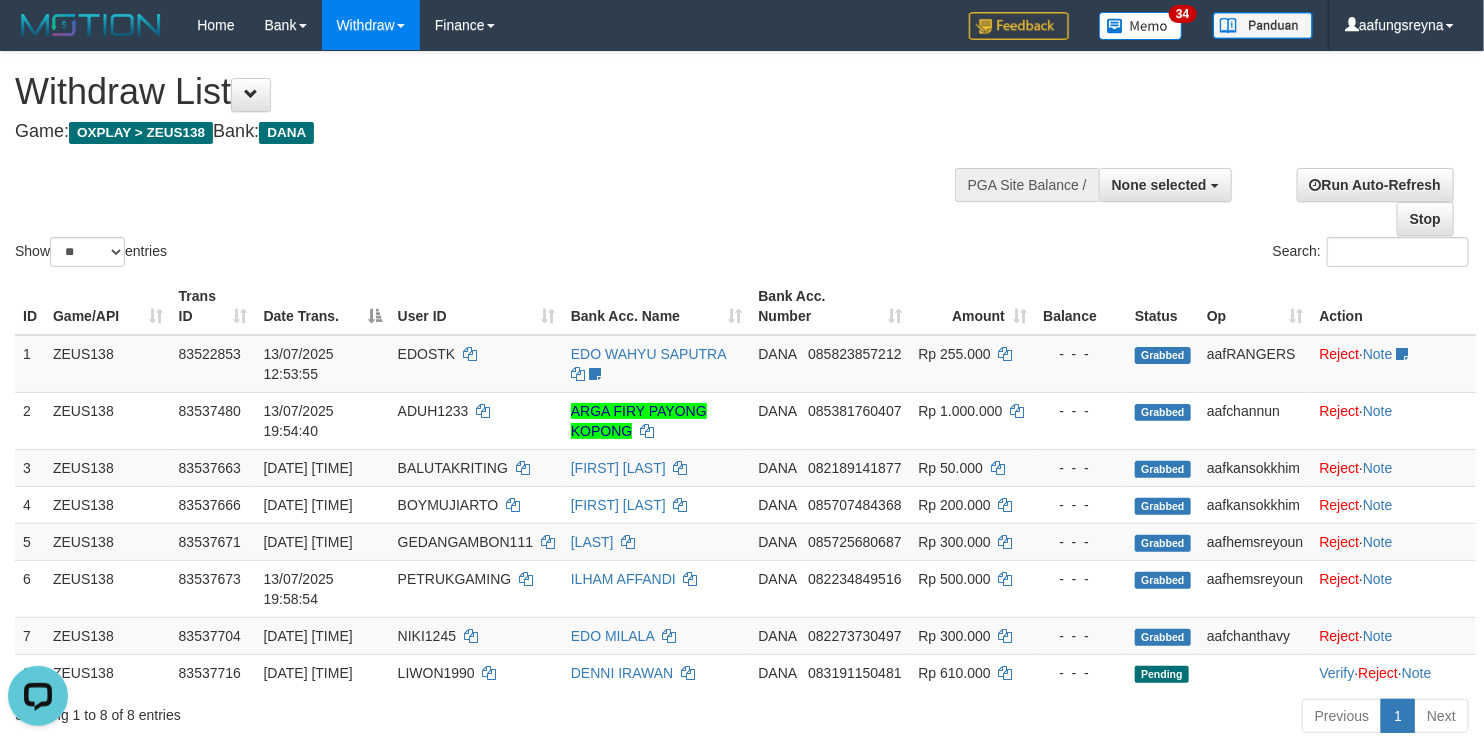 scroll, scrollTop: 0, scrollLeft: 0, axis: both 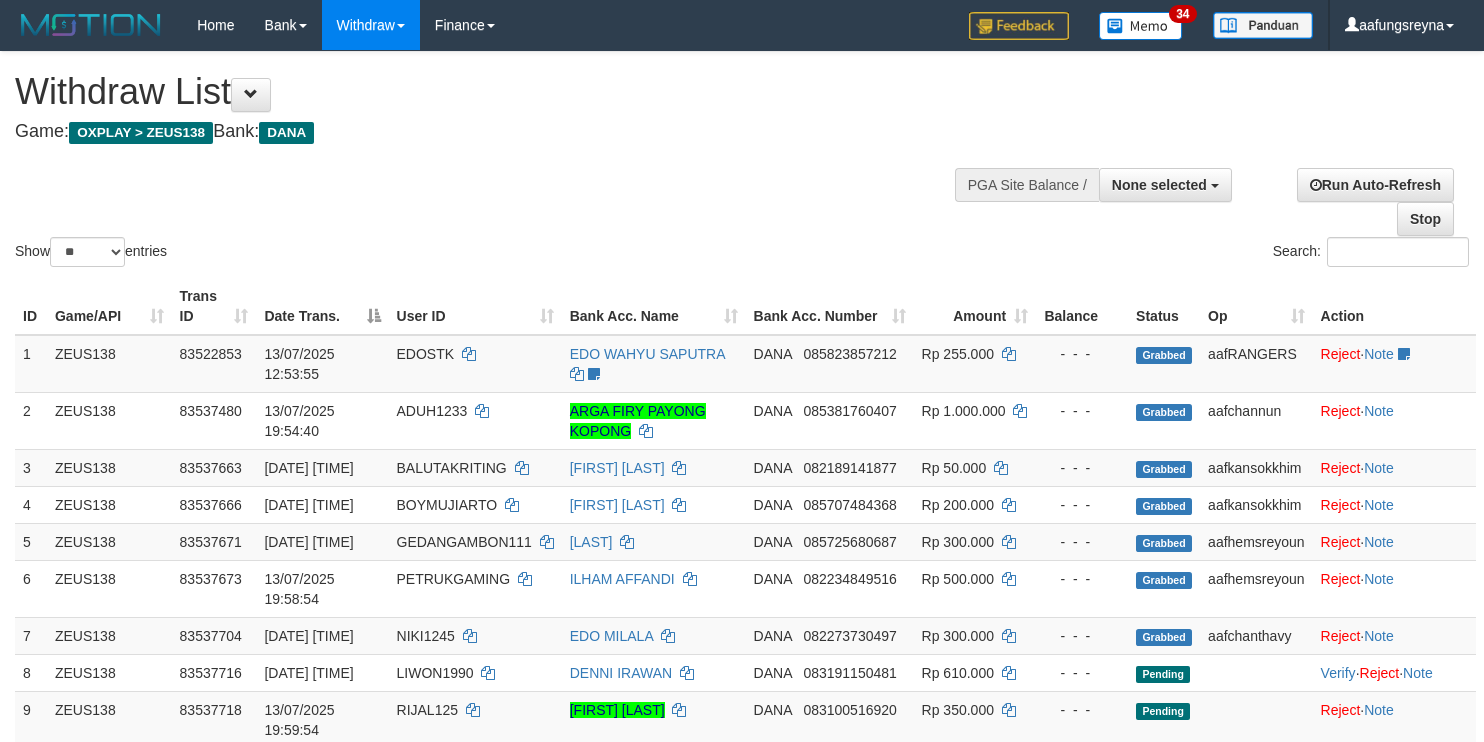 select 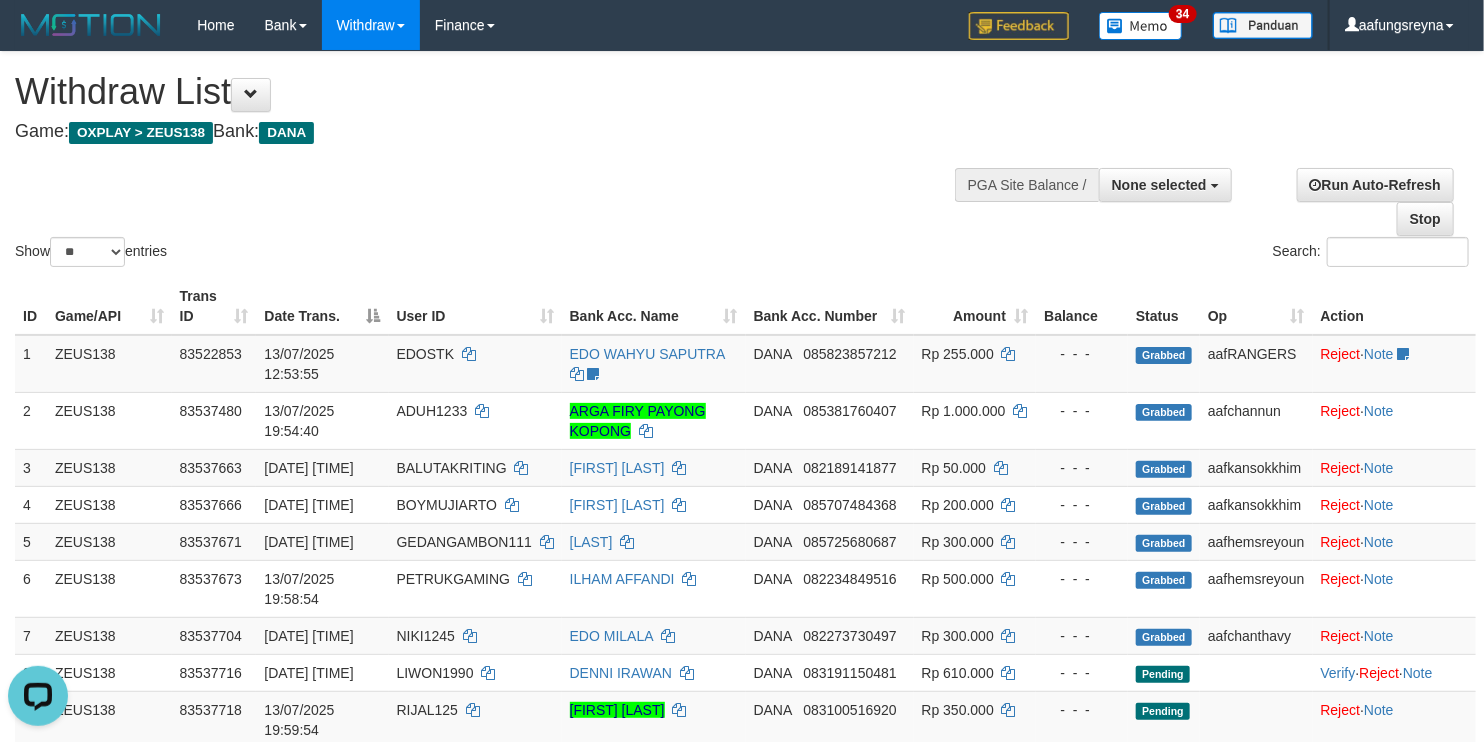 scroll, scrollTop: 0, scrollLeft: 0, axis: both 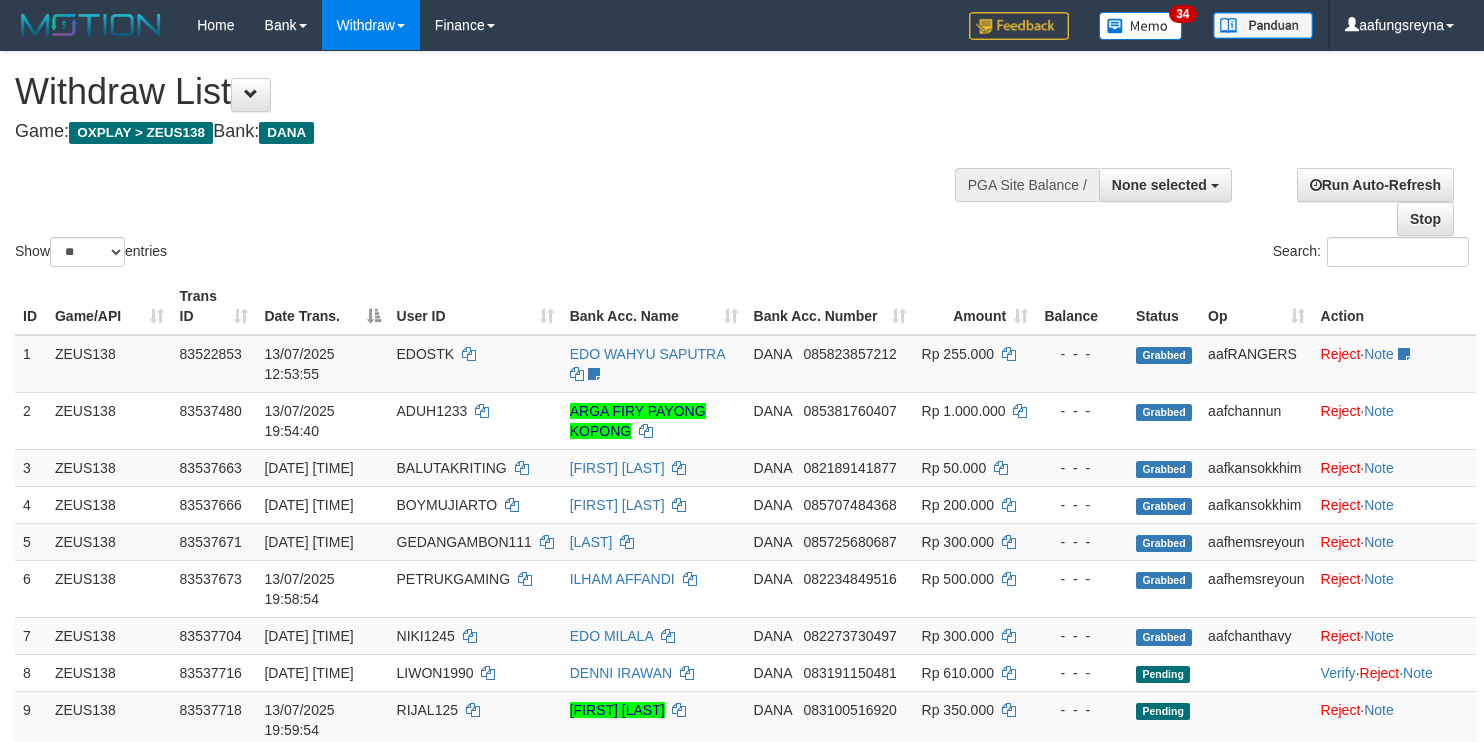 select 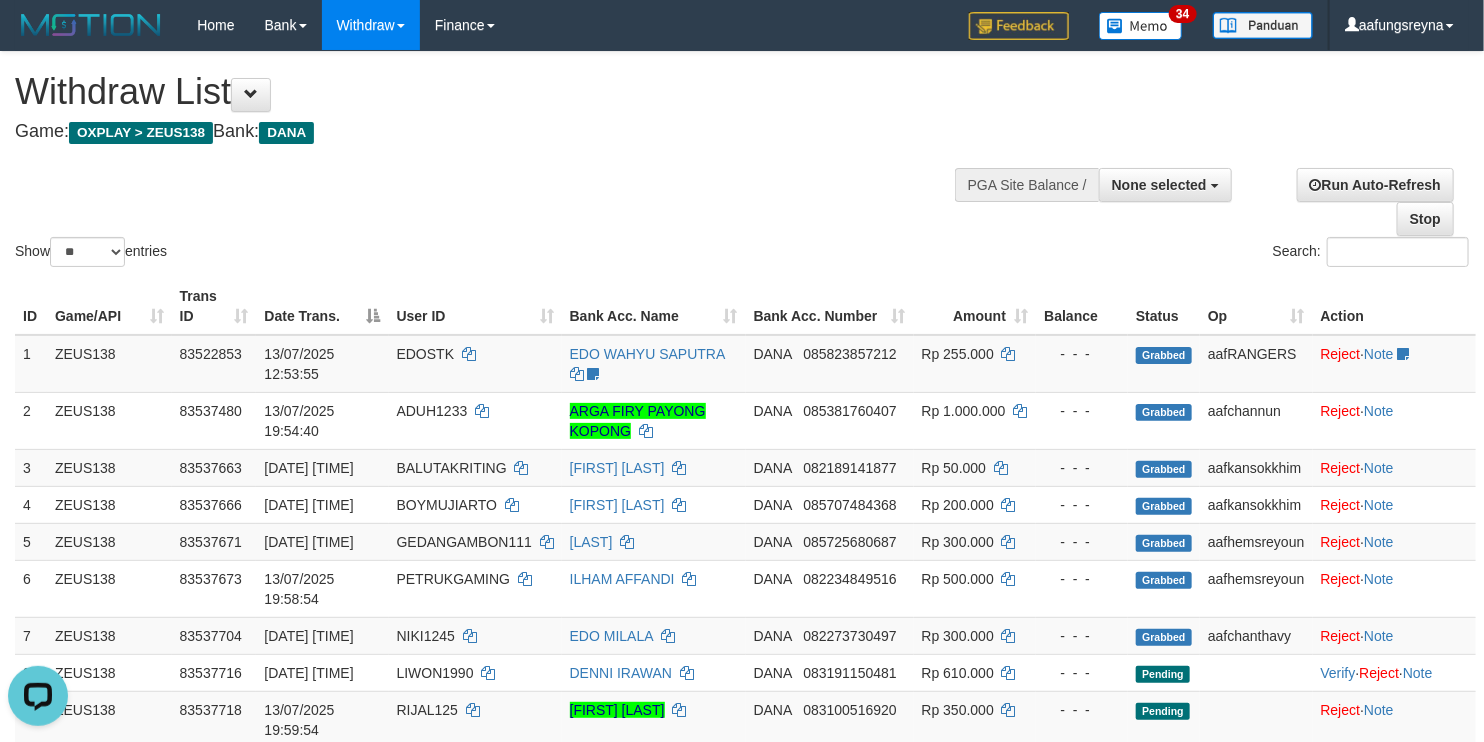 scroll, scrollTop: 0, scrollLeft: 0, axis: both 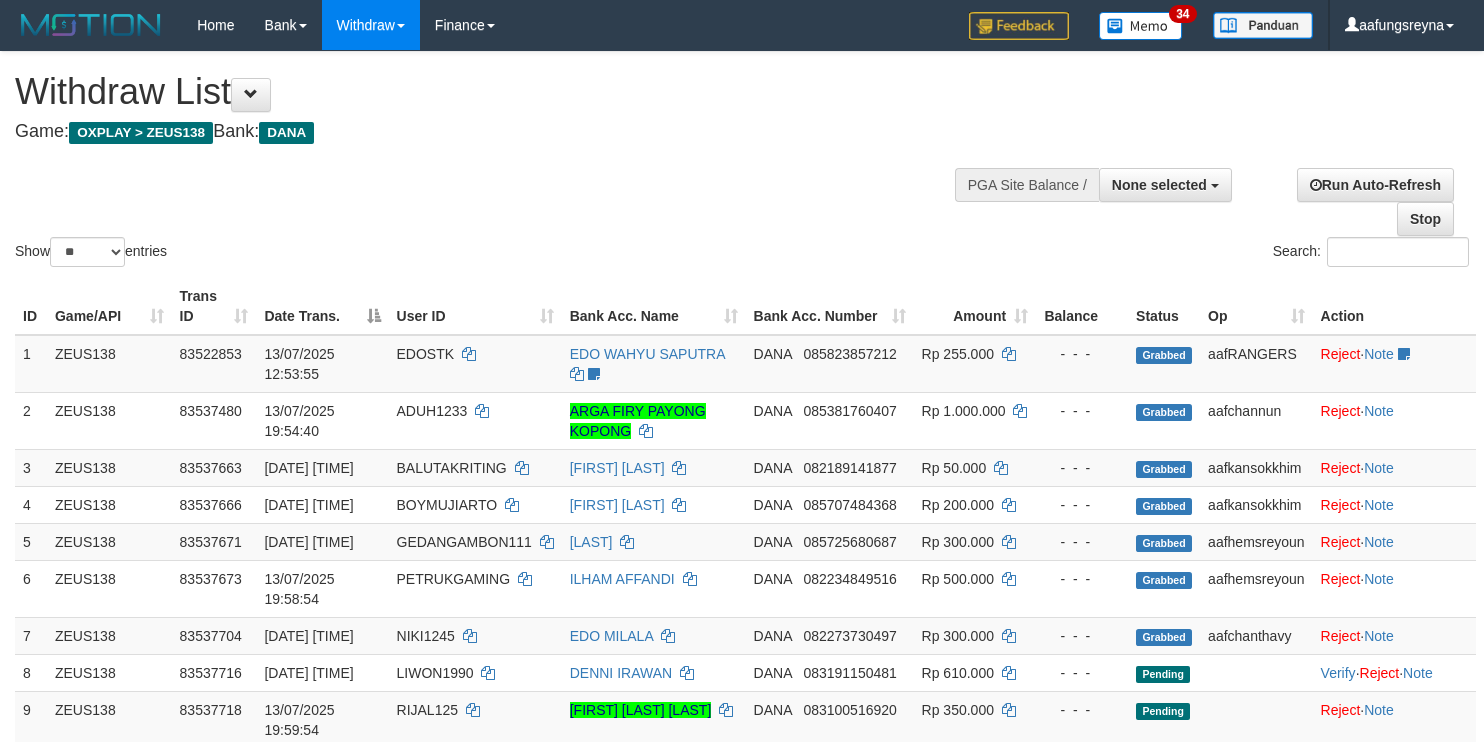 select 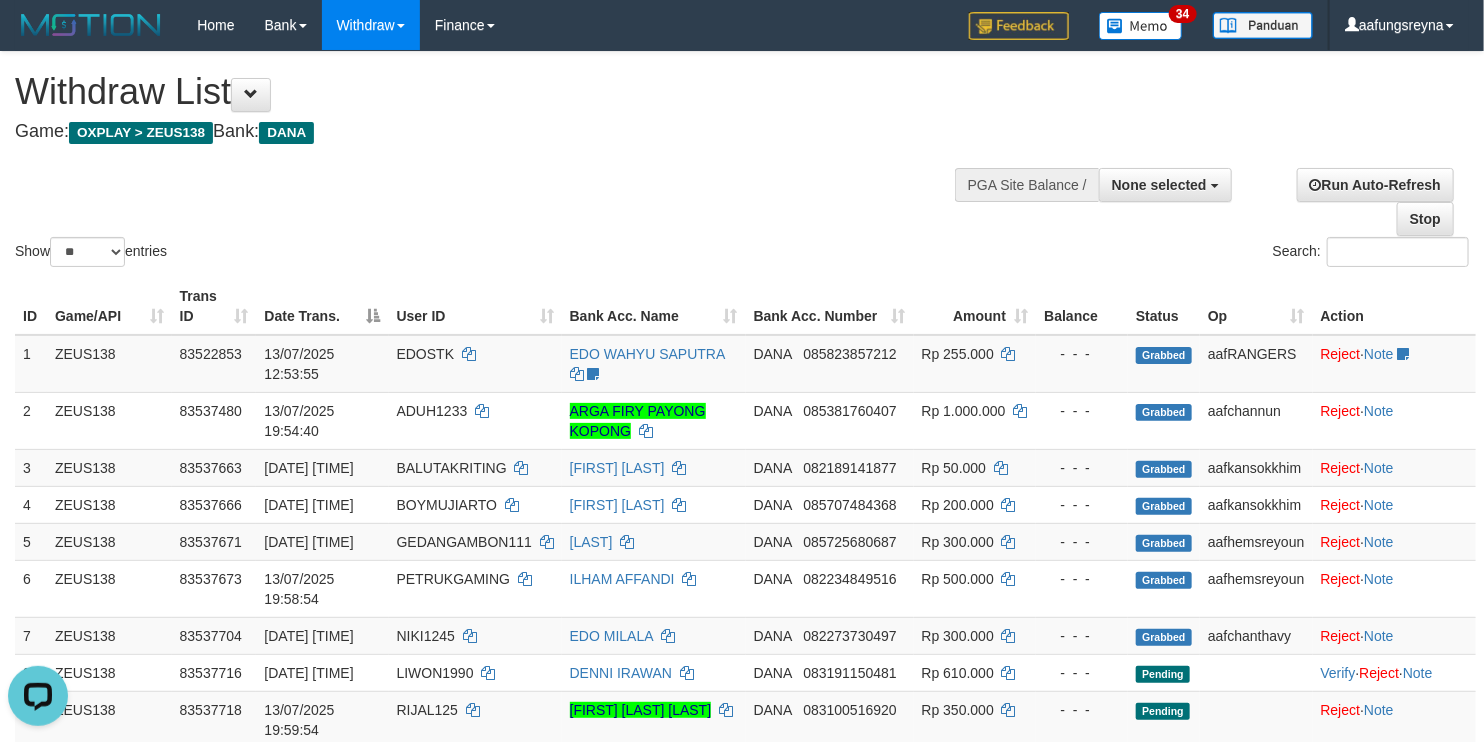 scroll, scrollTop: 0, scrollLeft: 0, axis: both 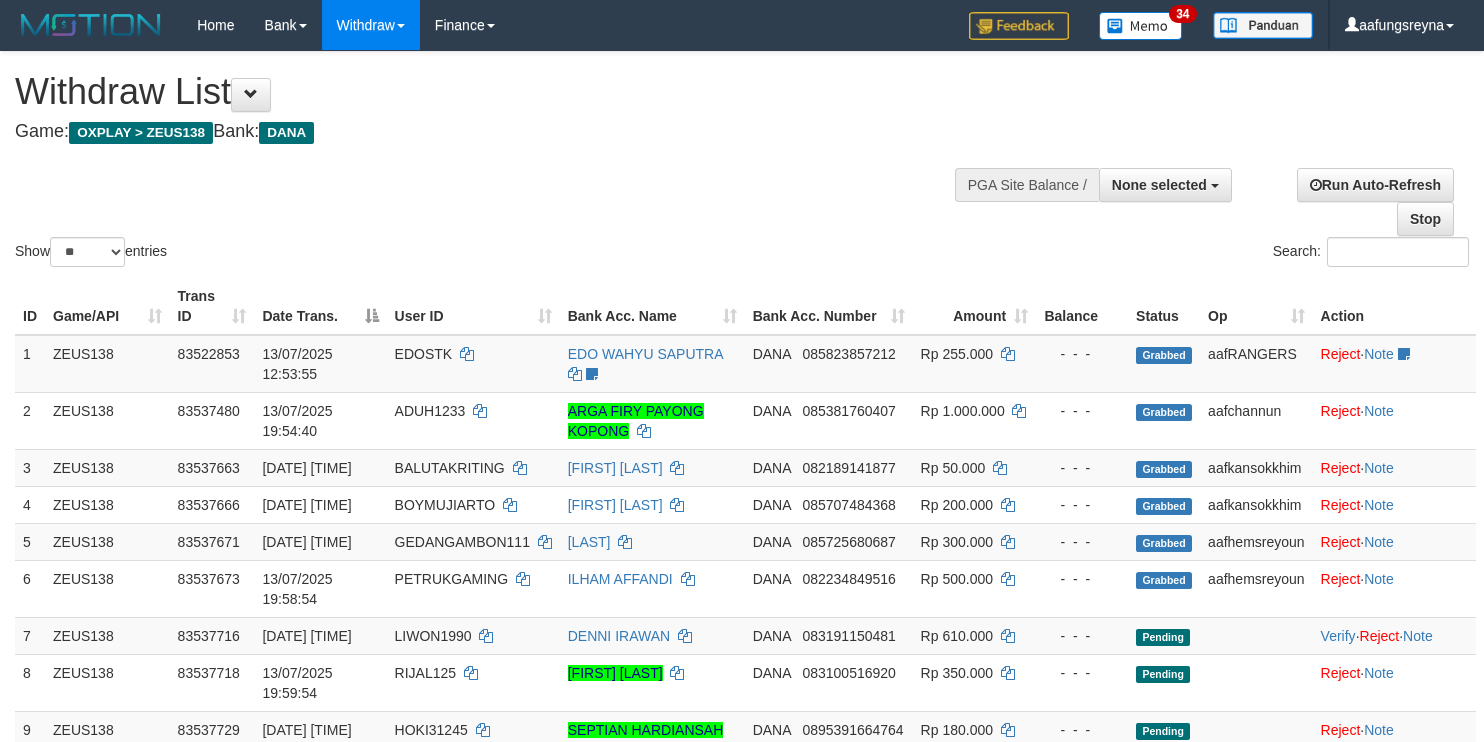 select 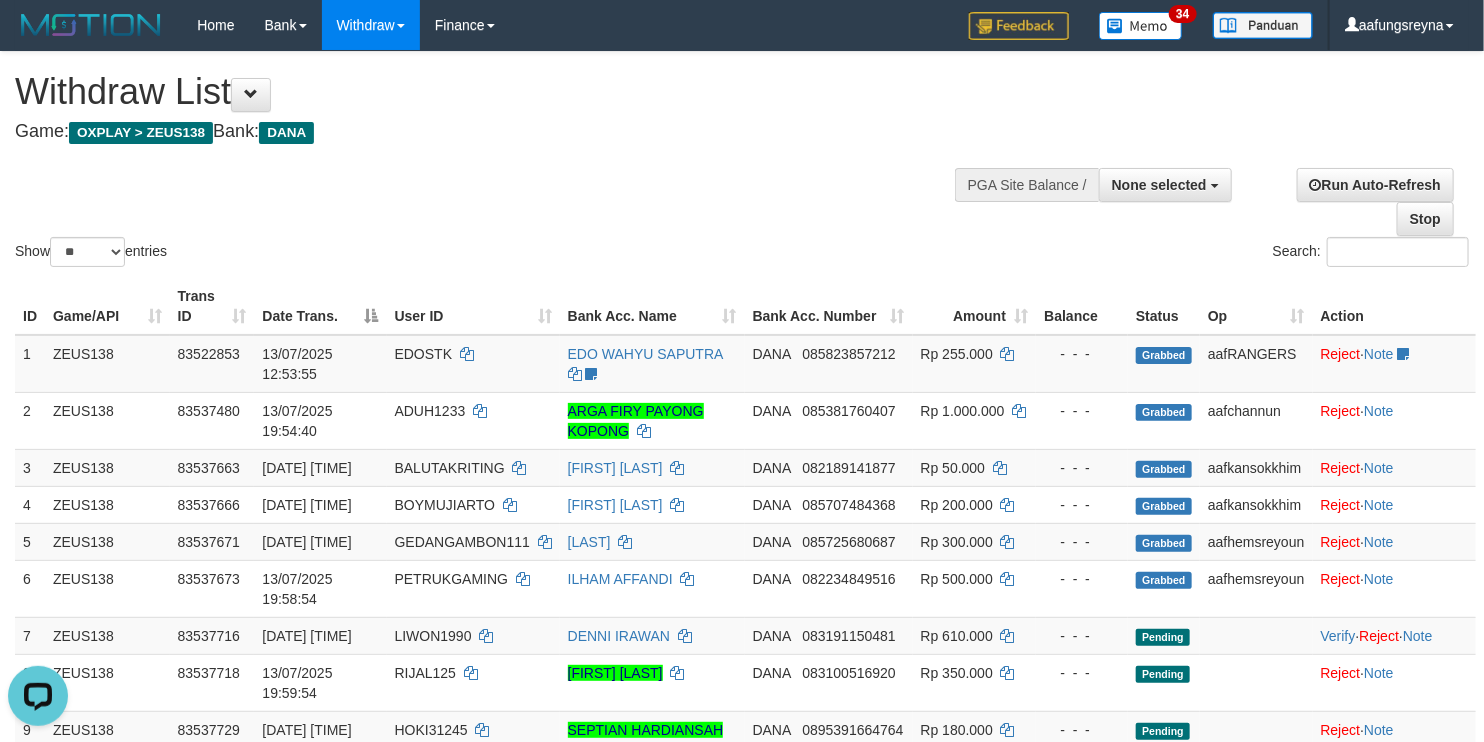 scroll, scrollTop: 0, scrollLeft: 0, axis: both 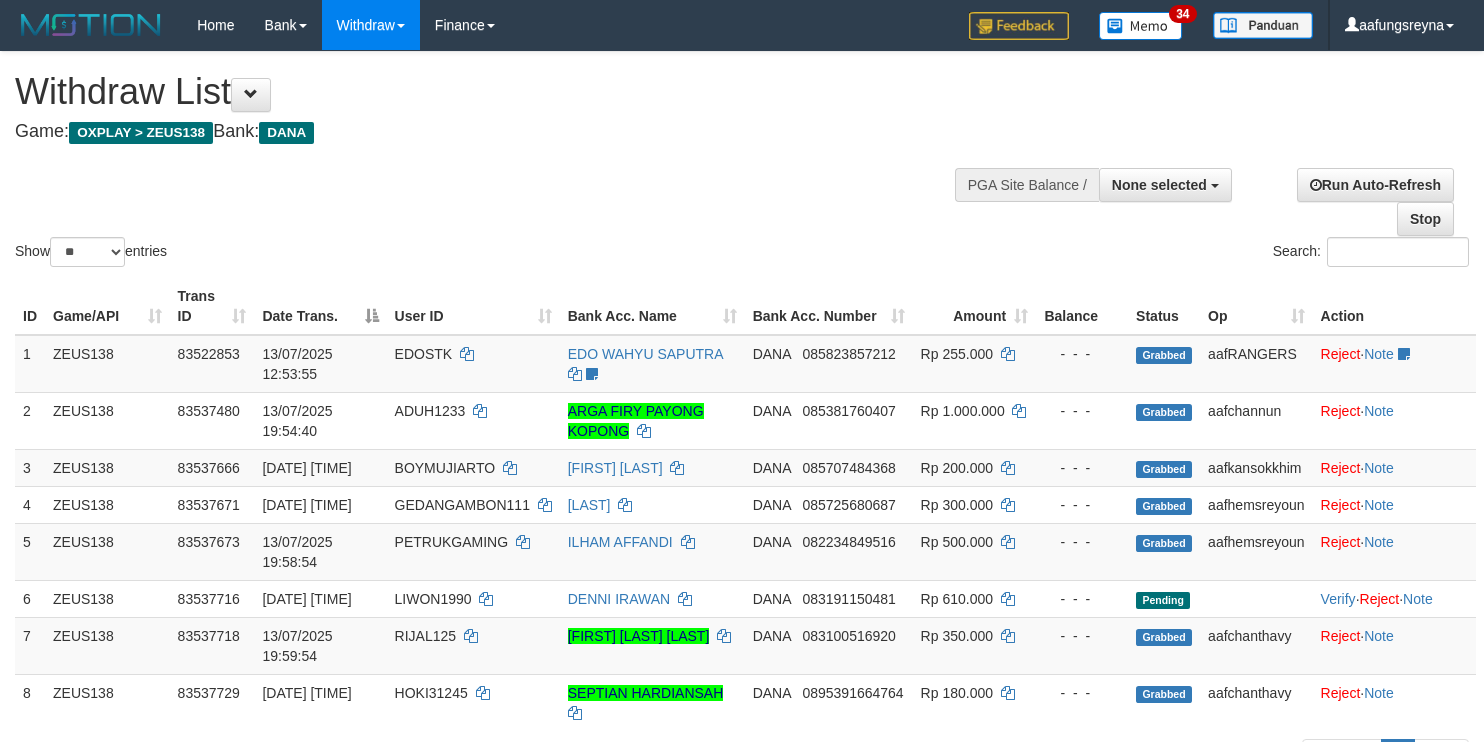 select 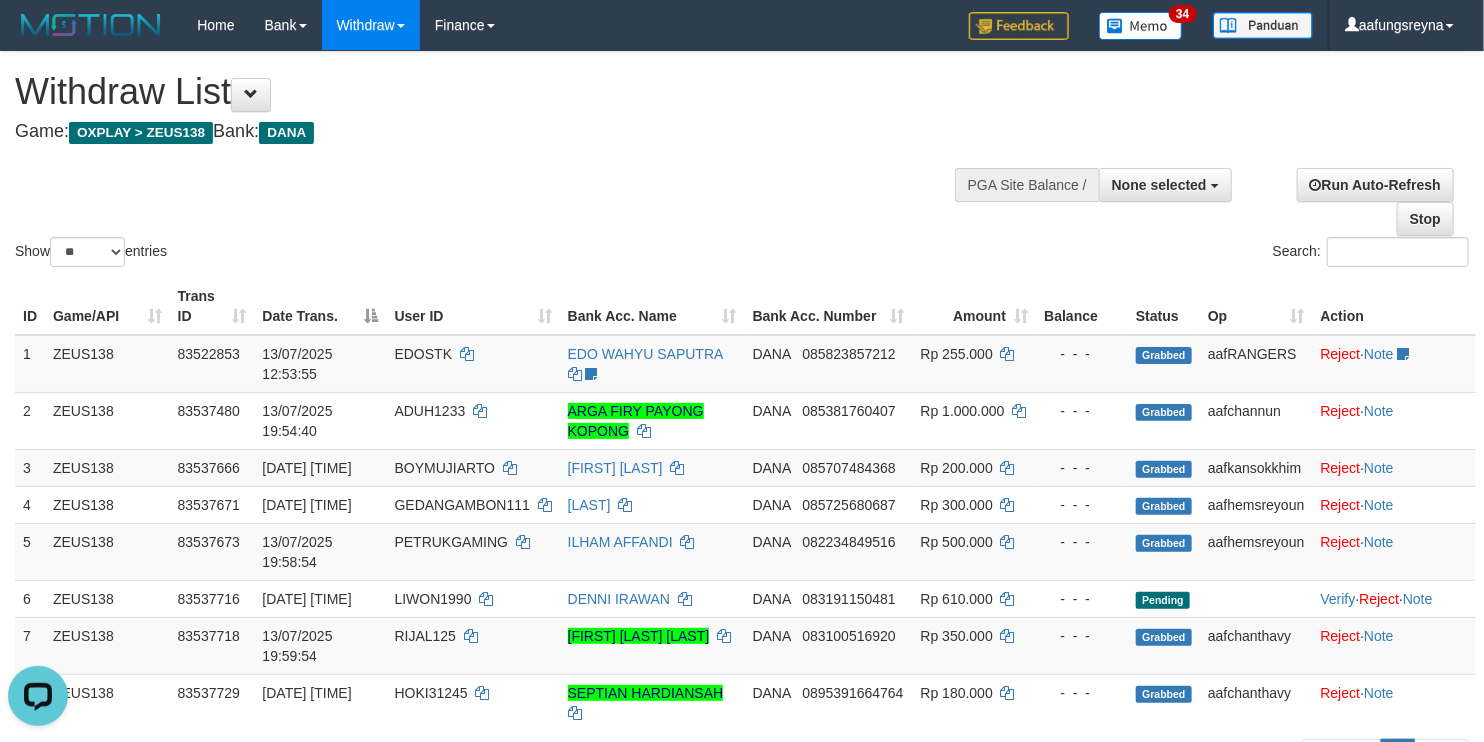 scroll, scrollTop: 0, scrollLeft: 0, axis: both 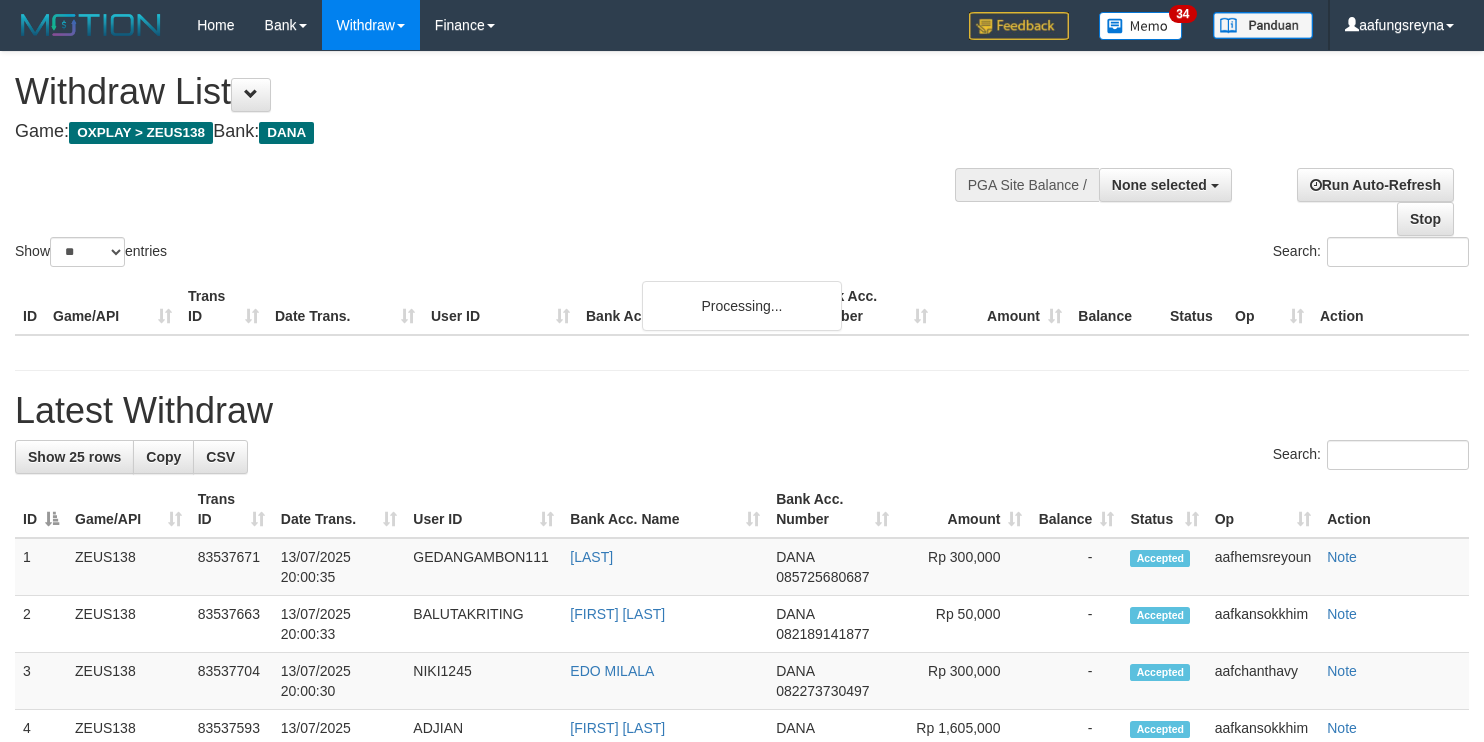 select 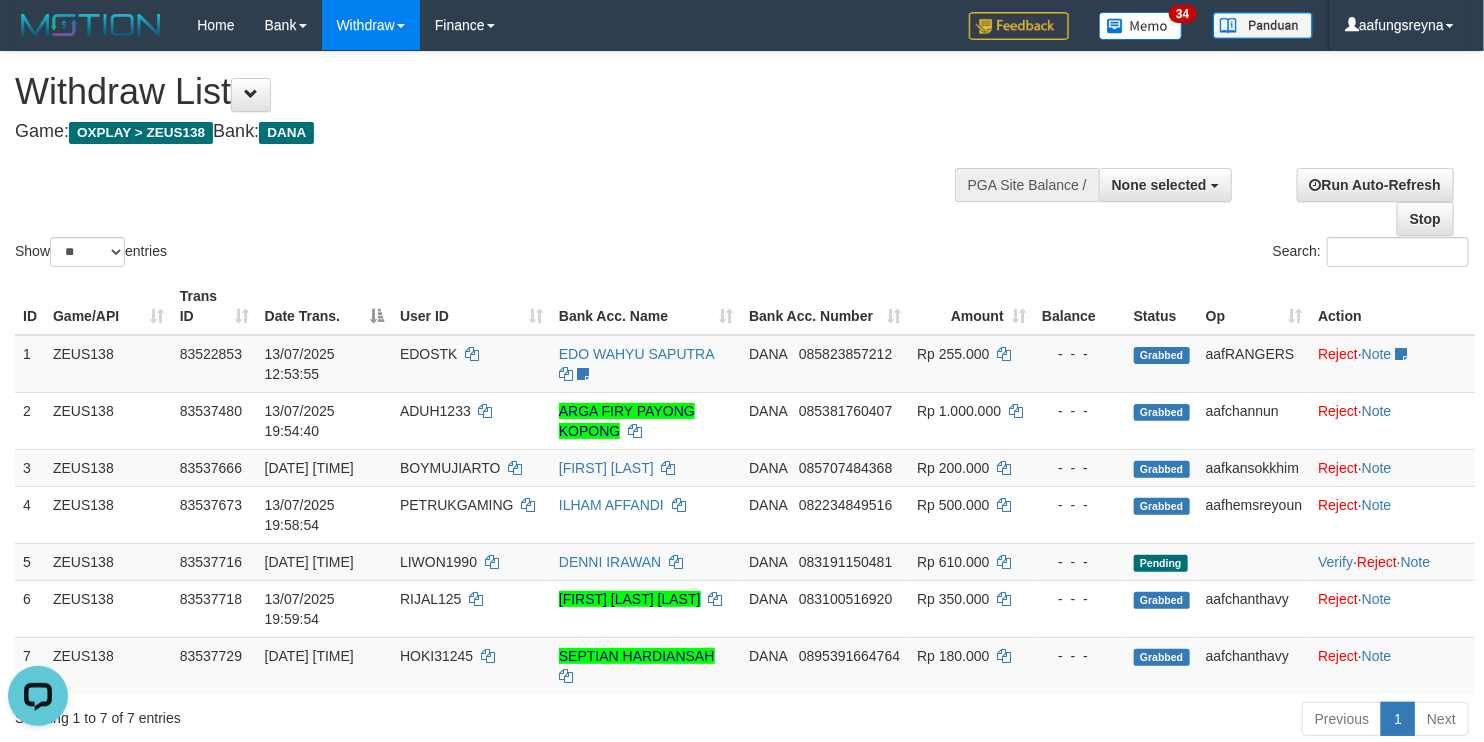 scroll, scrollTop: 0, scrollLeft: 0, axis: both 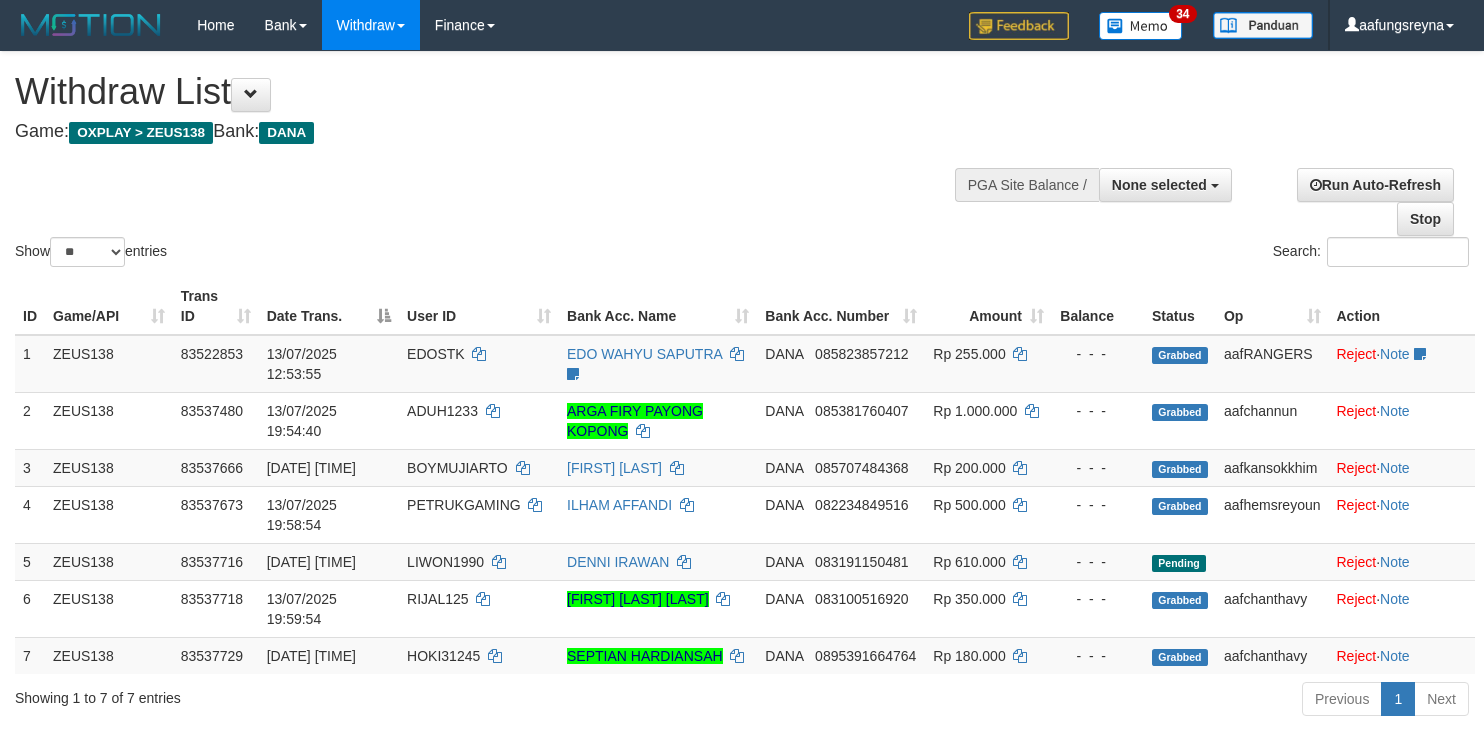 select 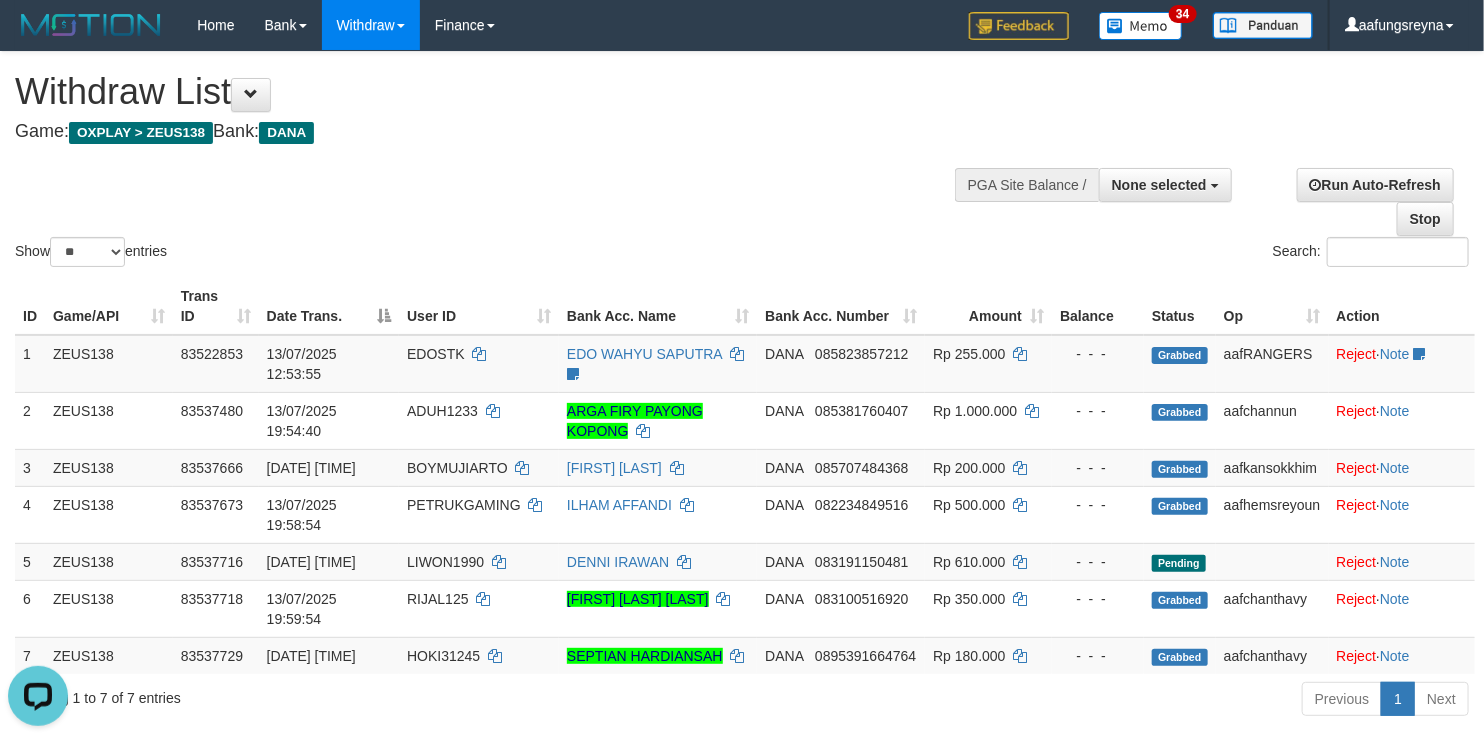 scroll, scrollTop: 0, scrollLeft: 0, axis: both 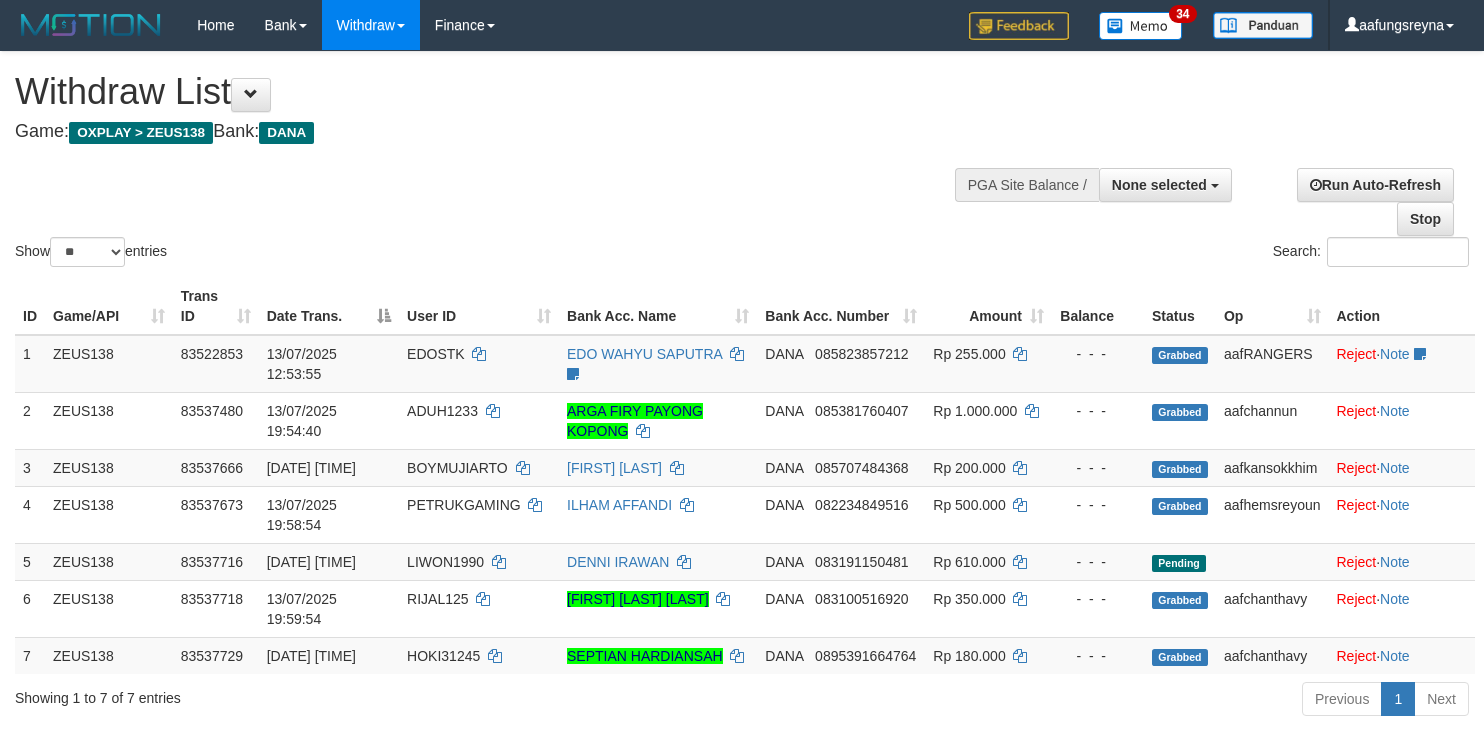 select 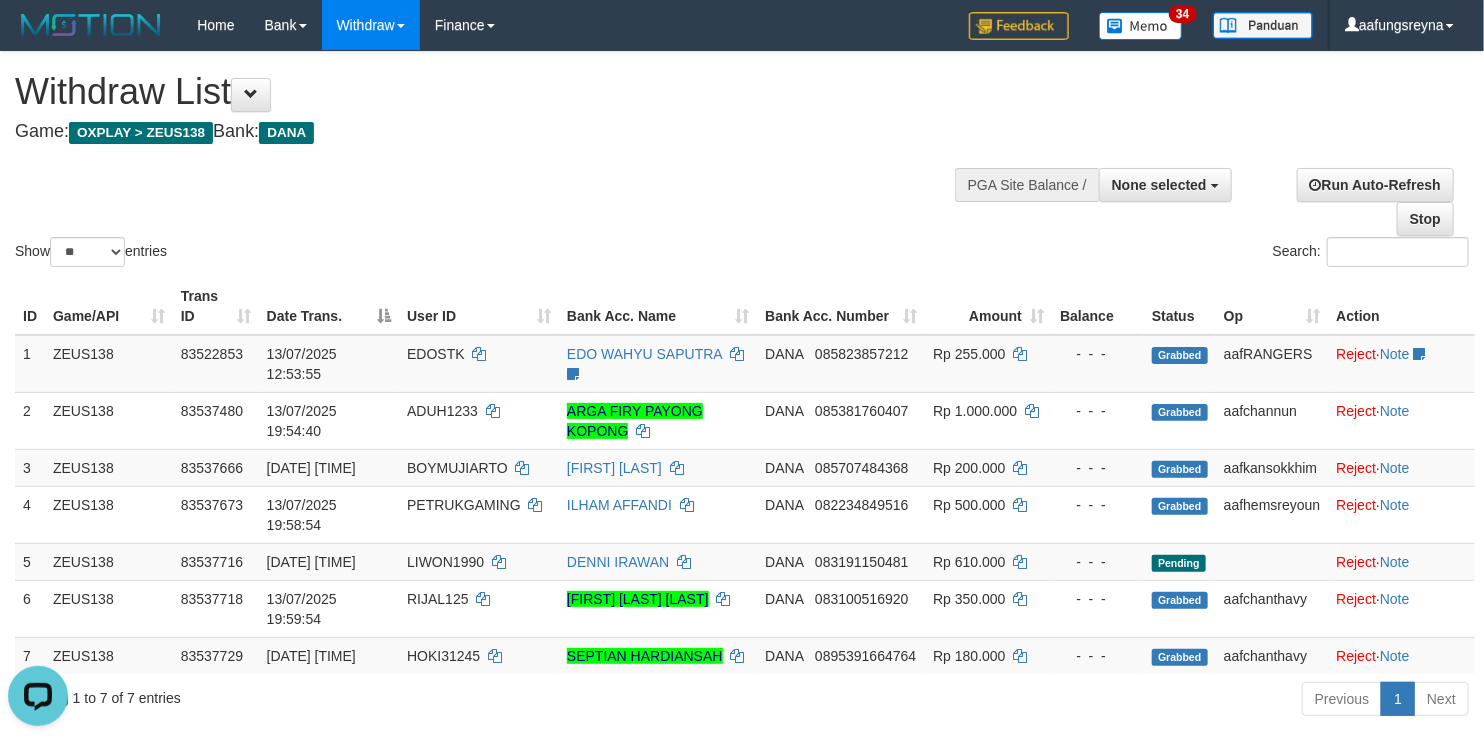 scroll, scrollTop: 0, scrollLeft: 0, axis: both 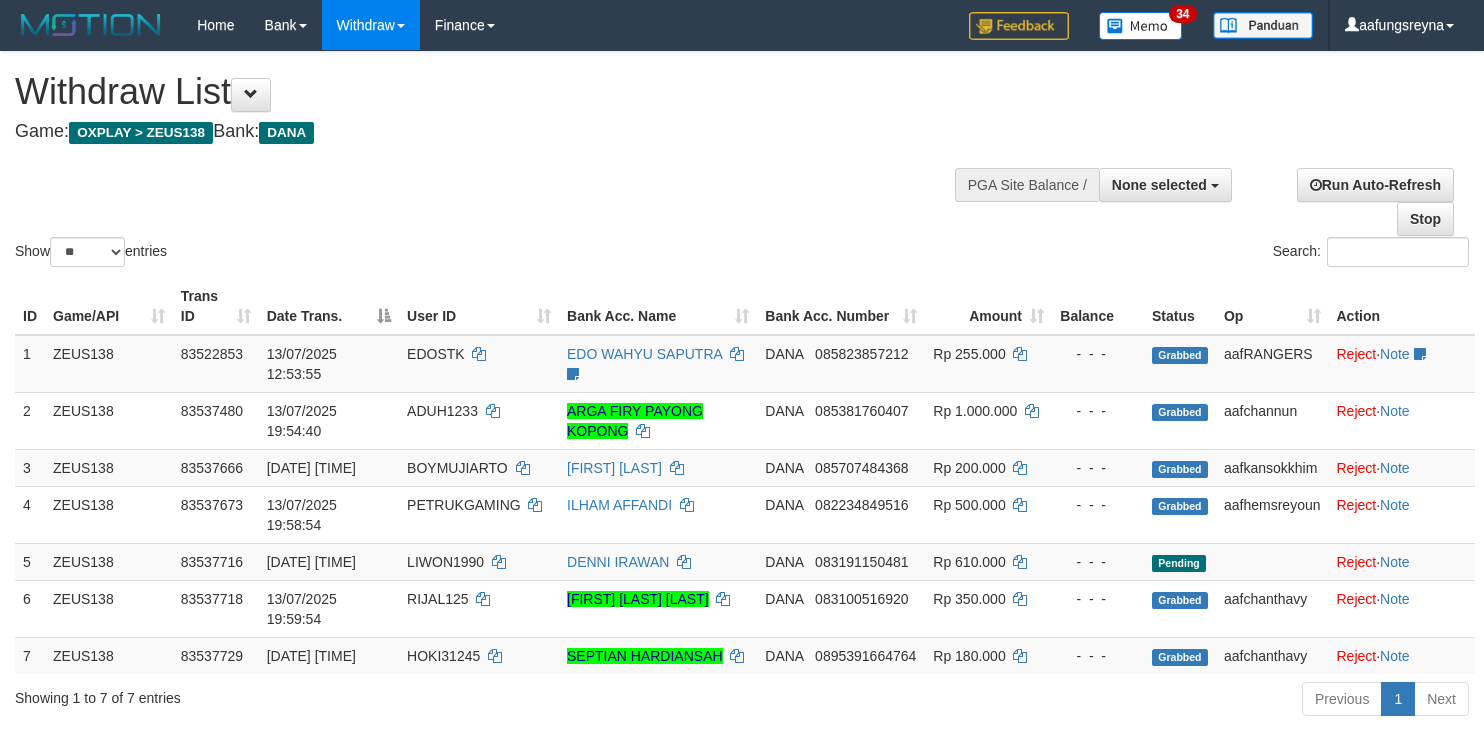 select 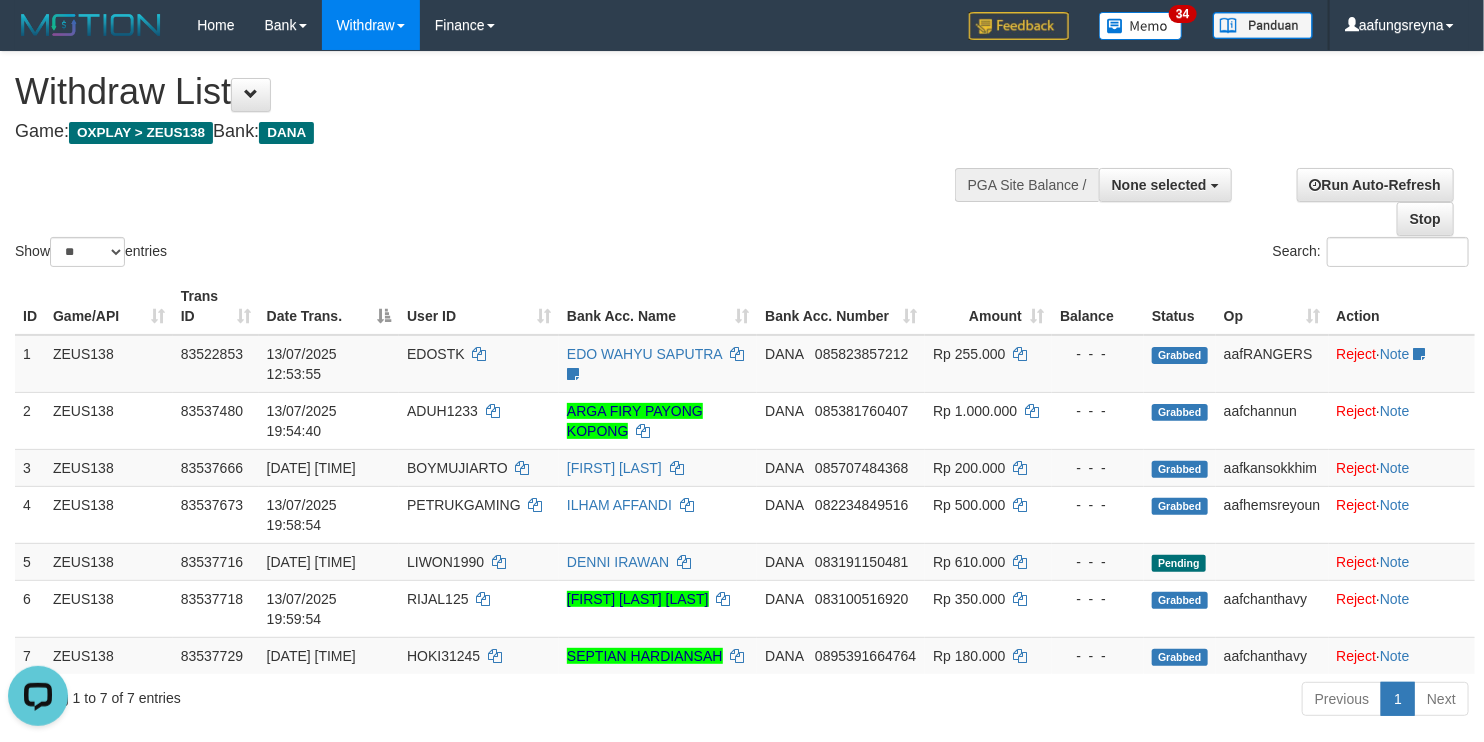 scroll, scrollTop: 0, scrollLeft: 0, axis: both 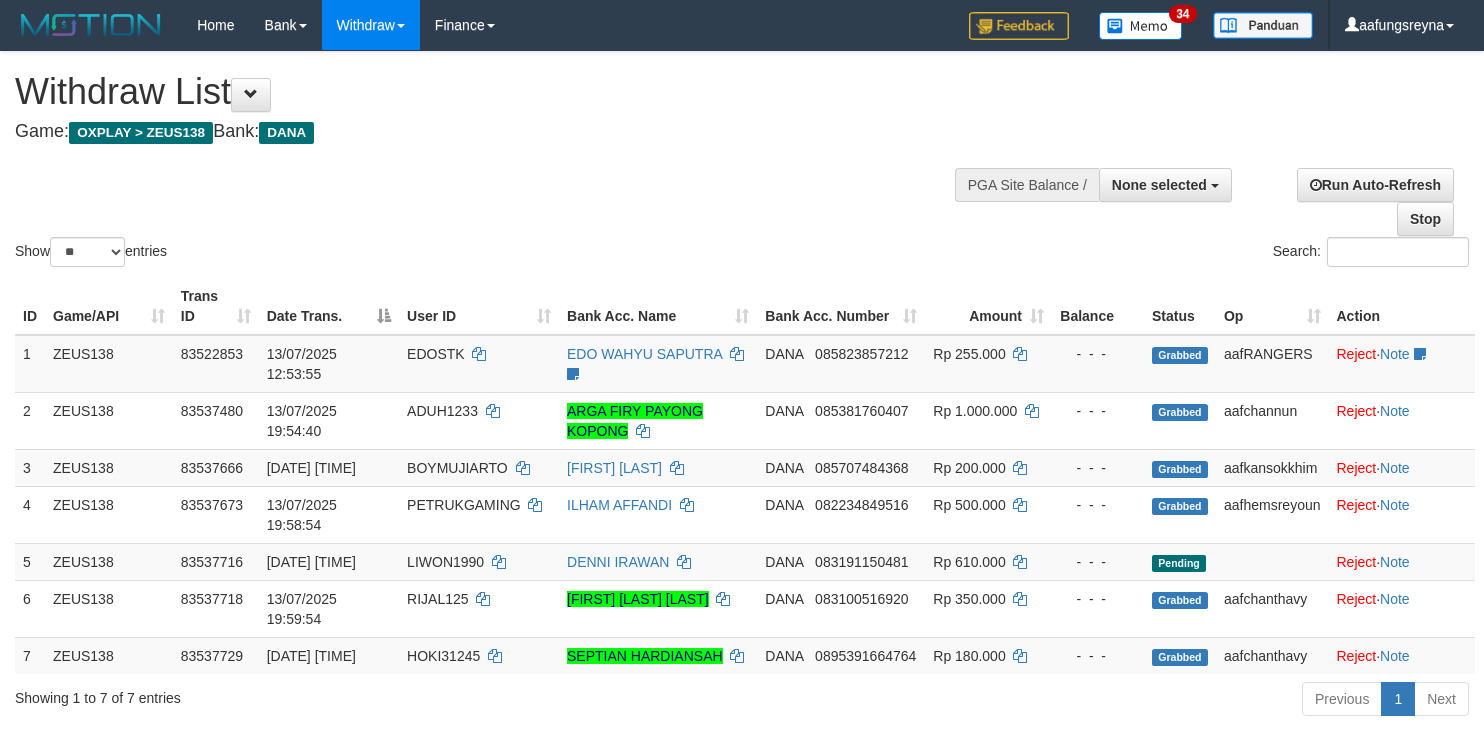 select 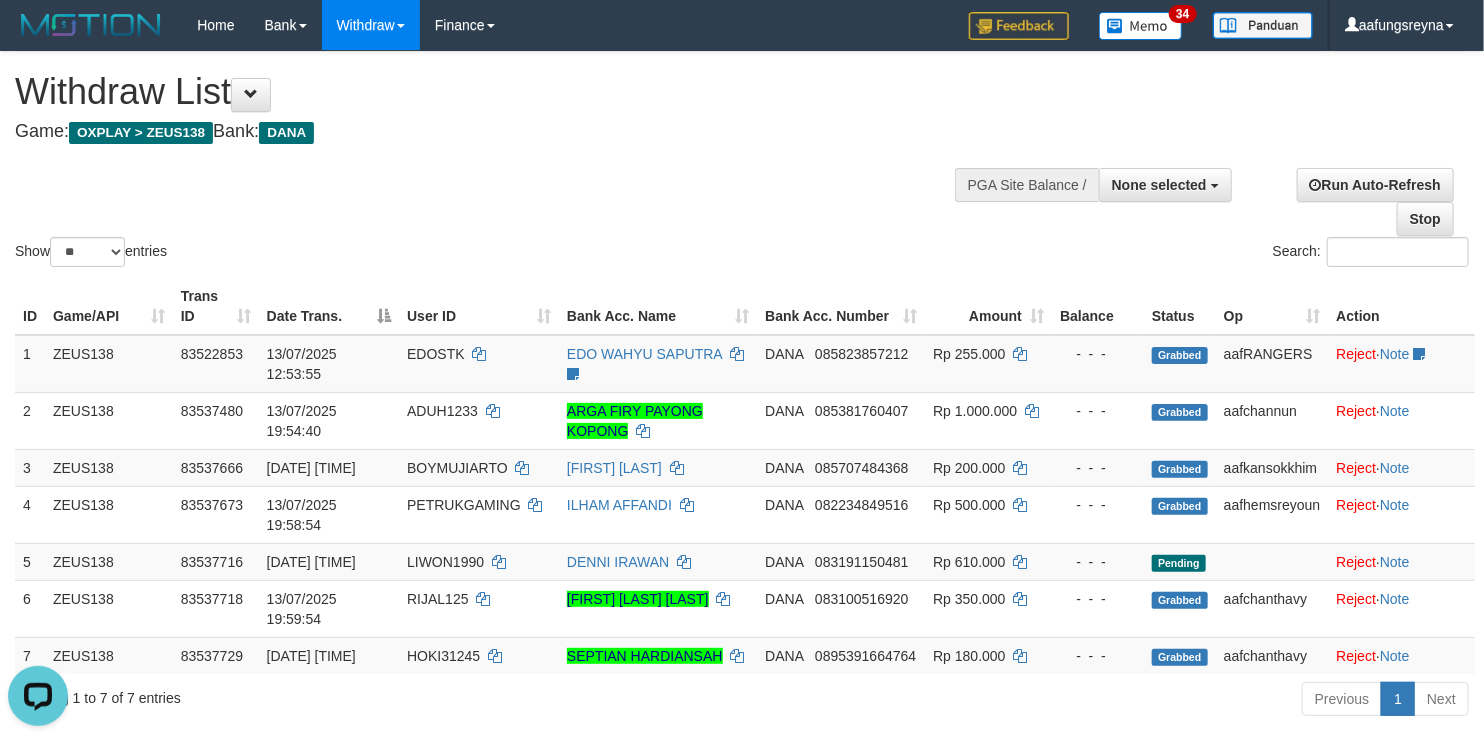 scroll, scrollTop: 0, scrollLeft: 0, axis: both 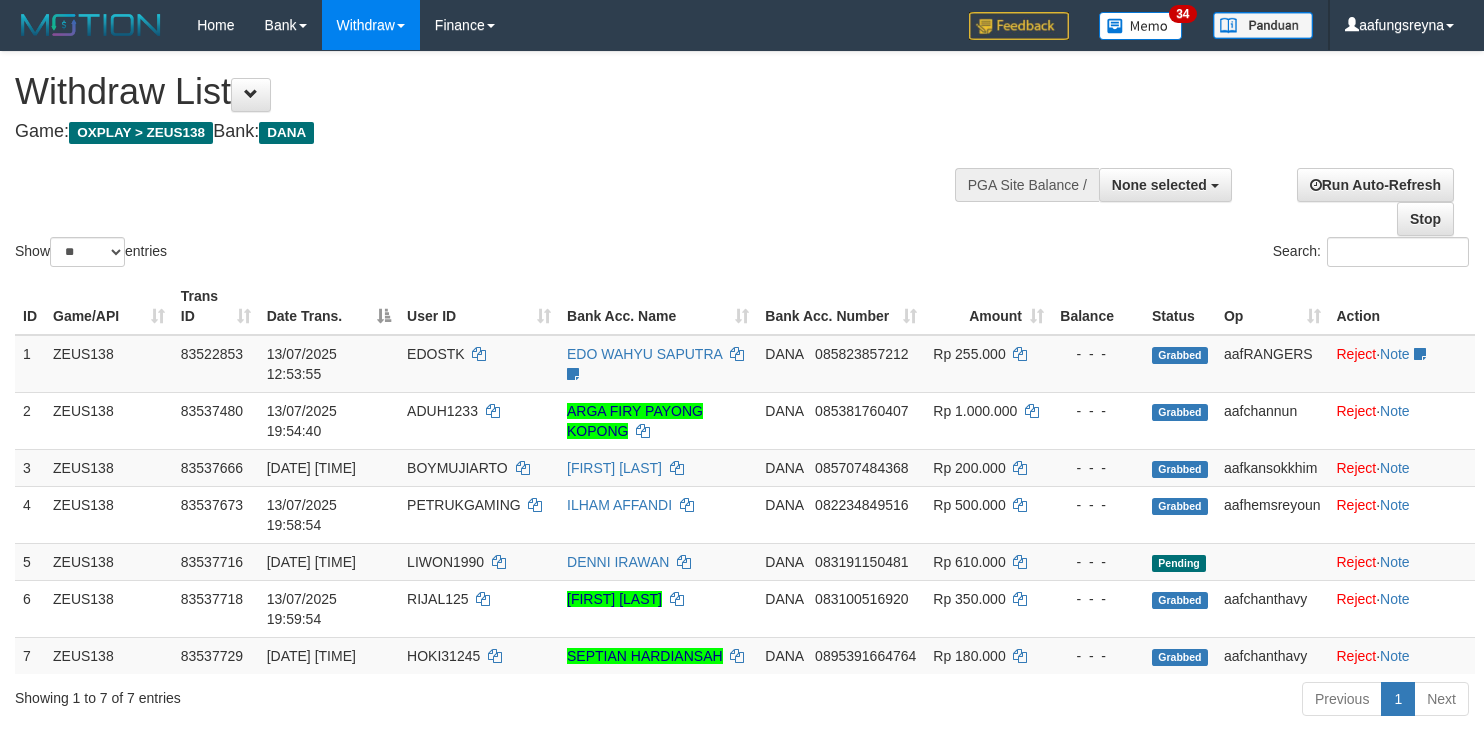 select 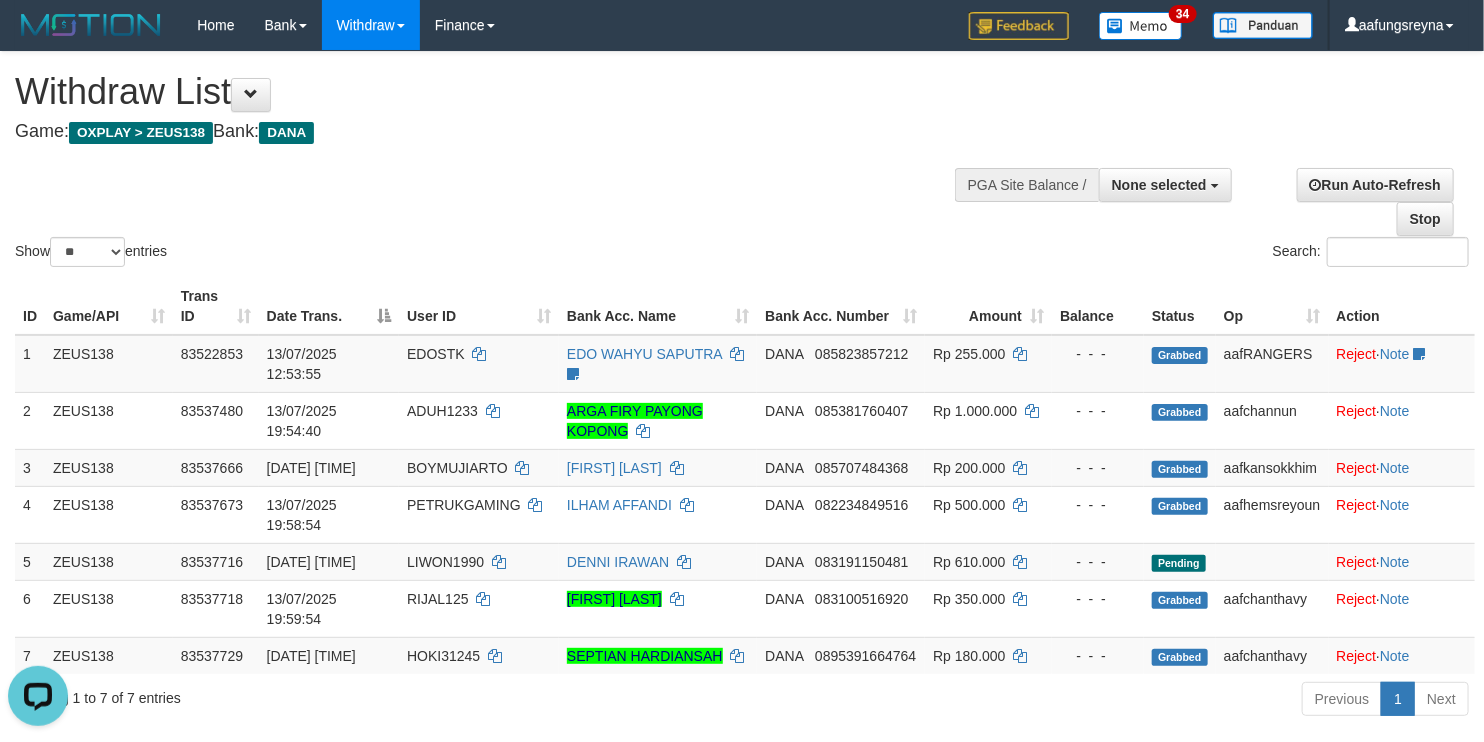 scroll, scrollTop: 0, scrollLeft: 0, axis: both 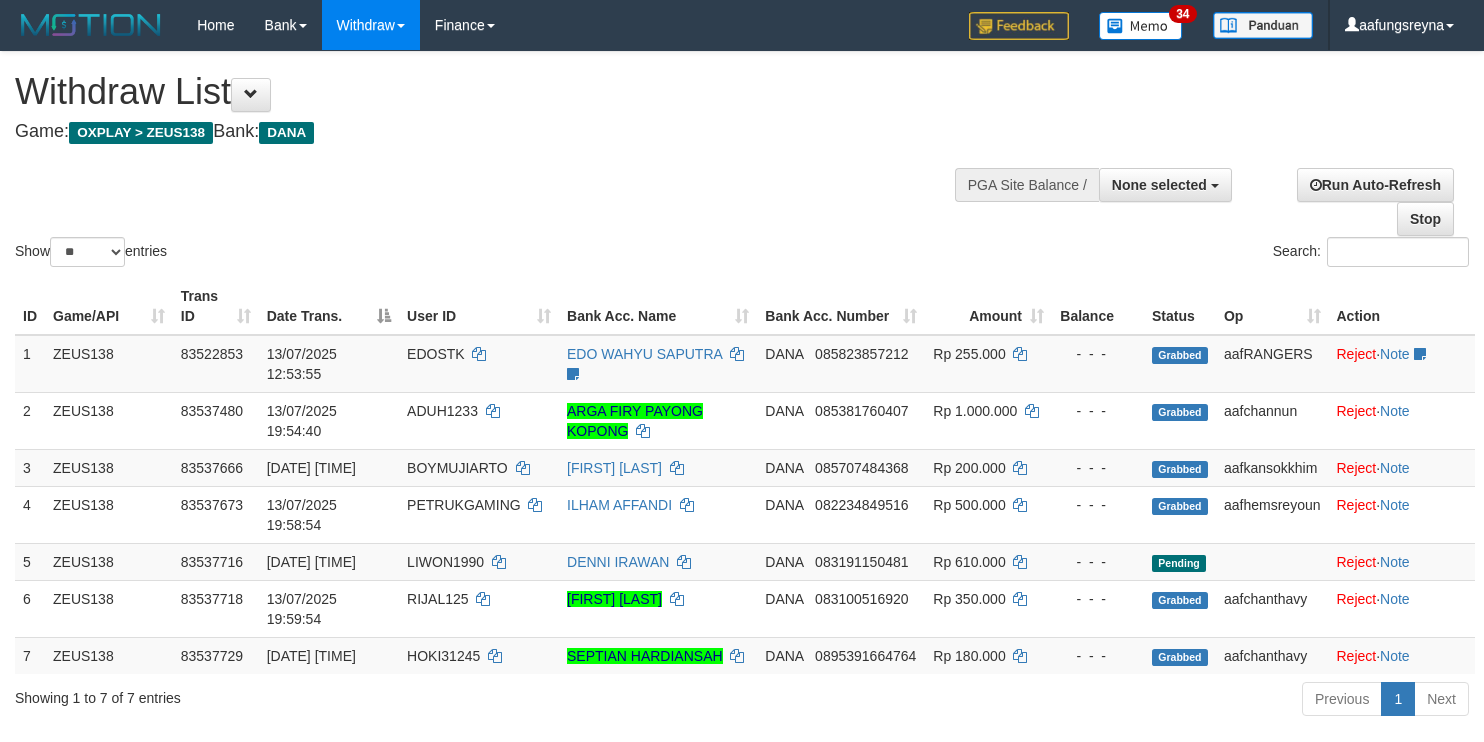select 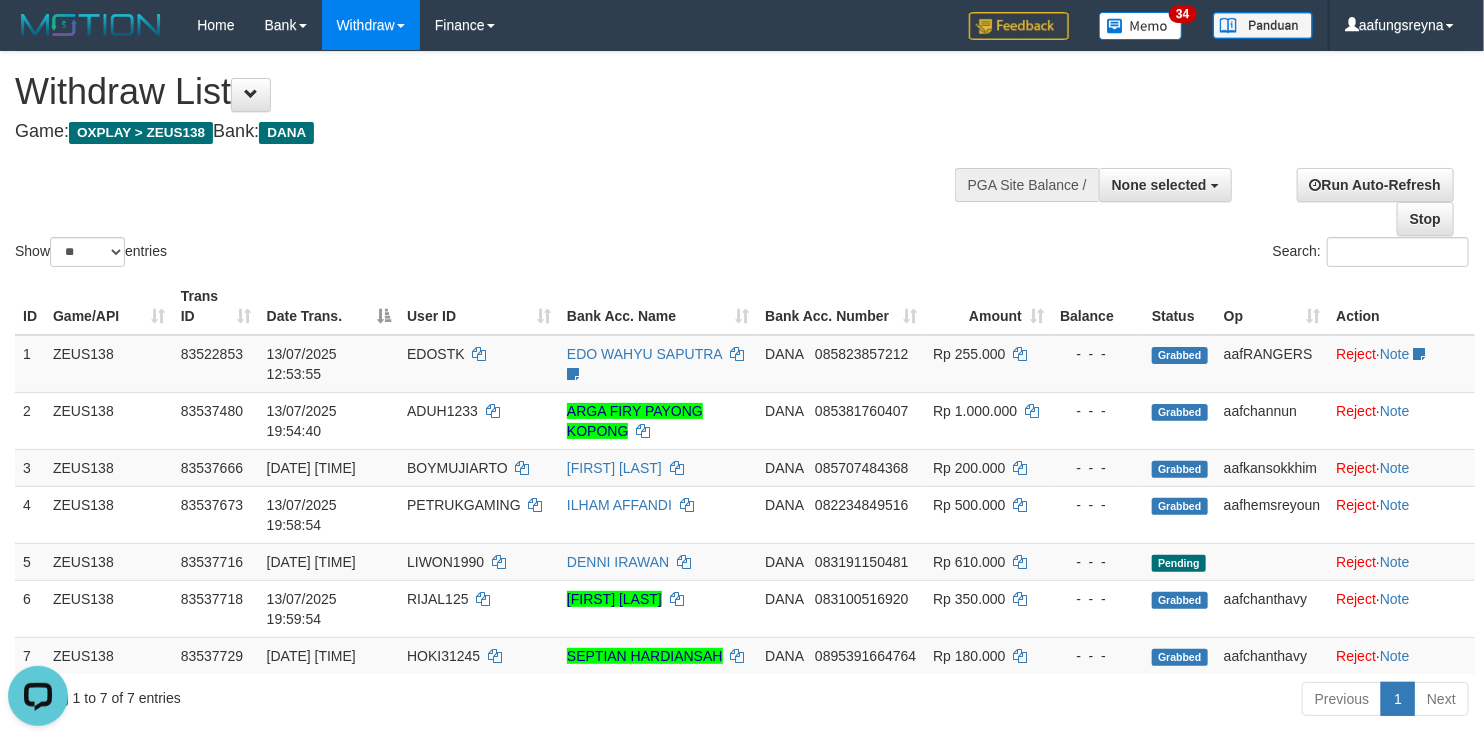scroll, scrollTop: 0, scrollLeft: 0, axis: both 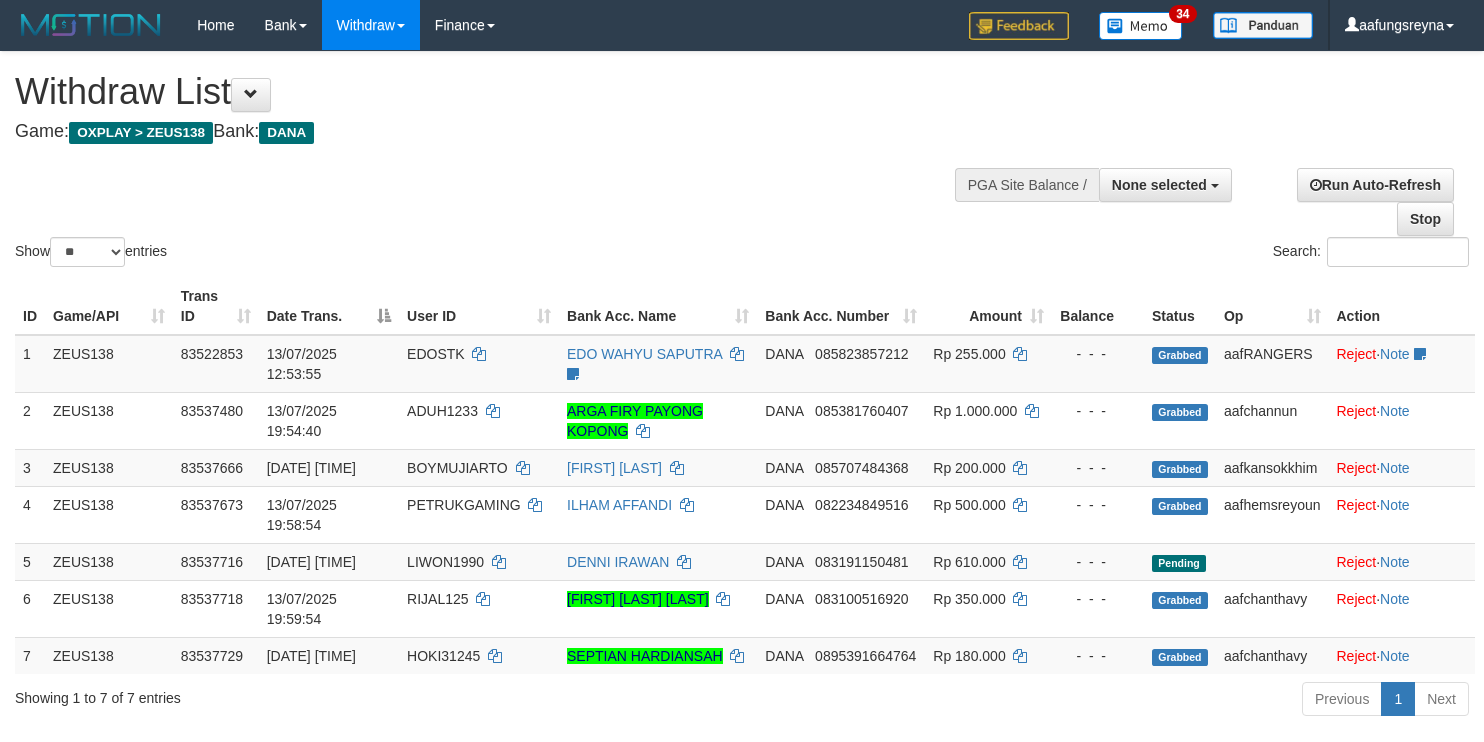select 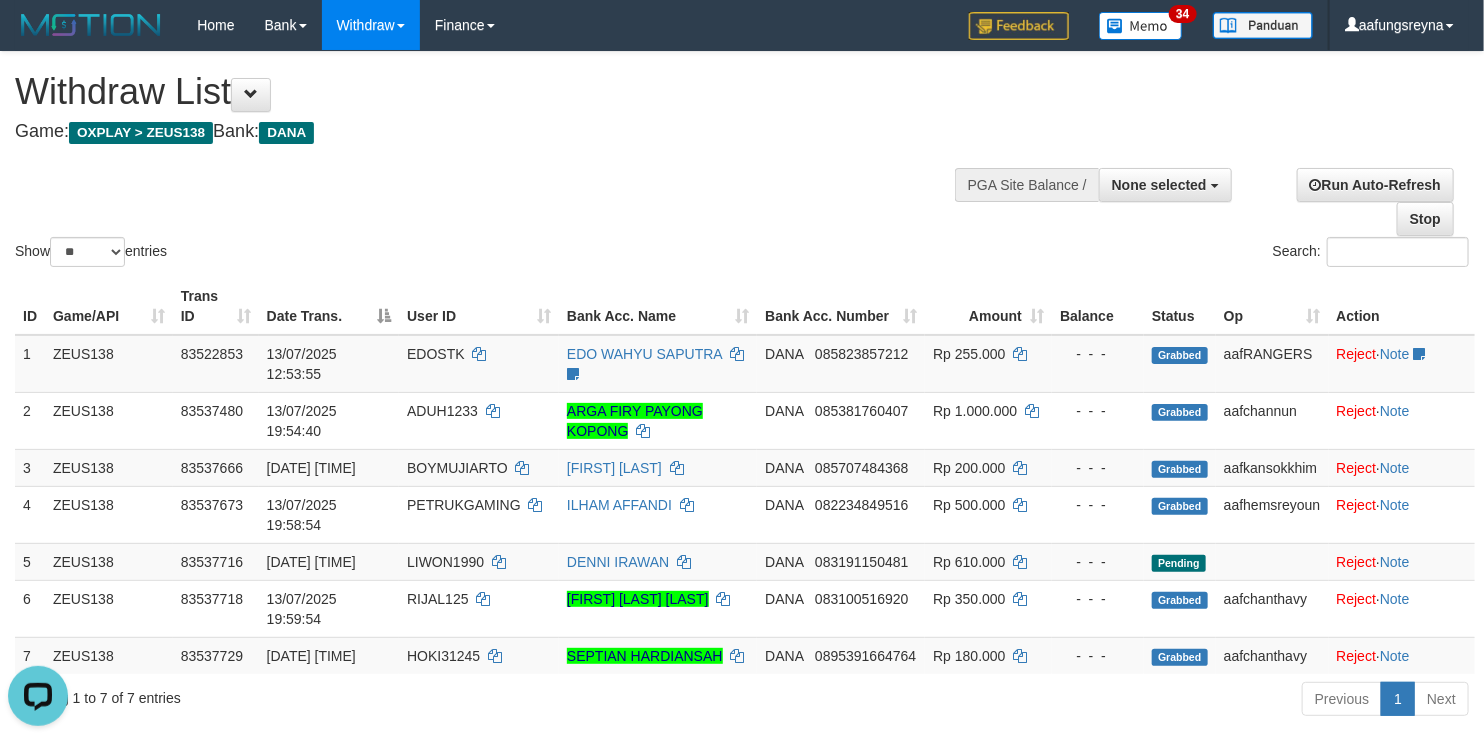 scroll, scrollTop: 0, scrollLeft: 0, axis: both 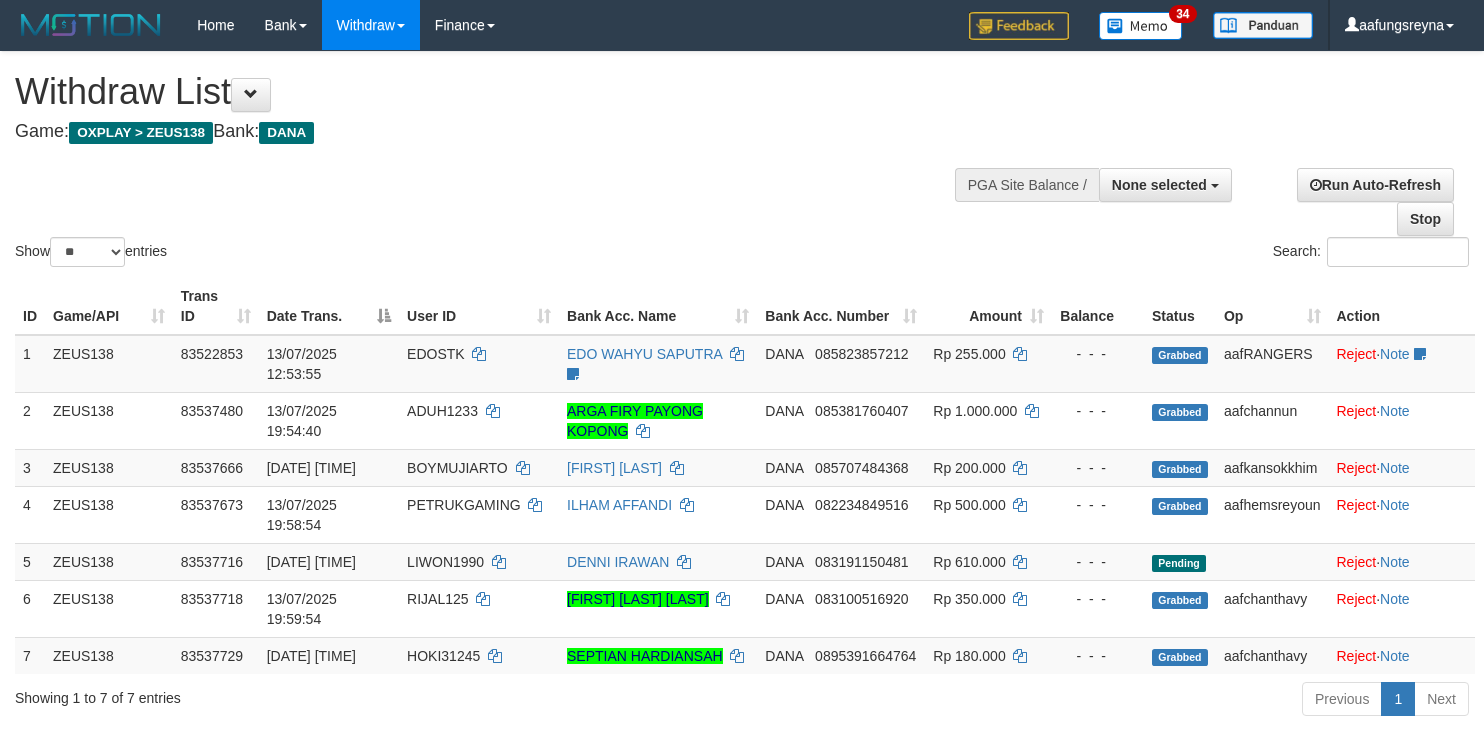 select 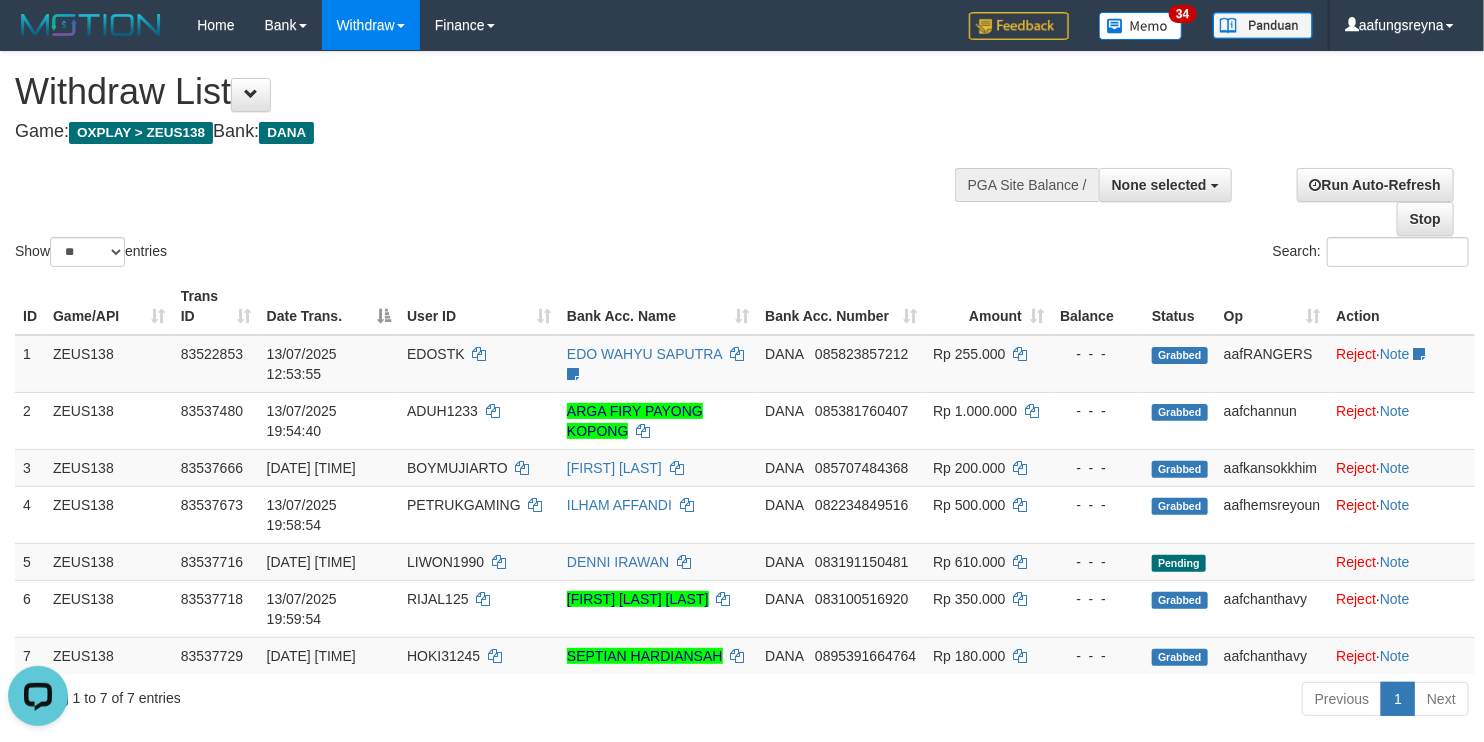 scroll, scrollTop: 0, scrollLeft: 0, axis: both 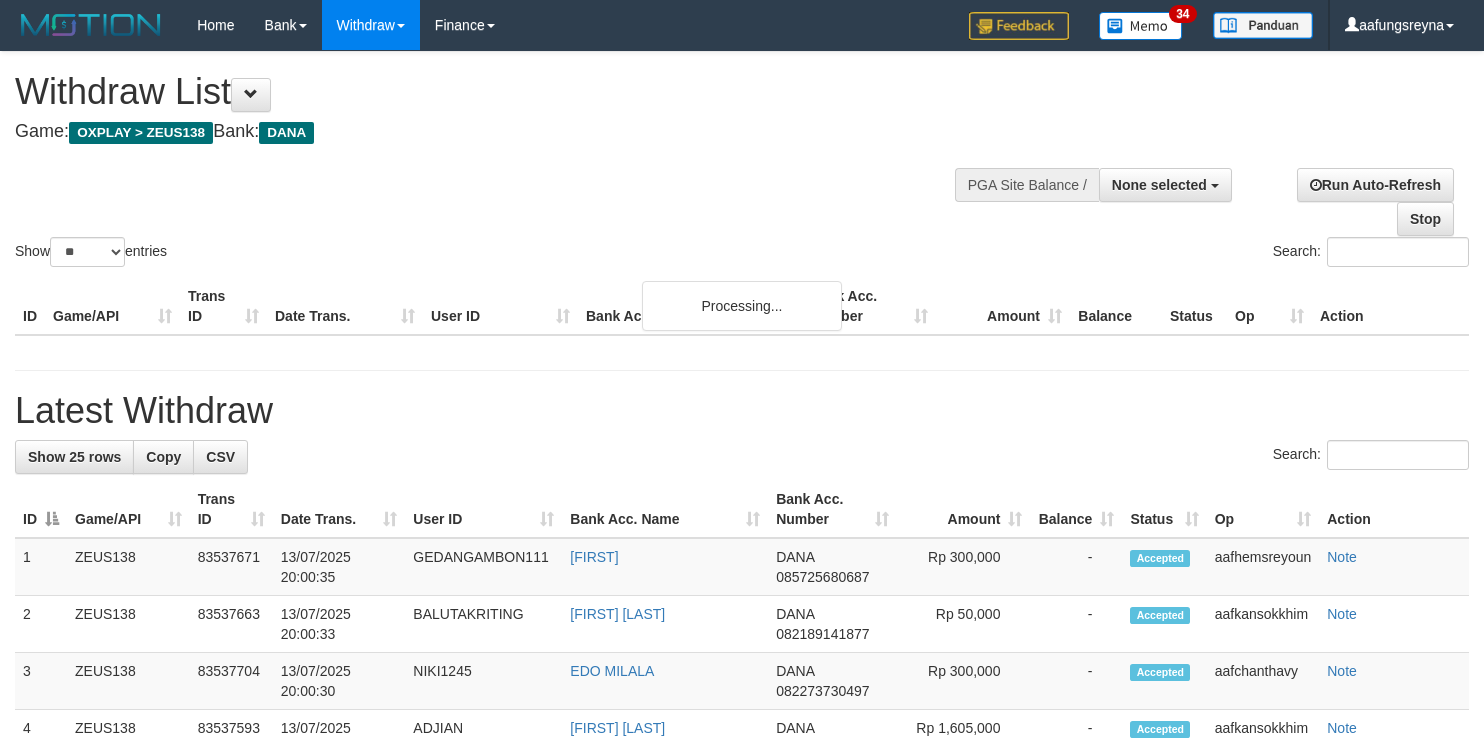 select 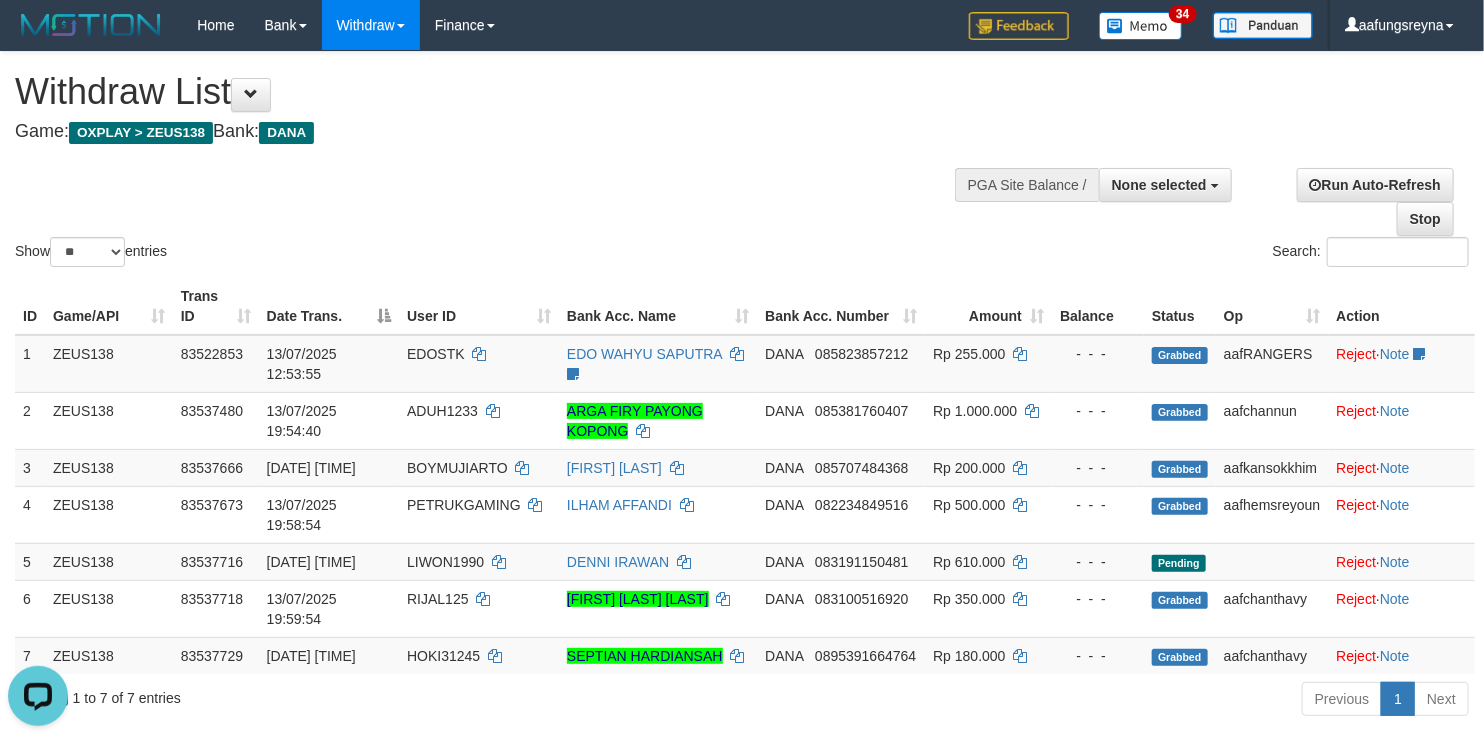 scroll, scrollTop: 0, scrollLeft: 0, axis: both 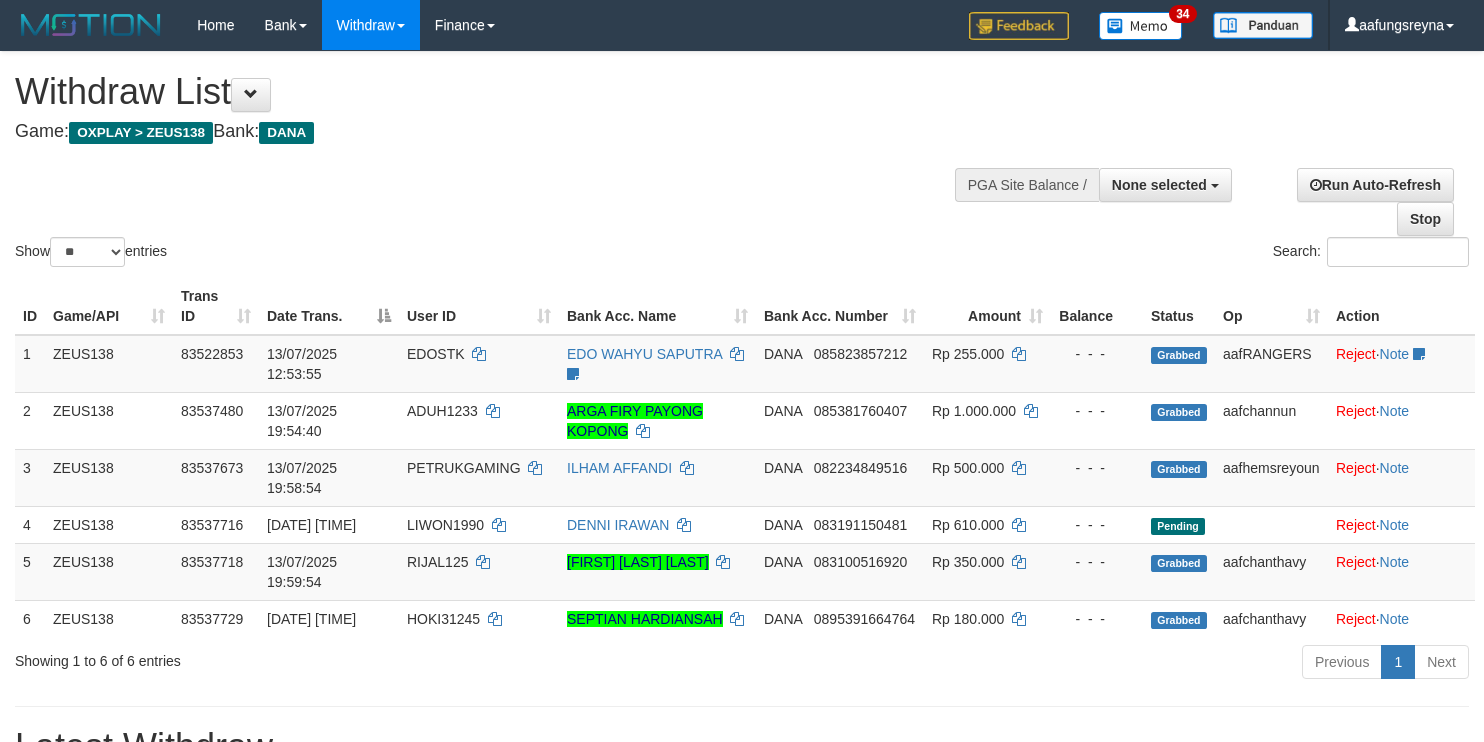 select 